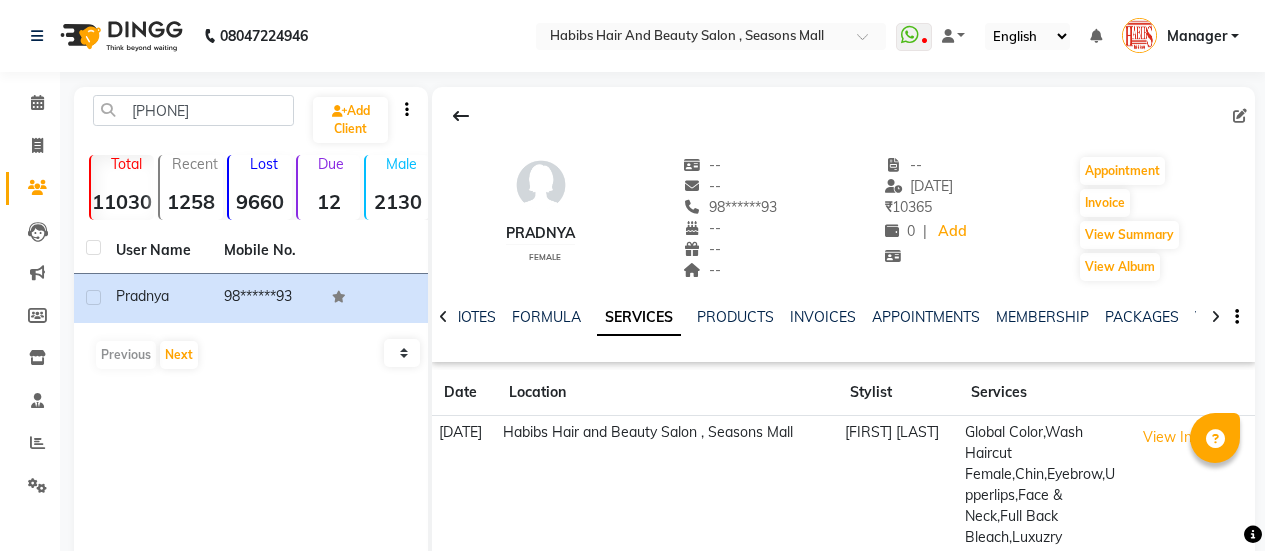 scroll, scrollTop: 166, scrollLeft: 0, axis: vertical 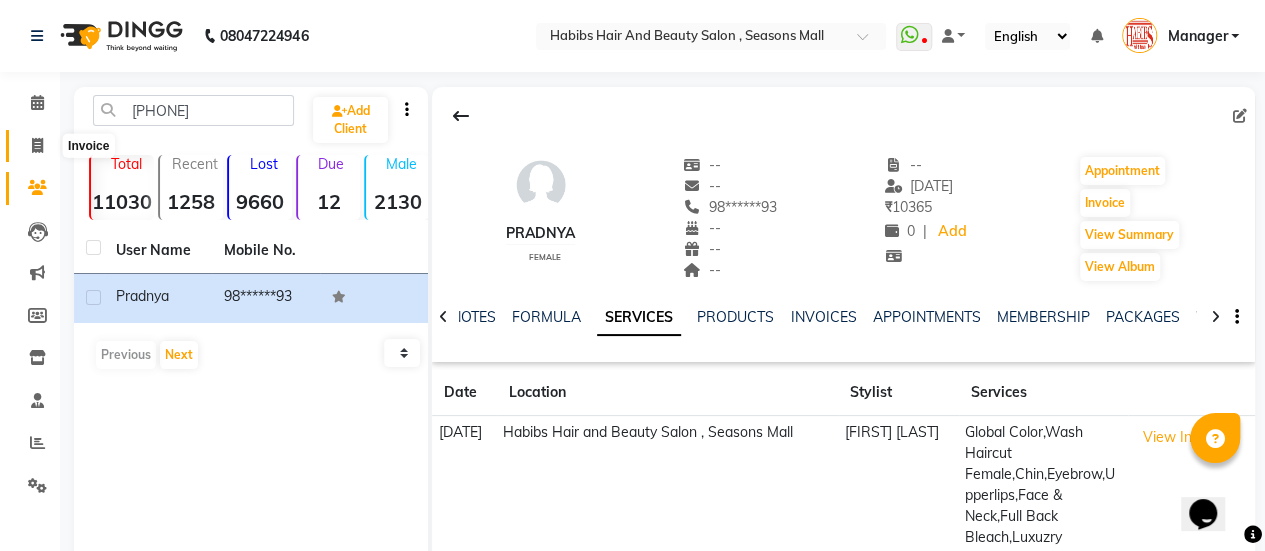 click 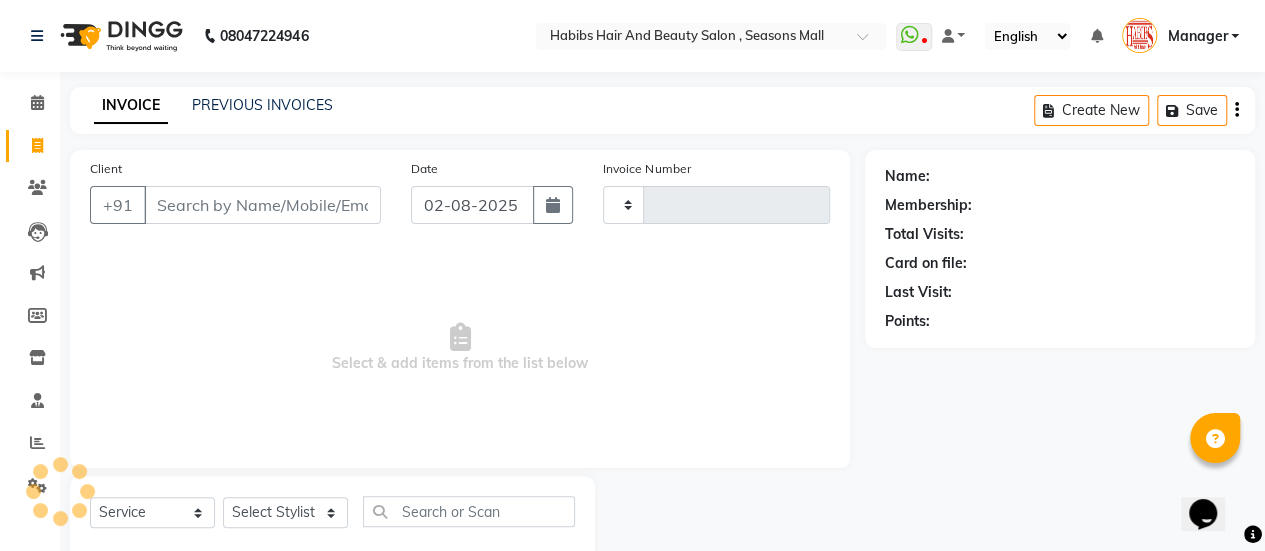 scroll, scrollTop: 49, scrollLeft: 0, axis: vertical 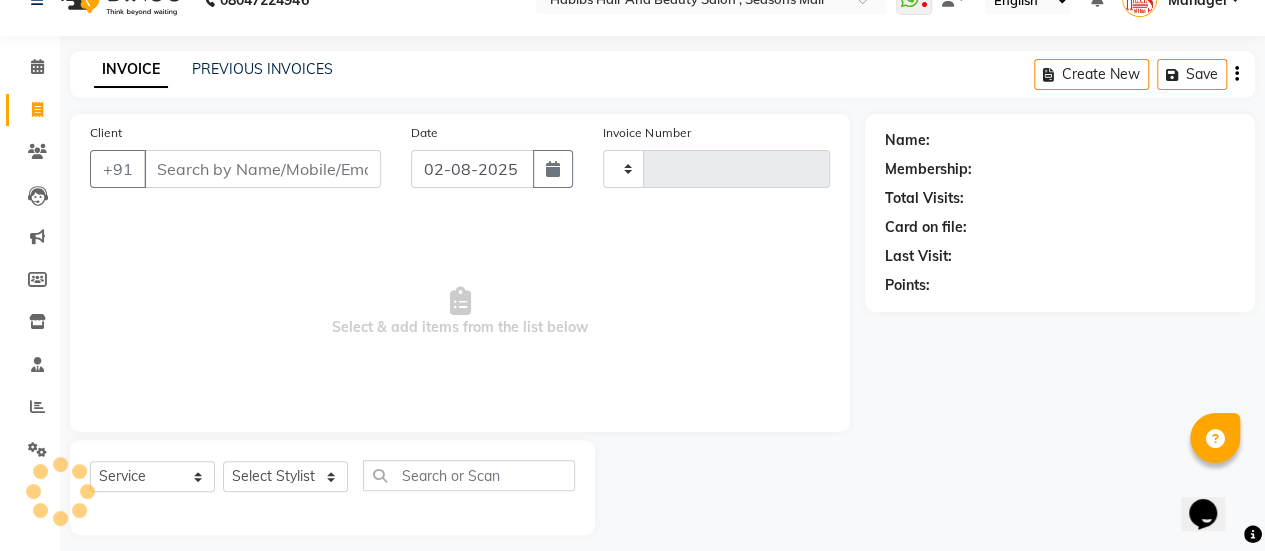 type on "2592" 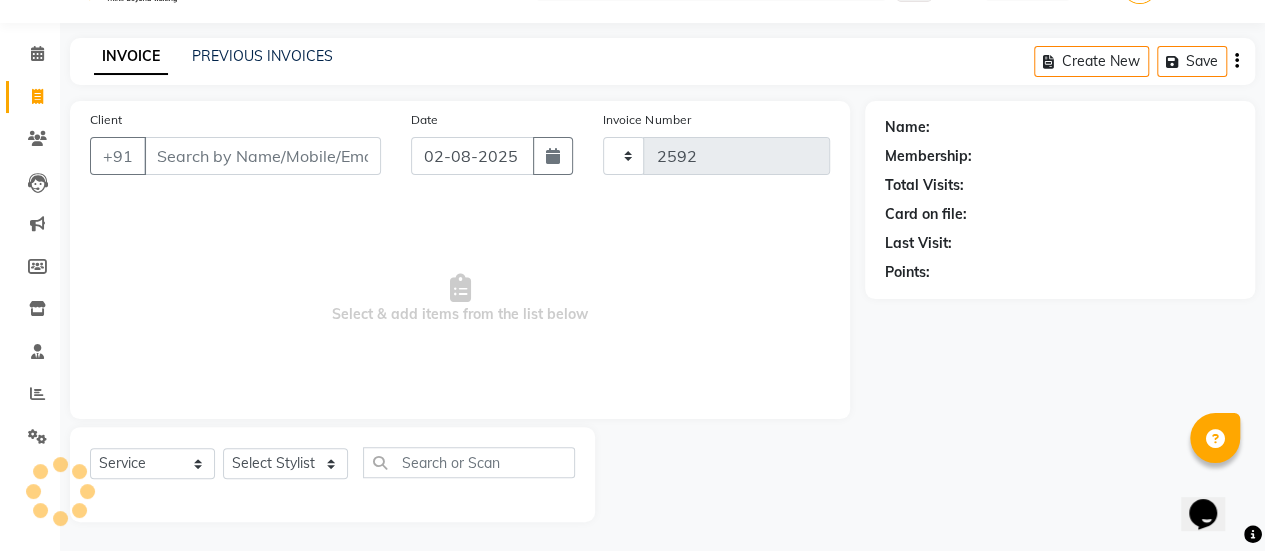 select on "5651" 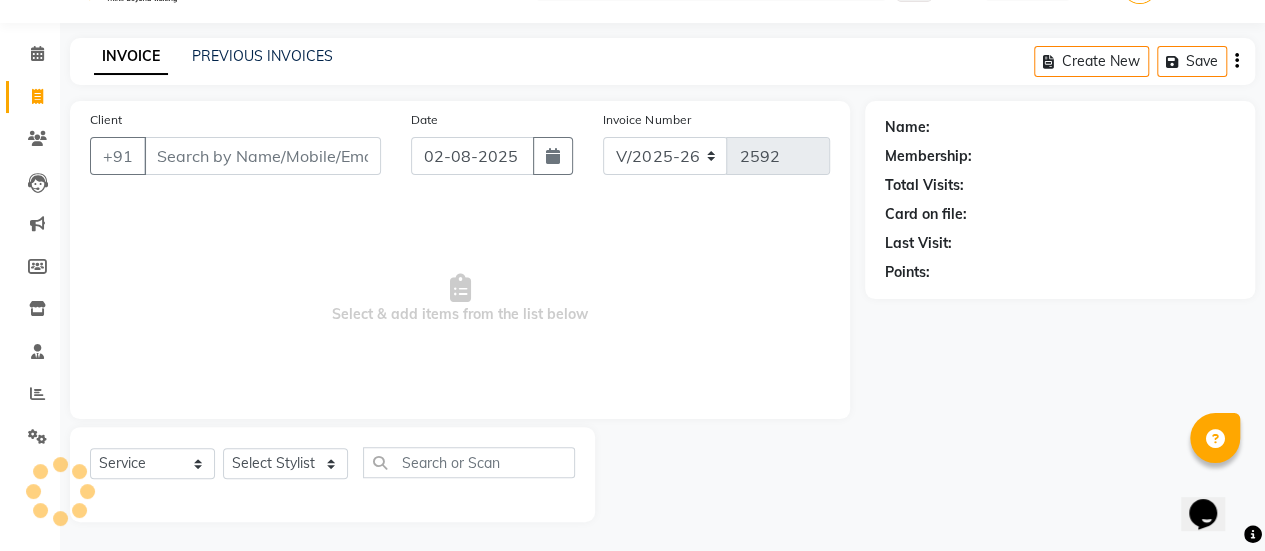 click on "Client" at bounding box center (262, 156) 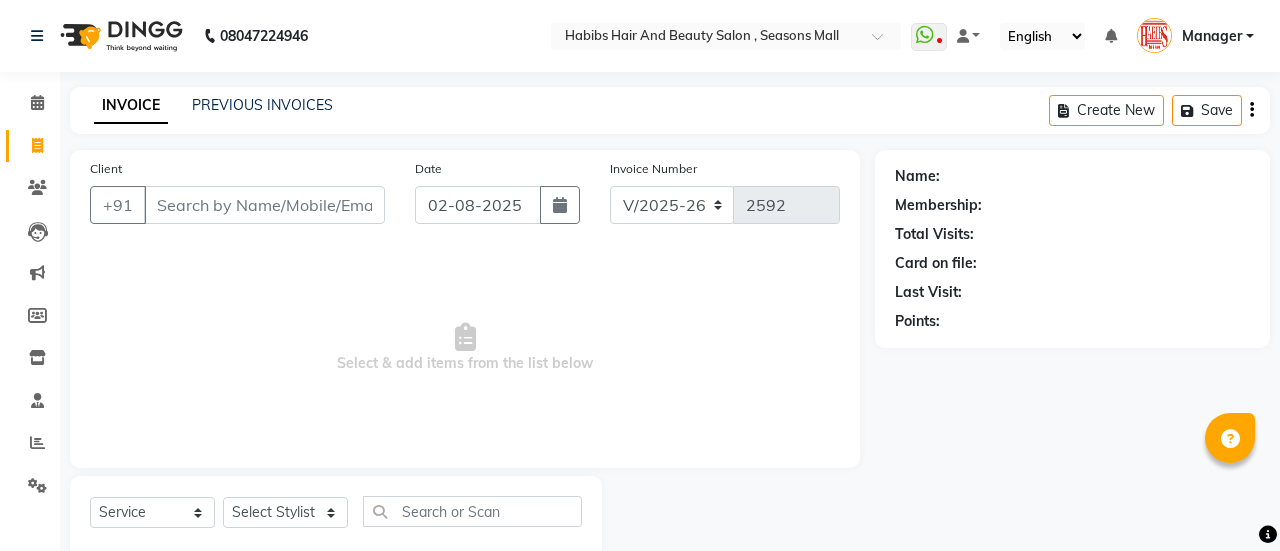 select on "5651" 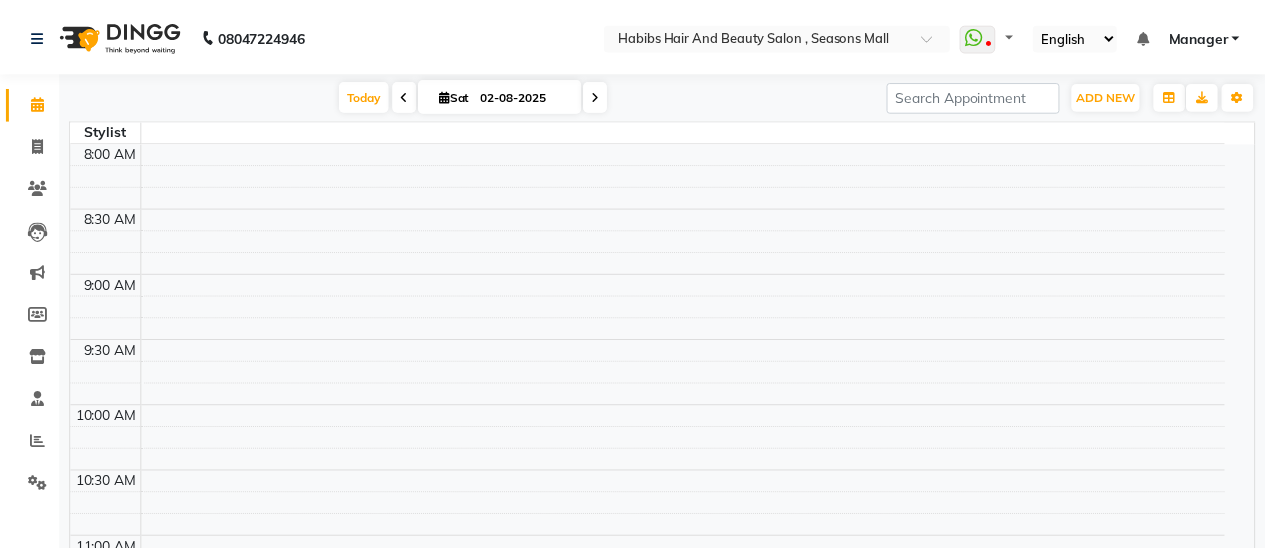 scroll, scrollTop: 0, scrollLeft: 0, axis: both 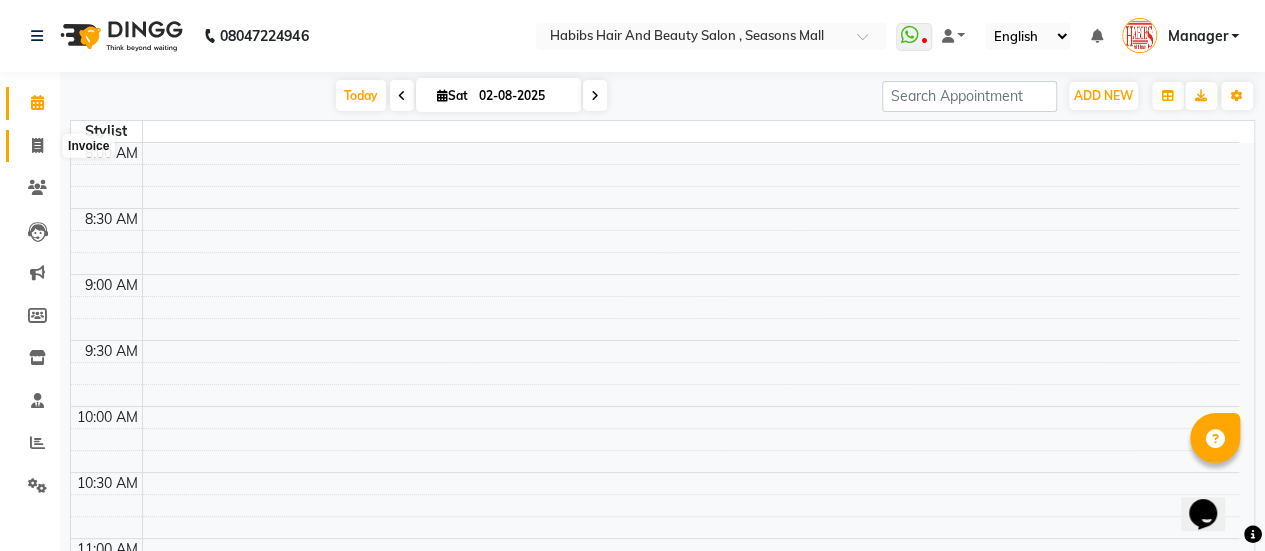 click 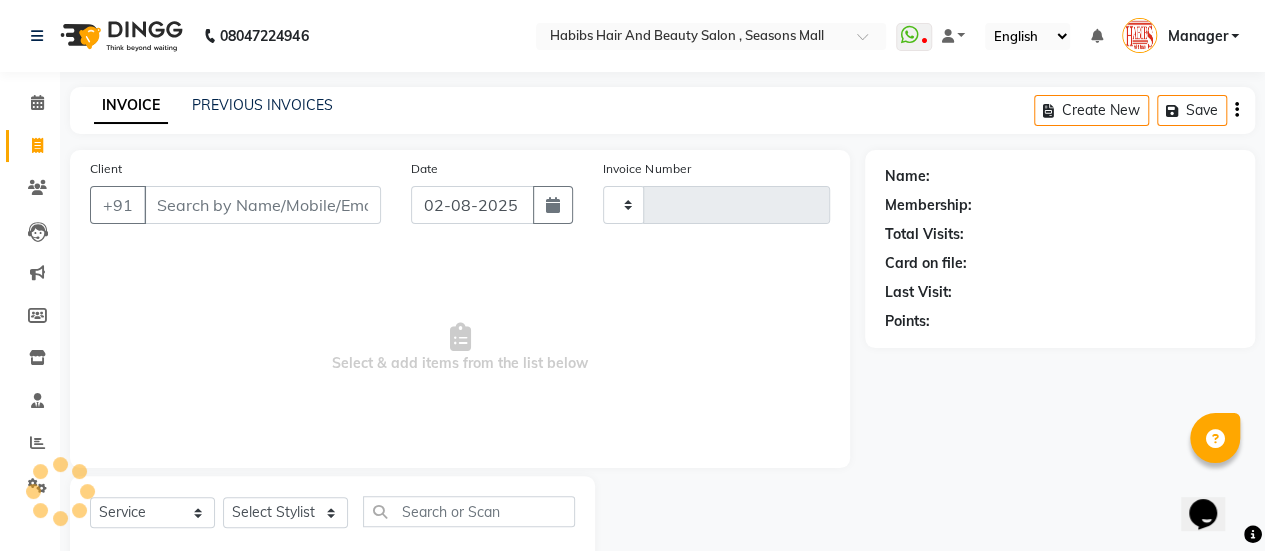 type on "2592" 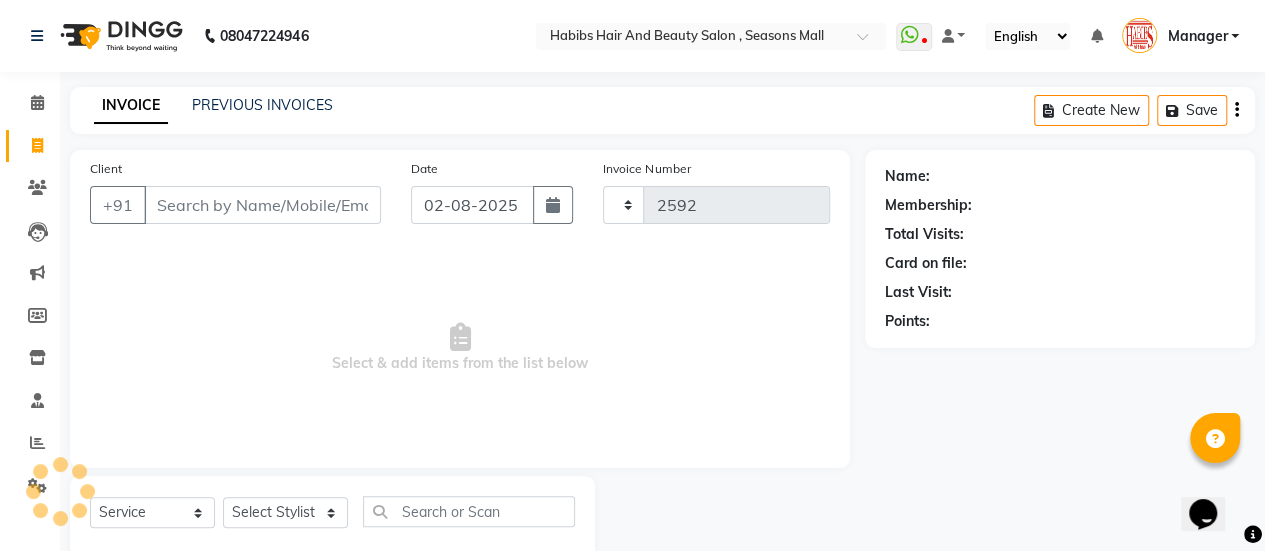 select on "5651" 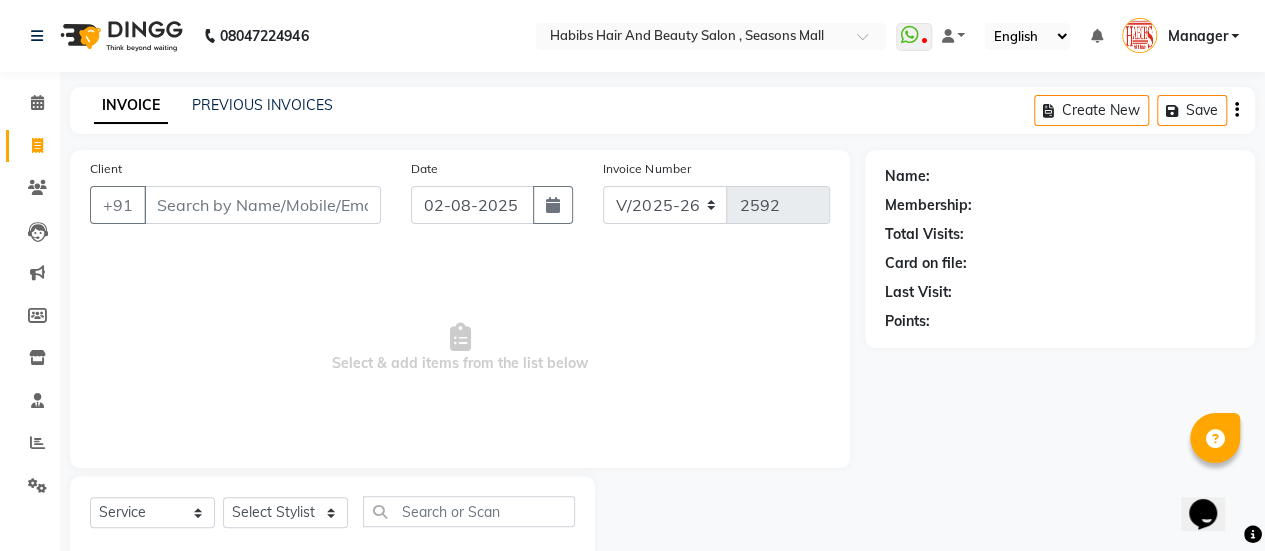 click on "Client" at bounding box center (262, 205) 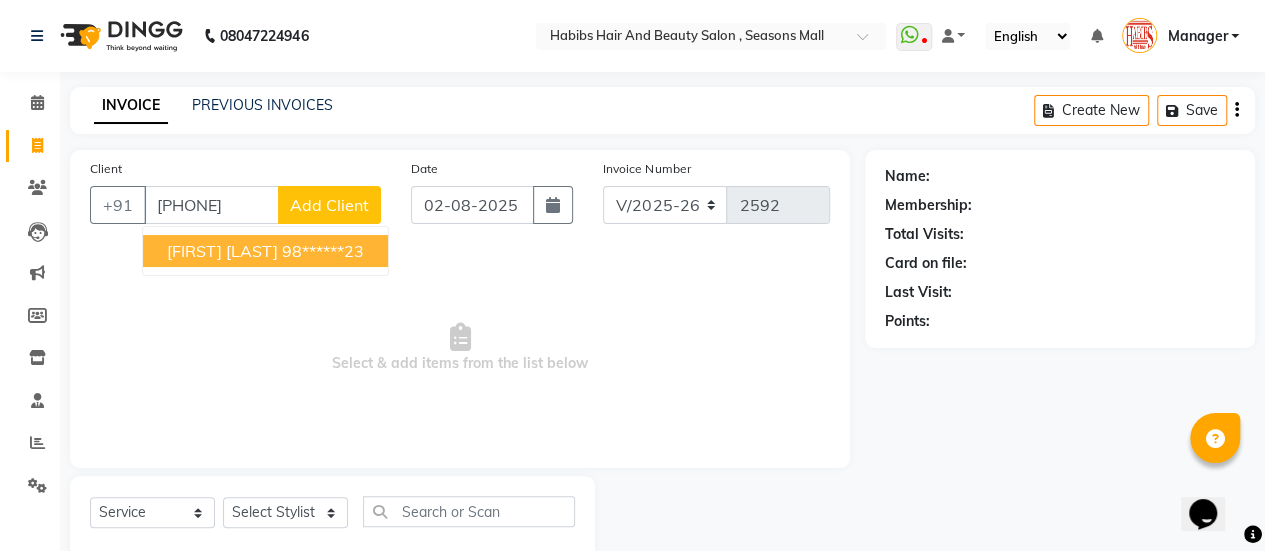 click on "98******23" at bounding box center (323, 251) 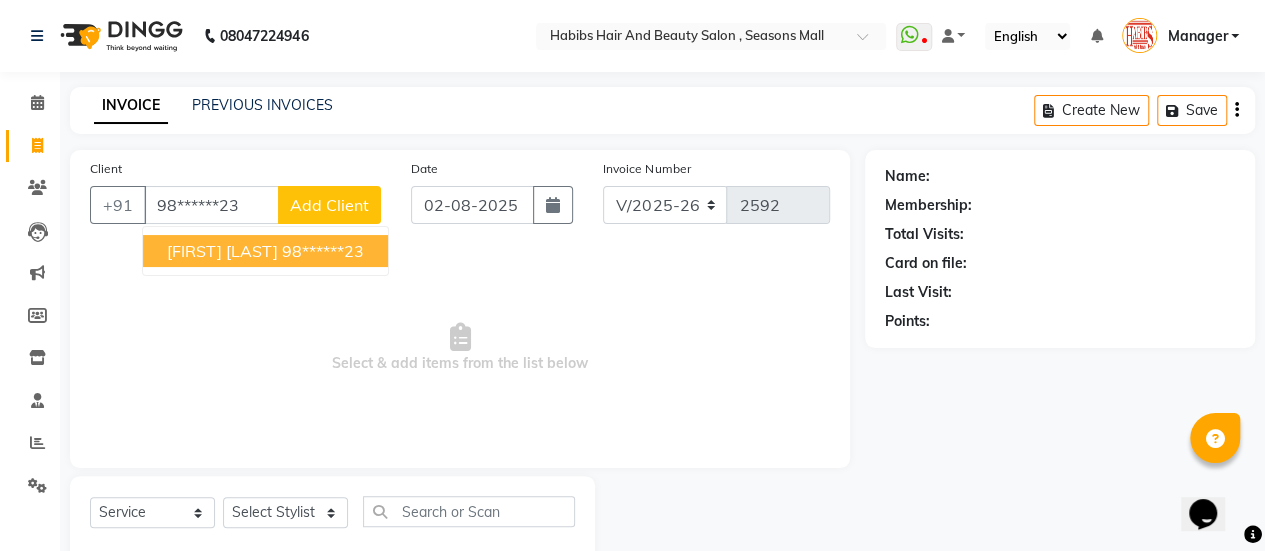 type on "98******23" 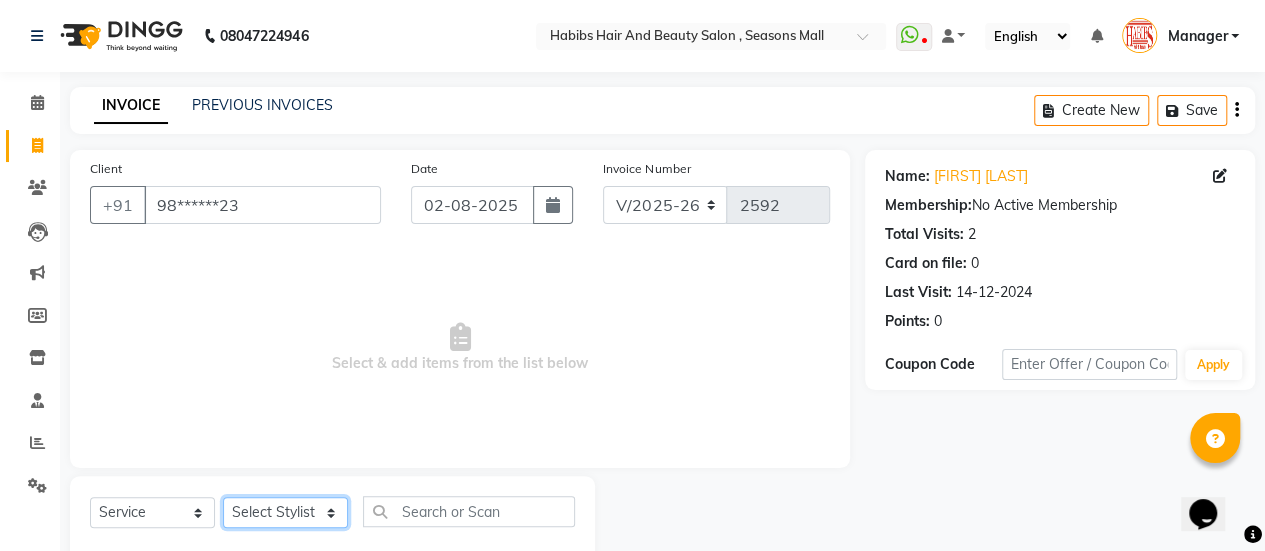 click on "Select Stylist AAKASH Chaitanya Divya KALANY Manager Mohini MUSARIK Parvez Shaikh PINKEY PRADEEP SHARMA Rushi pandit Salman Shakeel Shraddha Vaibhavi Vijay khade xyz" 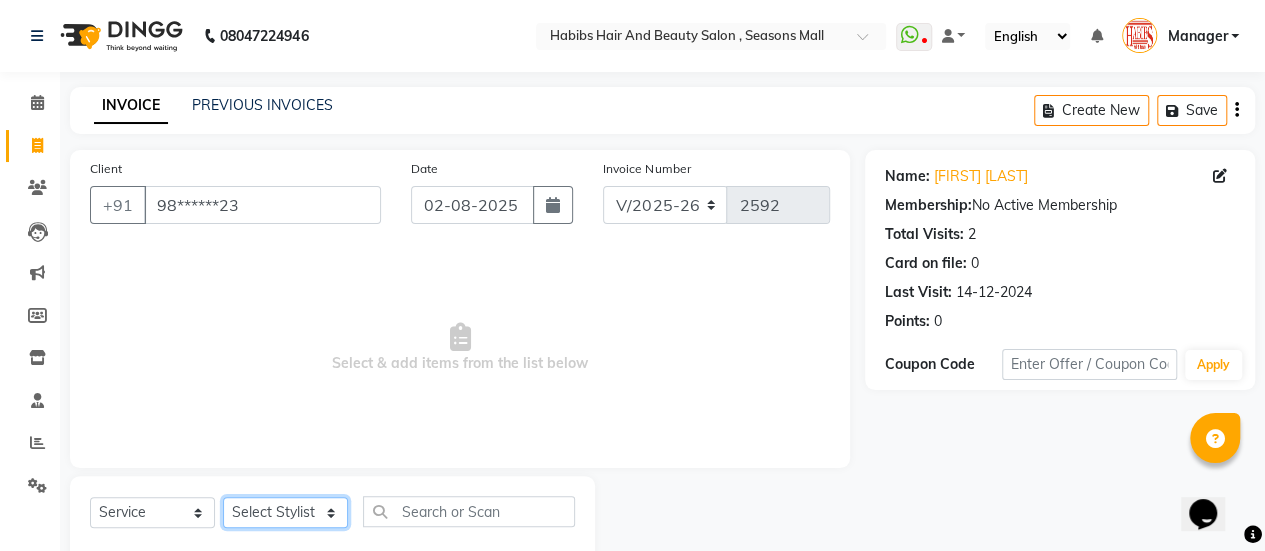 select on "38595" 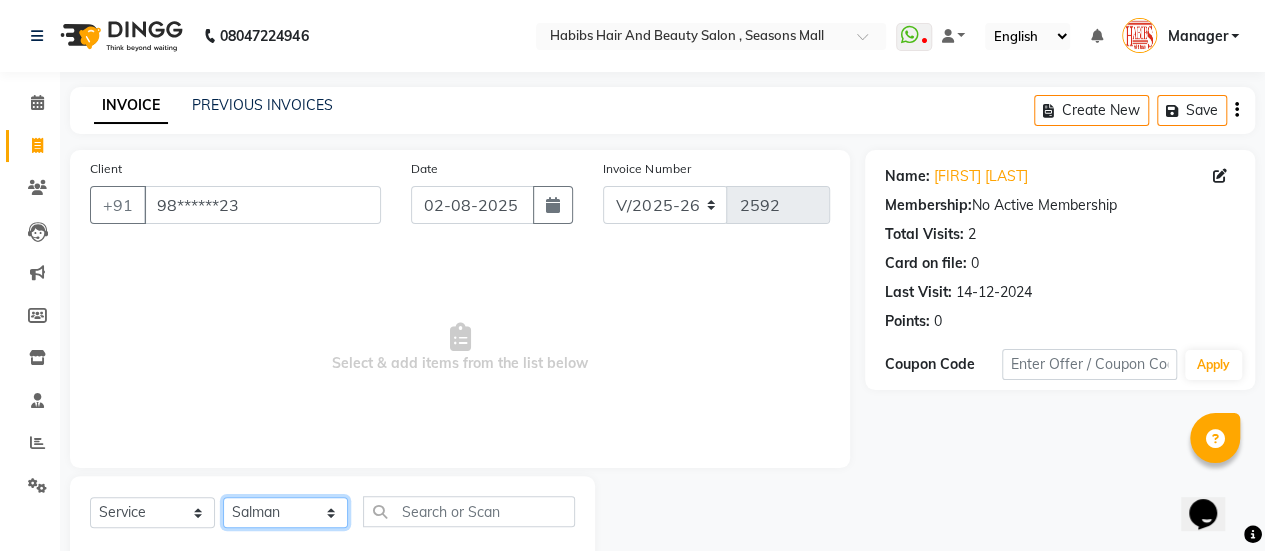 click on "Select Stylist AAKASH Chaitanya Divya KALANY Manager Mohini MUSARIK Parvez Shaikh PINKEY PRADEEP SHARMA Rushi pandit Salman Shakeel Shraddha Vaibhavi Vijay khade xyz" 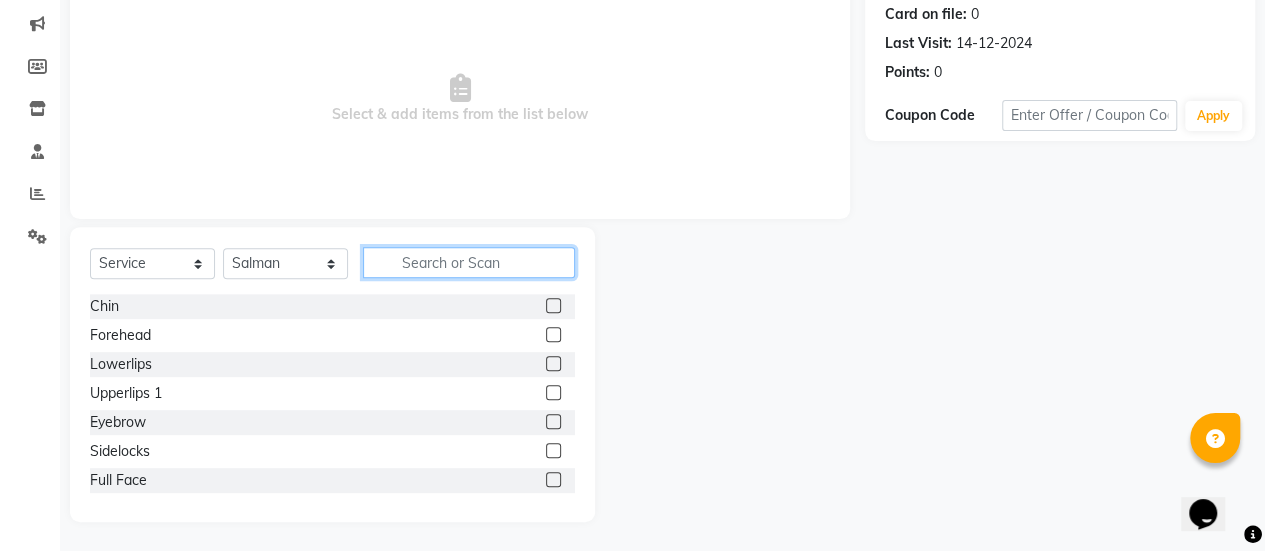 click 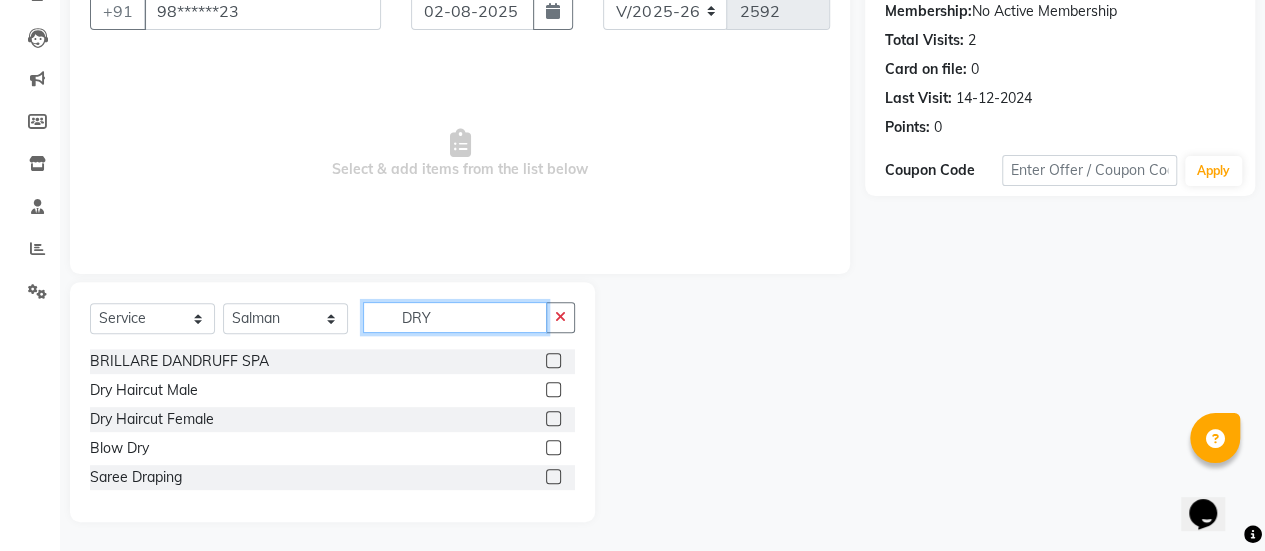 scroll, scrollTop: 136, scrollLeft: 0, axis: vertical 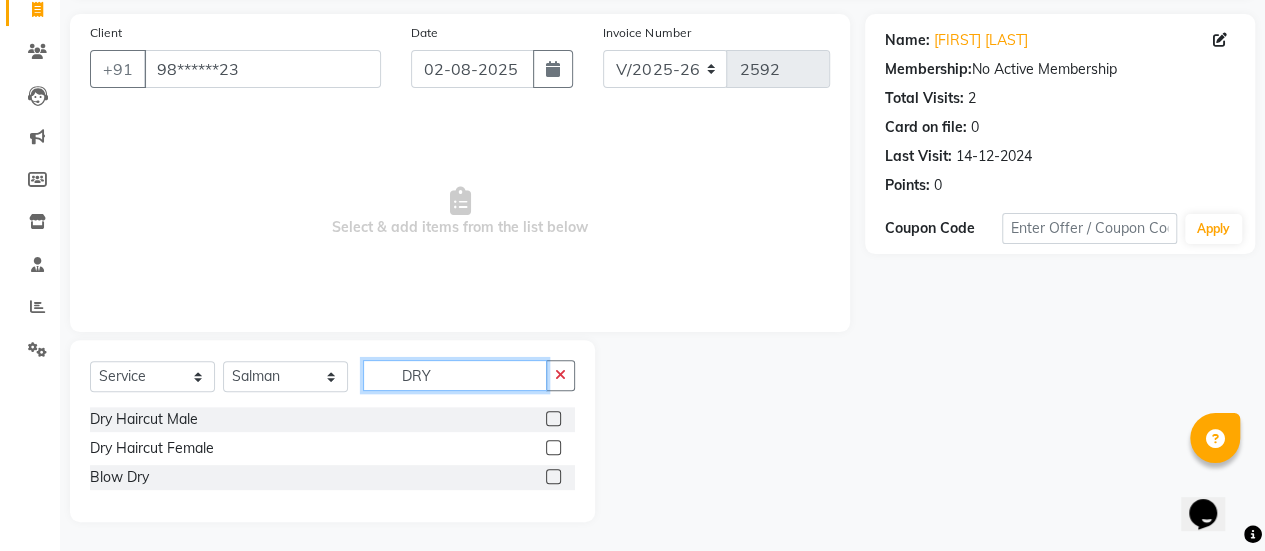 type on "DRY" 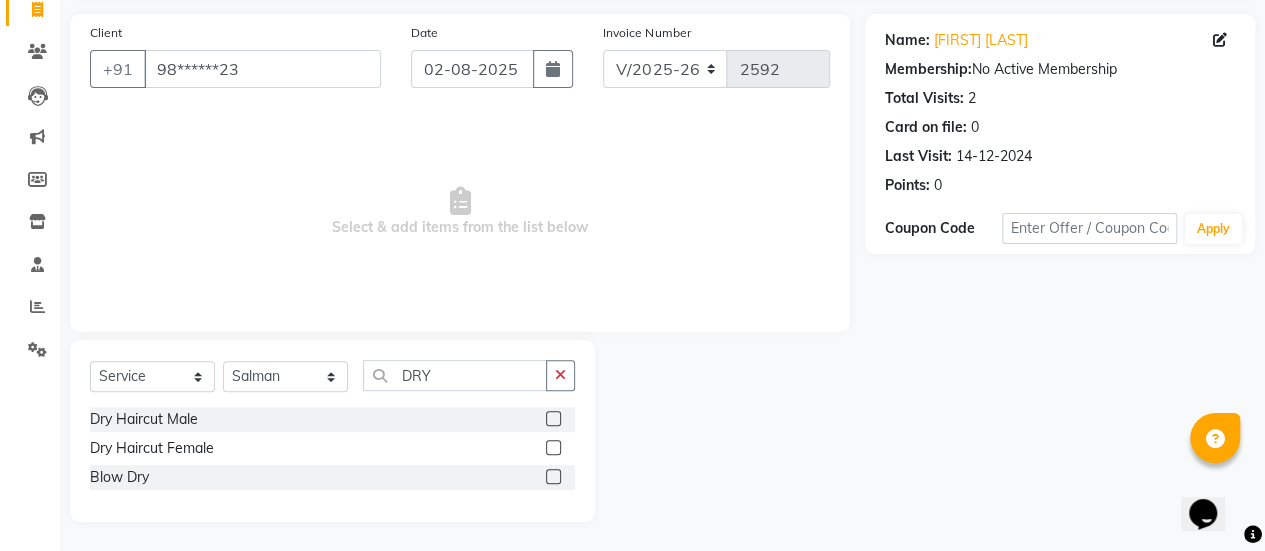 click 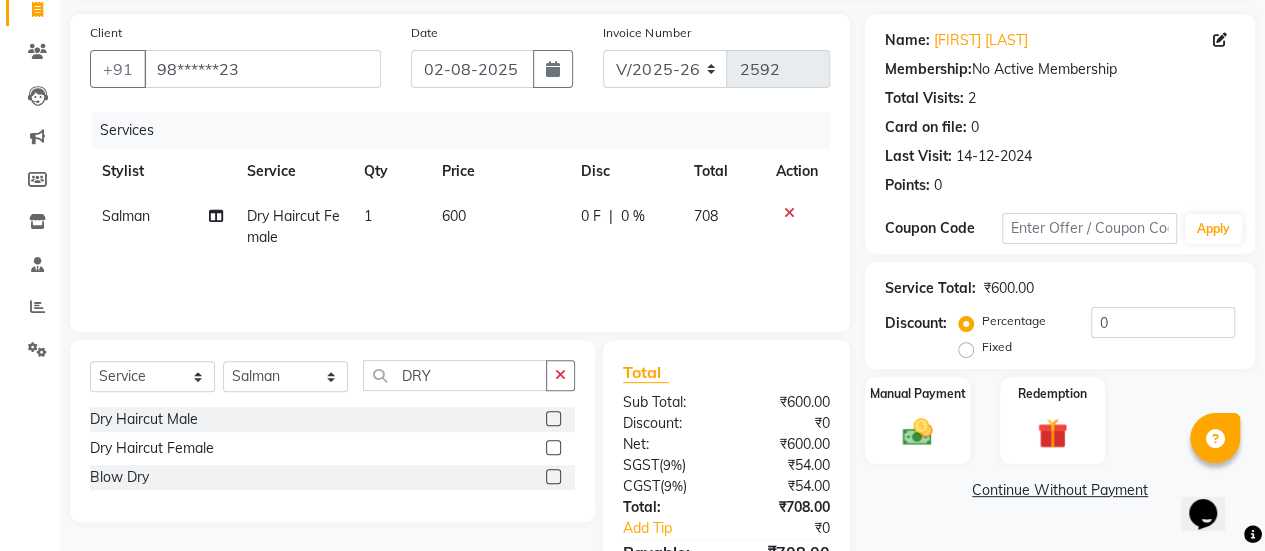 click 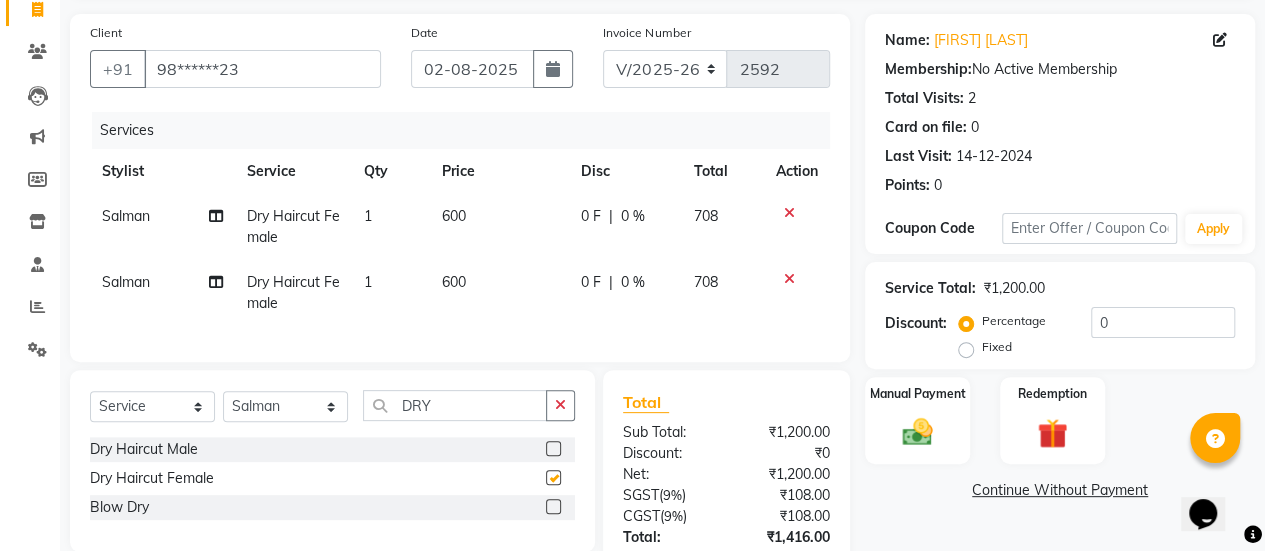 checkbox on "false" 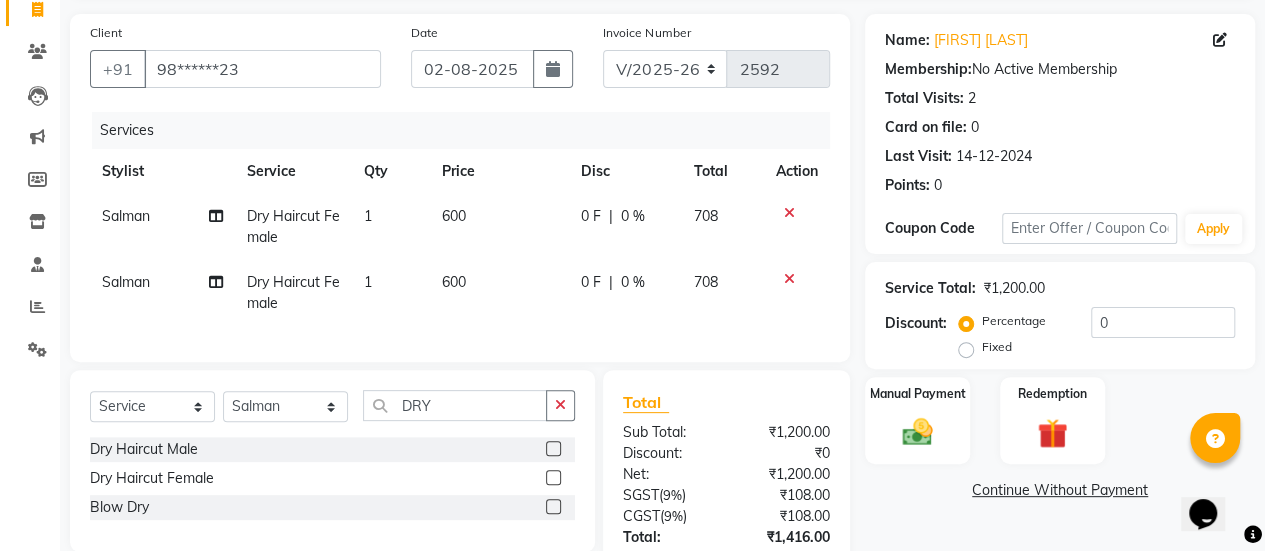 click on "600" 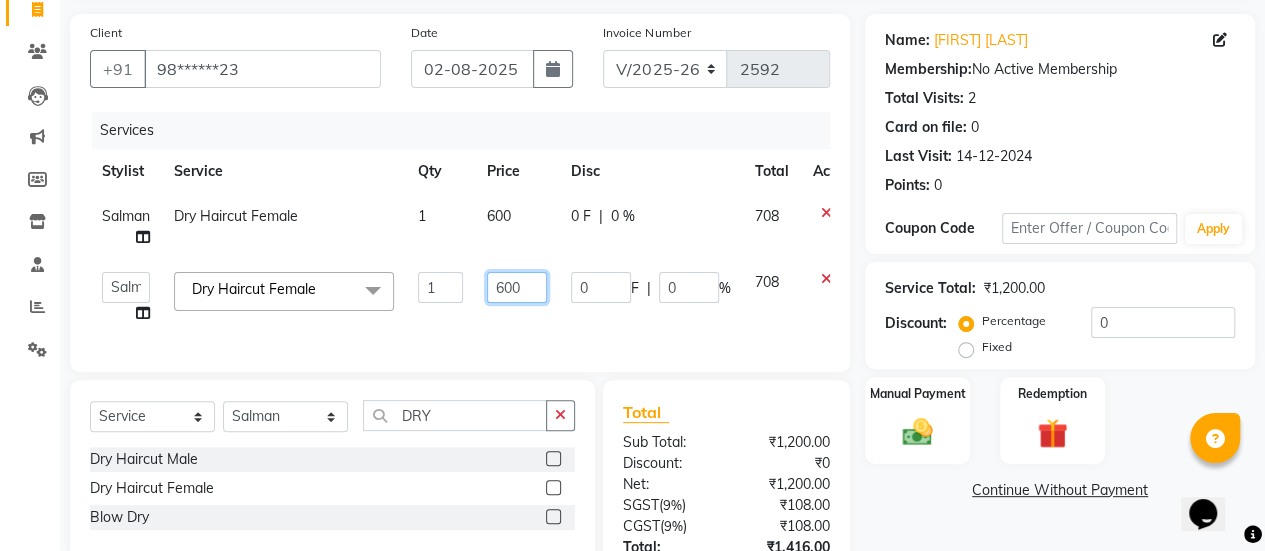 click on "600" 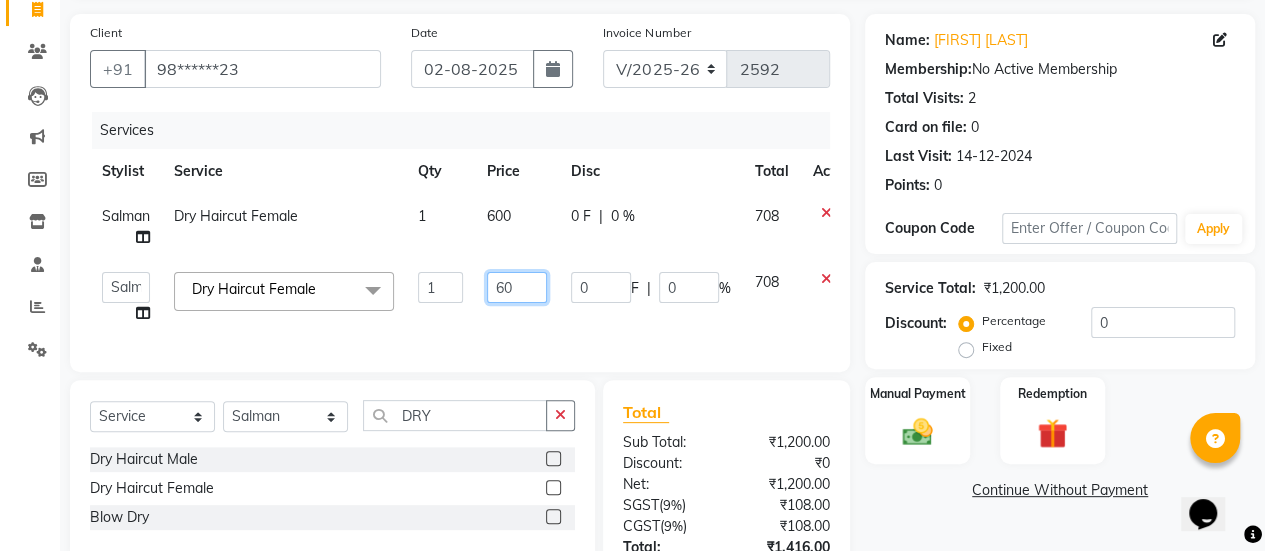 type on "6" 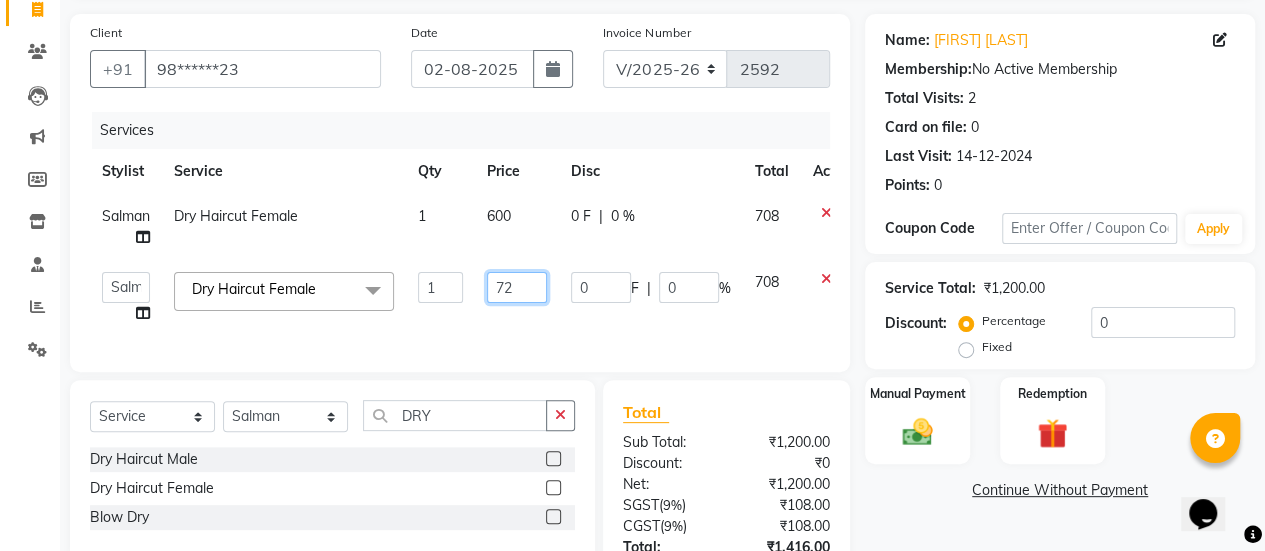 type on "720" 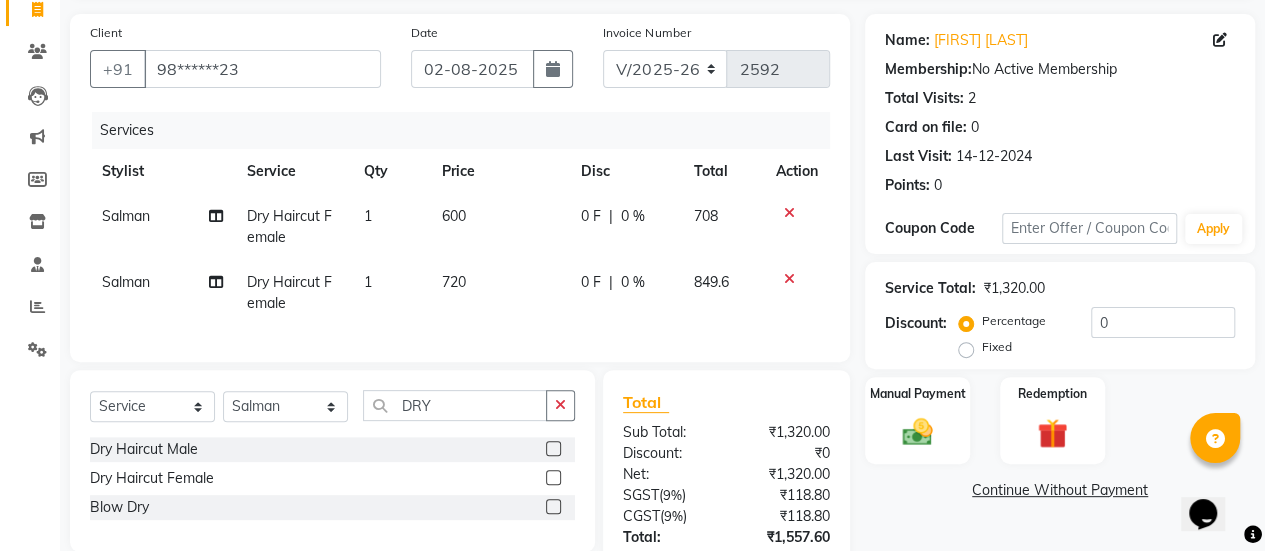 click on "720" 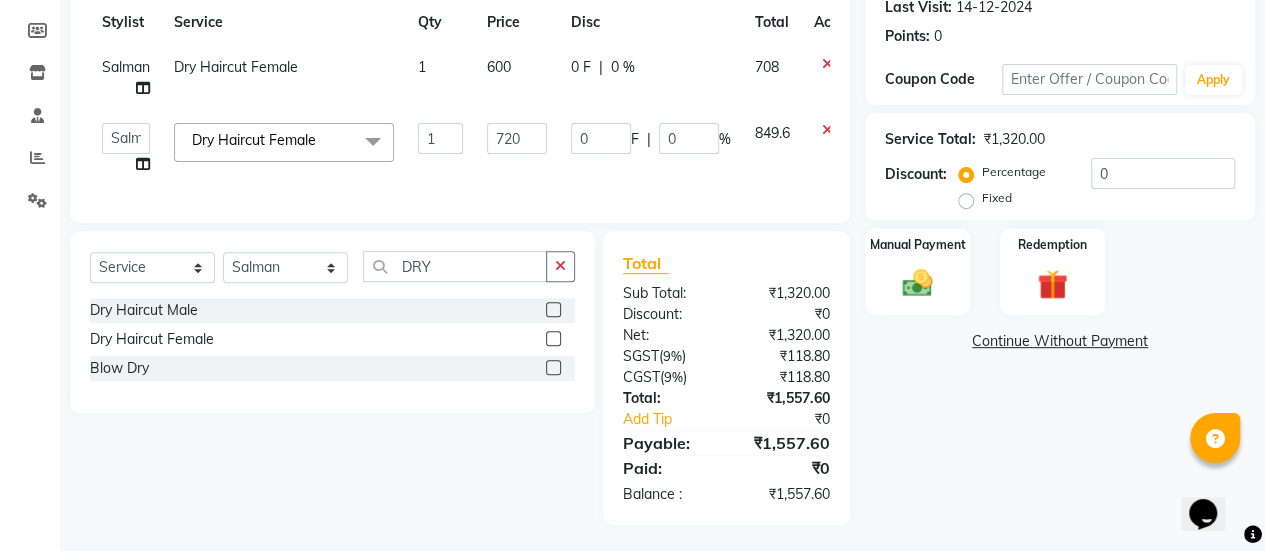 scroll, scrollTop: 290, scrollLeft: 0, axis: vertical 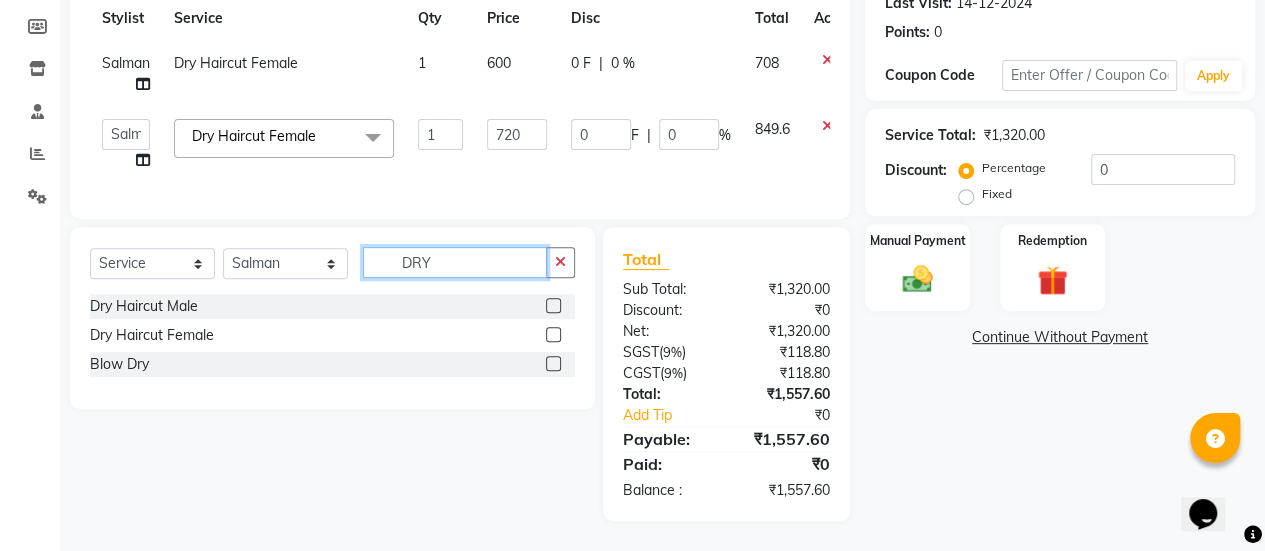 click on "DRY" 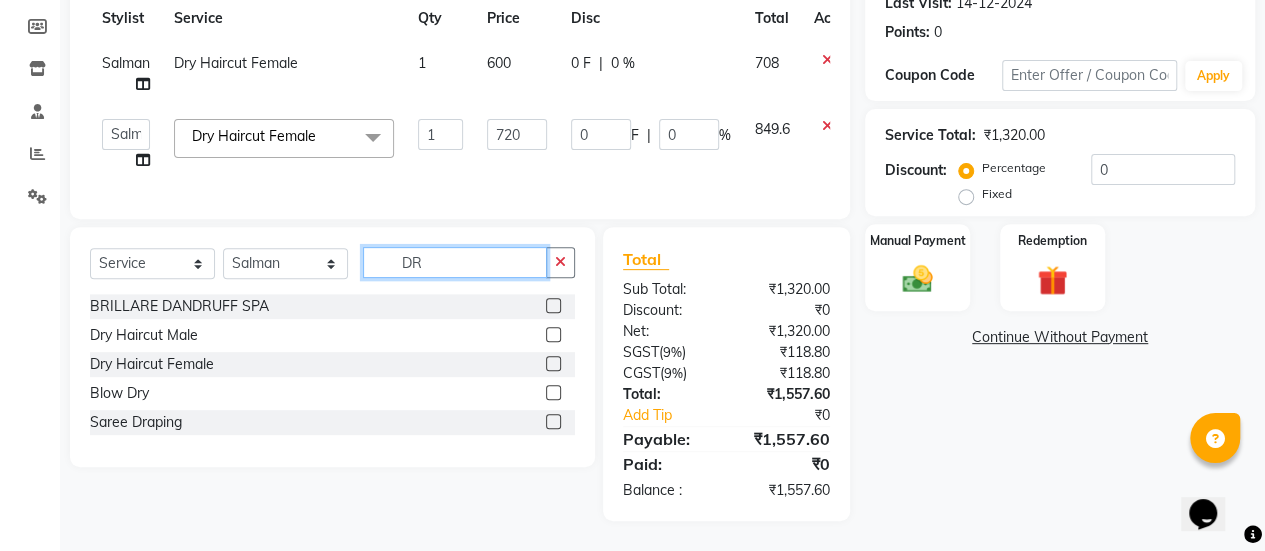 type on "D" 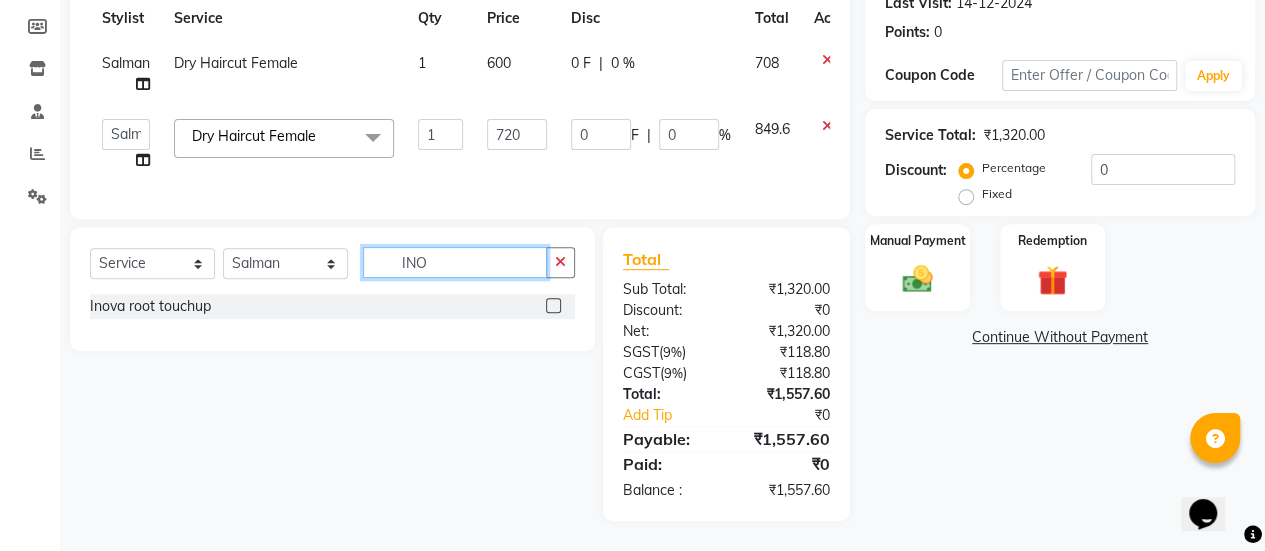 type on "INO" 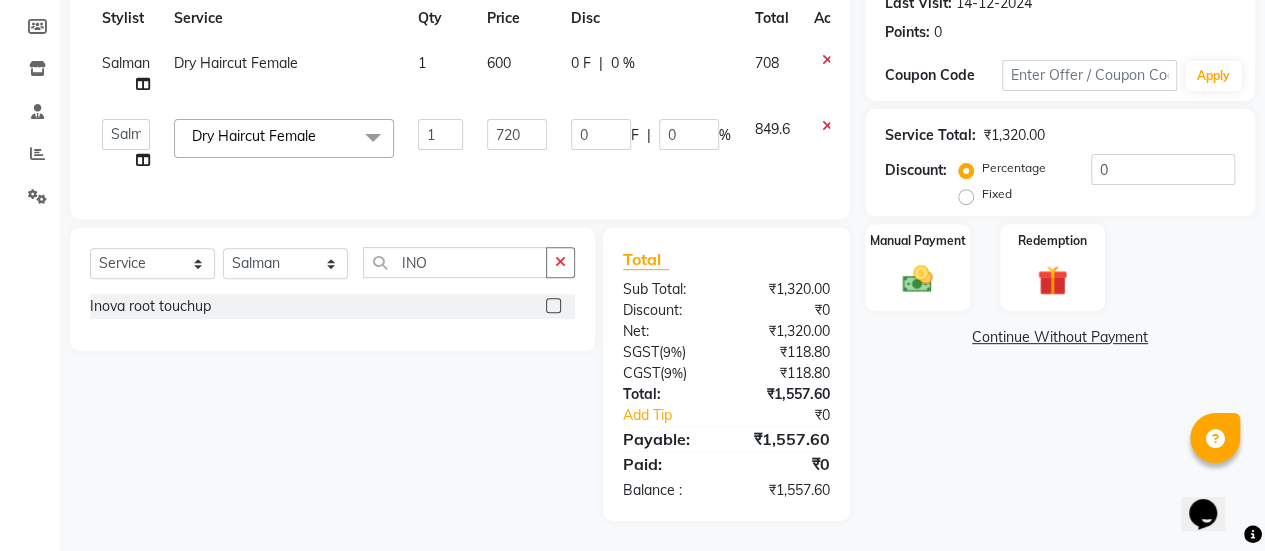 click 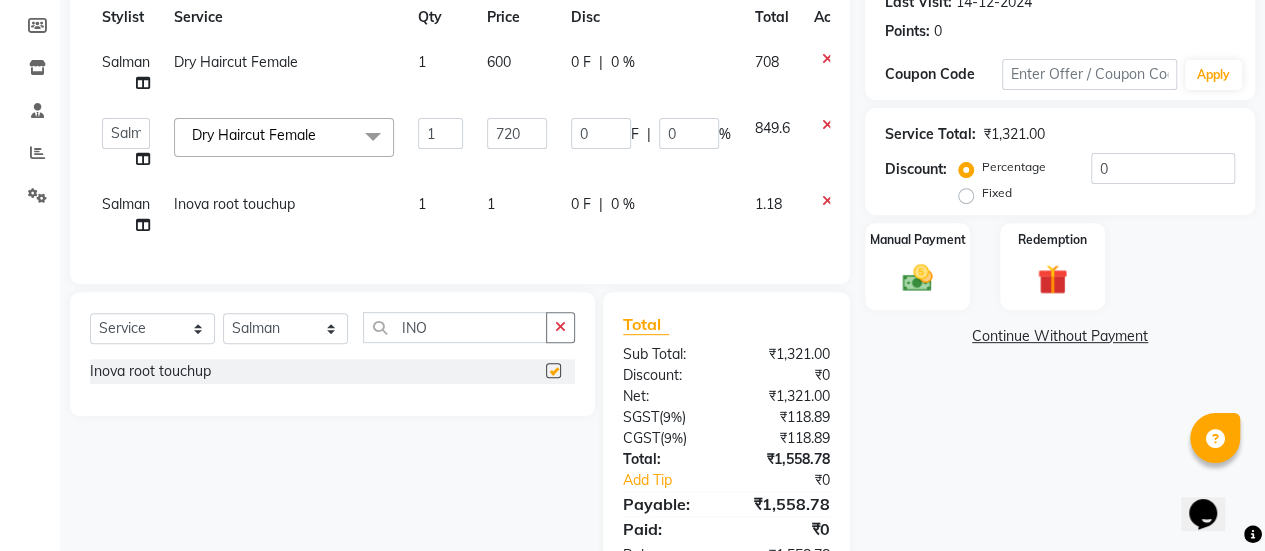 checkbox on "false" 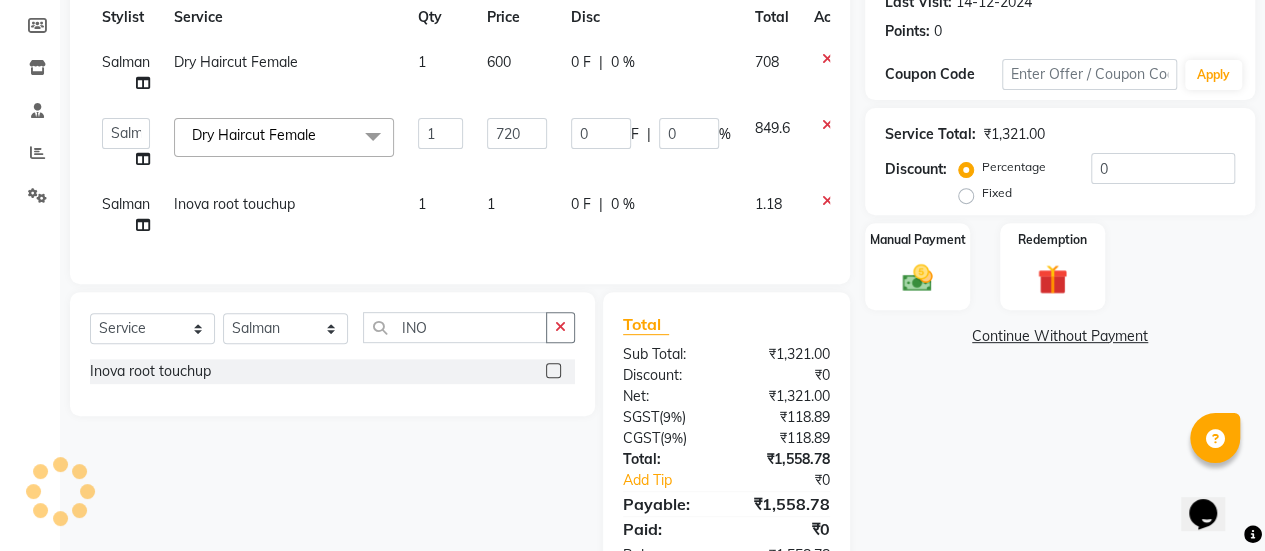 click on "1" 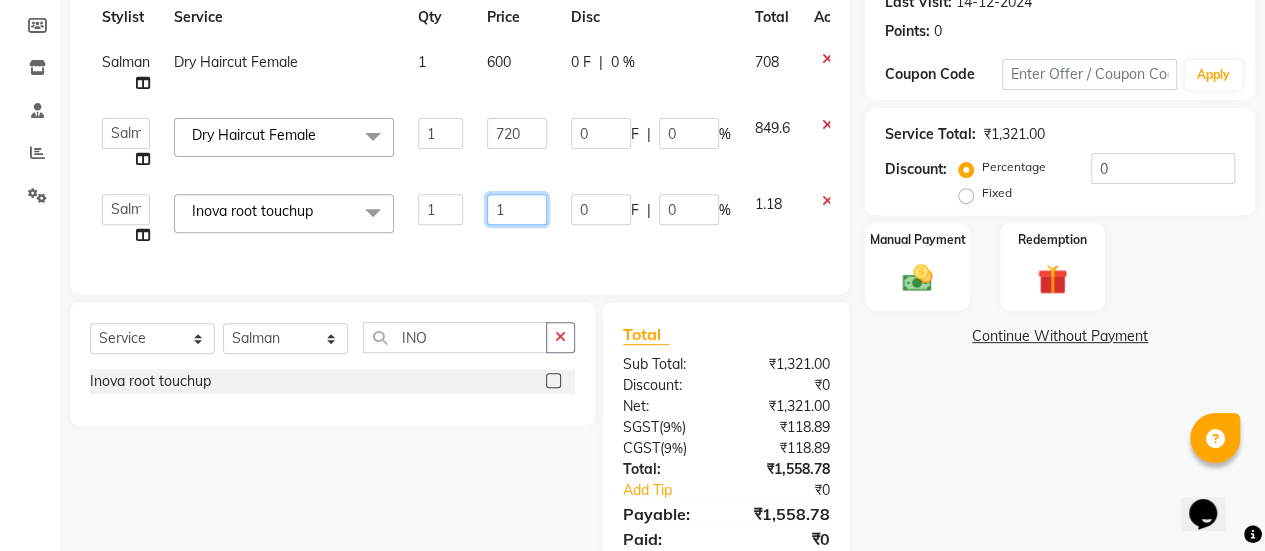 click on "1" 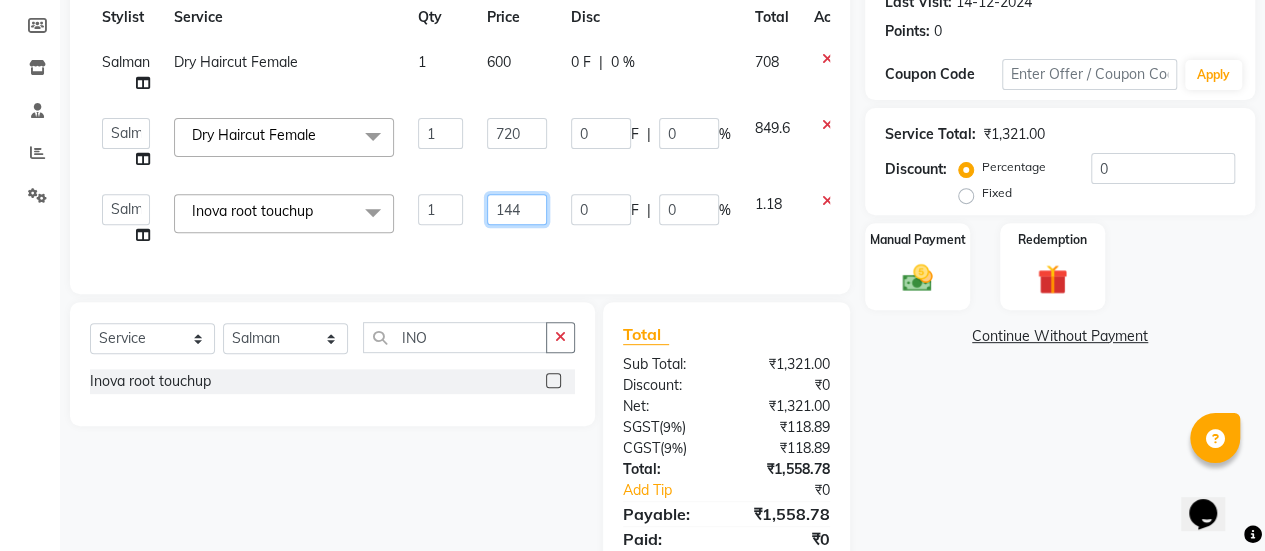 type on "1440" 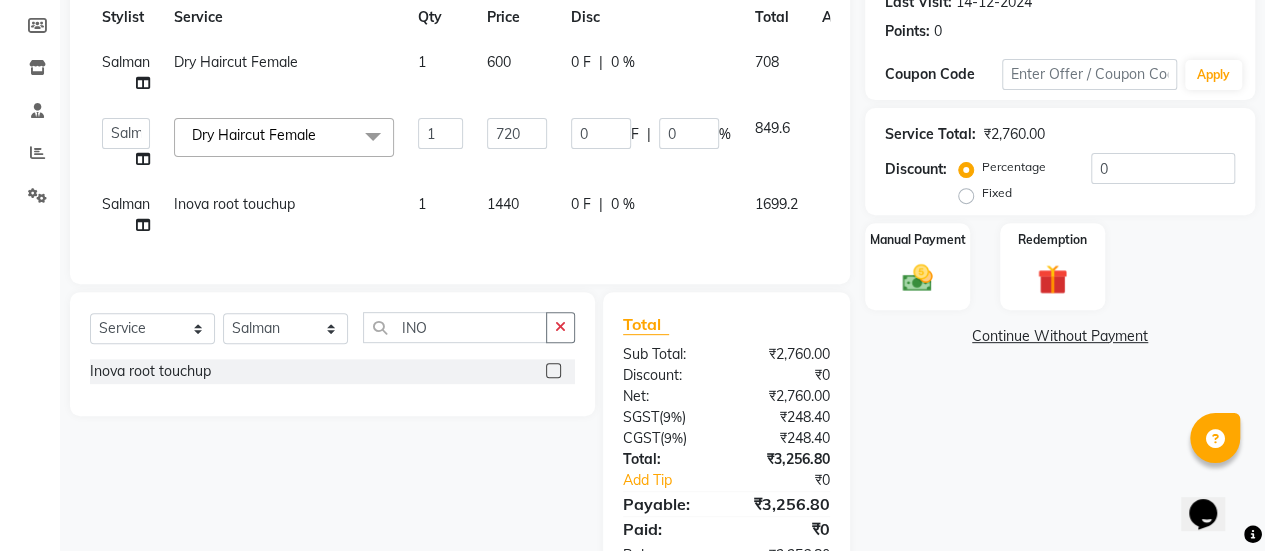click on "Services Stylist Service Qty Price Disc Total Action Salman Dry Haircut Female 1 600 0 F | 0 % 708  AAKASH   Chaitanya   Divya   KALANY   Manager   Mohini   MUSARIK   Parvez Shaikh   PINKEY   PRADEEP SHARMA   Rushi pandit   Salman   Shakeel   Shraddha   Vaibhavi   Vijay khade   xyz  Dry Haircut Female  x Chin Forehead Lowerlips Upperlips 1 Eyebrow Sidelocks Full Face BRILLARE DANDRUFF  SPA billare oil massage  Inova root touchup full face wax D tan face and neck Hair scrub  Hair cut and beard NAILS GEL GEL OVERLAY + ART FRENCH TIP FEET POLISH + FRENCH TIP NAILS EXTENSTION Body Pollishing SPA MENI NAIIS REMOVEL MEKUP  NANOPLASTIYA MOROCCAN MASK Upperlips B Wax Beard Trimming Beard colour Hair Wash Men Hair Wash Female Hair-set Shaving Boy Hair Cut Dry Haircut Male Girl Hair Cut Wash Haircut Female Dry Haircut Female Female Hair Cut & BD Wash Haircut Female Ubderarms Full Hands 1 Half Legs 1 Full Legs Full Body(Without Bikini) Ubderarms 1 Full Hands Half Legs Full Legs 1 Bwax Full Body(Without Bikini) 2 Blow Dry" 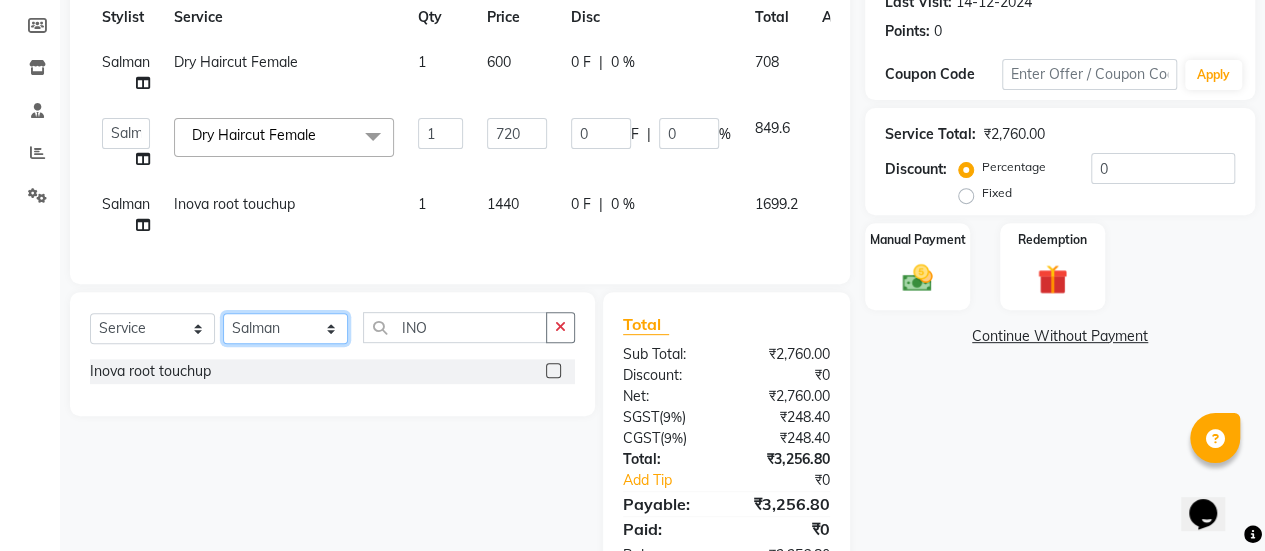 click on "Select Stylist AAKASH Chaitanya Divya KALANY Manager Mohini MUSARIK Parvez Shaikh PINKEY PRADEEP SHARMA Rushi pandit Salman Shakeel Shraddha Vaibhavi Vijay khade xyz" 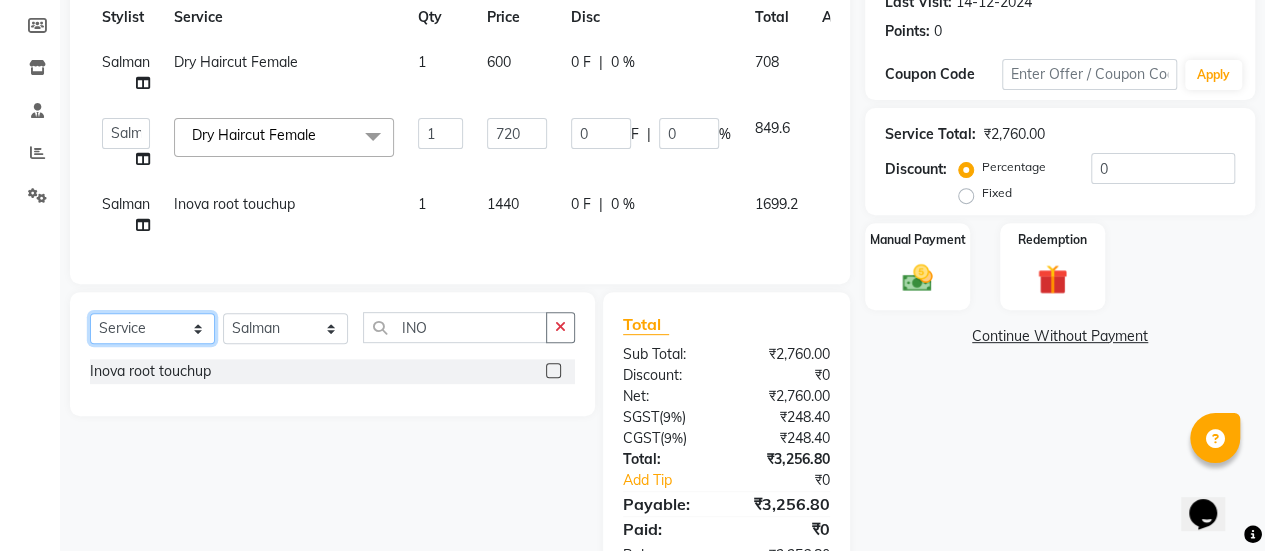 click on "Select  Service  Product  Membership  Package Voucher Prepaid Gift Card" 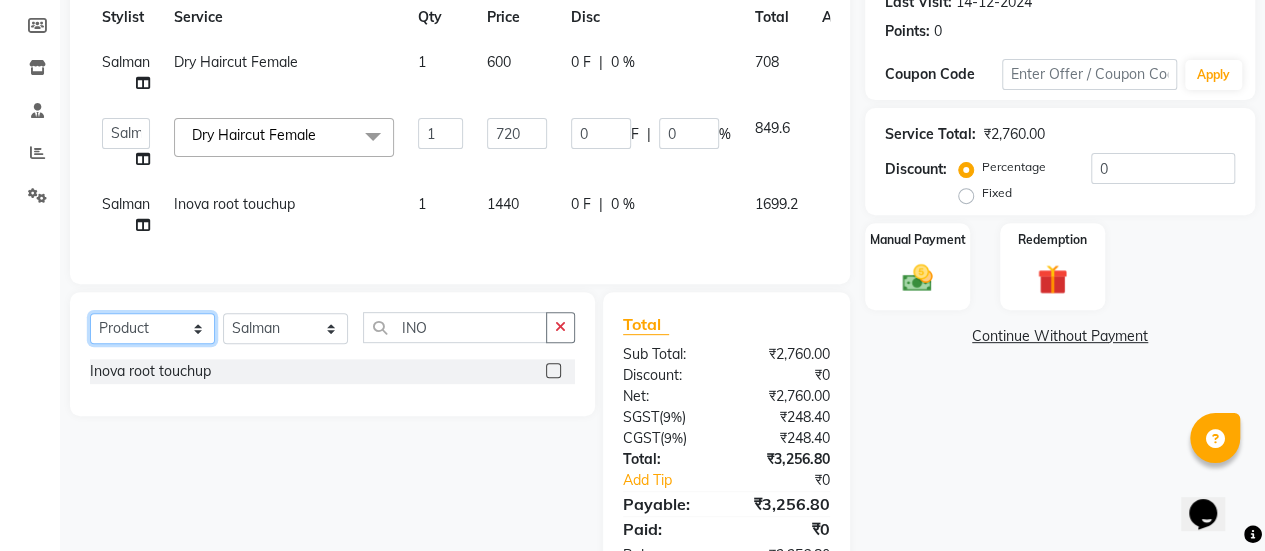 click on "Select  Service  Product  Membership  Package Voucher Prepaid Gift Card" 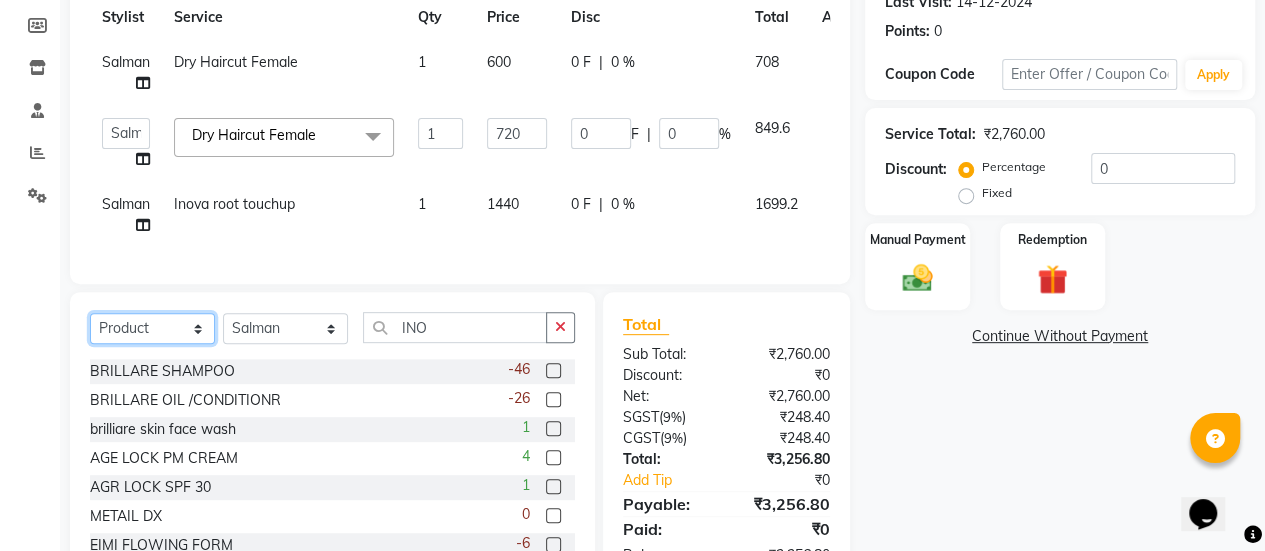 scroll, scrollTop: 370, scrollLeft: 0, axis: vertical 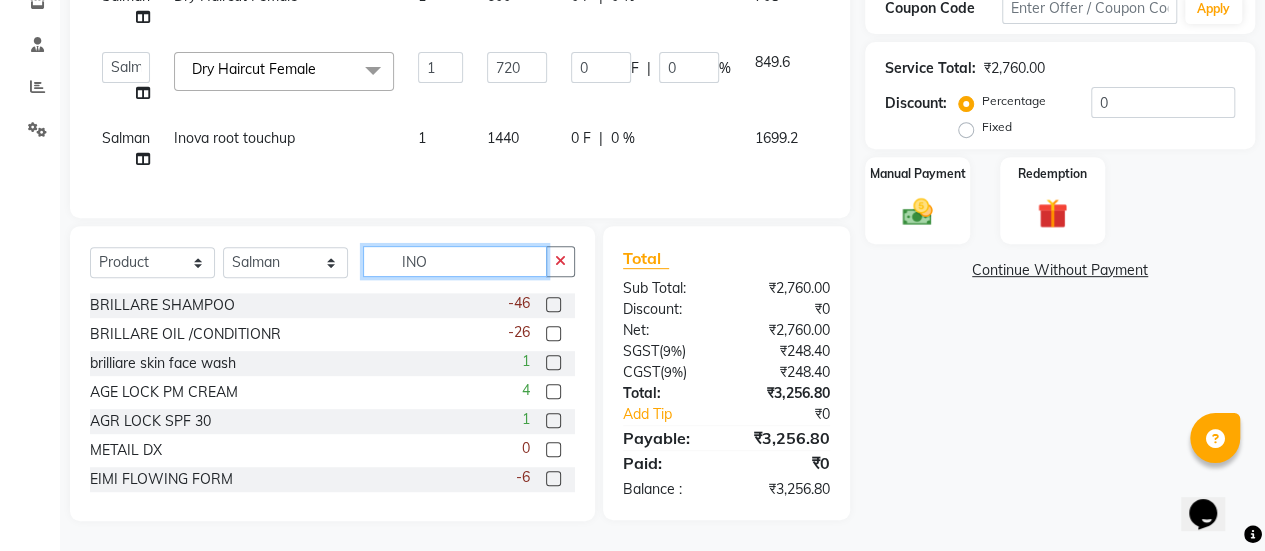 click on "INO" 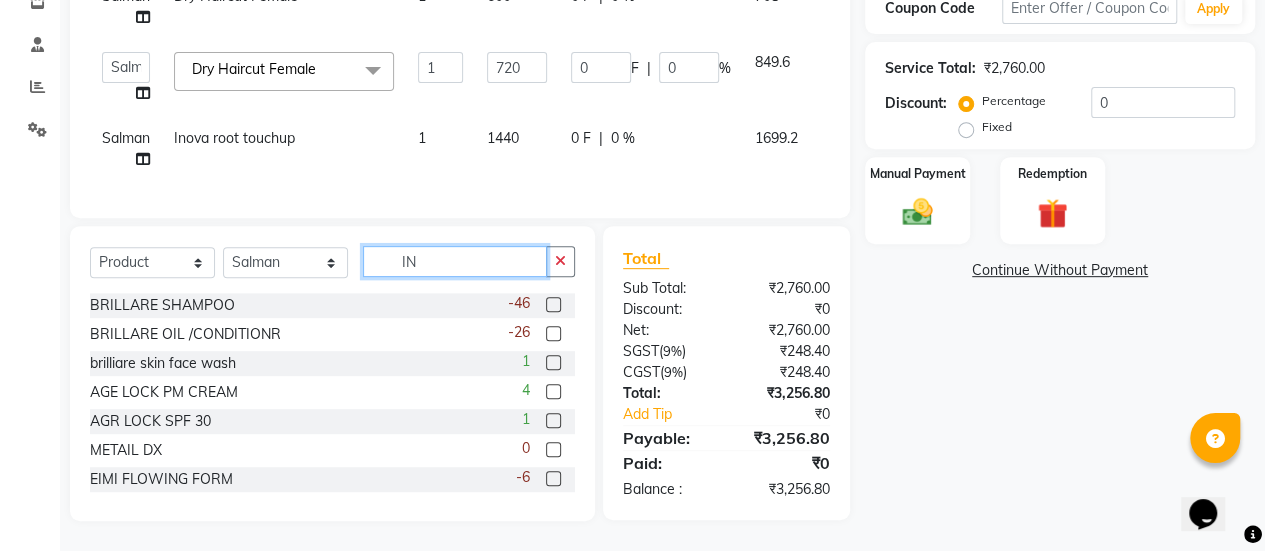 type on "I" 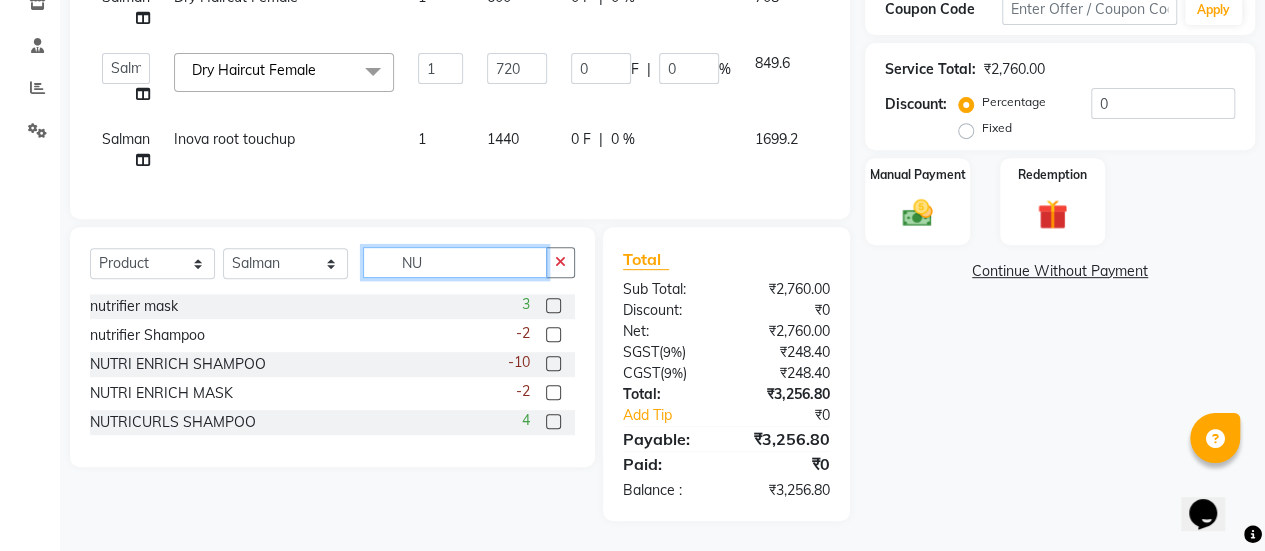 scroll, scrollTop: 368, scrollLeft: 0, axis: vertical 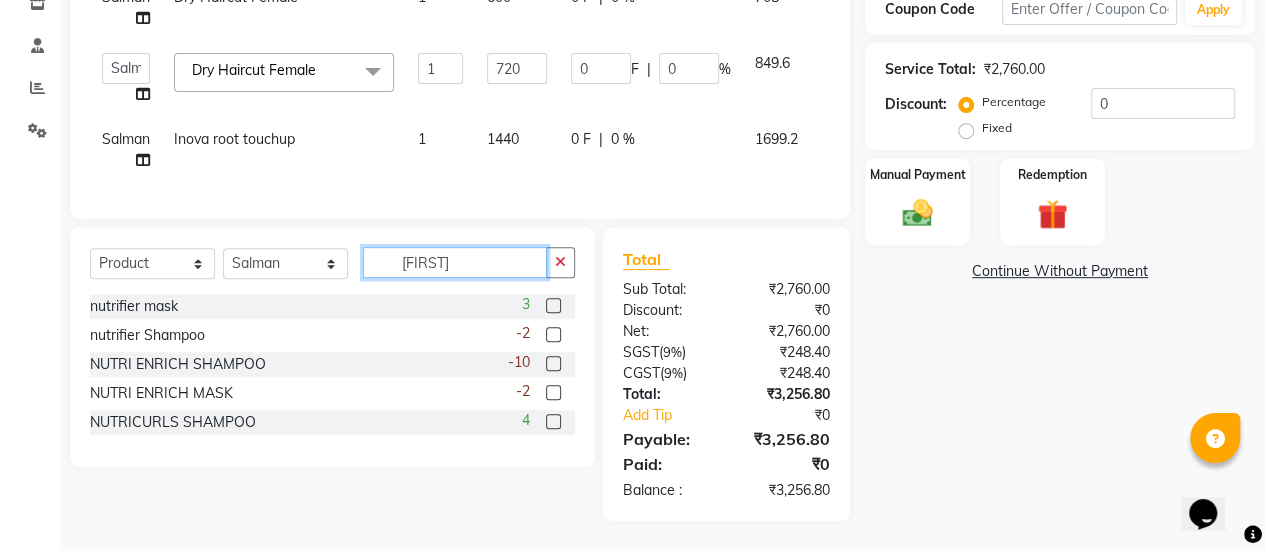 type on "[FIRST]" 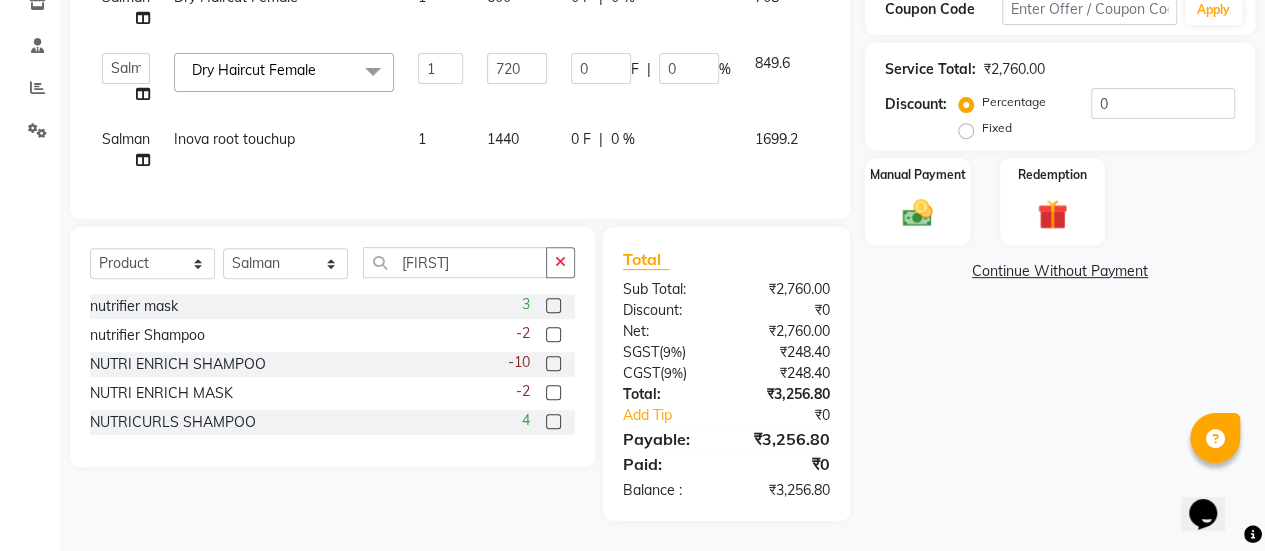 click 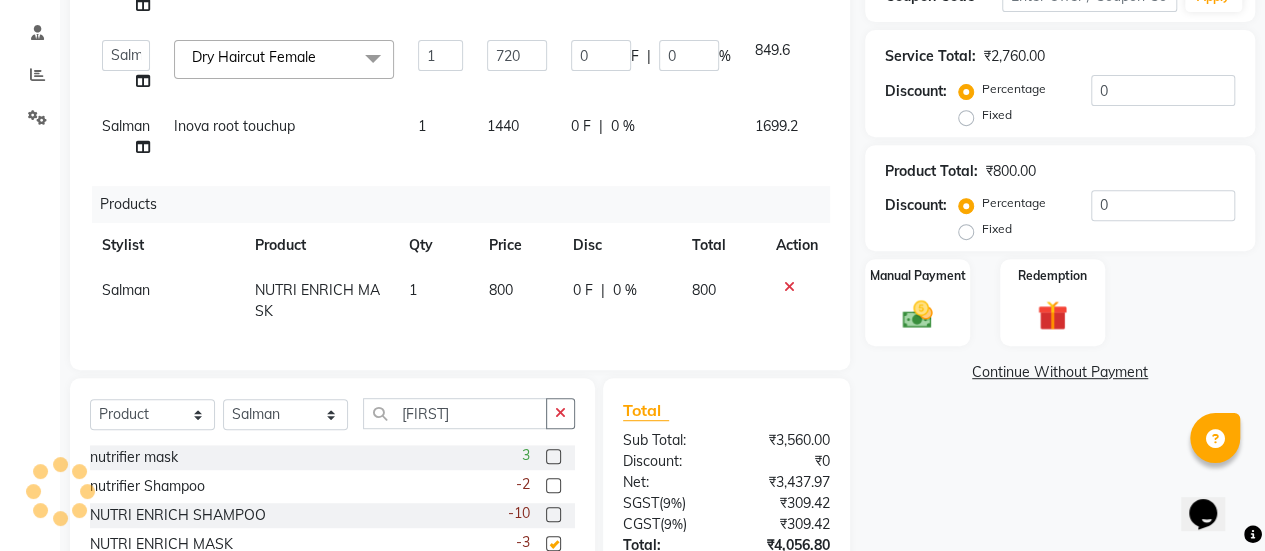 checkbox on "false" 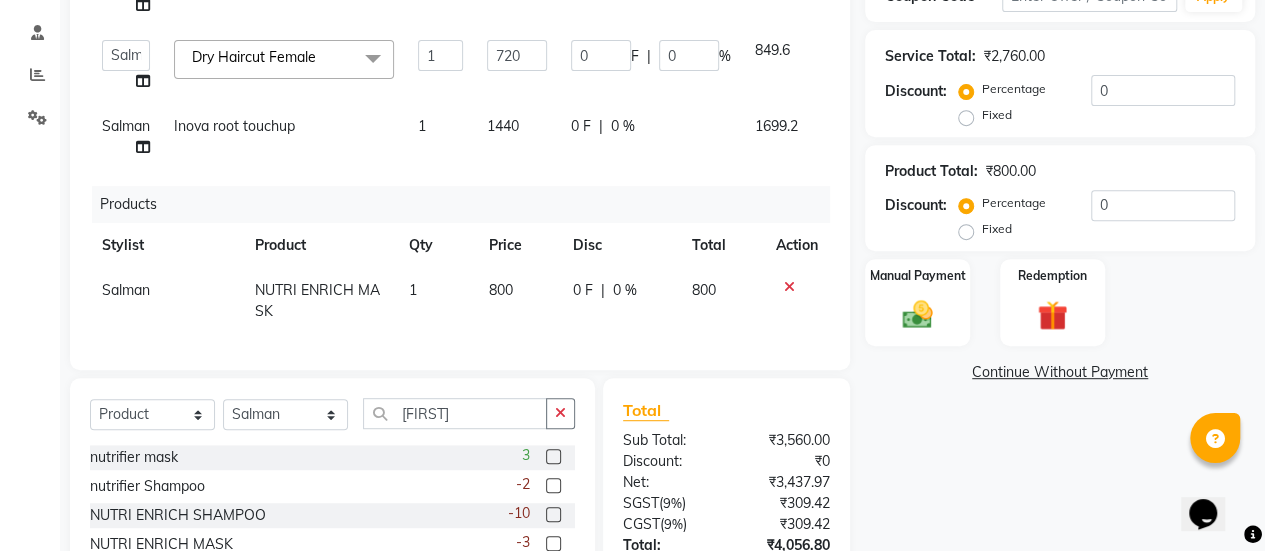 click on "800" 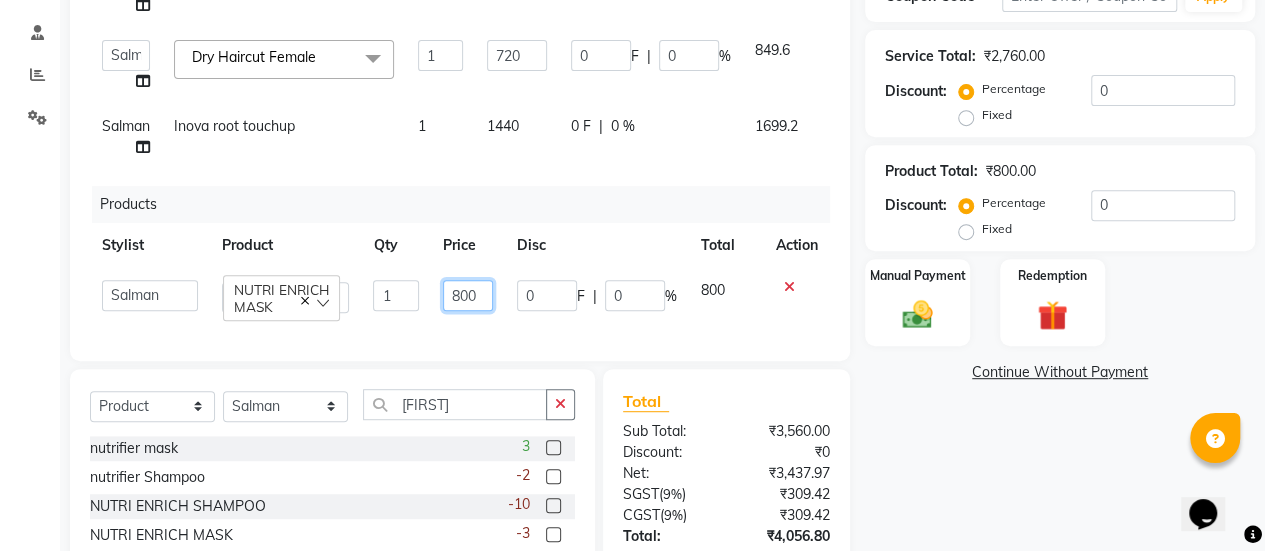 click on "800" 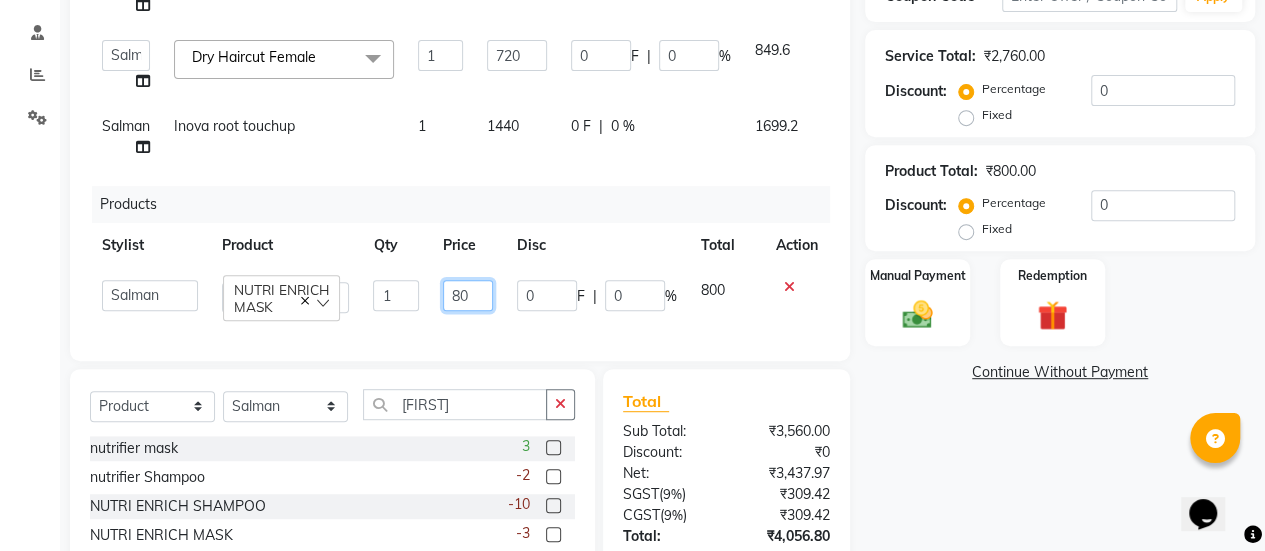 type on "8" 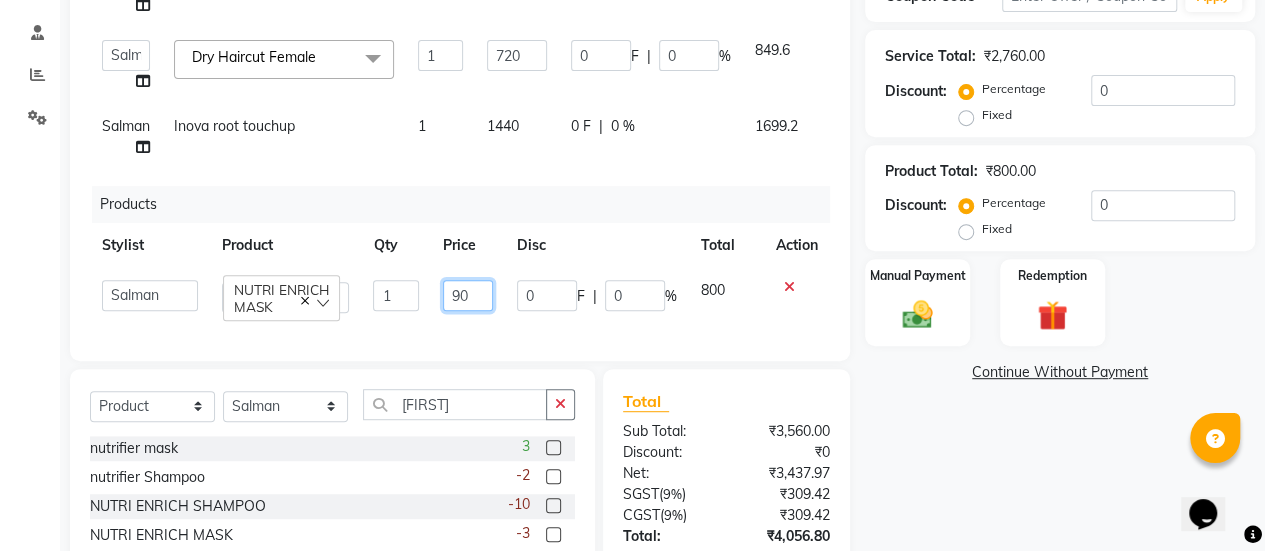 type on "900" 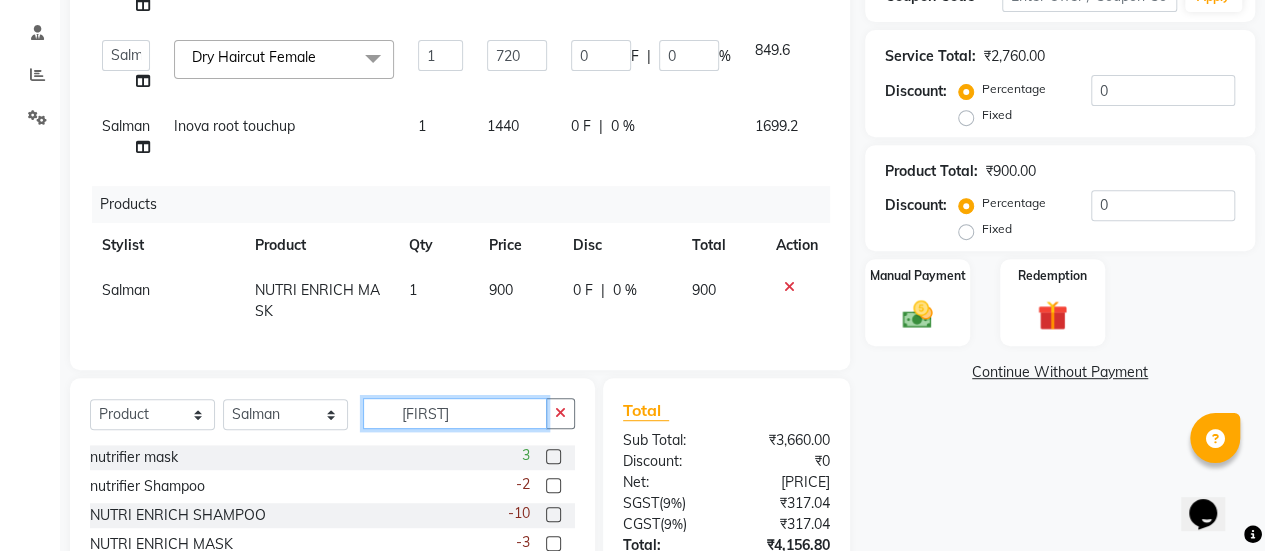 click on "[FIRST]" 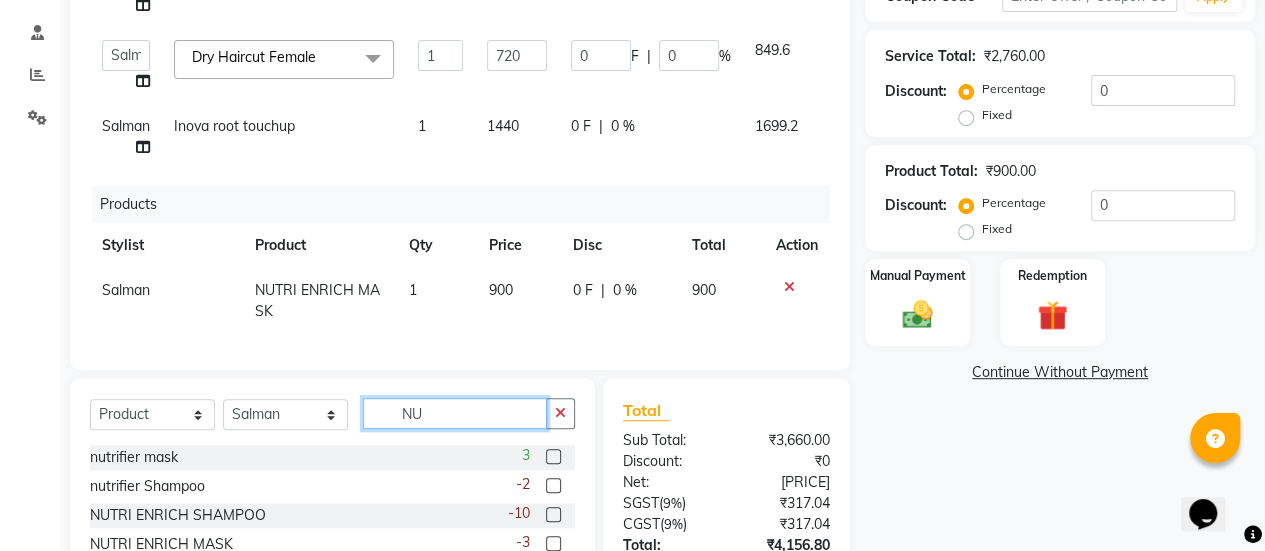 type on "N" 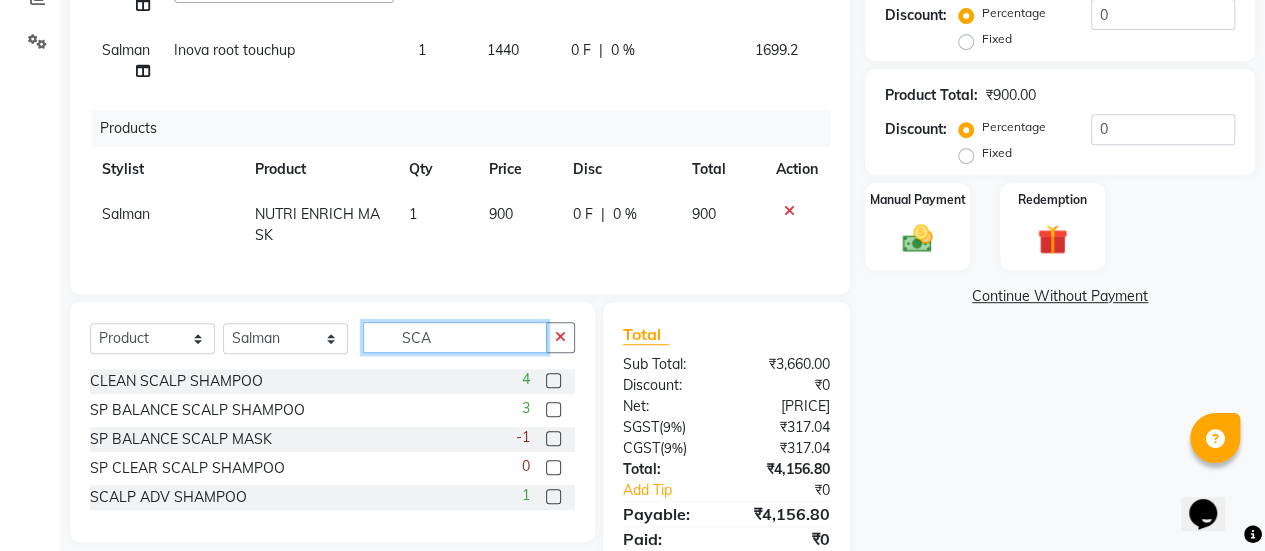 scroll, scrollTop: 446, scrollLeft: 0, axis: vertical 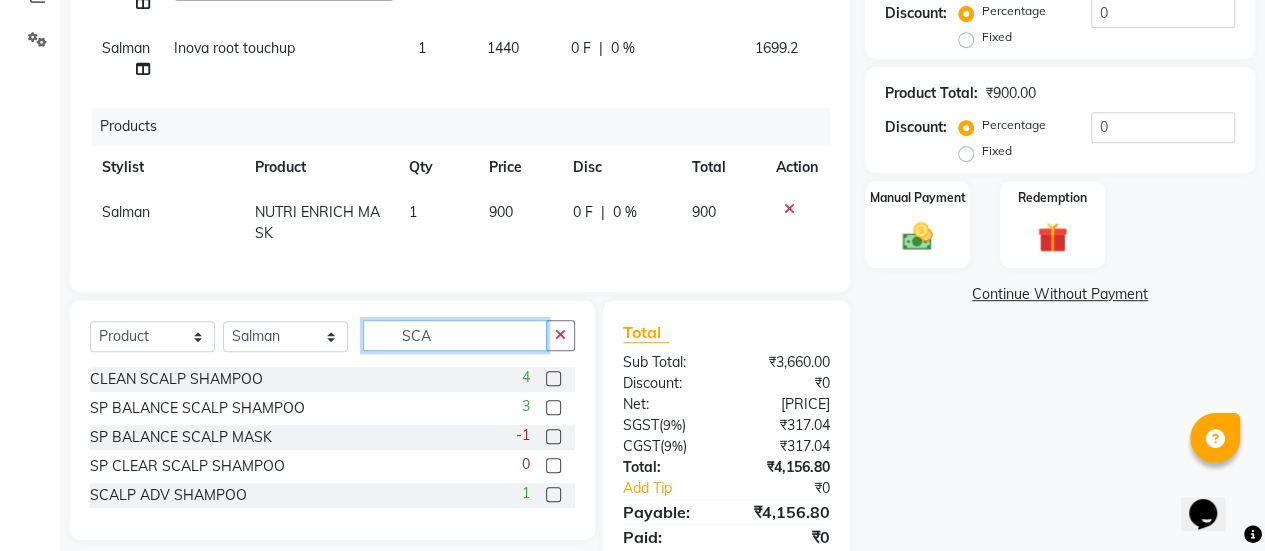 type on "SCA" 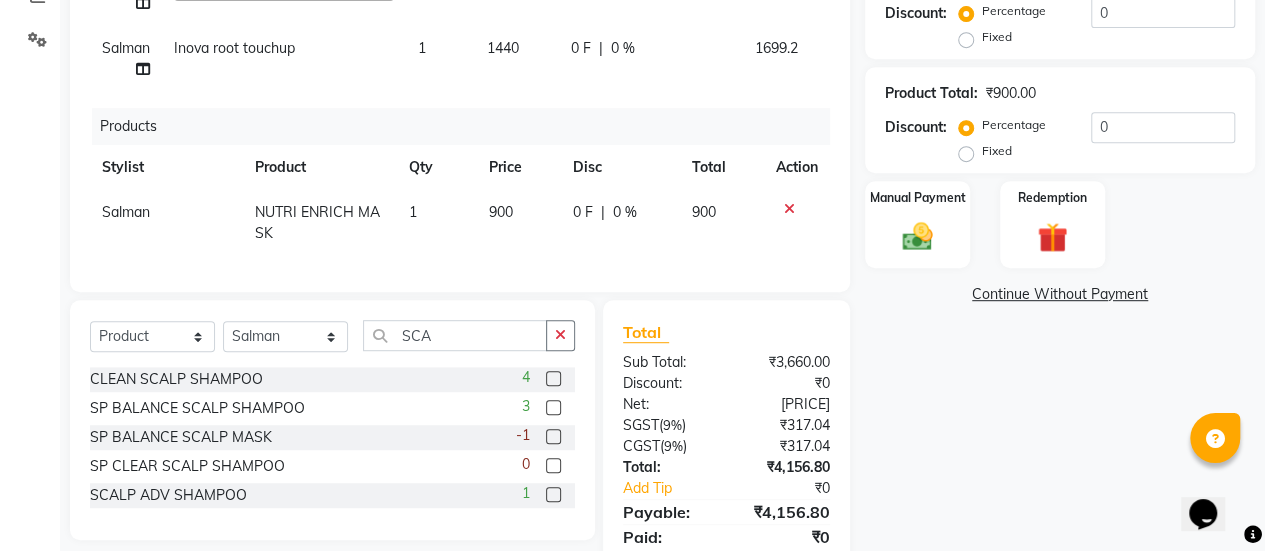 click 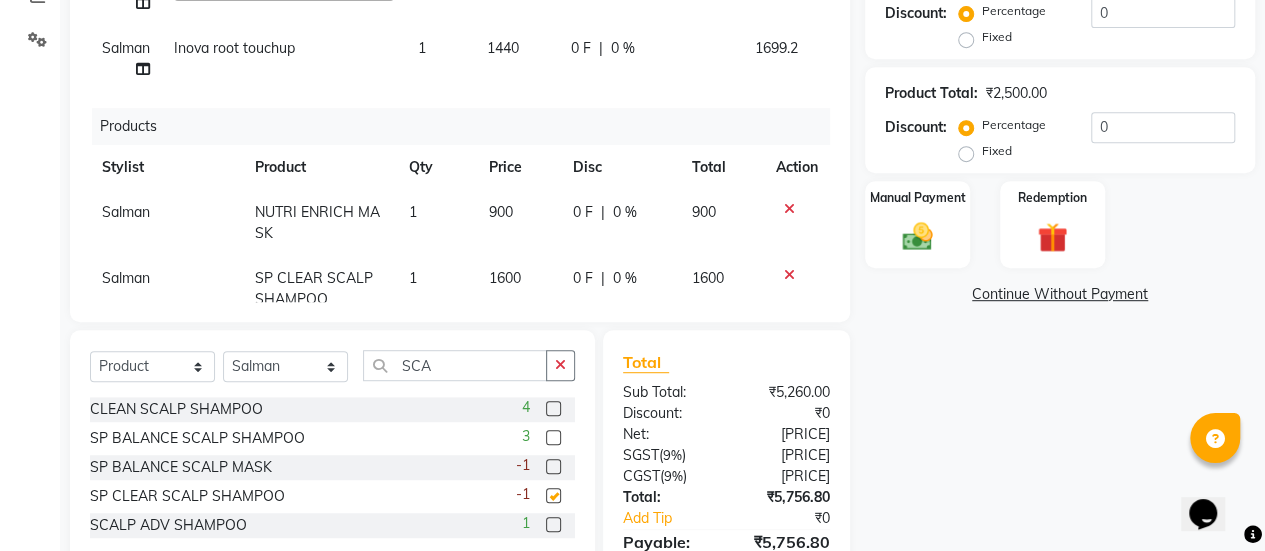 checkbox on "false" 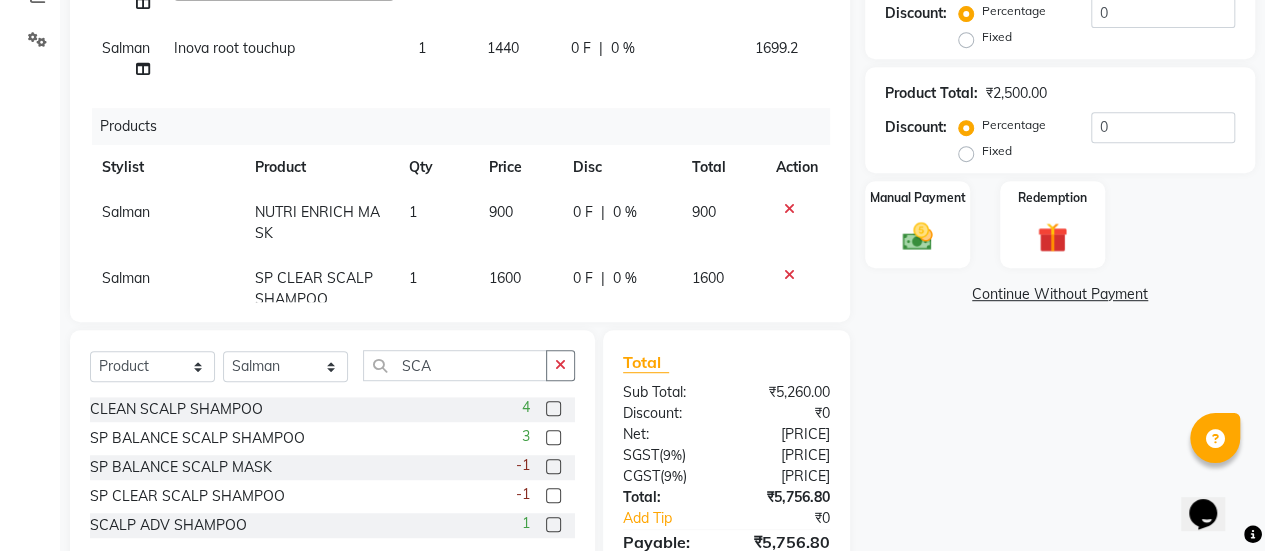 scroll, scrollTop: 51, scrollLeft: 0, axis: vertical 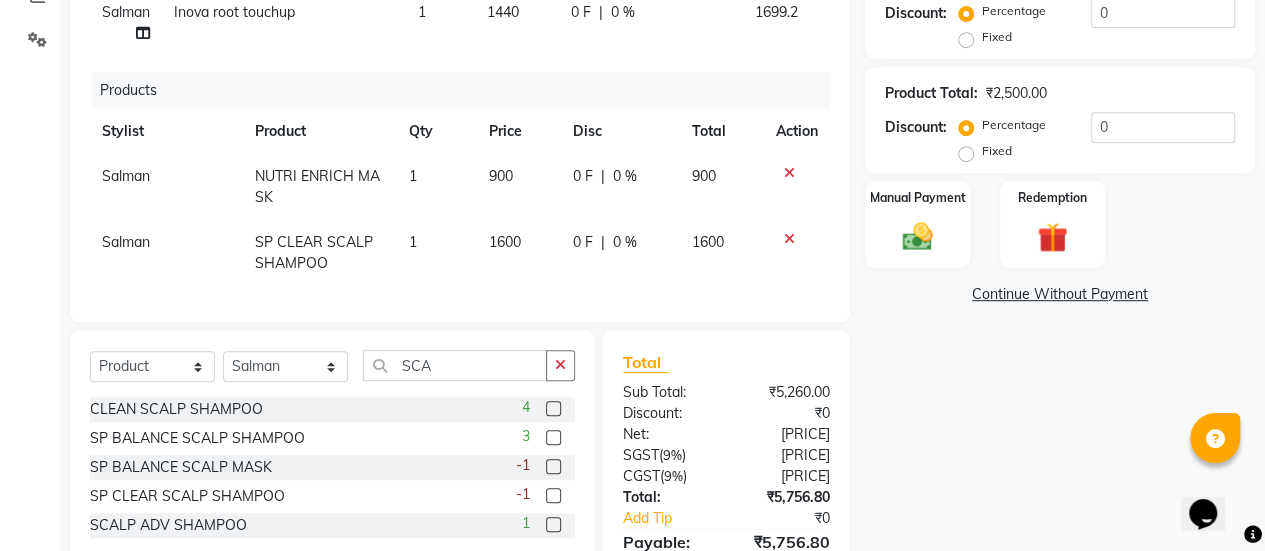 click on "1600" 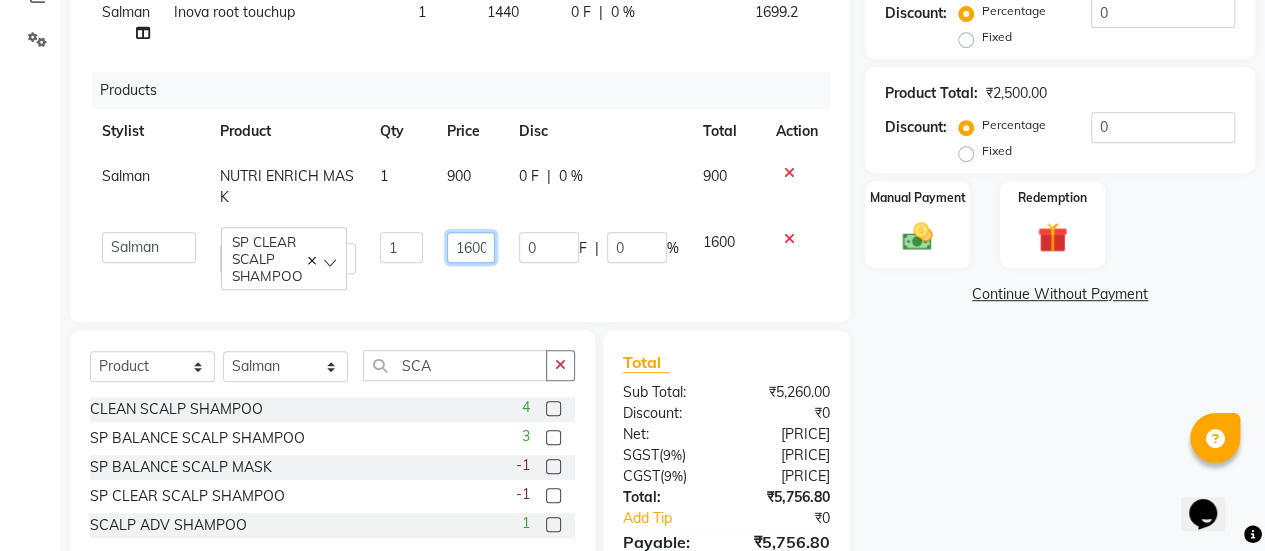 click on "1600" 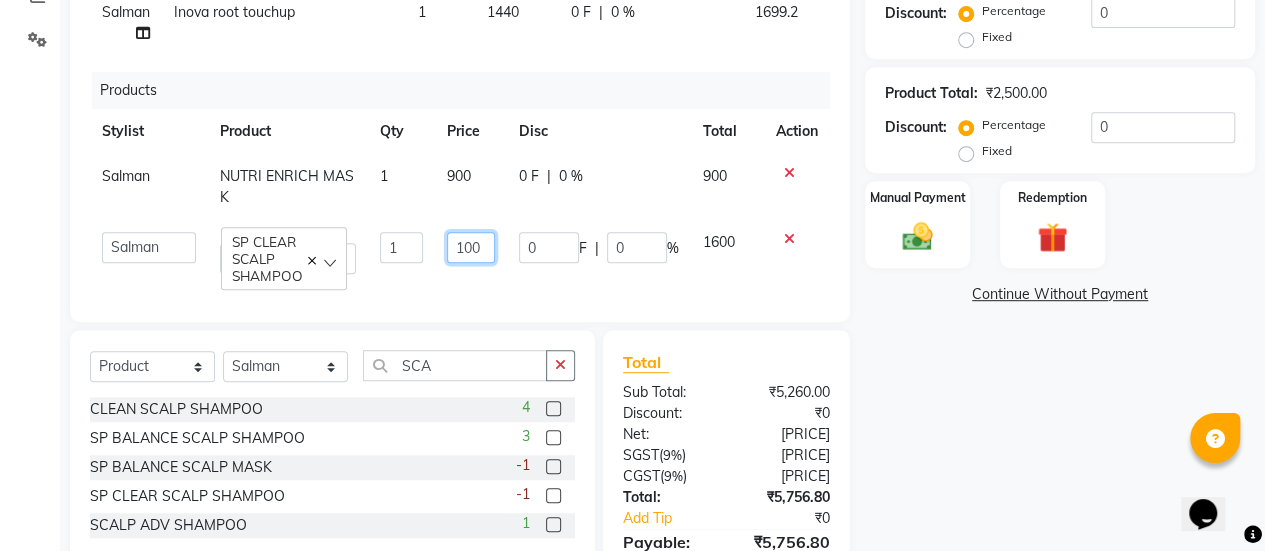 type on "1800" 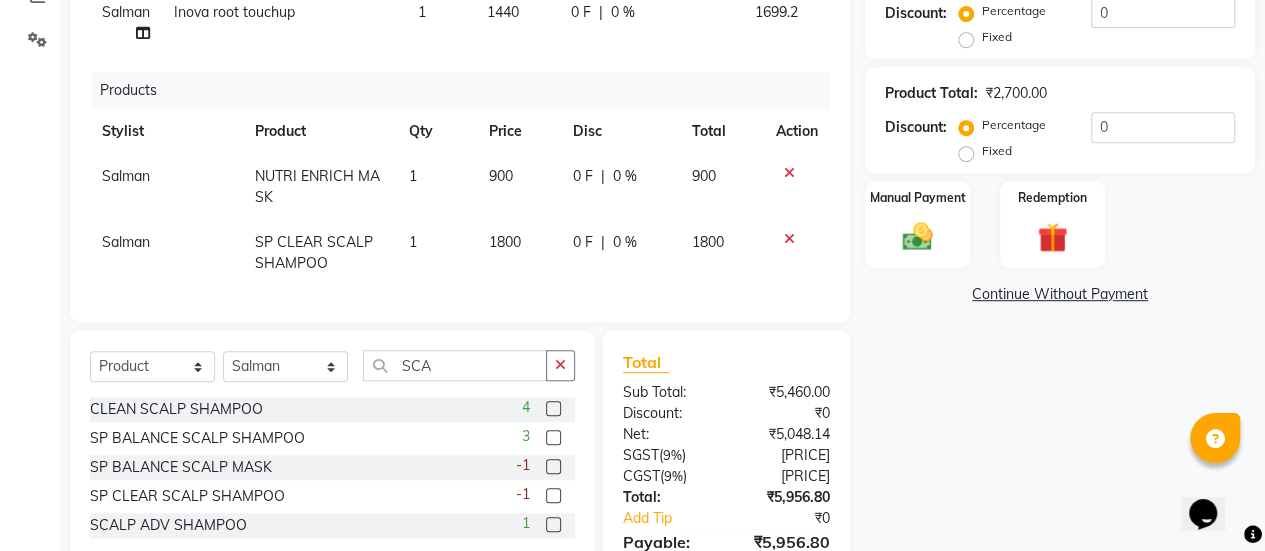 click on "[FIRST] [LAST] SHAMPOO 1 1800 0 F | 0 % 1800" 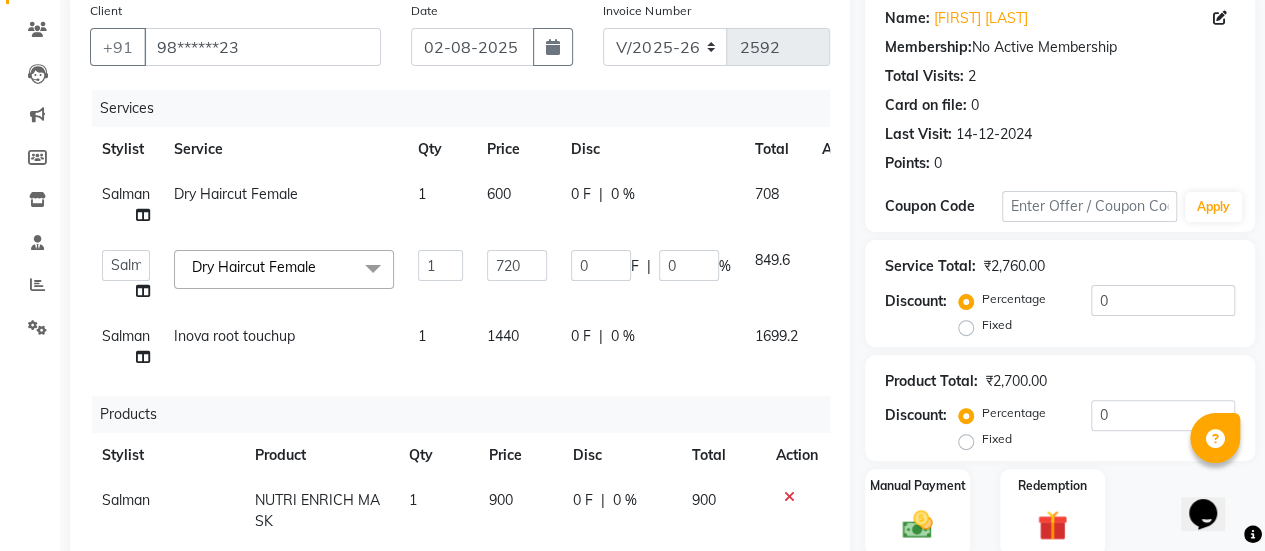 scroll, scrollTop: 158, scrollLeft: 0, axis: vertical 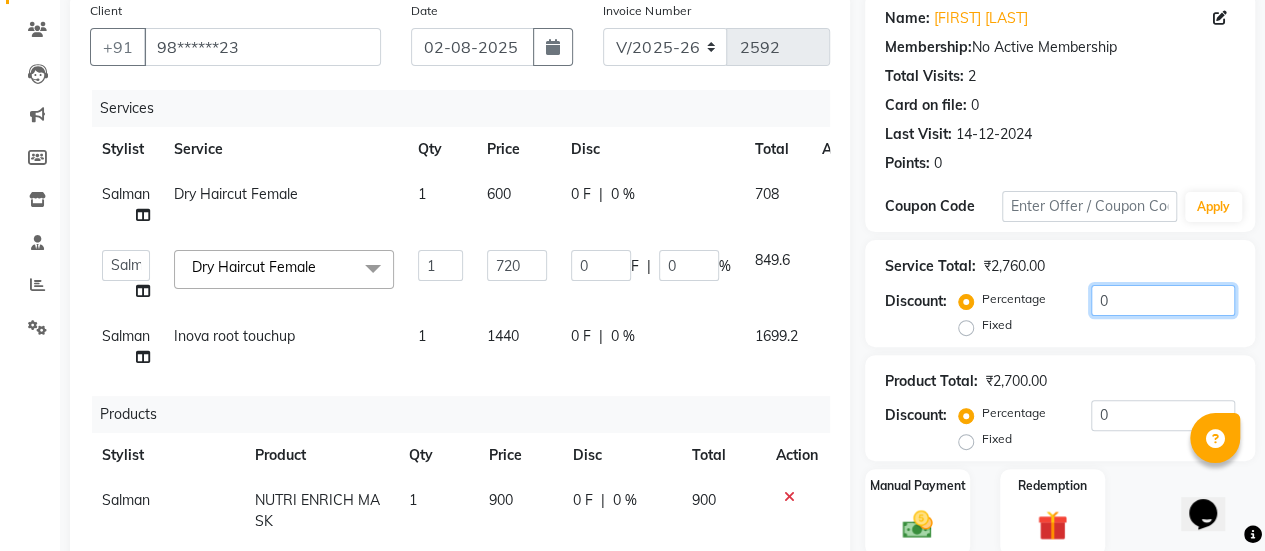 click on "0" 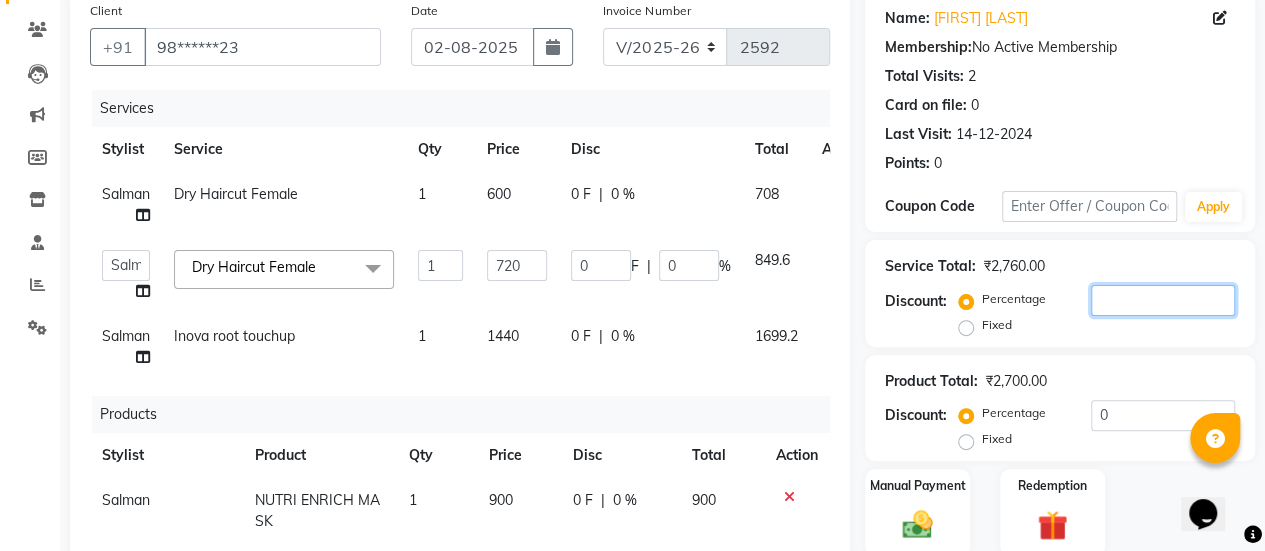 type on "2" 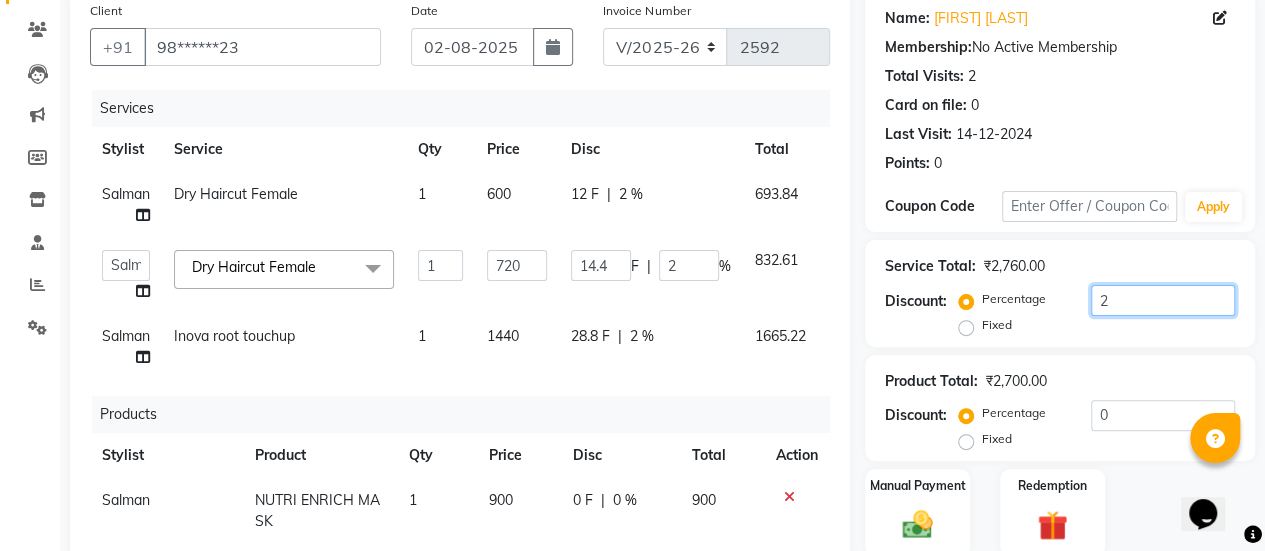 type on "20" 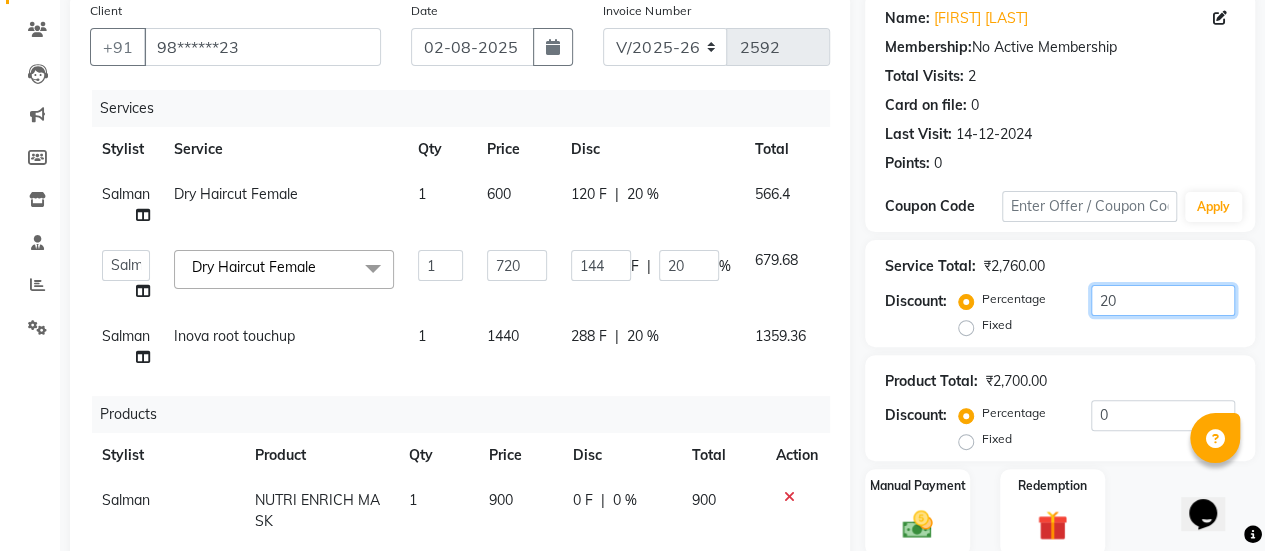 type on "20" 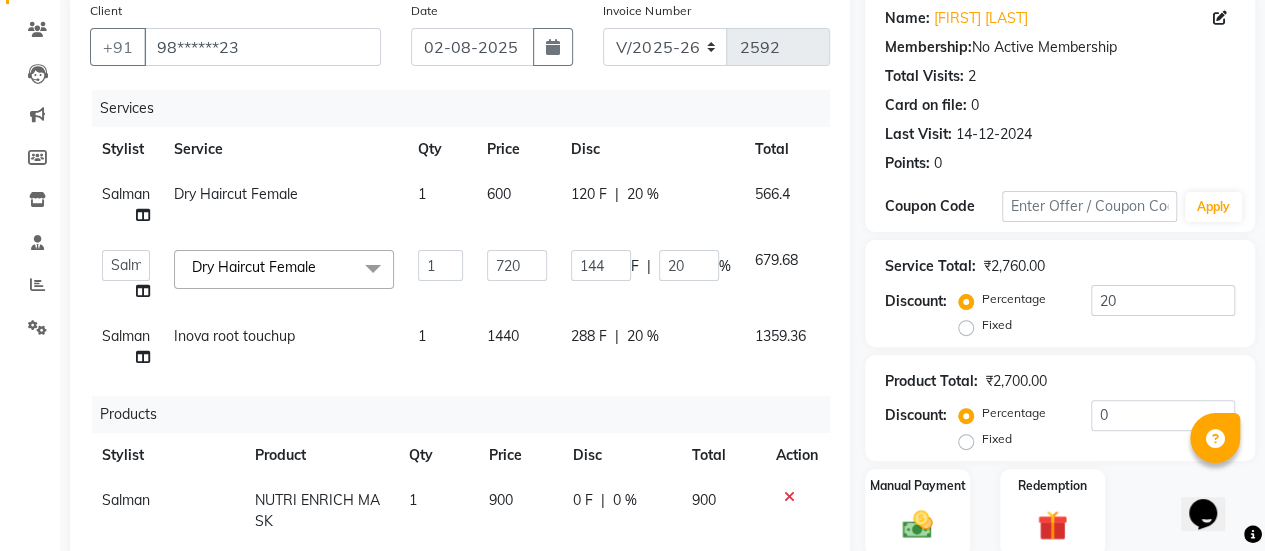 click on "288 F | 20 %" 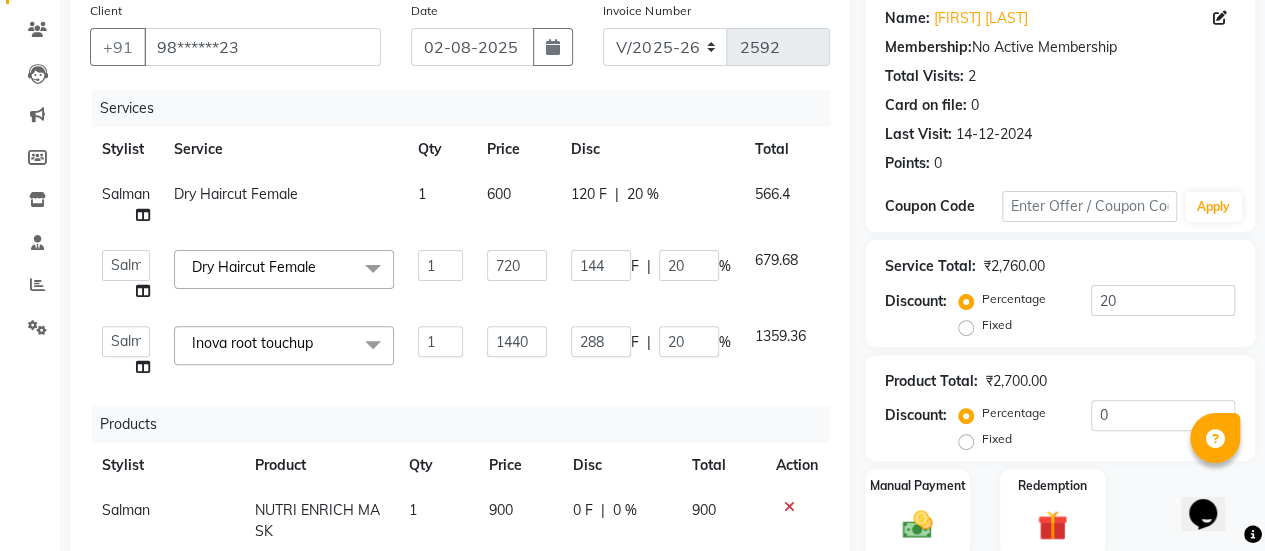 scroll, scrollTop: 61, scrollLeft: 0, axis: vertical 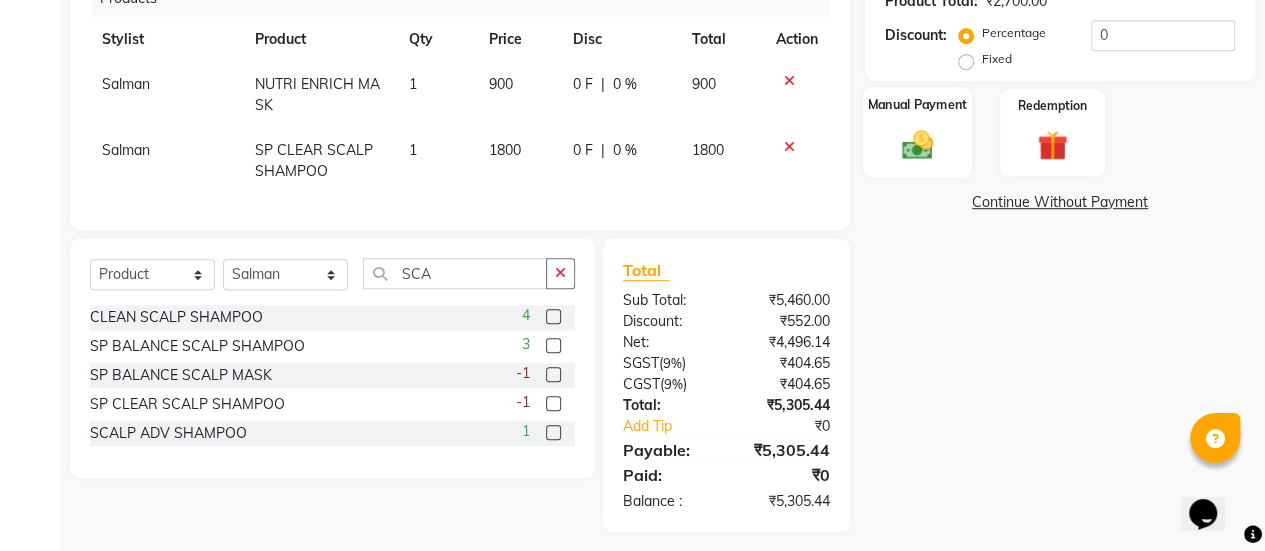 click 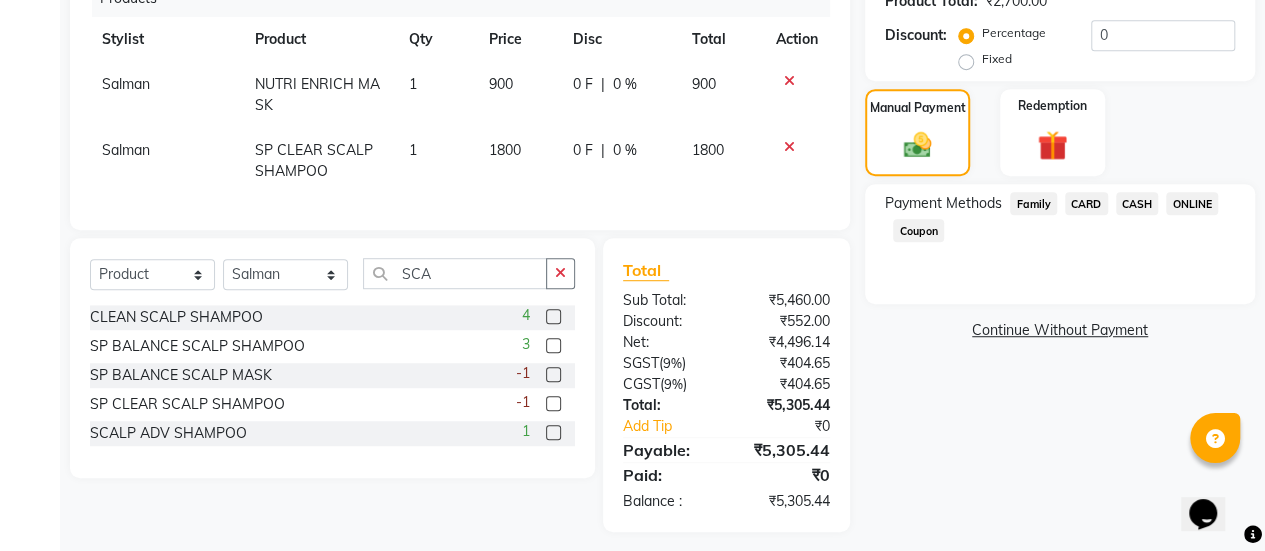 click on "CARD" 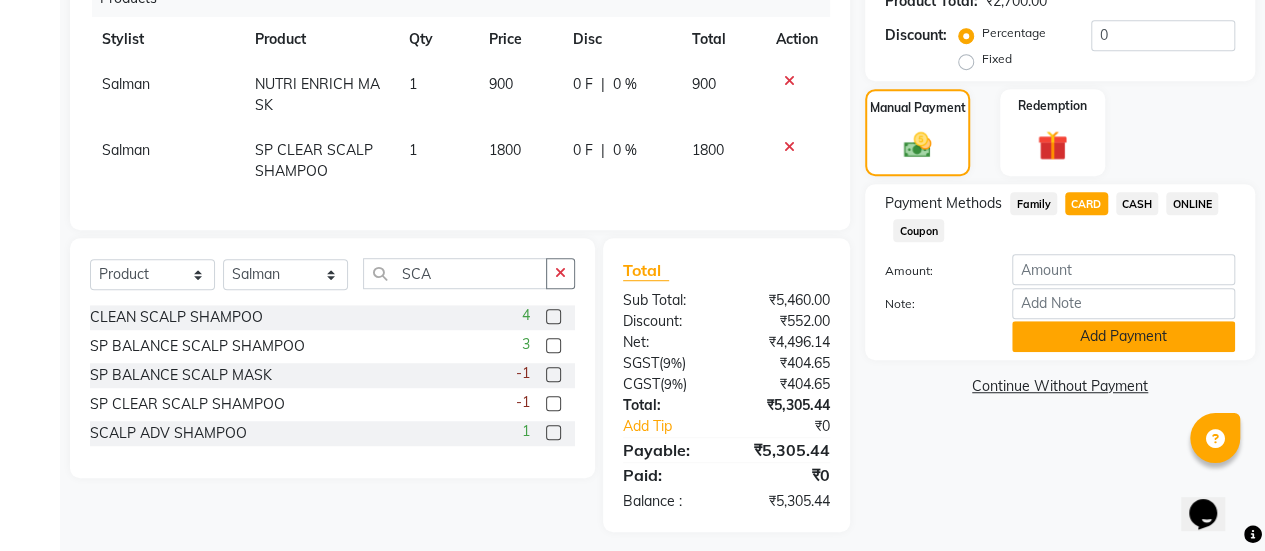 click on "Add Payment" 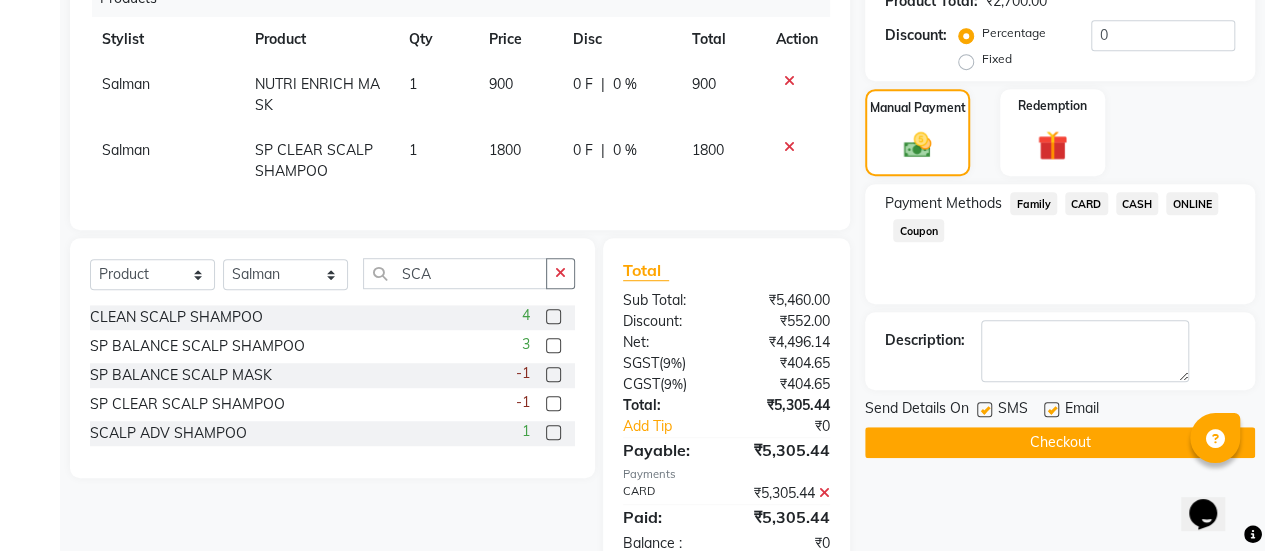 scroll, scrollTop: 589, scrollLeft: 0, axis: vertical 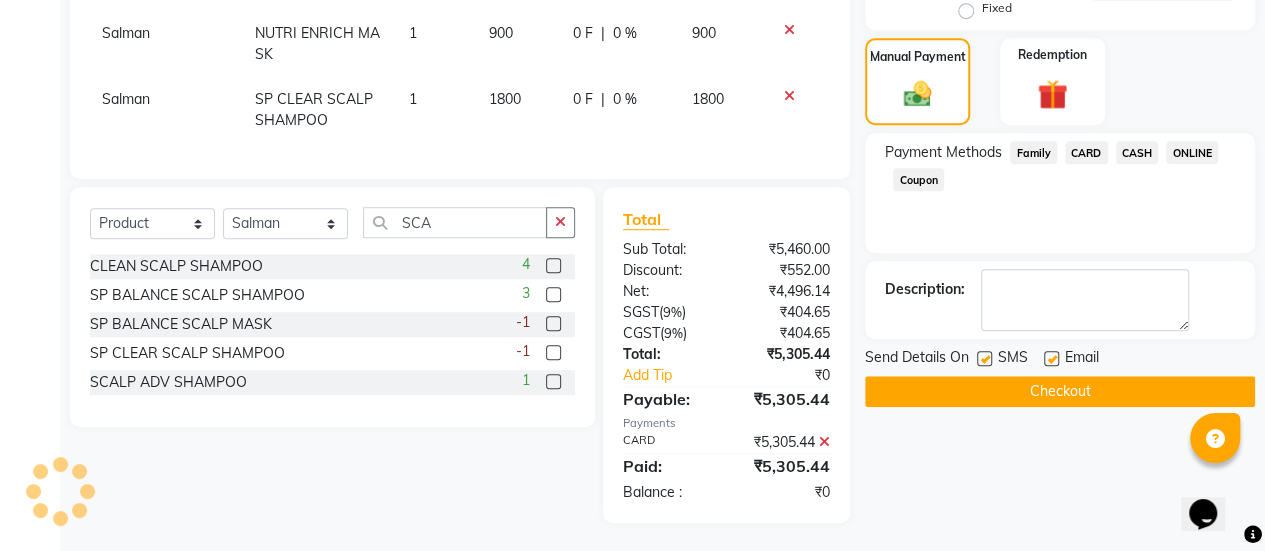 click 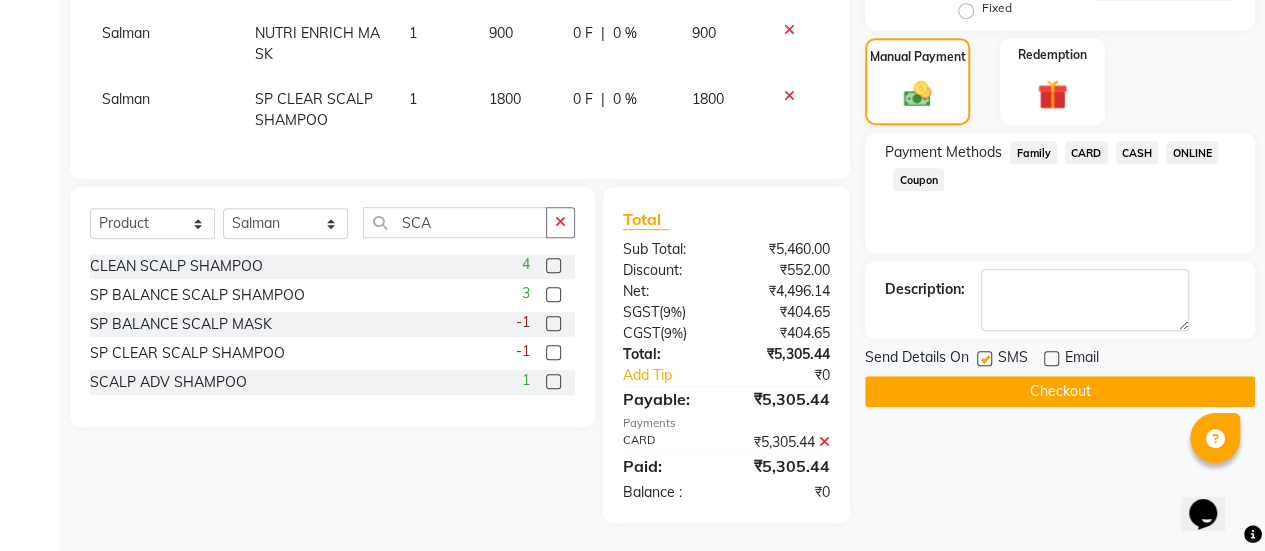 click on "Checkout" 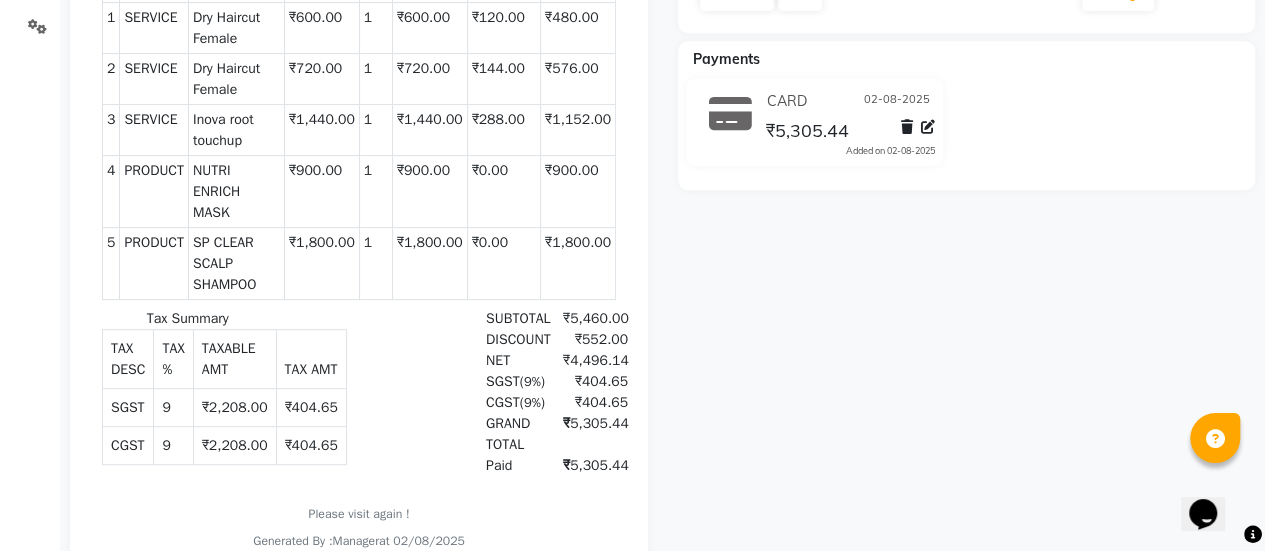 scroll, scrollTop: 0, scrollLeft: 0, axis: both 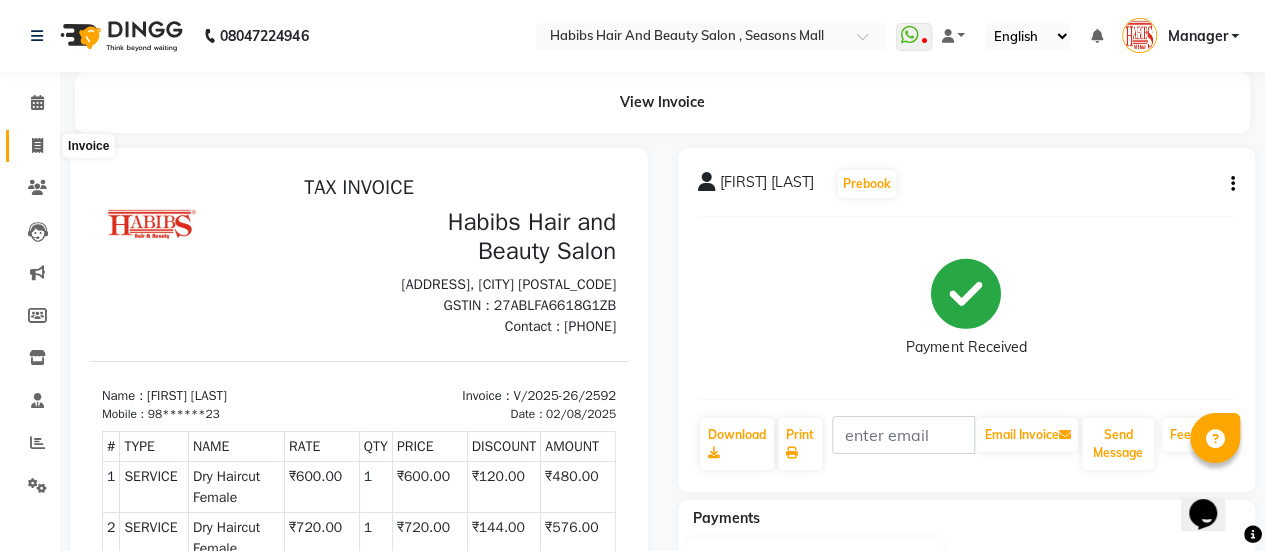 click 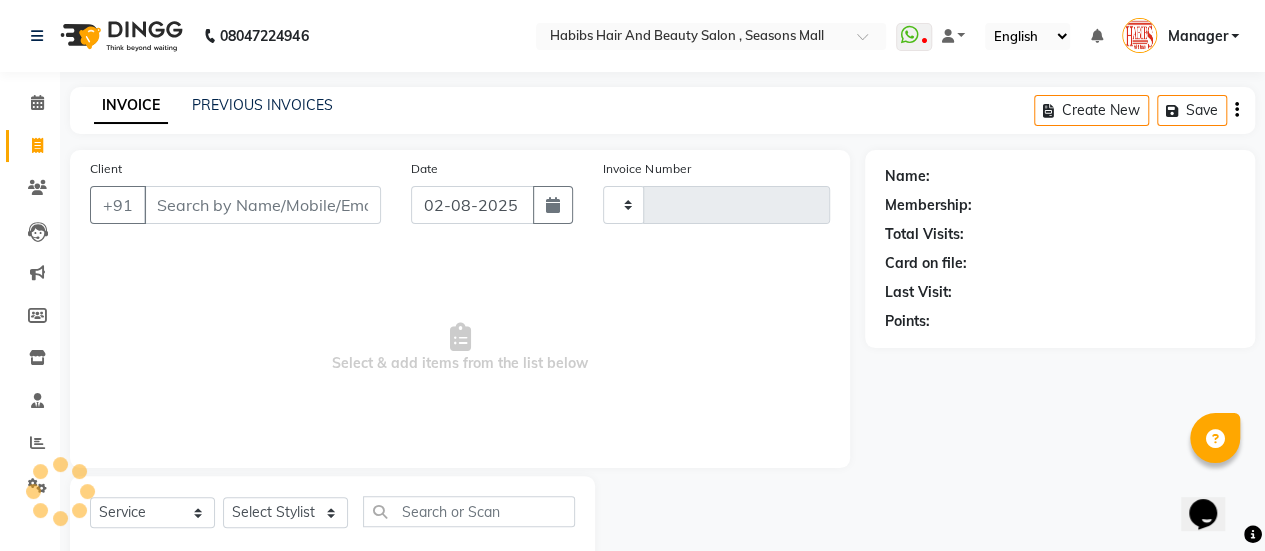 type on "2593" 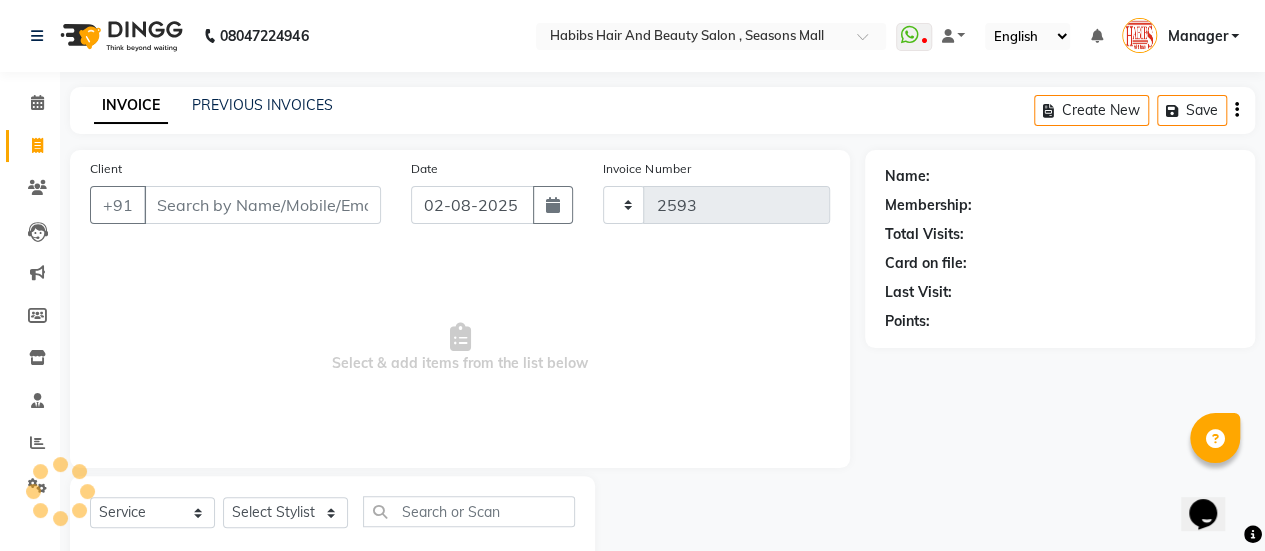 scroll, scrollTop: 49, scrollLeft: 0, axis: vertical 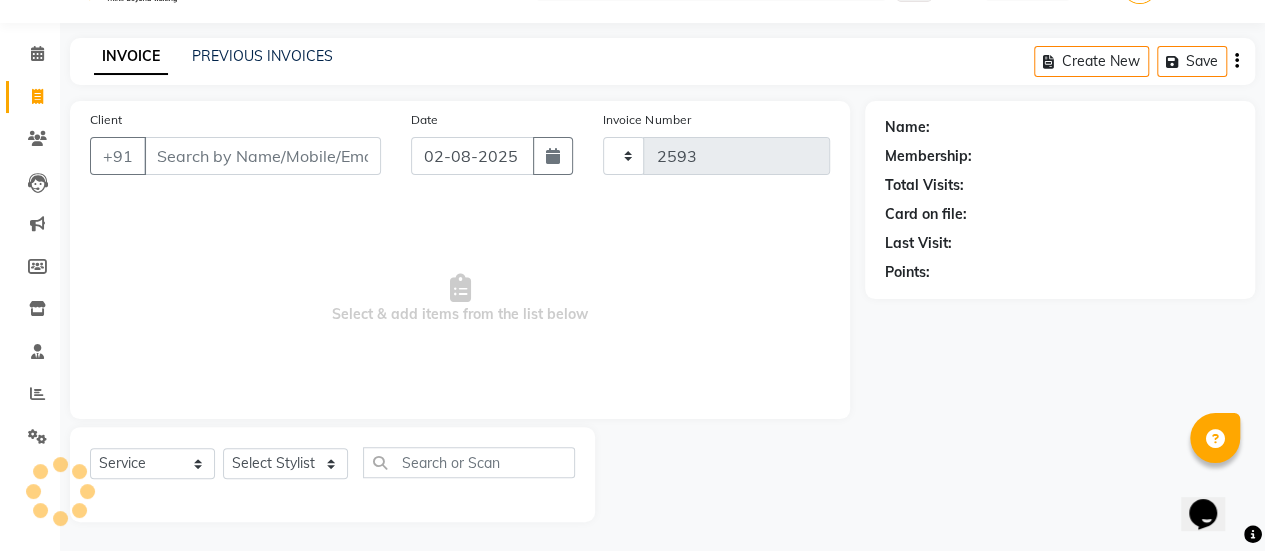 select on "5651" 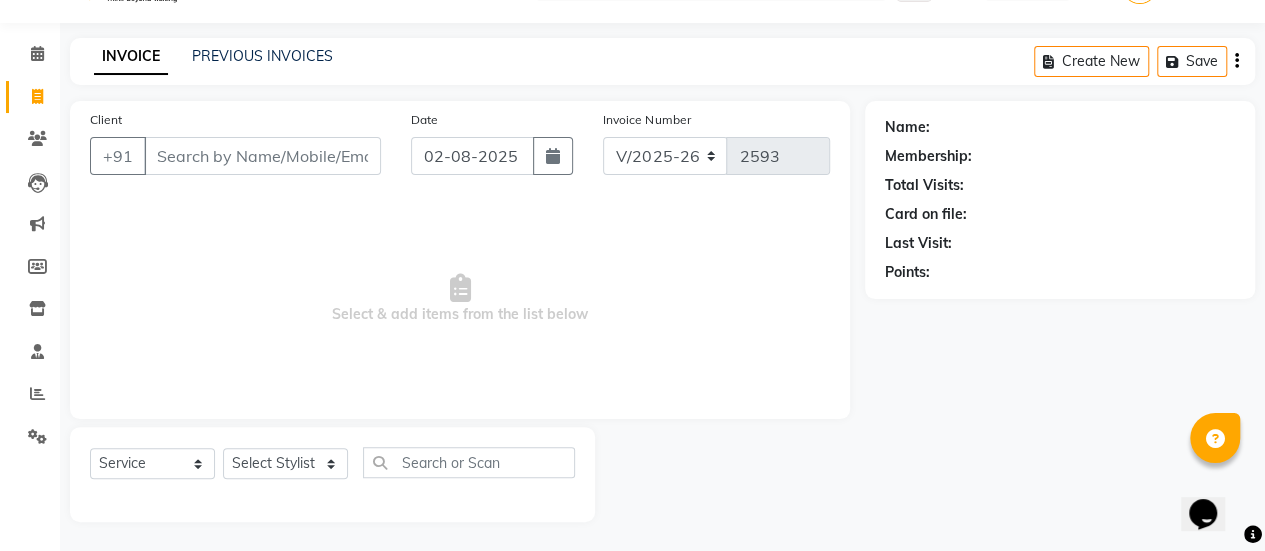 click on "Client" at bounding box center (262, 156) 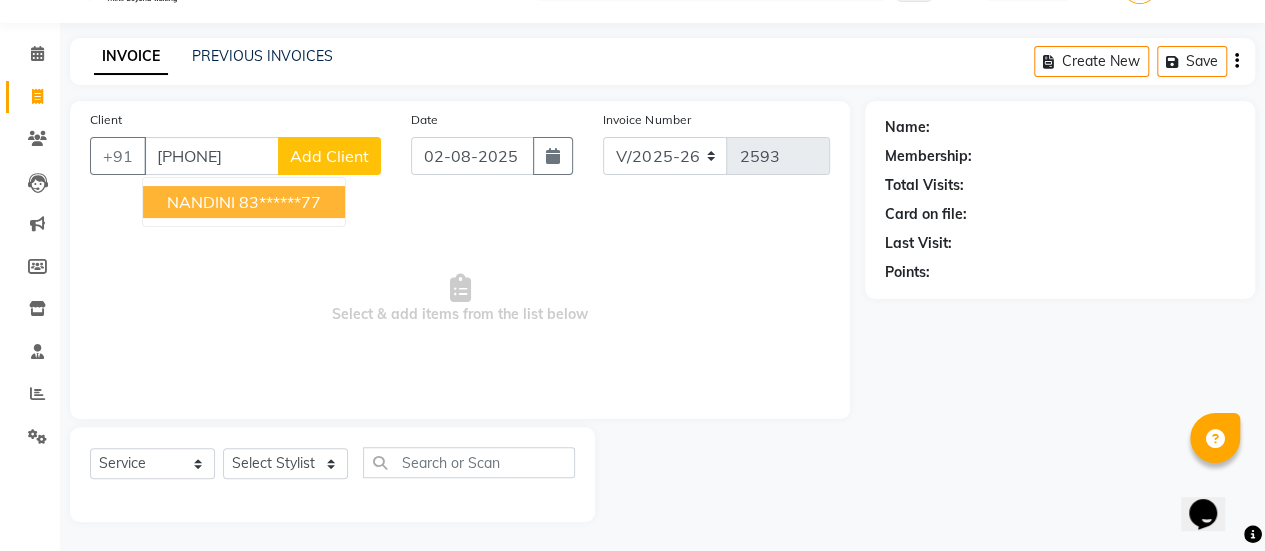 click on "83******77" at bounding box center [280, 202] 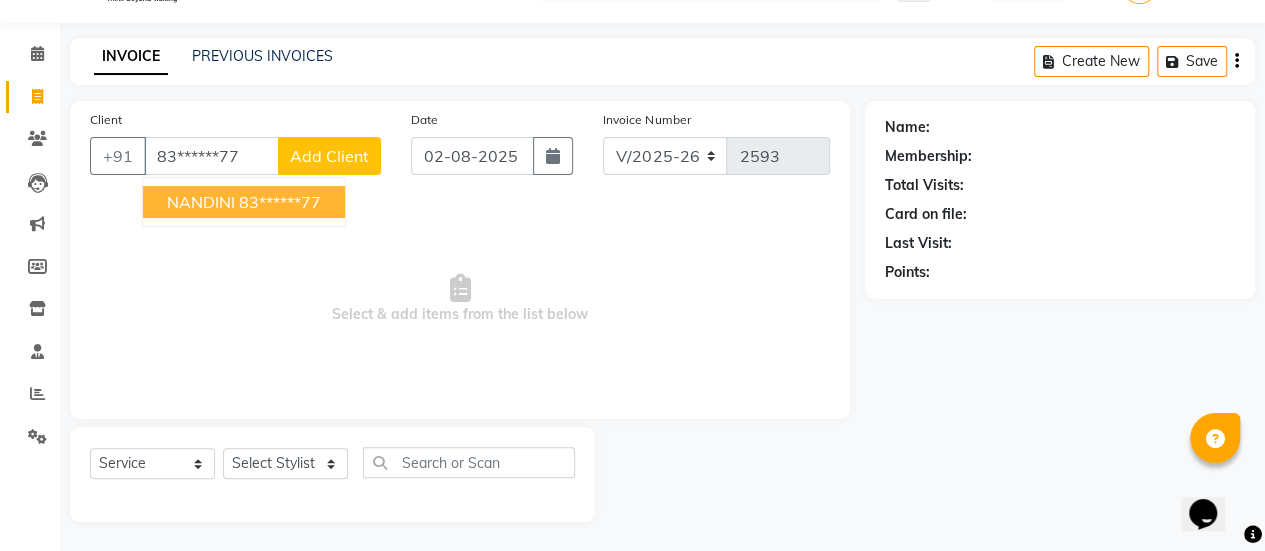 type on "83******77" 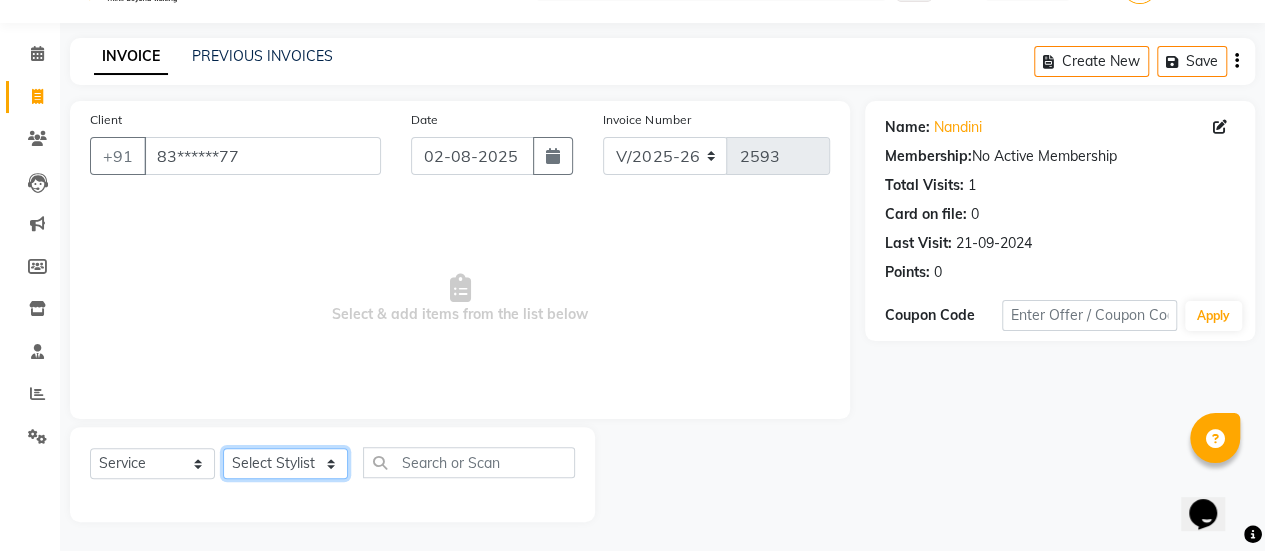 click on "Select Stylist AAKASH Chaitanya Divya KALANY Manager Mohini MUSARIK Parvez Shaikh PINKEY PRADEEP SHARMA Rushi pandit Salman Shakeel Shraddha Vaibhavi Vijay khade xyz" 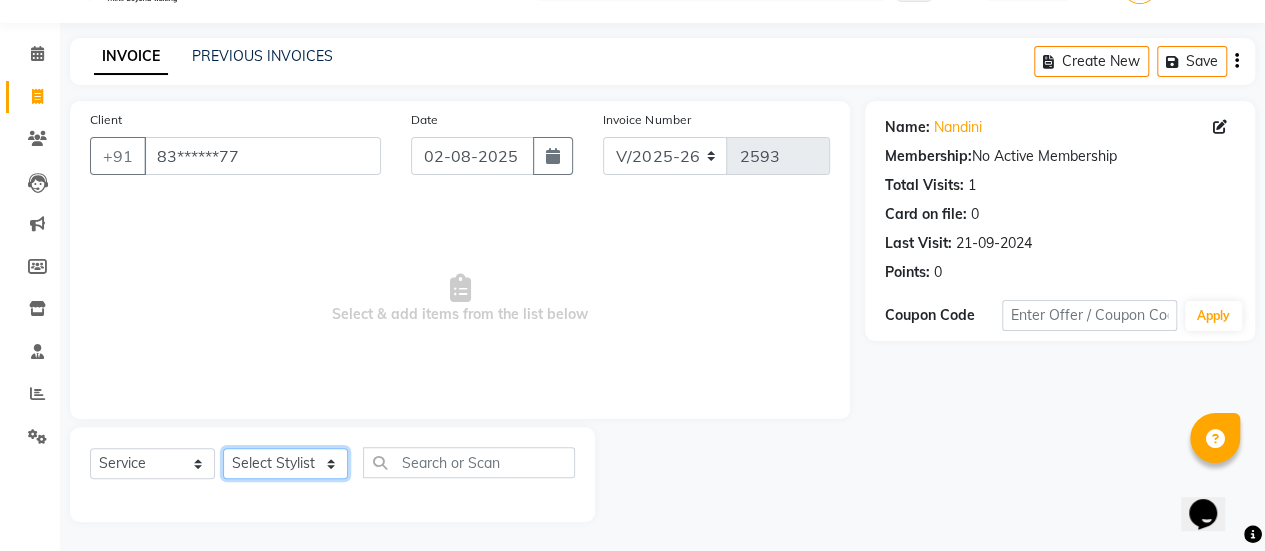 select on "78283" 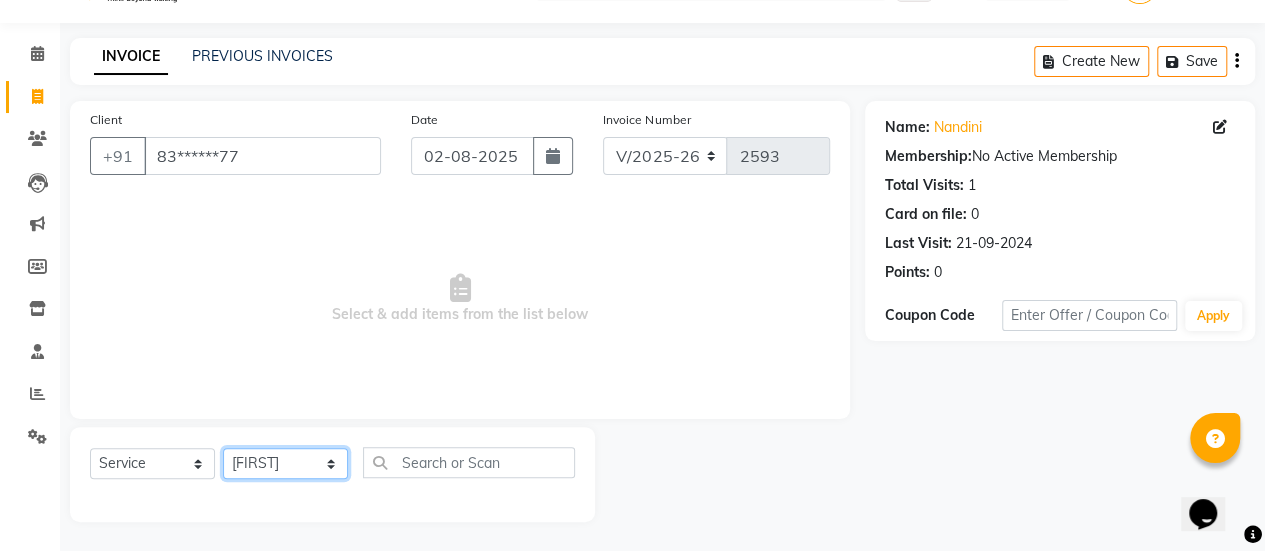 click on "Select Stylist AAKASH Chaitanya Divya KALANY Manager Mohini MUSARIK Parvez Shaikh PINKEY PRADEEP SHARMA Rushi pandit Salman Shakeel Shraddha Vaibhavi Vijay khade xyz" 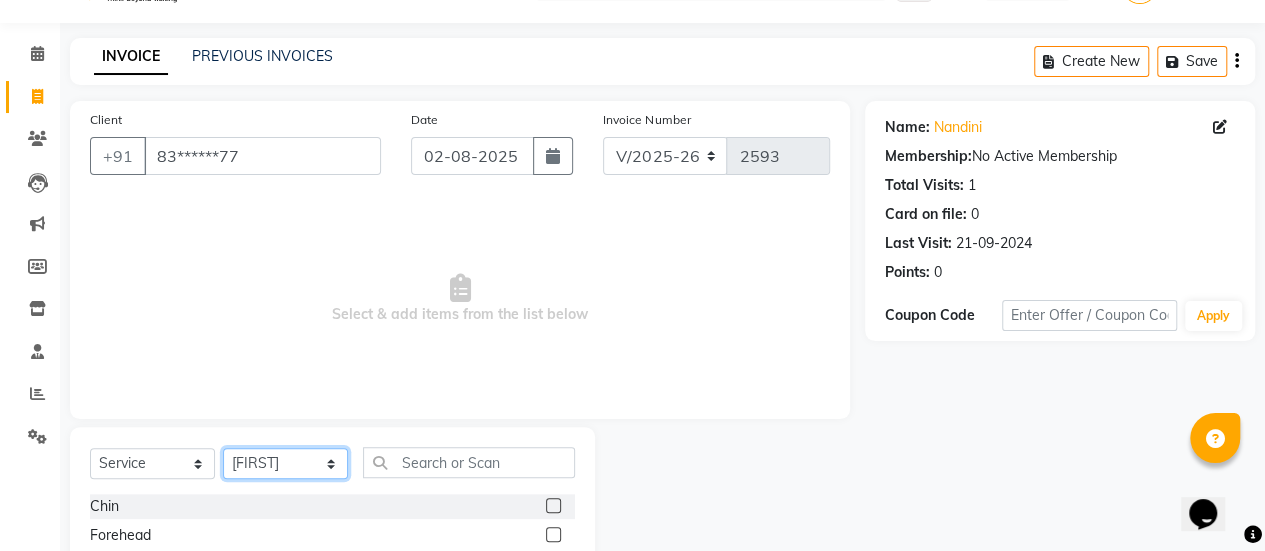 scroll, scrollTop: 249, scrollLeft: 0, axis: vertical 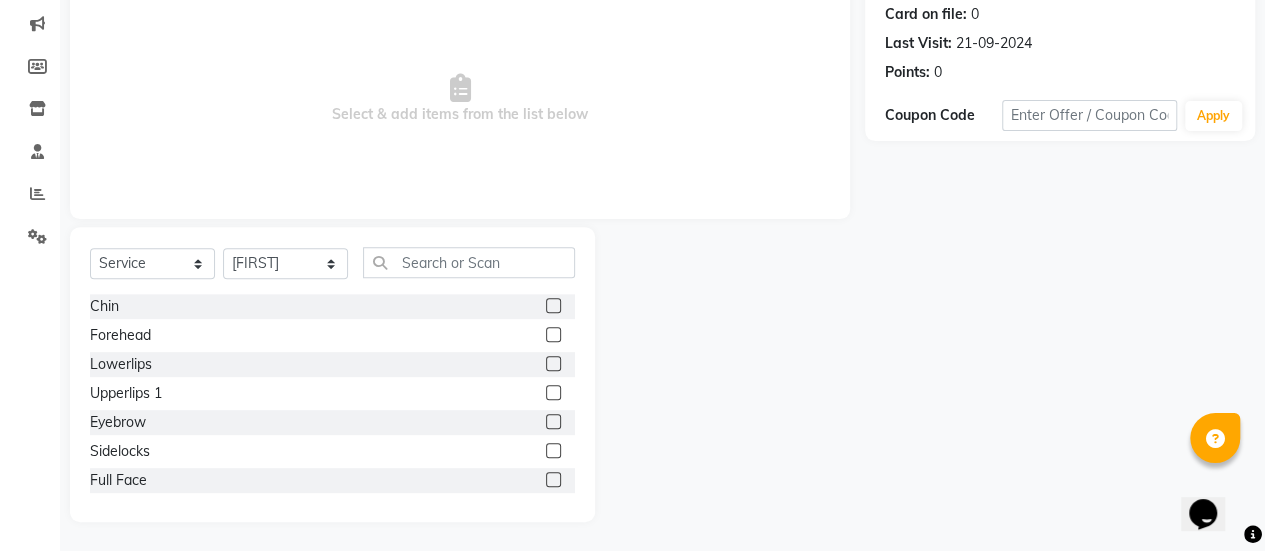 click 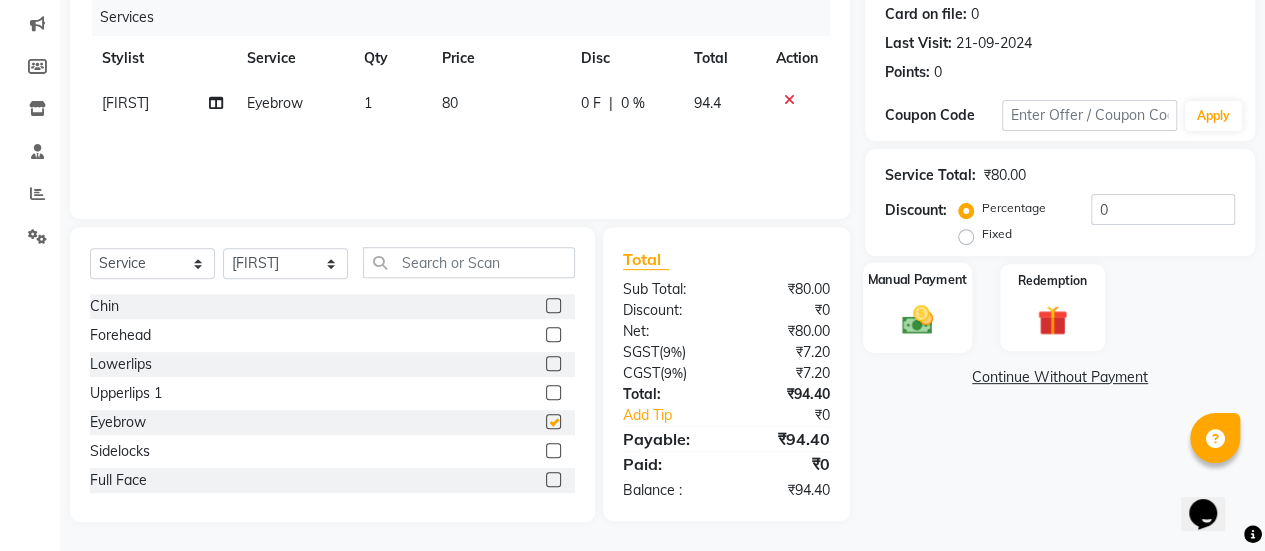 checkbox on "false" 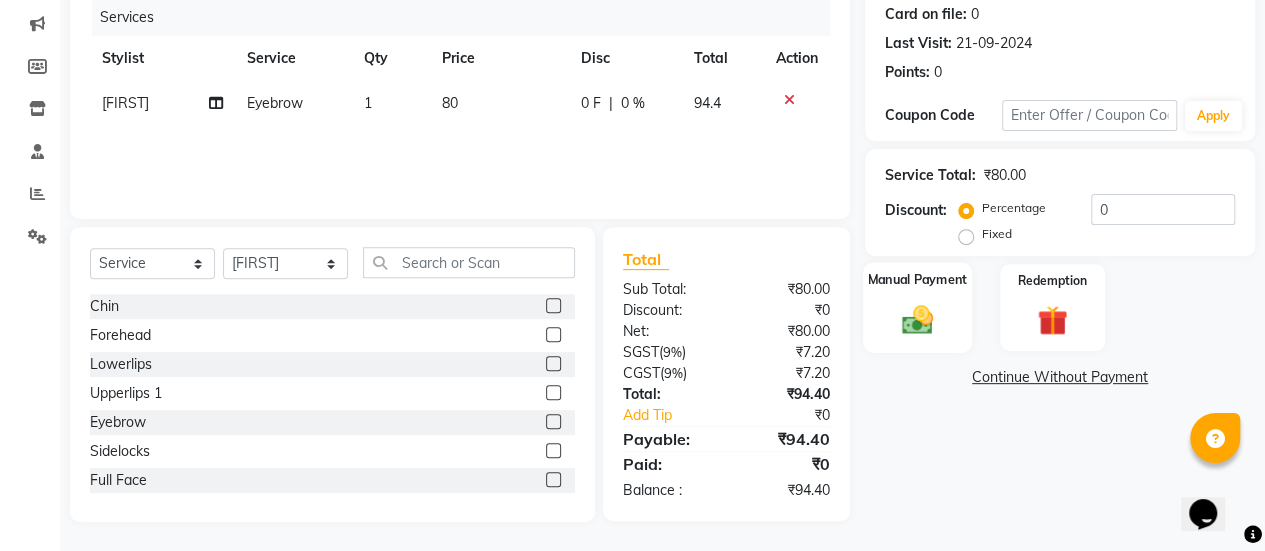 click 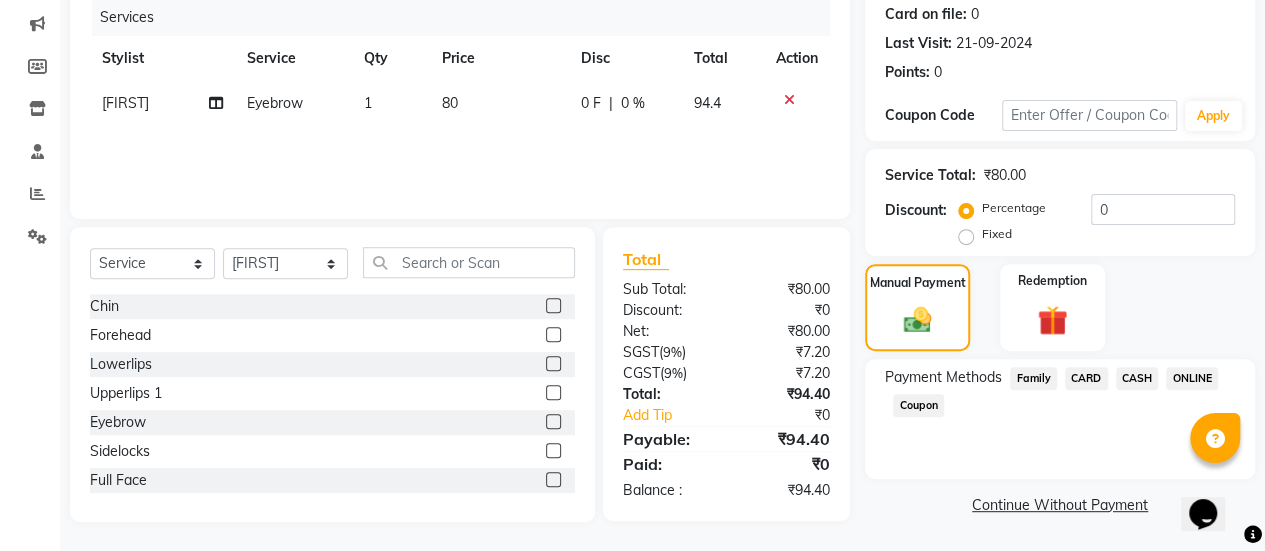 click on "ONLINE" 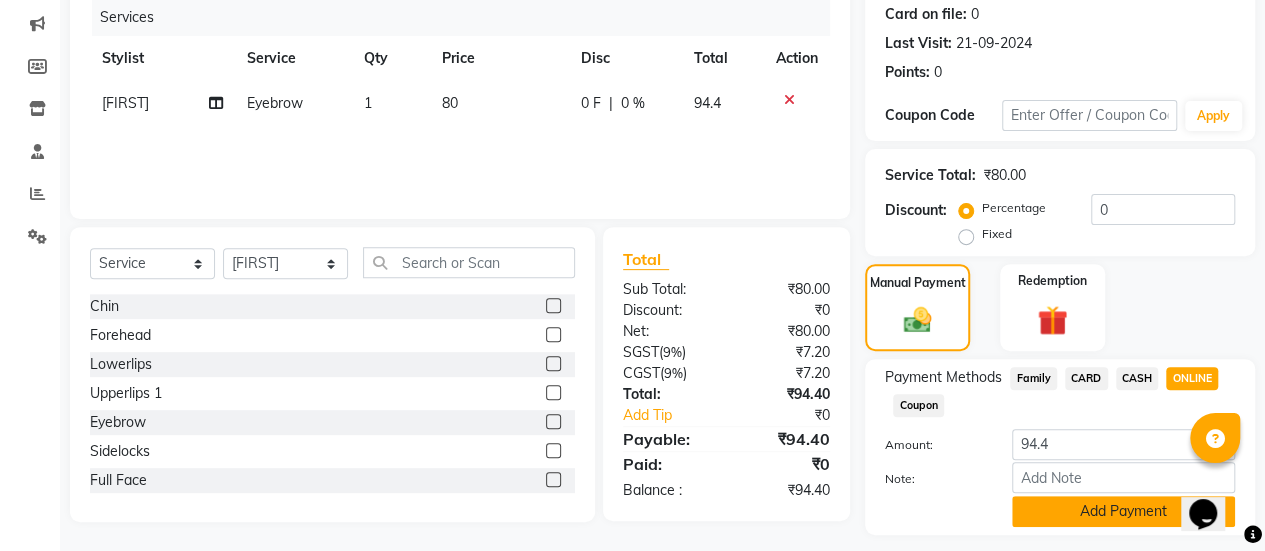 click on "Add Payment" 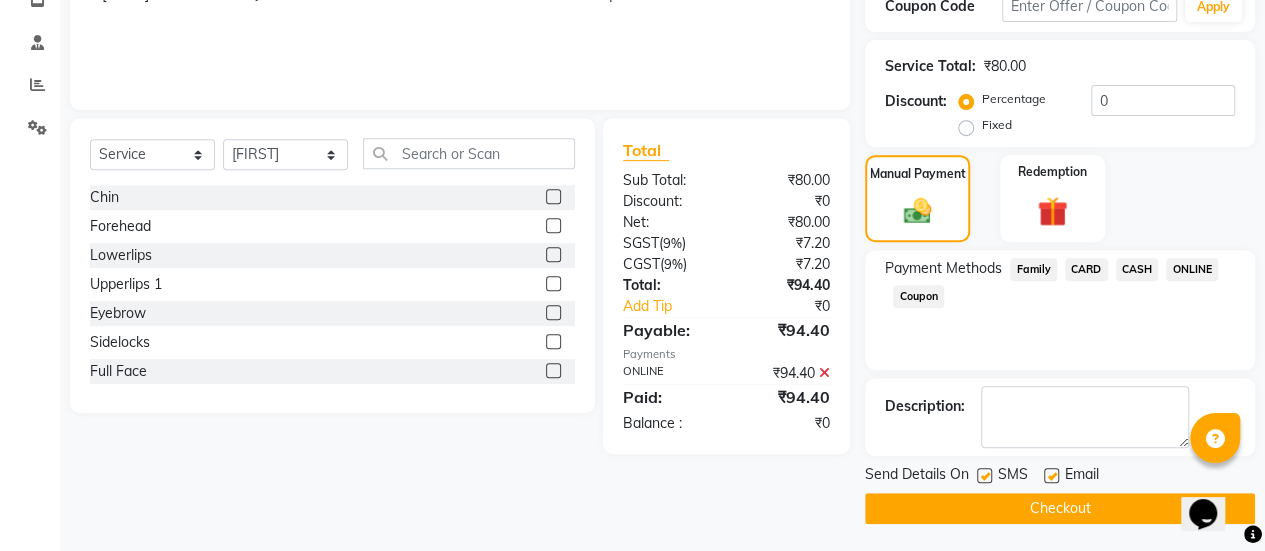 click 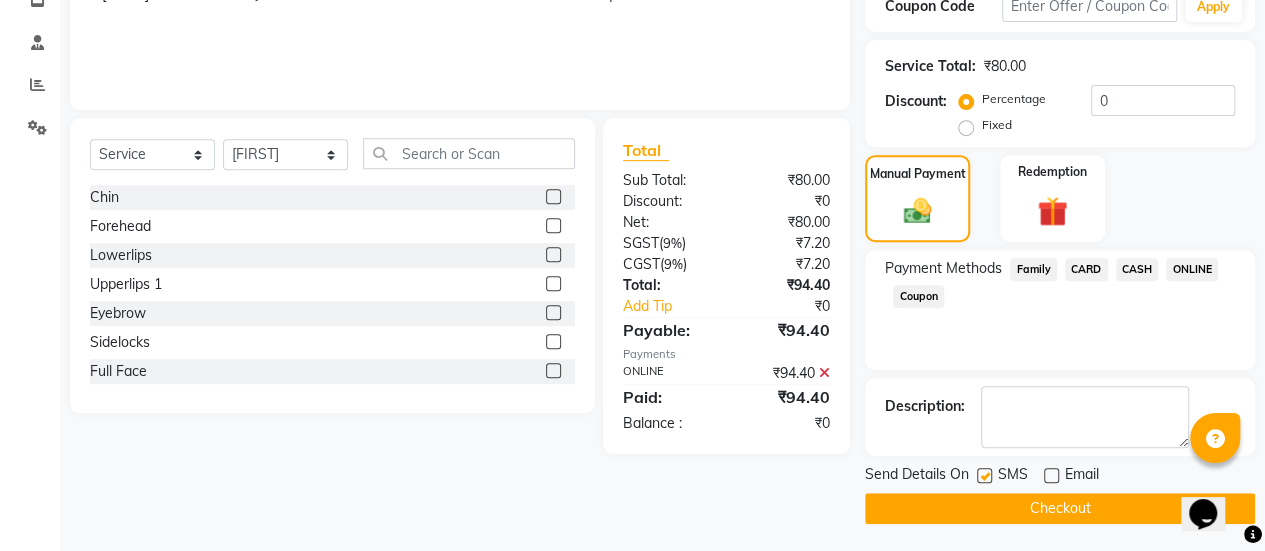 click on "Checkout" 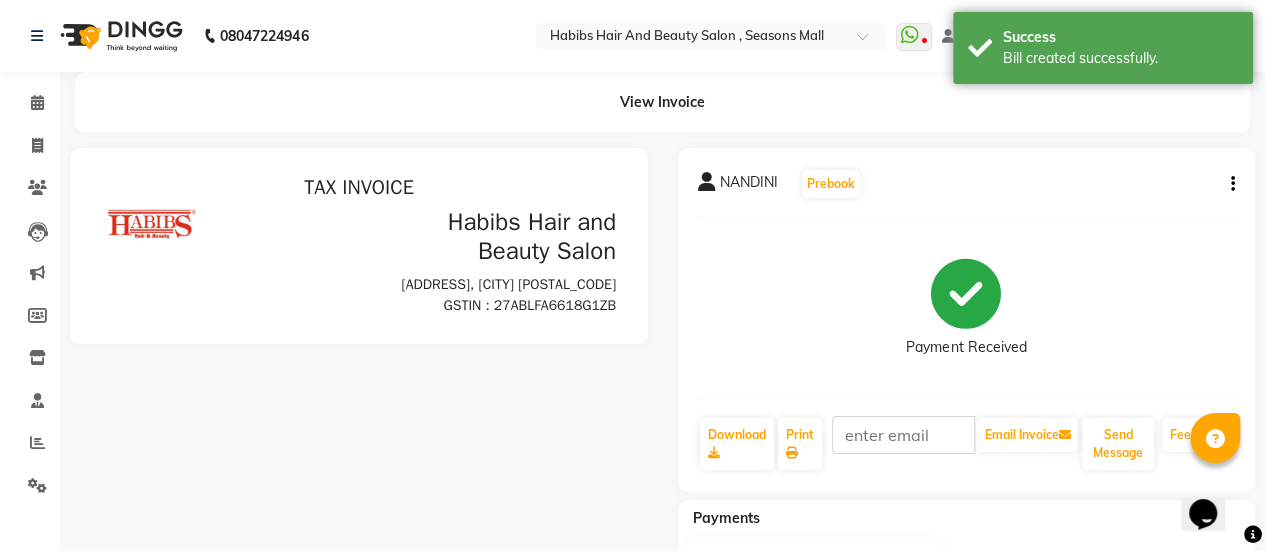scroll, scrollTop: 0, scrollLeft: 0, axis: both 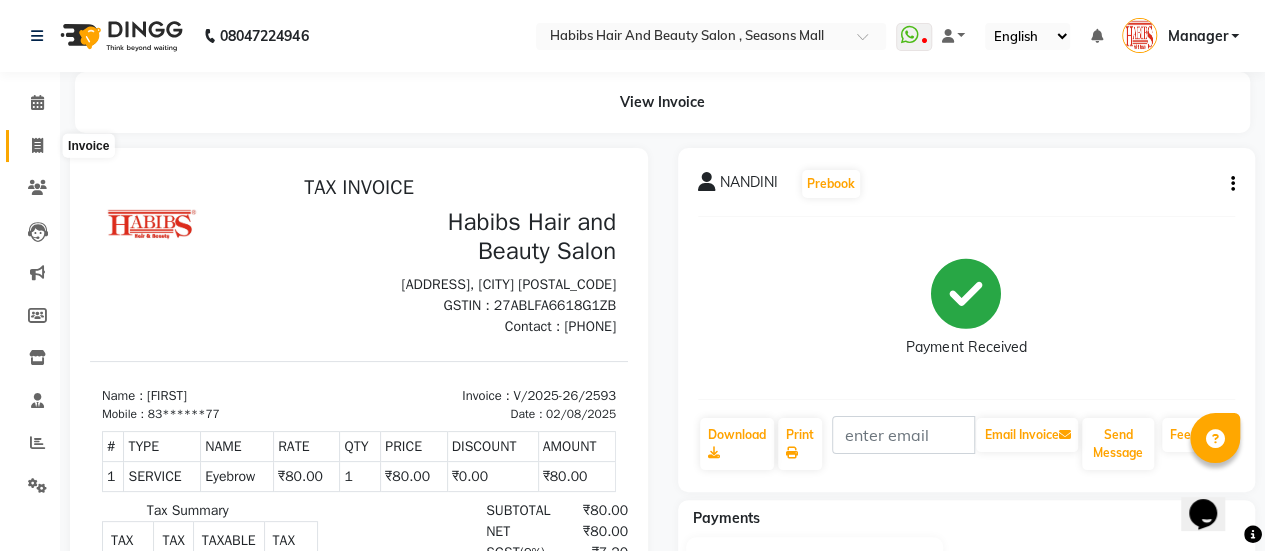 click 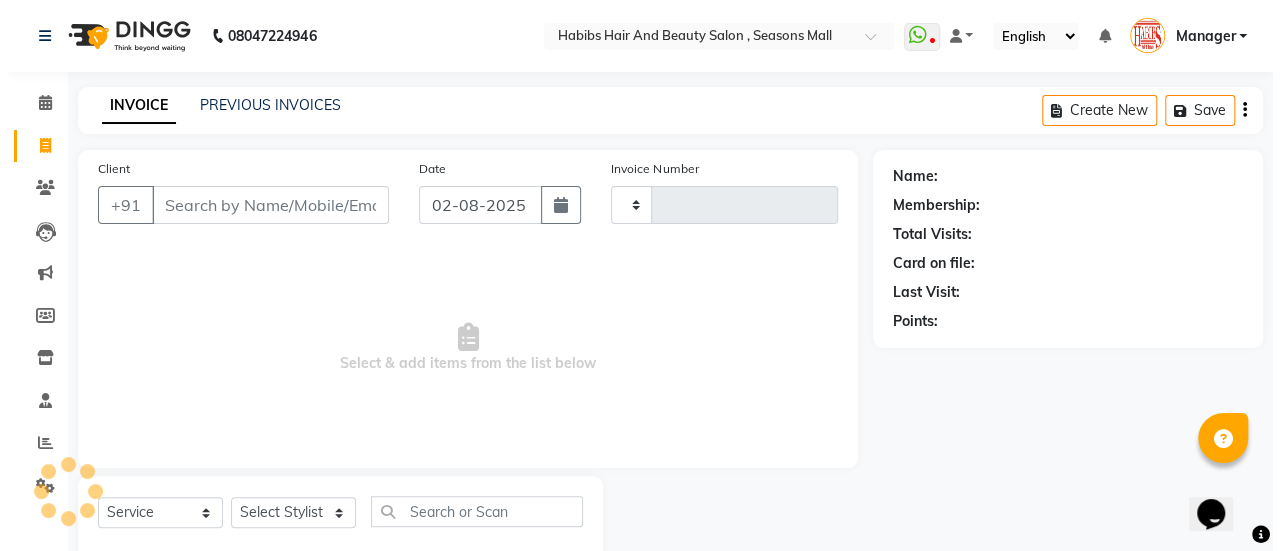 scroll, scrollTop: 49, scrollLeft: 0, axis: vertical 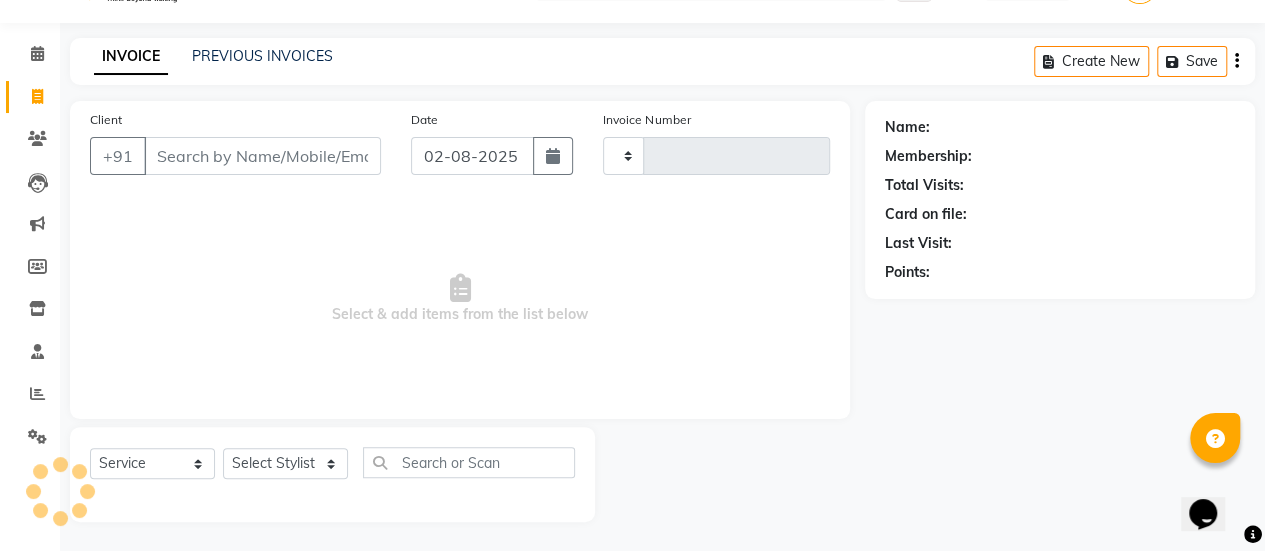type on "2594" 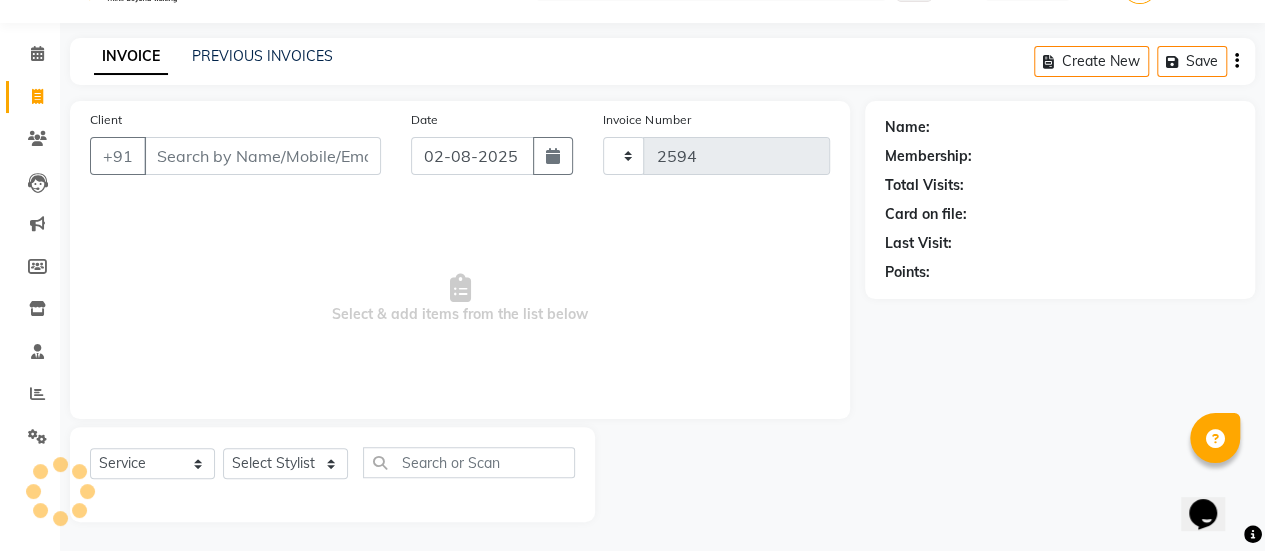 select on "5651" 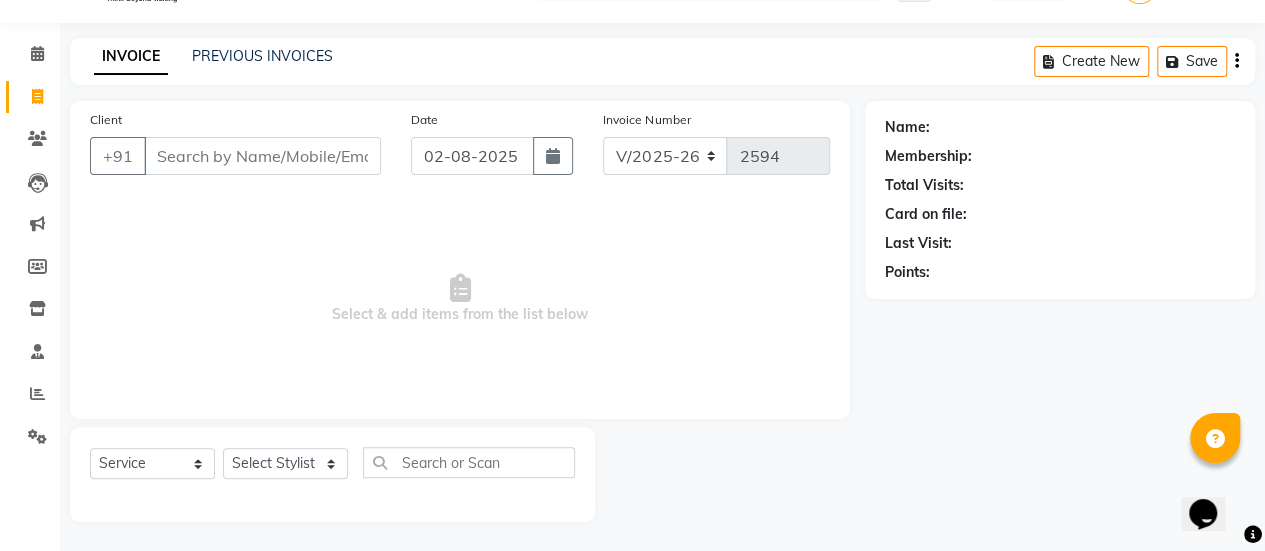 click on "Client" at bounding box center [262, 156] 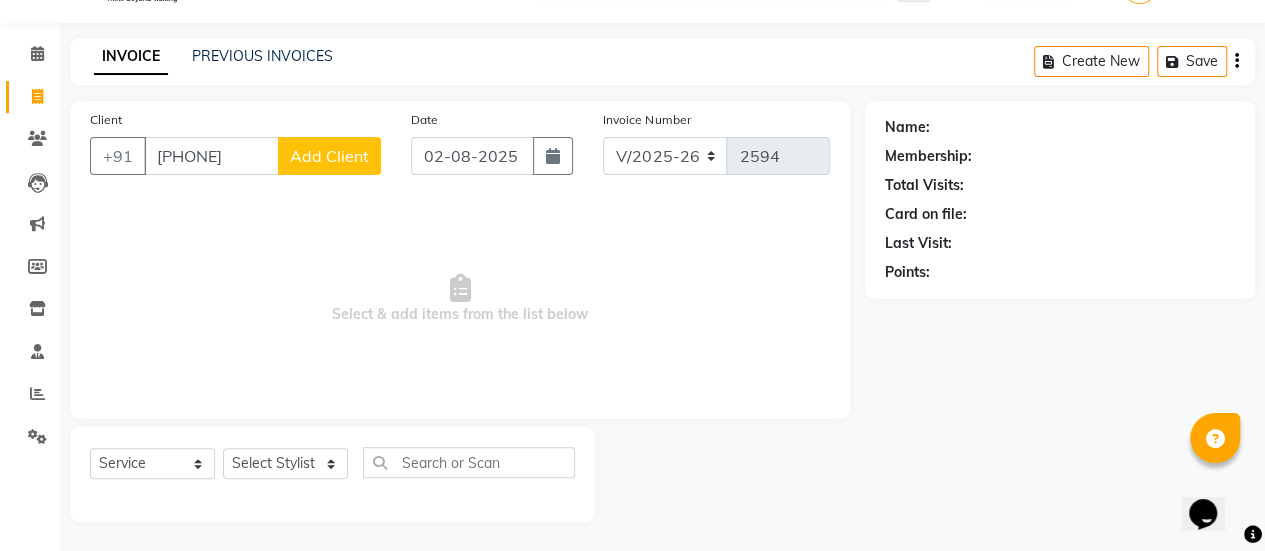 type on "[PHONE]" 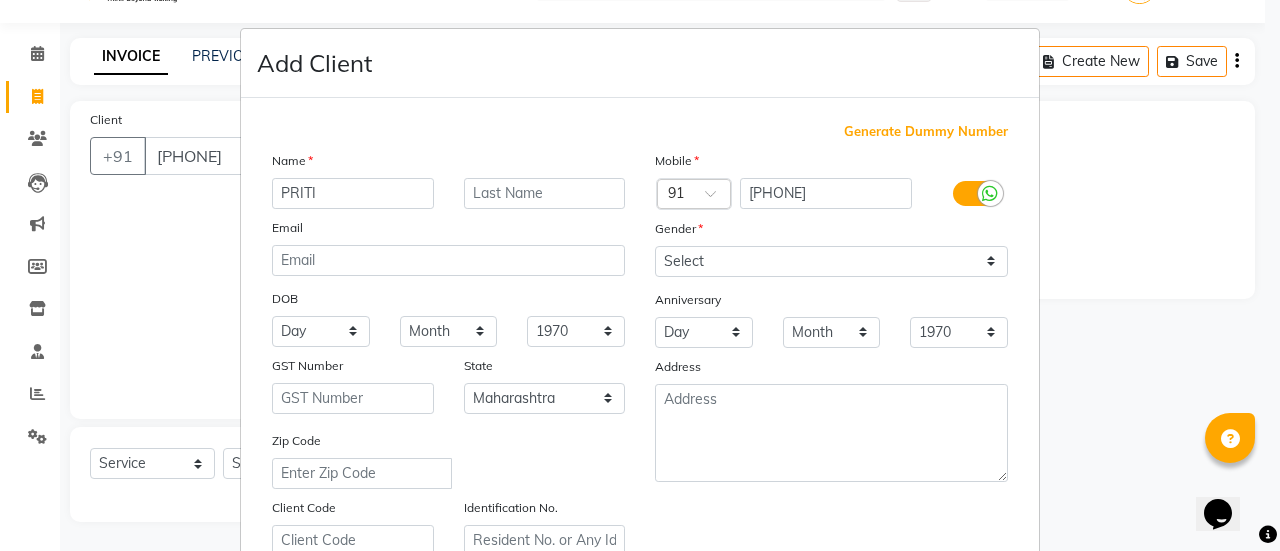 type on "PRITI" 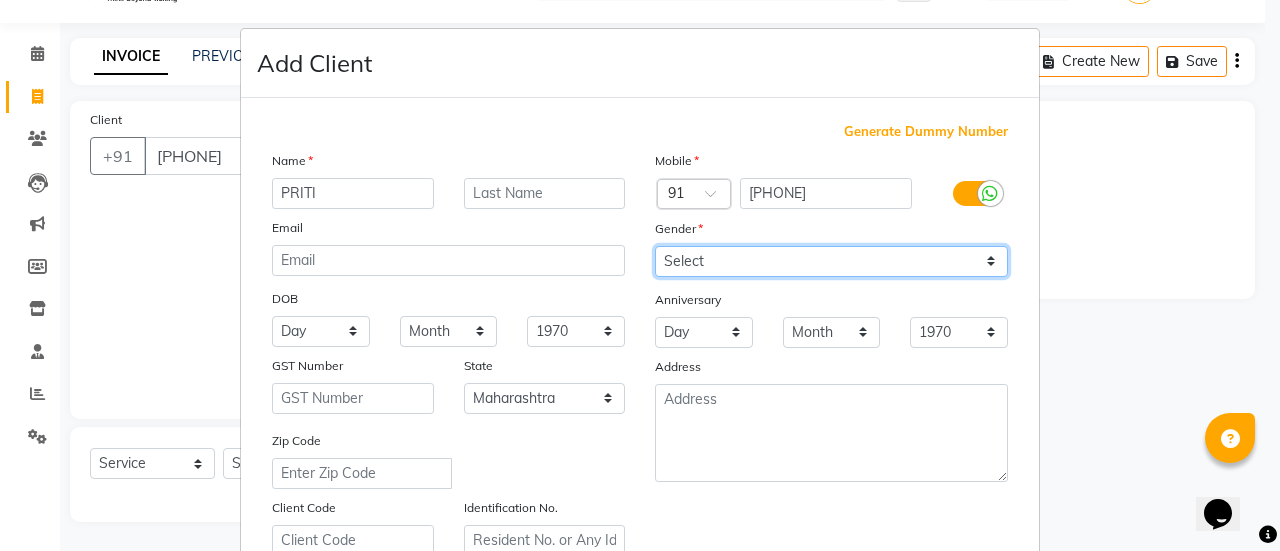 click on "Select Male Female Other Prefer Not To Say" at bounding box center [831, 261] 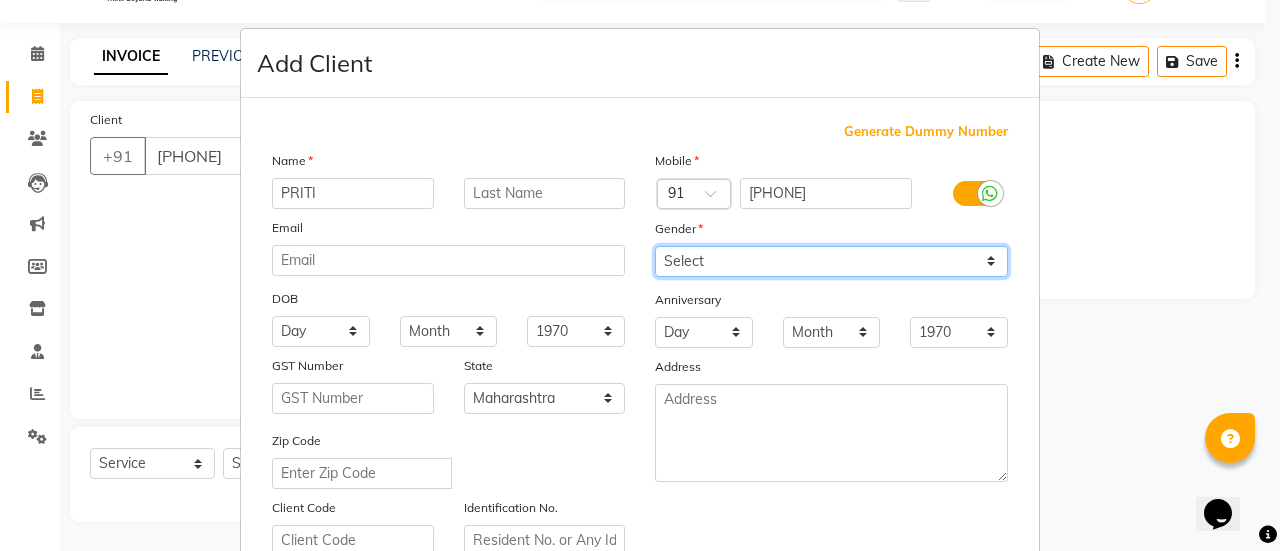 select on "female" 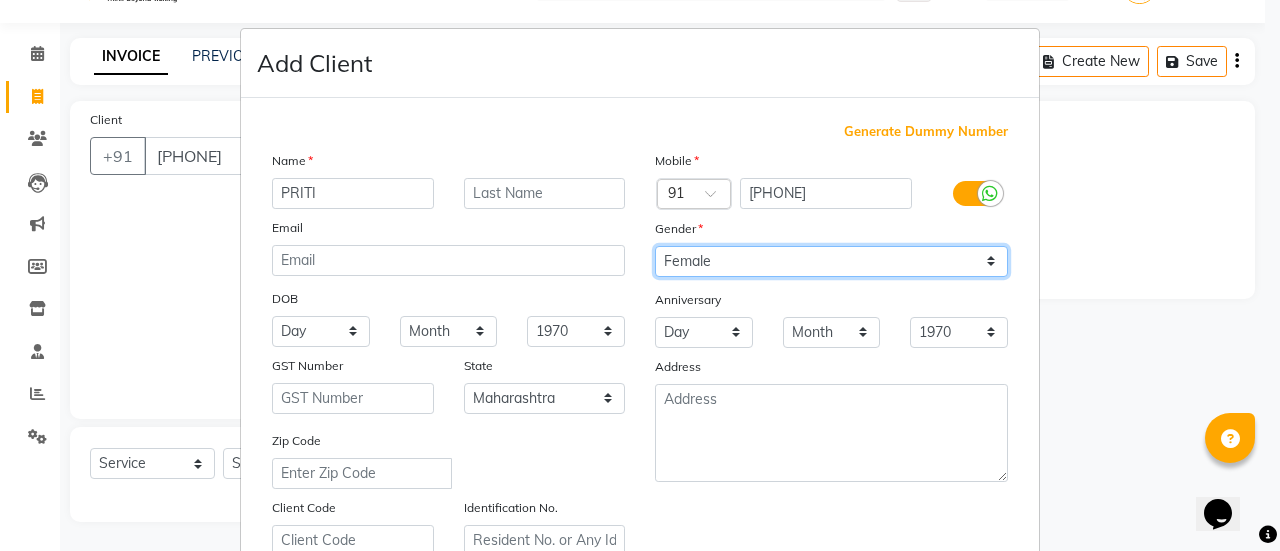 click on "Select Male Female Other Prefer Not To Say" at bounding box center [831, 261] 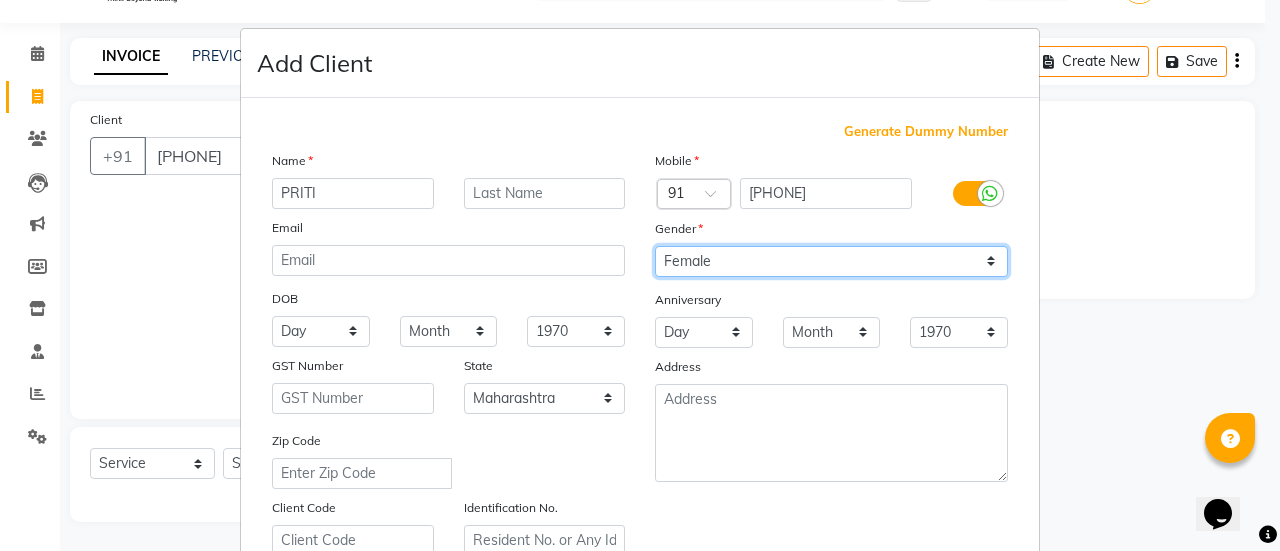 scroll, scrollTop: 368, scrollLeft: 0, axis: vertical 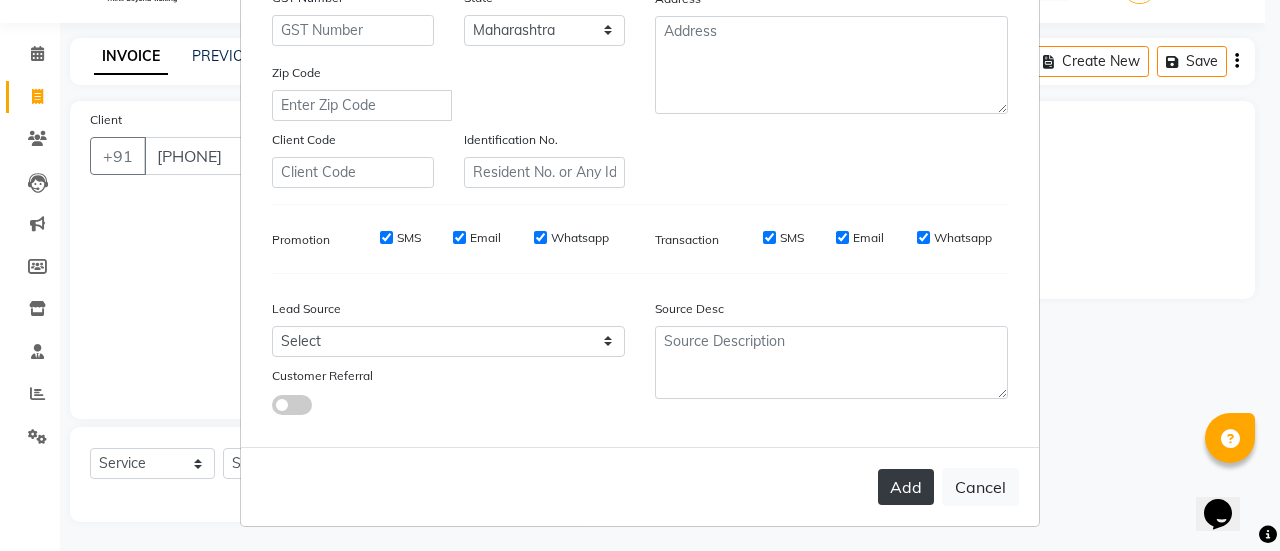 click on "Add" at bounding box center [906, 487] 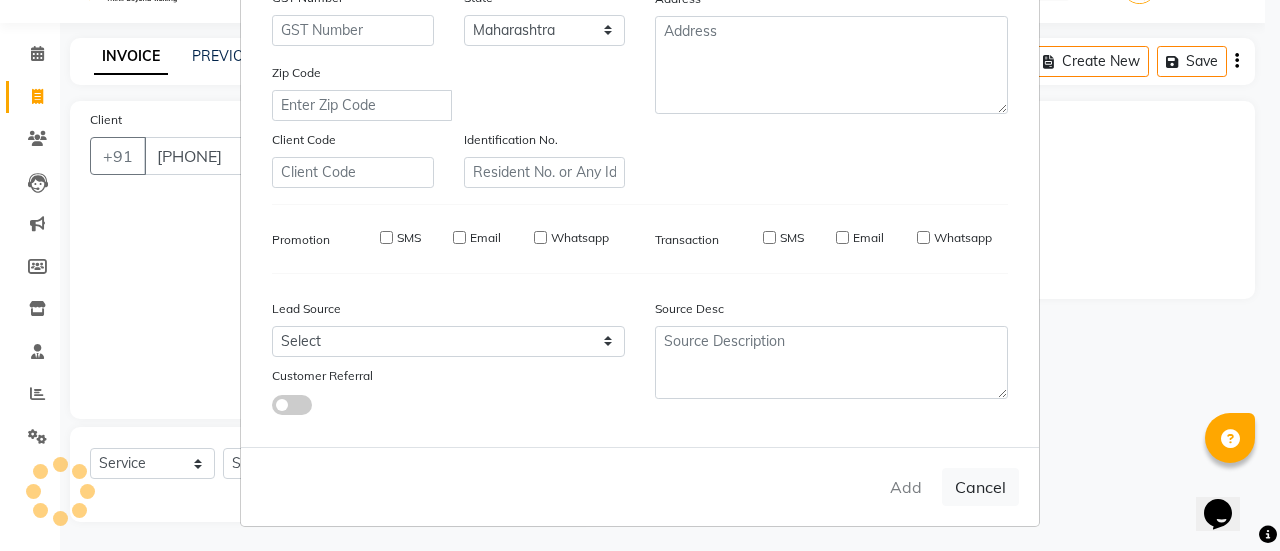 type on "84******03" 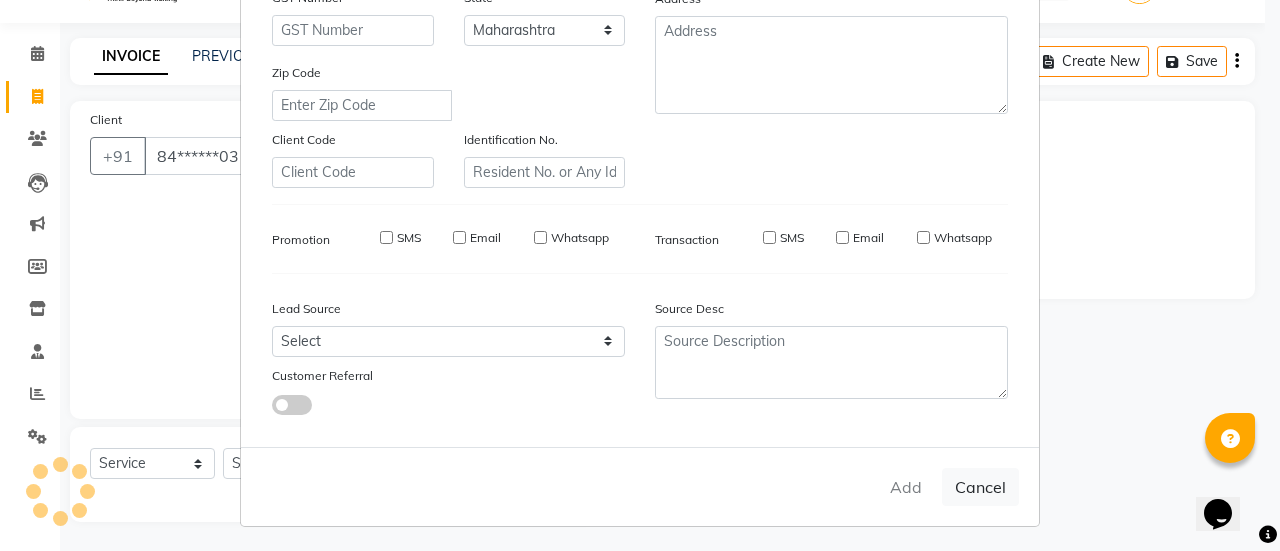select 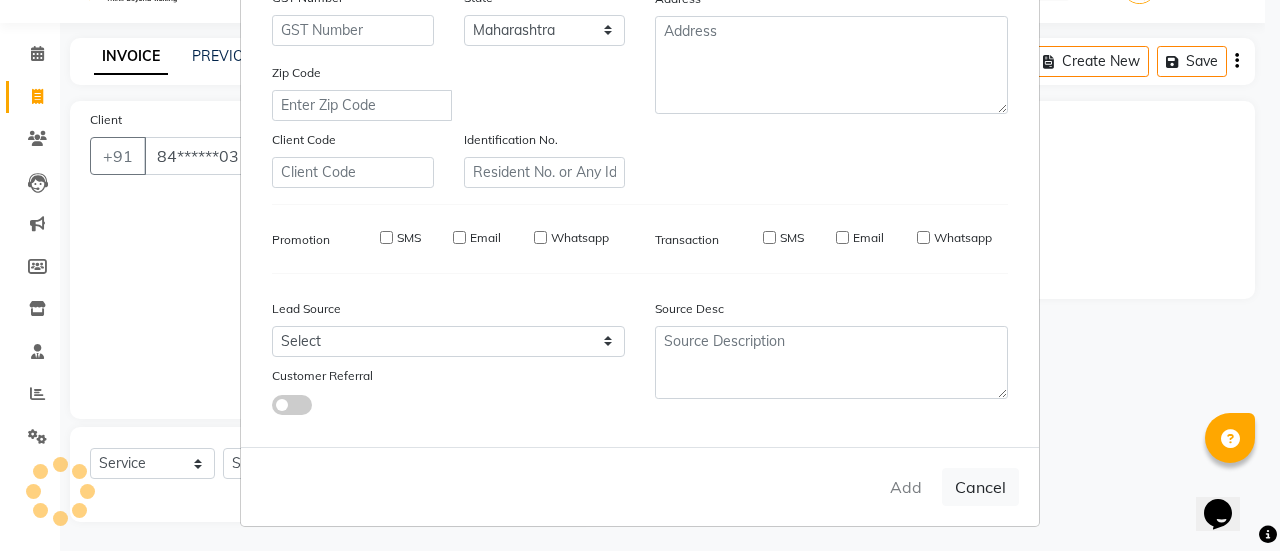 select on "null" 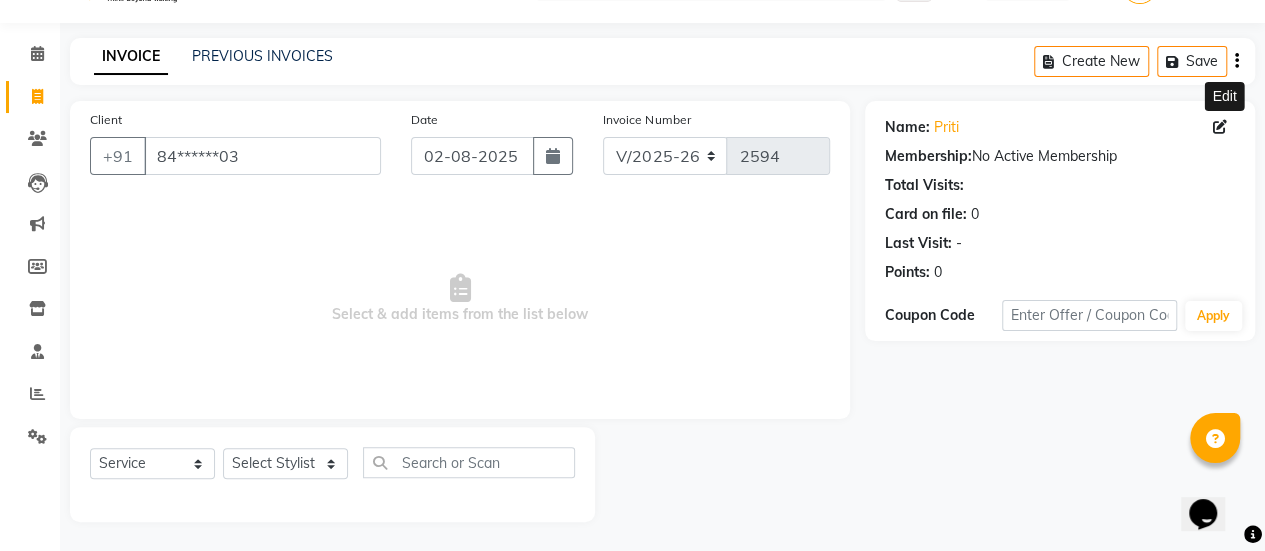 click 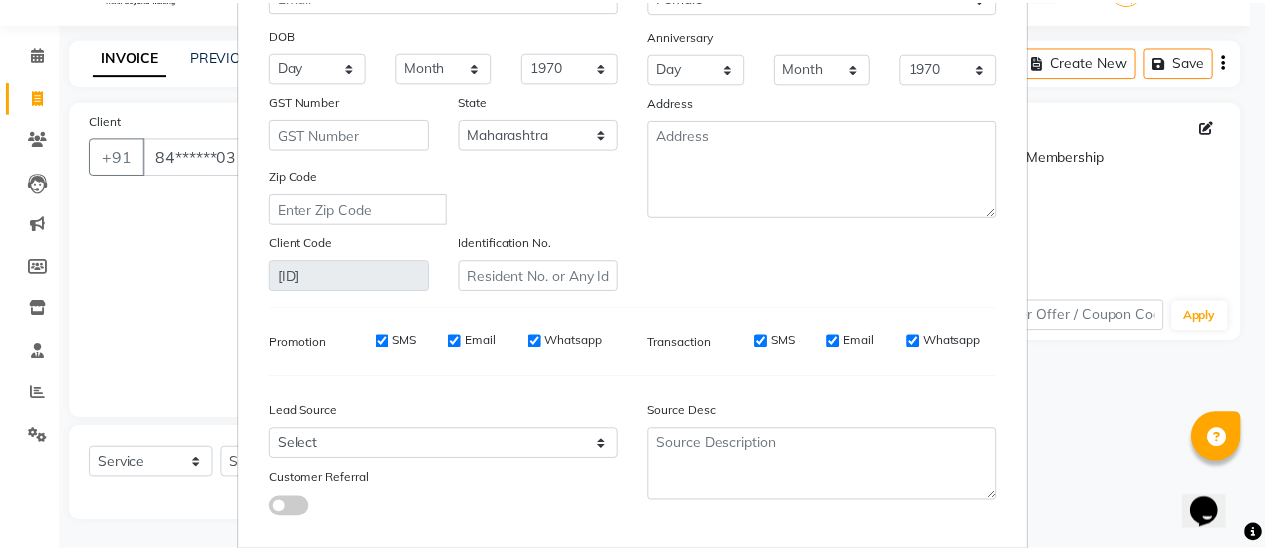 scroll, scrollTop: 333, scrollLeft: 0, axis: vertical 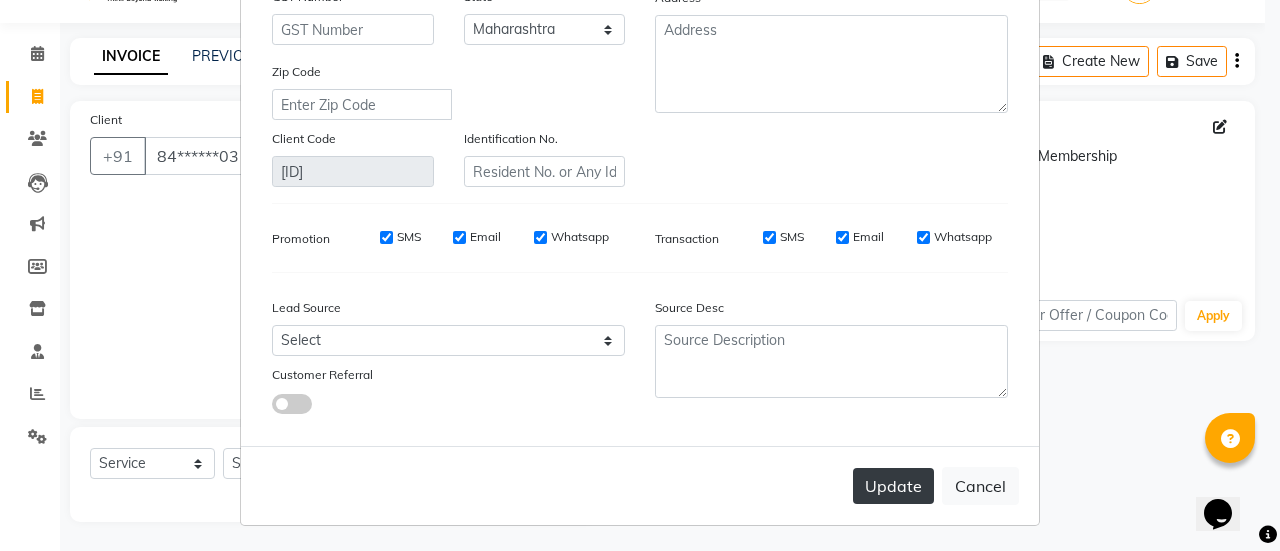 click on "Update" at bounding box center (893, 486) 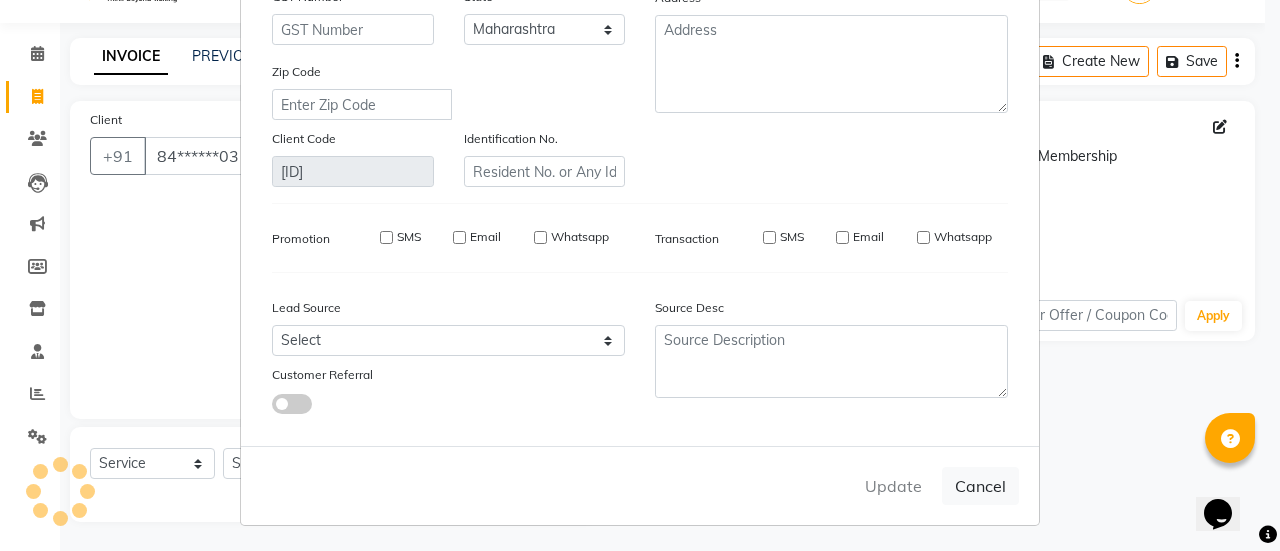 type 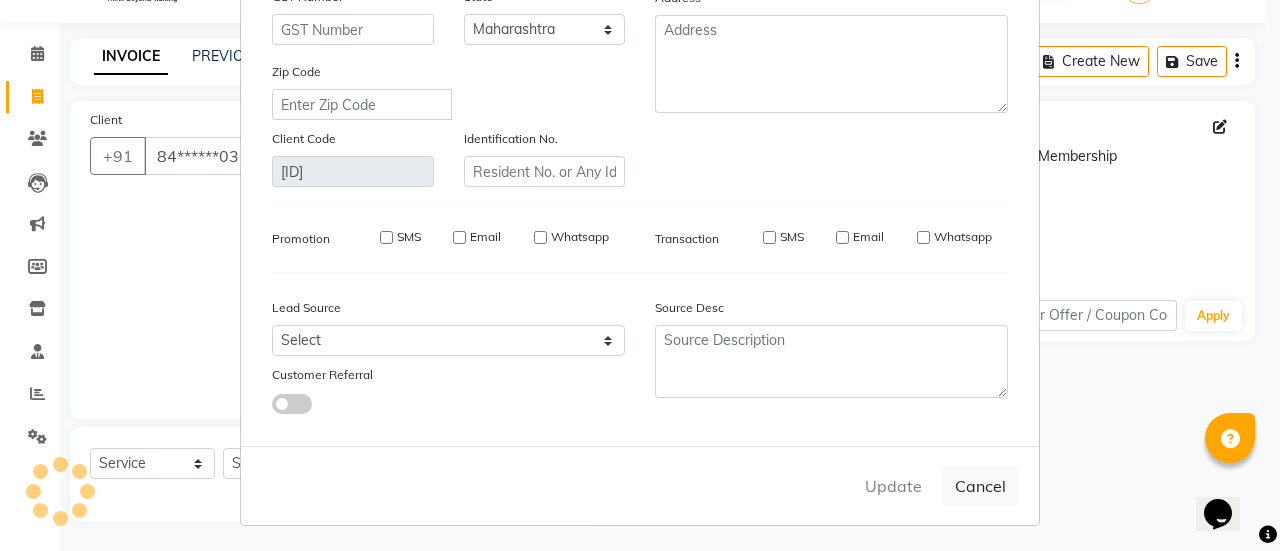 select 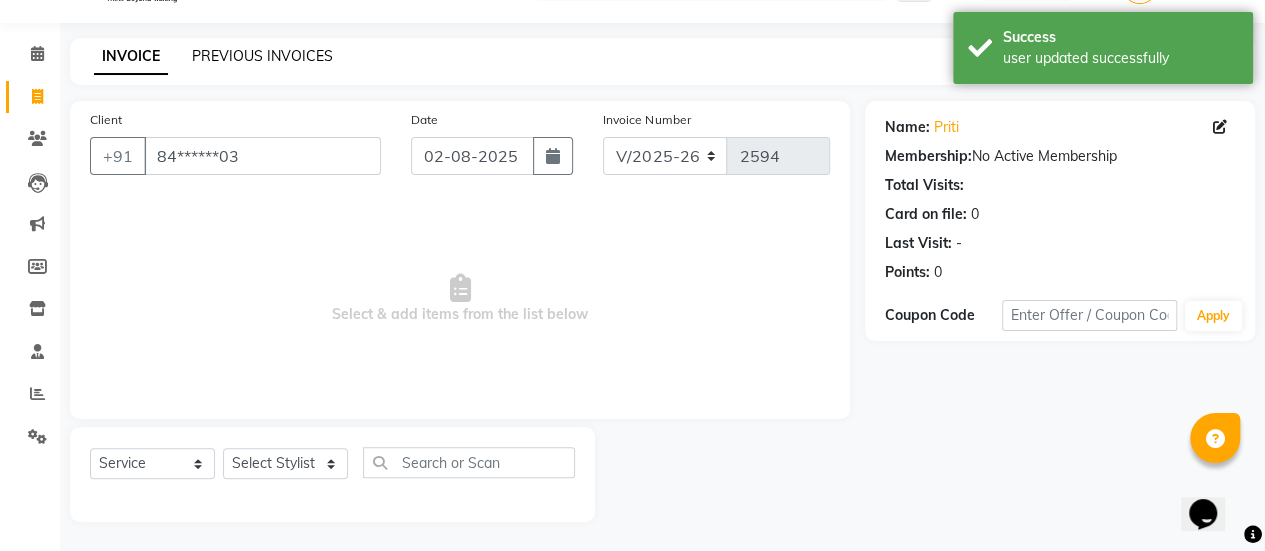click on "PREVIOUS INVOICES" 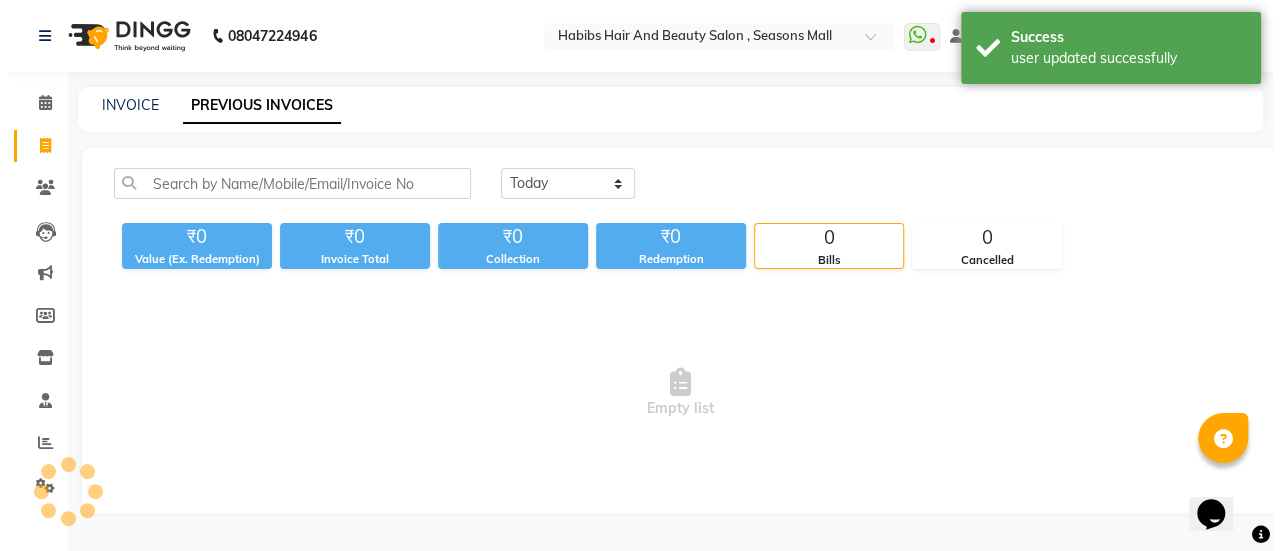 scroll, scrollTop: 0, scrollLeft: 0, axis: both 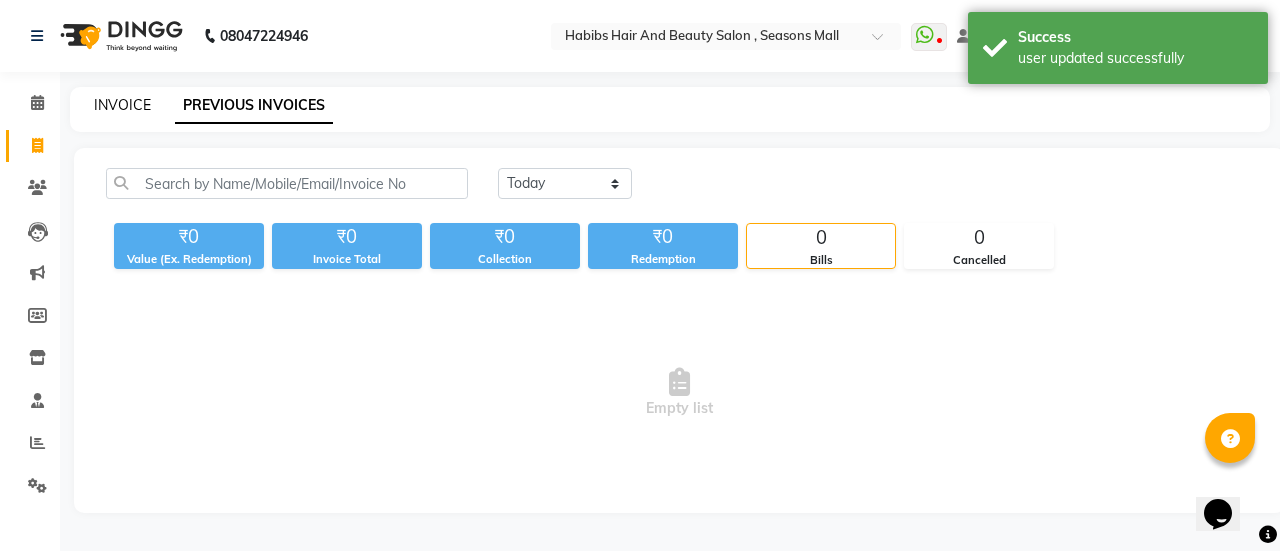 click on "INVOICE" 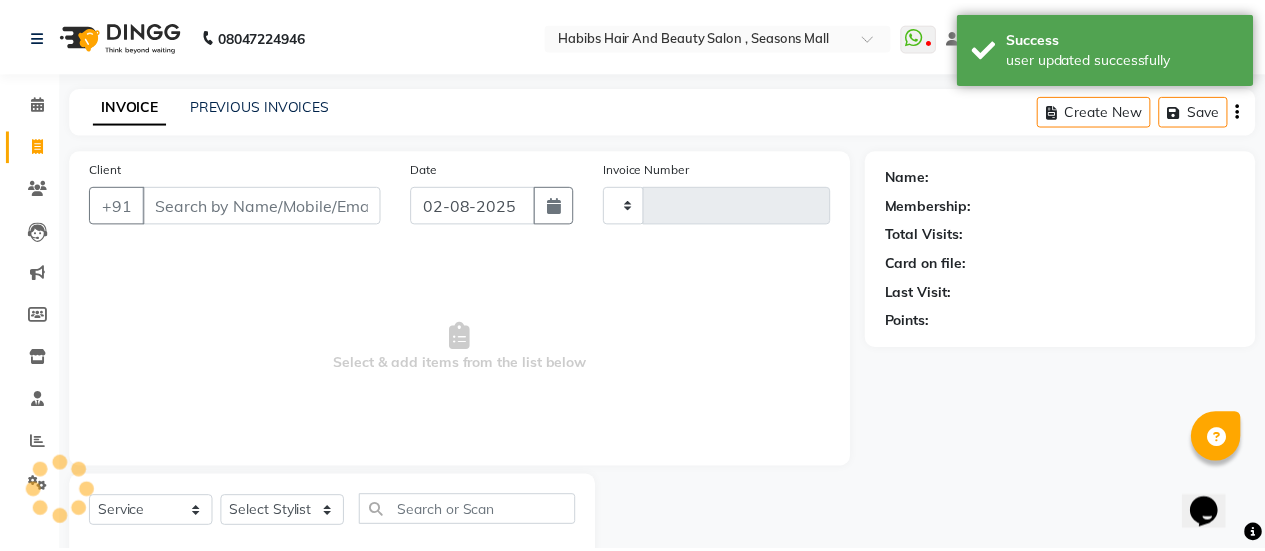 scroll, scrollTop: 49, scrollLeft: 0, axis: vertical 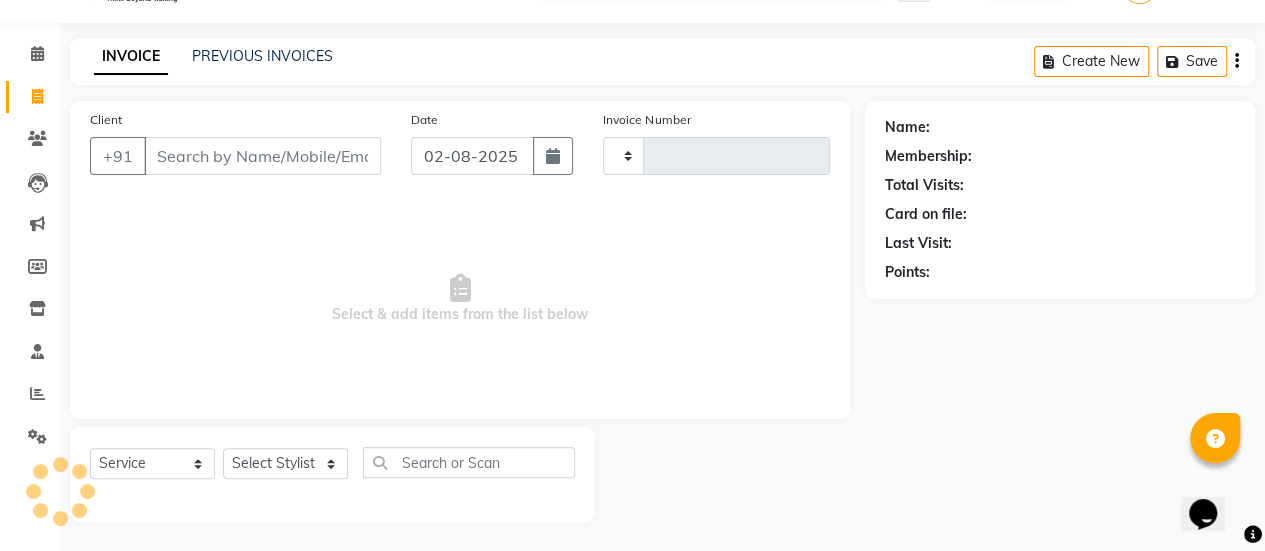 type on "2594" 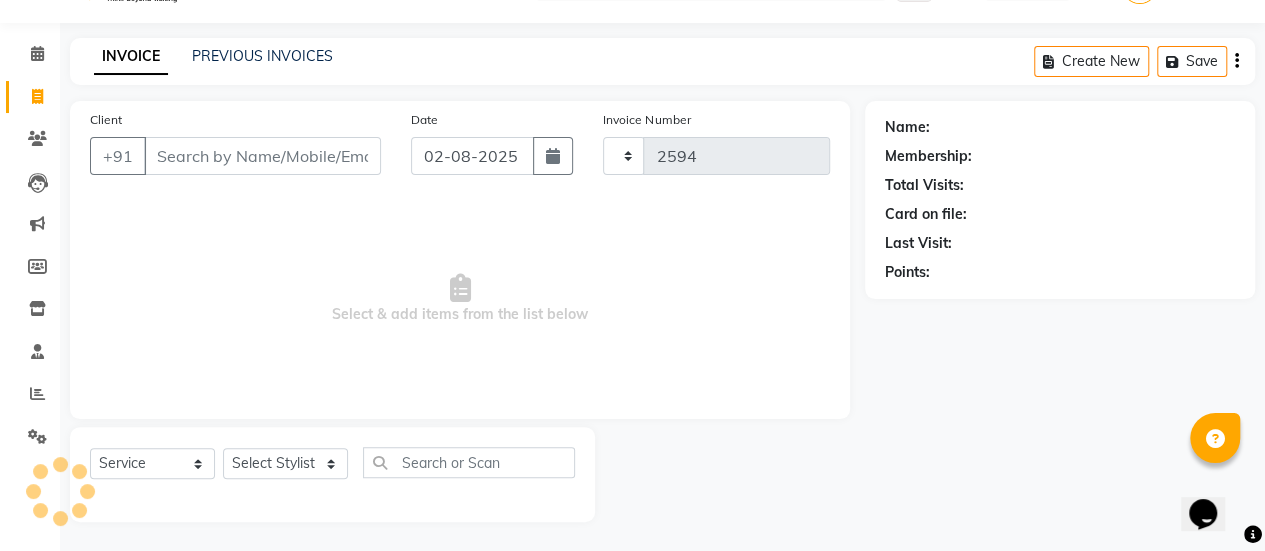 select on "5651" 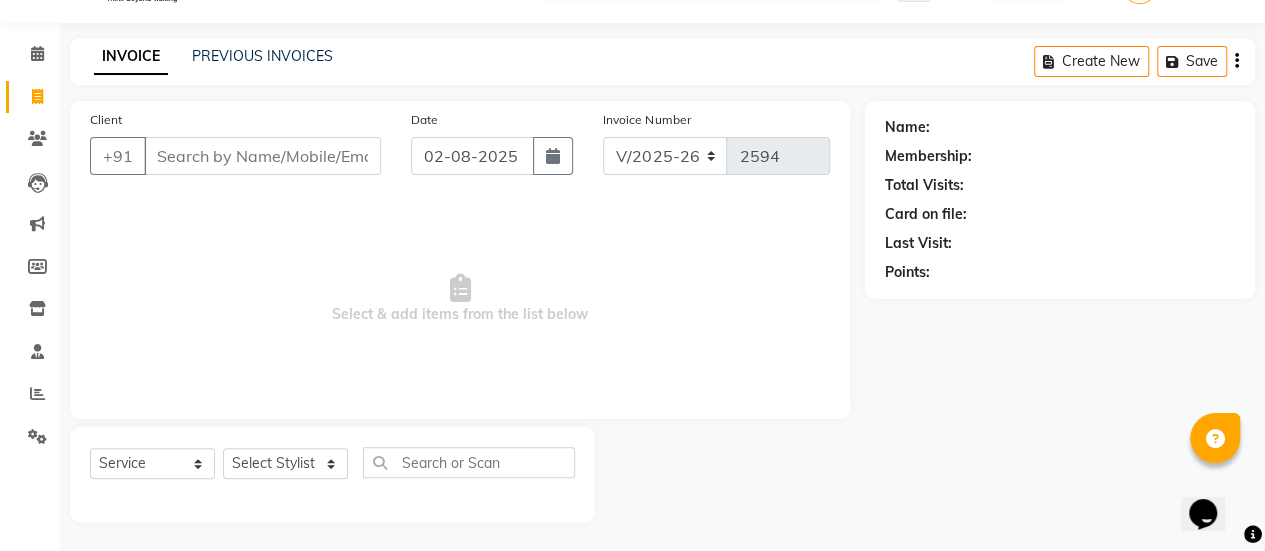 click on "Client" at bounding box center [262, 156] 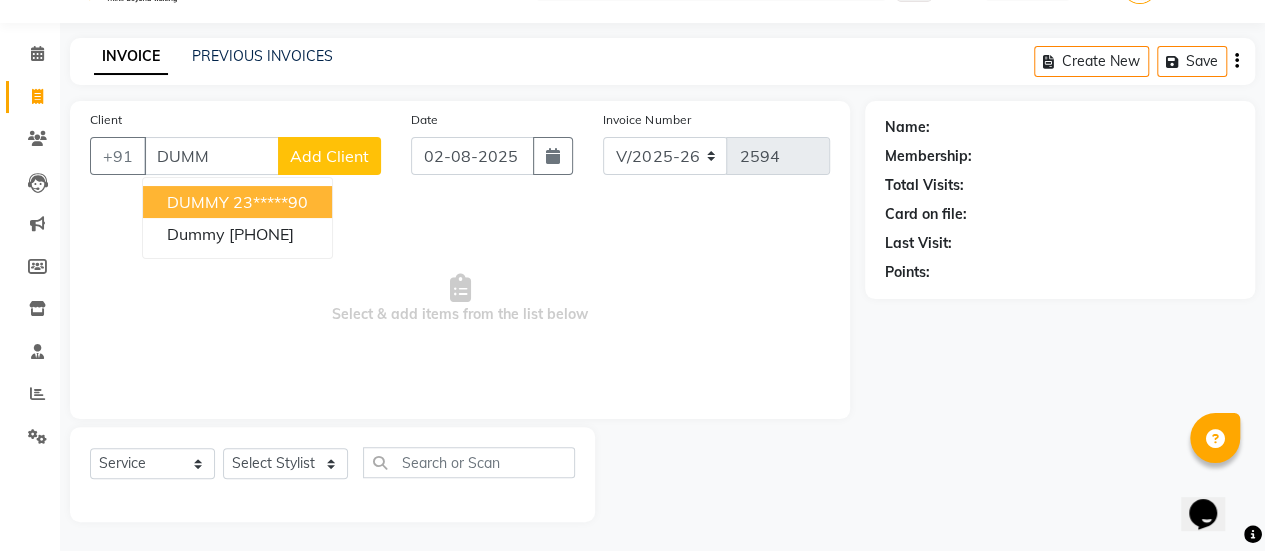 click on "DUMMY  23*****90" at bounding box center (237, 202) 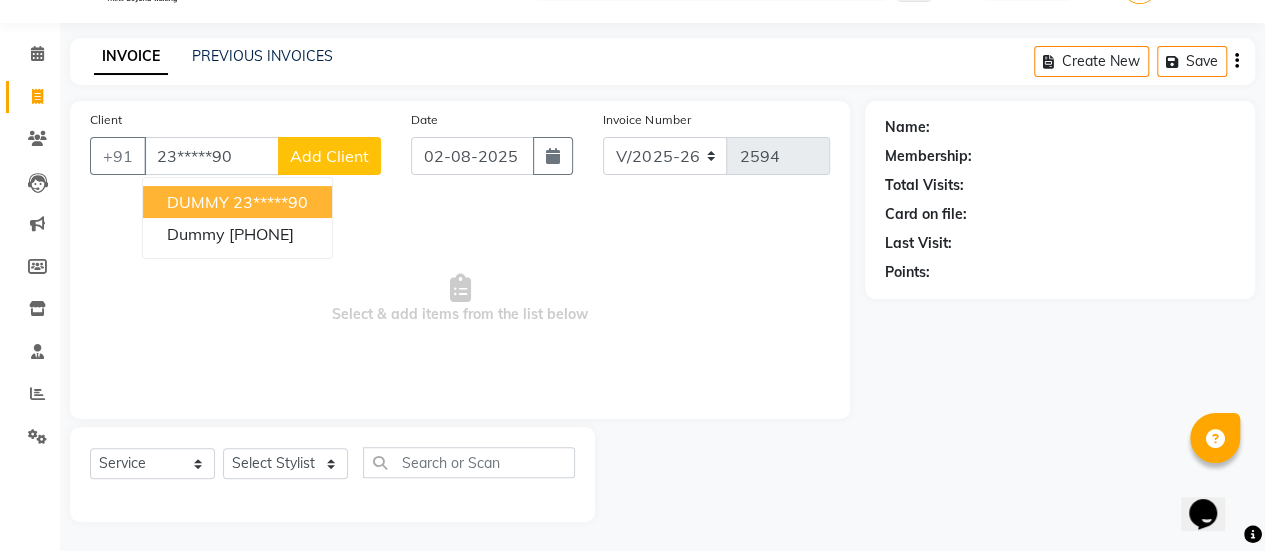 type on "23*****90" 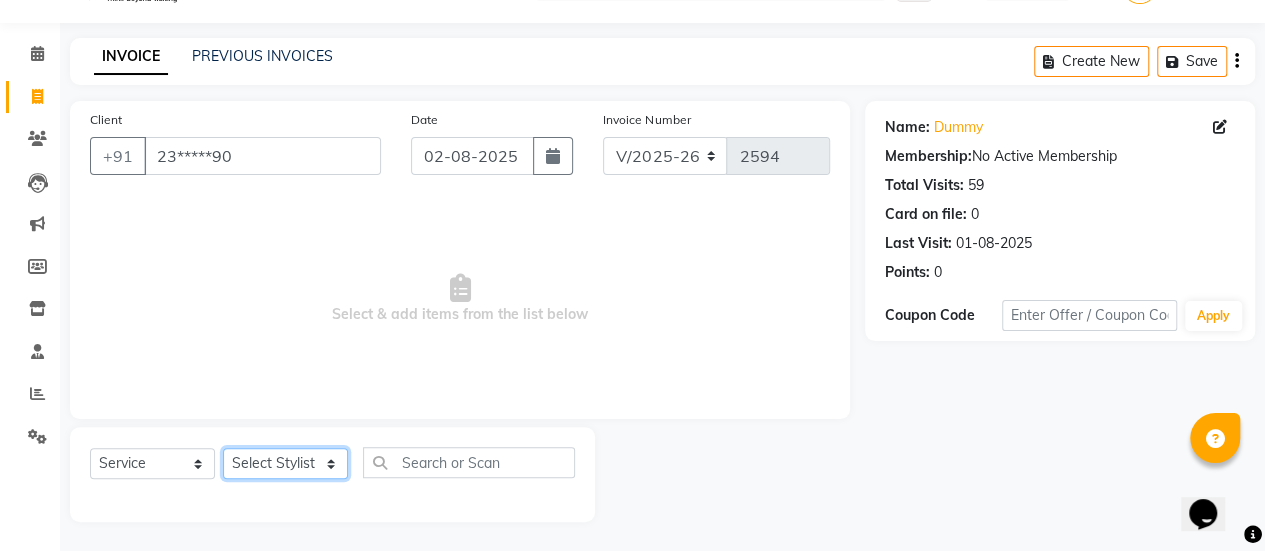 click on "Select Stylist AAKASH Chaitanya Divya KALANY Manager Mohini MUSARIK Parvez Shaikh PINKEY PRADEEP SHARMA Rushi pandit Salman Shakeel Shraddha Vaibhavi Vijay khade xyz" 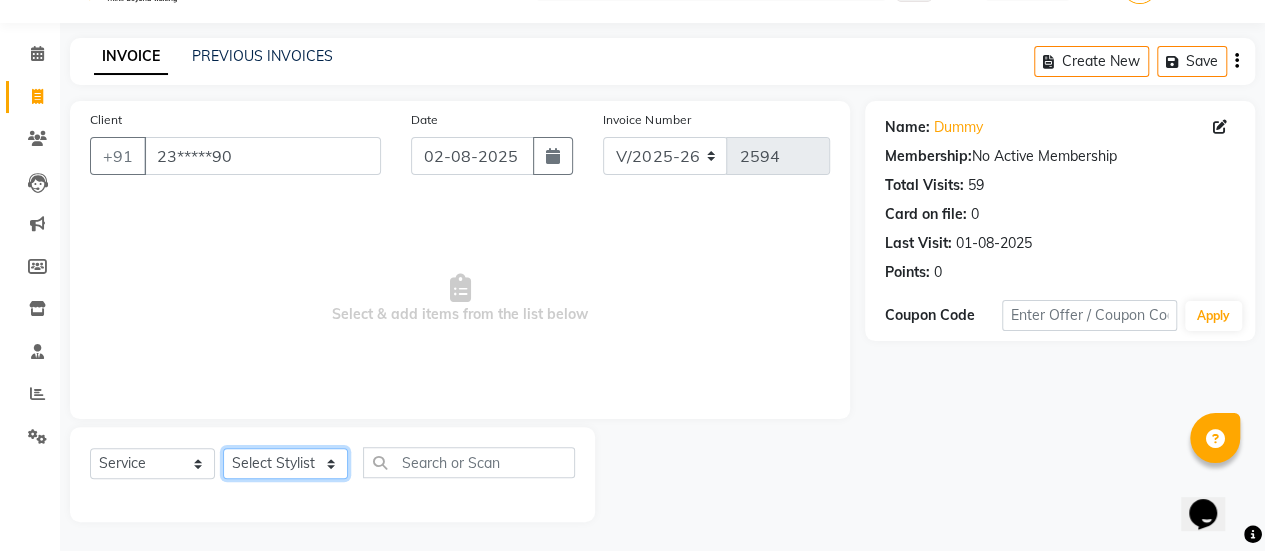 select on "38601" 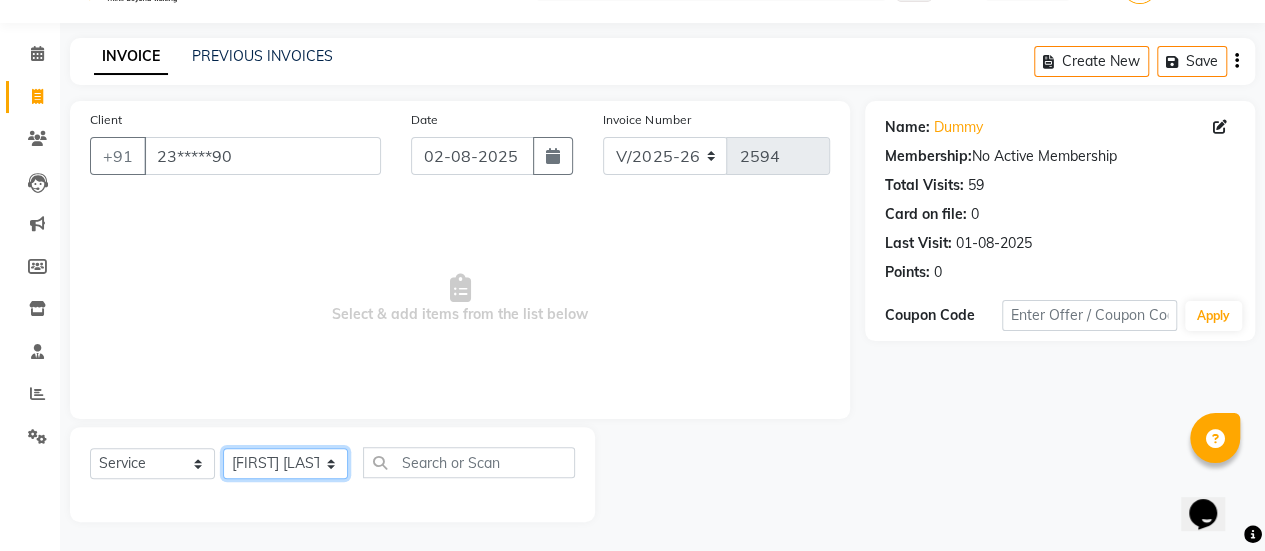 click on "Select Stylist AAKASH Chaitanya Divya KALANY Manager Mohini MUSARIK Parvez Shaikh PINKEY PRADEEP SHARMA Rushi pandit Salman Shakeel Shraddha Vaibhavi Vijay khade xyz" 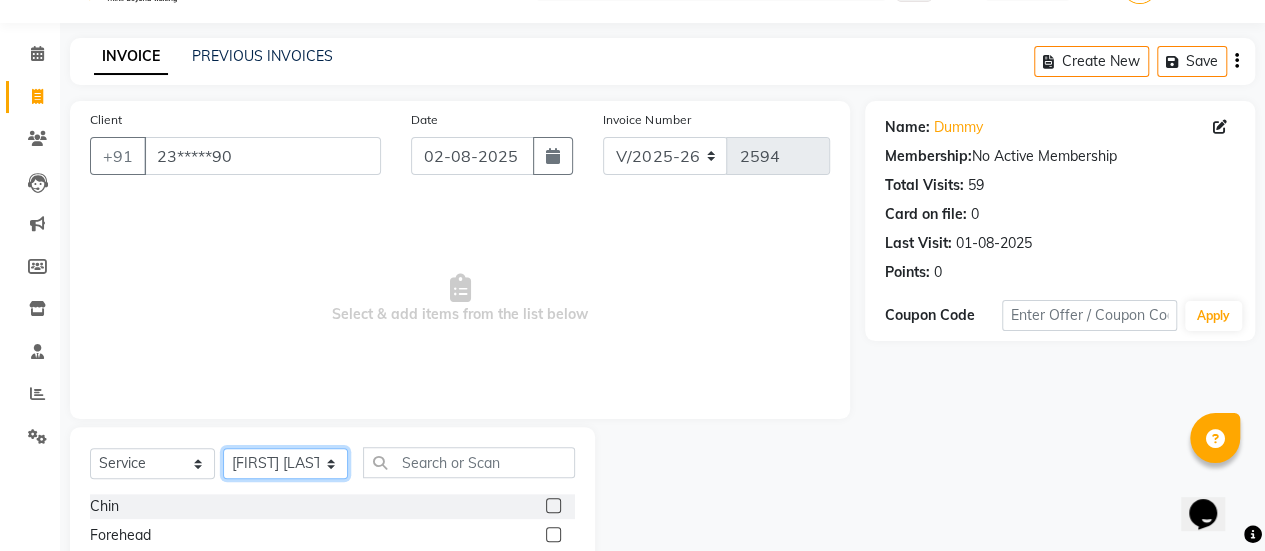 scroll, scrollTop: 249, scrollLeft: 0, axis: vertical 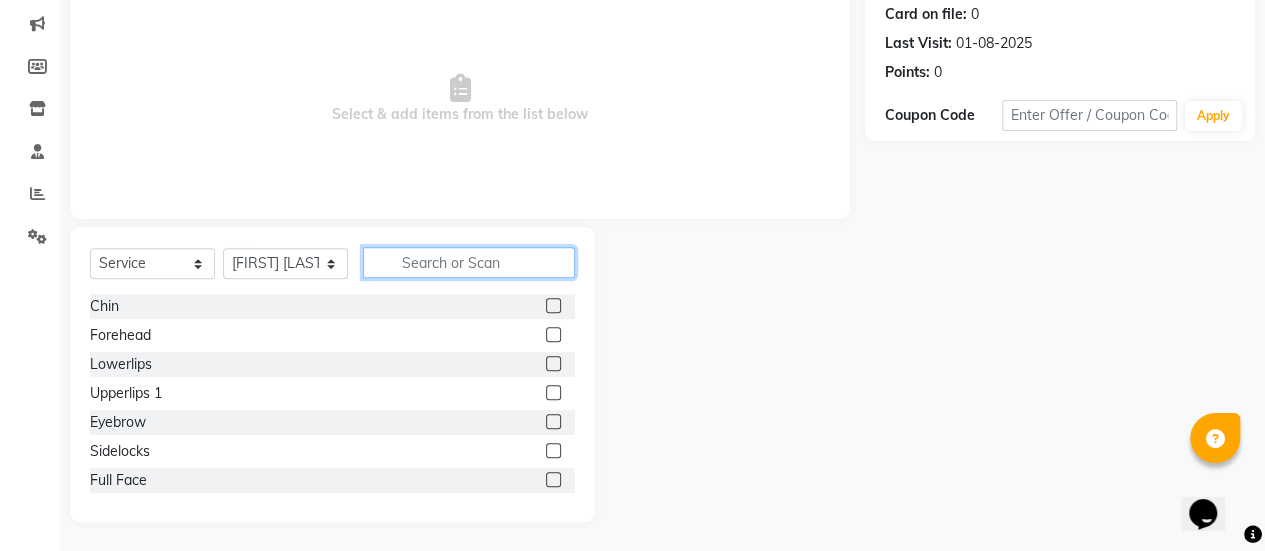 click 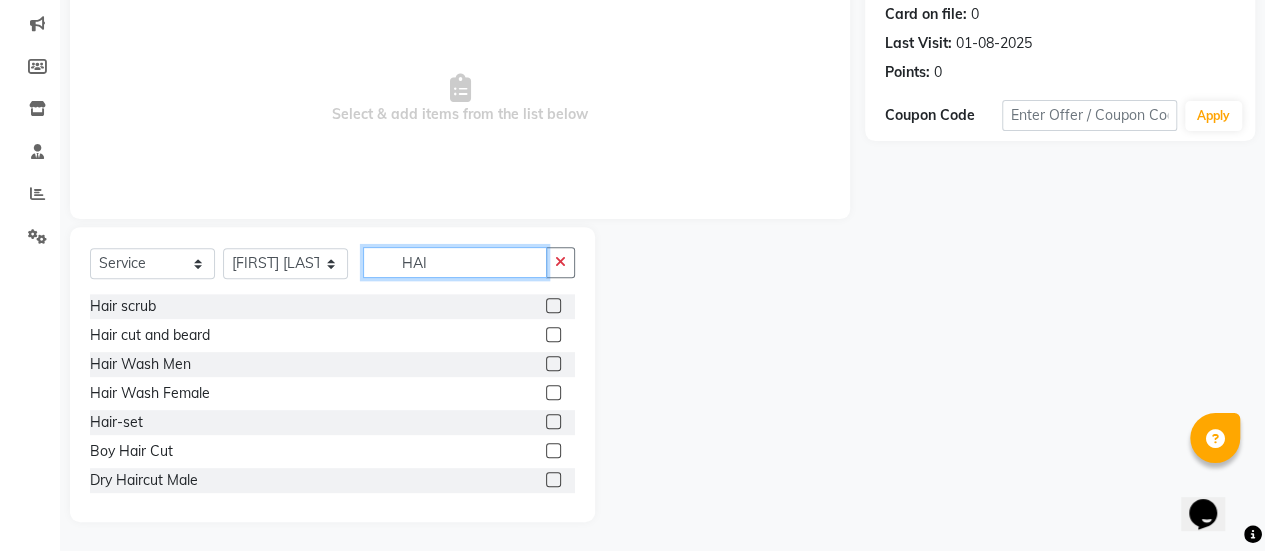 type on "HAI" 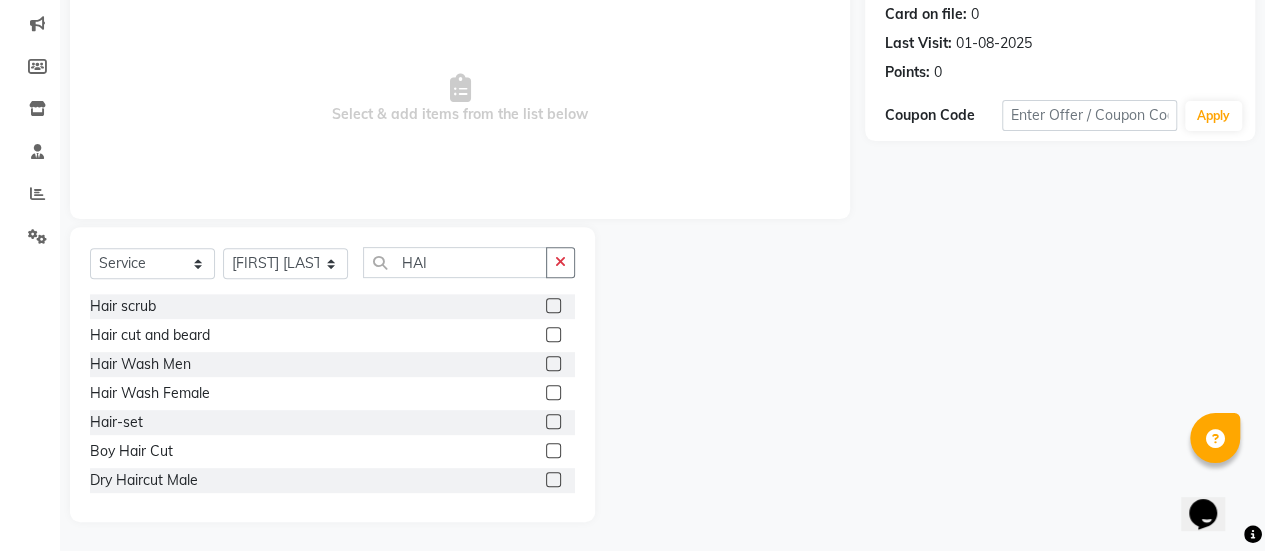 click 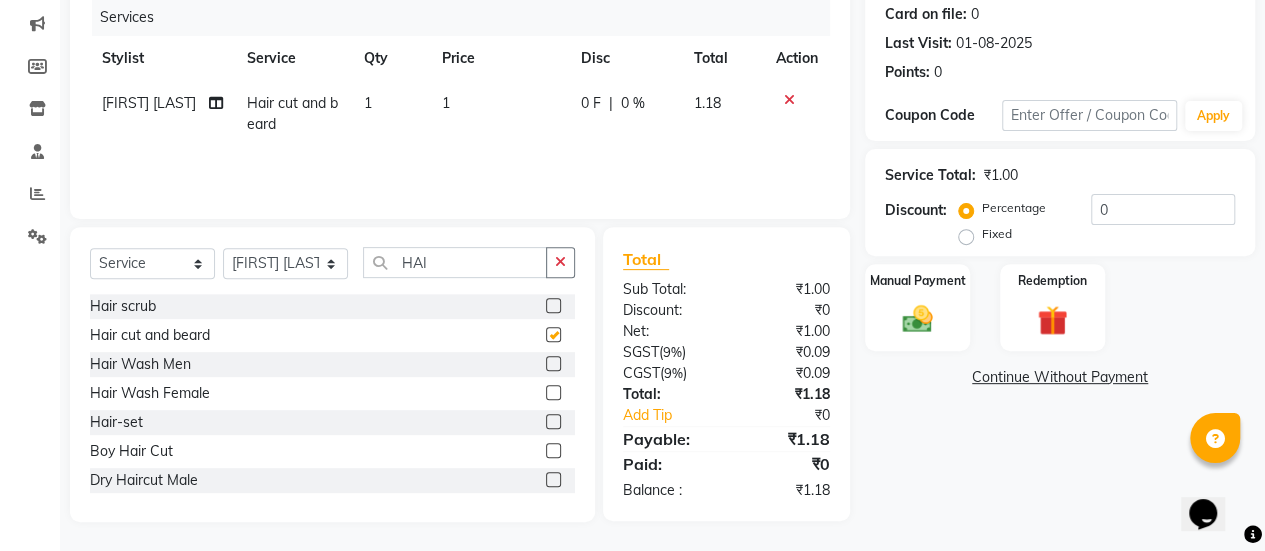 checkbox on "false" 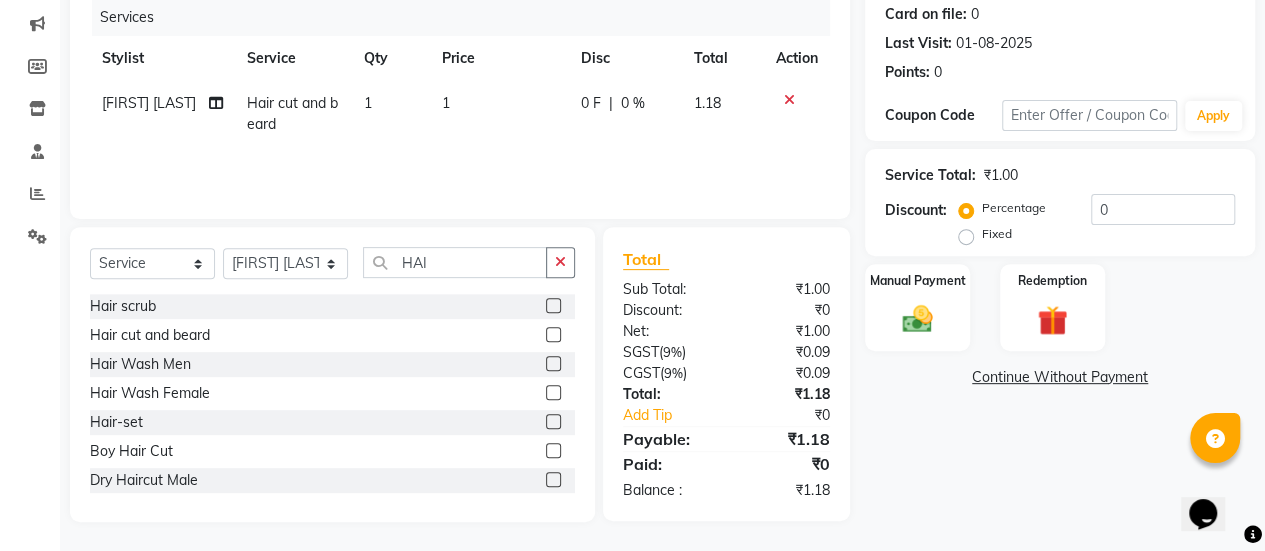 click on "1" 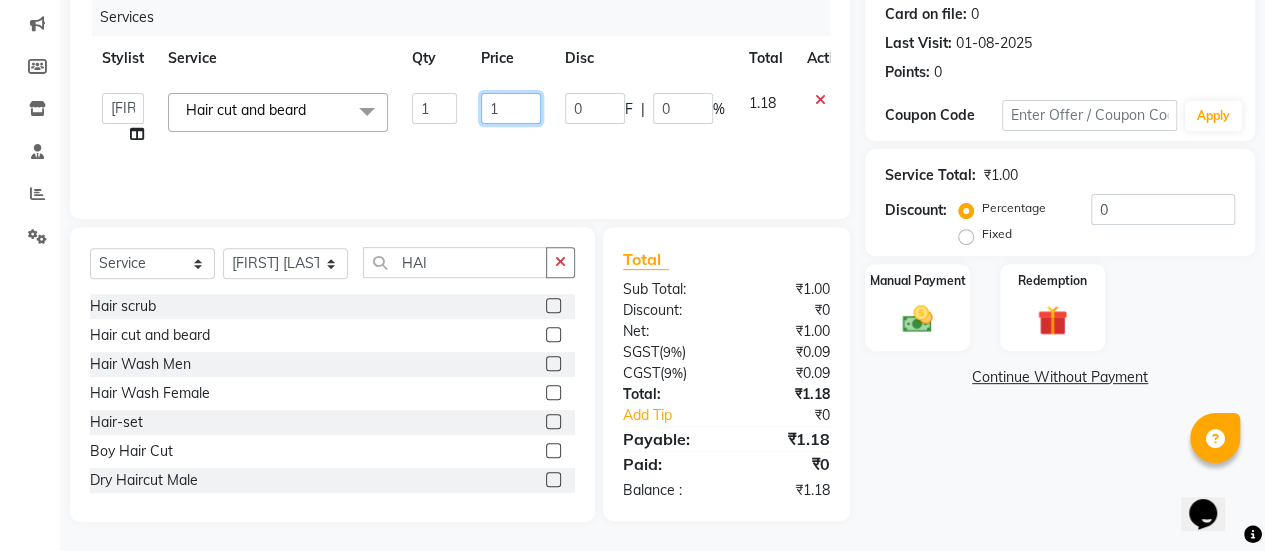 click on "1" 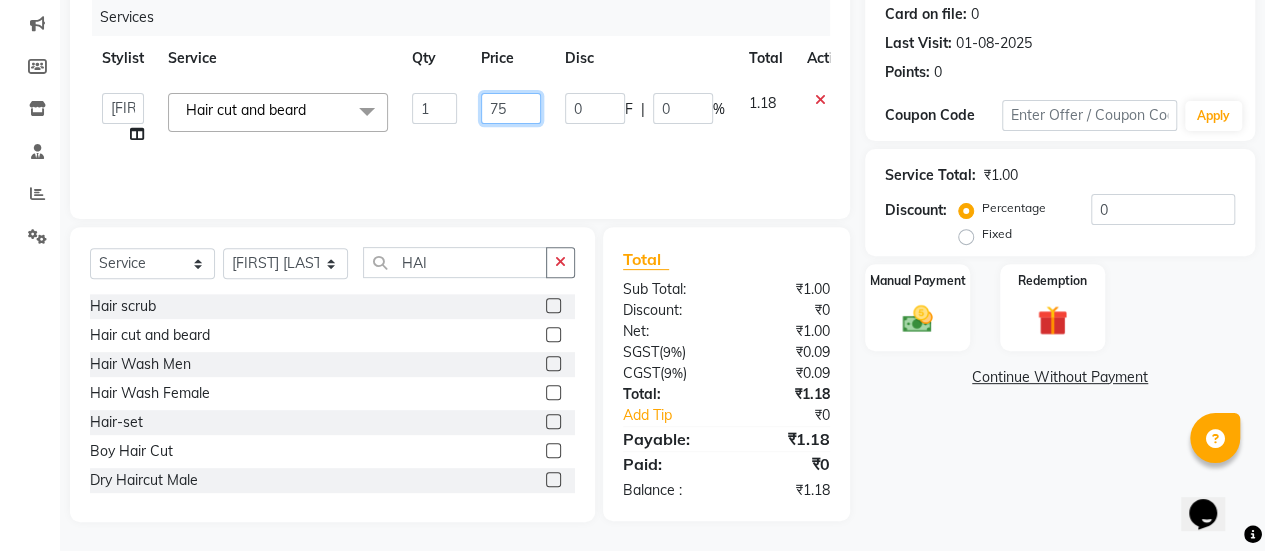 type on "750" 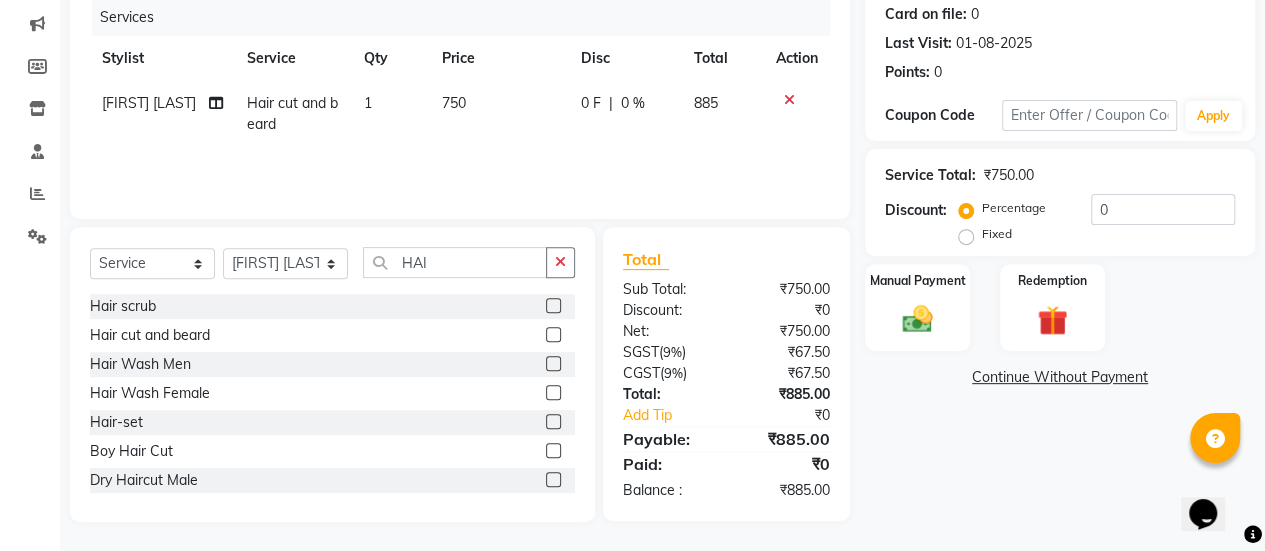 click on "Services Stylist Service Qty Price Disc Total Action Vijay khade Hair cut and beard 1 750 0 F | 0 % 885" 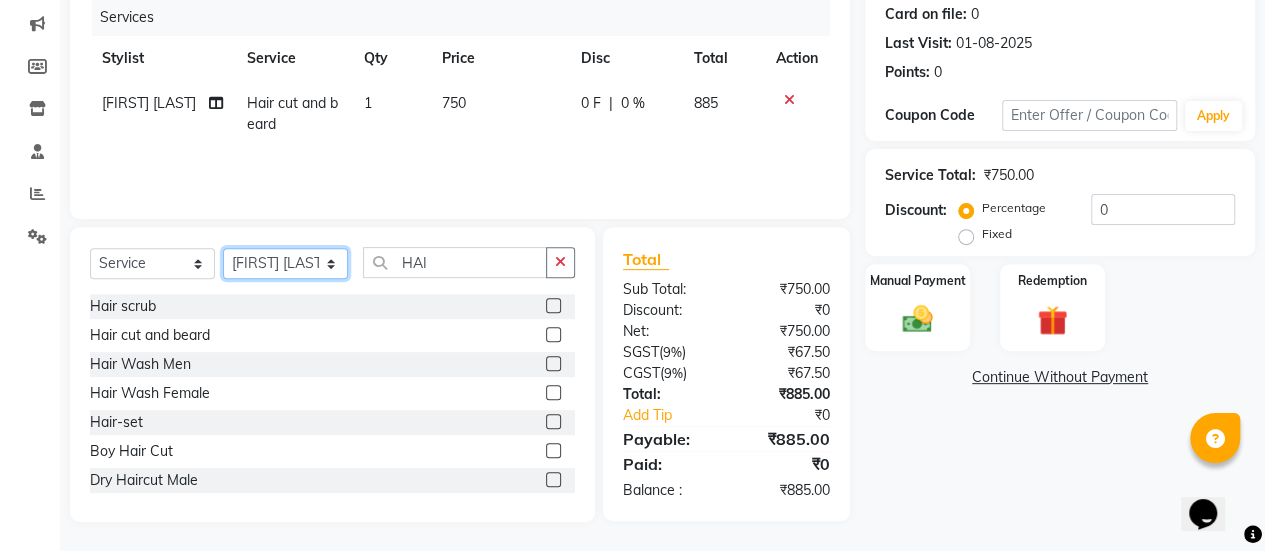click on "Select Stylist AAKASH Chaitanya Divya KALANY Manager Mohini MUSARIK Parvez Shaikh PINKEY PRADEEP SHARMA Rushi pandit Salman Shakeel Shraddha Vaibhavi Vijay khade xyz" 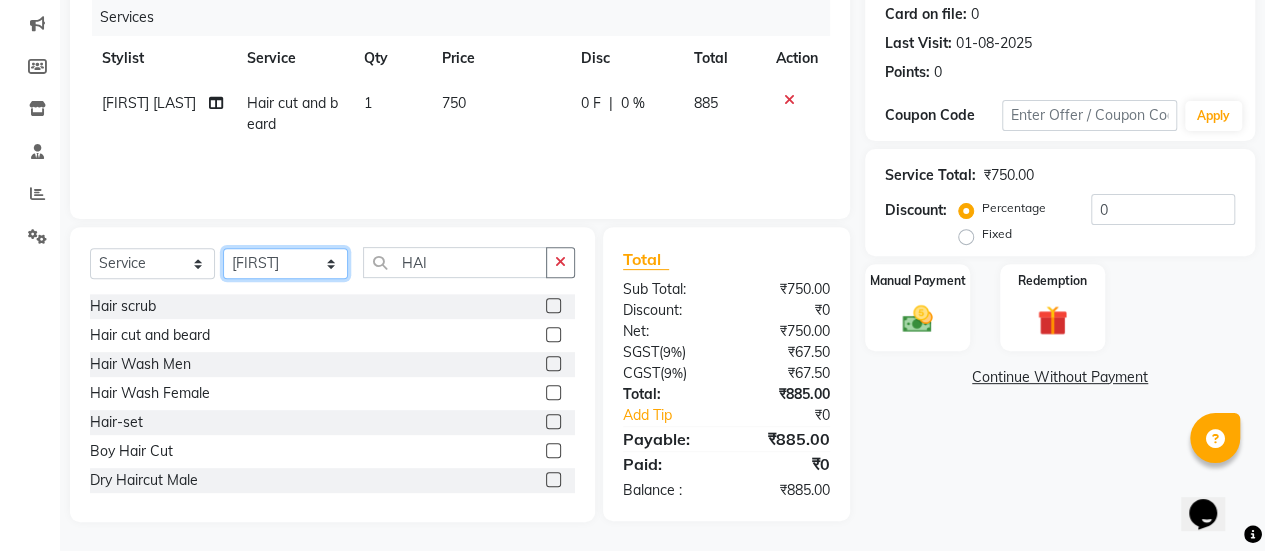 click on "Select Stylist AAKASH Chaitanya Divya KALANY Manager Mohini MUSARIK Parvez Shaikh PINKEY PRADEEP SHARMA Rushi pandit Salman Shakeel Shraddha Vaibhavi Vijay khade xyz" 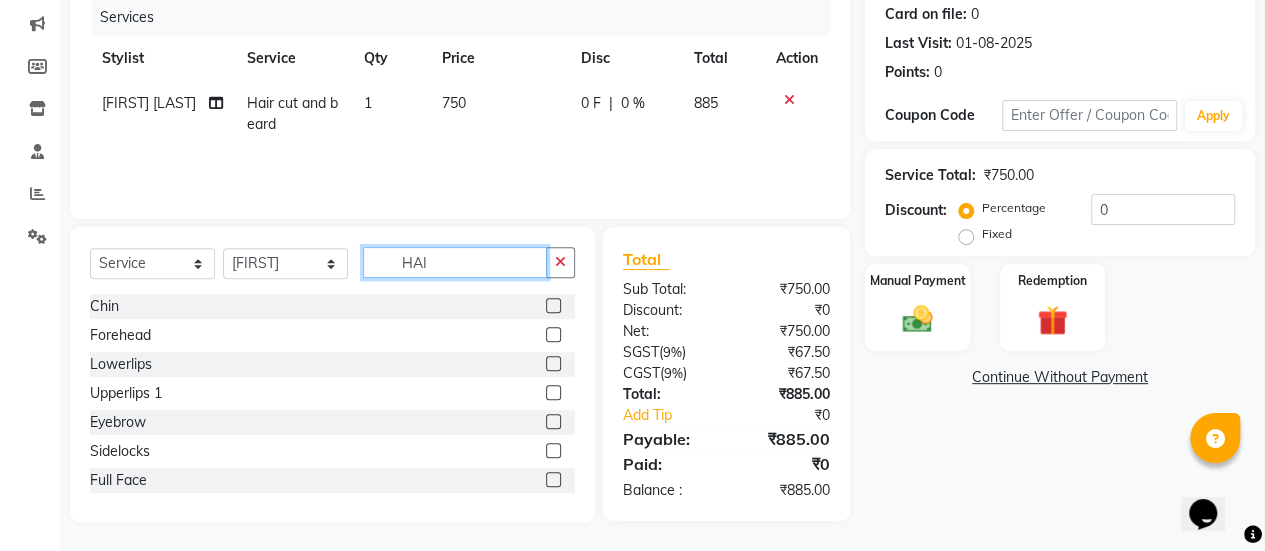 click on "HAI" 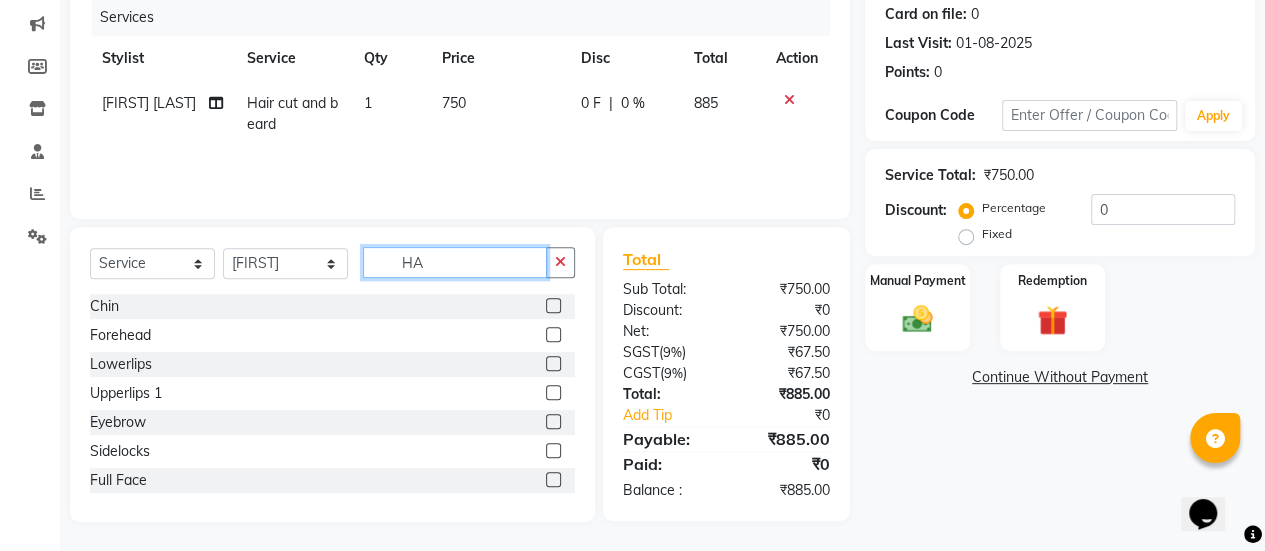type on "H" 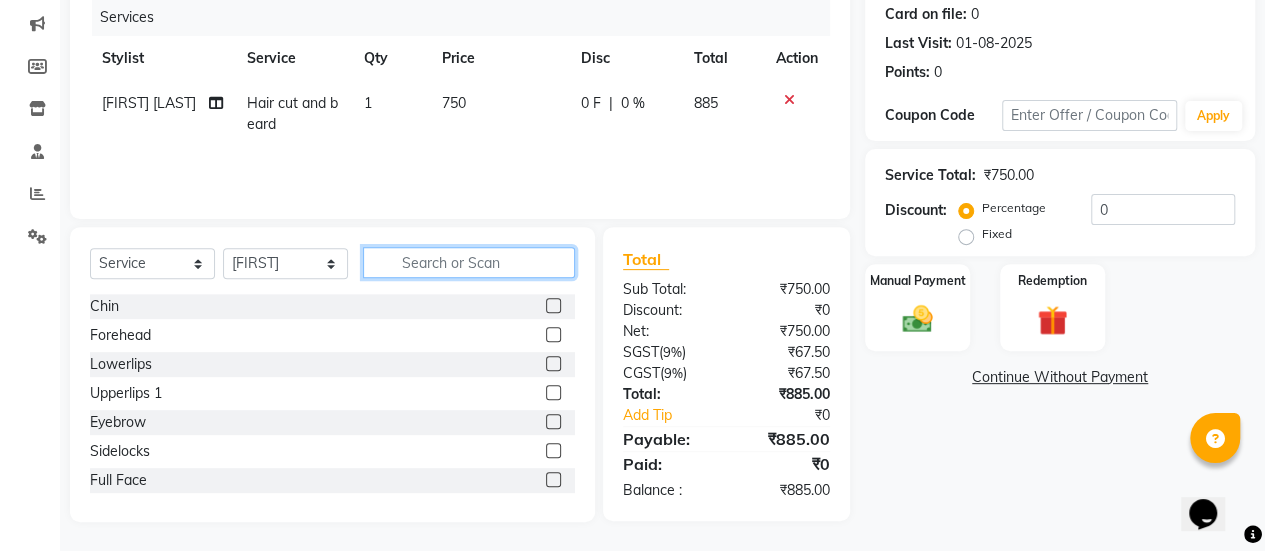 type 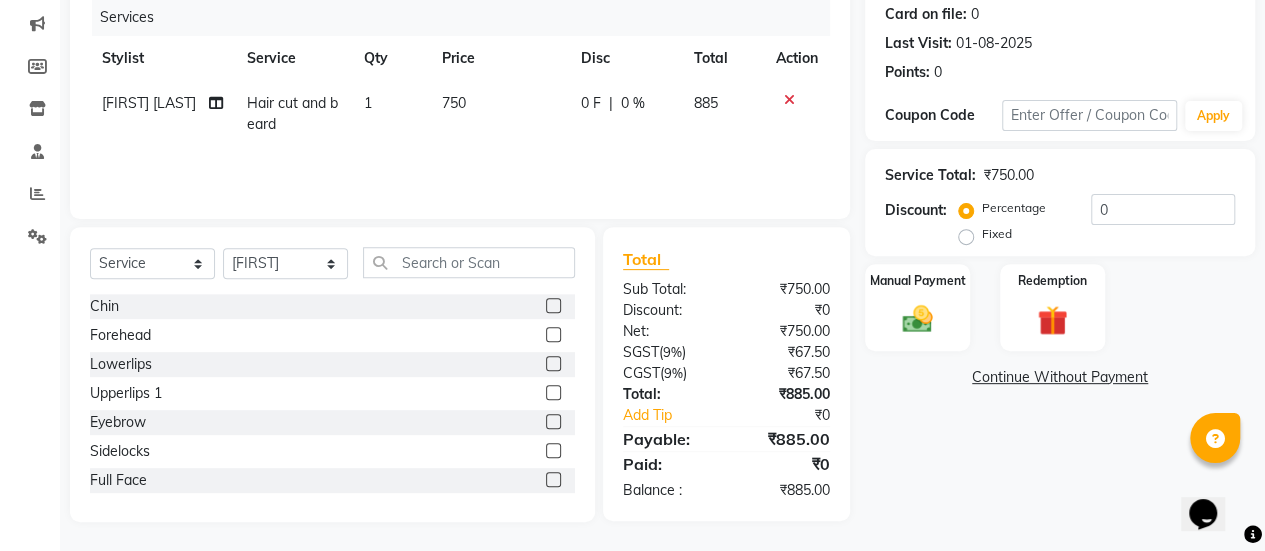 click 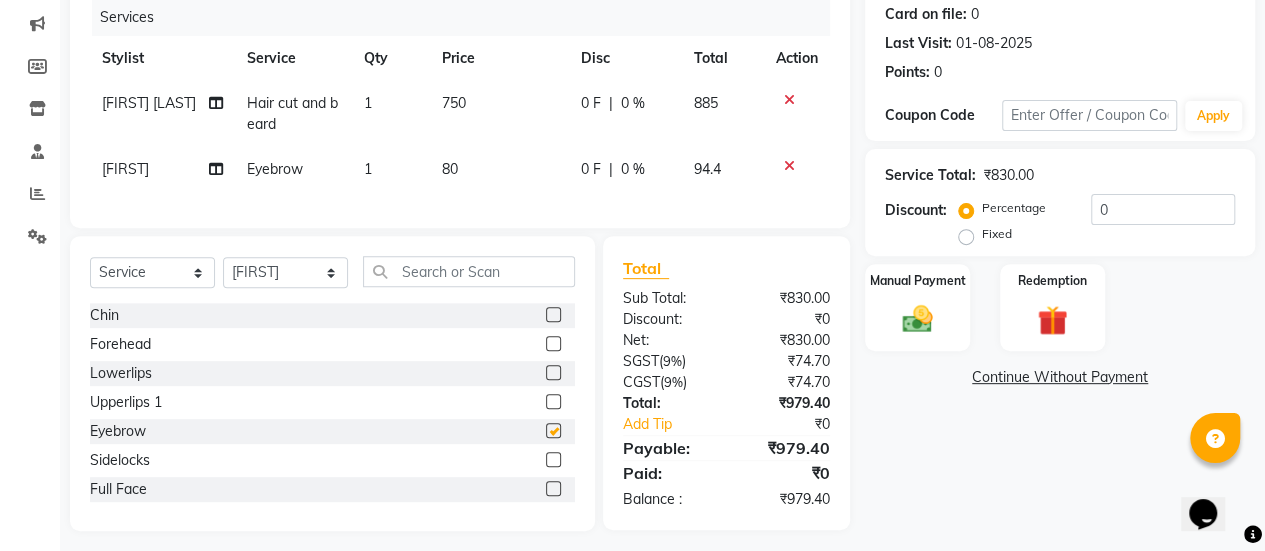 checkbox on "false" 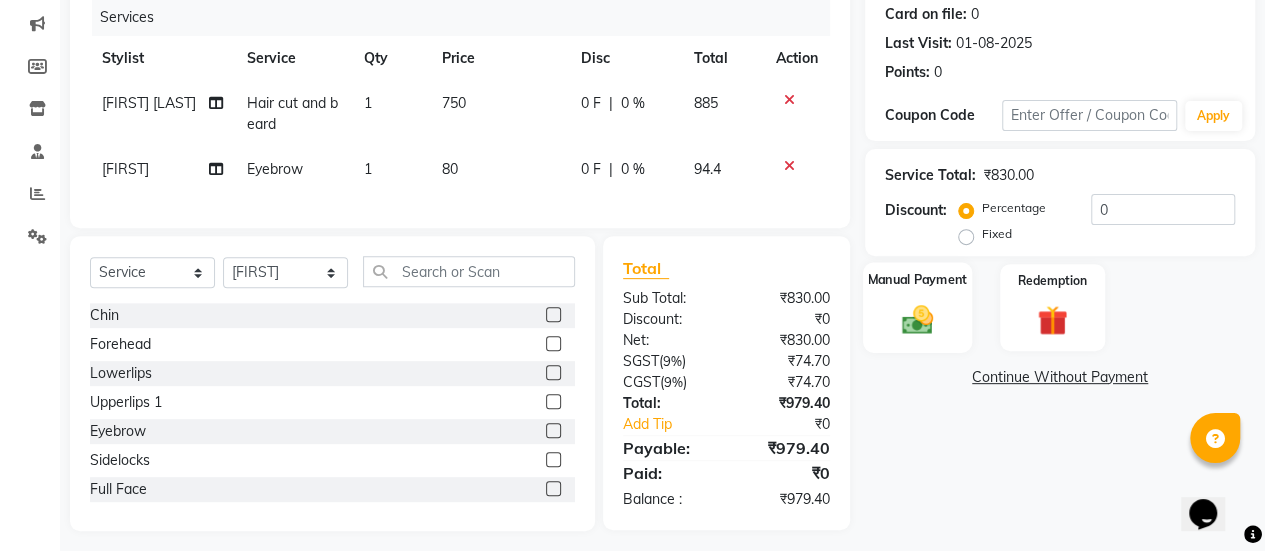 click 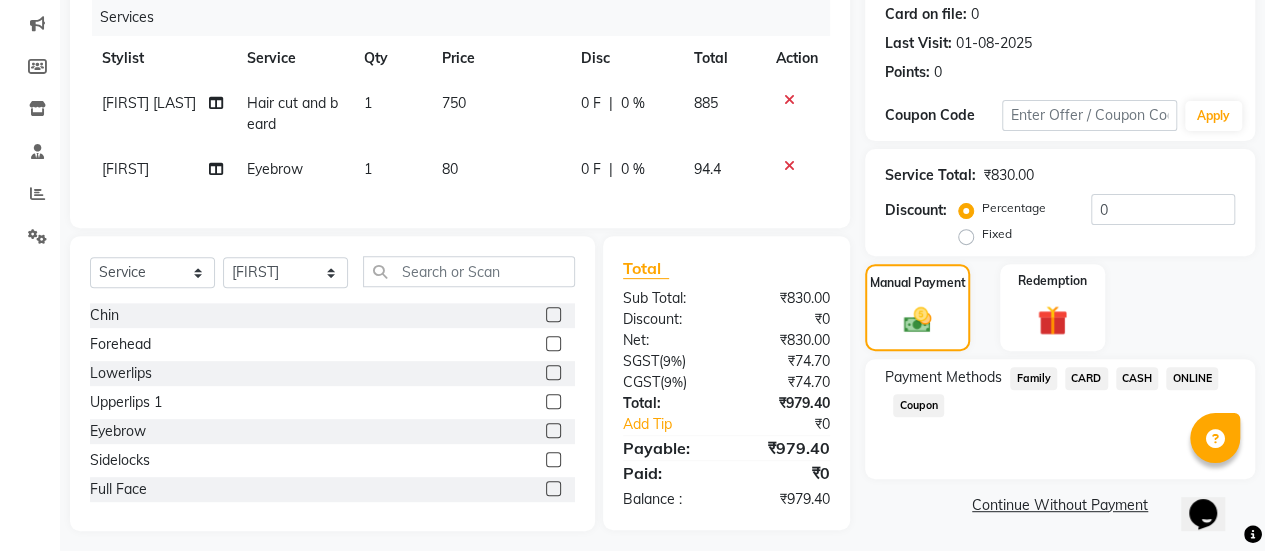 click on "CARD" 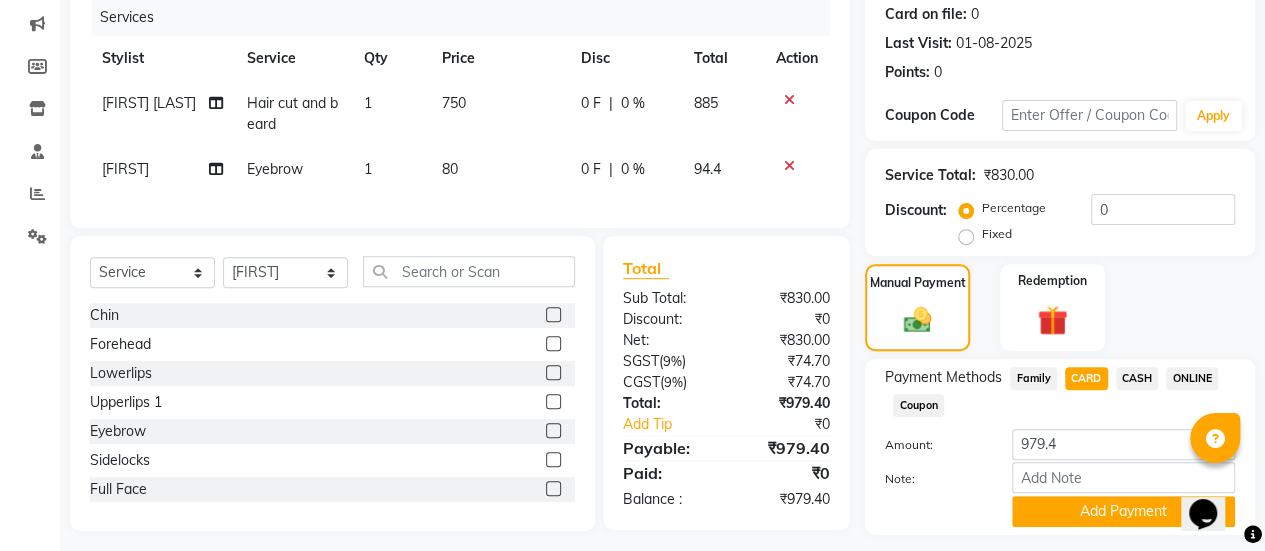 scroll, scrollTop: 302, scrollLeft: 0, axis: vertical 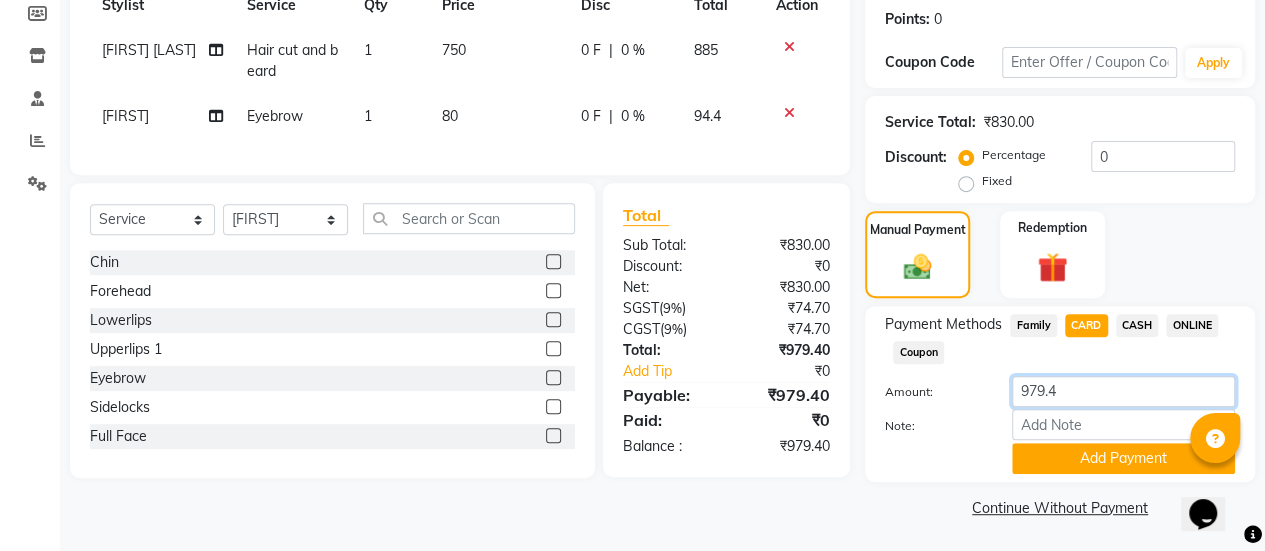 click on "979.4" 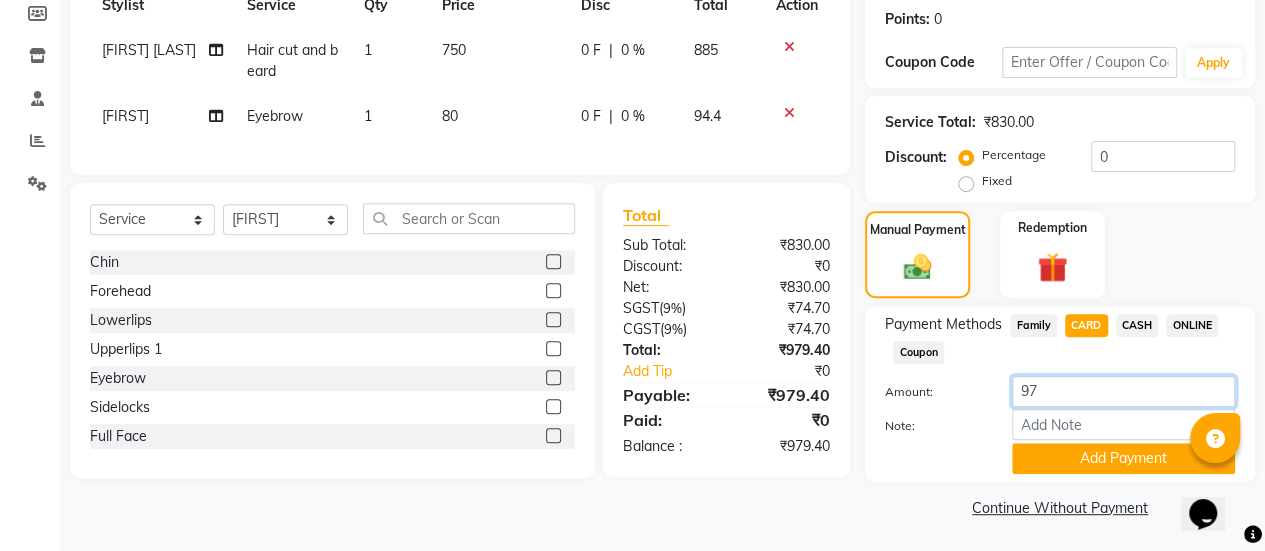 type on "9" 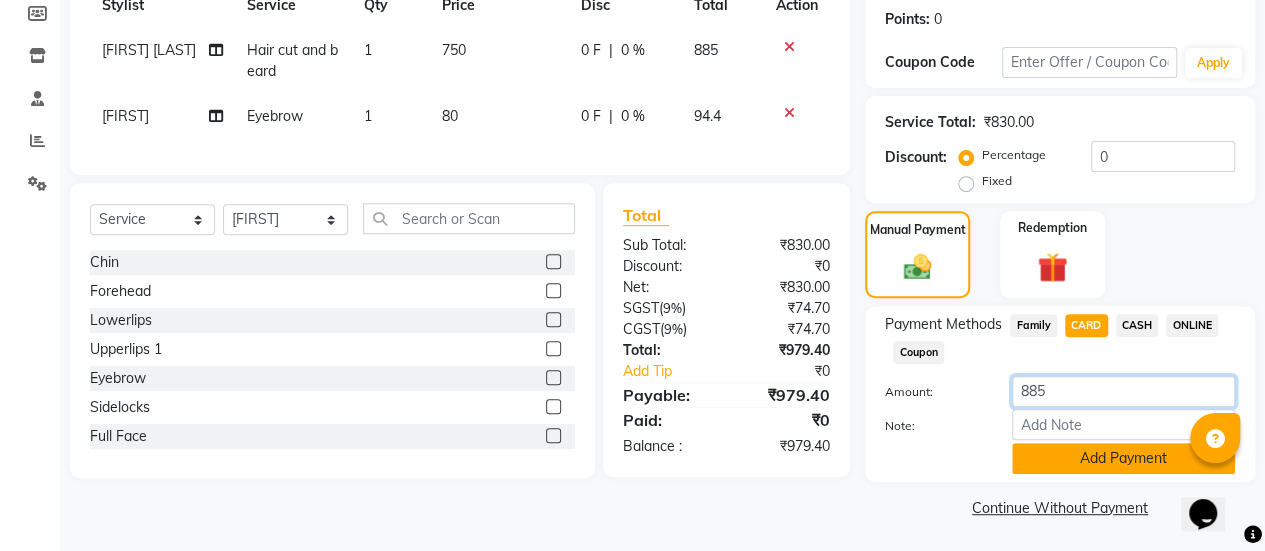 type on "885" 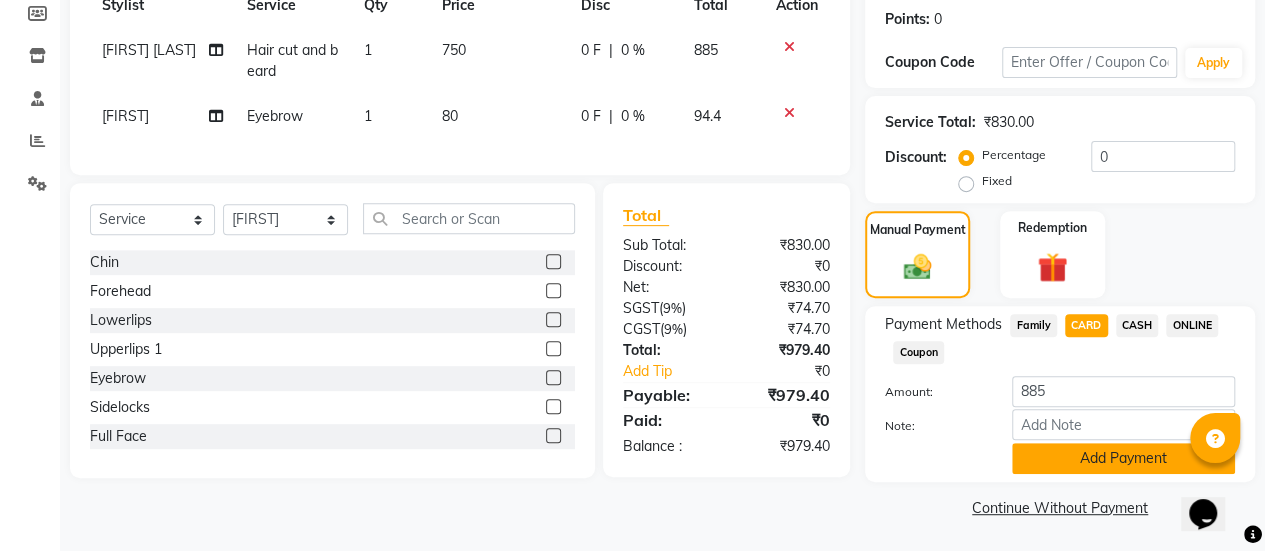 click on "Add Payment" 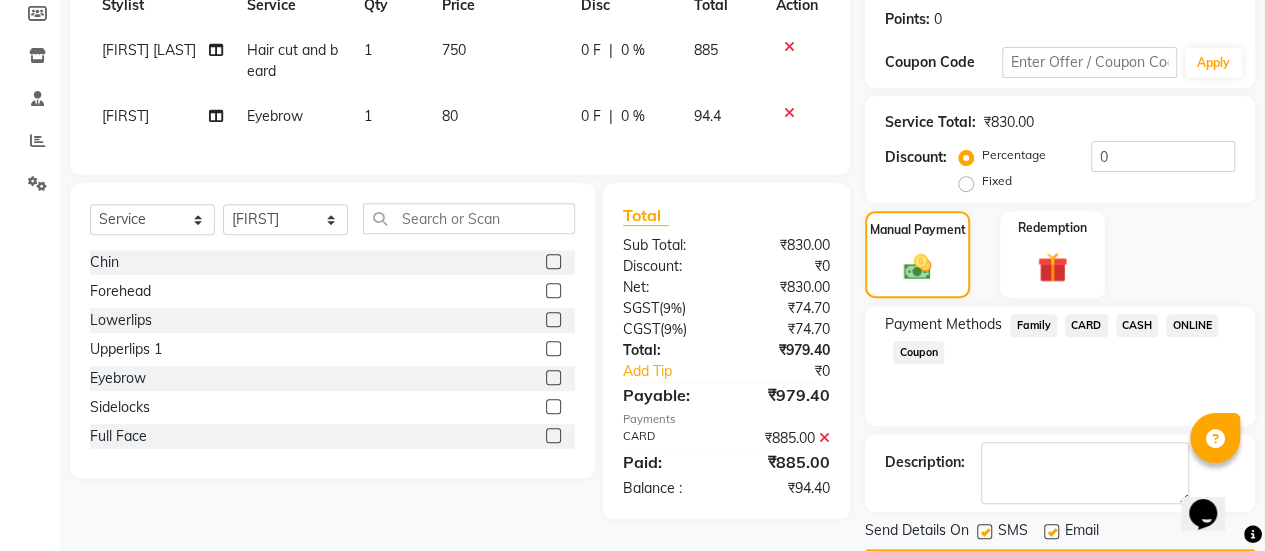 click on "ONLINE" 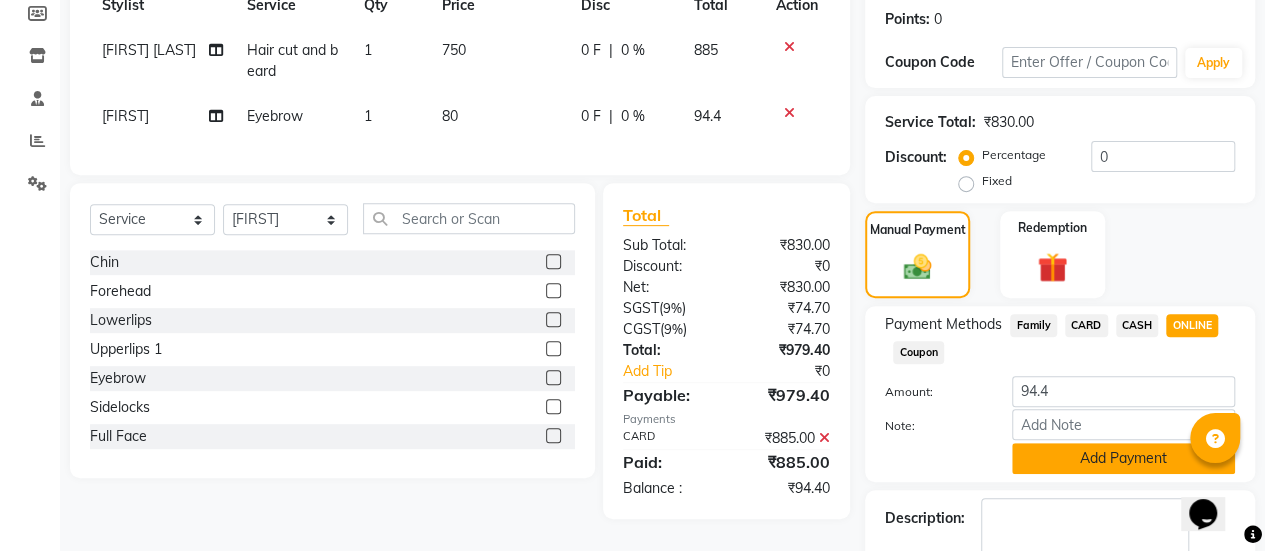 click on "Add Payment" 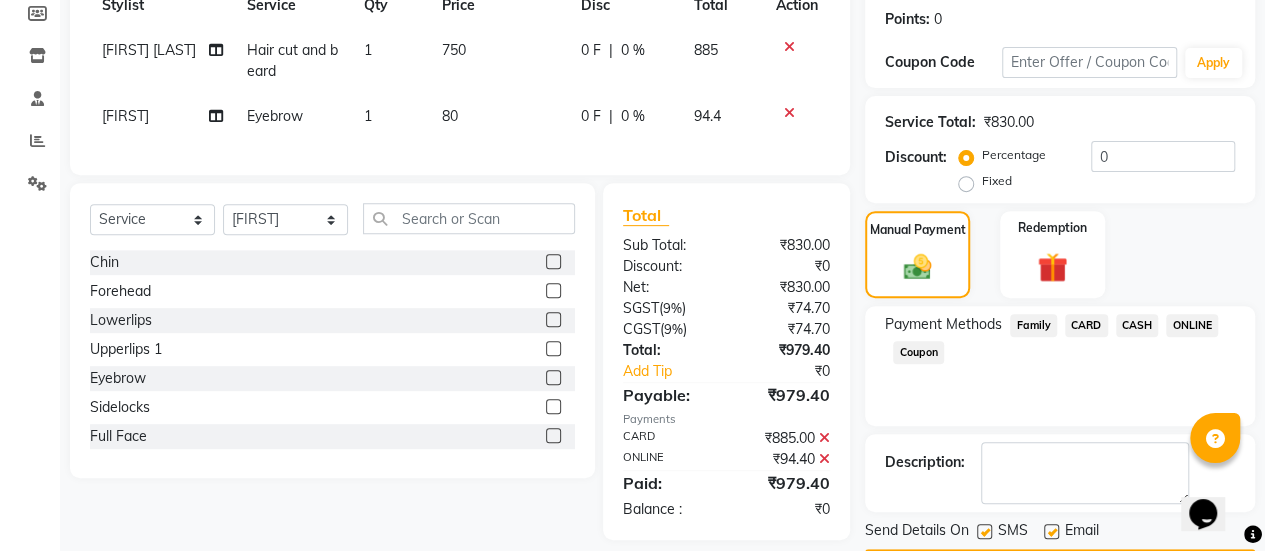 scroll, scrollTop: 358, scrollLeft: 0, axis: vertical 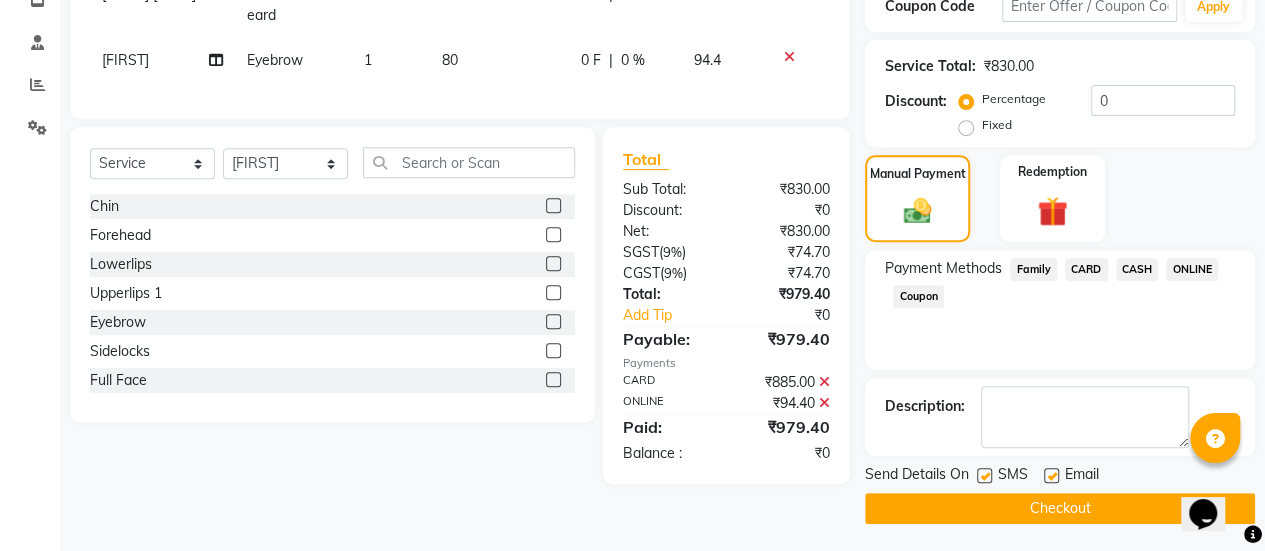 click 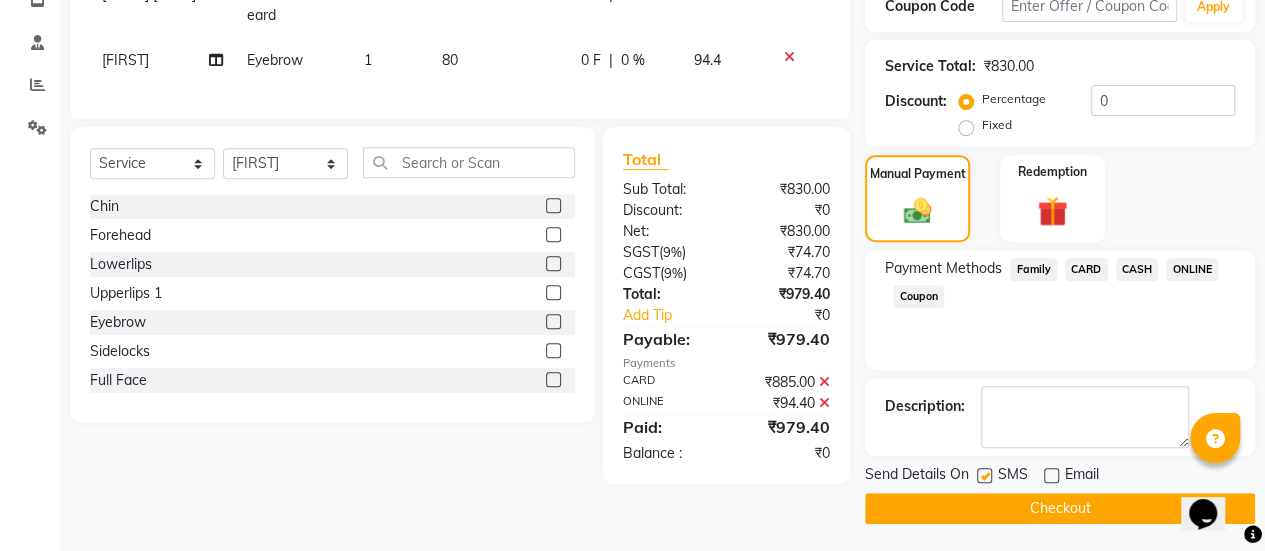 click on "Checkout" 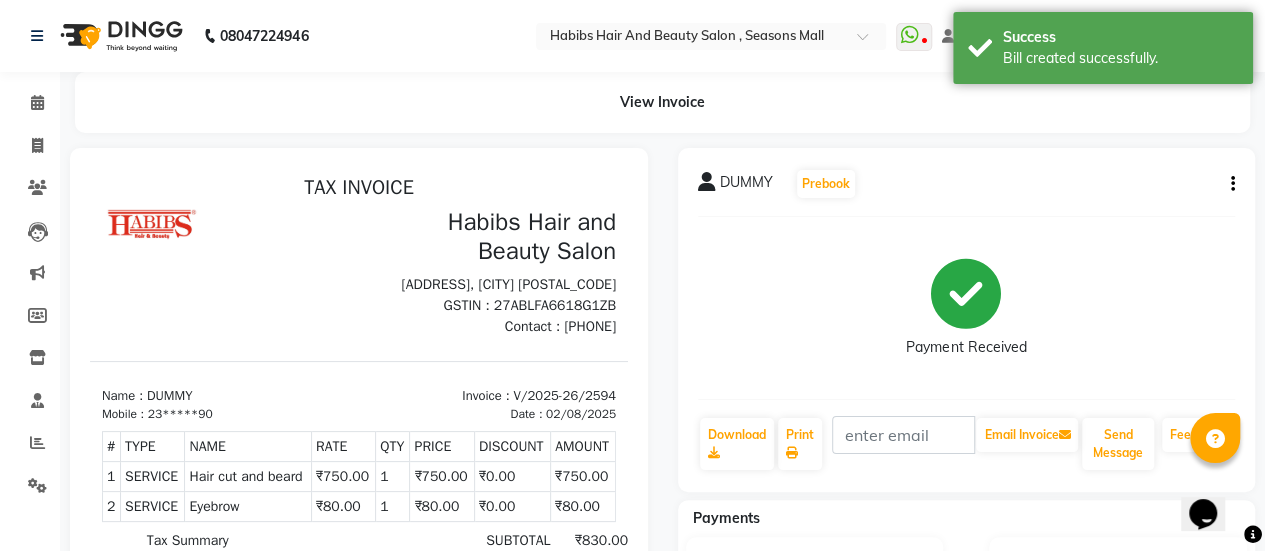scroll, scrollTop: 0, scrollLeft: 0, axis: both 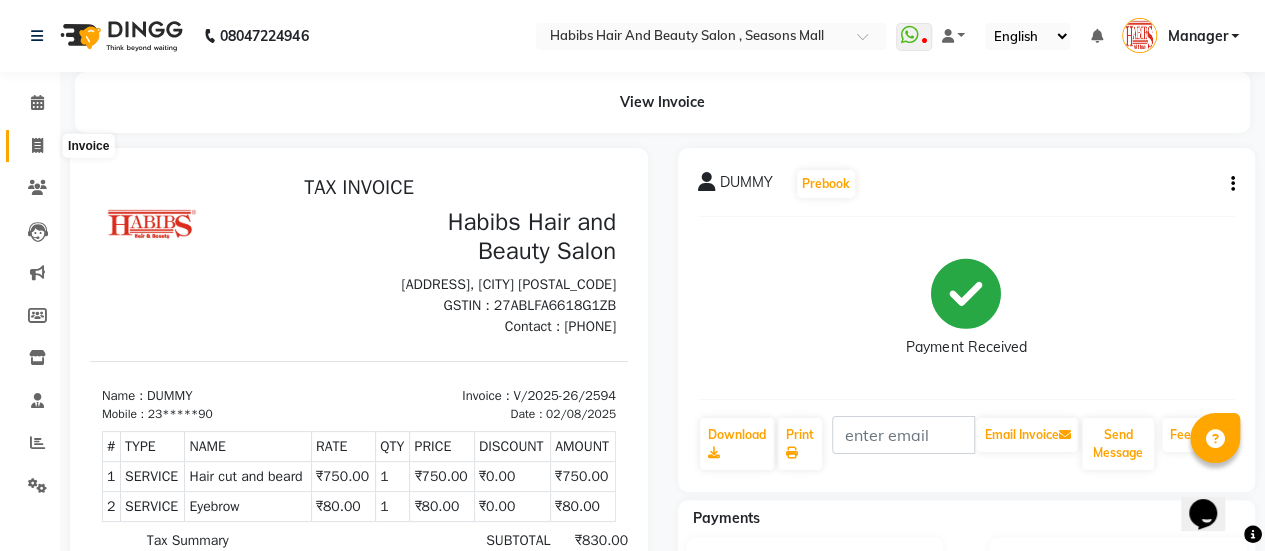 click 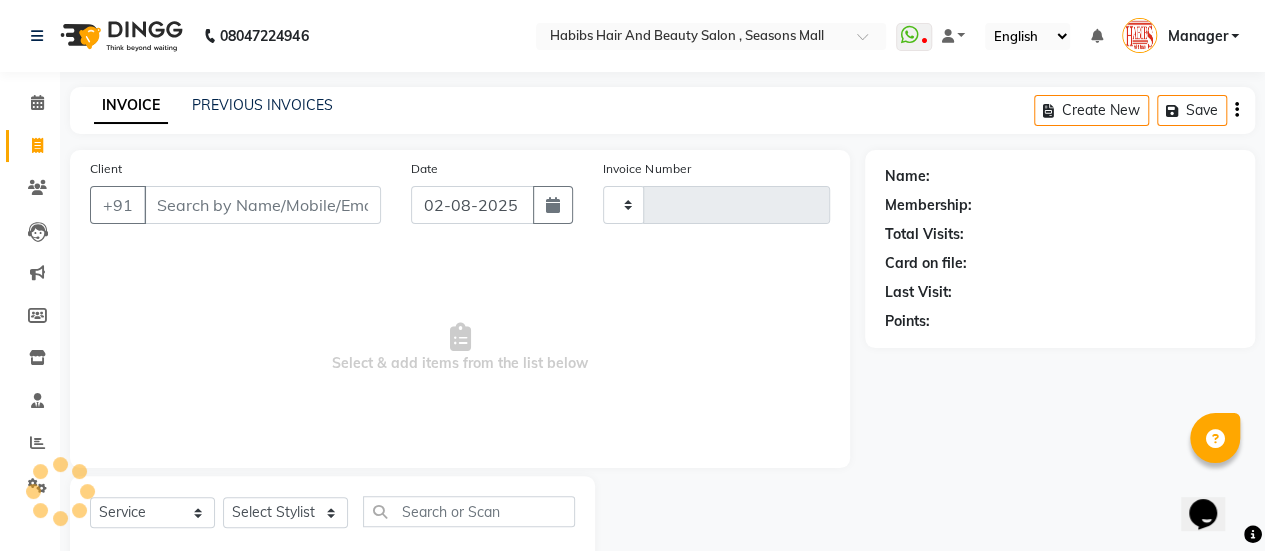 scroll, scrollTop: 49, scrollLeft: 0, axis: vertical 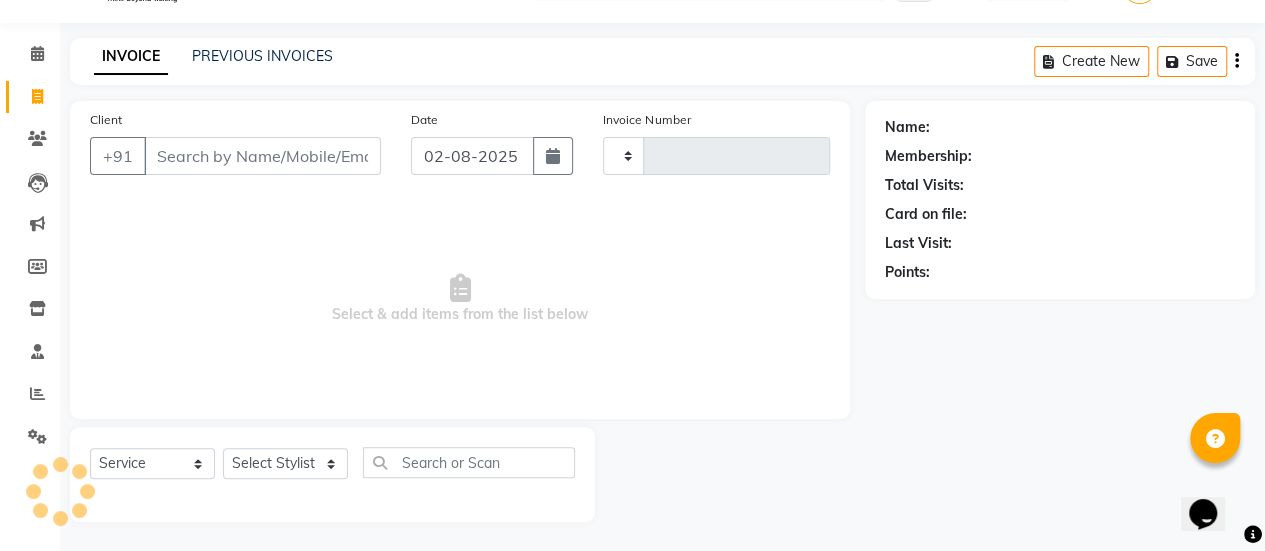 type on "2595" 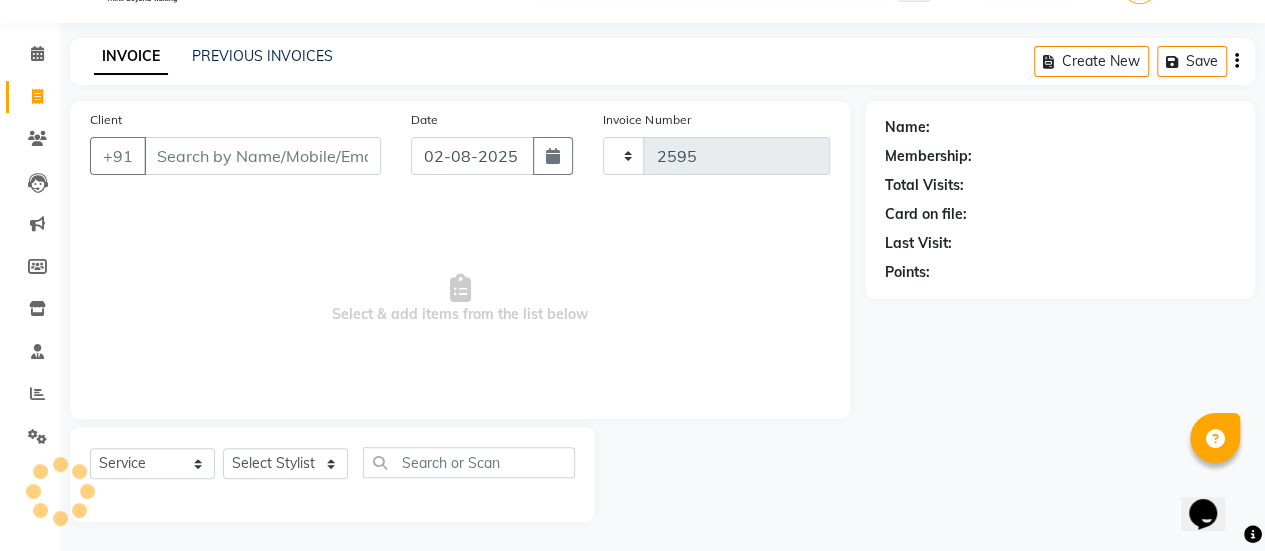 select on "5651" 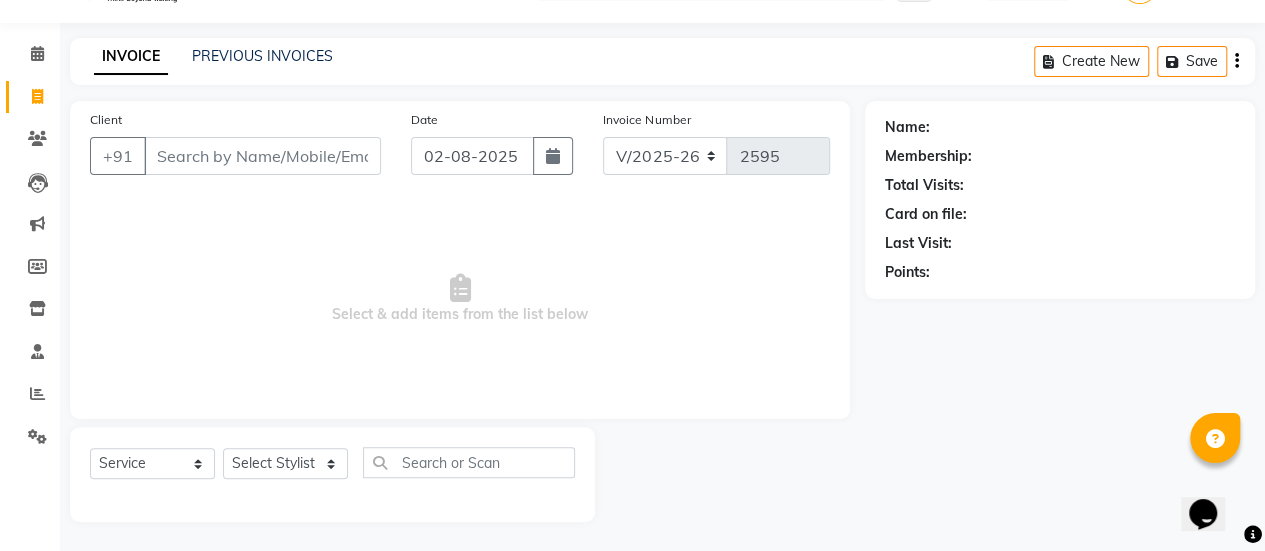 click on "Client" at bounding box center [262, 156] 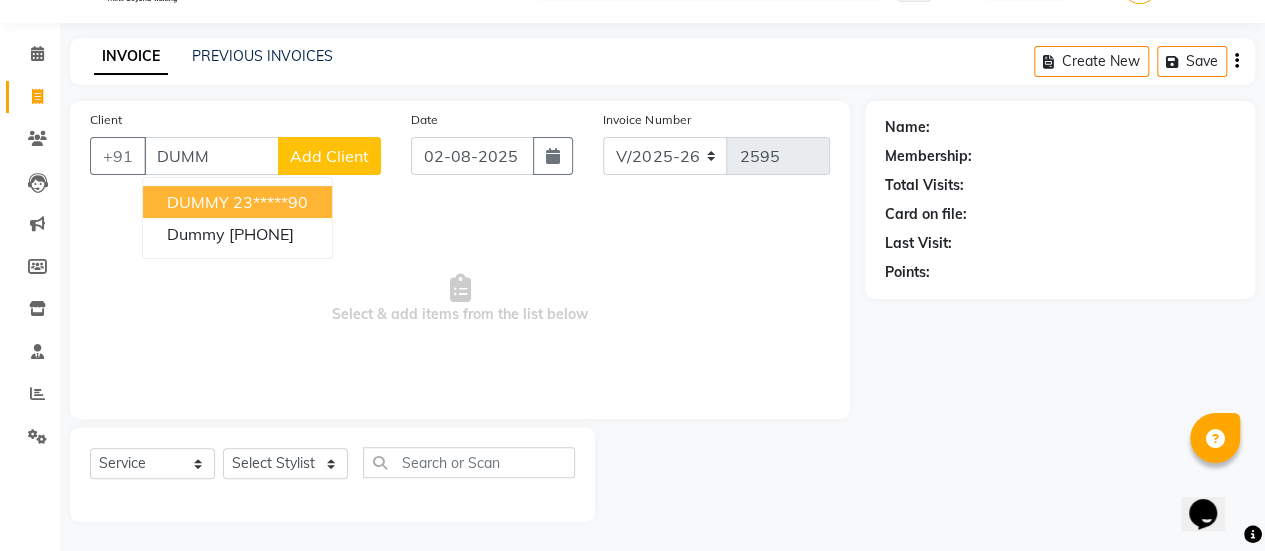 click on "23*****90" at bounding box center [270, 202] 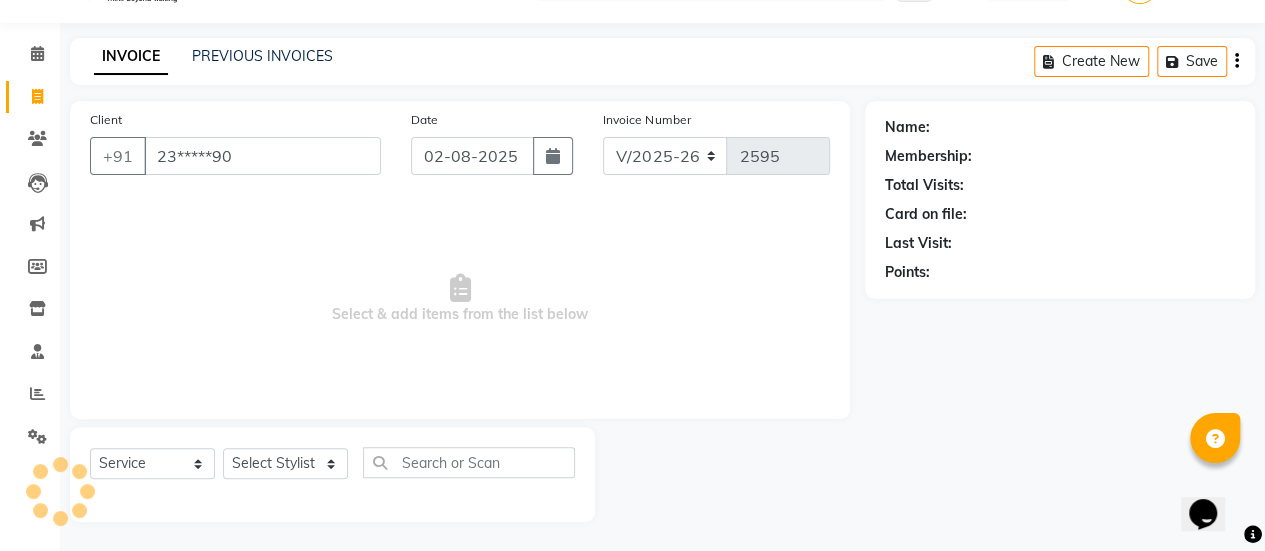 type on "23*****90" 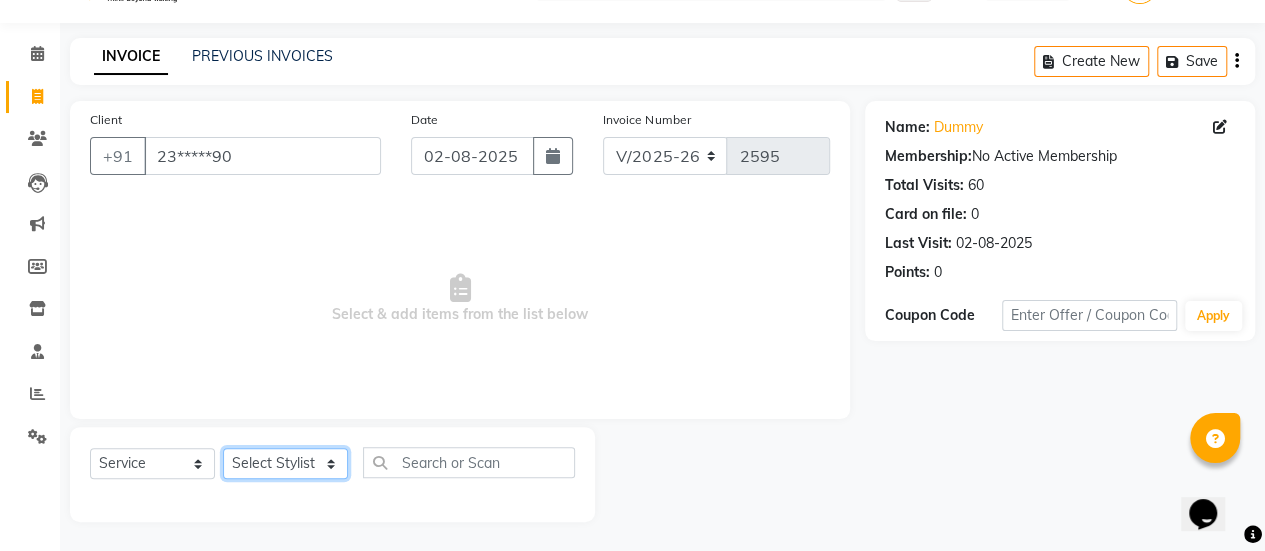 click on "Select Stylist AAKASH Chaitanya Divya KALANY Manager Mohini MUSARIK Parvez Shaikh PINKEY PRADEEP SHARMA Rushi pandit Salman Shakeel Shraddha Vaibhavi Vijay khade xyz" 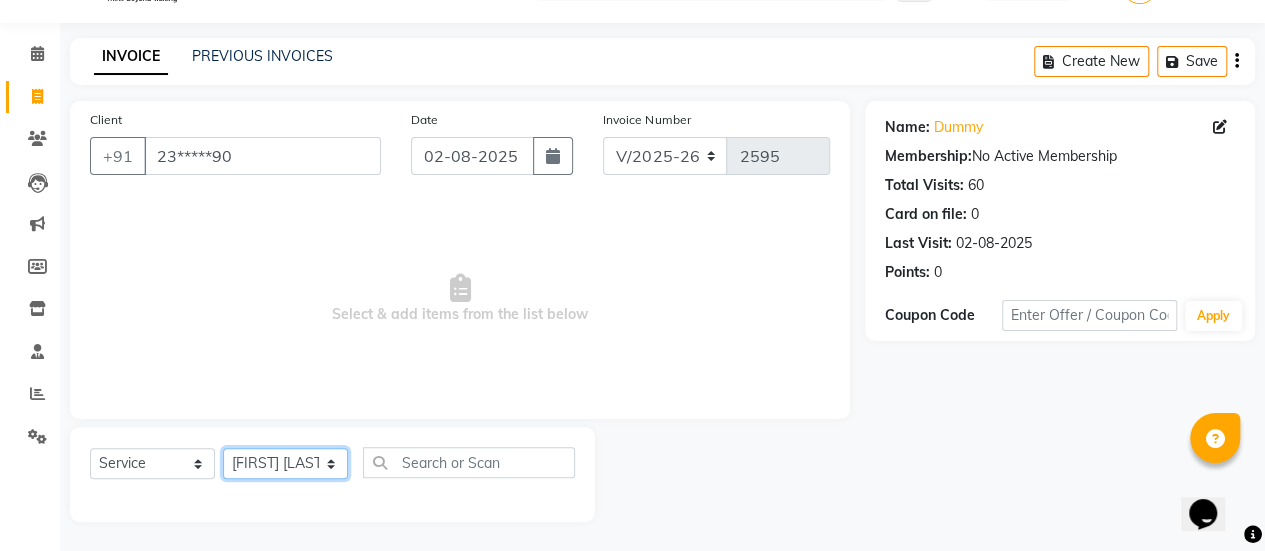 click on "Select Stylist AAKASH Chaitanya Divya KALANY Manager Mohini MUSARIK Parvez Shaikh PINKEY PRADEEP SHARMA Rushi pandit Salman Shakeel Shraddha Vaibhavi Vijay khade xyz" 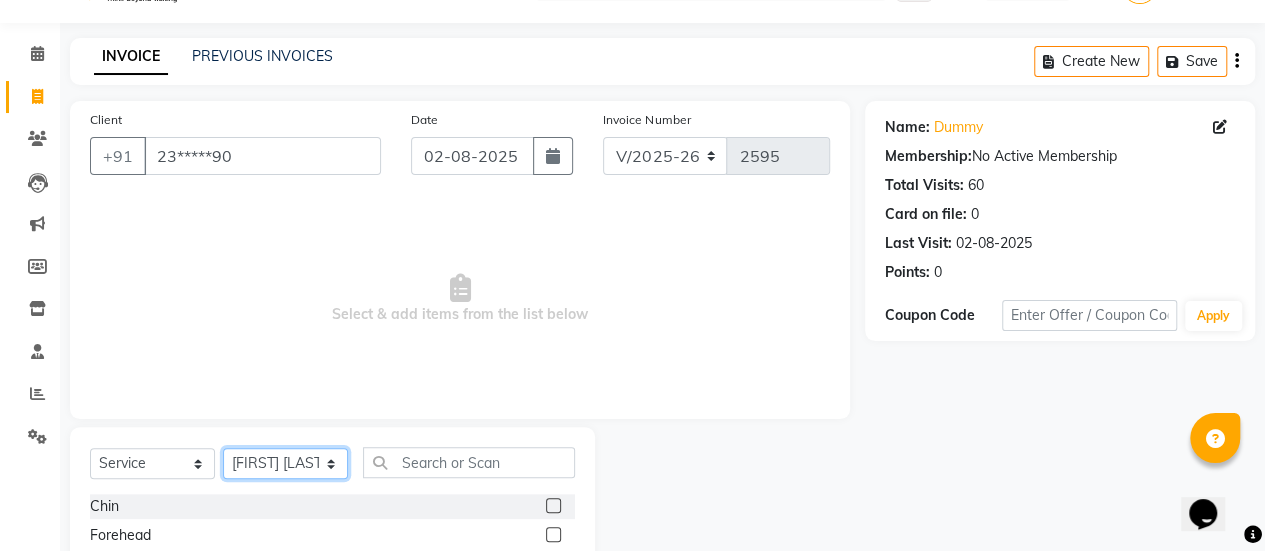 scroll, scrollTop: 249, scrollLeft: 0, axis: vertical 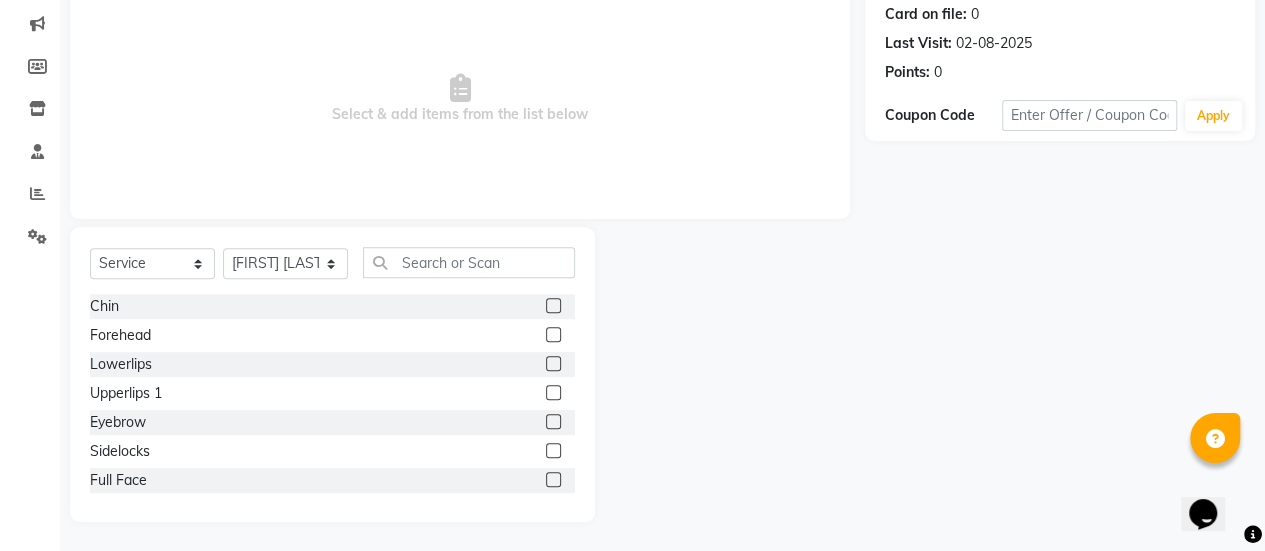 click 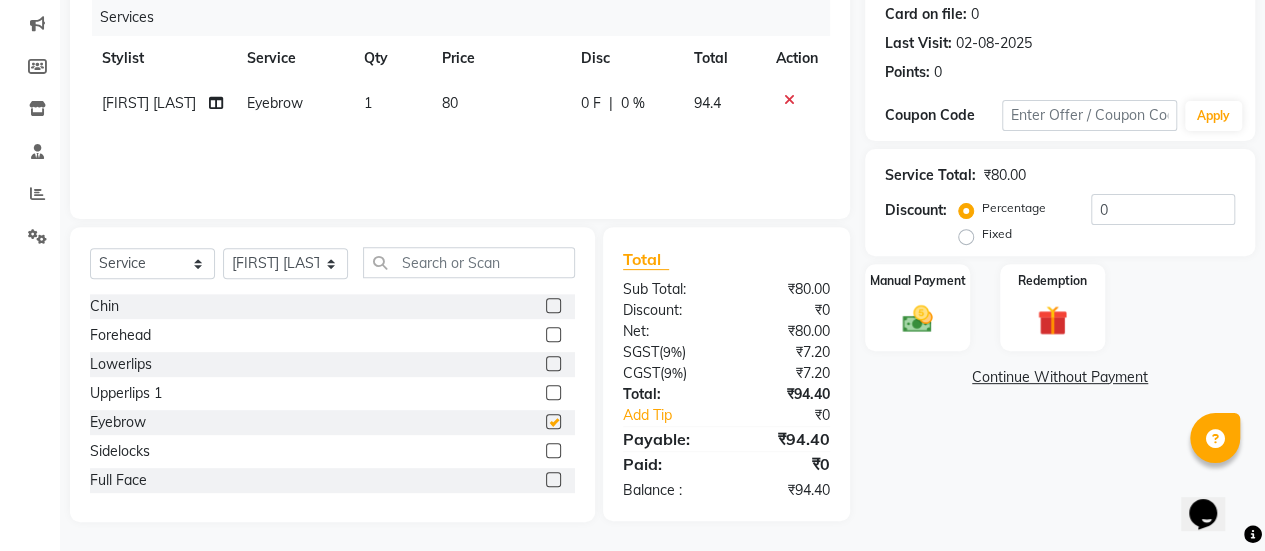 checkbox on "false" 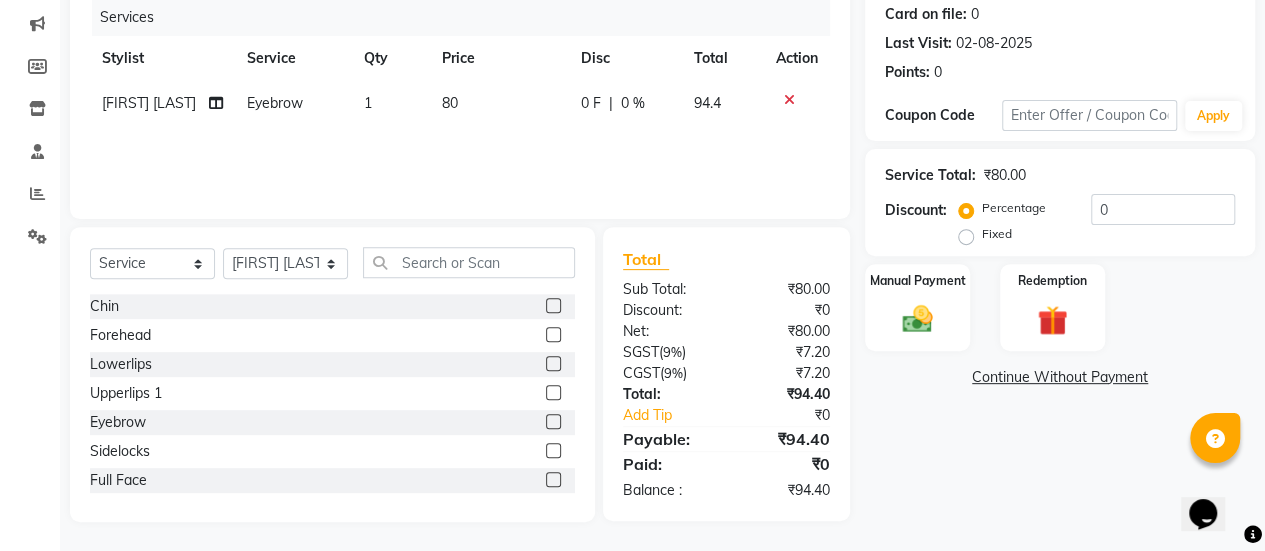 click 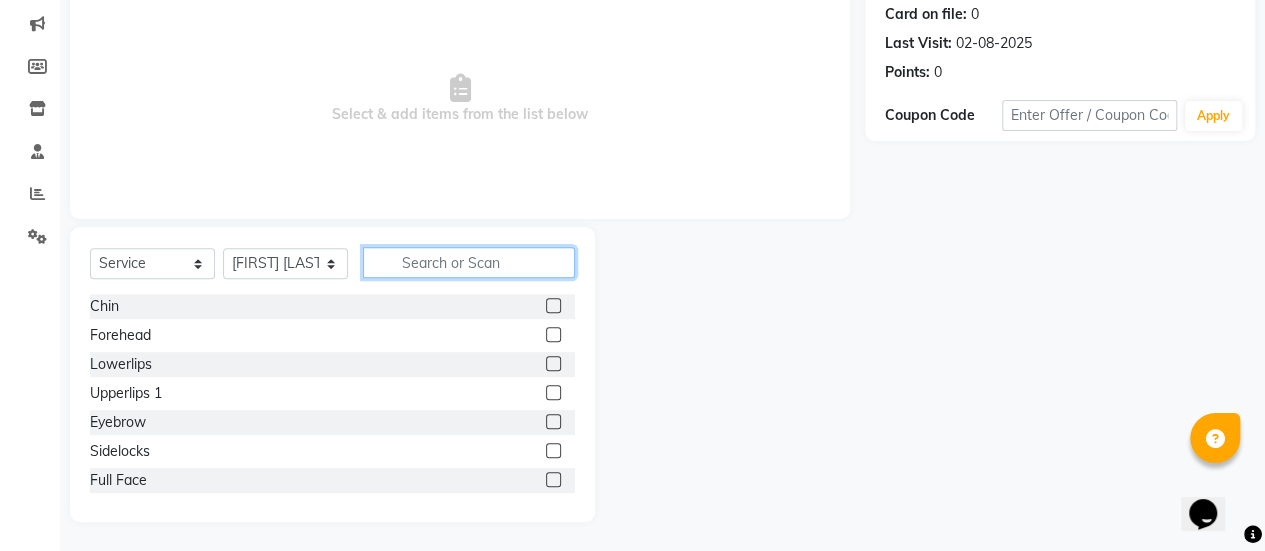 click 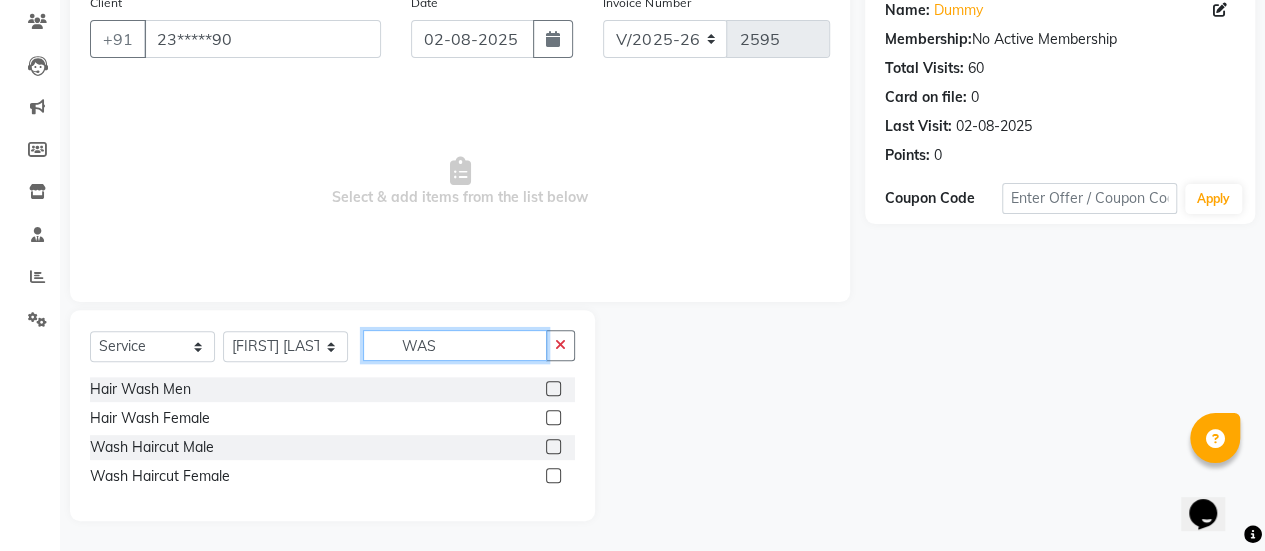scroll, scrollTop: 165, scrollLeft: 0, axis: vertical 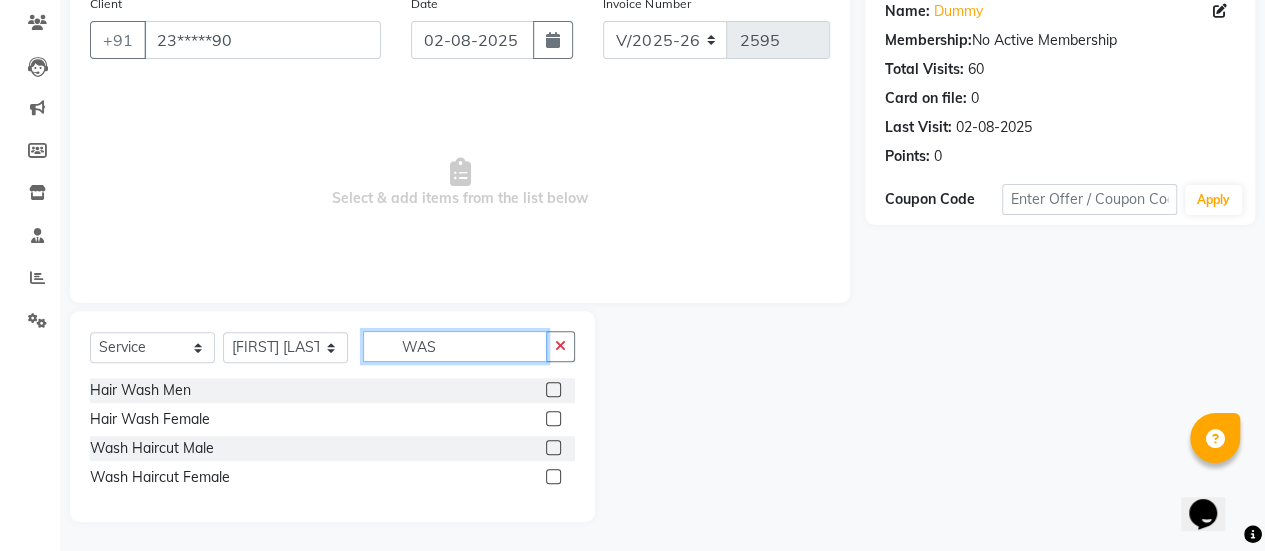 type on "WAS" 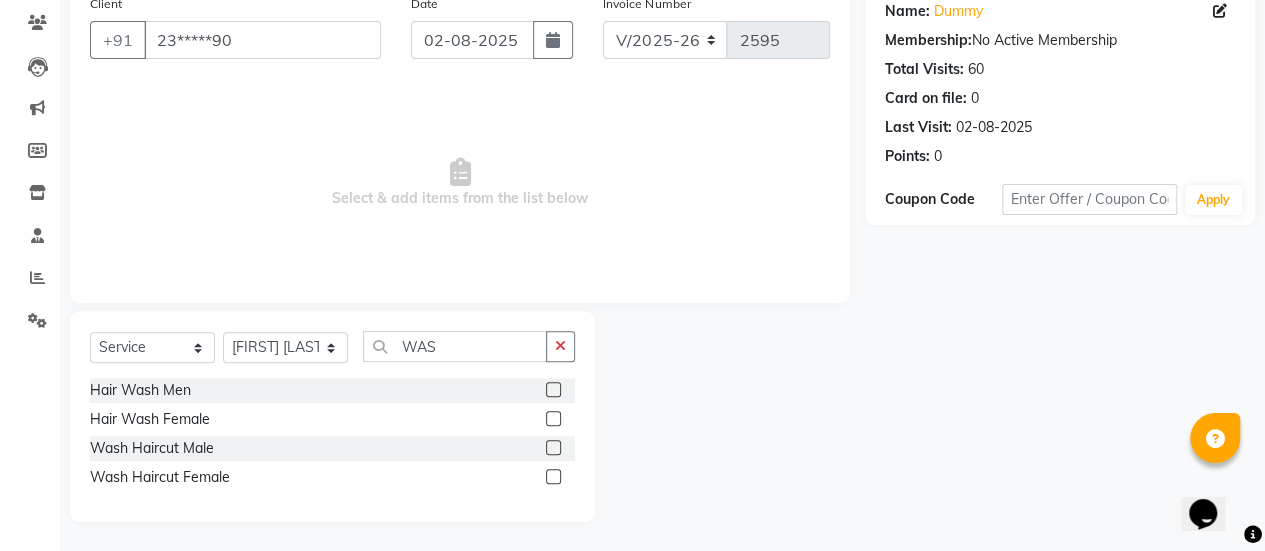 click 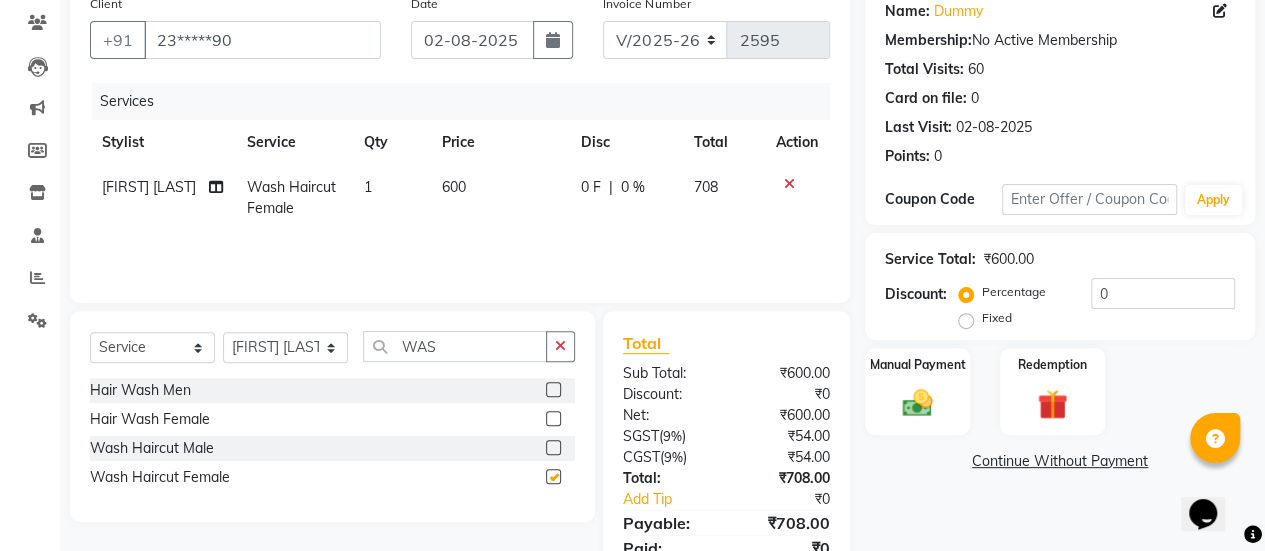 checkbox on "false" 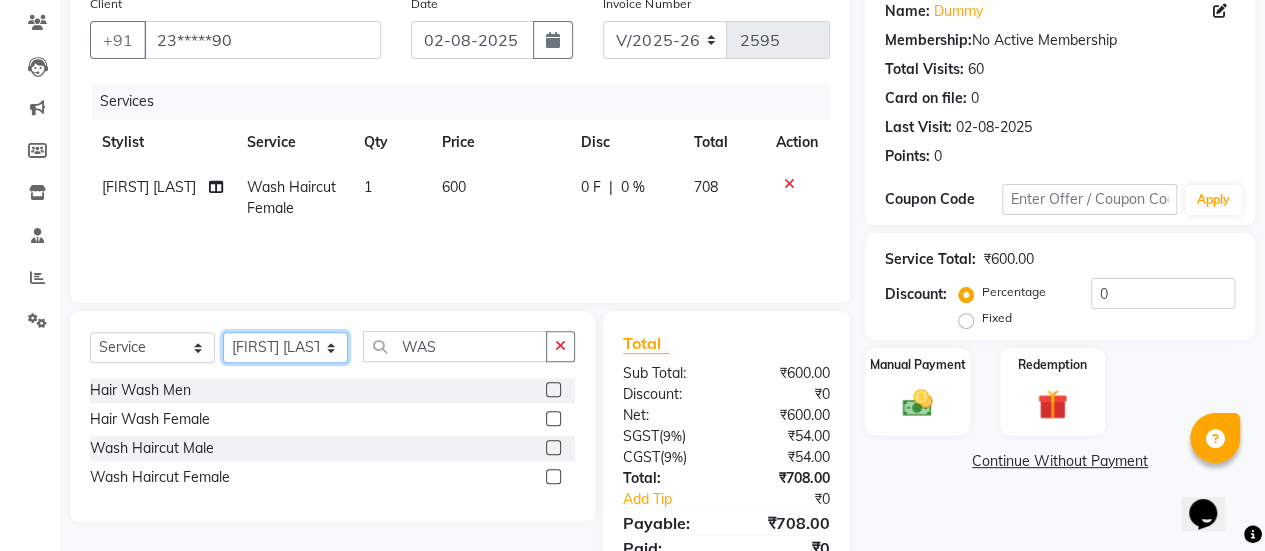 click on "Select Stylist AAKASH Chaitanya Divya KALANY Manager Mohini MUSARIK Parvez Shaikh PINKEY PRADEEP SHARMA Rushi pandit Salman Shakeel Shraddha Vaibhavi Vijay khade xyz" 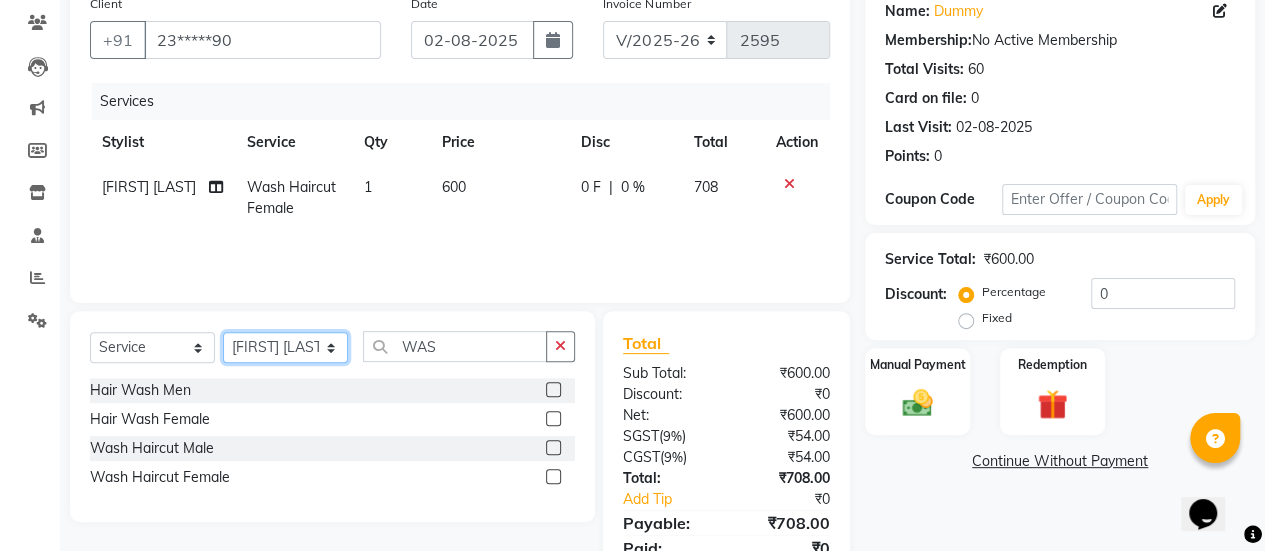 select on "78283" 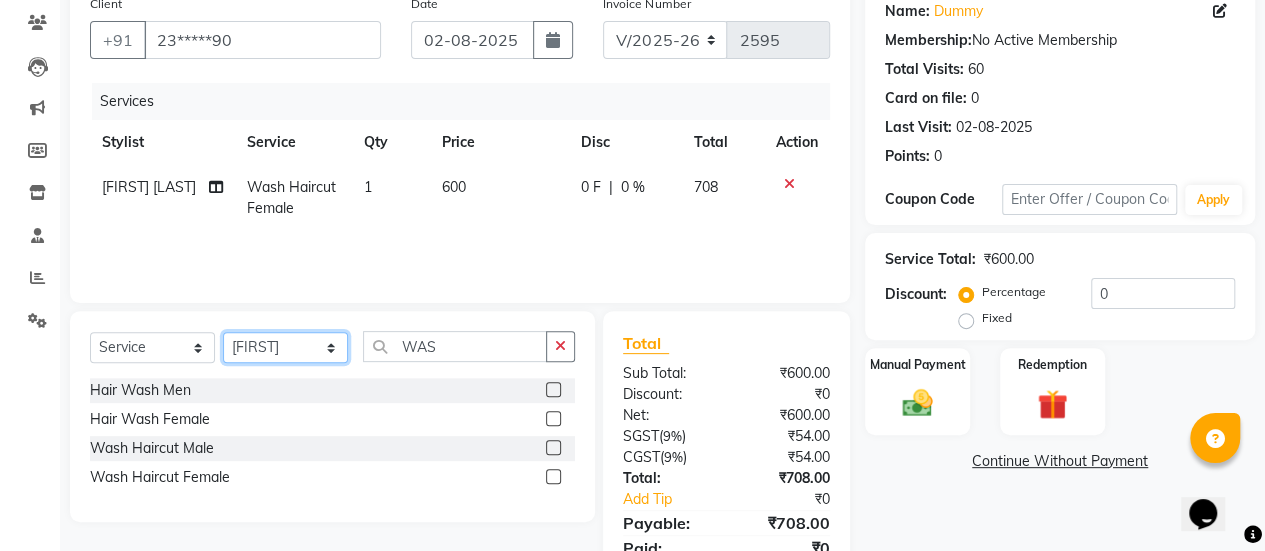 click on "Select Stylist AAKASH Chaitanya Divya KALANY Manager Mohini MUSARIK Parvez Shaikh PINKEY PRADEEP SHARMA Rushi pandit Salman Shakeel Shraddha Vaibhavi Vijay khade xyz" 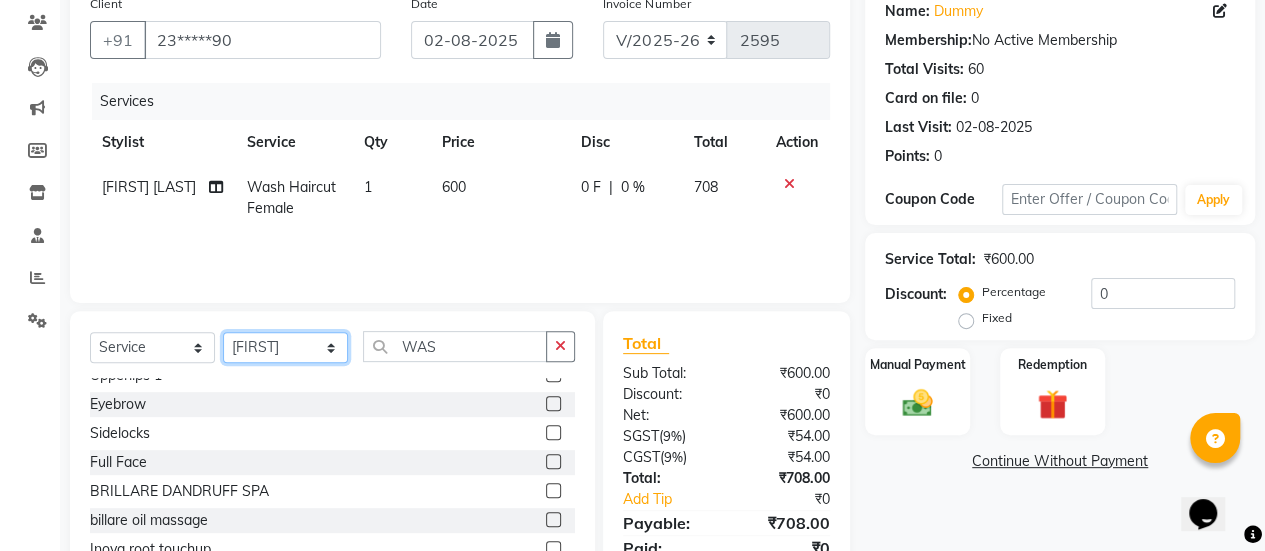 scroll, scrollTop: 106, scrollLeft: 0, axis: vertical 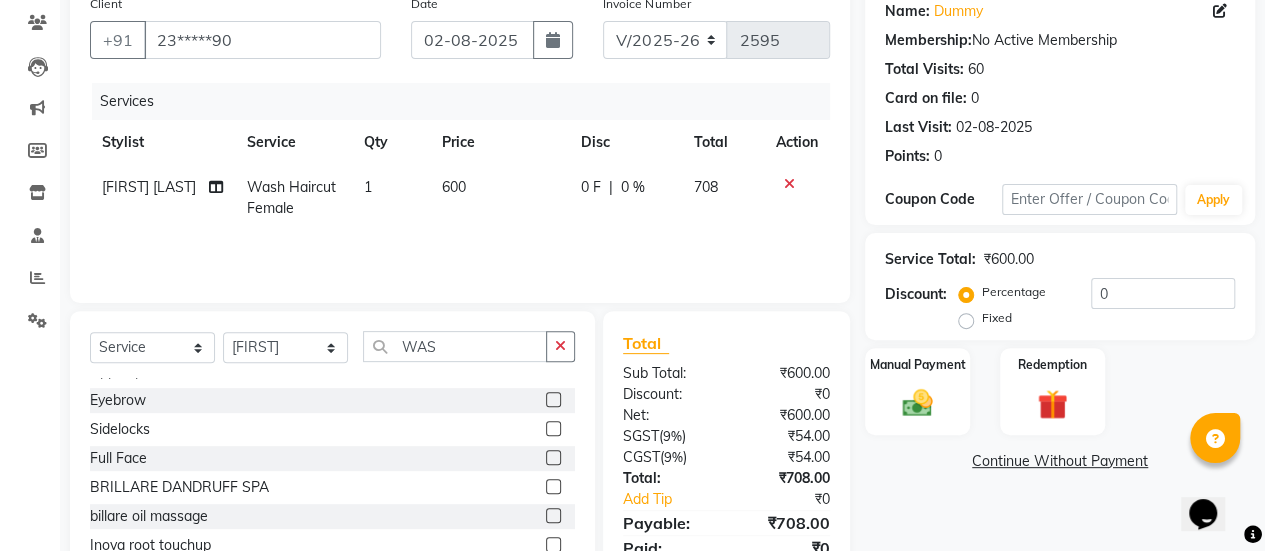 click 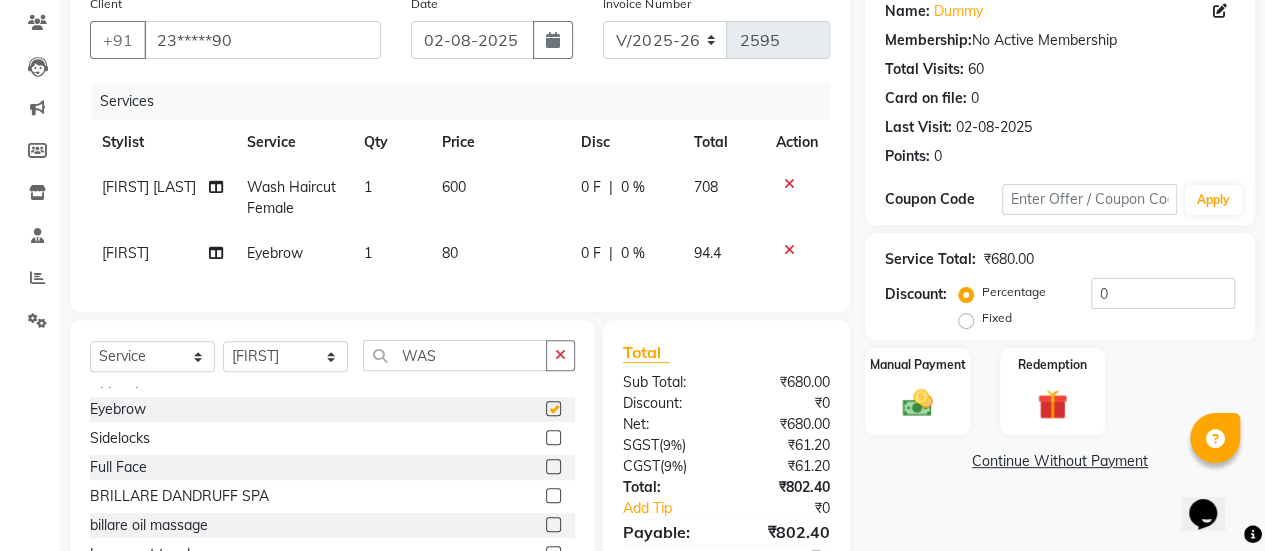 checkbox on "false" 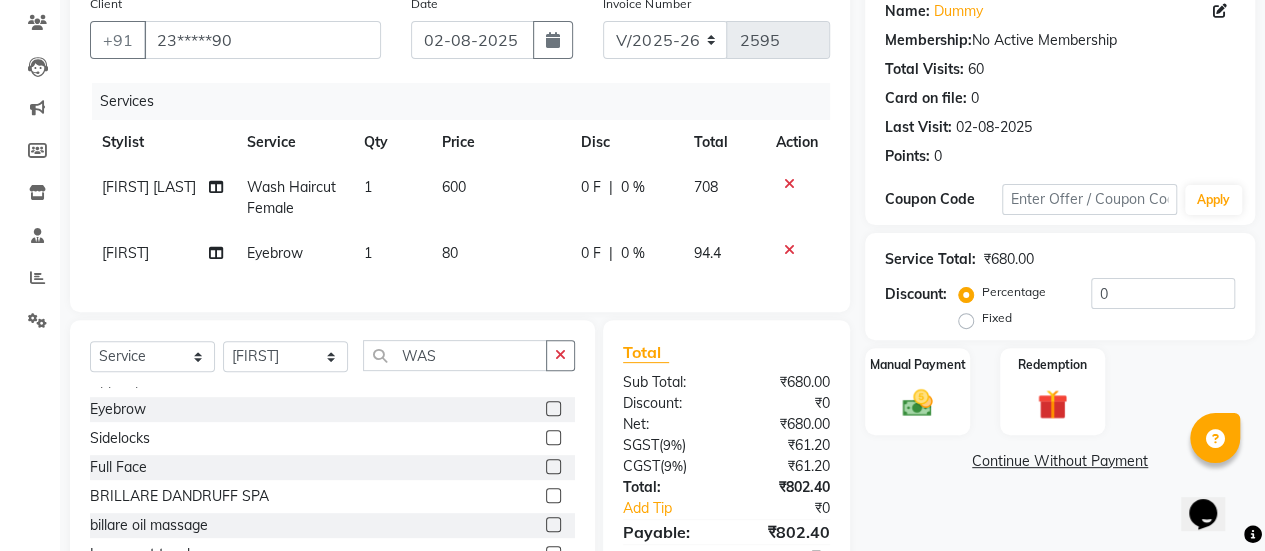 click on "600" 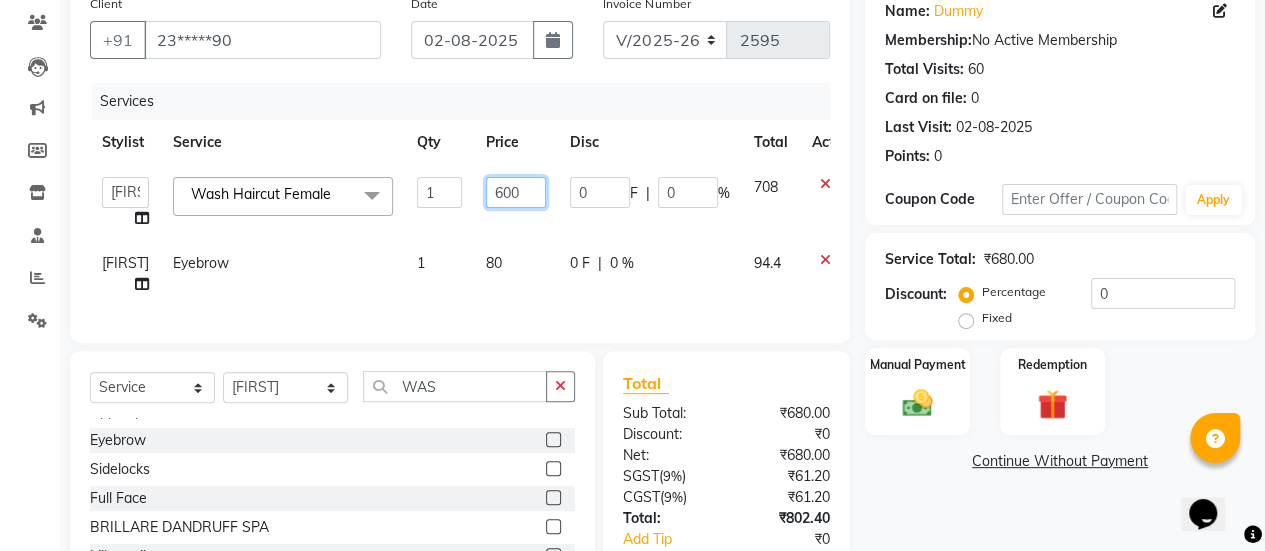 click on "600" 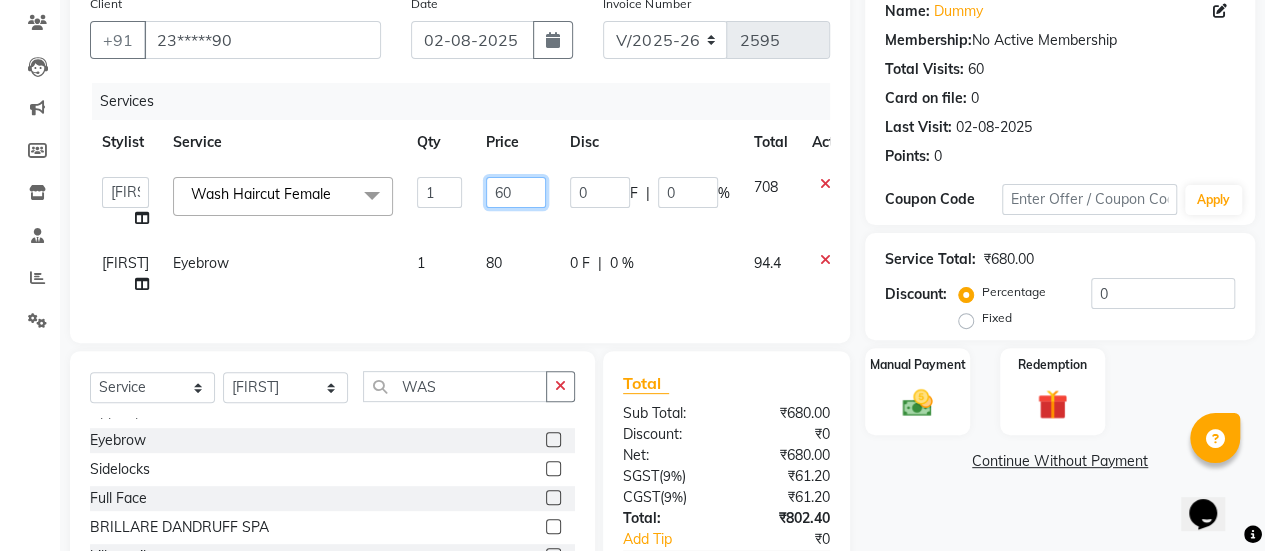 type on "6" 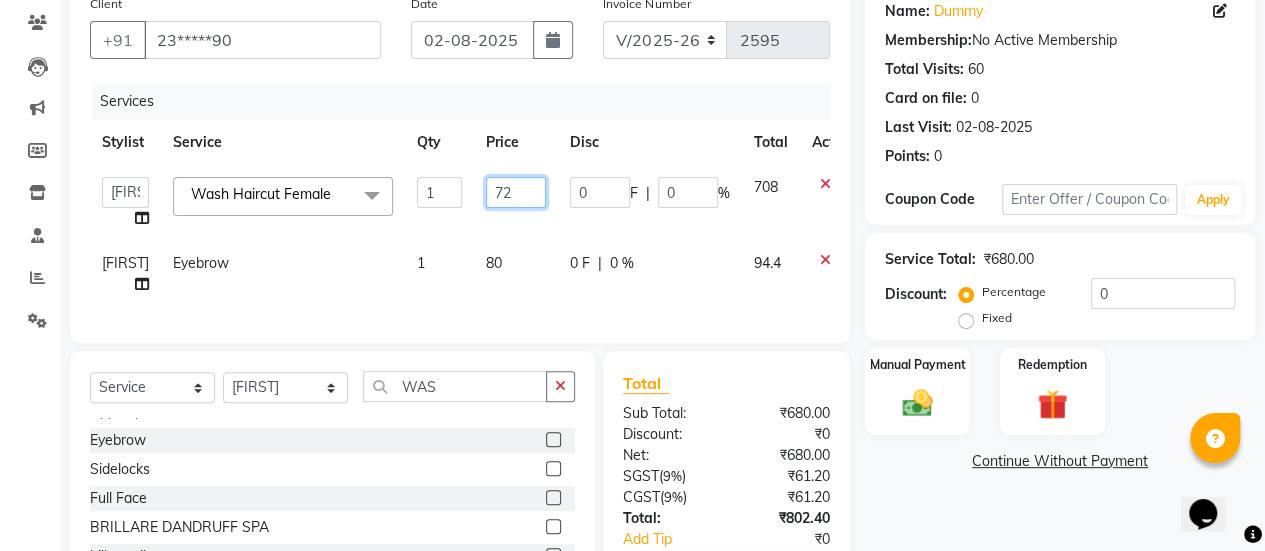 type on "720" 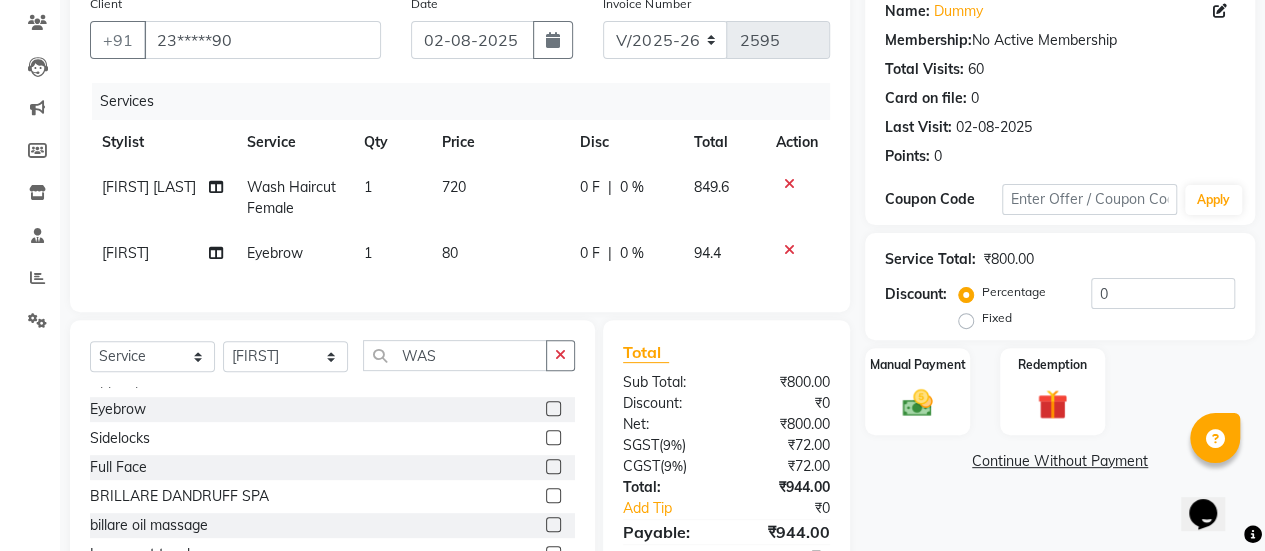 click on "80" 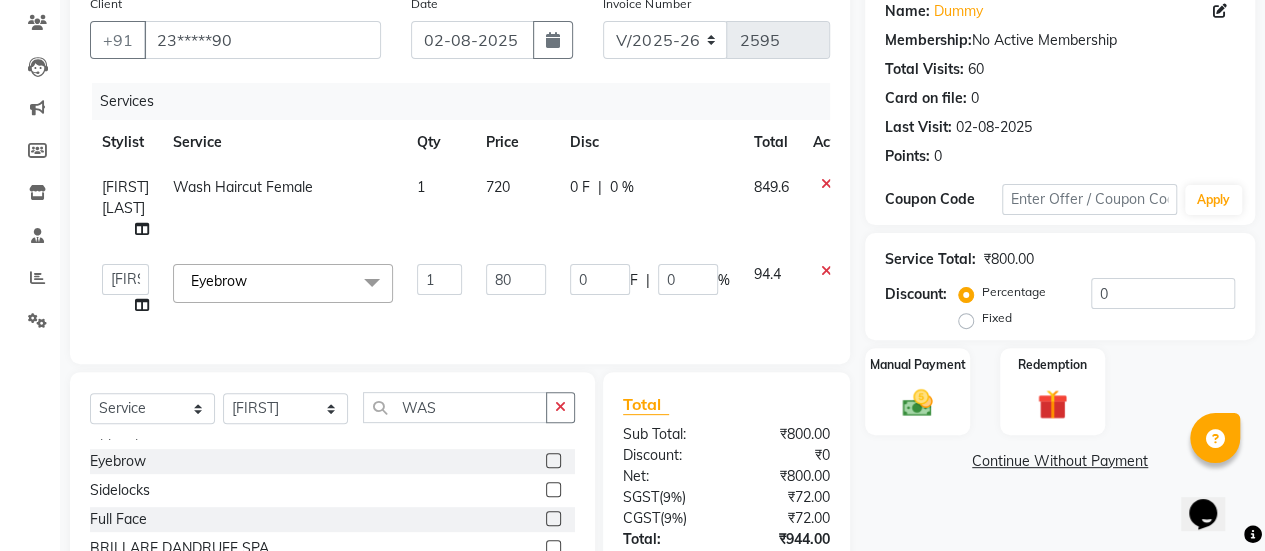 scroll, scrollTop: 325, scrollLeft: 0, axis: vertical 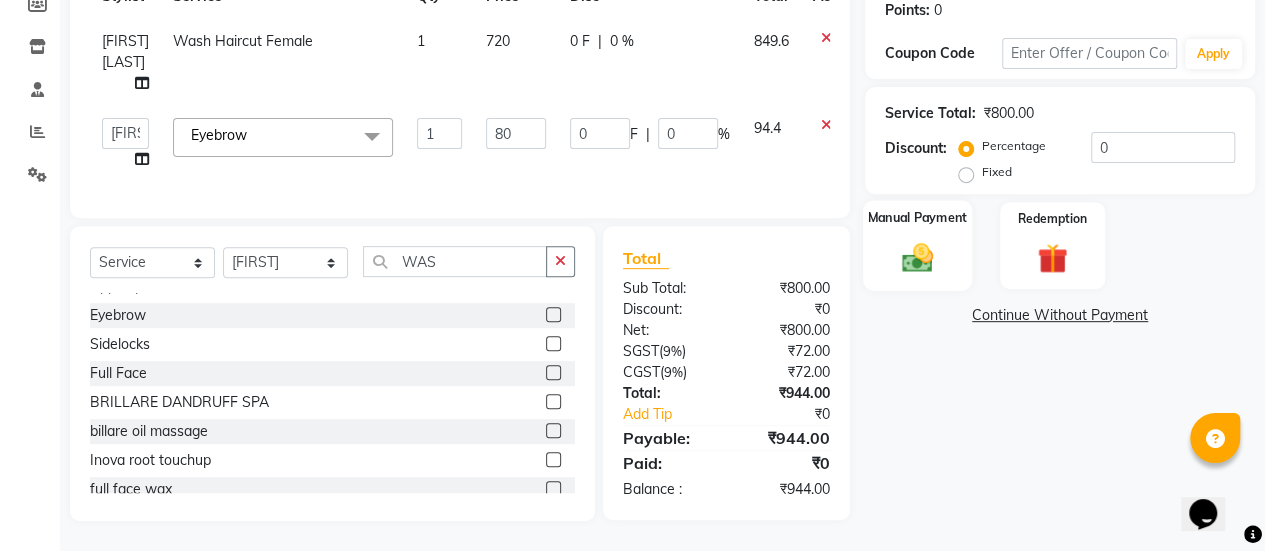 click on "Manual Payment" 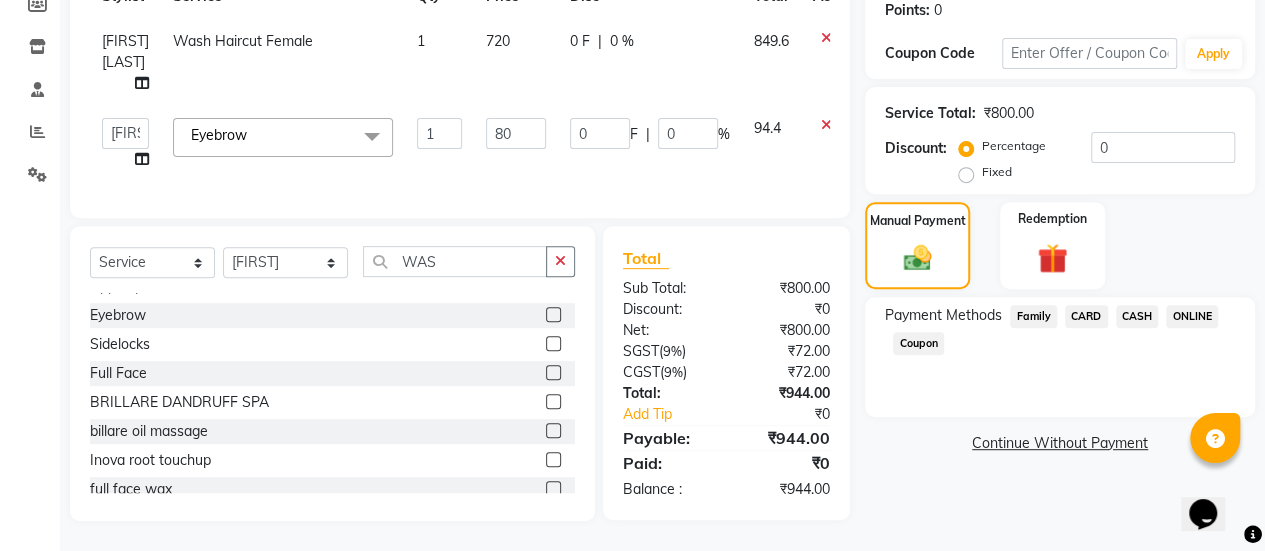 click on "ONLINE" 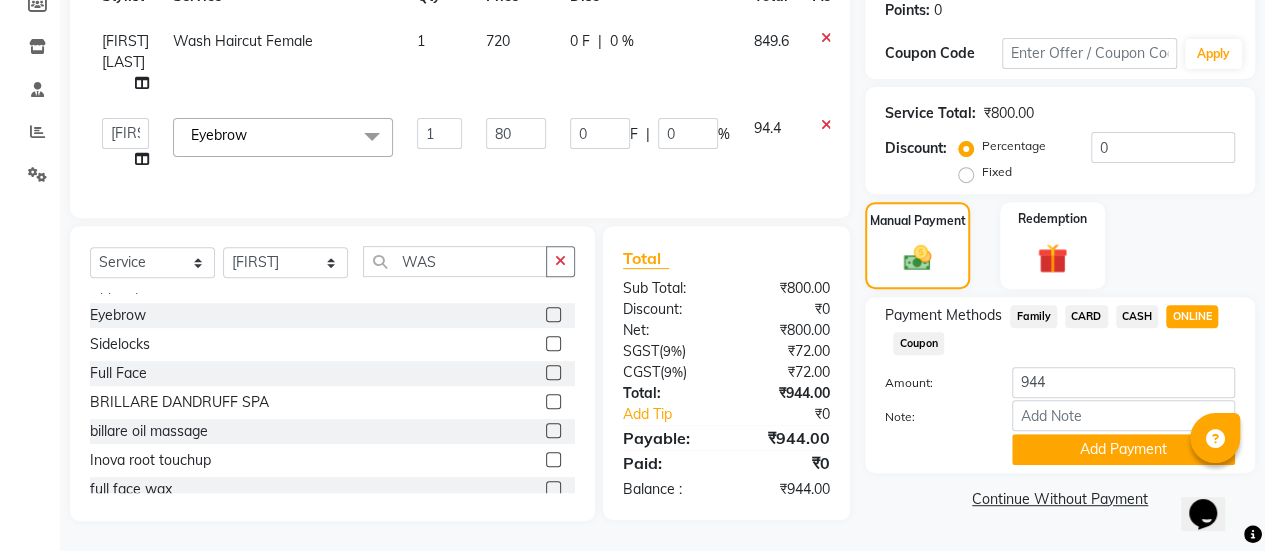 click on "CARD" 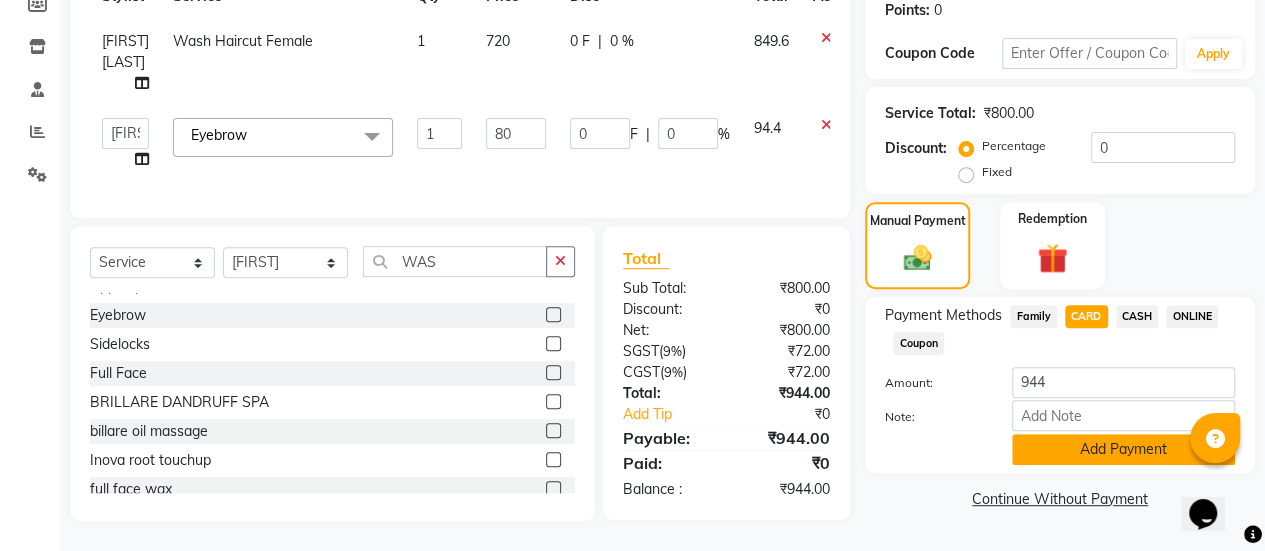 click on "Add Payment" 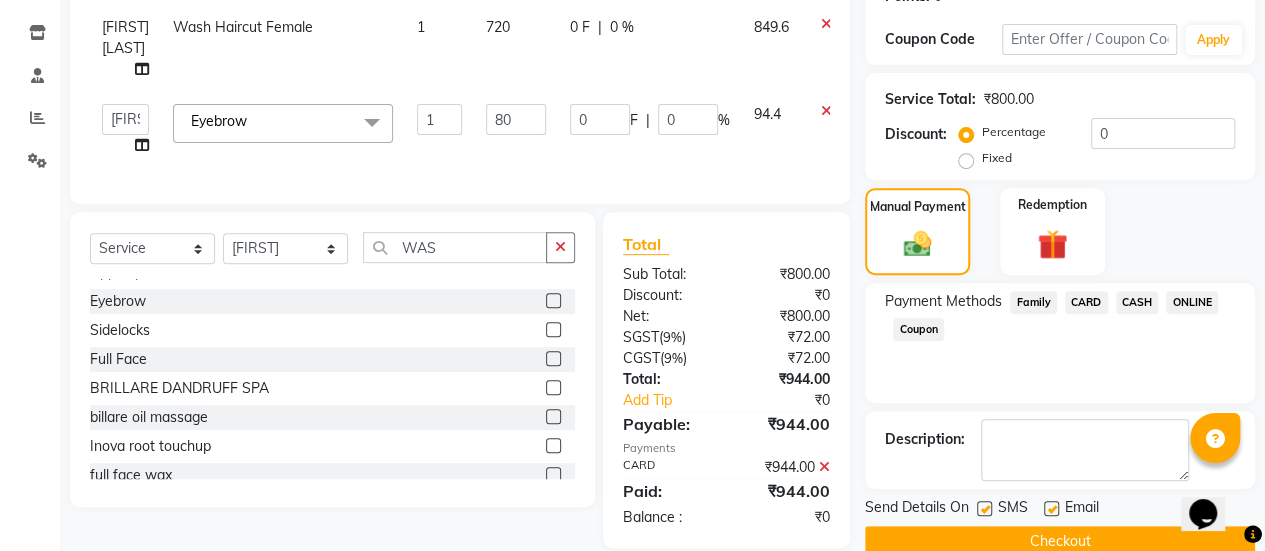 scroll, scrollTop: 365, scrollLeft: 0, axis: vertical 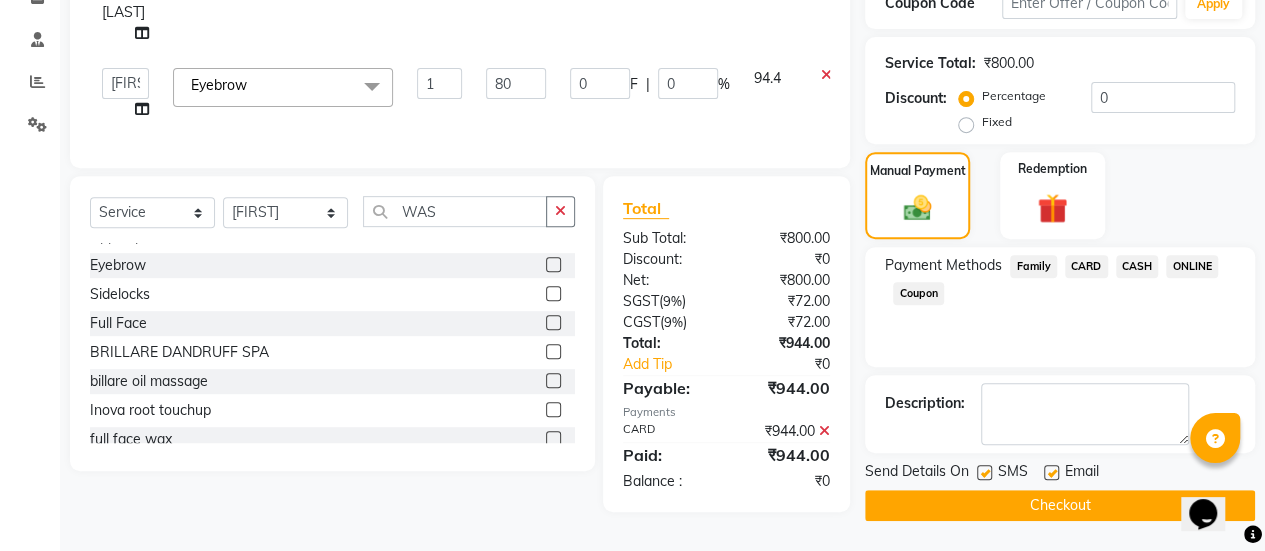 click 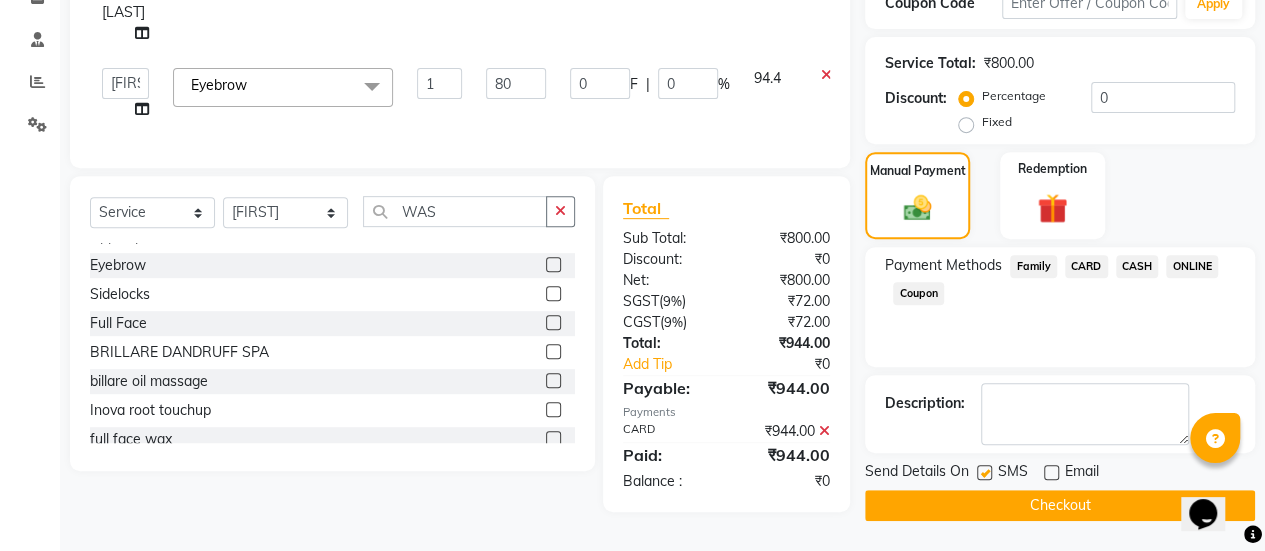 click on "Checkout" 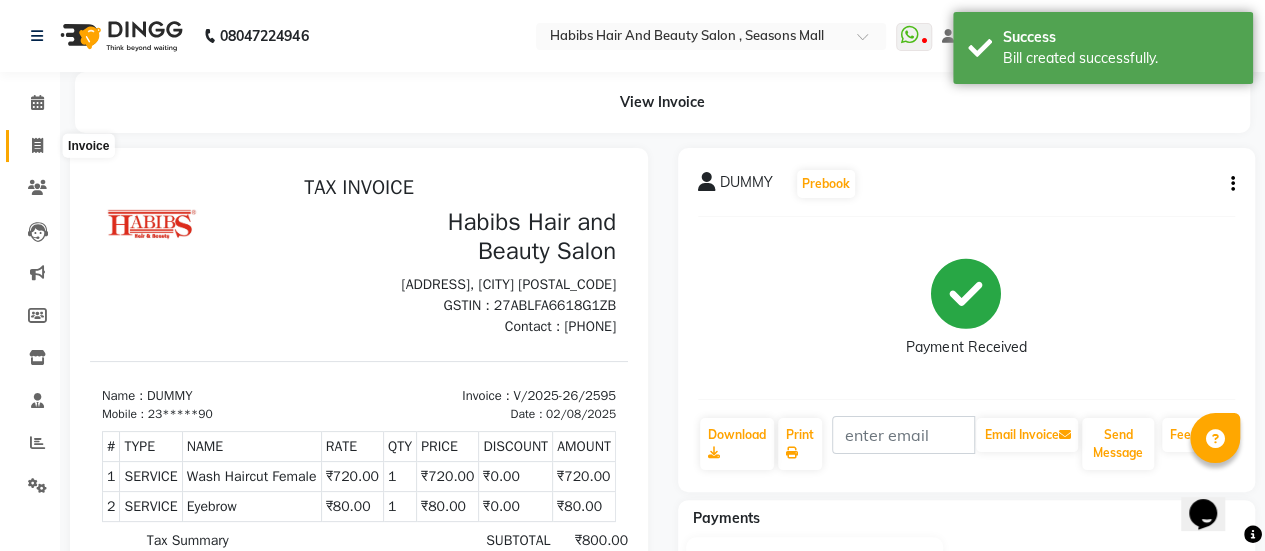 scroll, scrollTop: 0, scrollLeft: 0, axis: both 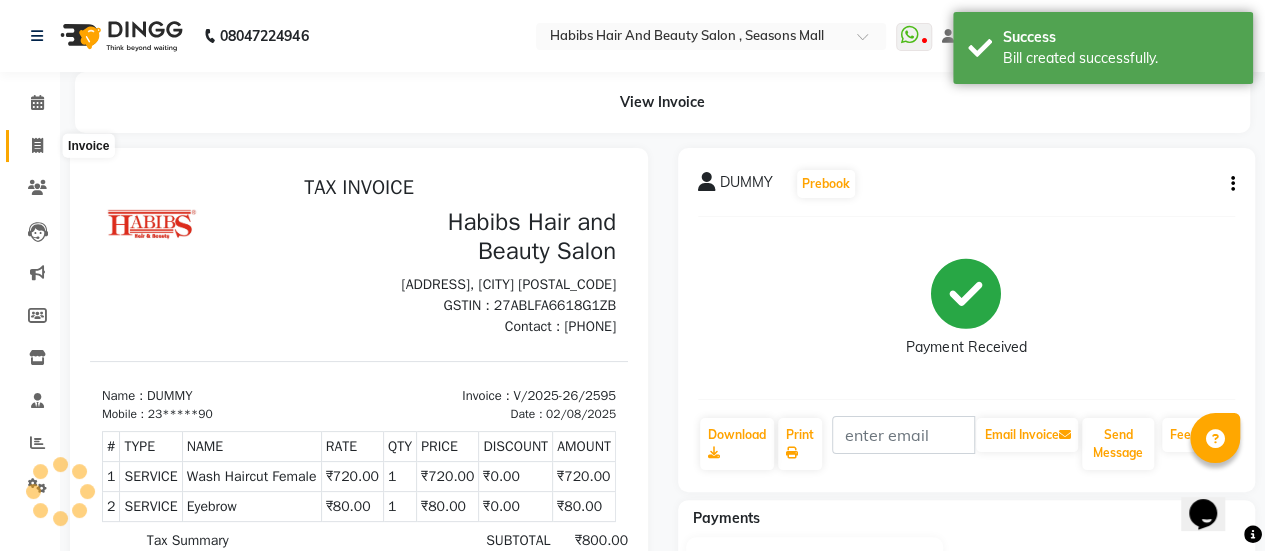 click 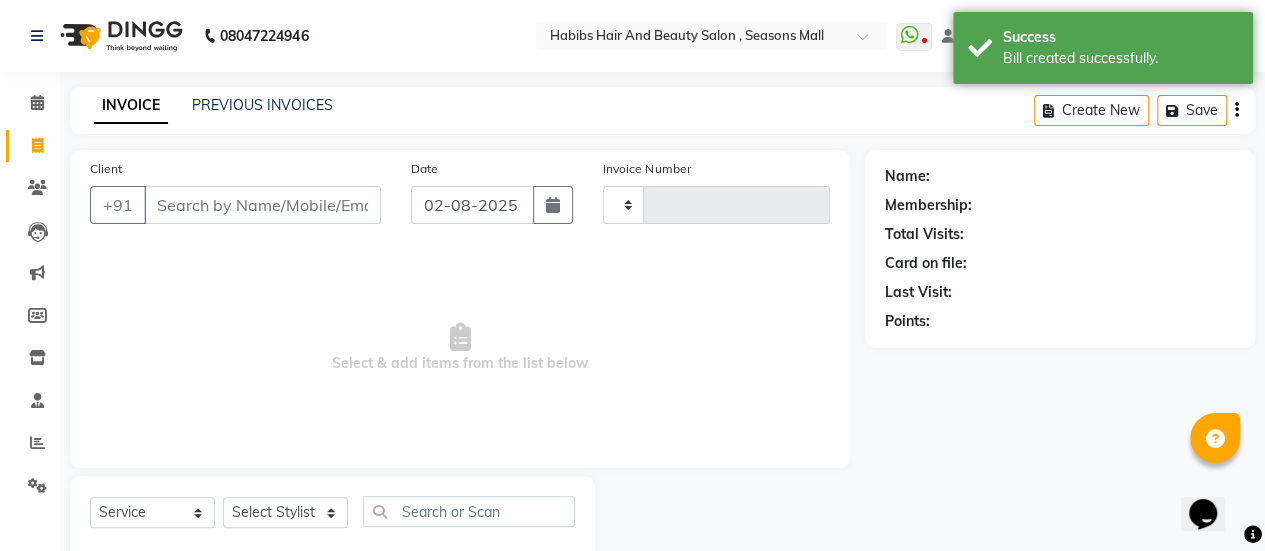 scroll, scrollTop: 49, scrollLeft: 0, axis: vertical 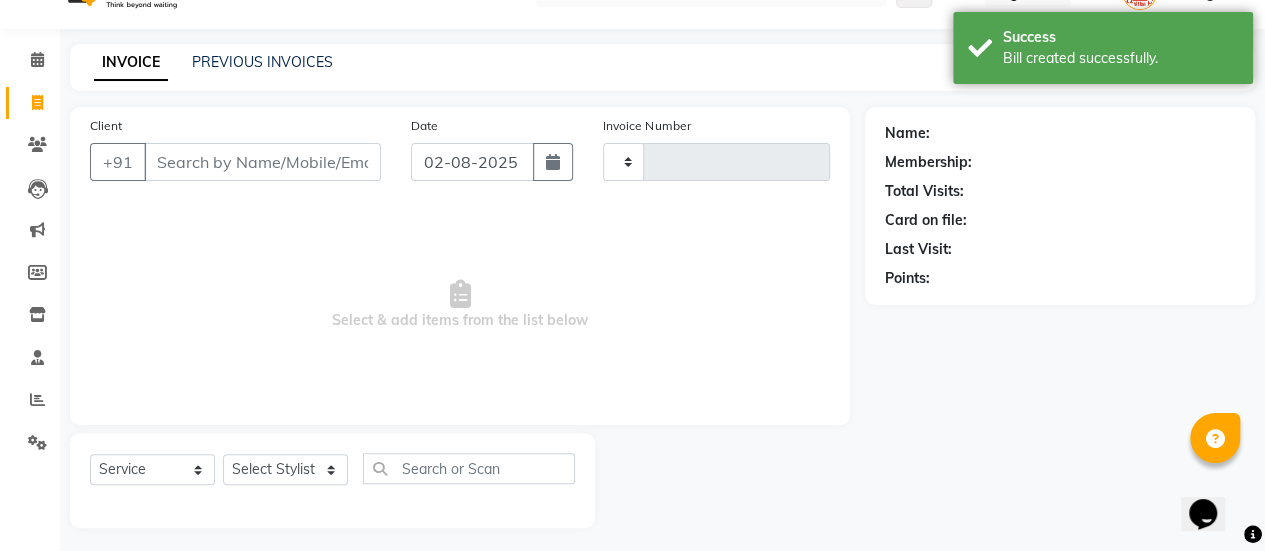 type on "2596" 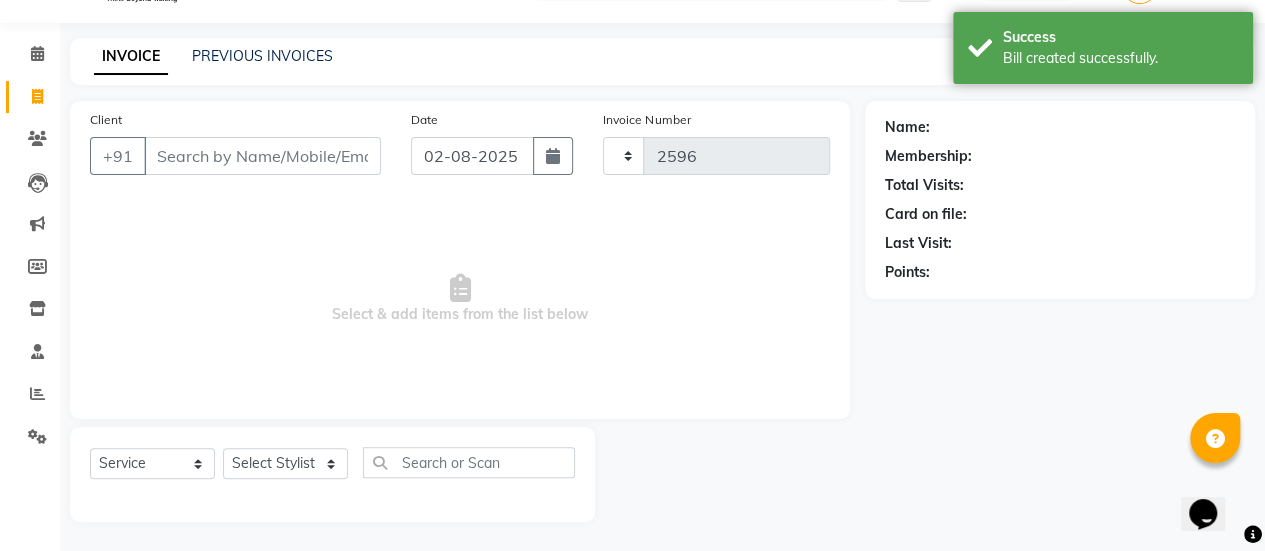 select on "5651" 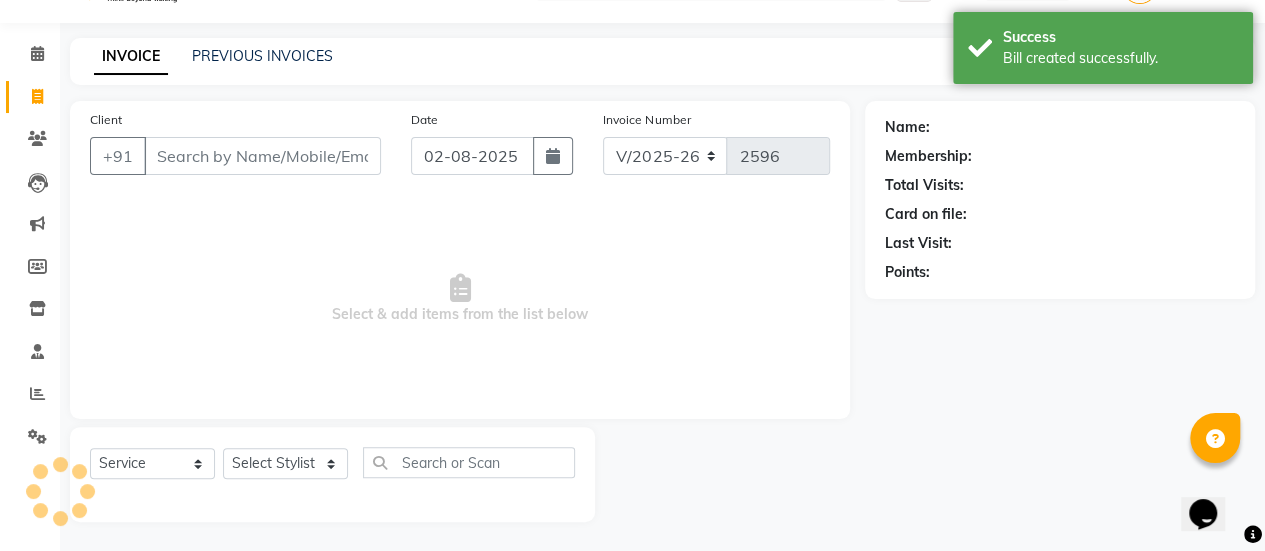 click on "Client" at bounding box center (262, 156) 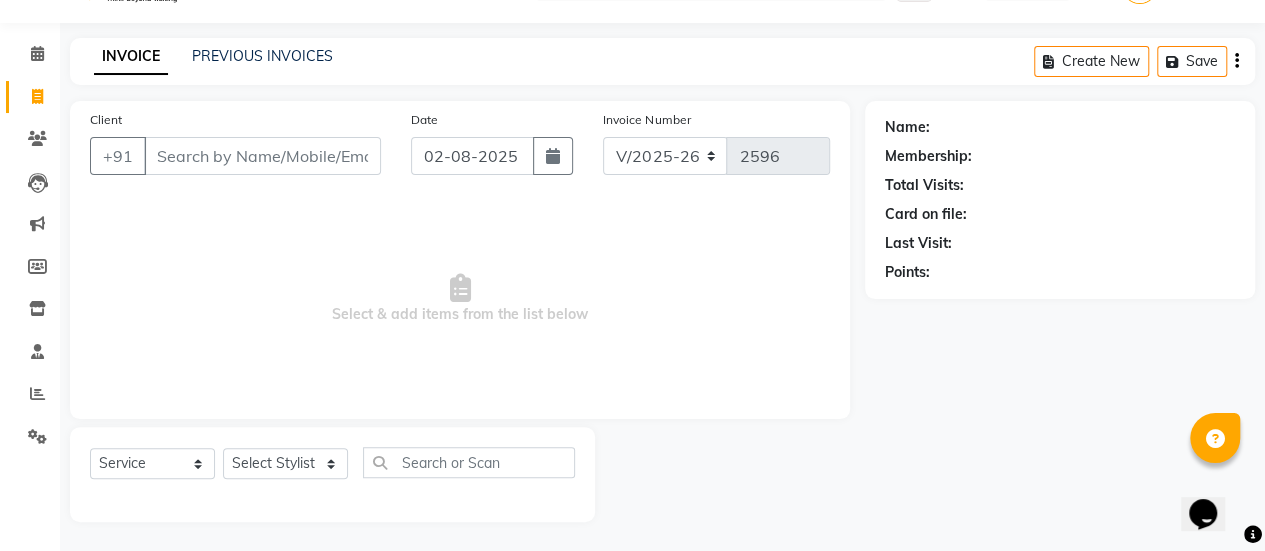 click on "Client" at bounding box center (262, 156) 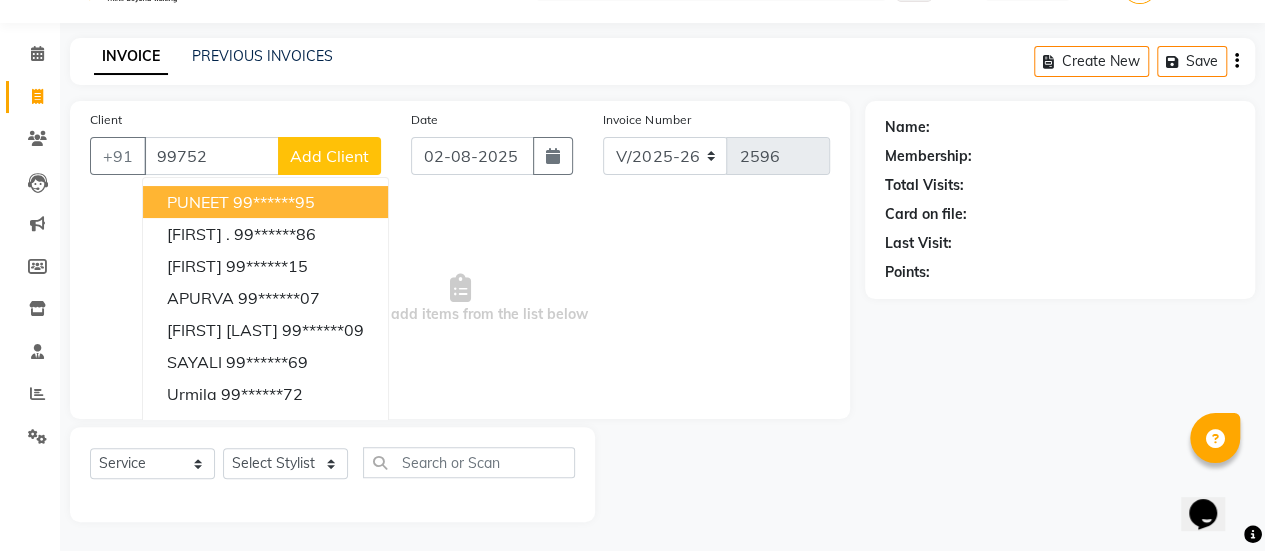 click on "99******95" at bounding box center [274, 202] 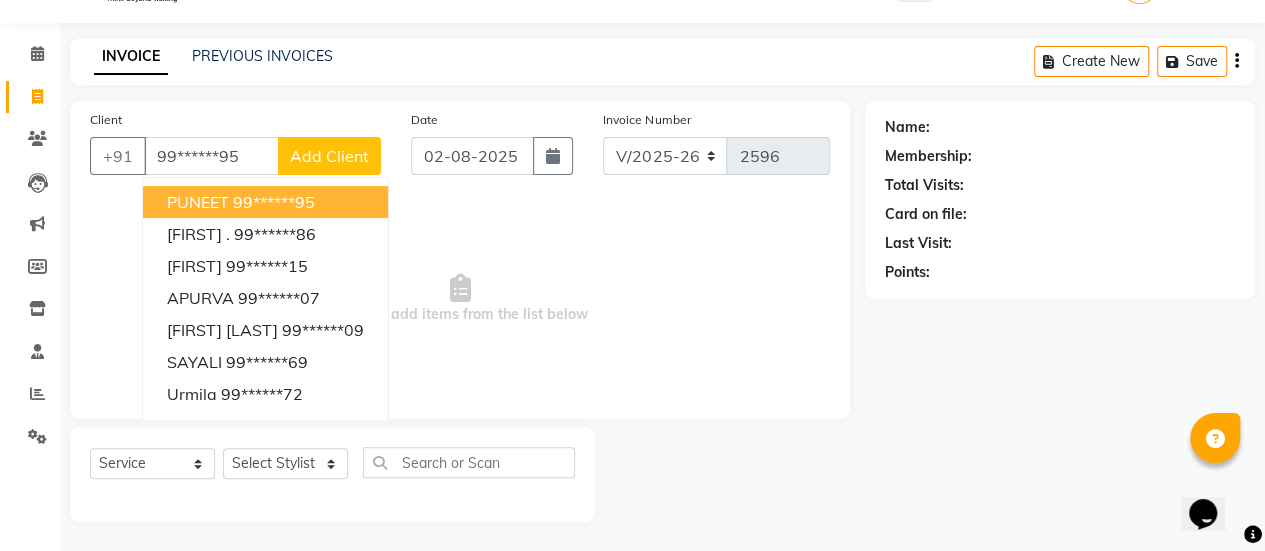 type on "99******95" 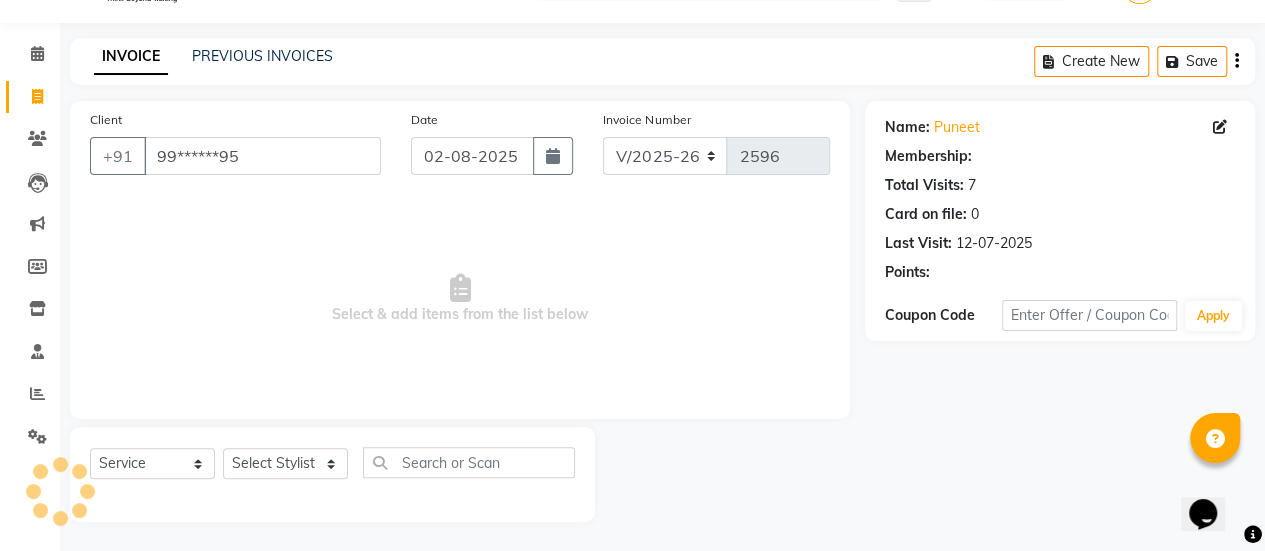 select on "1: Object" 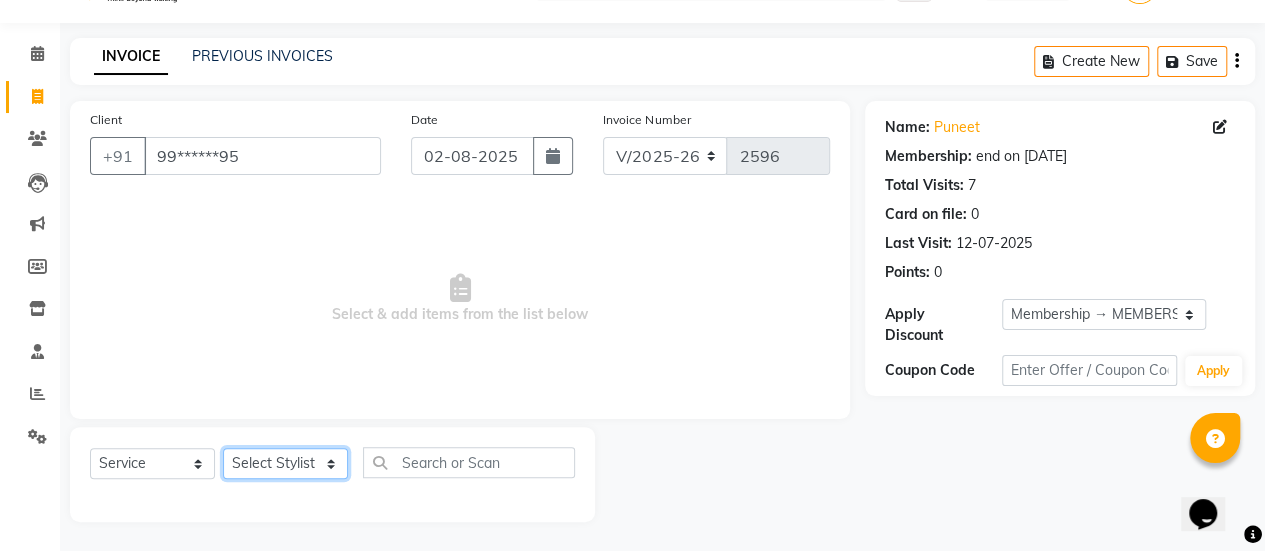 click on "Select Stylist AAKASH Chaitanya Divya KALANY Manager Mohini MUSARIK Parvez Shaikh PINKEY PRADEEP SHARMA Rushi pandit Salman Shakeel Shraddha Vaibhavi Vijay khade xyz" 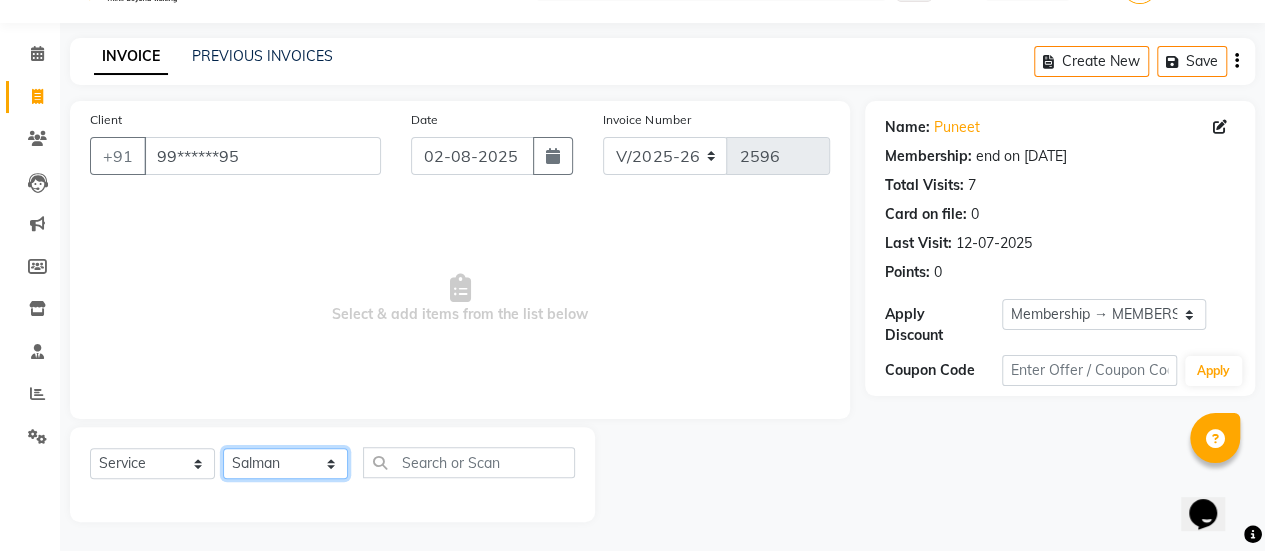 click on "Select Stylist AAKASH Chaitanya Divya KALANY Manager Mohini MUSARIK Parvez Shaikh PINKEY PRADEEP SHARMA Rushi pandit Salman Shakeel Shraddha Vaibhavi Vijay khade xyz" 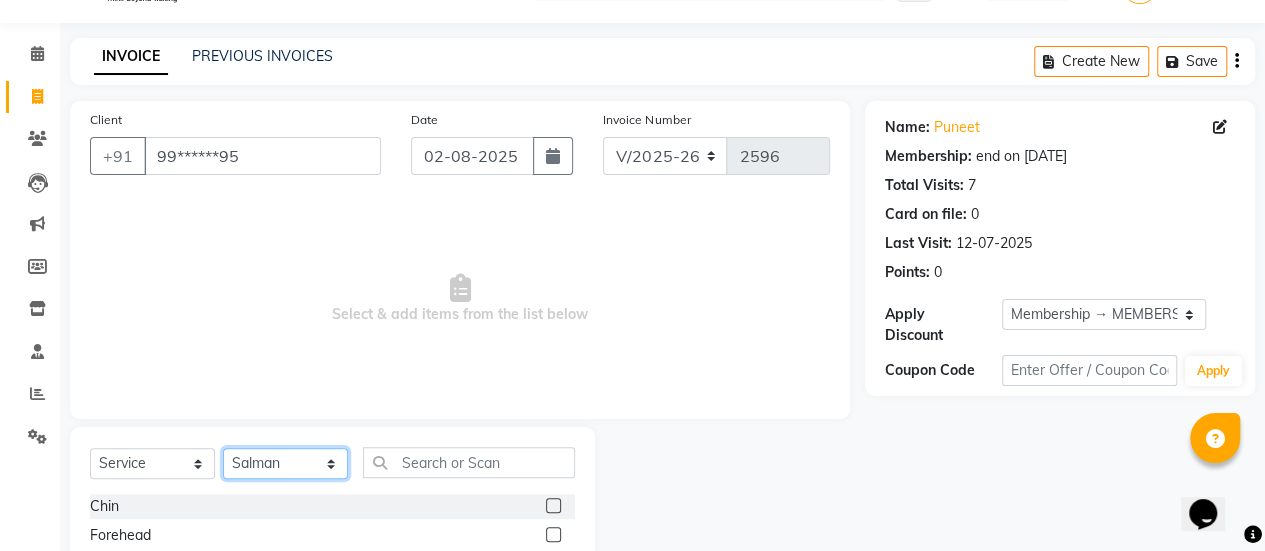scroll, scrollTop: 249, scrollLeft: 0, axis: vertical 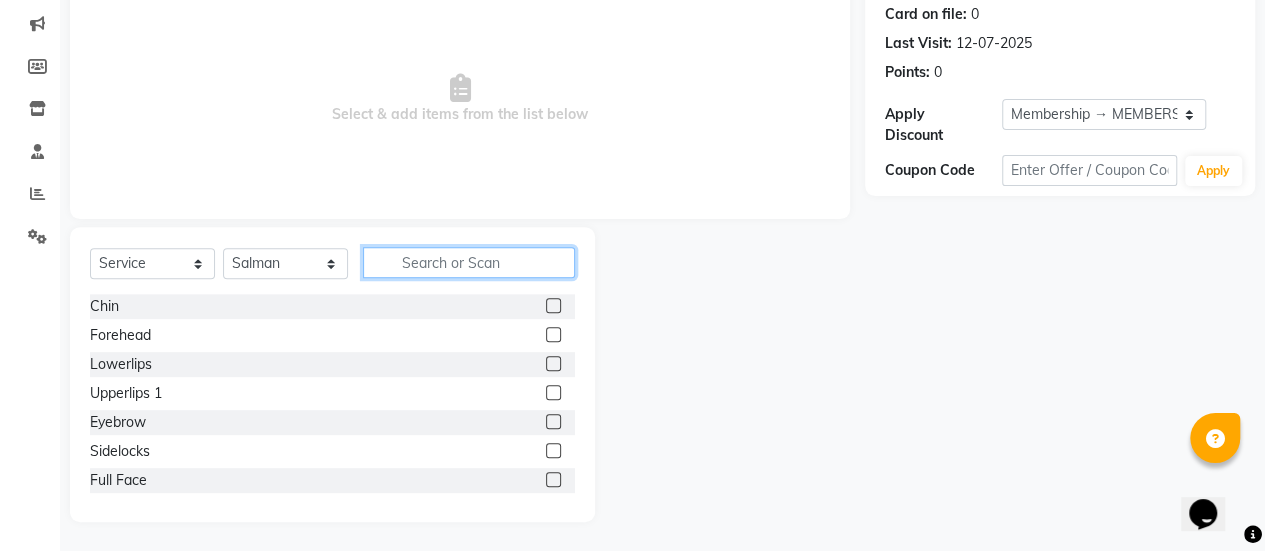 click 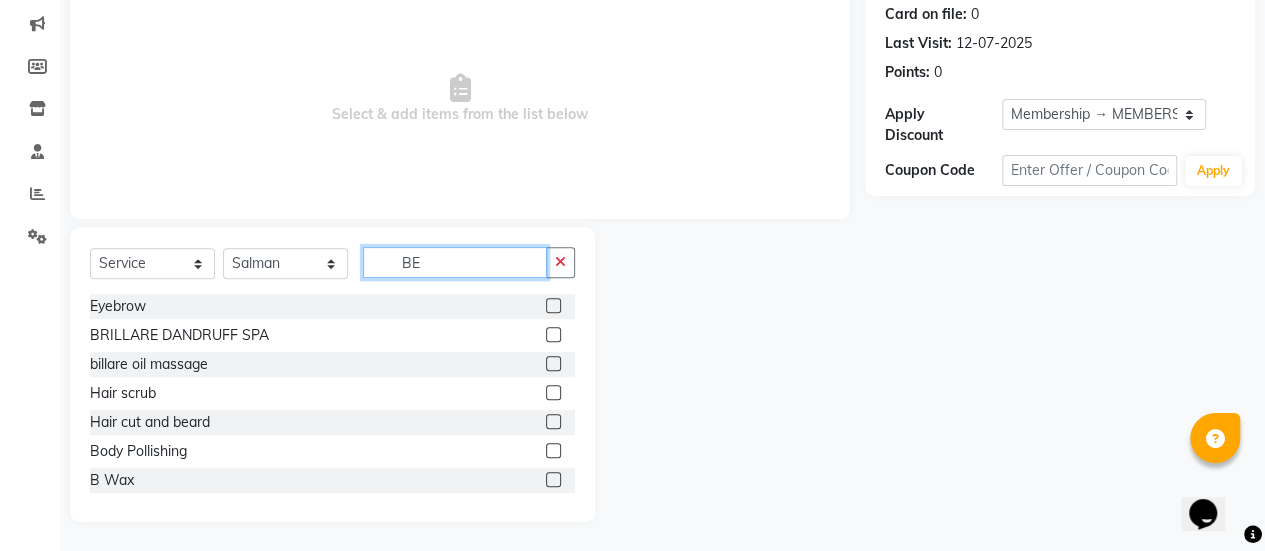 scroll, scrollTop: 136, scrollLeft: 0, axis: vertical 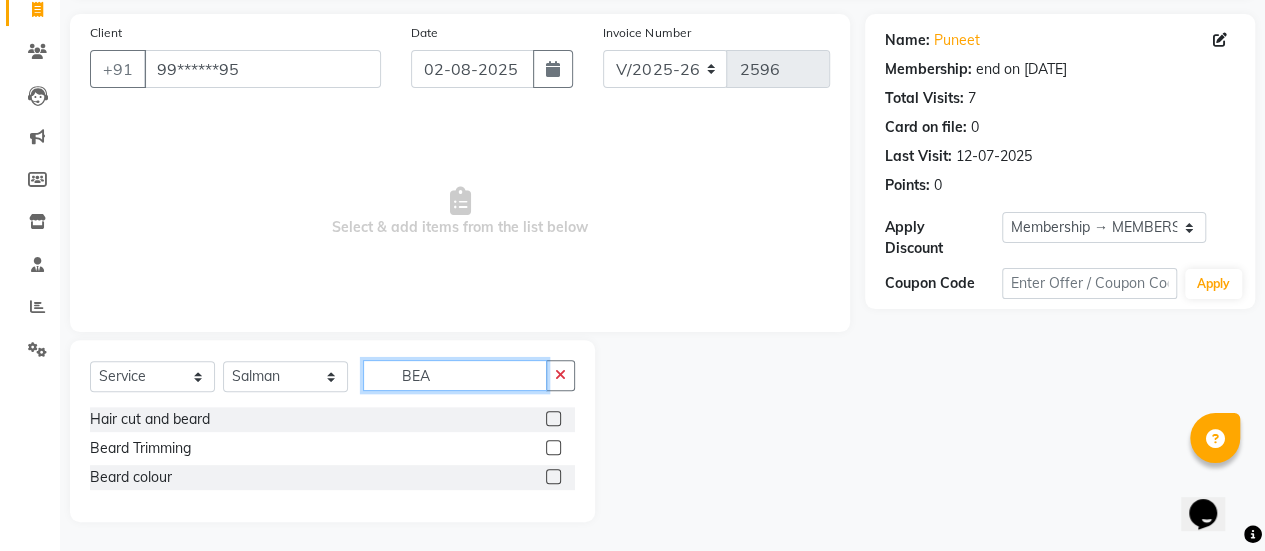 type on "BEA" 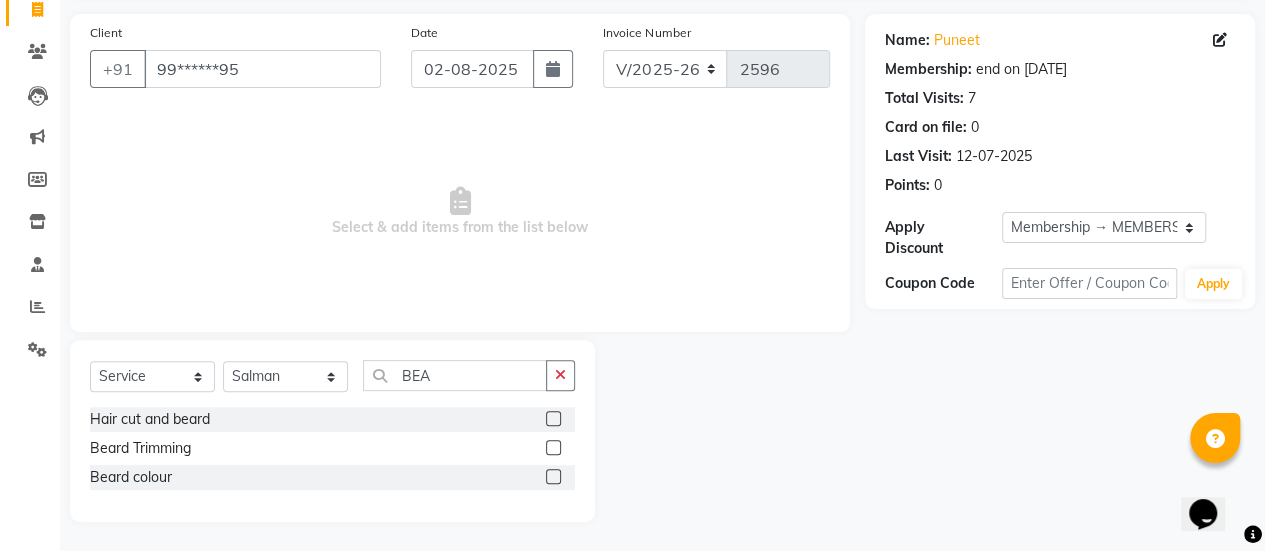 click 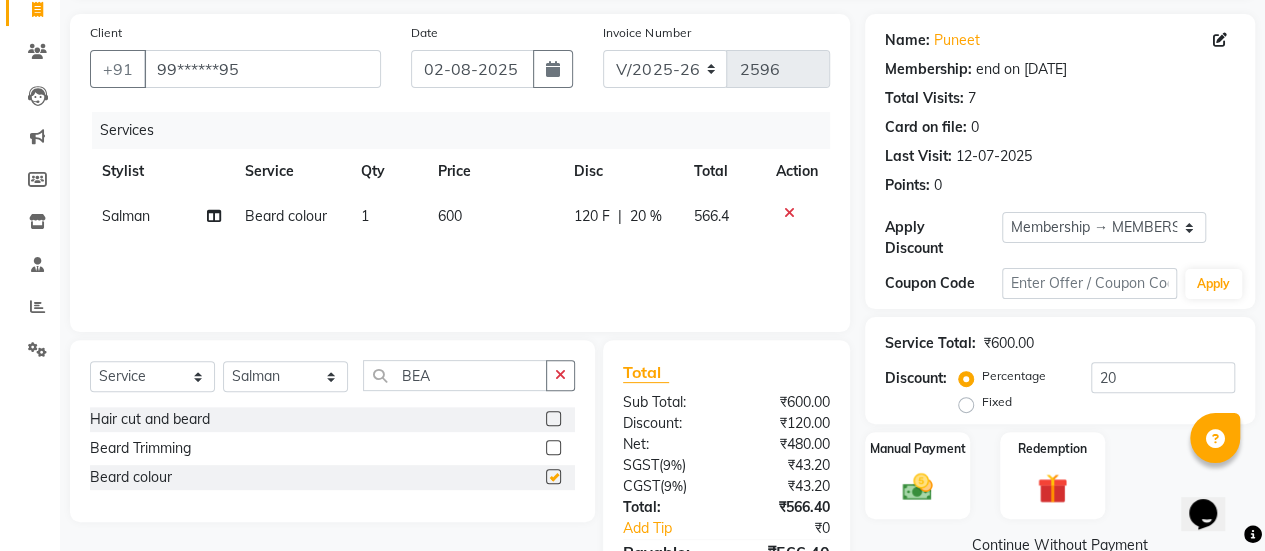 checkbox on "false" 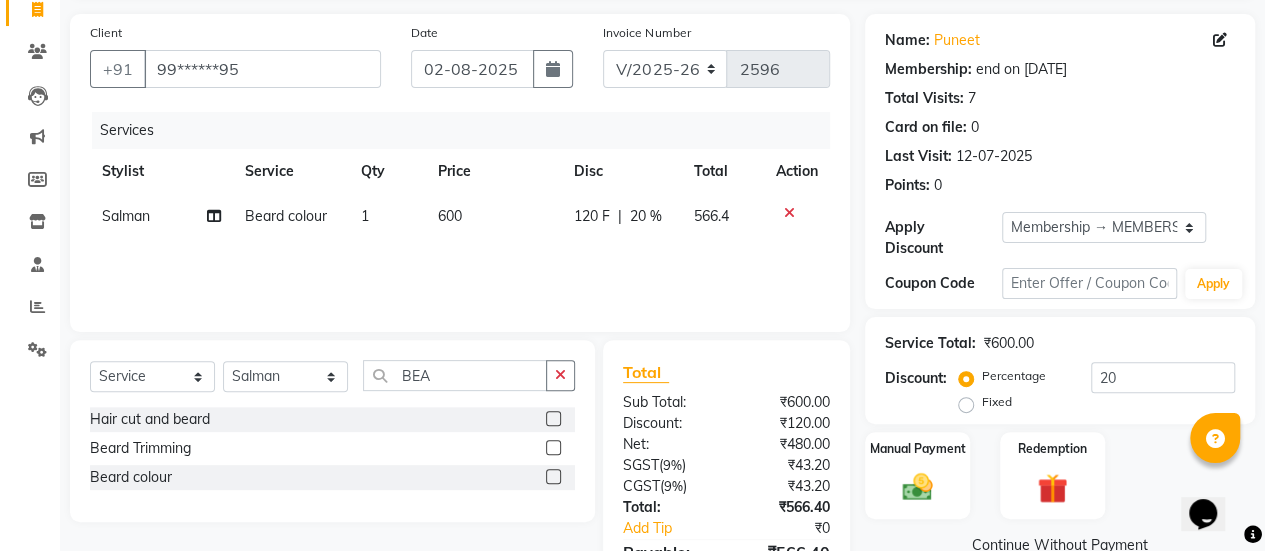 click 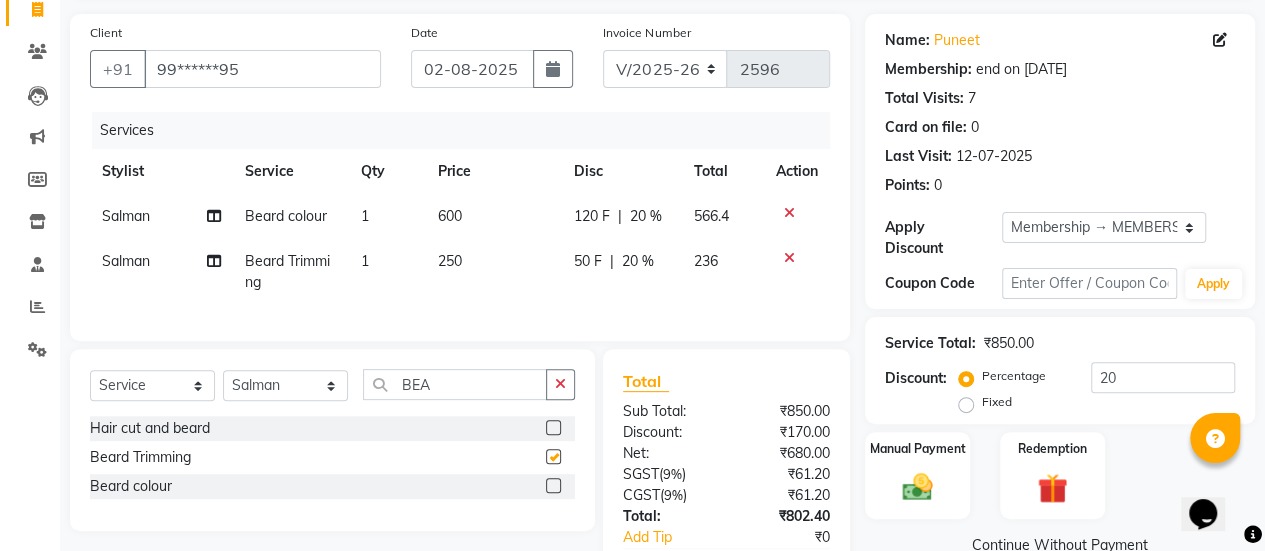checkbox on "false" 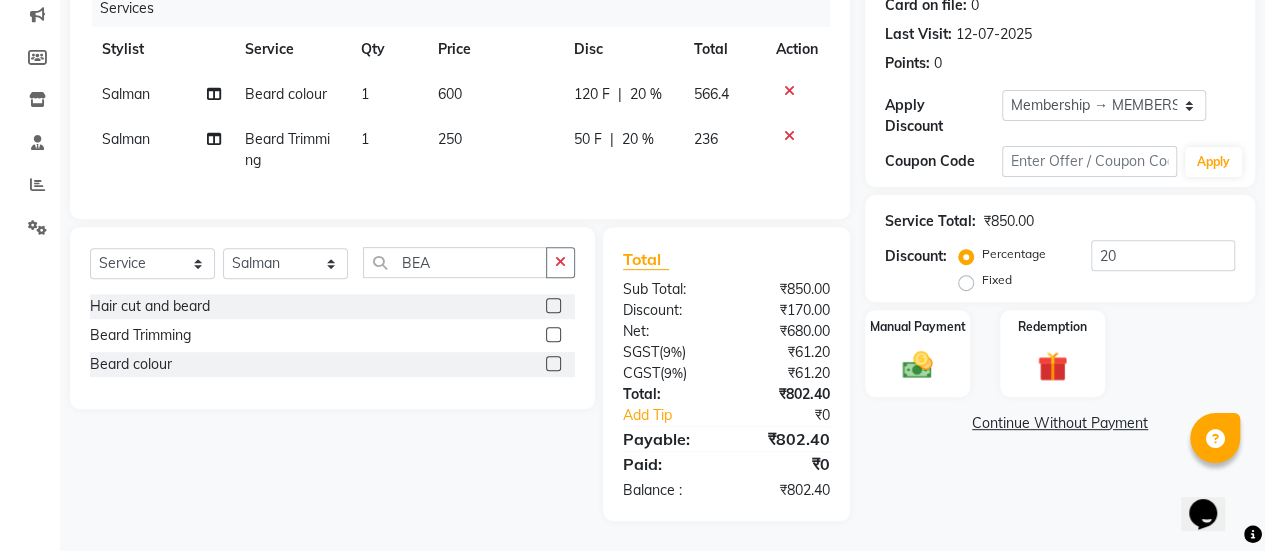 scroll, scrollTop: 268, scrollLeft: 0, axis: vertical 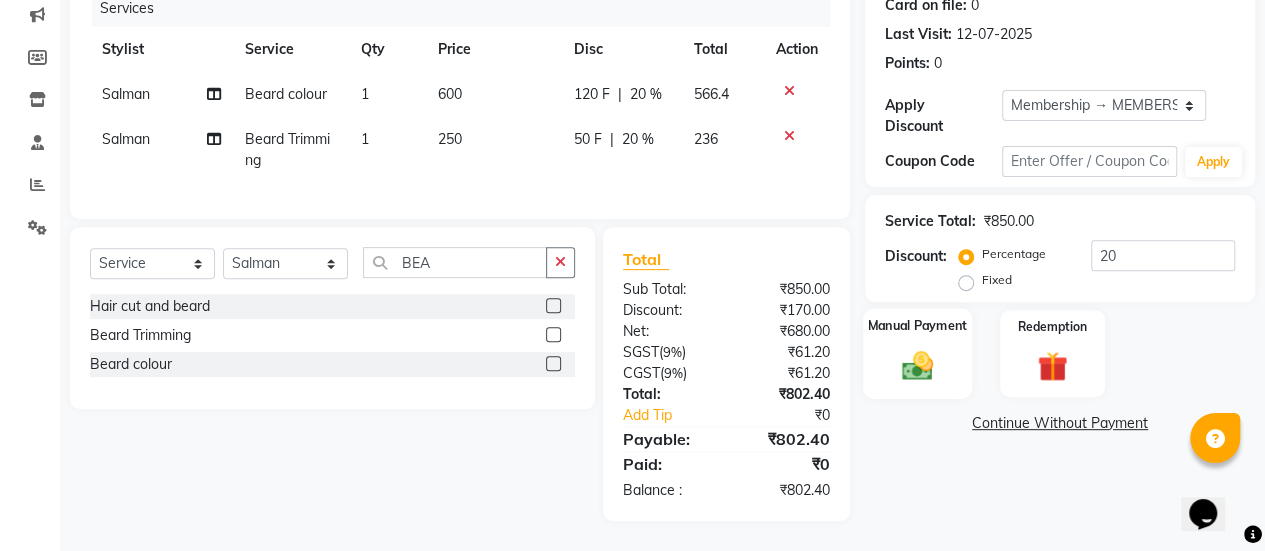 click 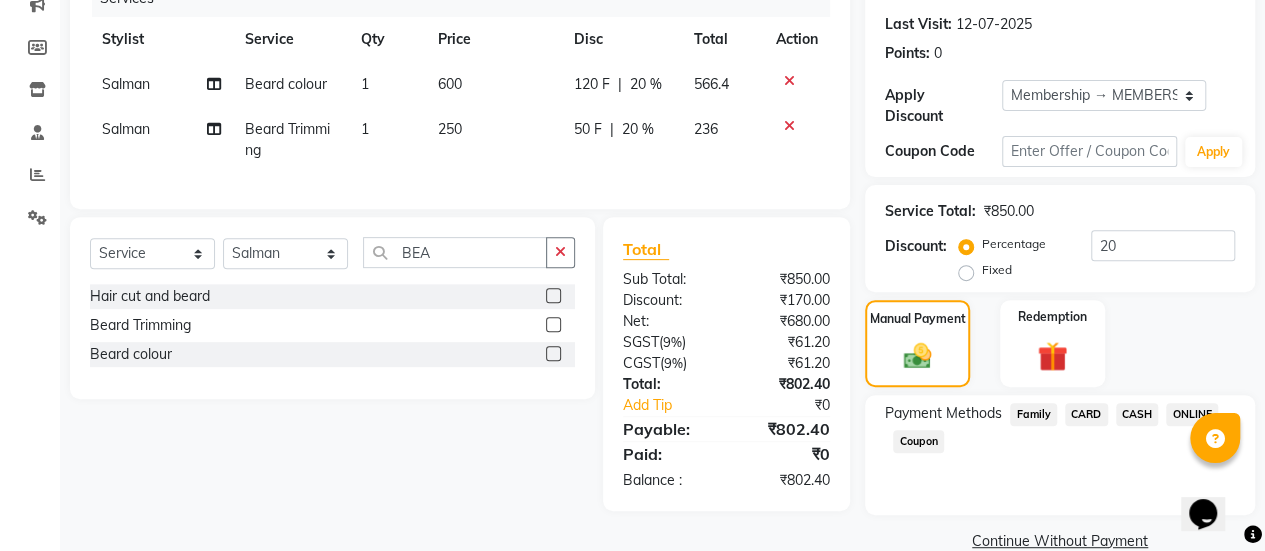 click on "ONLINE" 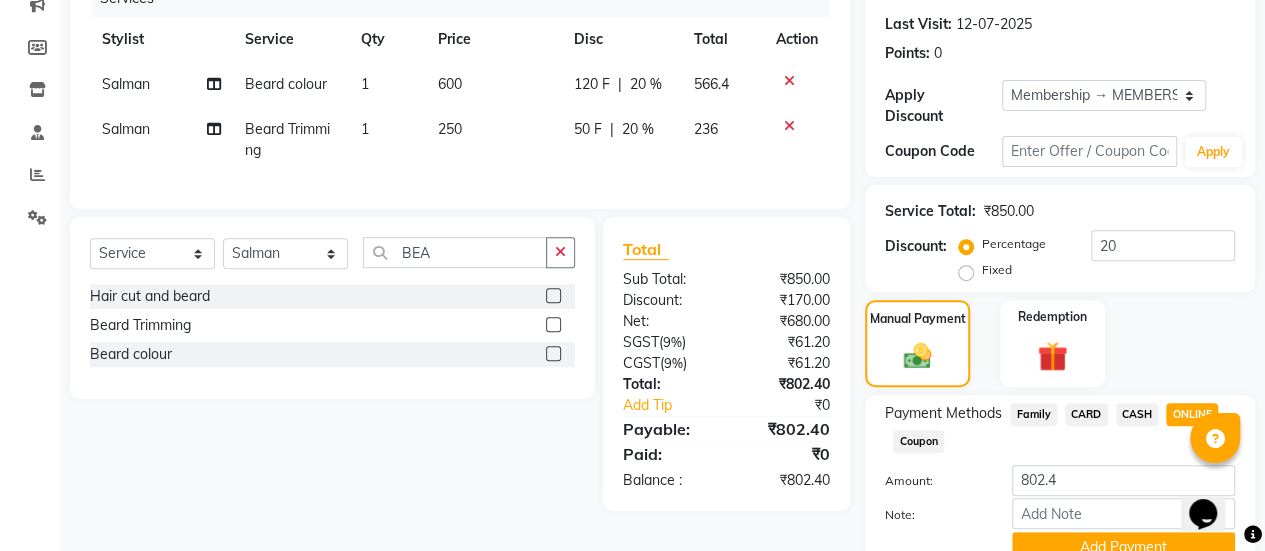 scroll, scrollTop: 358, scrollLeft: 0, axis: vertical 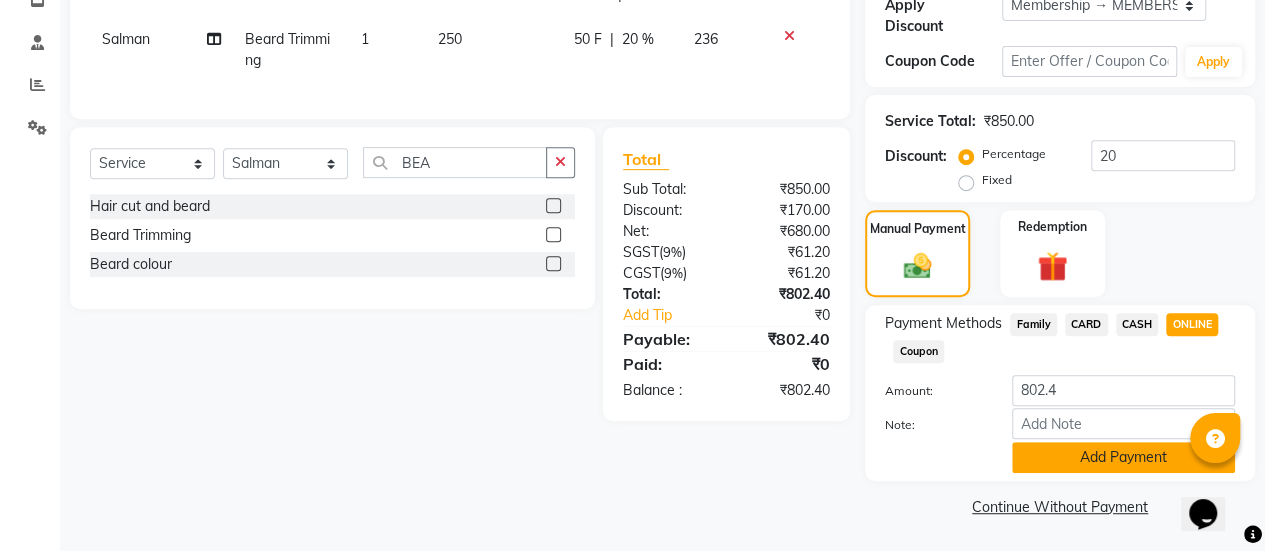 click on "Add Payment" 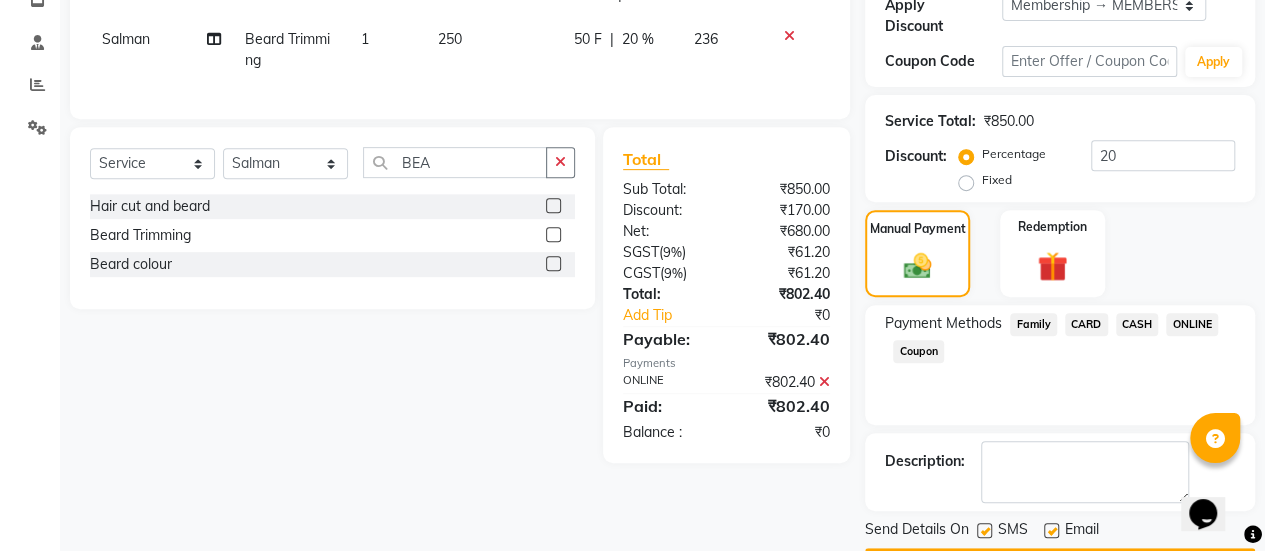scroll, scrollTop: 414, scrollLeft: 0, axis: vertical 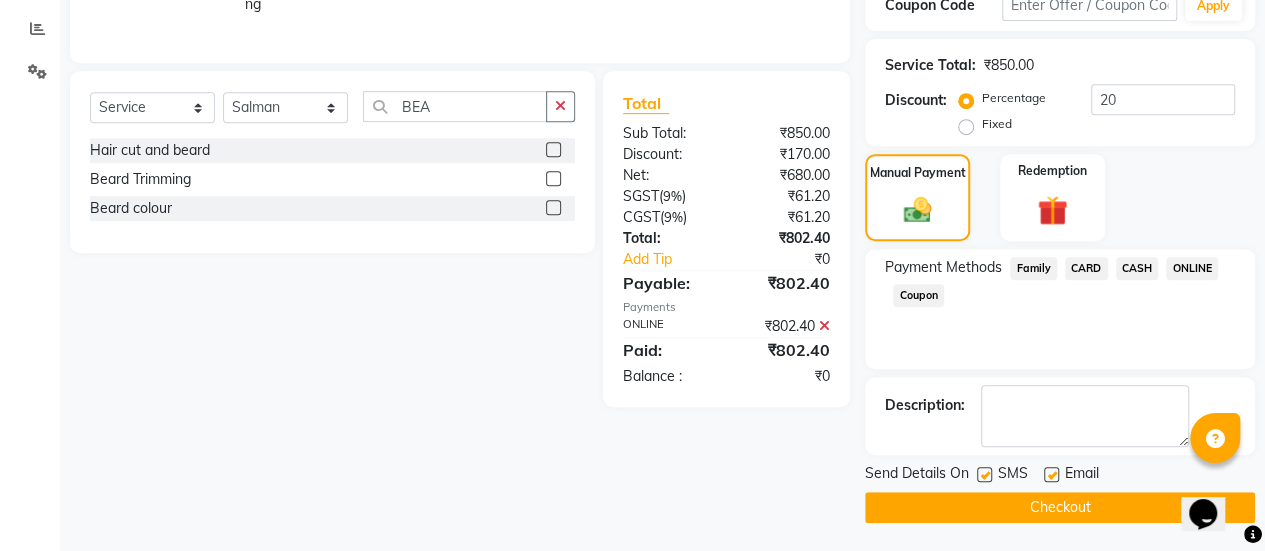 click 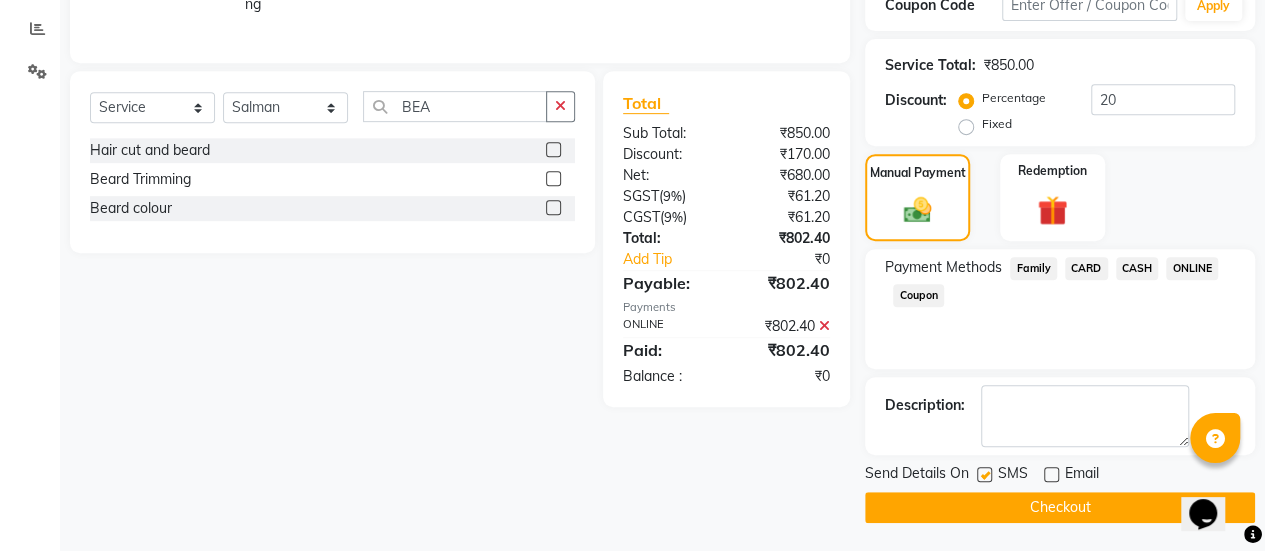 click on "Checkout" 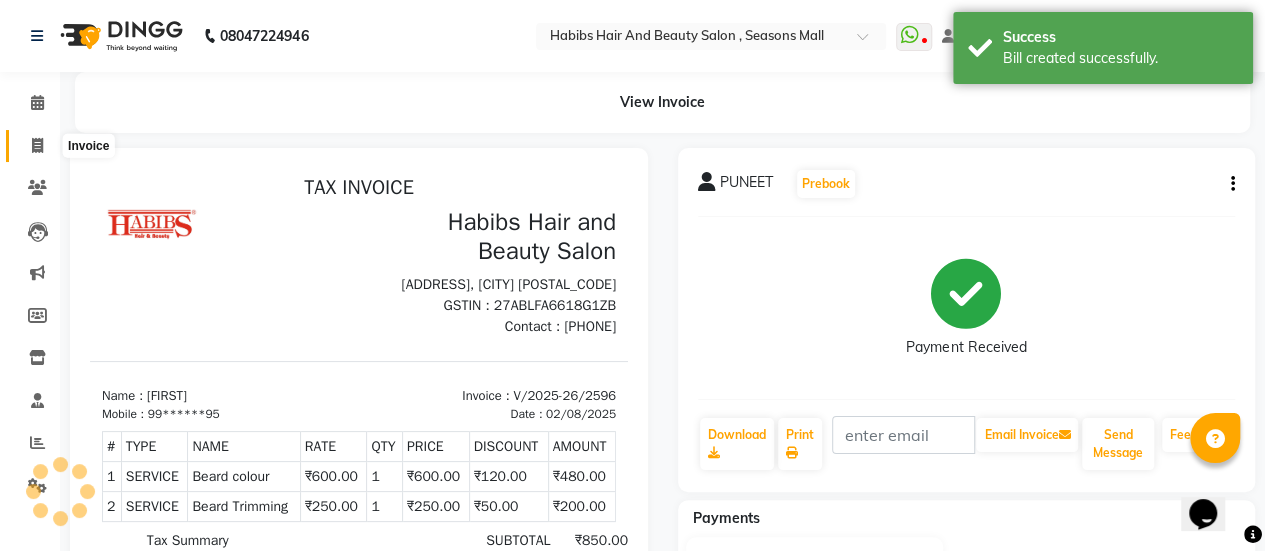 scroll, scrollTop: 0, scrollLeft: 0, axis: both 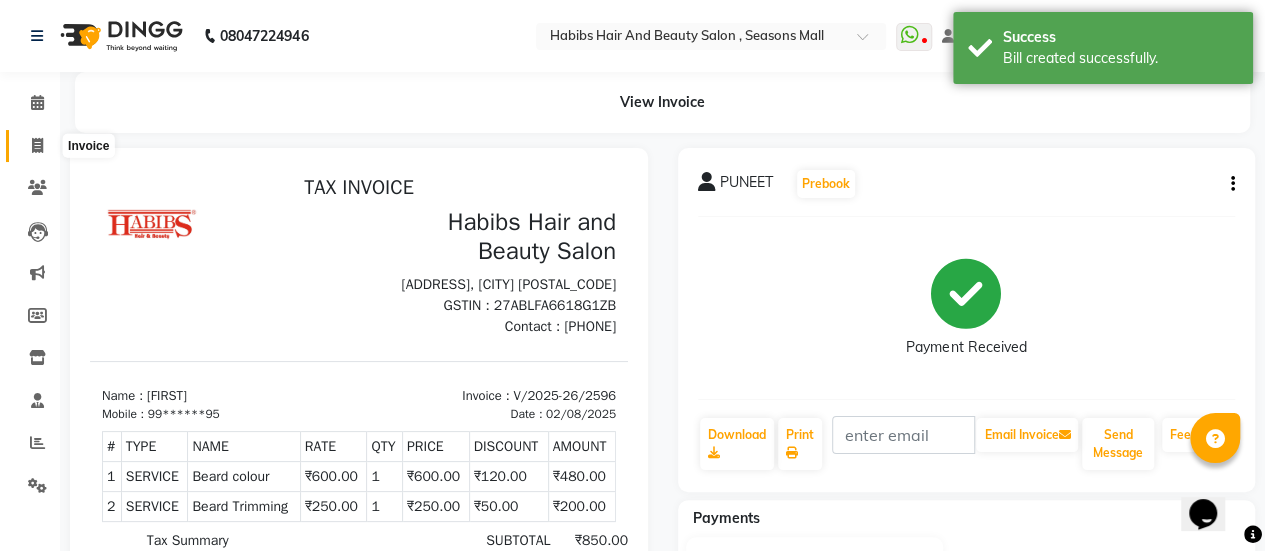 click 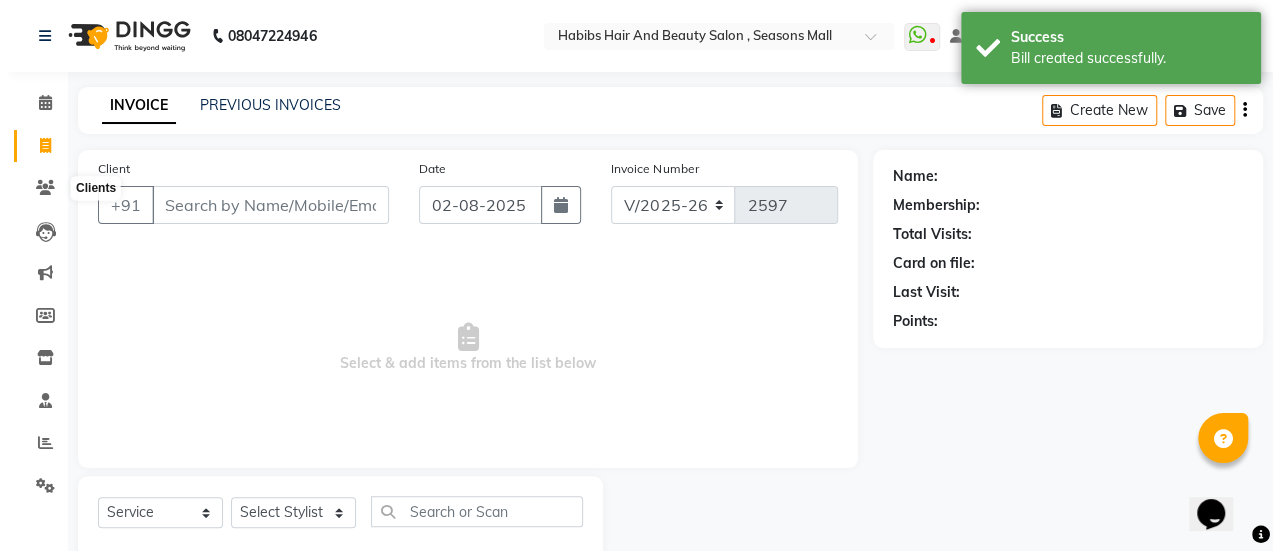 scroll, scrollTop: 49, scrollLeft: 0, axis: vertical 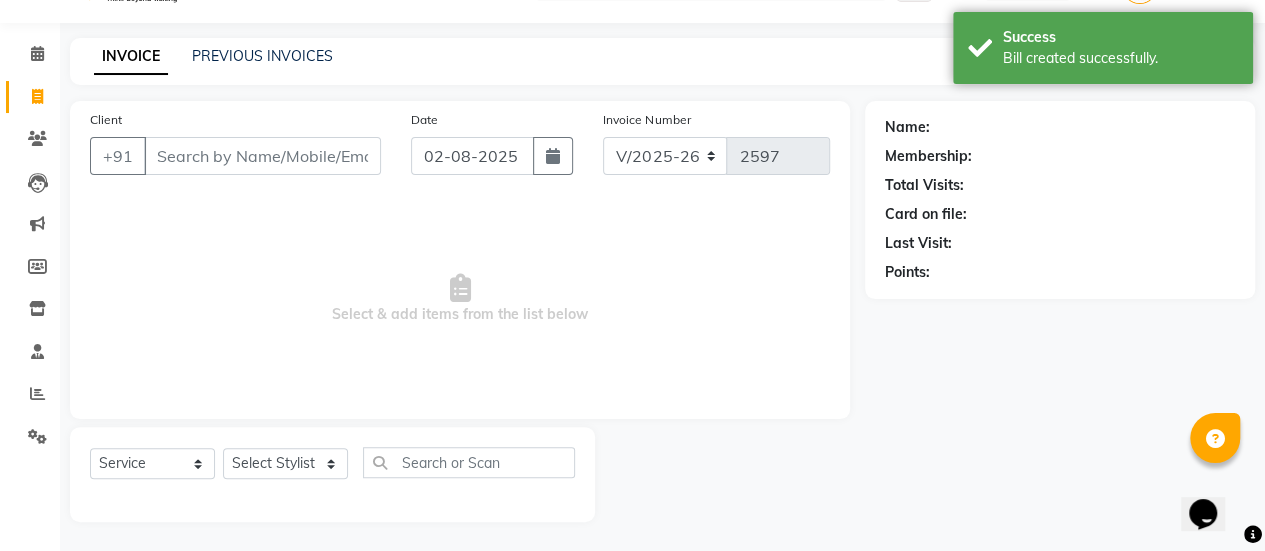 click on "Client" at bounding box center [262, 156] 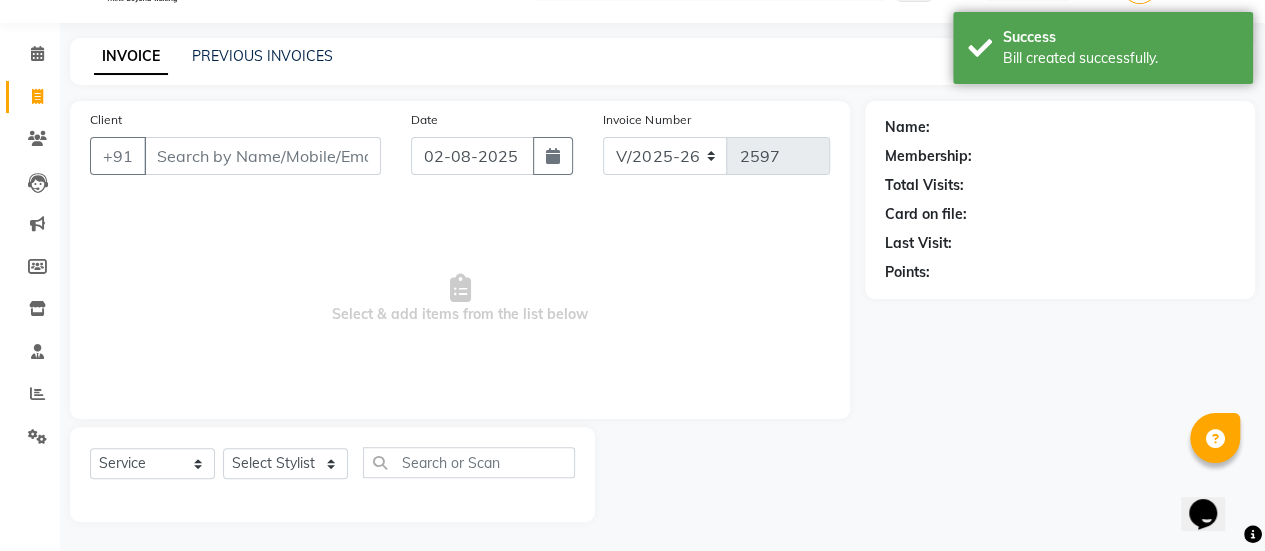 click on "Client" at bounding box center [262, 156] 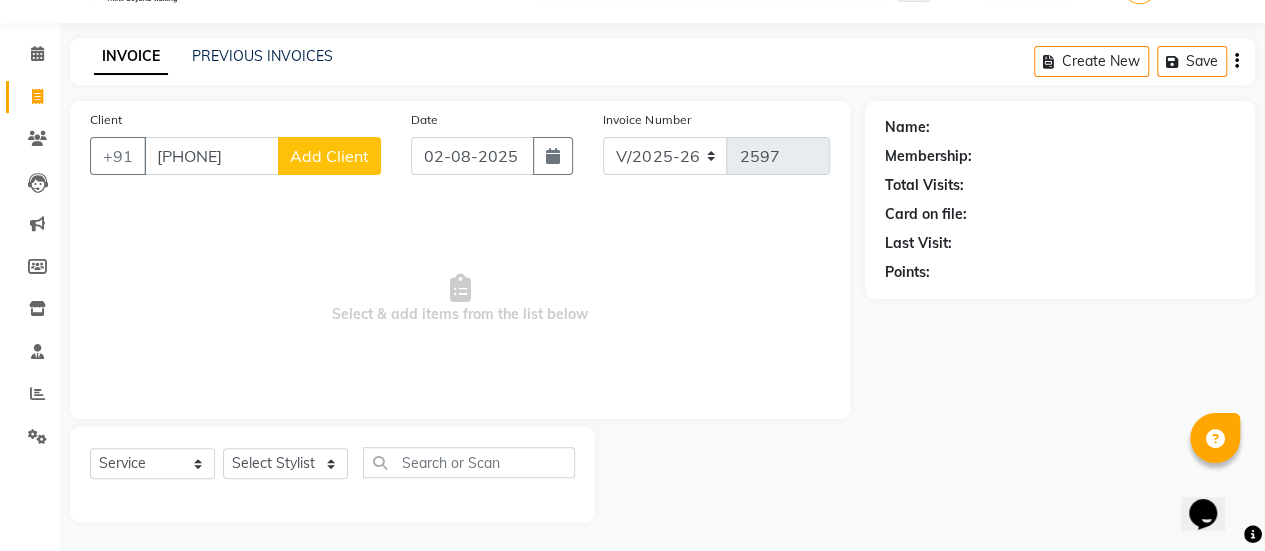 type on "[PHONE]" 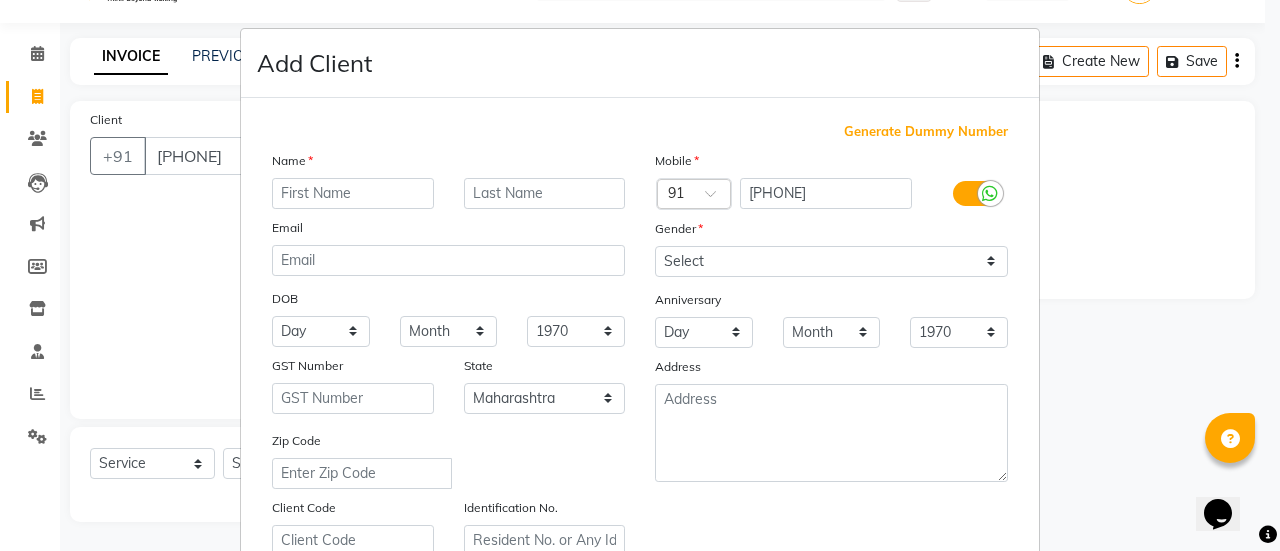 click at bounding box center (353, 193) 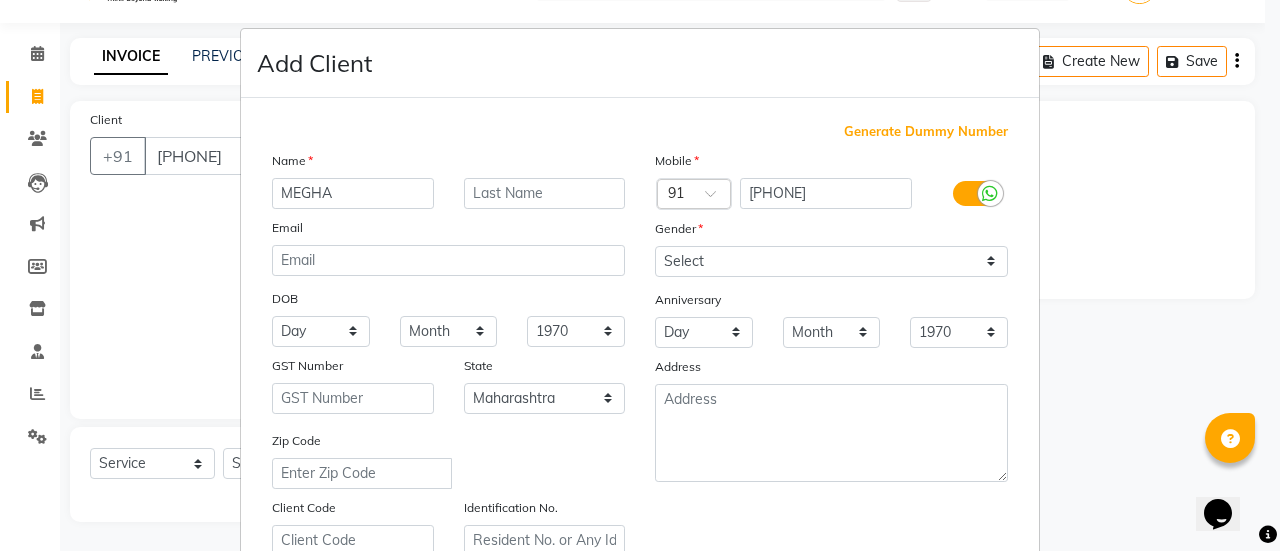 type on "MEGHA" 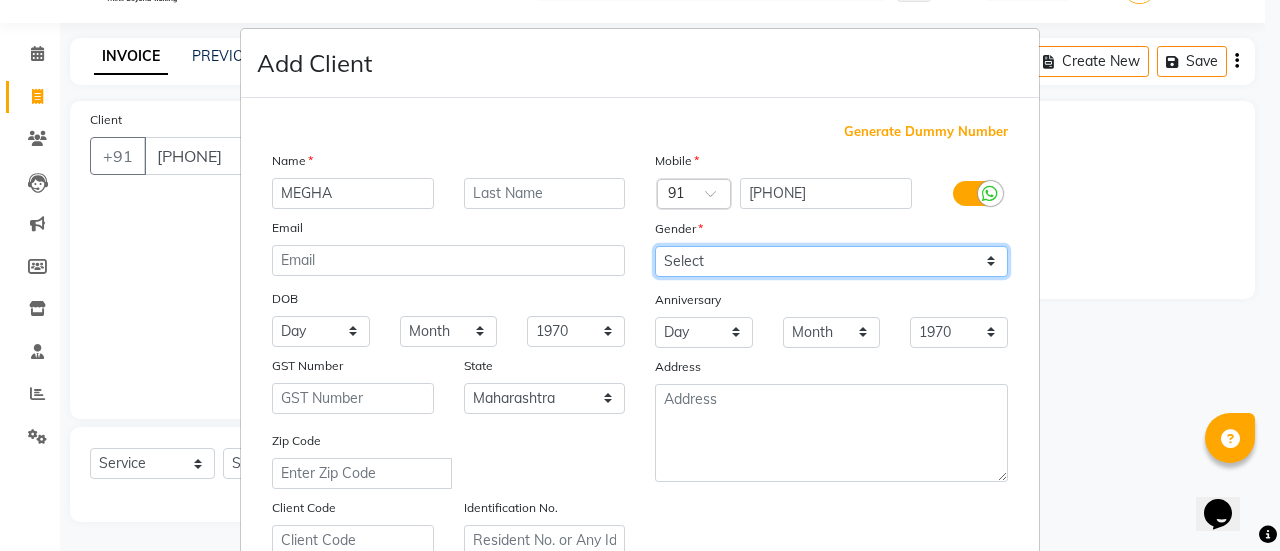 click on "Select Male Female Other Prefer Not To Say" at bounding box center [831, 261] 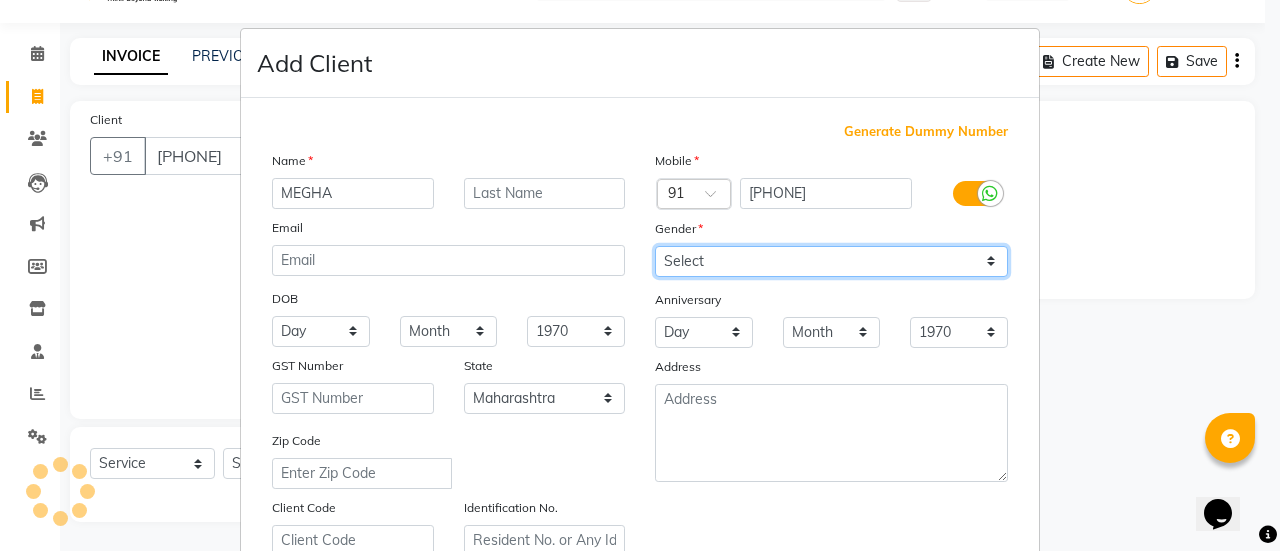 select on "female" 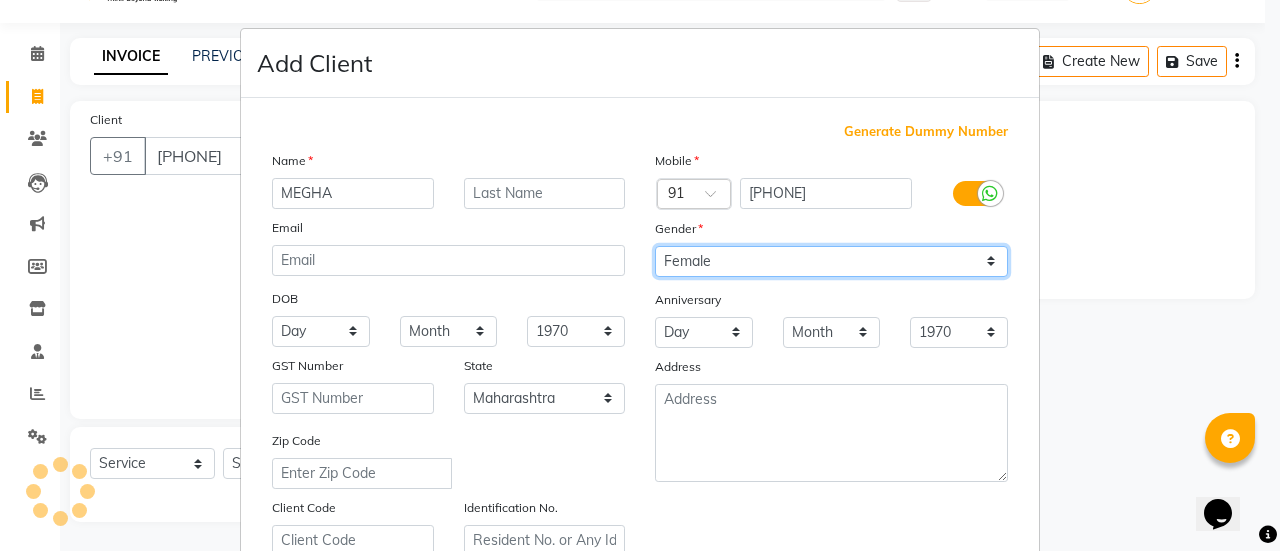click on "Select Male Female Other Prefer Not To Say" at bounding box center [831, 261] 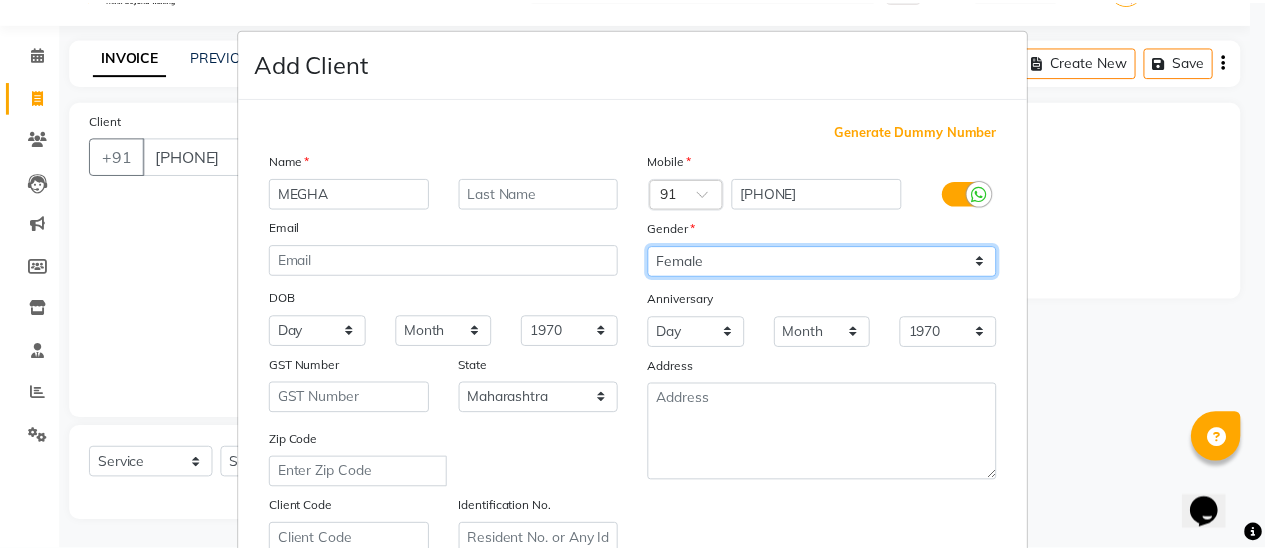 scroll, scrollTop: 368, scrollLeft: 0, axis: vertical 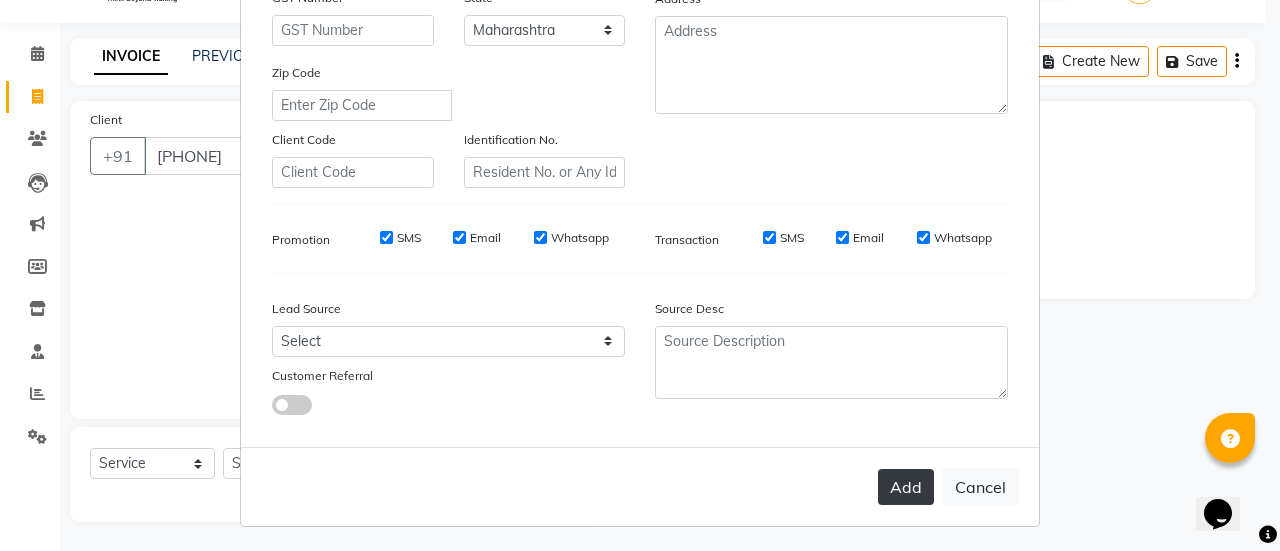 click on "Add" at bounding box center [906, 487] 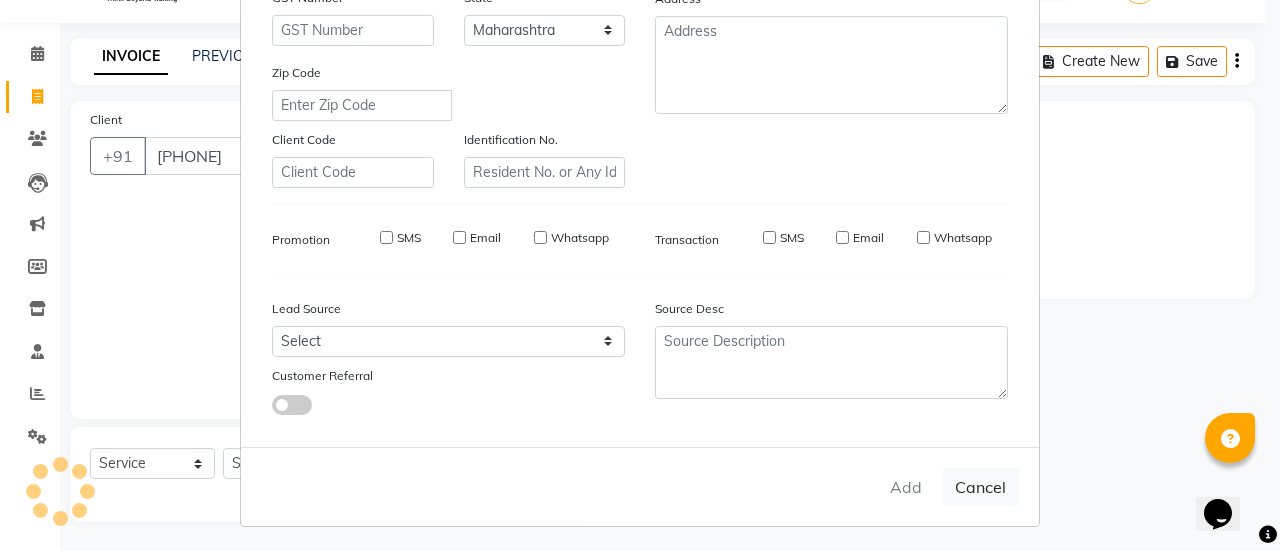 type on "96******66" 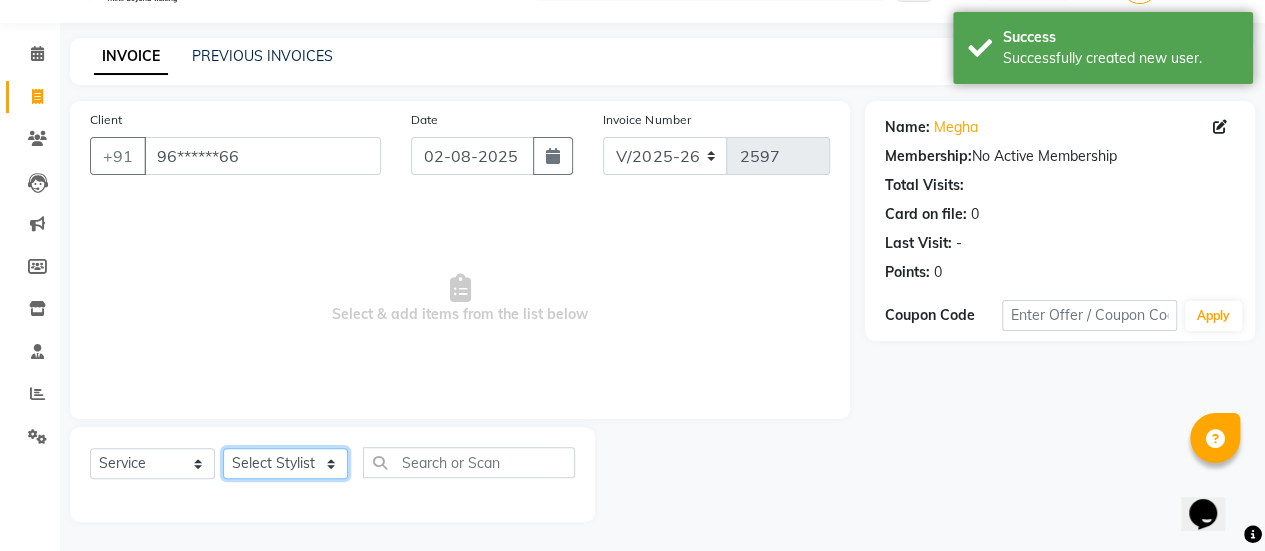 click on "Select Stylist AAKASH Chaitanya Divya KALANY Manager Mohini MUSARIK Parvez Shaikh PINKEY PRADEEP SHARMA Rushi pandit Salman Shakeel Shraddha Vaibhavi Vijay khade xyz" 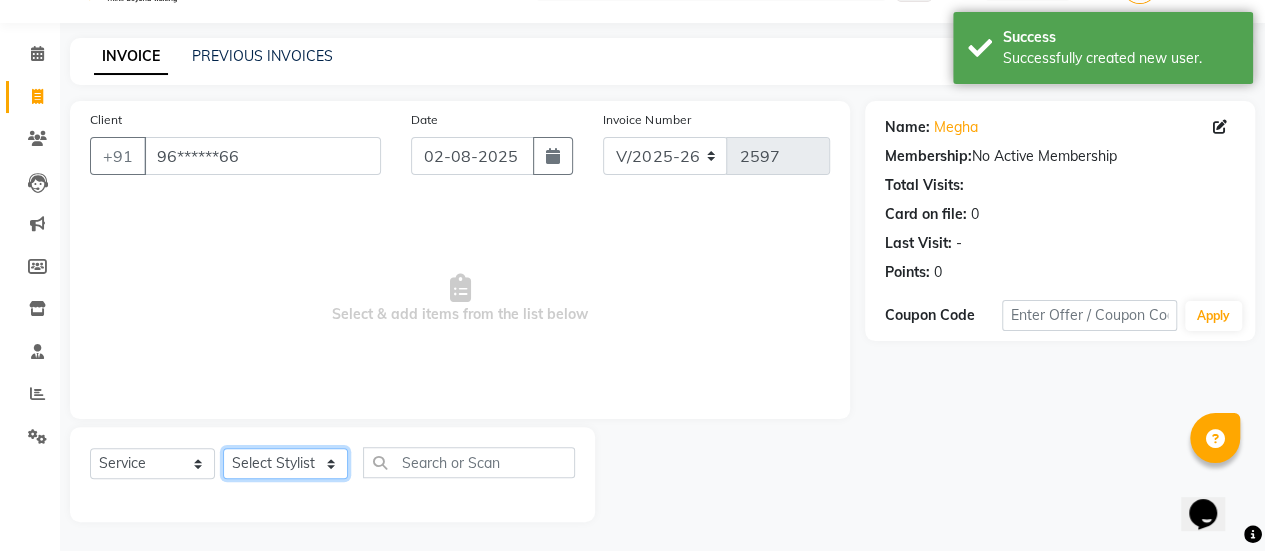 select on "59401" 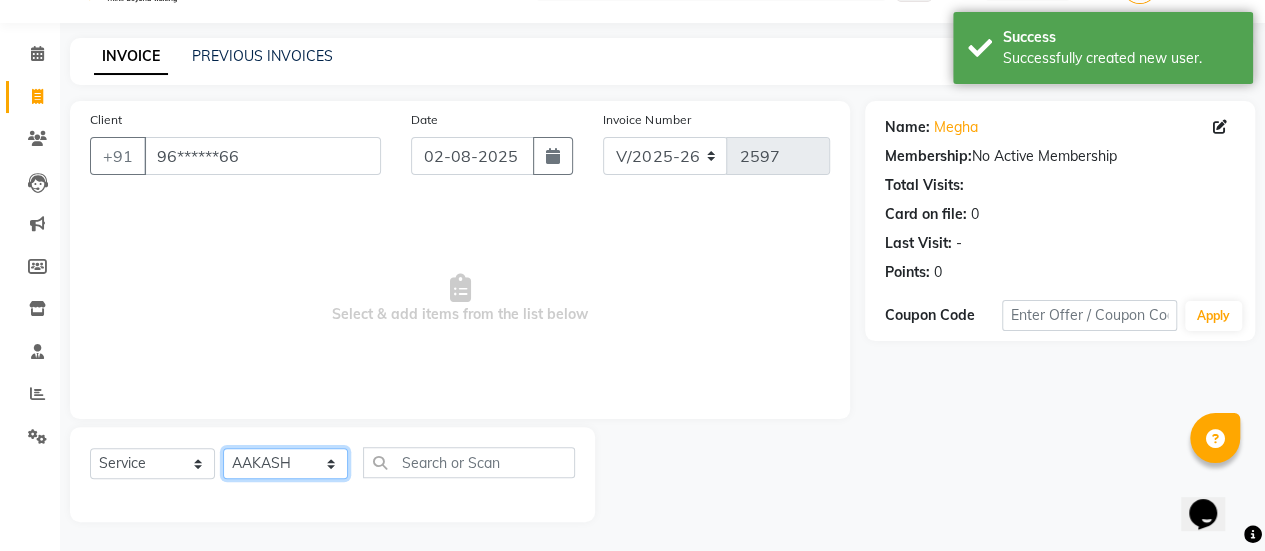 click on "Select Stylist AAKASH Chaitanya Divya KALANY Manager Mohini MUSARIK Parvez Shaikh PINKEY PRADEEP SHARMA Rushi pandit Salman Shakeel Shraddha Vaibhavi Vijay khade xyz" 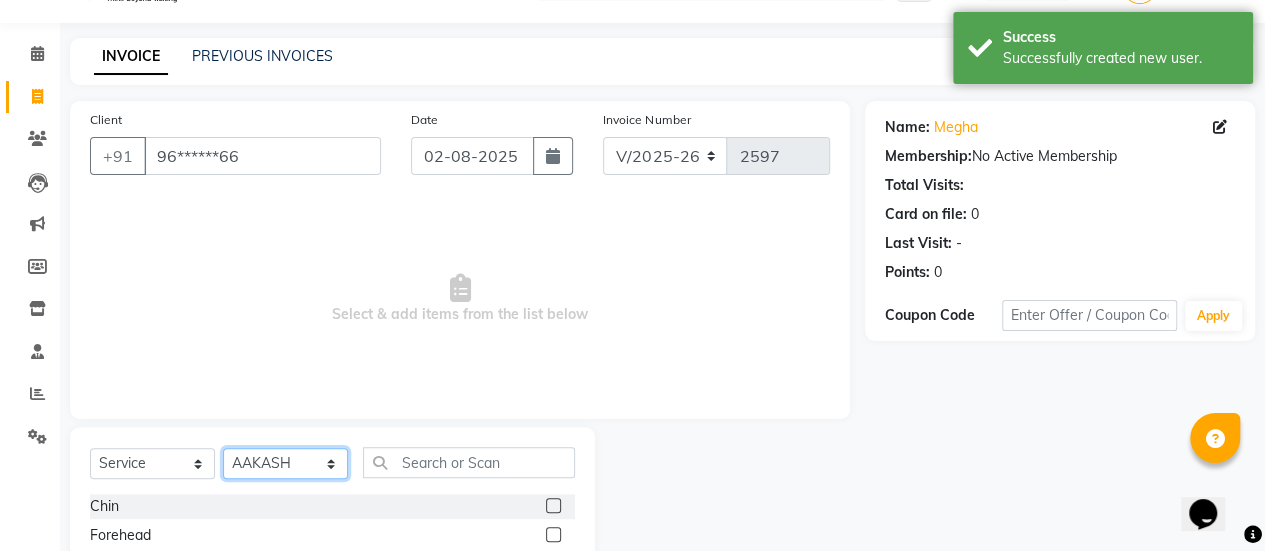 scroll, scrollTop: 249, scrollLeft: 0, axis: vertical 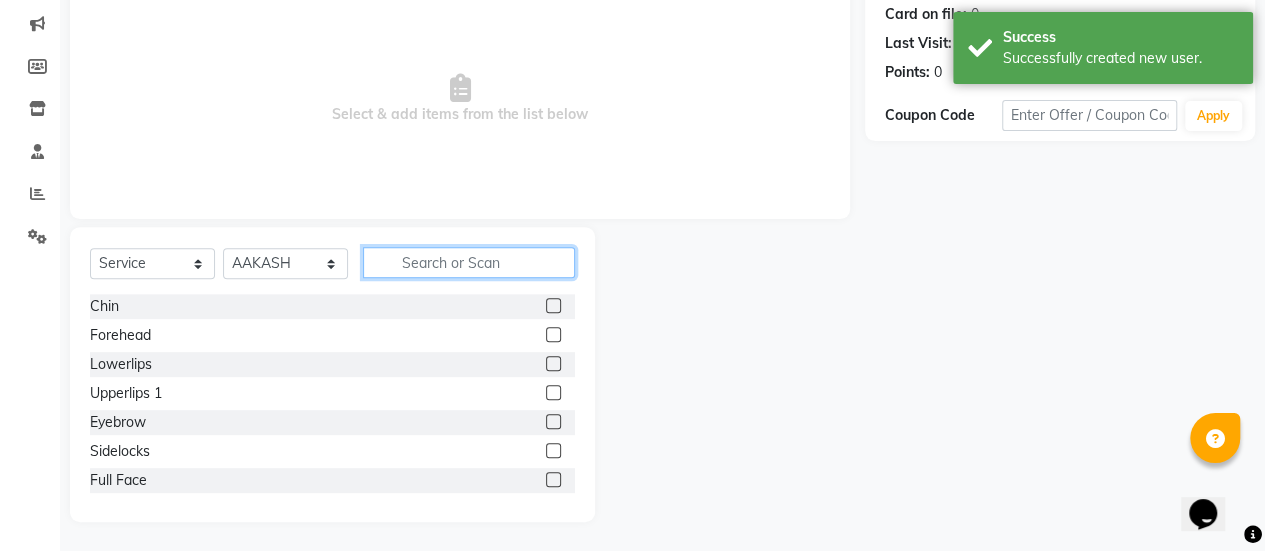 click 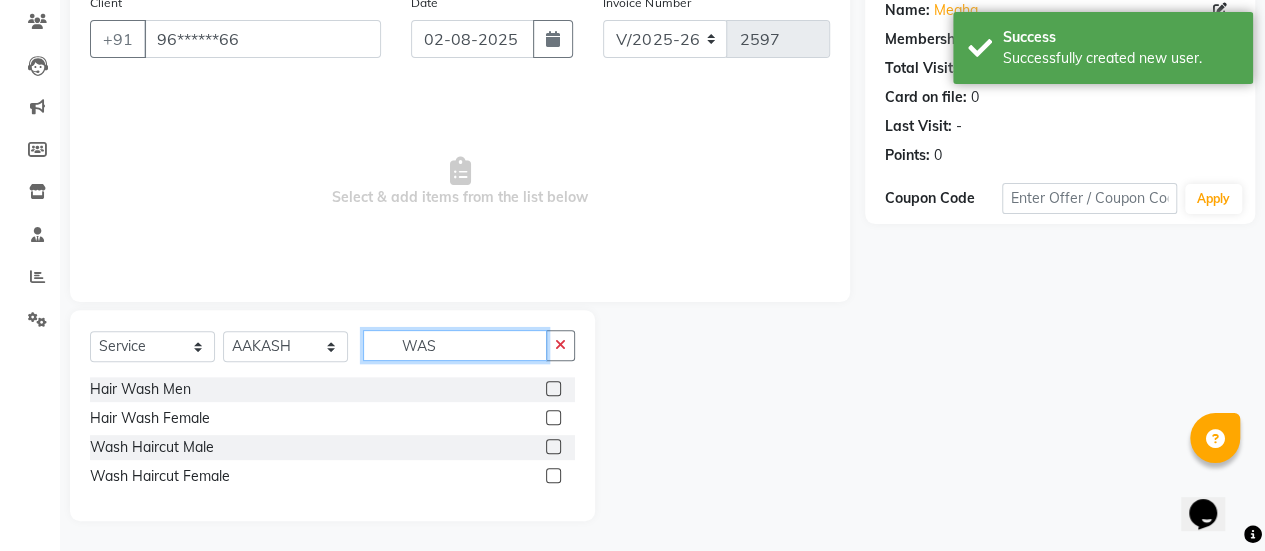 scroll, scrollTop: 165, scrollLeft: 0, axis: vertical 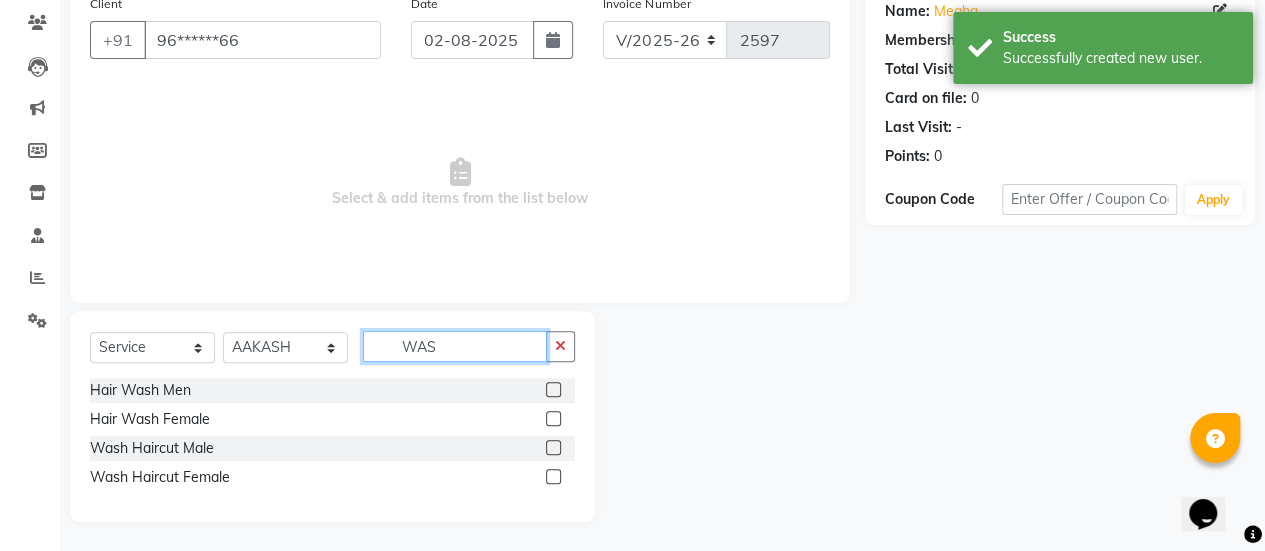 type on "WAS" 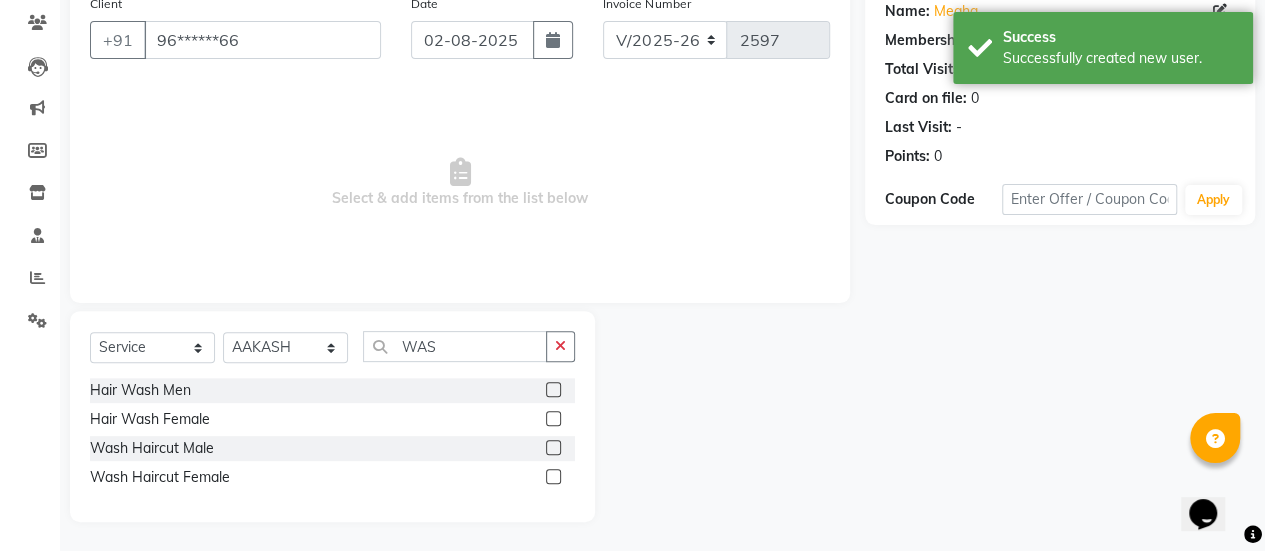 click 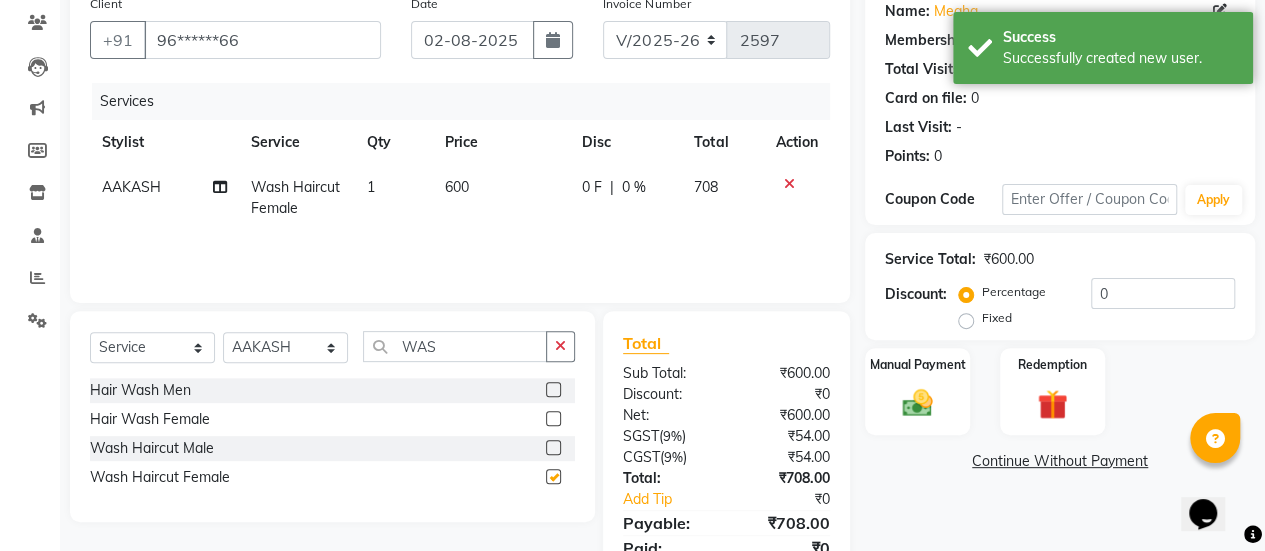 checkbox on "false" 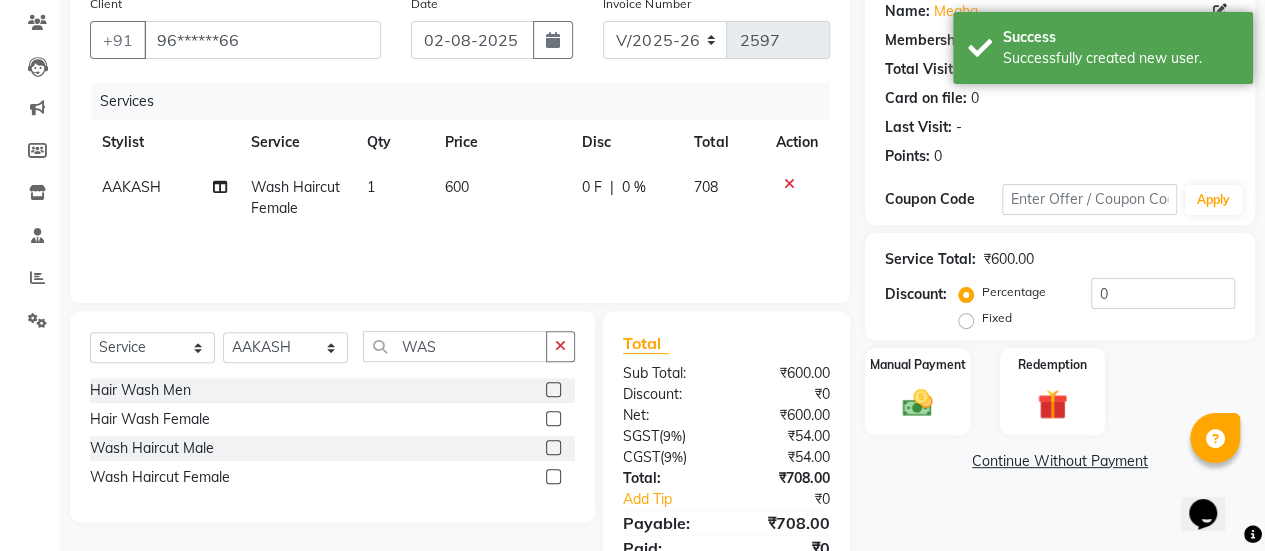 click on "Price" 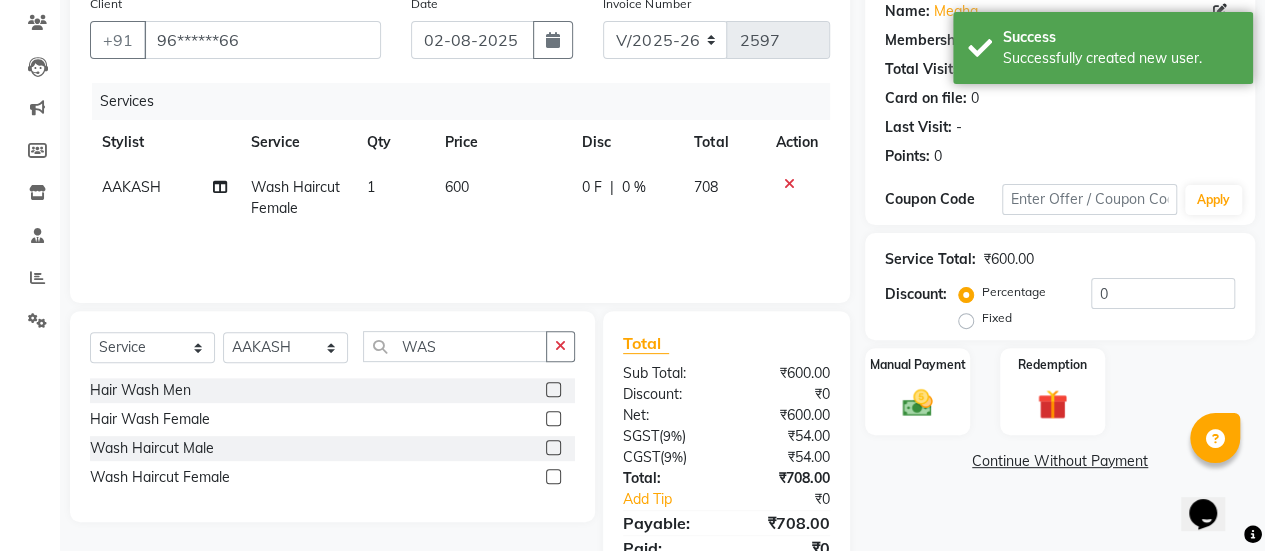 click on "600" 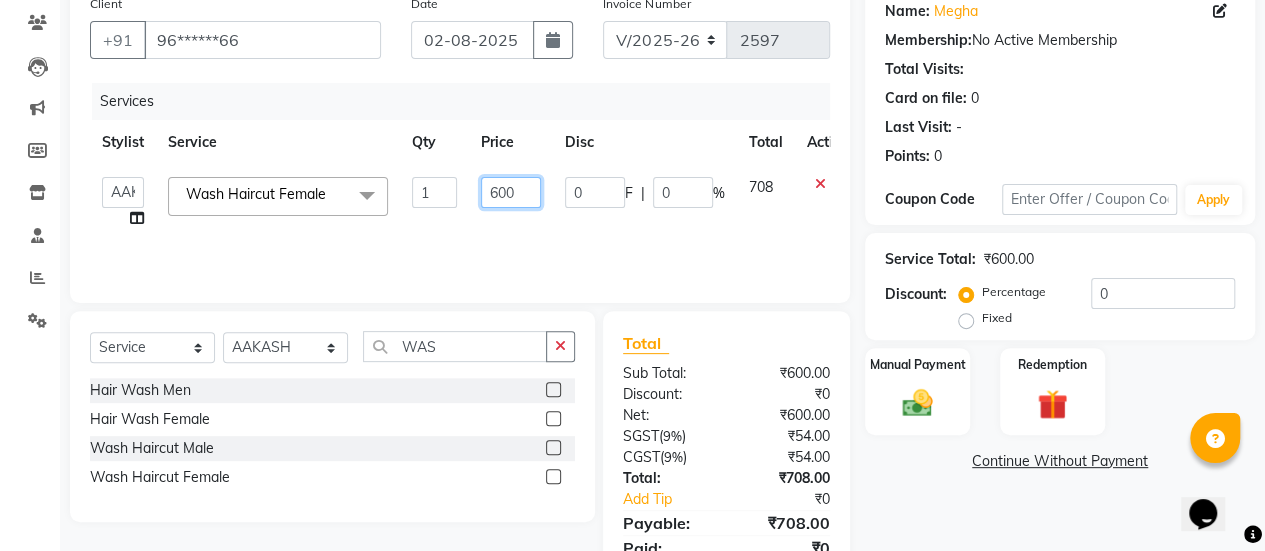 click on "600" 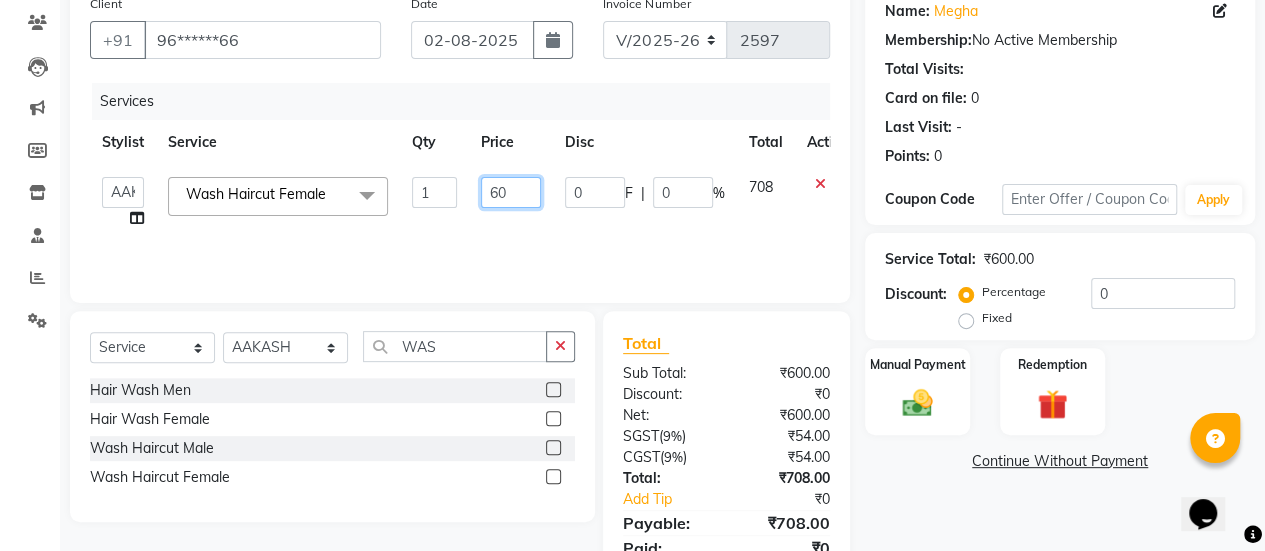 type on "6" 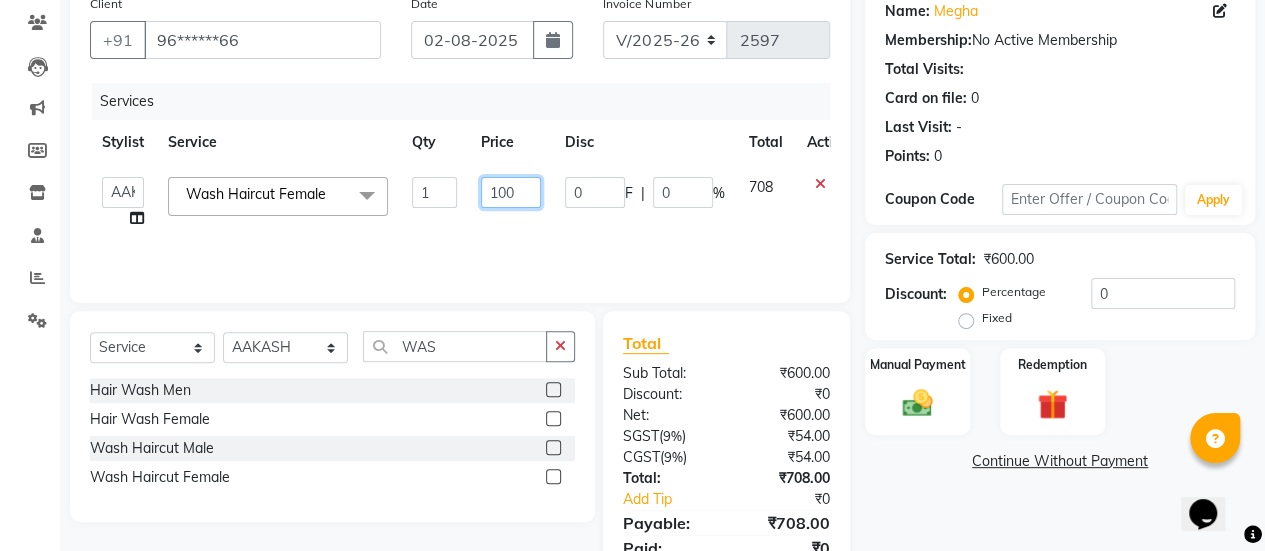 type on "1000" 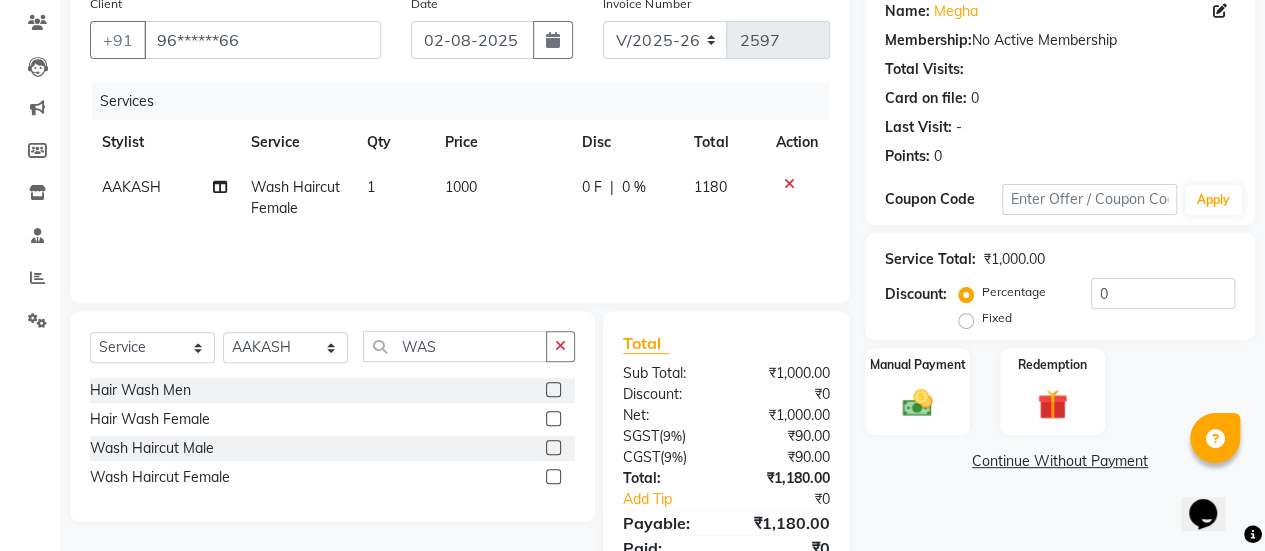 click on "1000" 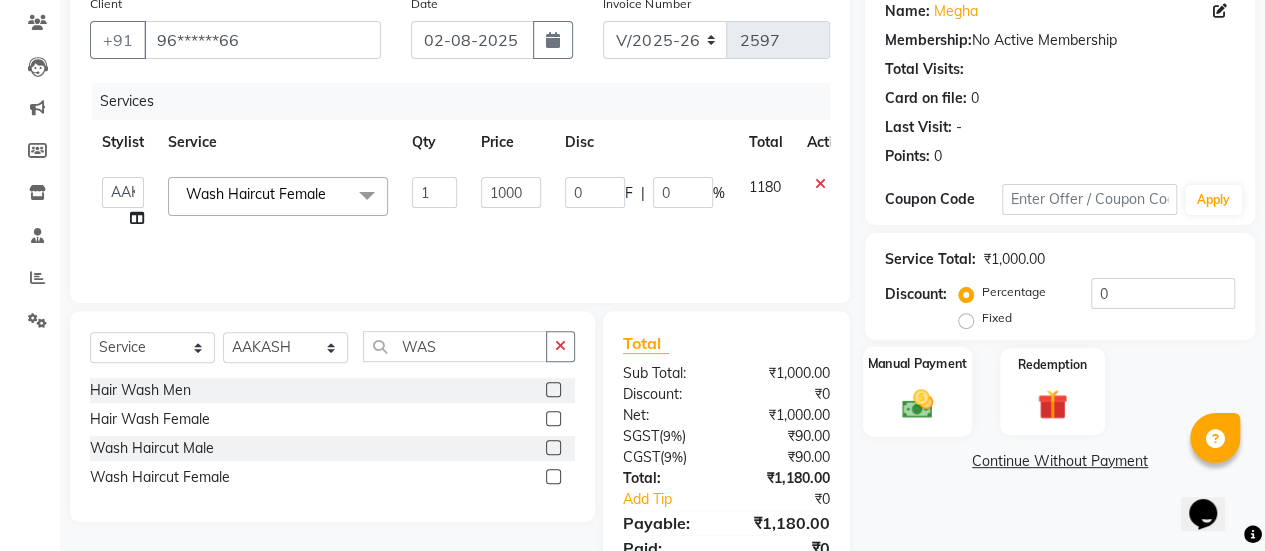 click on "Manual Payment" 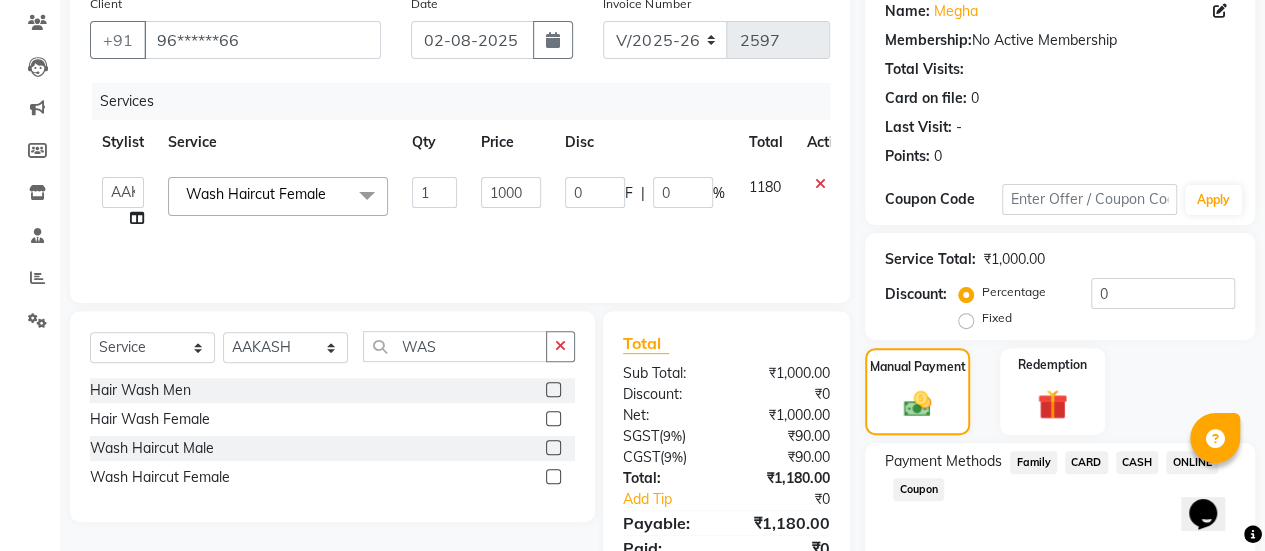 scroll, scrollTop: 247, scrollLeft: 0, axis: vertical 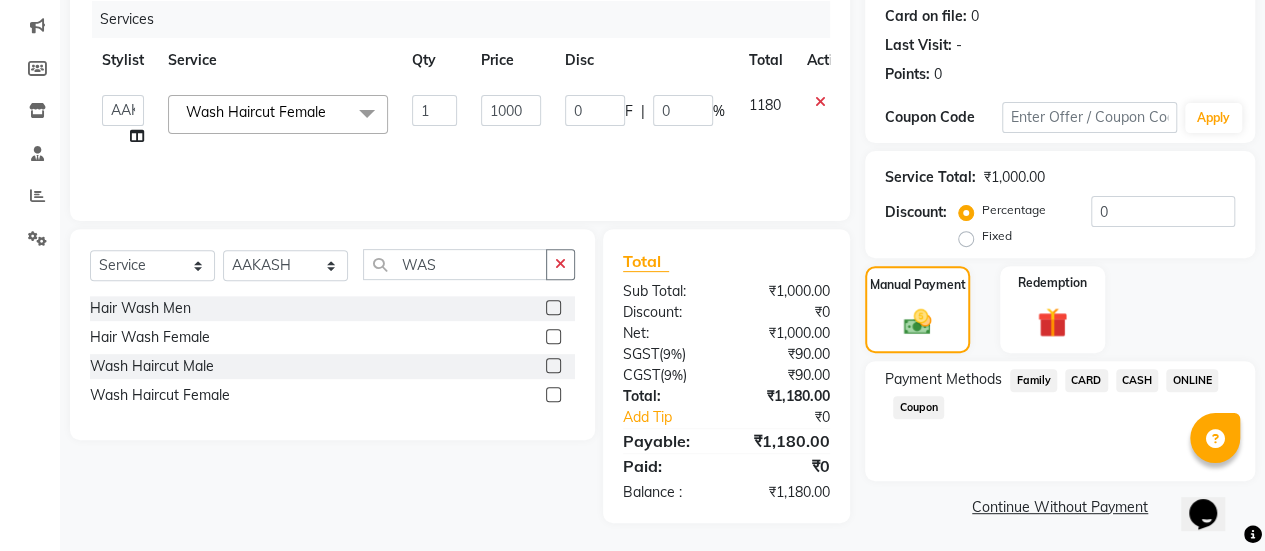 click on "ONLINE" 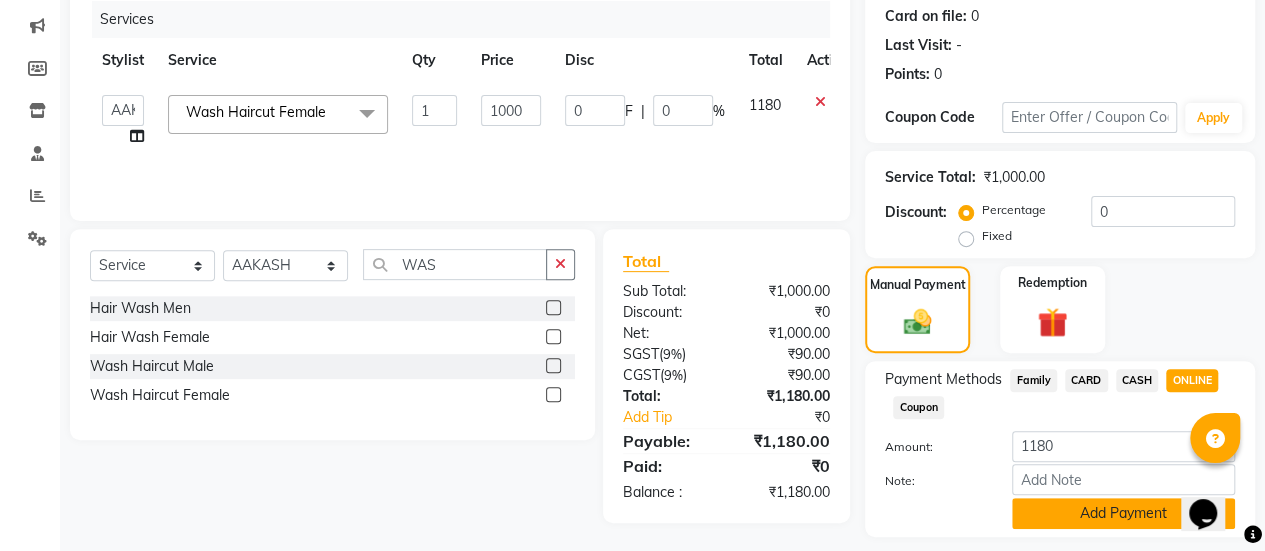 click on "Add Payment" 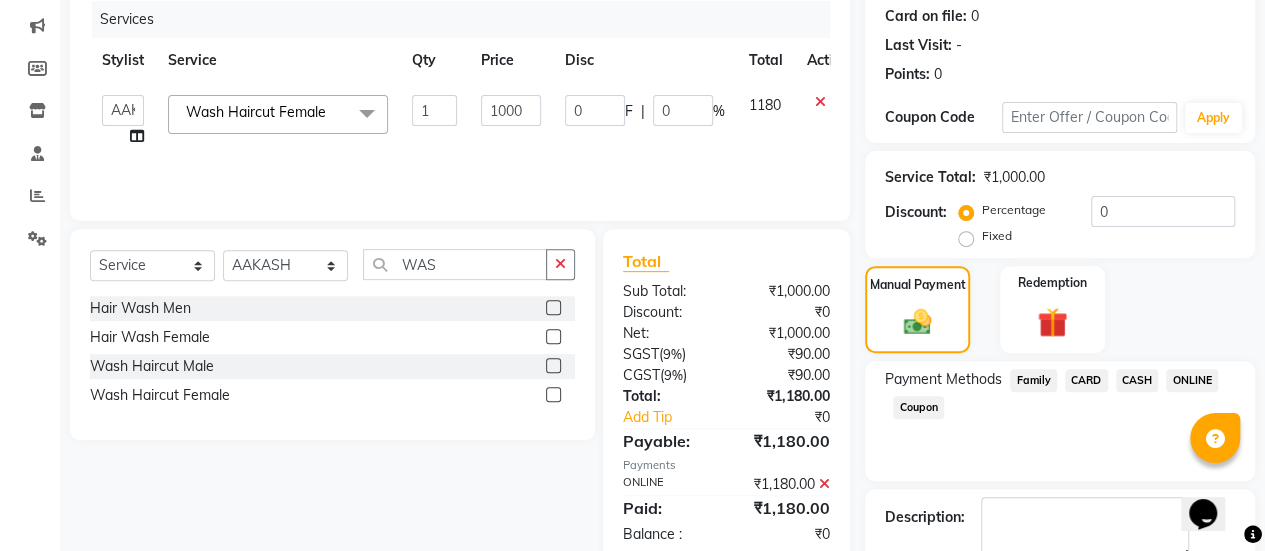 scroll, scrollTop: 358, scrollLeft: 0, axis: vertical 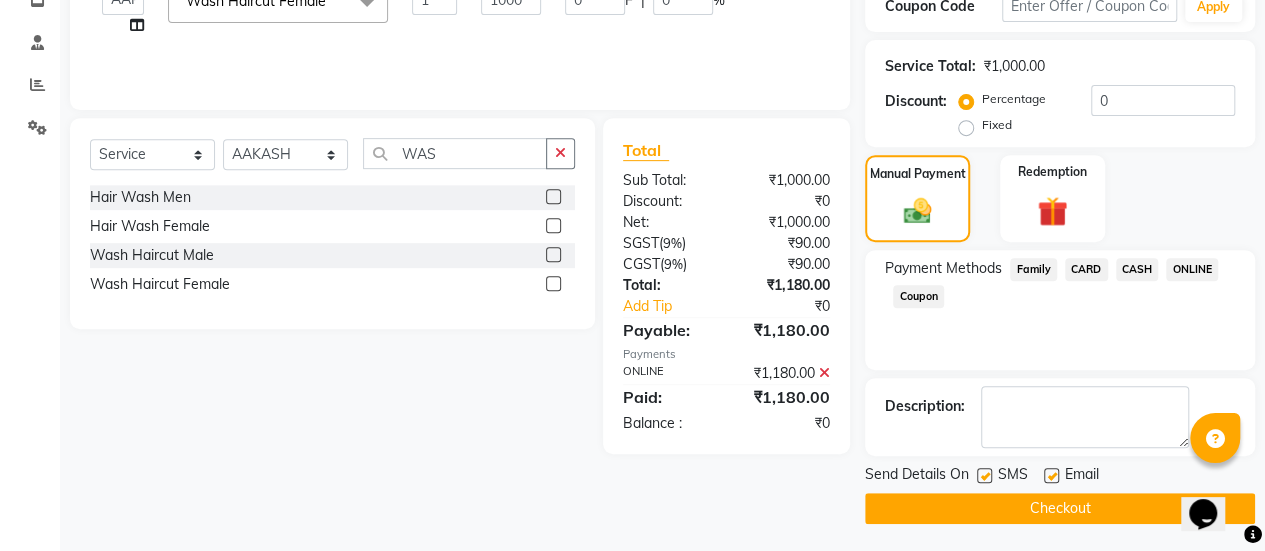 click 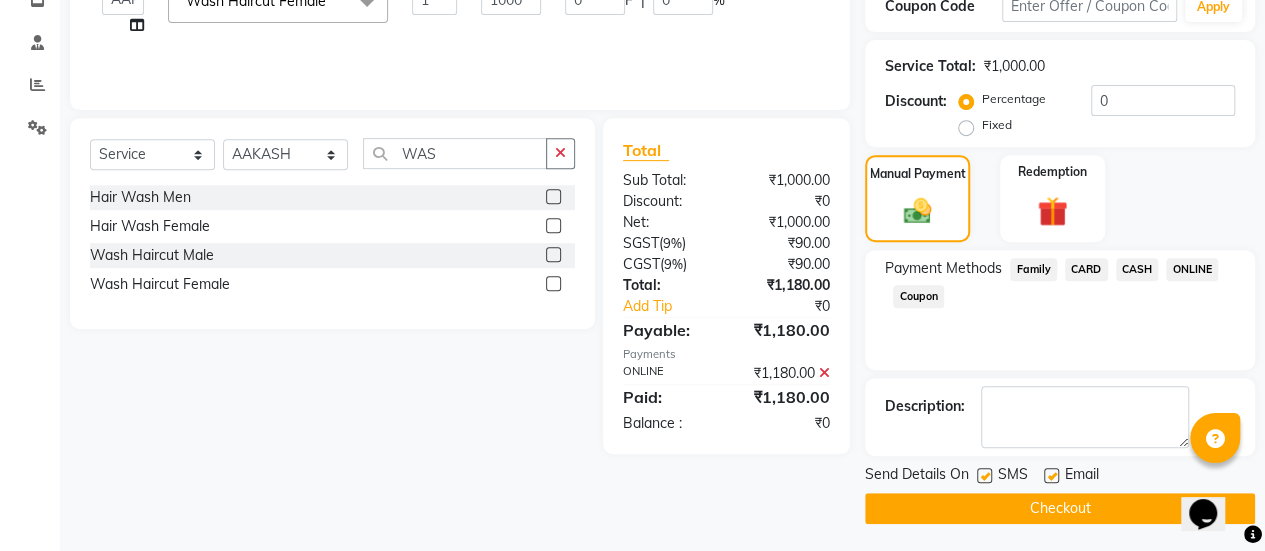 click at bounding box center (1050, 476) 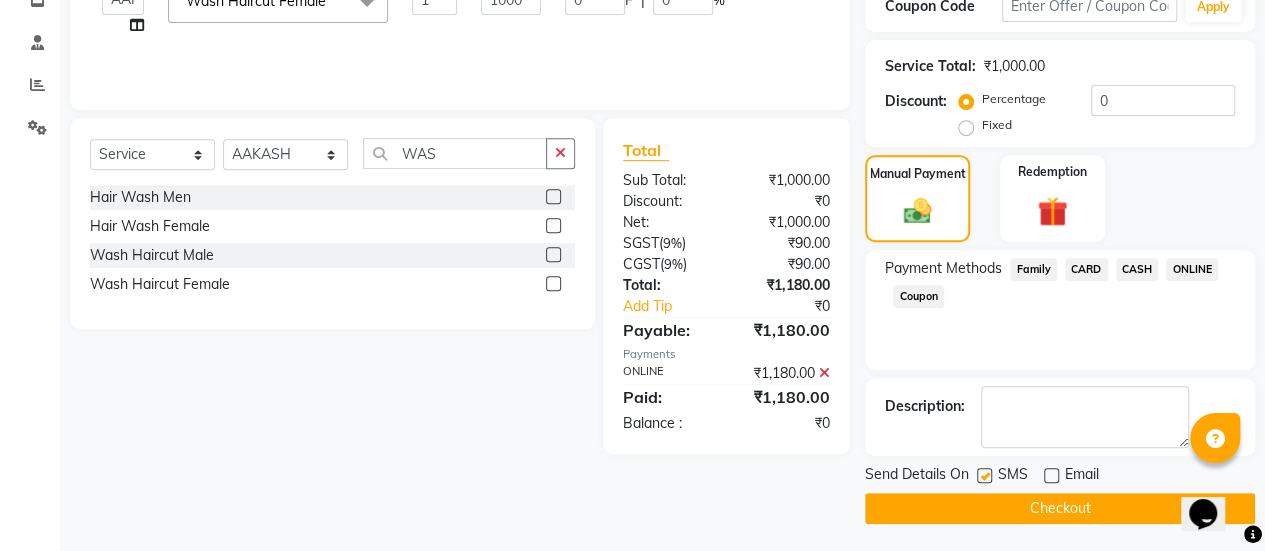click on "Checkout" 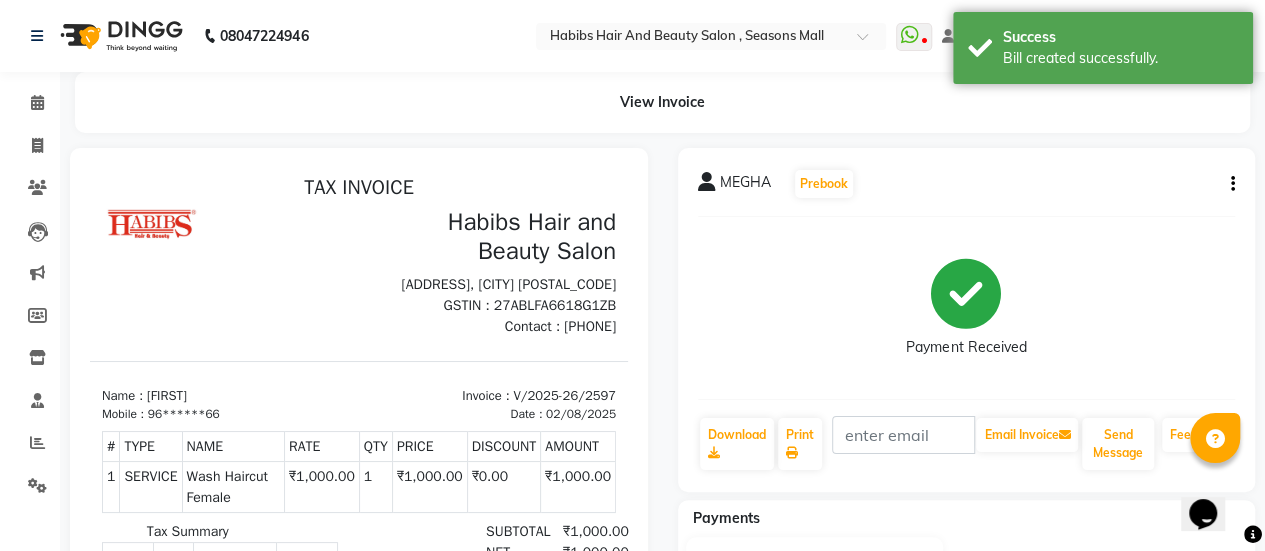 scroll, scrollTop: 0, scrollLeft: 0, axis: both 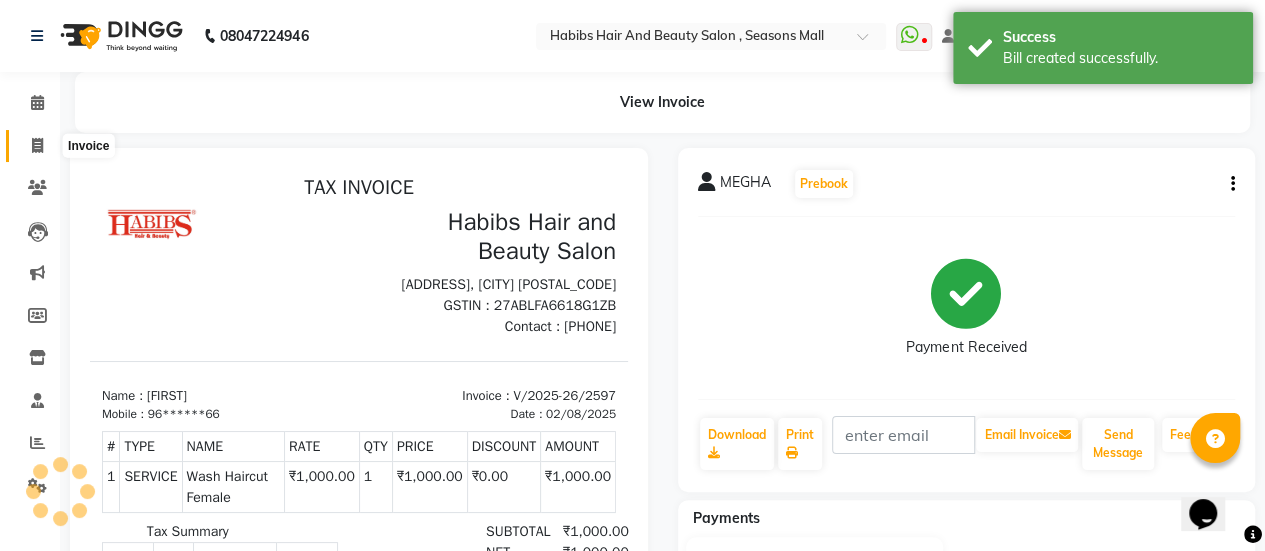 click 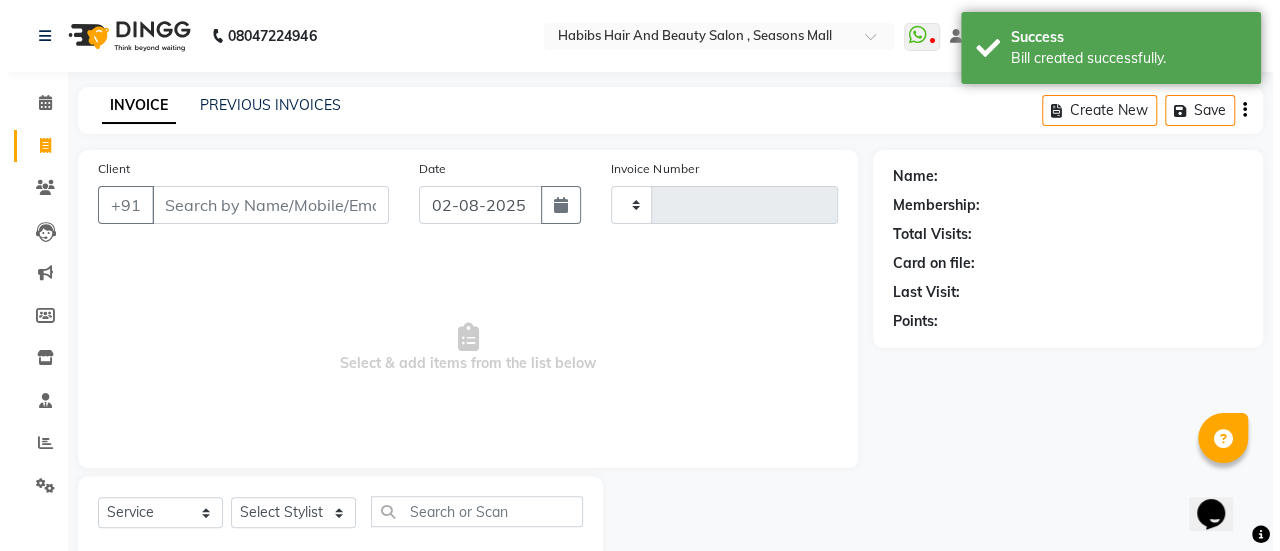 scroll, scrollTop: 49, scrollLeft: 0, axis: vertical 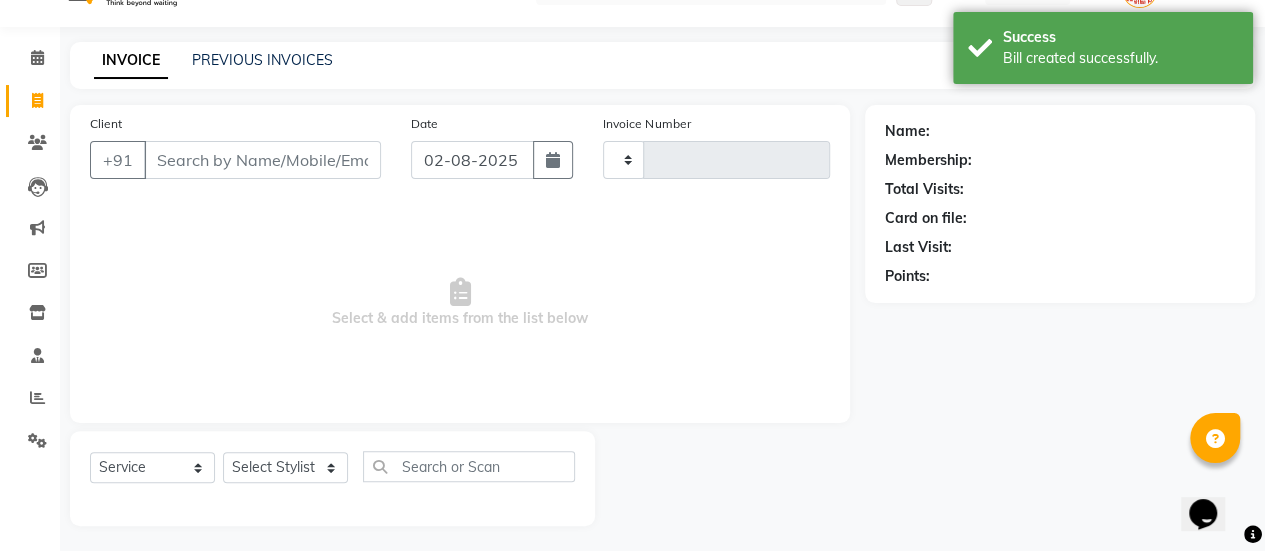 type on "2598" 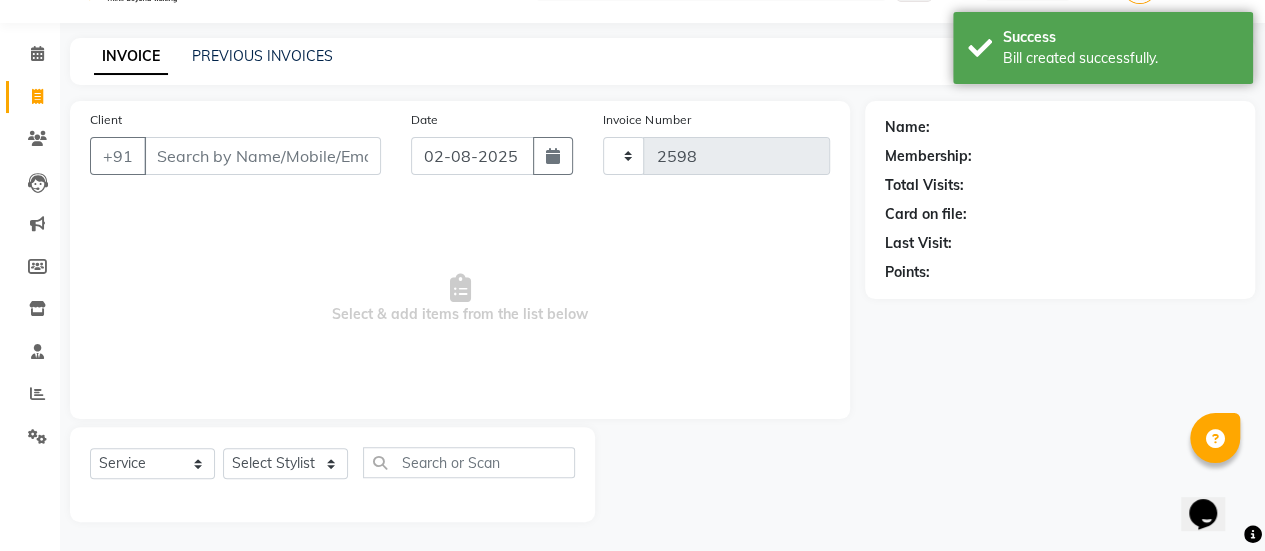 select on "5651" 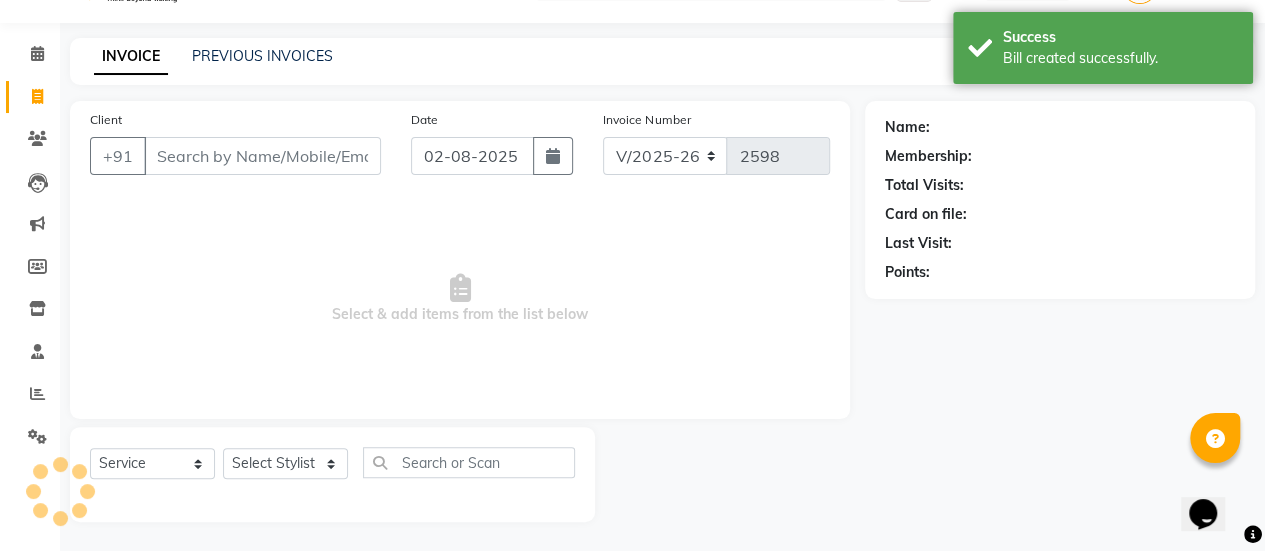 click on "Client" at bounding box center (262, 156) 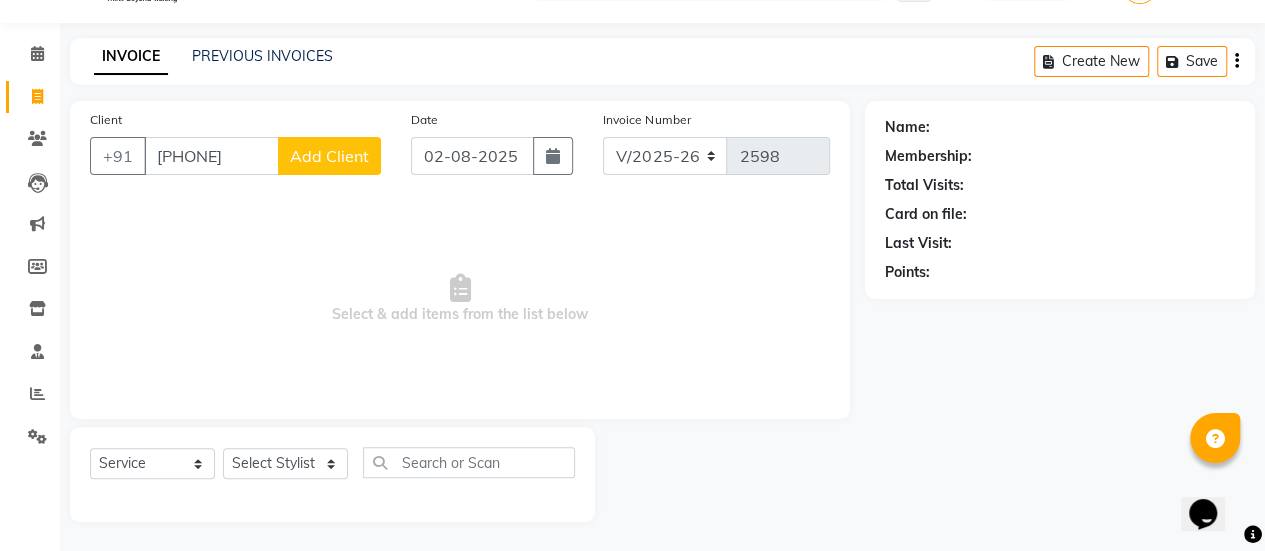 type on "[PHONE]" 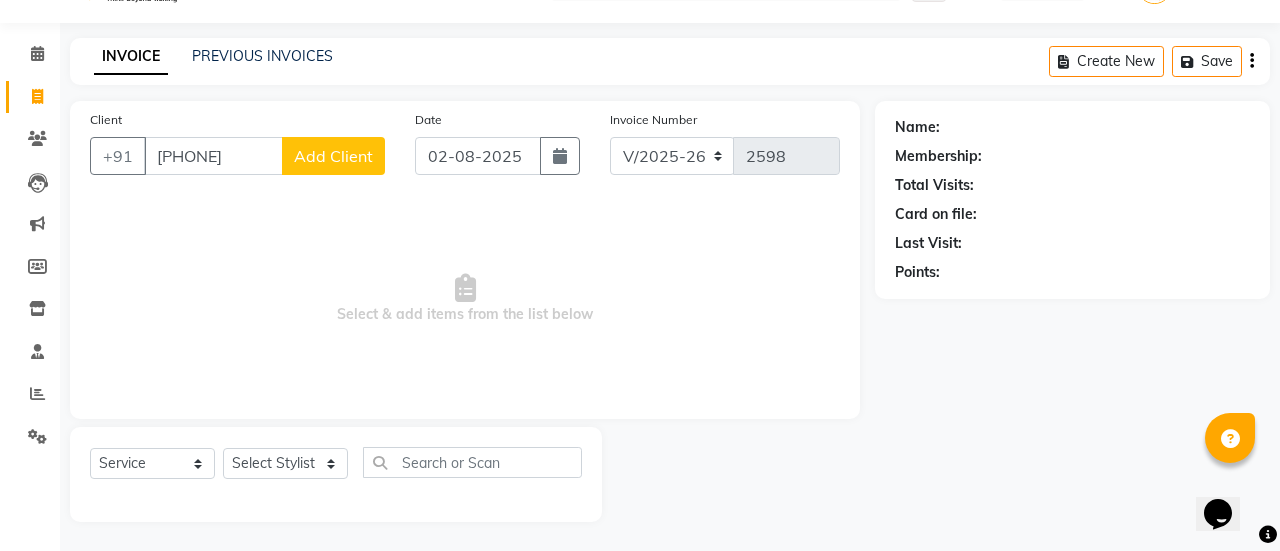 select on "22" 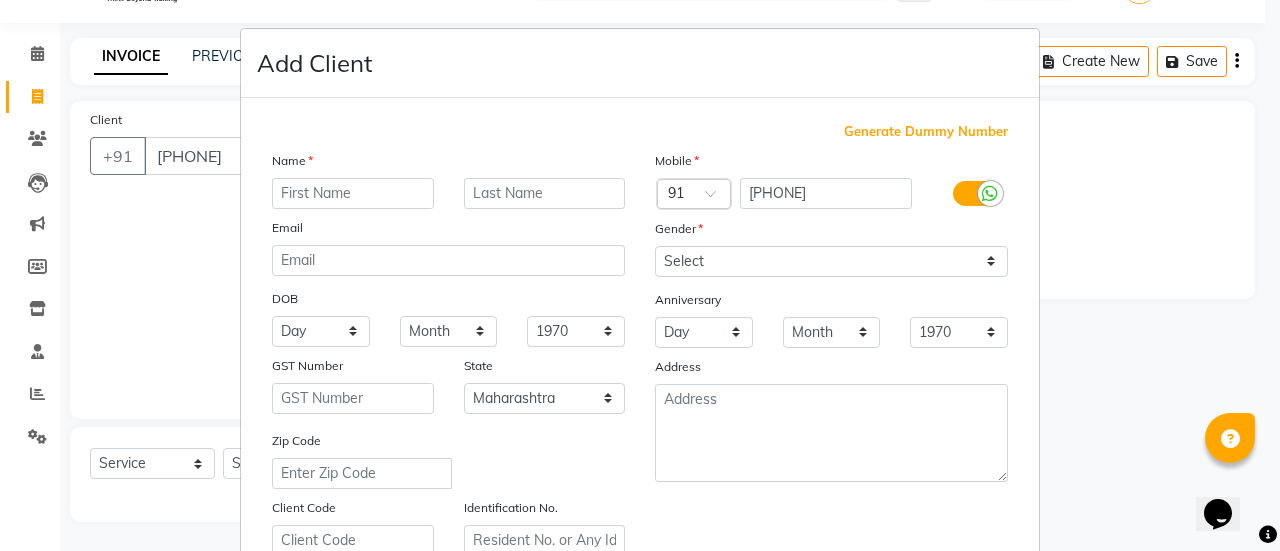 click at bounding box center [353, 193] 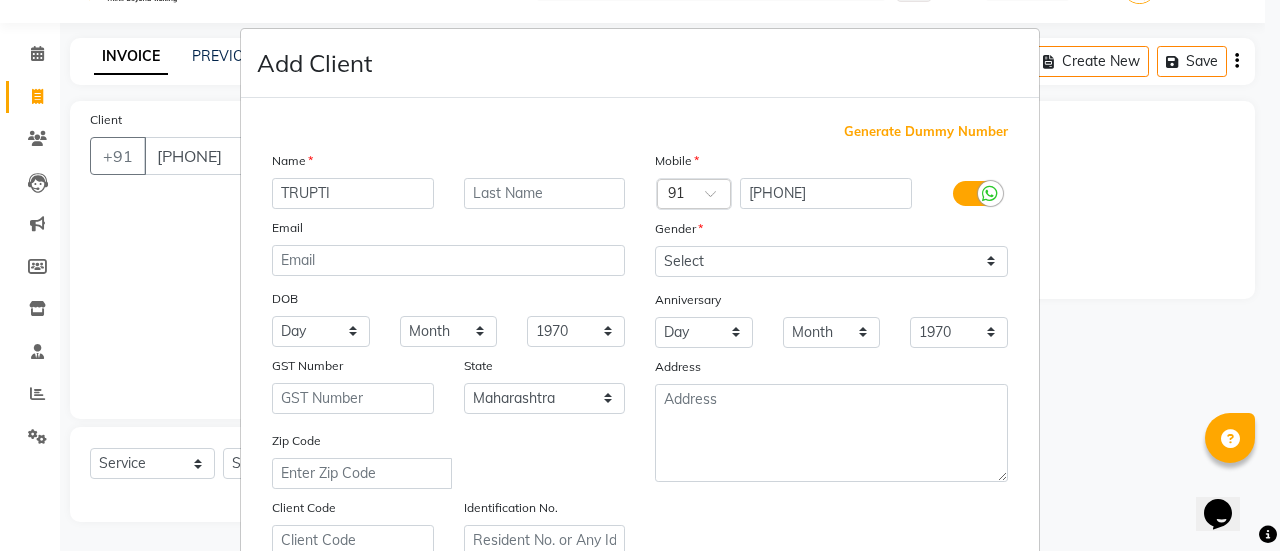 type on "TRUPTI" 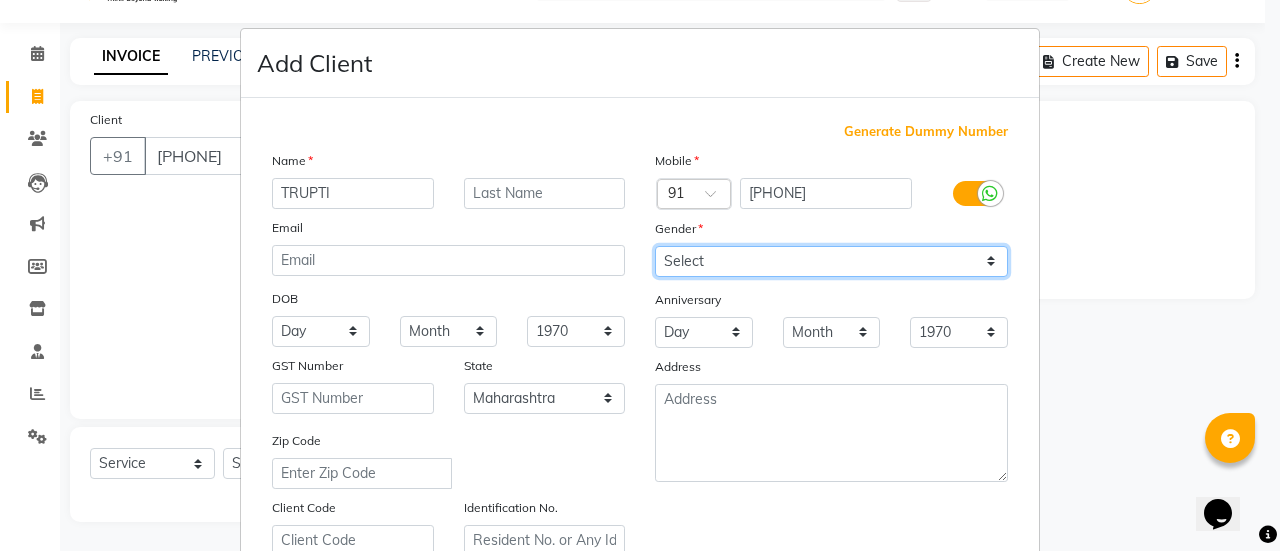 click on "Select Male Female Other Prefer Not To Say" at bounding box center (831, 261) 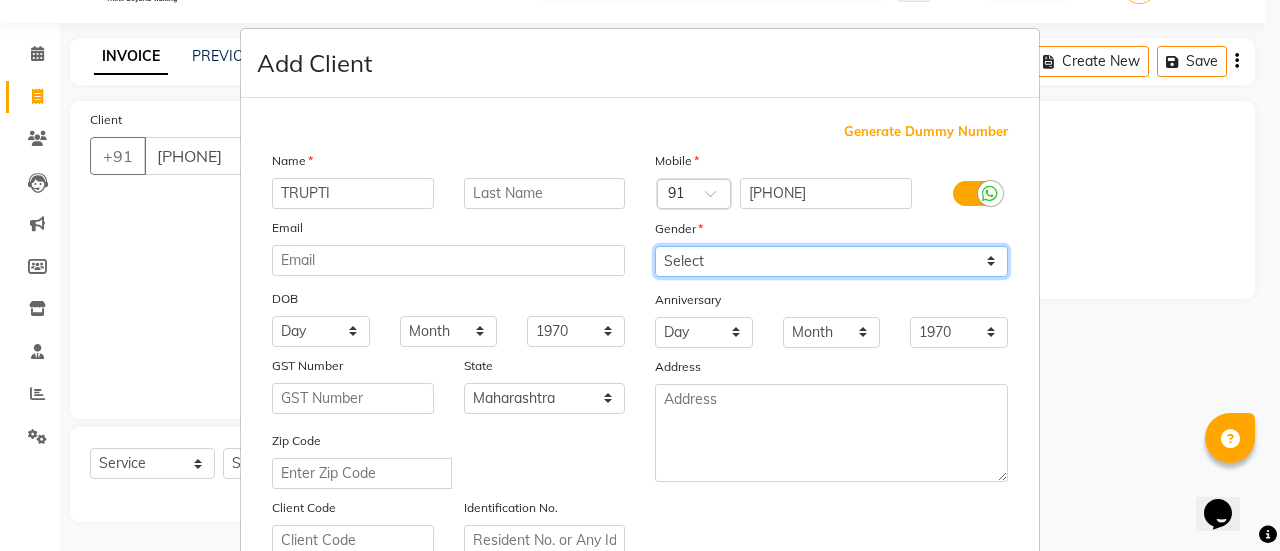 select on "female" 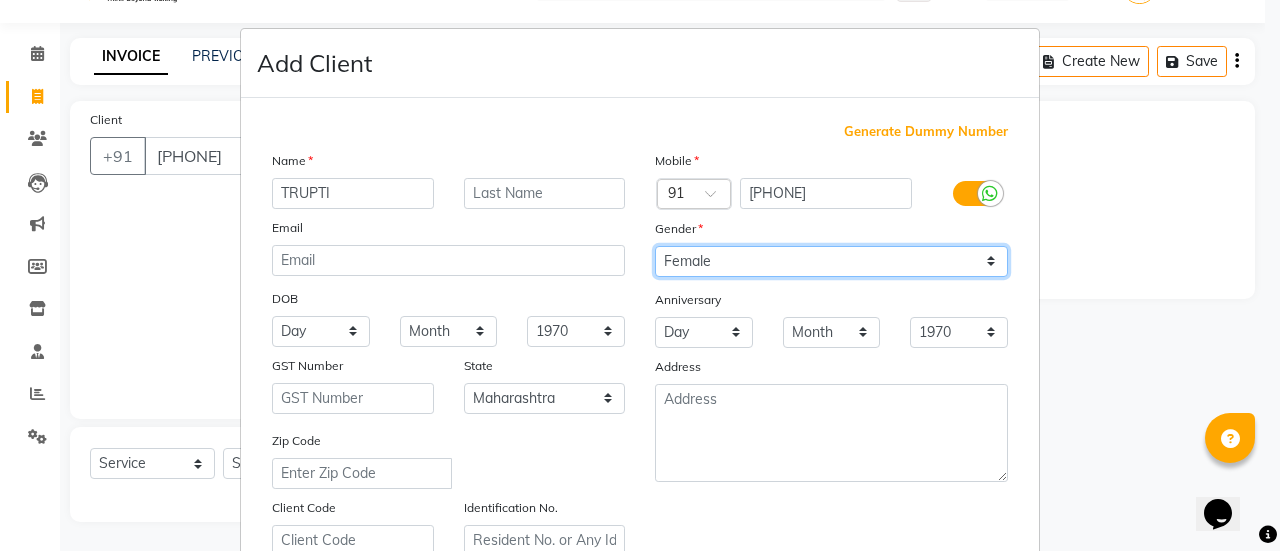click on "Select Male Female Other Prefer Not To Say" at bounding box center (831, 261) 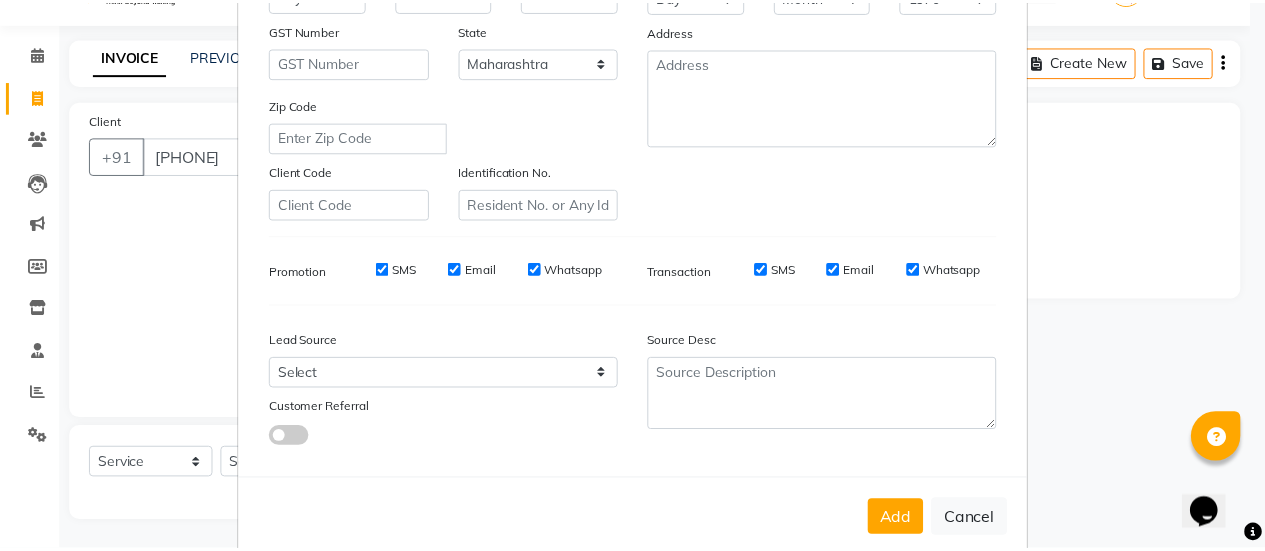 scroll, scrollTop: 368, scrollLeft: 0, axis: vertical 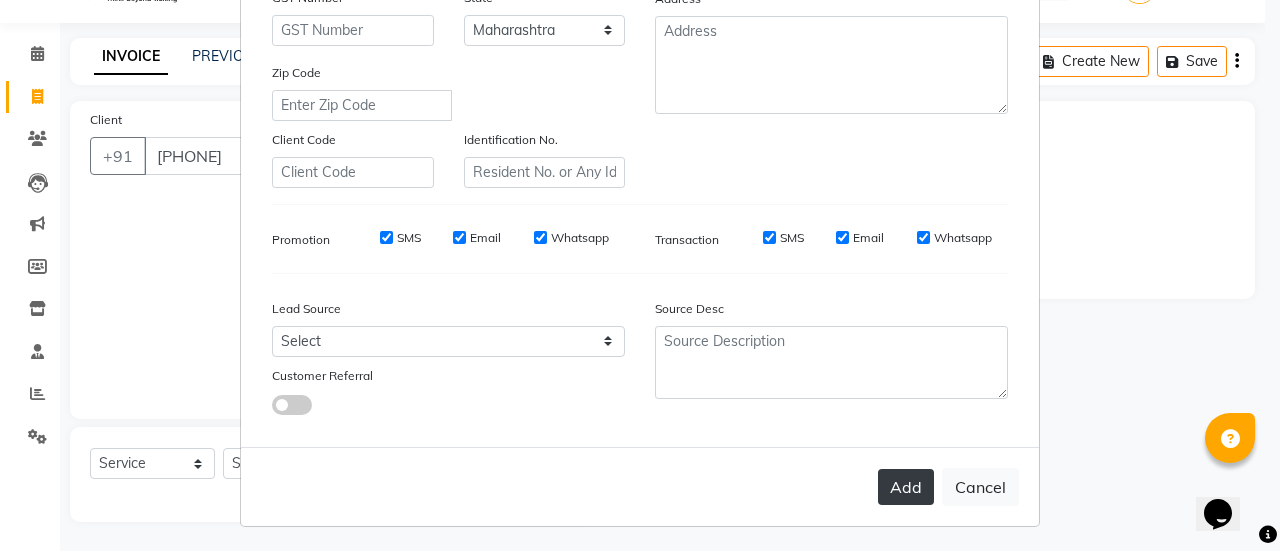 click on "Add" at bounding box center [906, 487] 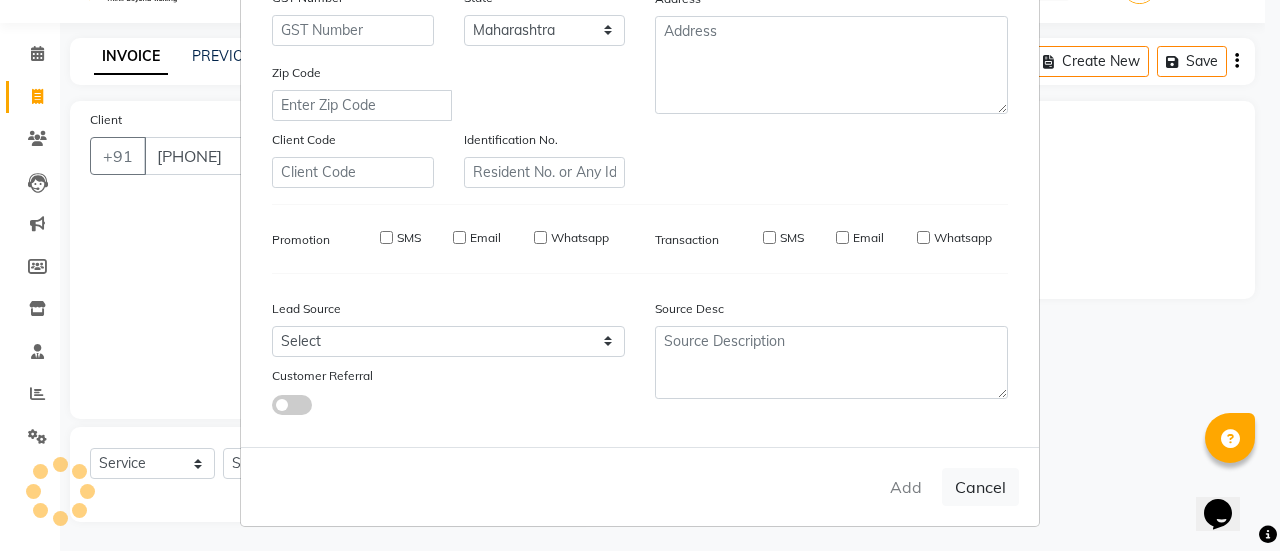 type on "70******62" 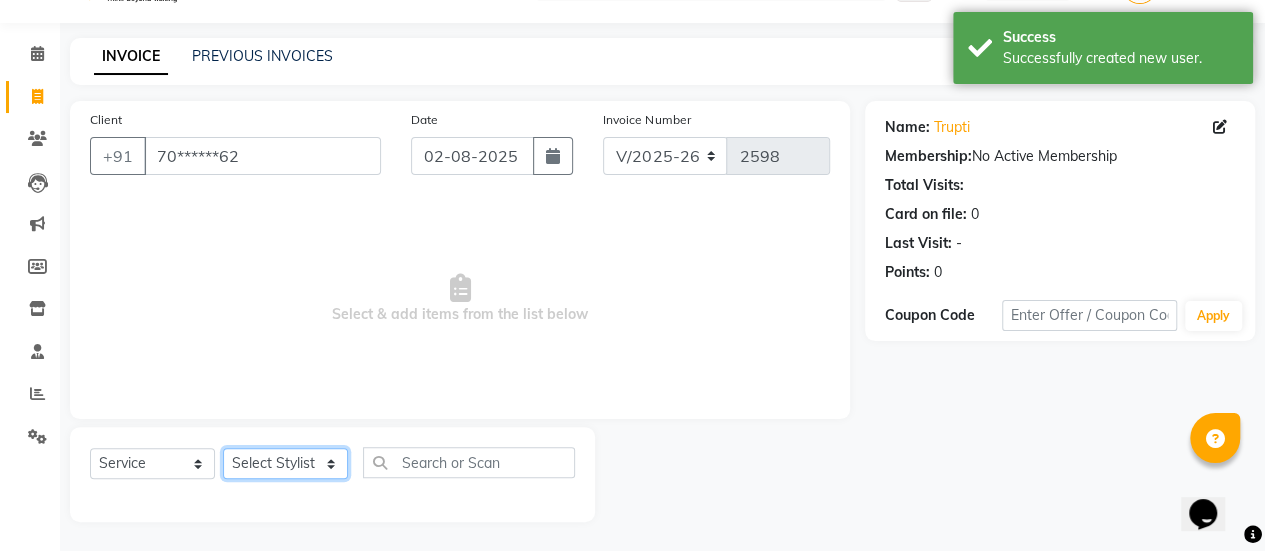 click on "Select Stylist AAKASH Chaitanya Divya KALANY Manager Mohini MUSARIK Parvez Shaikh PINKEY PRADEEP SHARMA Rushi pandit Salman Shakeel Shraddha Vaibhavi Vijay khade xyz" 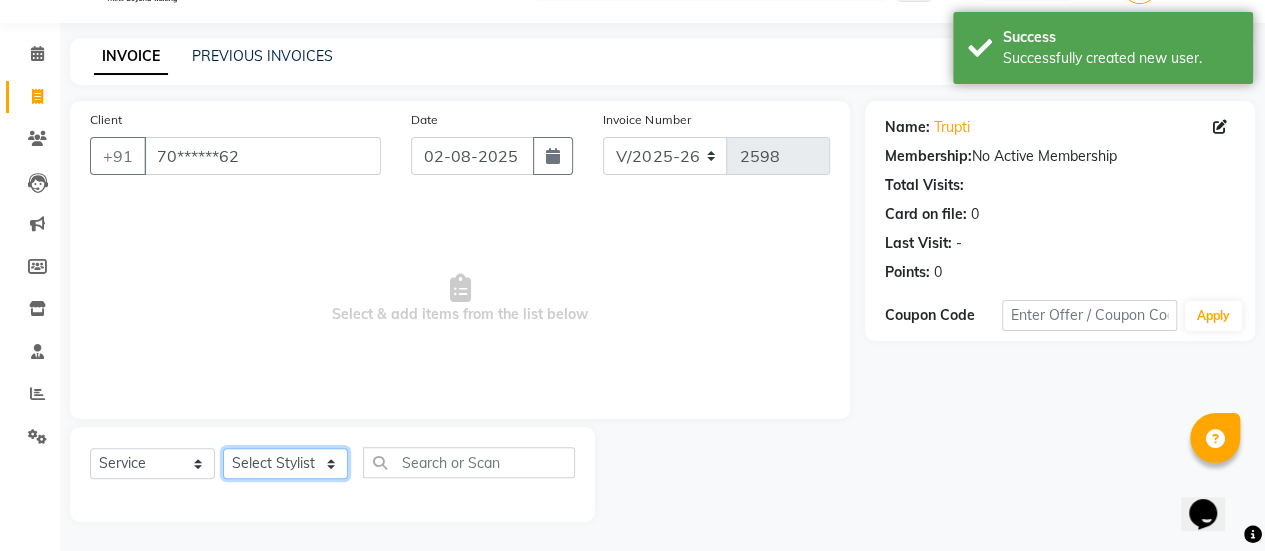 select on "53794" 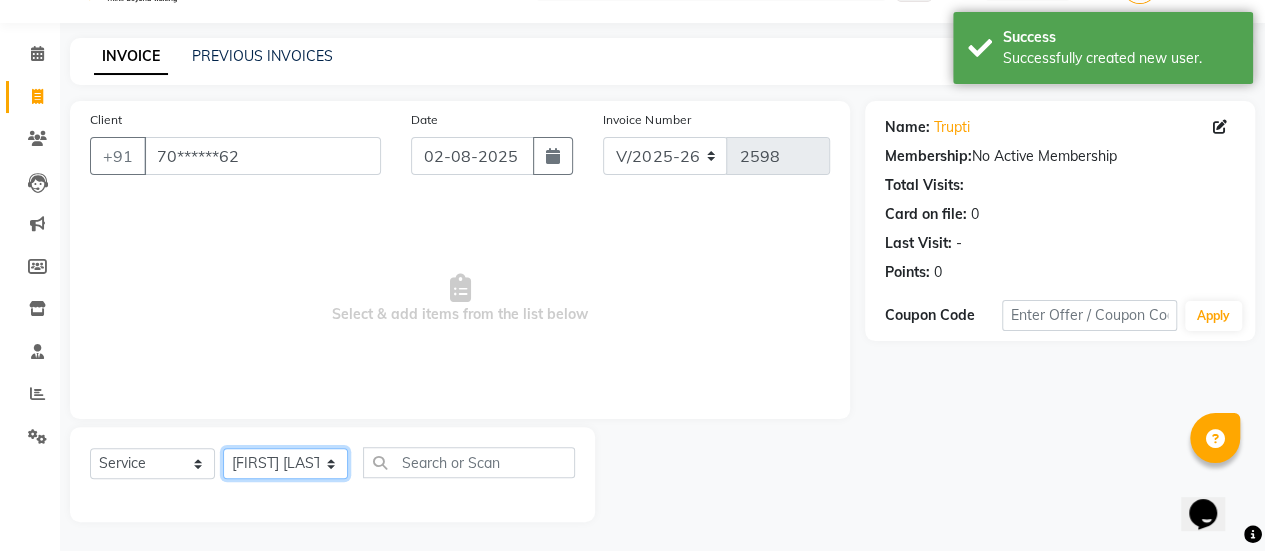 click on "Select Stylist AAKASH Chaitanya Divya KALANY Manager Mohini MUSARIK Parvez Shaikh PINKEY PRADEEP SHARMA Rushi pandit Salman Shakeel Shraddha Vaibhavi Vijay khade xyz" 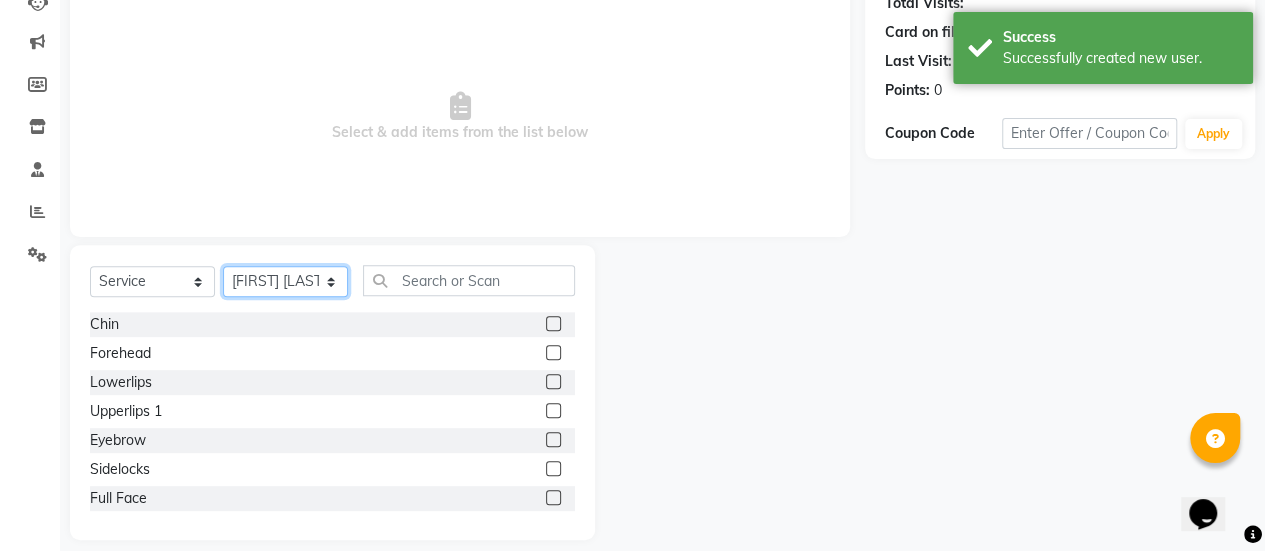 scroll, scrollTop: 249, scrollLeft: 0, axis: vertical 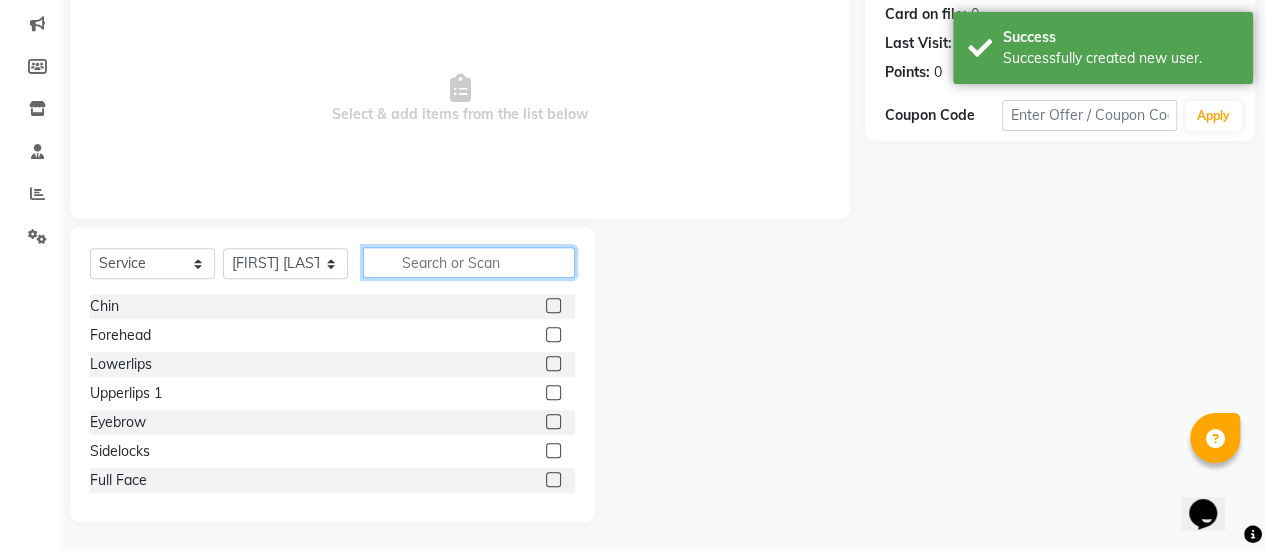 click 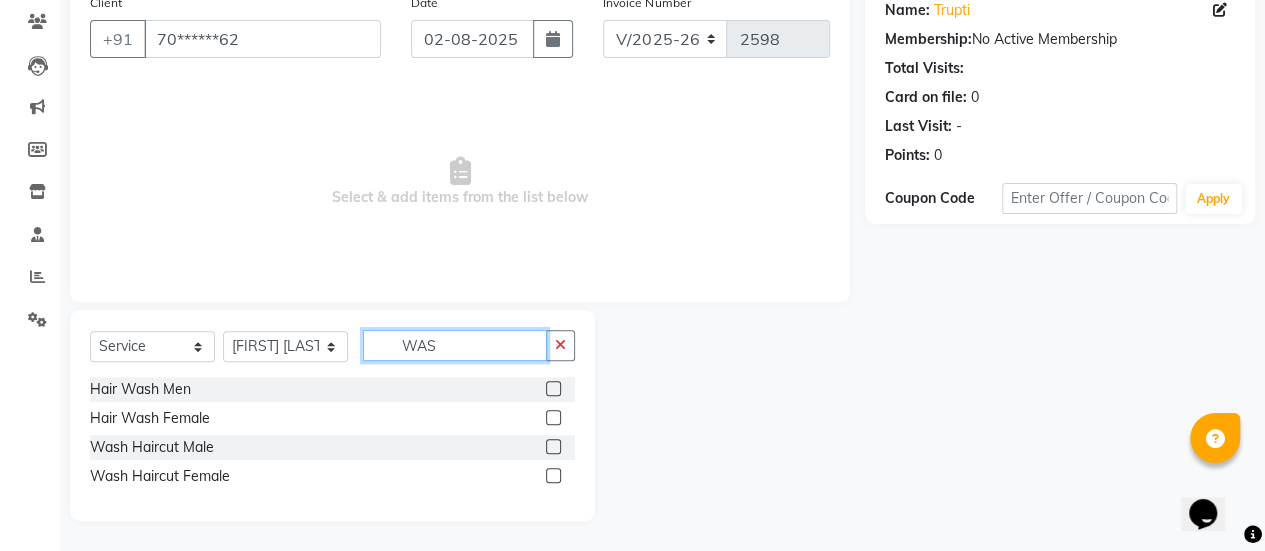 scroll, scrollTop: 165, scrollLeft: 0, axis: vertical 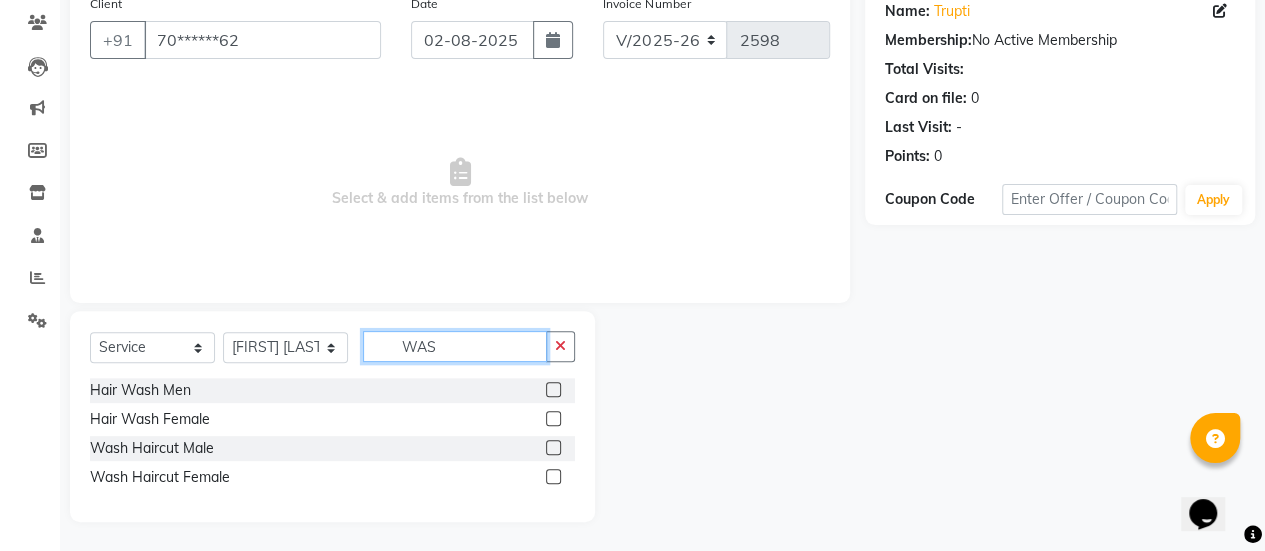 type on "WAS" 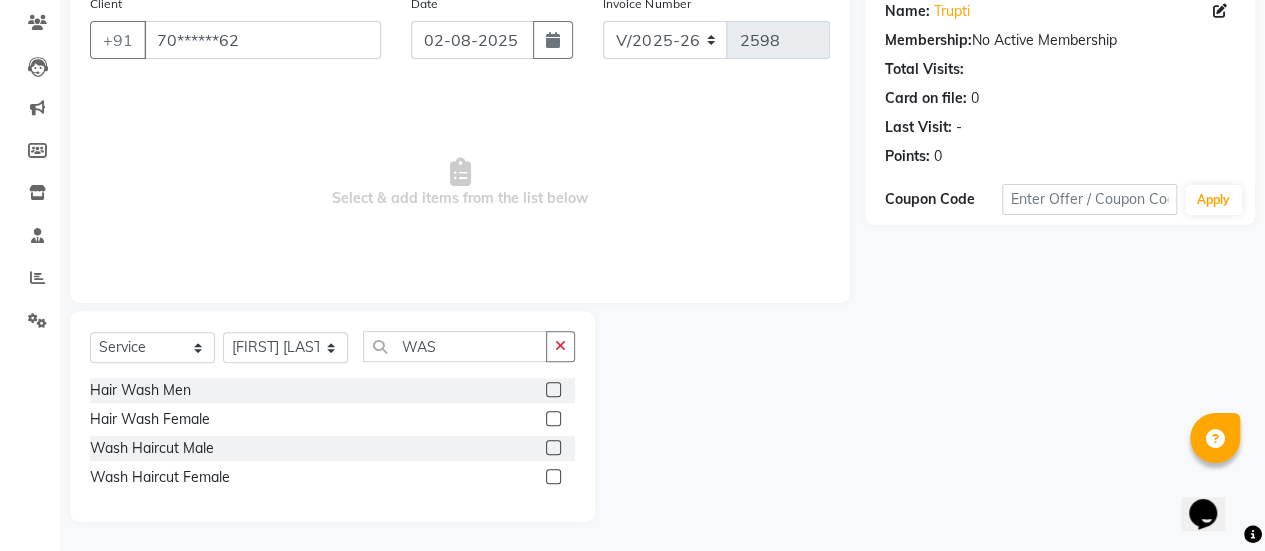 click 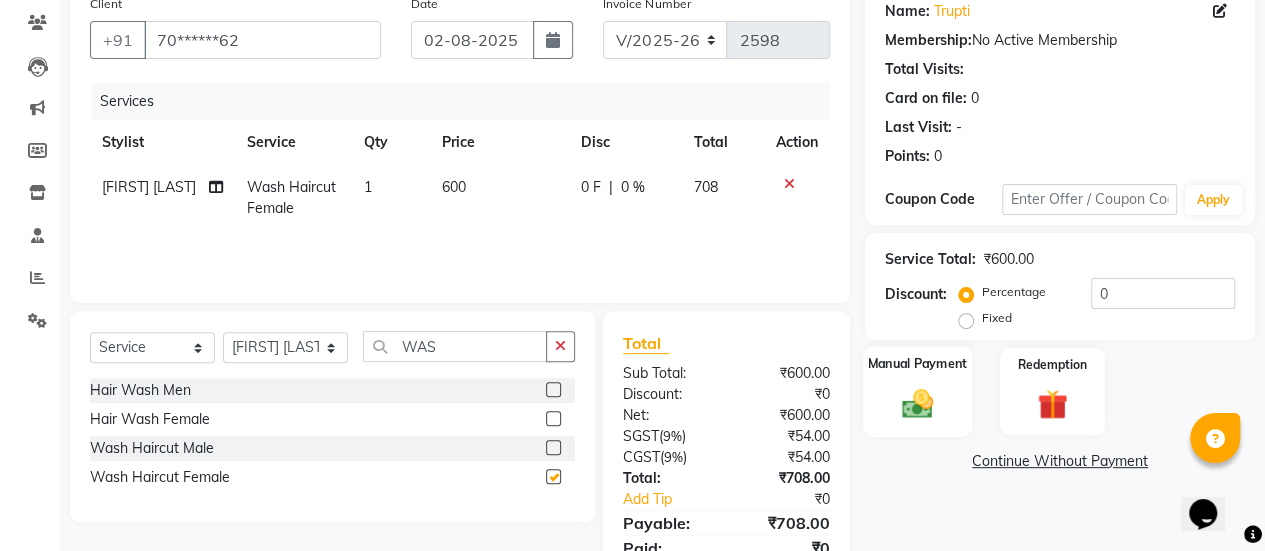 checkbox on "false" 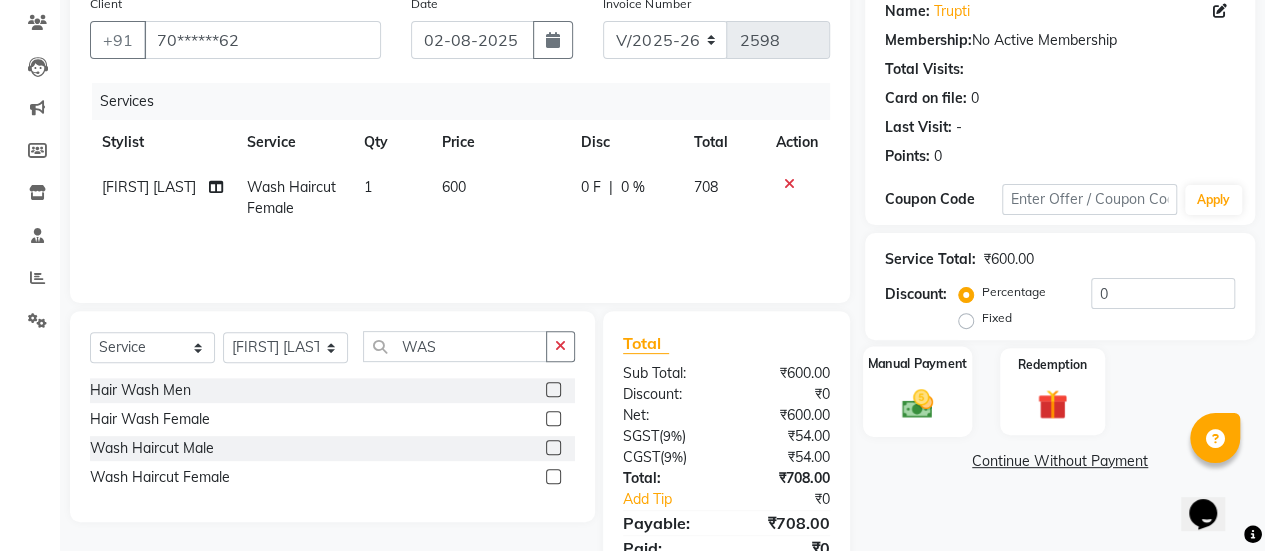 click on "Manual Payment" 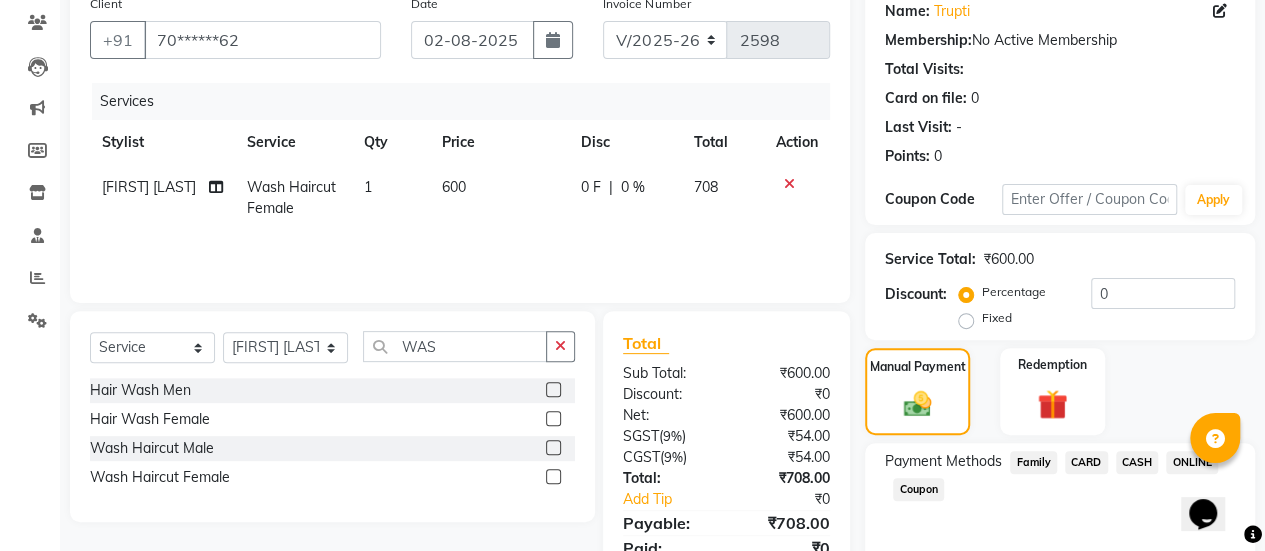 scroll, scrollTop: 247, scrollLeft: 0, axis: vertical 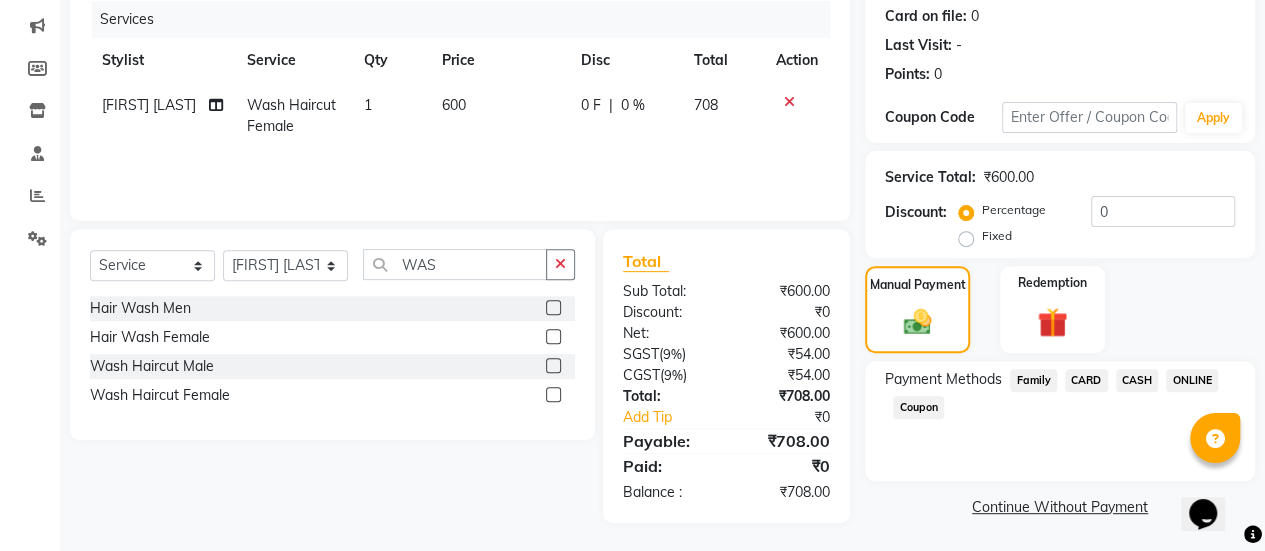 click on "CASH" 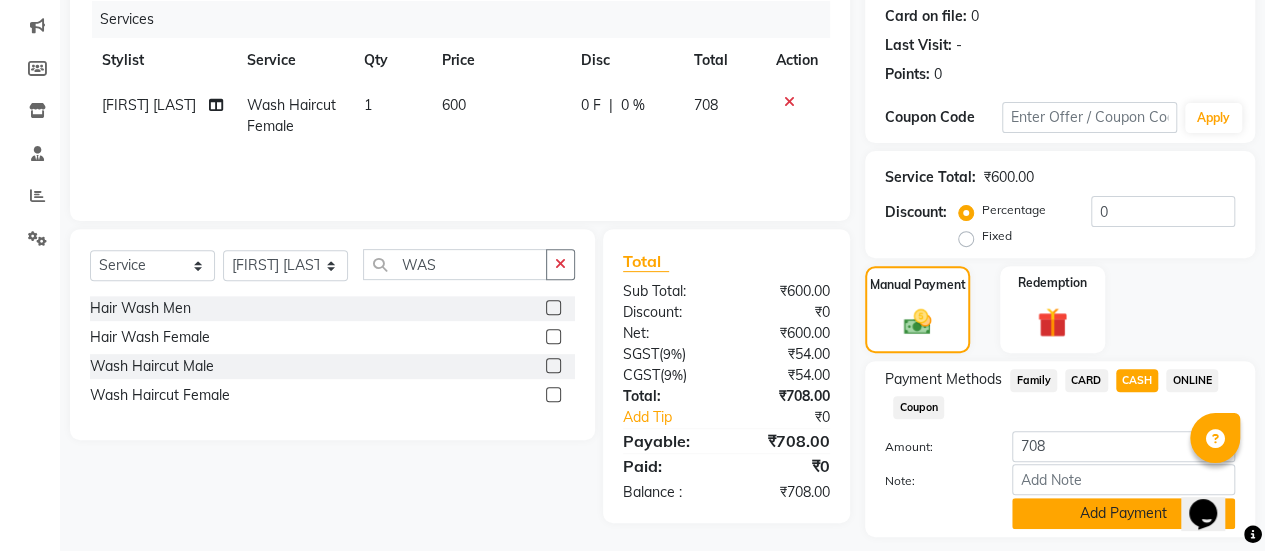 click on "Add Payment" 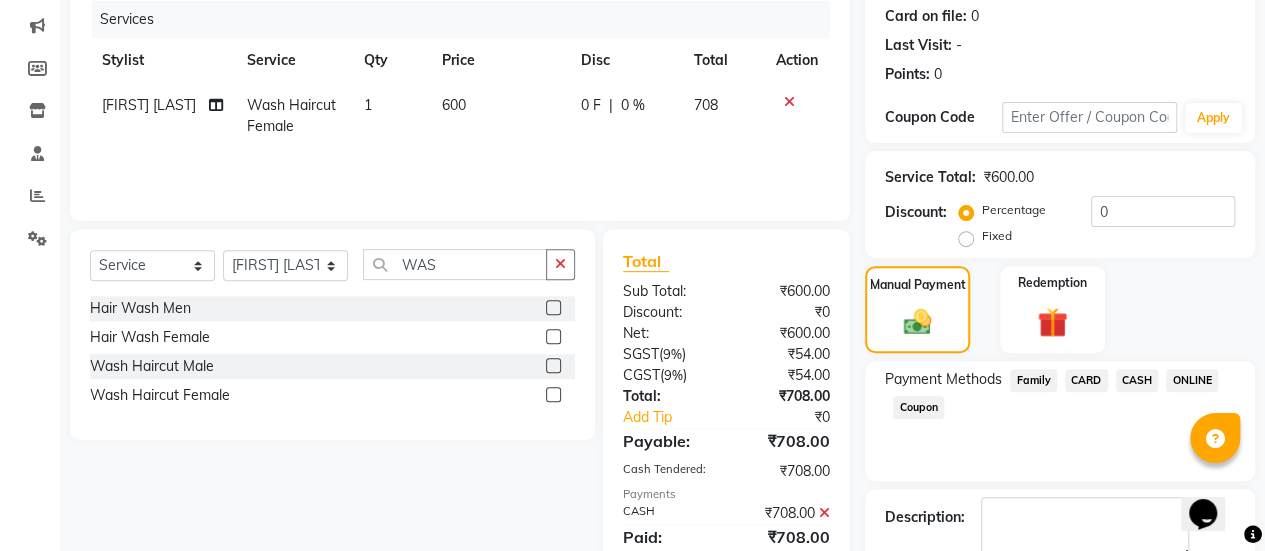scroll, scrollTop: 358, scrollLeft: 0, axis: vertical 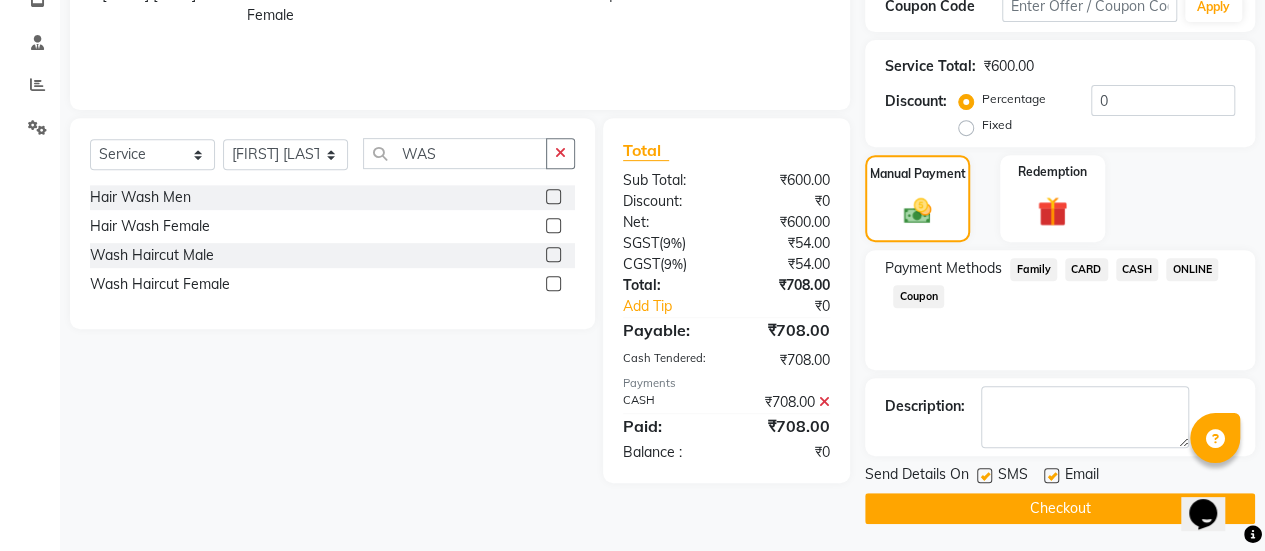 click 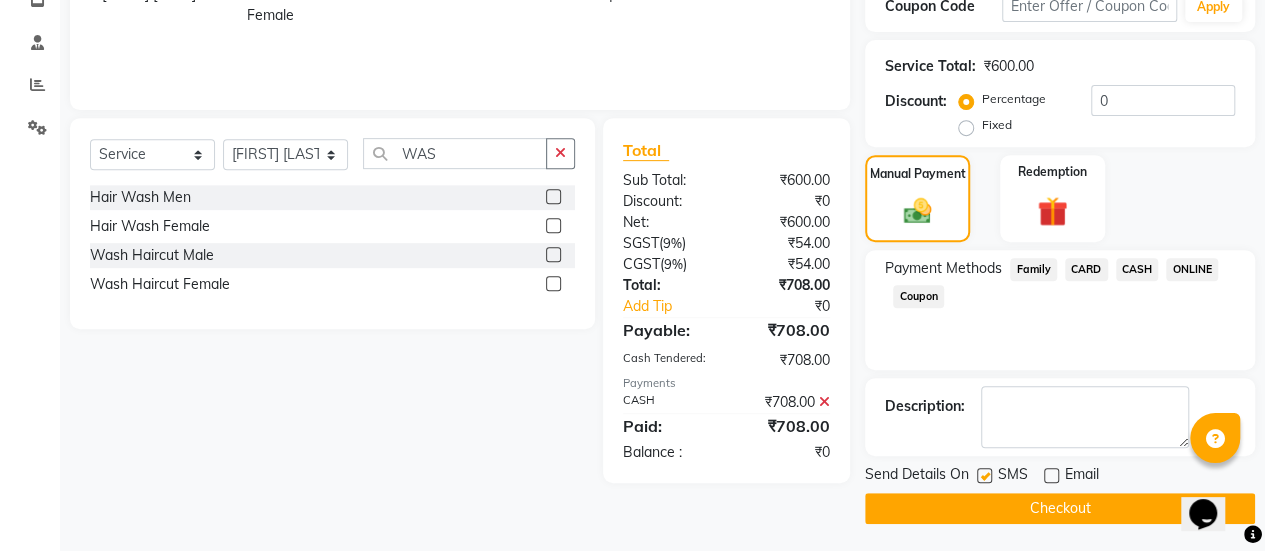 click on "Checkout" 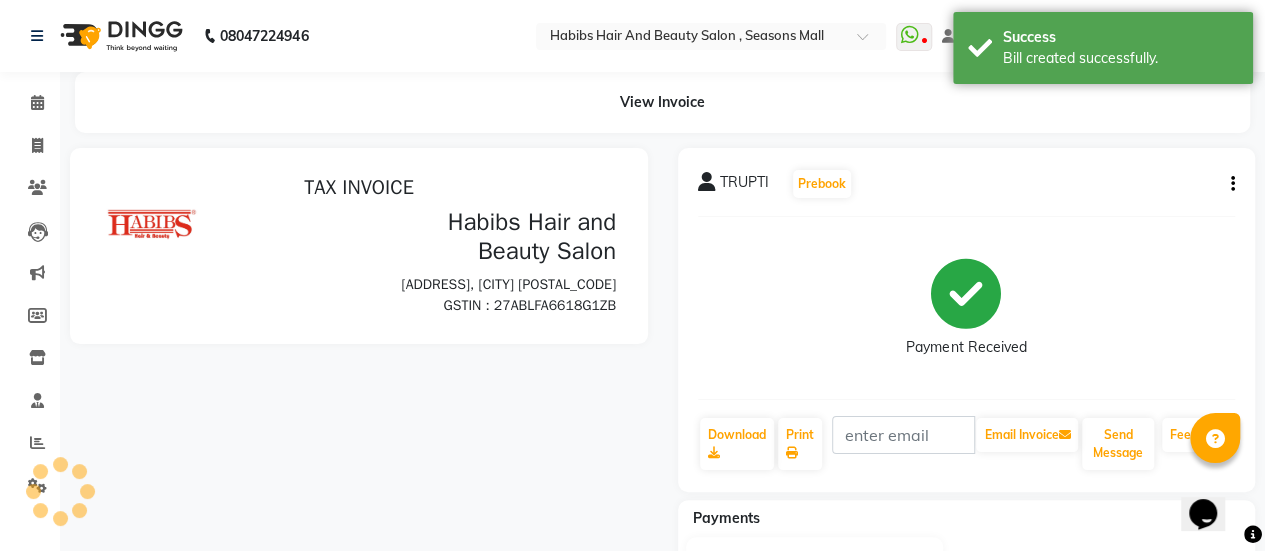 scroll, scrollTop: 0, scrollLeft: 0, axis: both 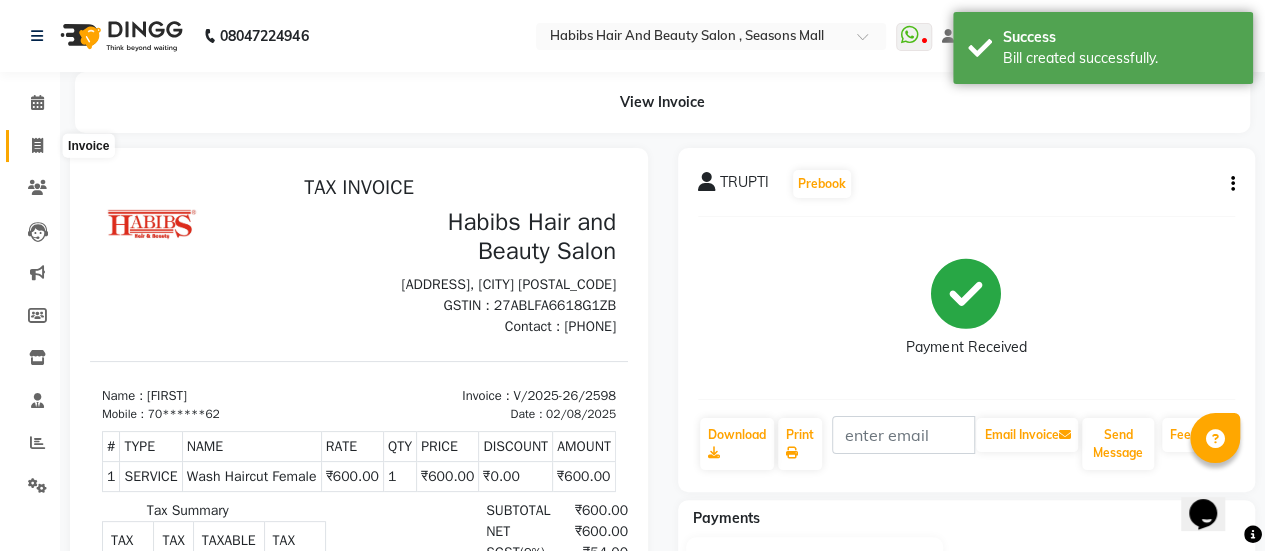 click 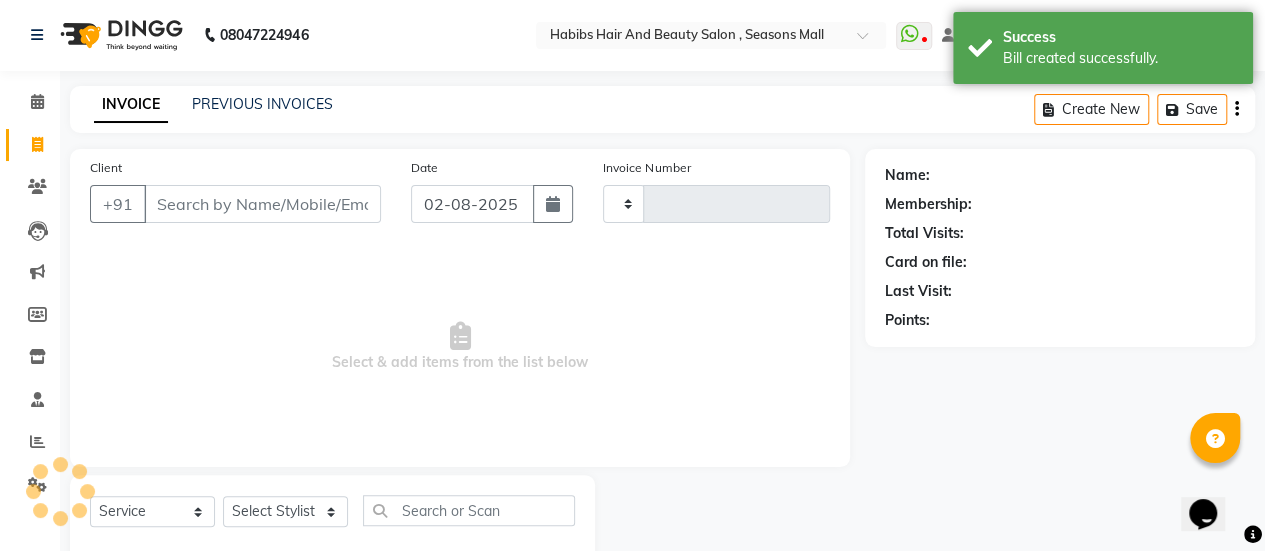 type on "2599" 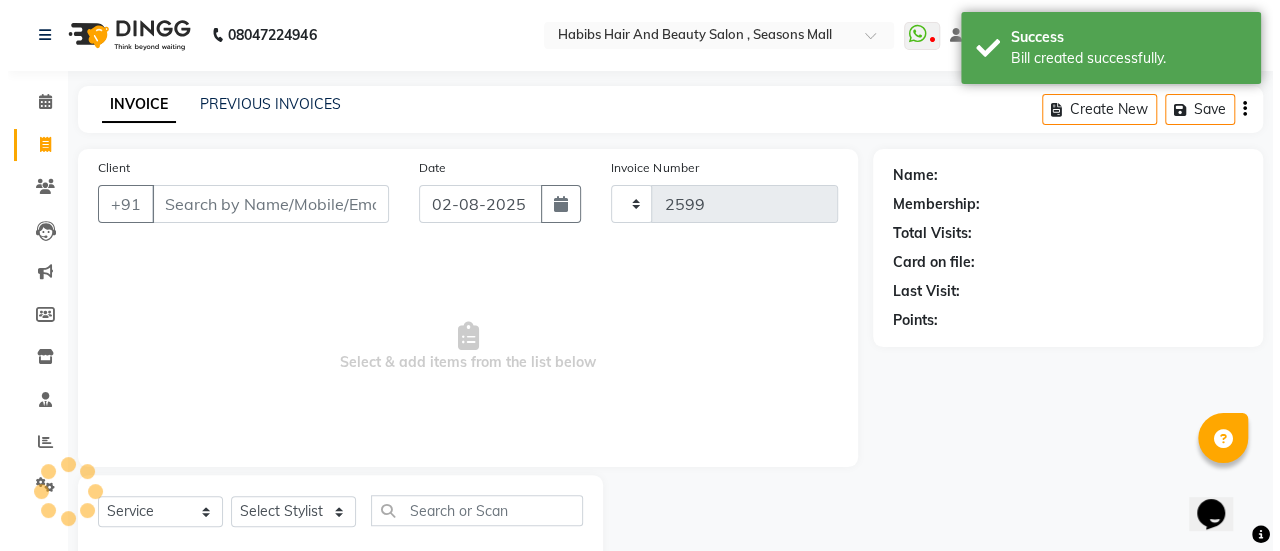 scroll, scrollTop: 49, scrollLeft: 0, axis: vertical 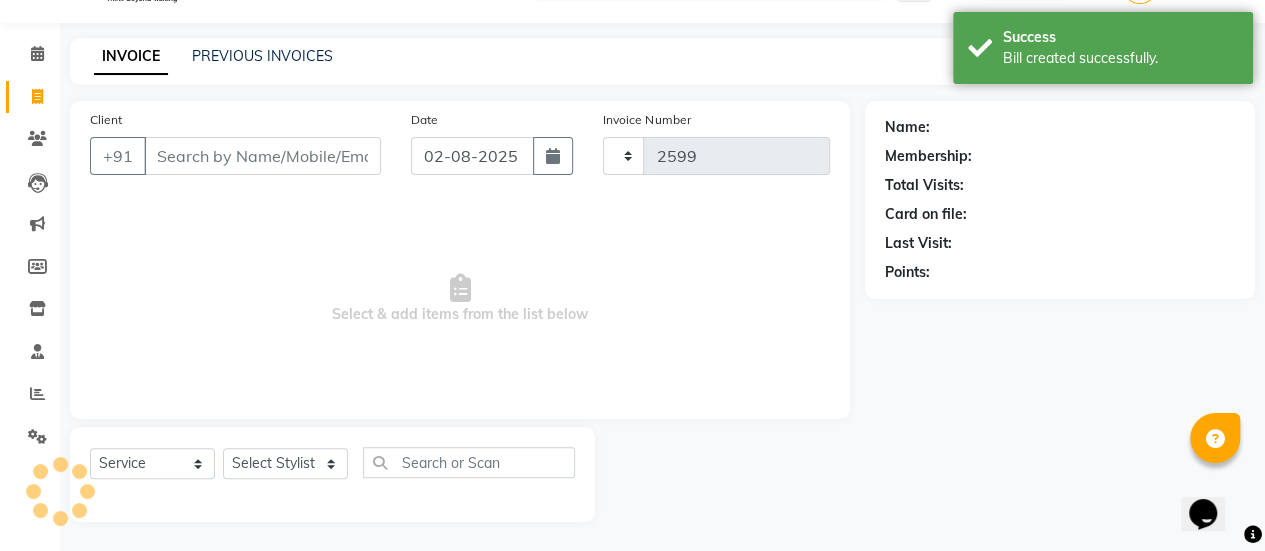 select on "5651" 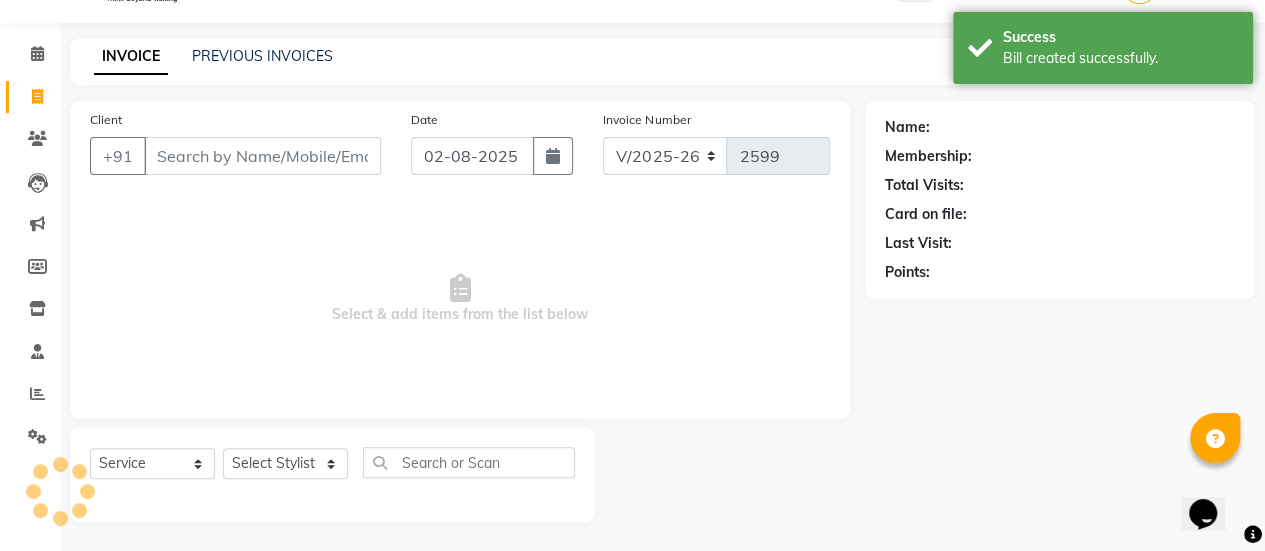 click on "Client" at bounding box center [262, 156] 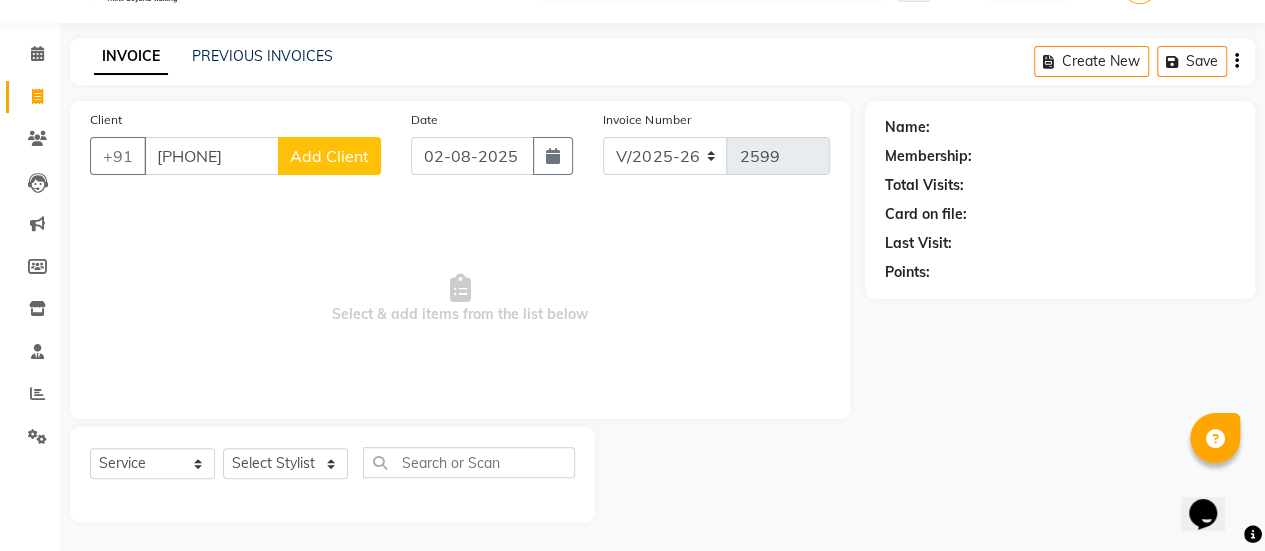 type on "[PHONE]" 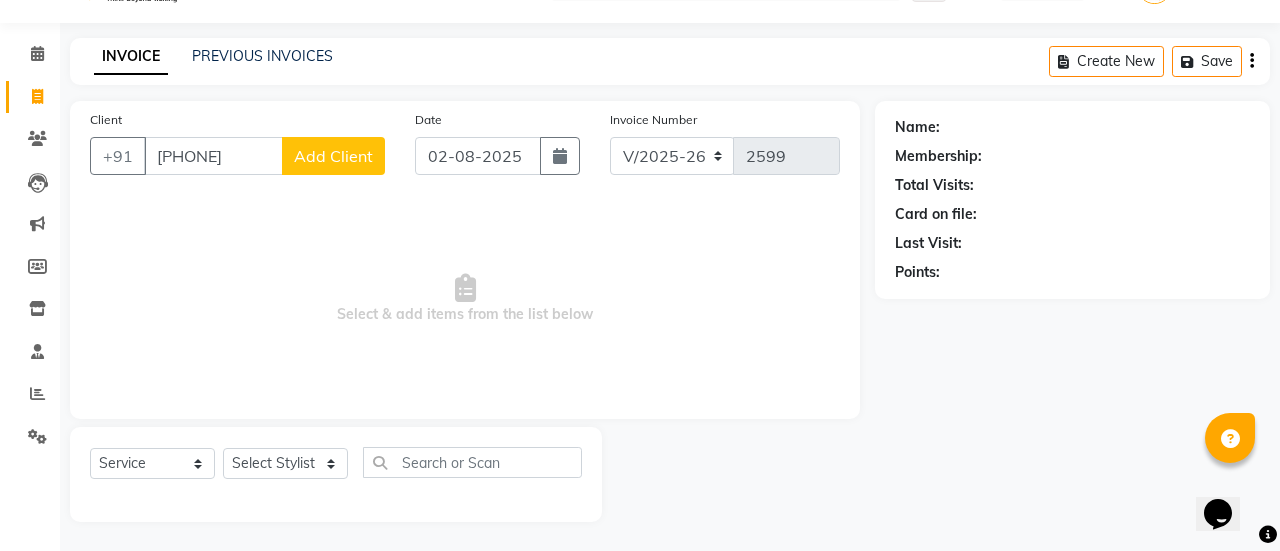 select on "22" 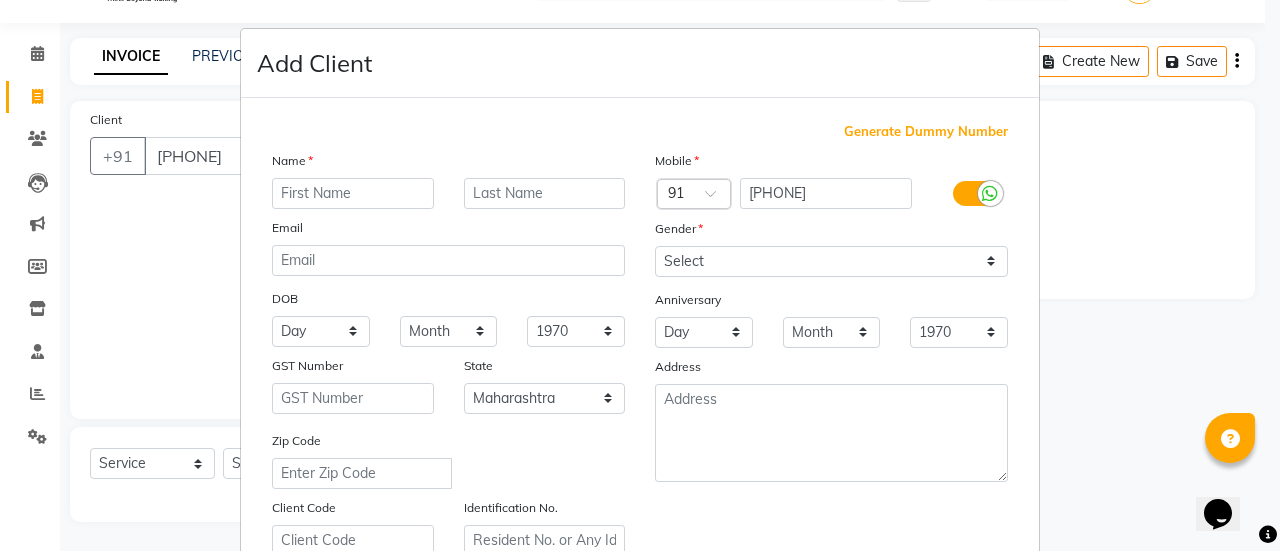 click at bounding box center (353, 193) 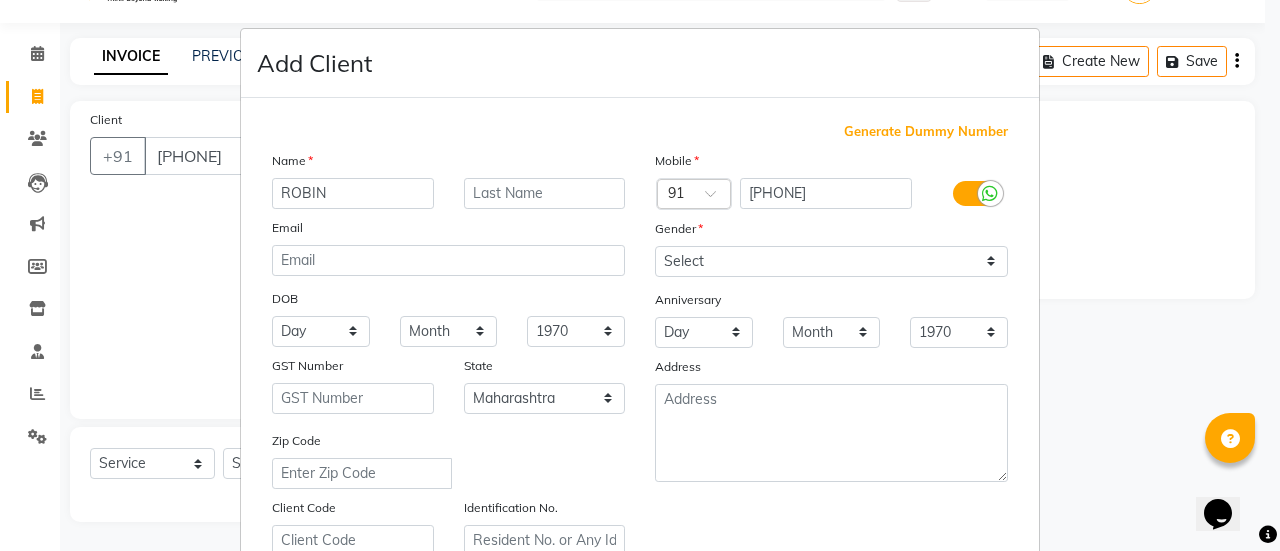 type on "ROBIN" 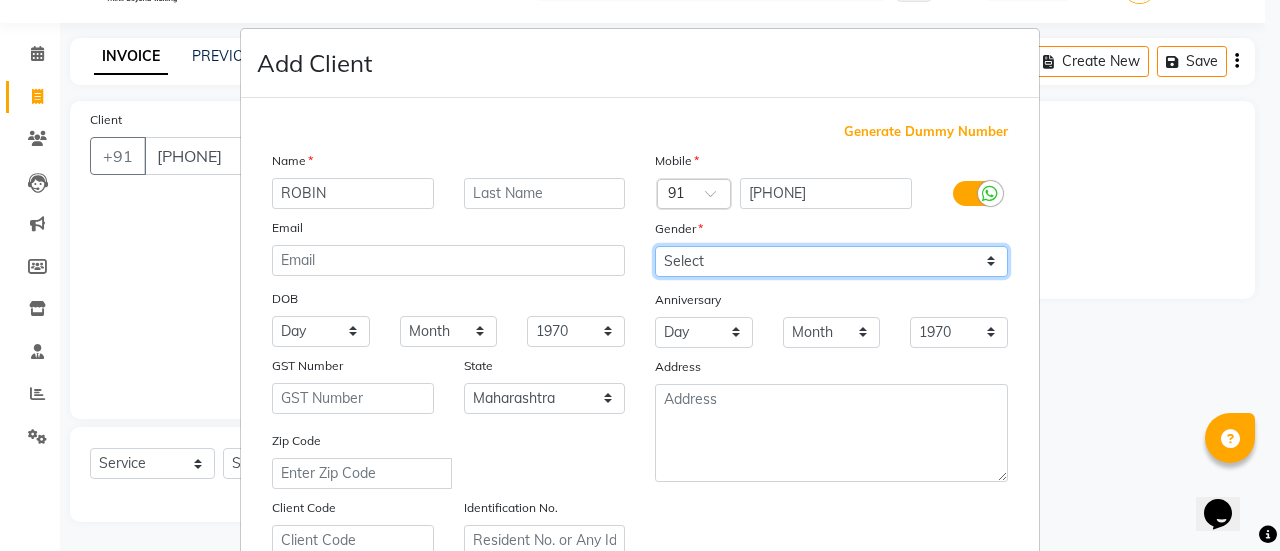 click on "Select Male Female Other Prefer Not To Say" at bounding box center (831, 261) 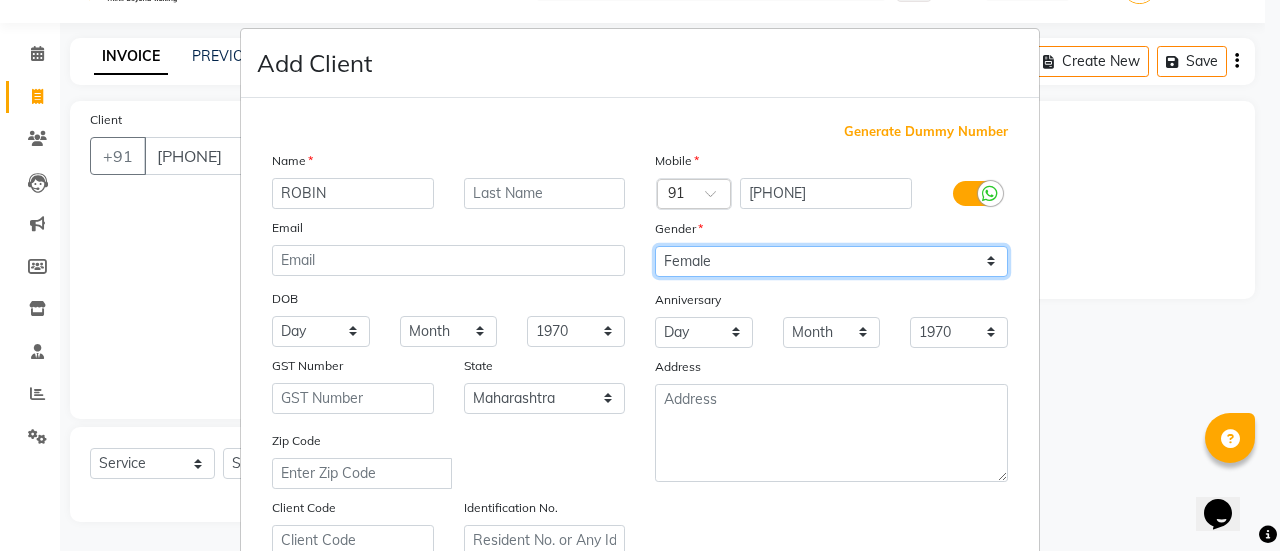 click on "Select Male Female Other Prefer Not To Say" at bounding box center (831, 261) 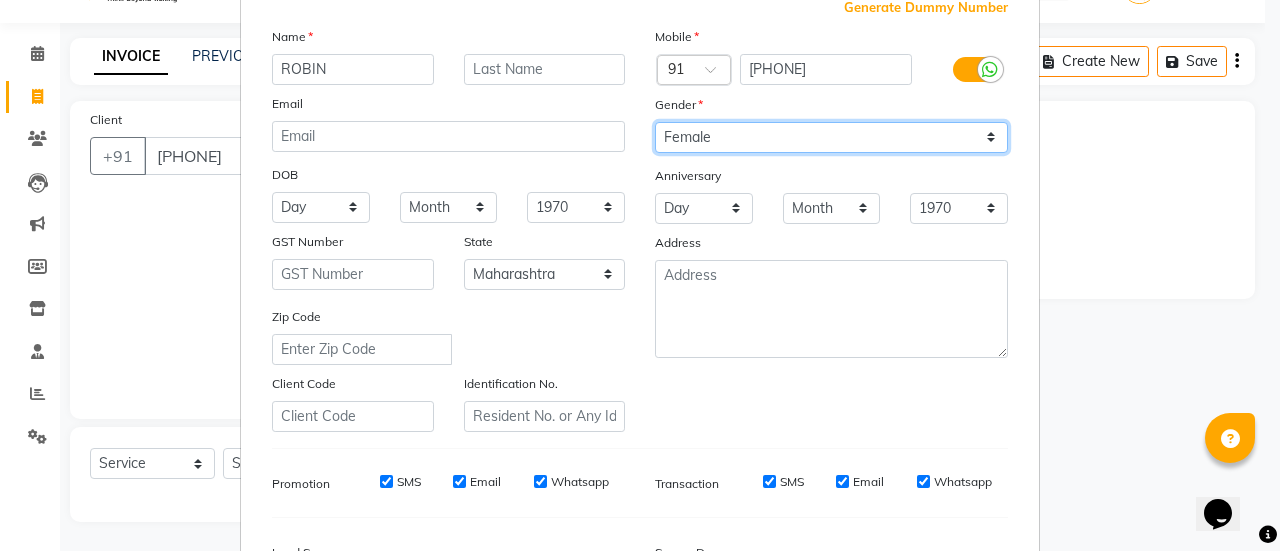 scroll, scrollTop: 118, scrollLeft: 0, axis: vertical 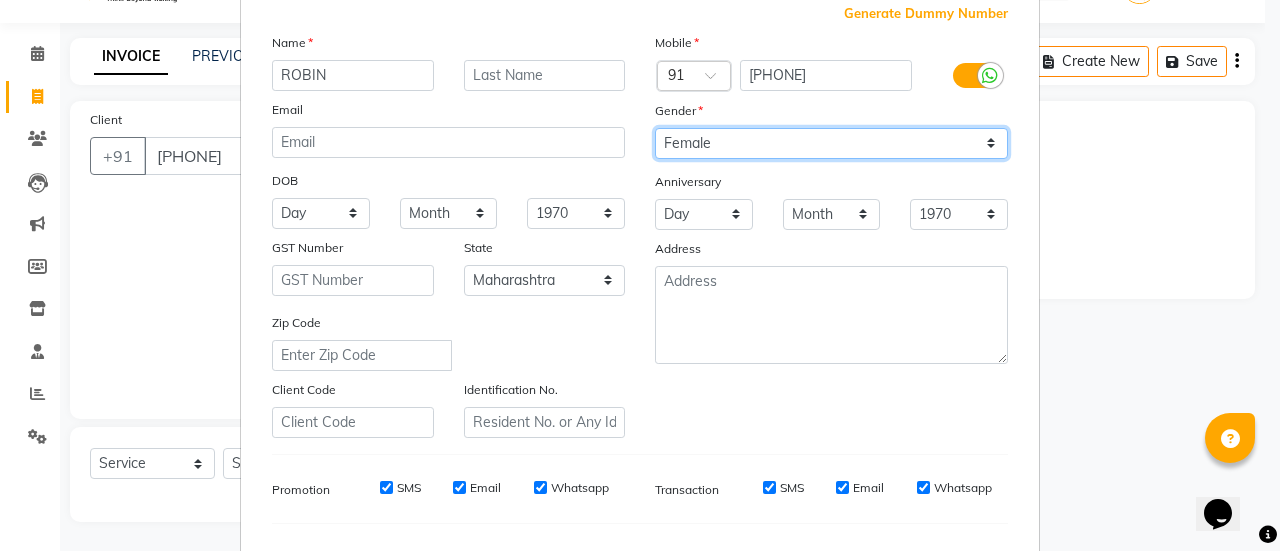 click on "Select Male Female Other Prefer Not To Say" at bounding box center [831, 143] 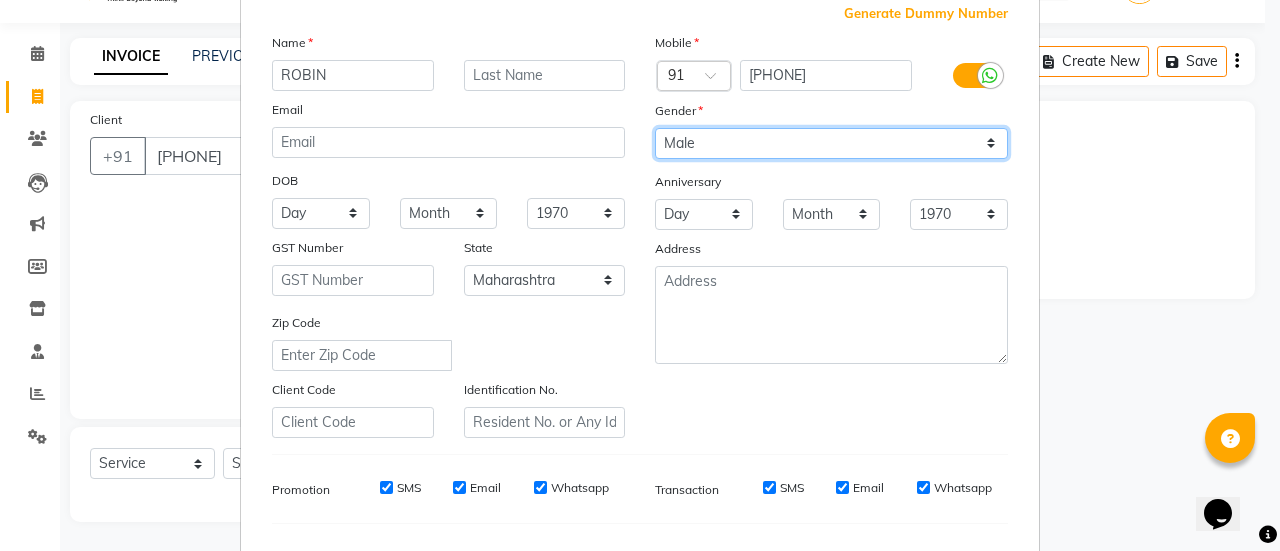 click on "Select Male Female Other Prefer Not To Say" at bounding box center [831, 143] 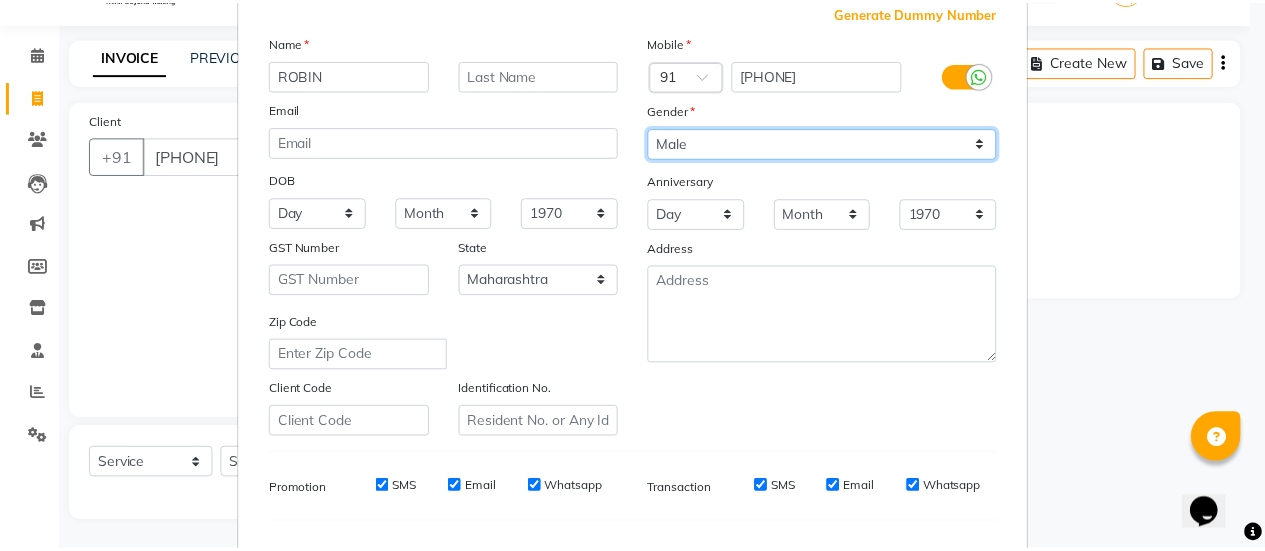 scroll, scrollTop: 368, scrollLeft: 0, axis: vertical 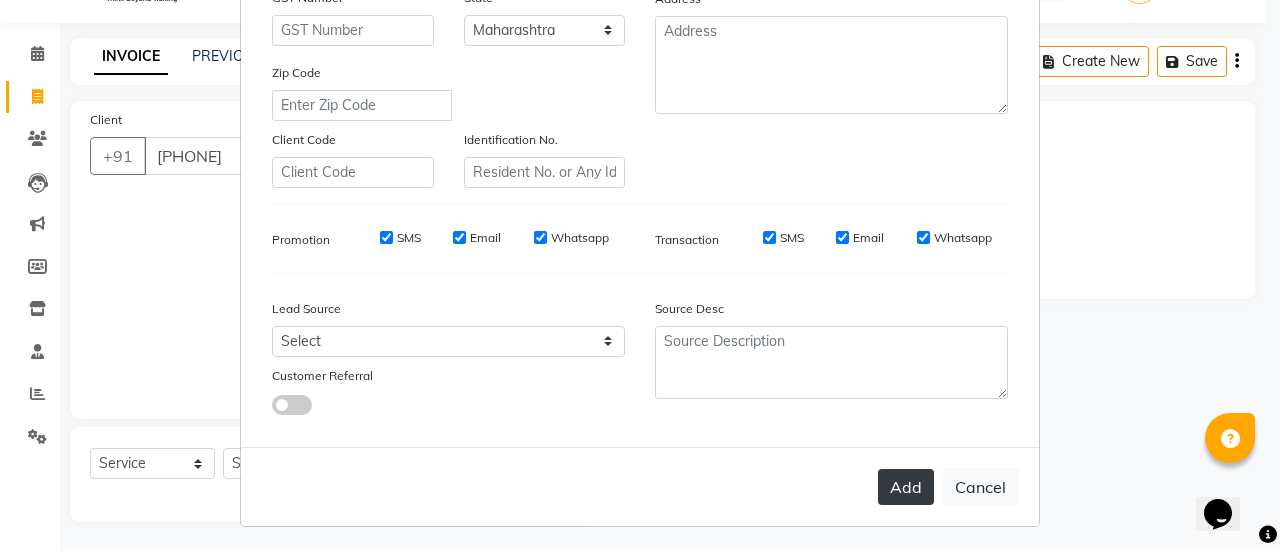 click on "Add" at bounding box center (906, 487) 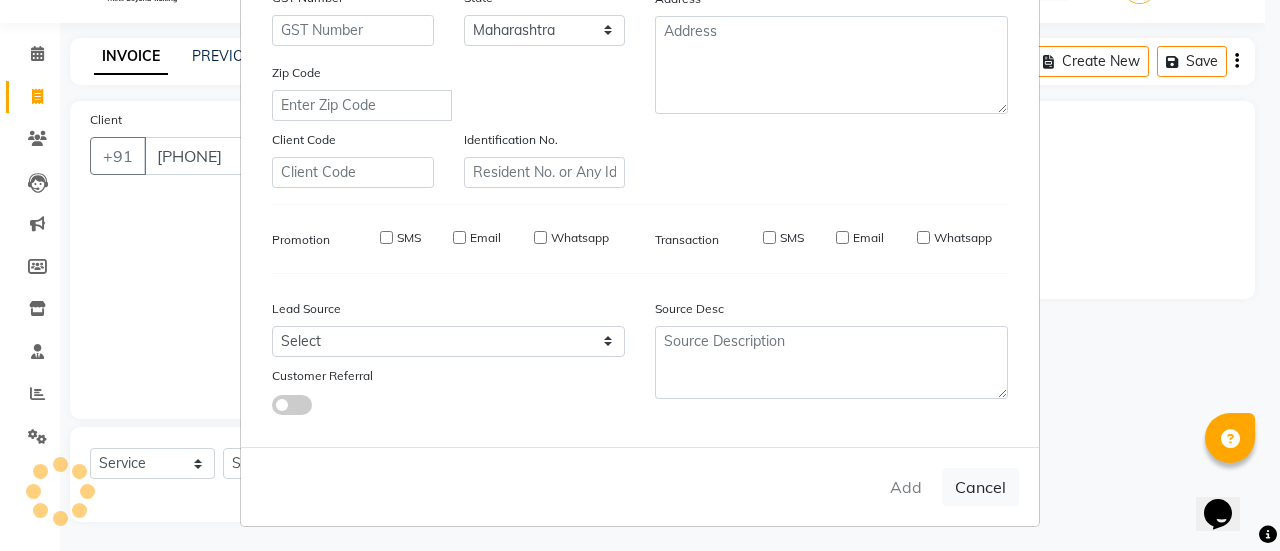 type on "84******23" 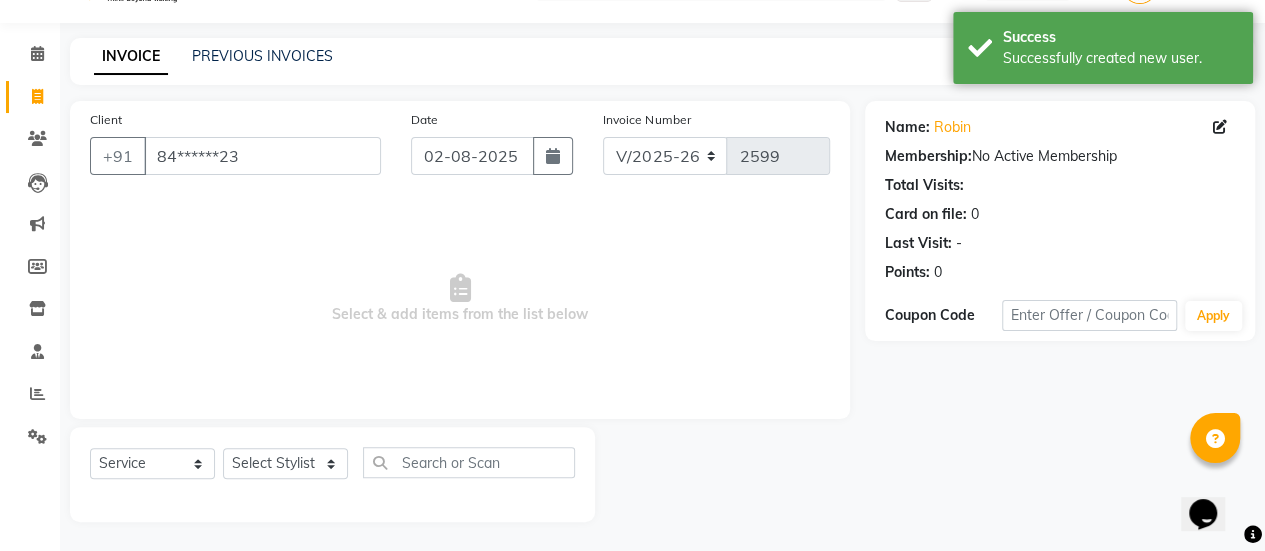 drag, startPoint x: 300, startPoint y: 445, endPoint x: 296, endPoint y: 459, distance: 14.56022 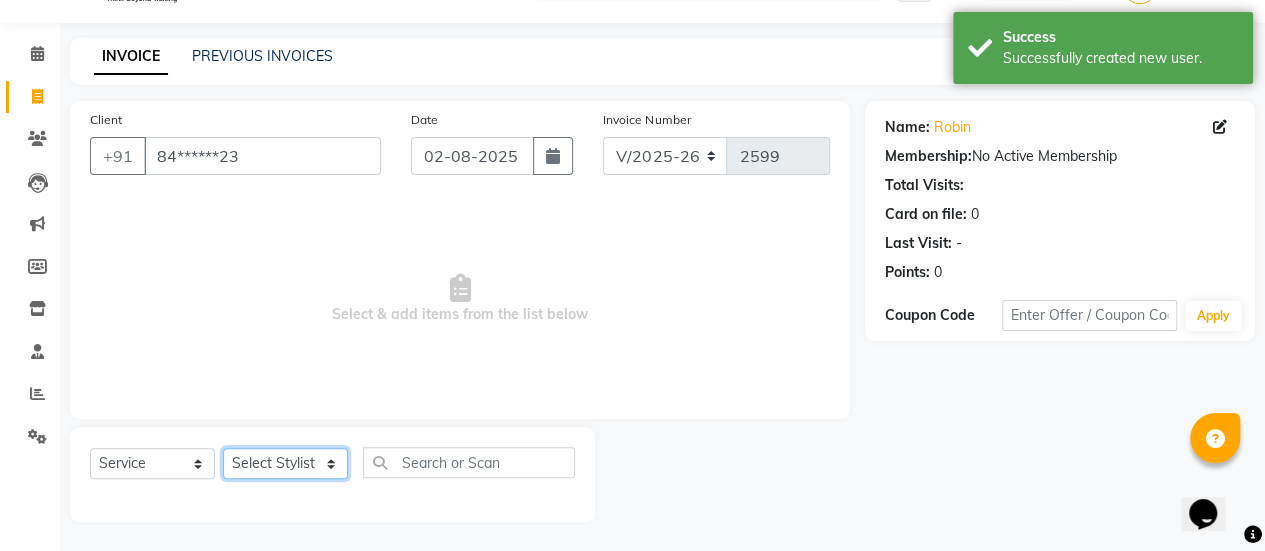 click on "Select Stylist AAKASH Chaitanya Divya KALANY Manager Mohini MUSARIK Parvez Shaikh PINKEY PRADEEP SHARMA Rushi pandit Salman Shakeel Shraddha Vaibhavi Vijay khade xyz" 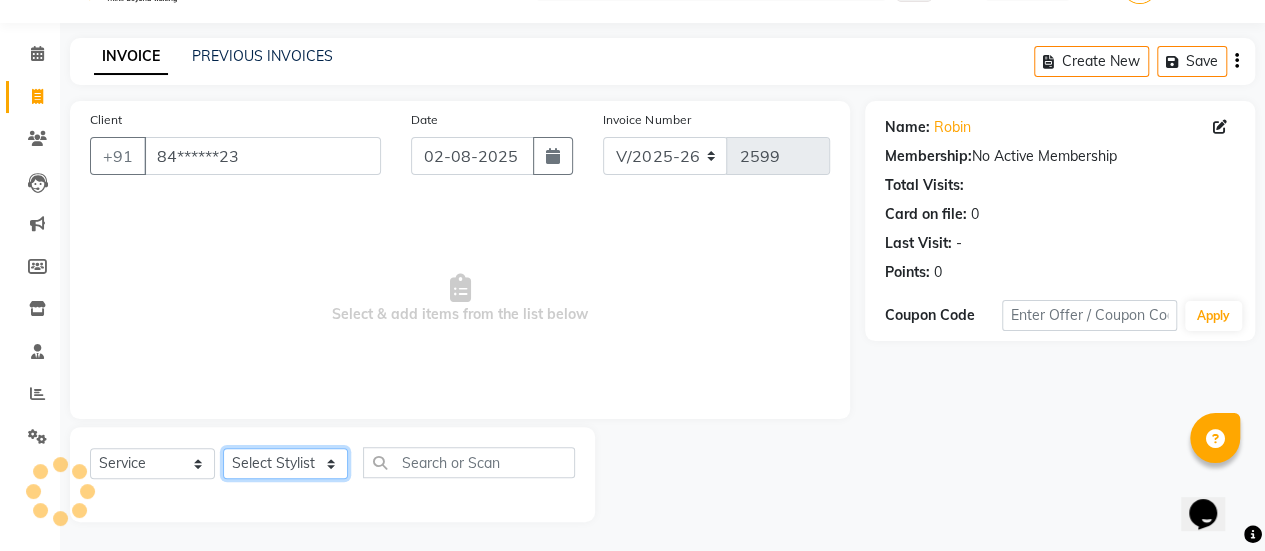 select on "38593" 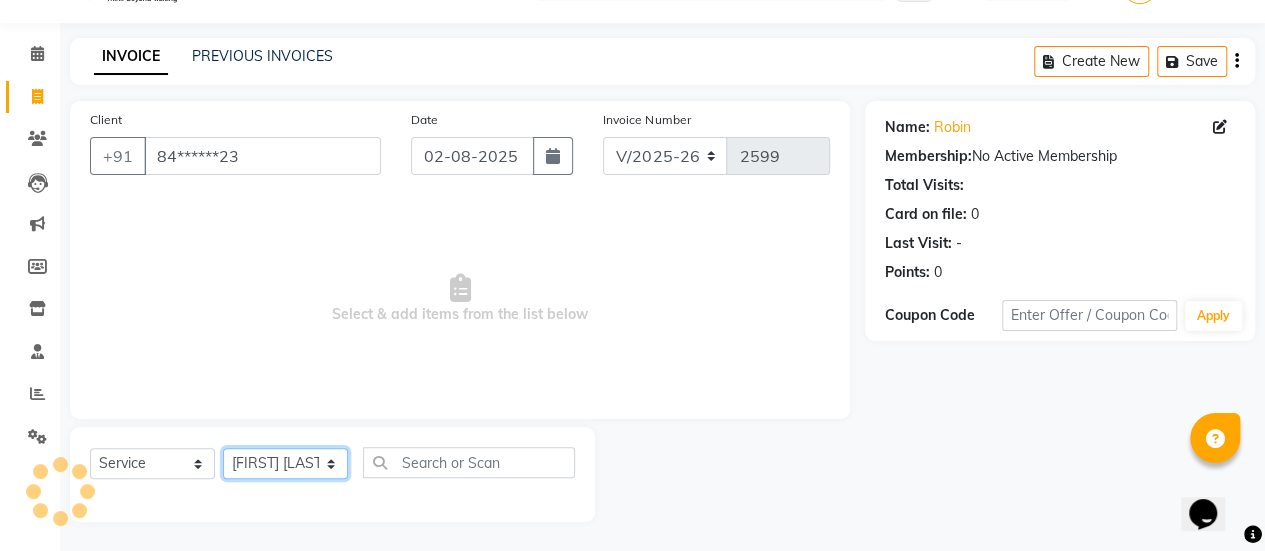 click on "Select Stylist AAKASH Chaitanya Divya KALANY Manager Mohini MUSARIK Parvez Shaikh PINKEY PRADEEP SHARMA Rushi pandit Salman Shakeel Shraddha Vaibhavi Vijay khade xyz" 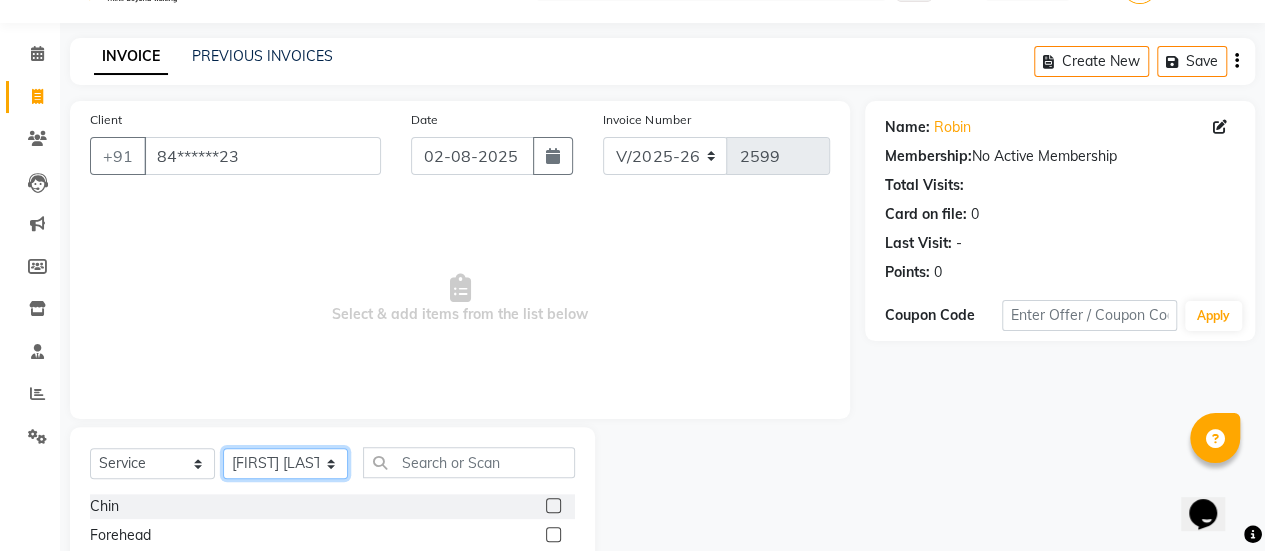 scroll, scrollTop: 249, scrollLeft: 0, axis: vertical 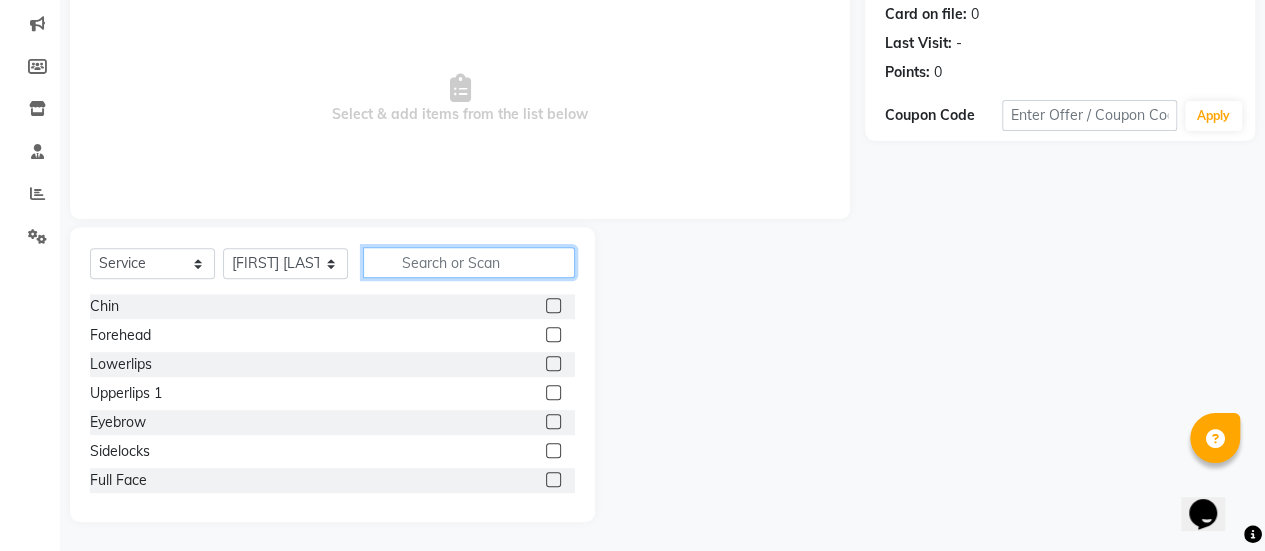 click 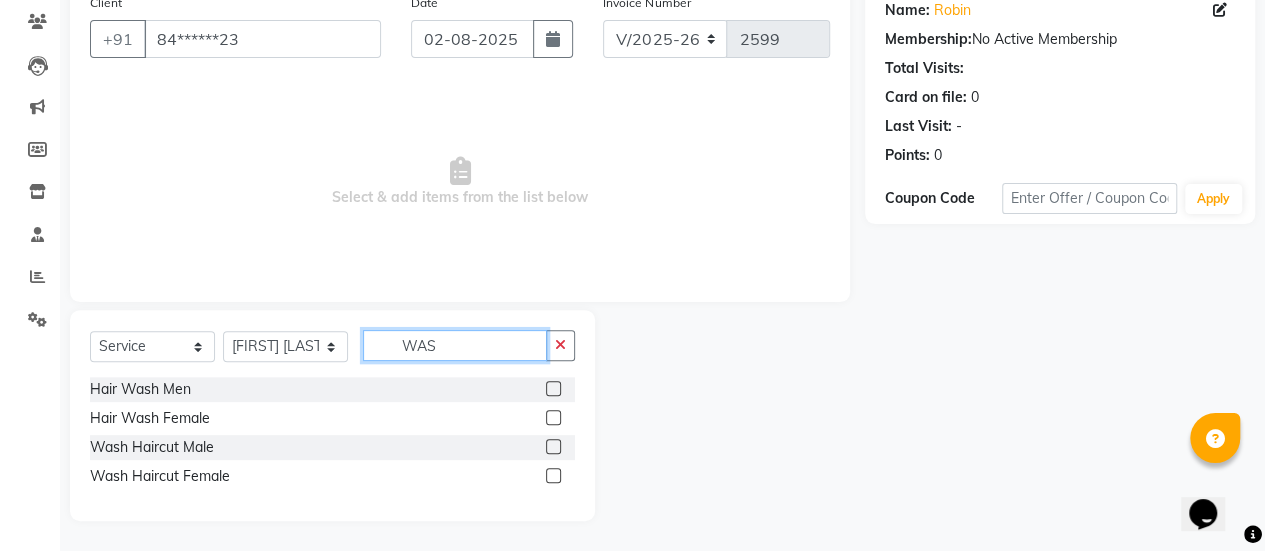 scroll, scrollTop: 165, scrollLeft: 0, axis: vertical 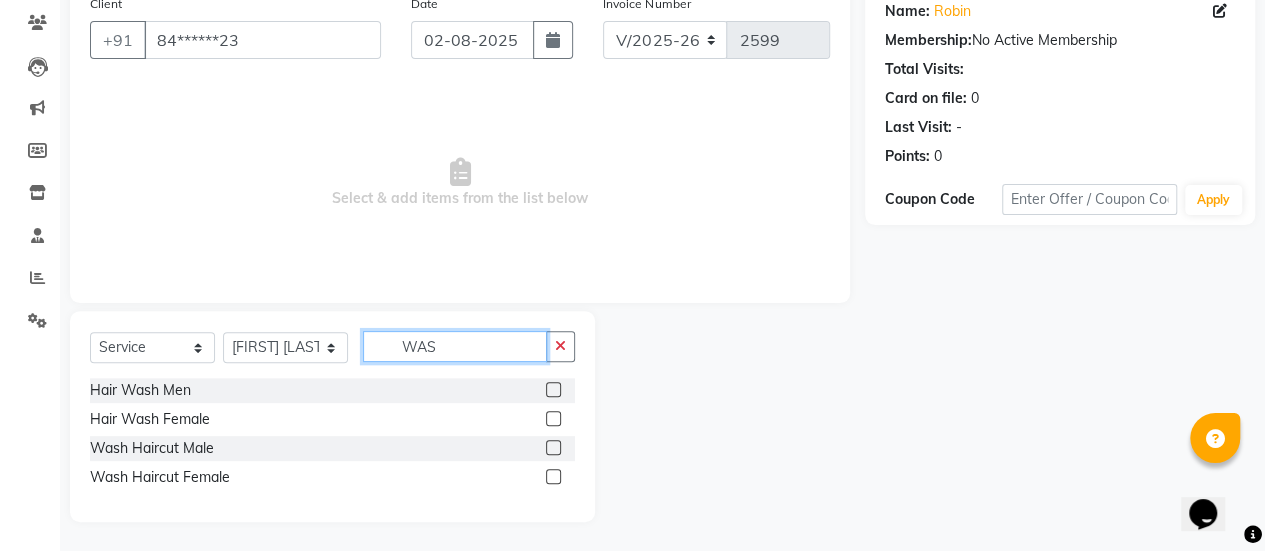 type 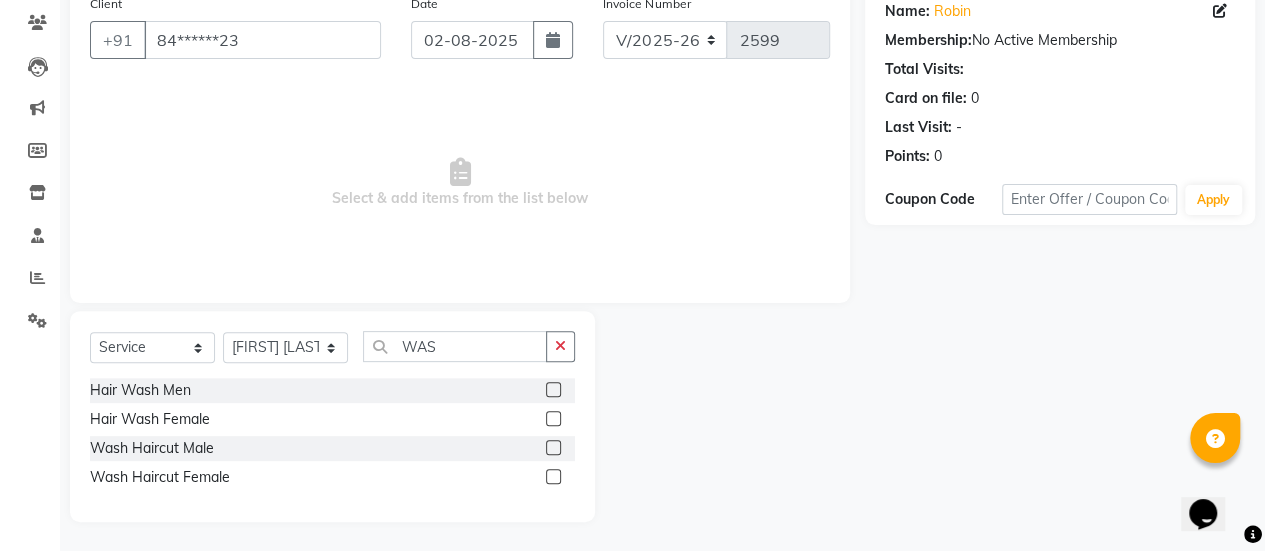 click 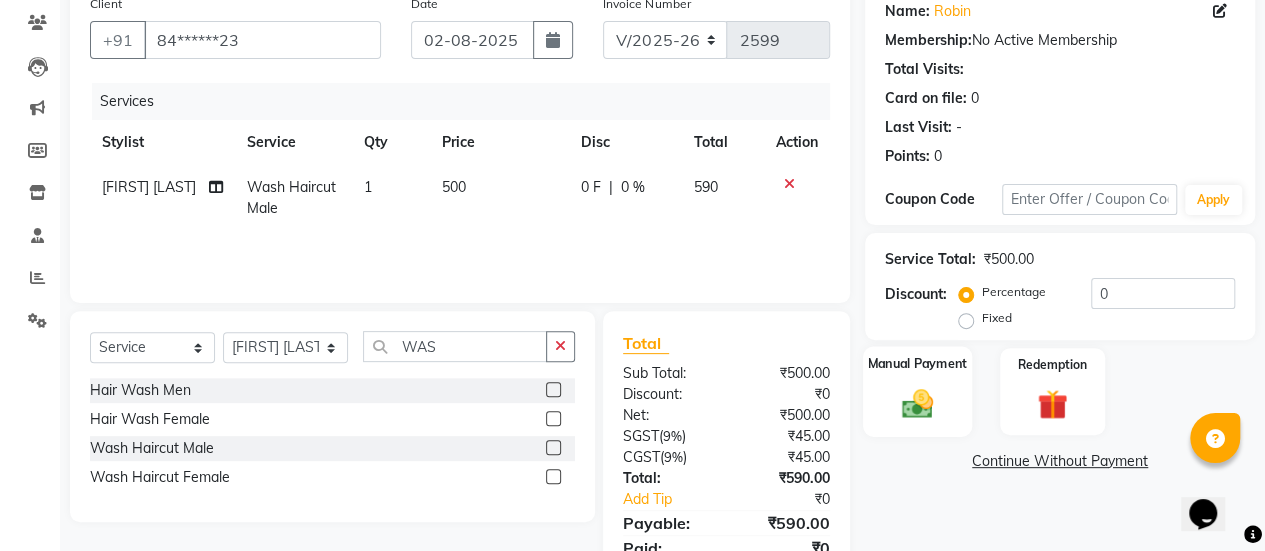 click 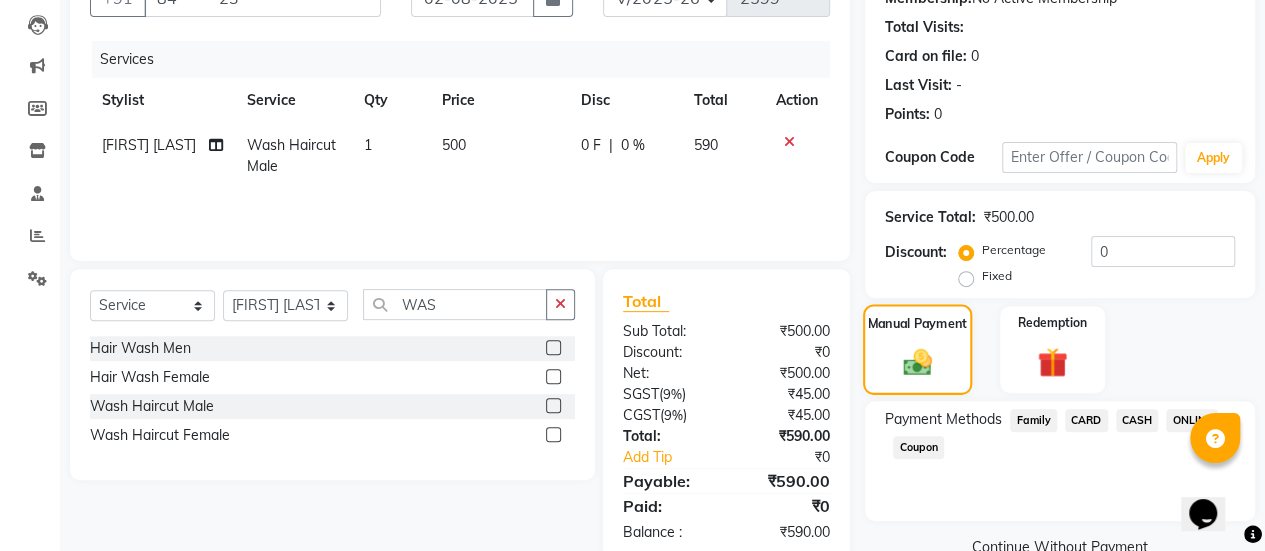 scroll, scrollTop: 247, scrollLeft: 0, axis: vertical 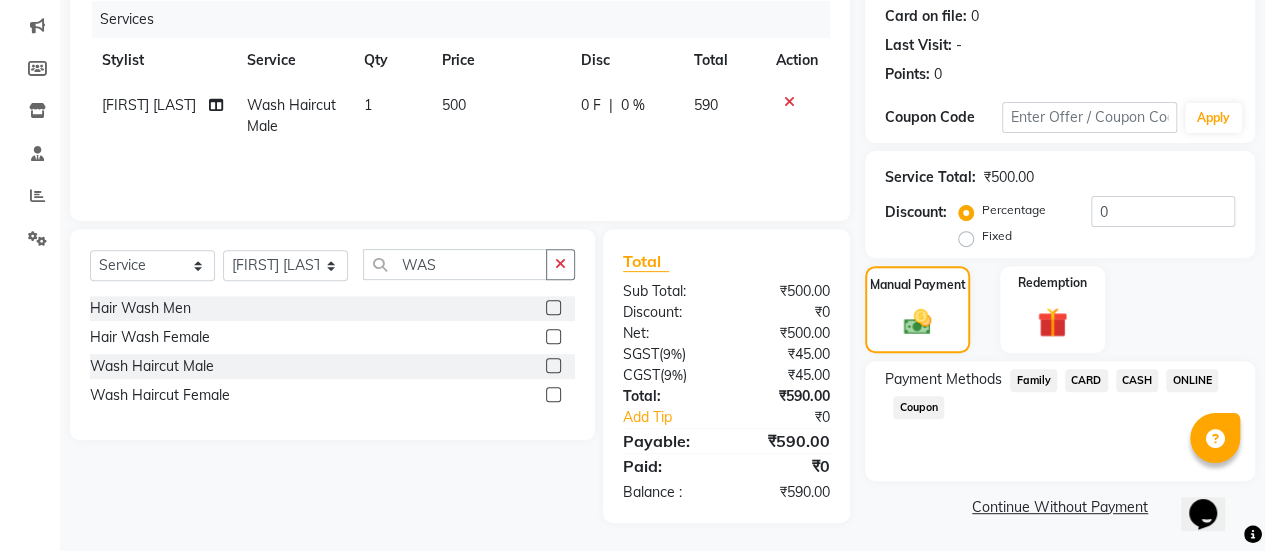 click on "ONLINE" 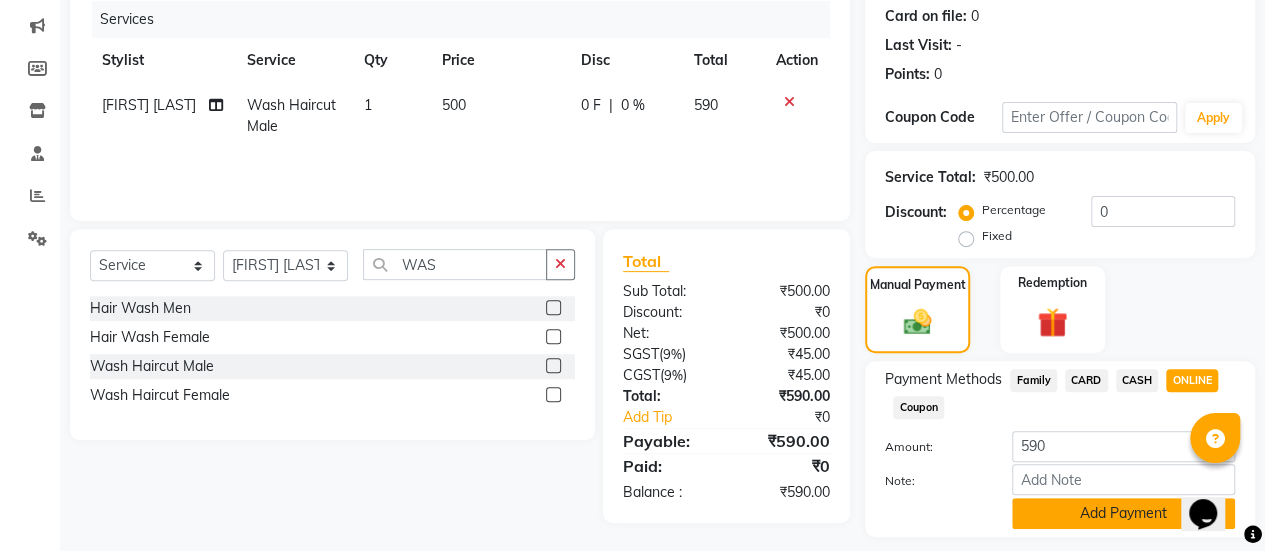 click on "Add Payment" 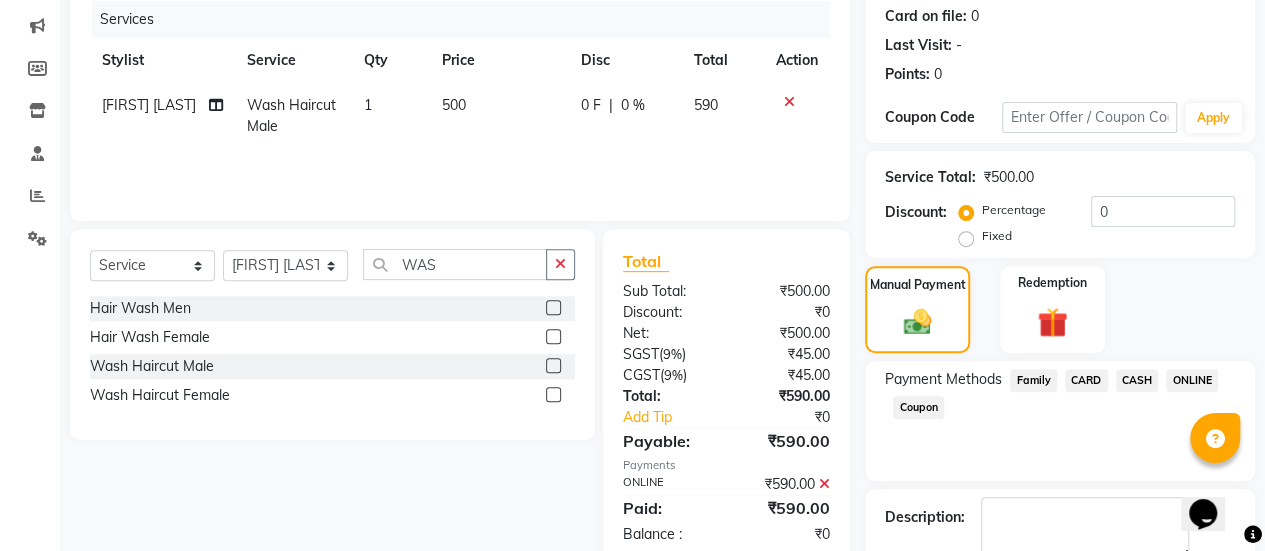 scroll, scrollTop: 358, scrollLeft: 0, axis: vertical 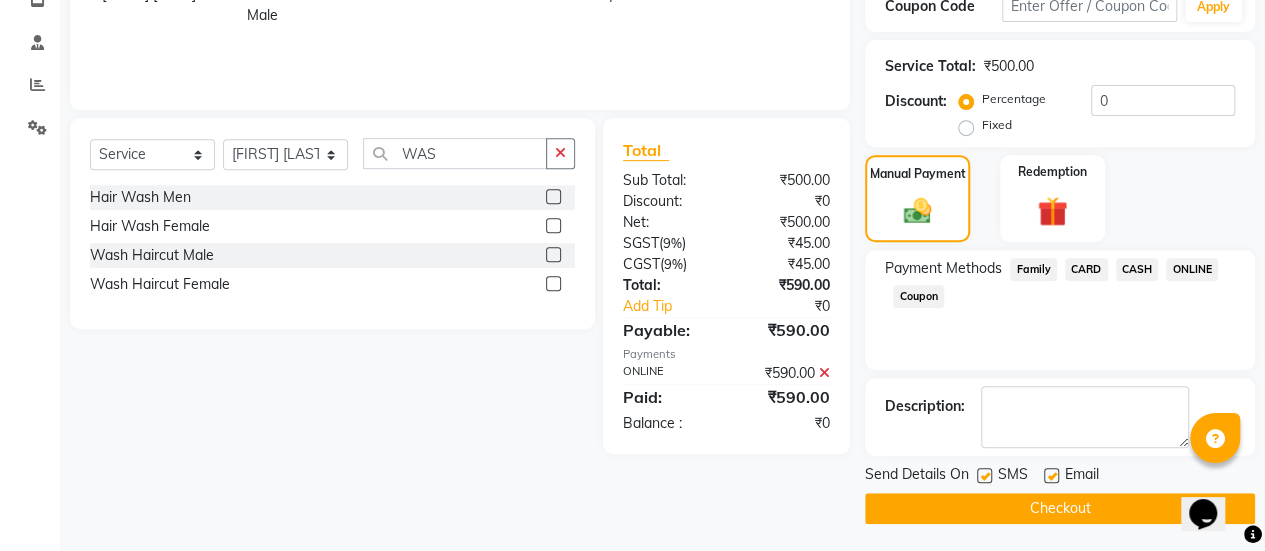 click 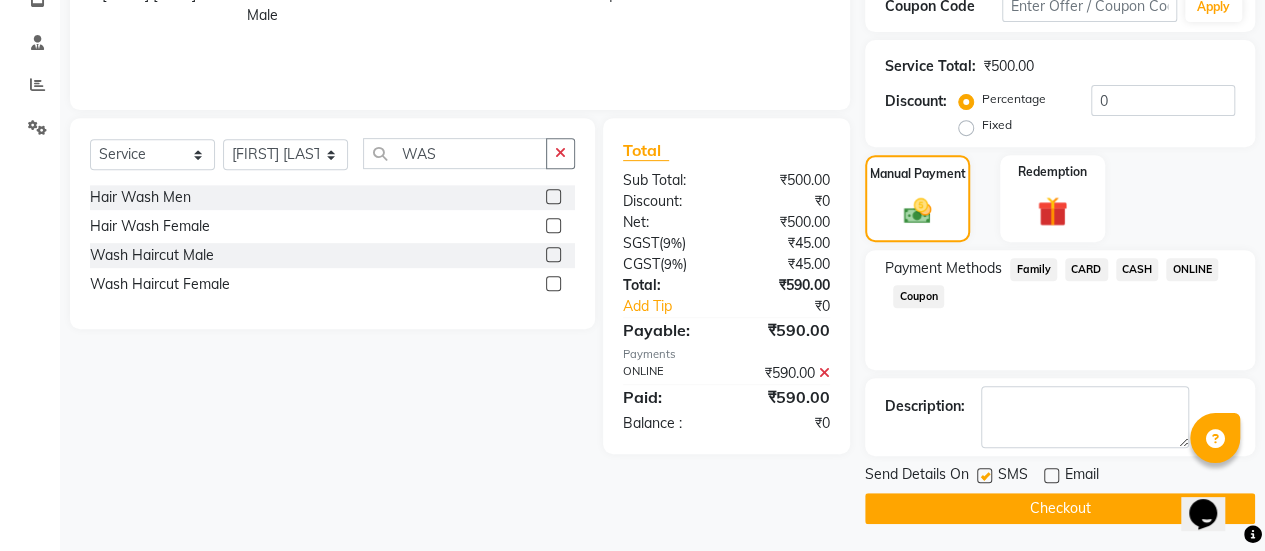 click on "Checkout" 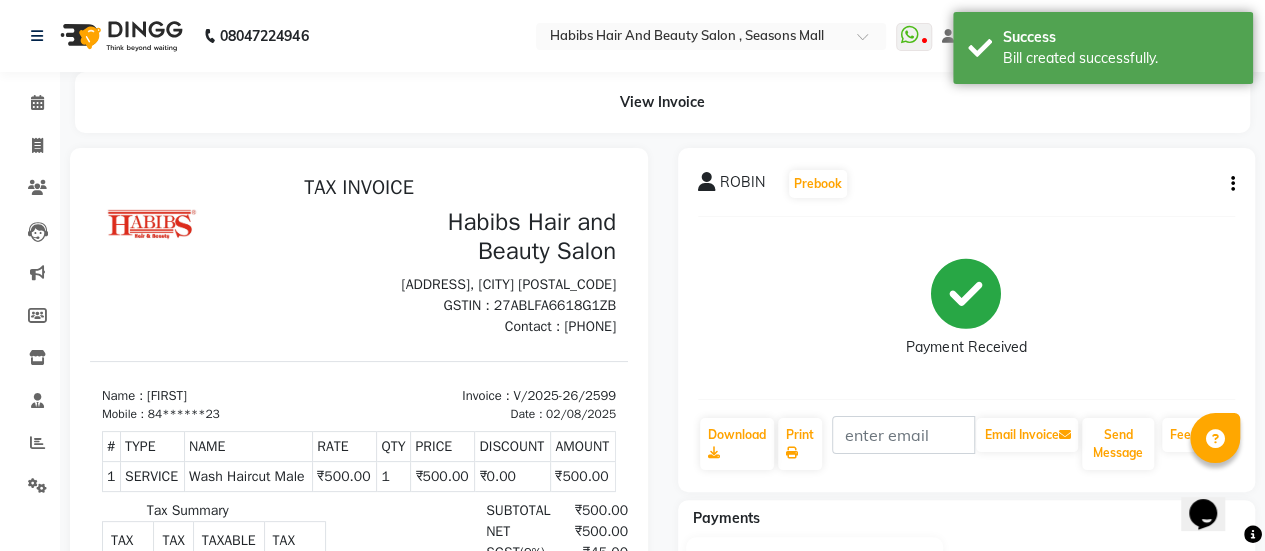 scroll, scrollTop: 0, scrollLeft: 0, axis: both 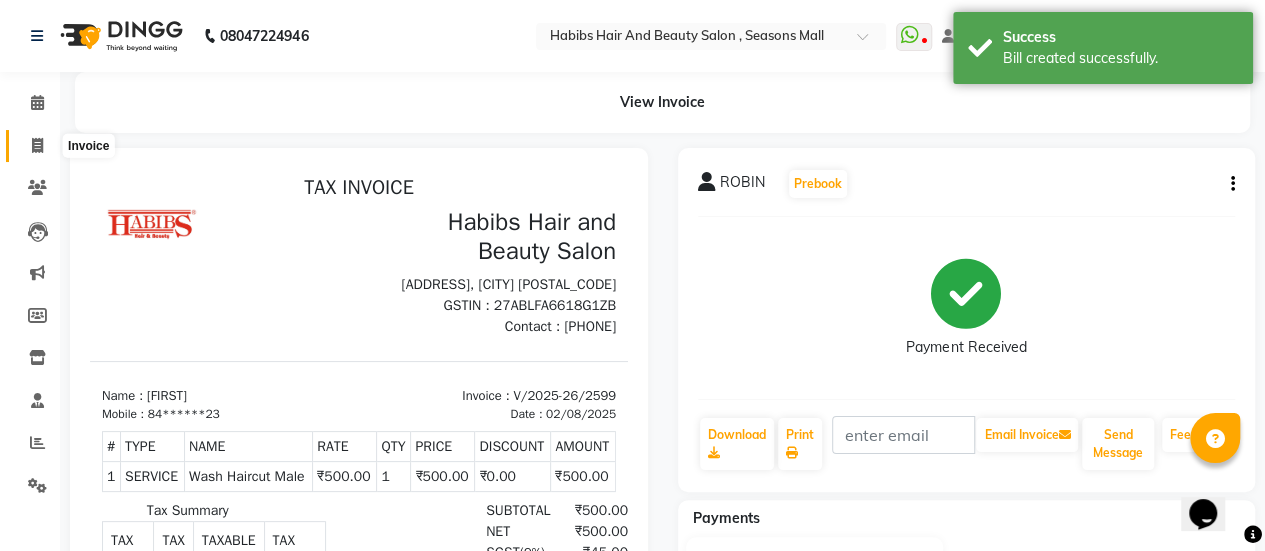 click 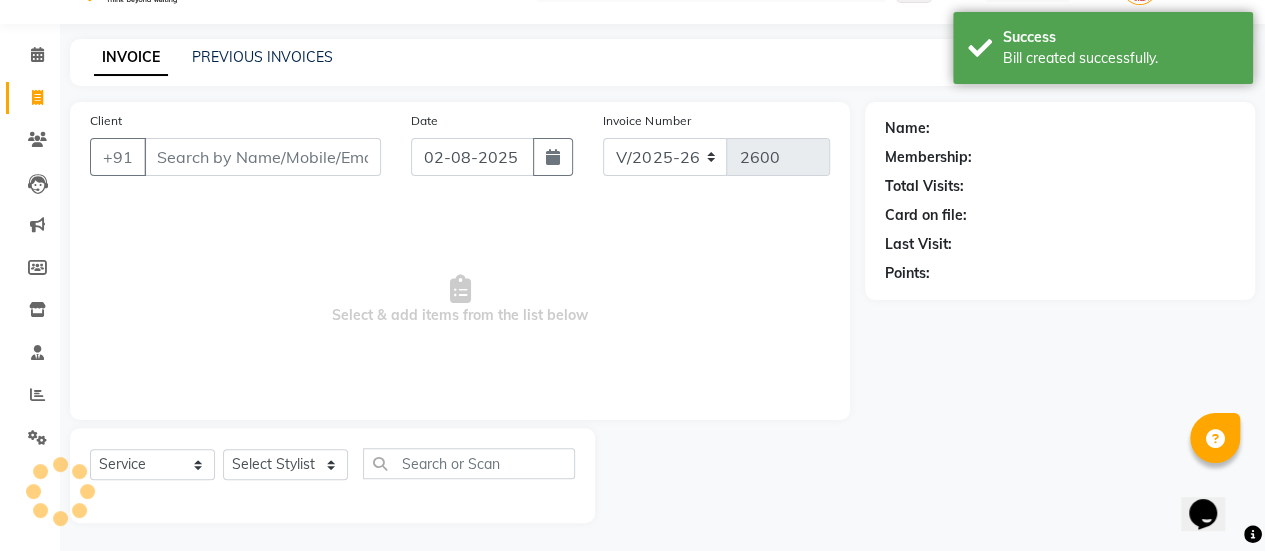 scroll, scrollTop: 49, scrollLeft: 0, axis: vertical 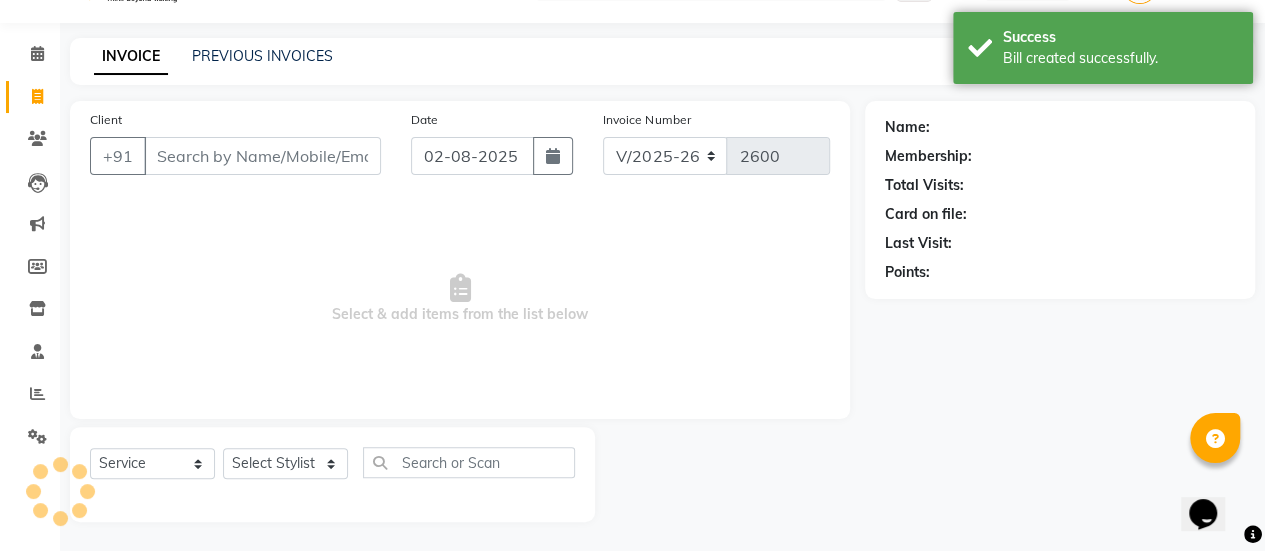 click on "Client" at bounding box center [262, 156] 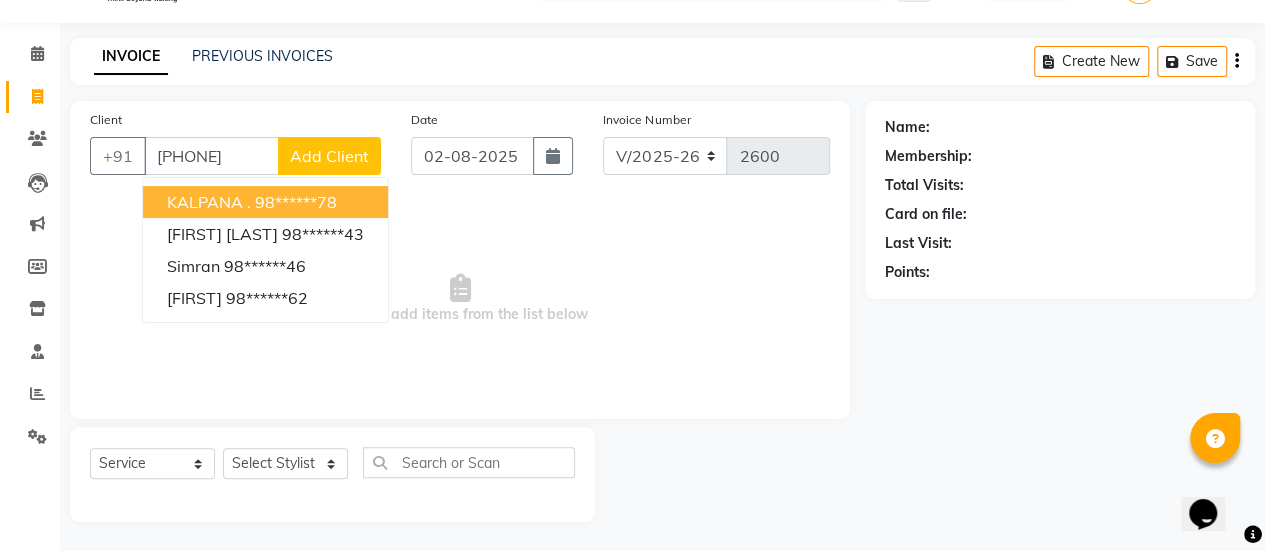 click on "KALPANA ." at bounding box center [209, 202] 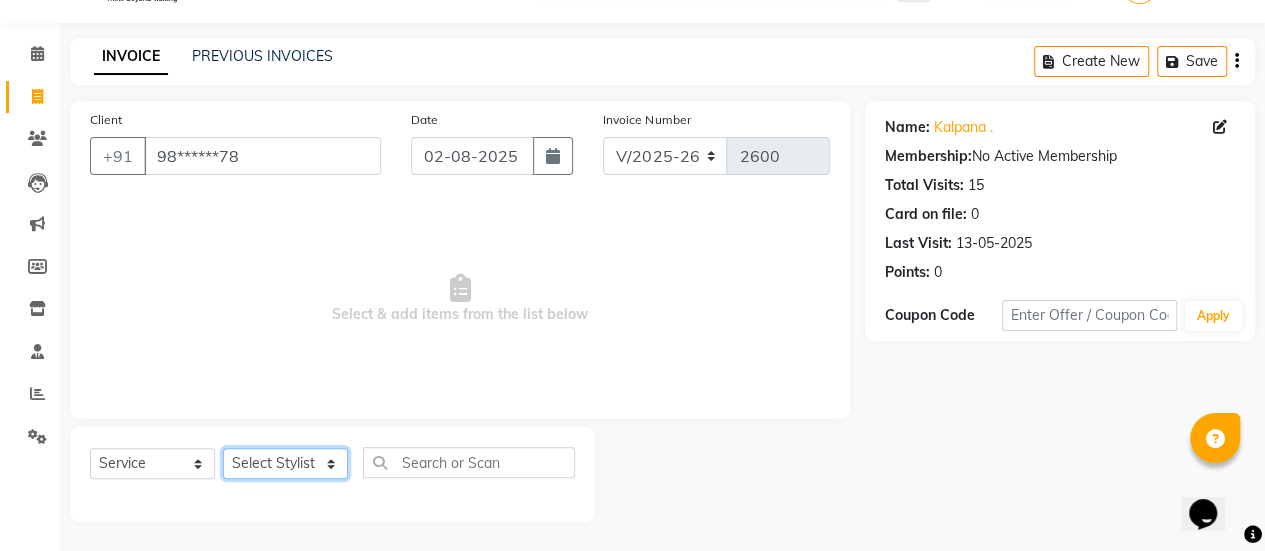 click on "Select Stylist AAKASH Chaitanya Divya KALANY Manager Mohini MUSARIK Parvez Shaikh PINKEY PRADEEP SHARMA Rushi pandit Salman Shakeel Shraddha Vaibhavi Vijay khade xyz" 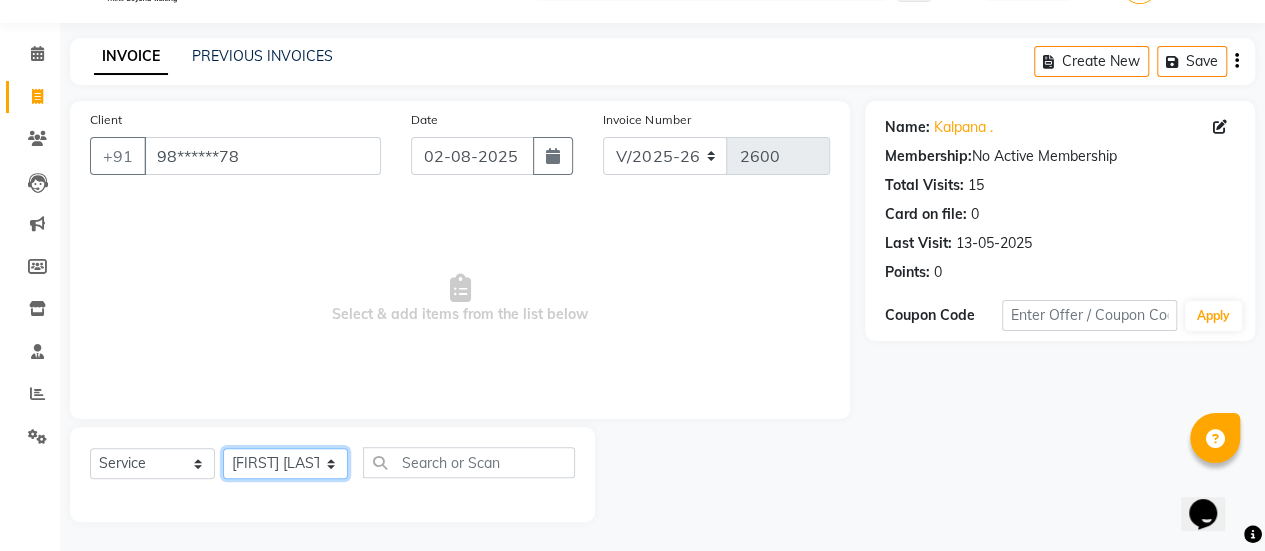 click on "Select Stylist AAKASH Chaitanya Divya KALANY Manager Mohini MUSARIK Parvez Shaikh PINKEY PRADEEP SHARMA Rushi pandit Salman Shakeel Shraddha Vaibhavi Vijay khade xyz" 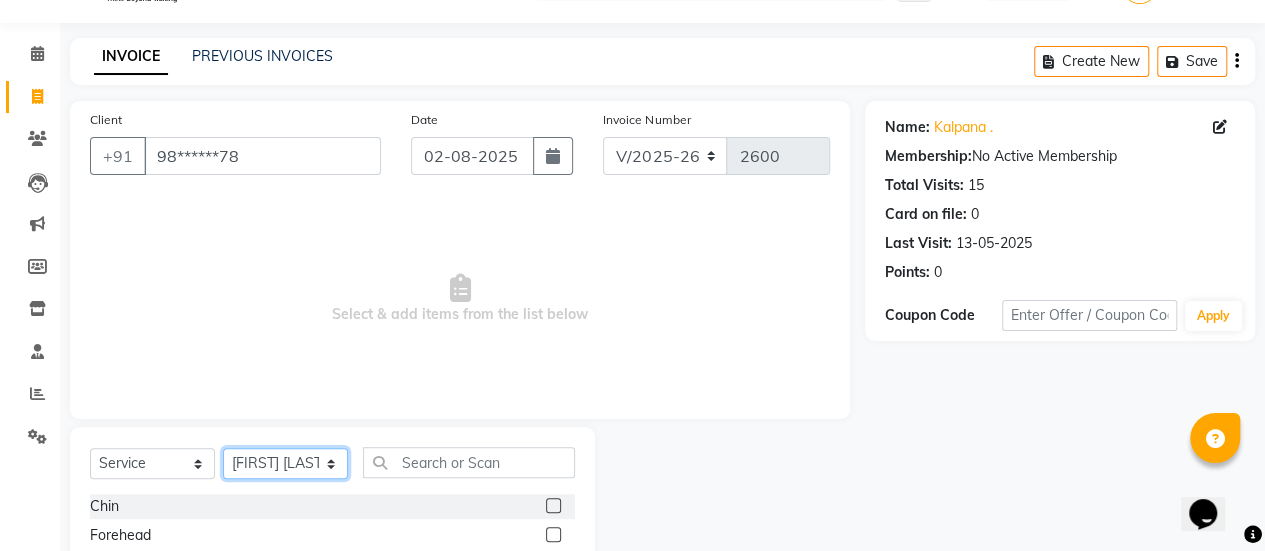 scroll, scrollTop: 249, scrollLeft: 0, axis: vertical 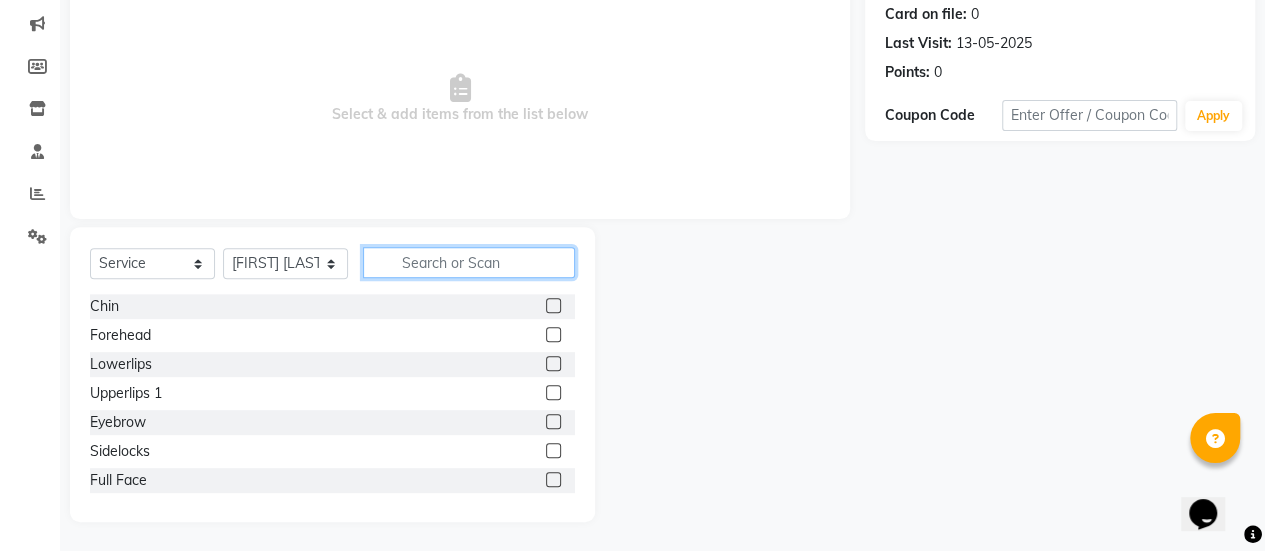 click 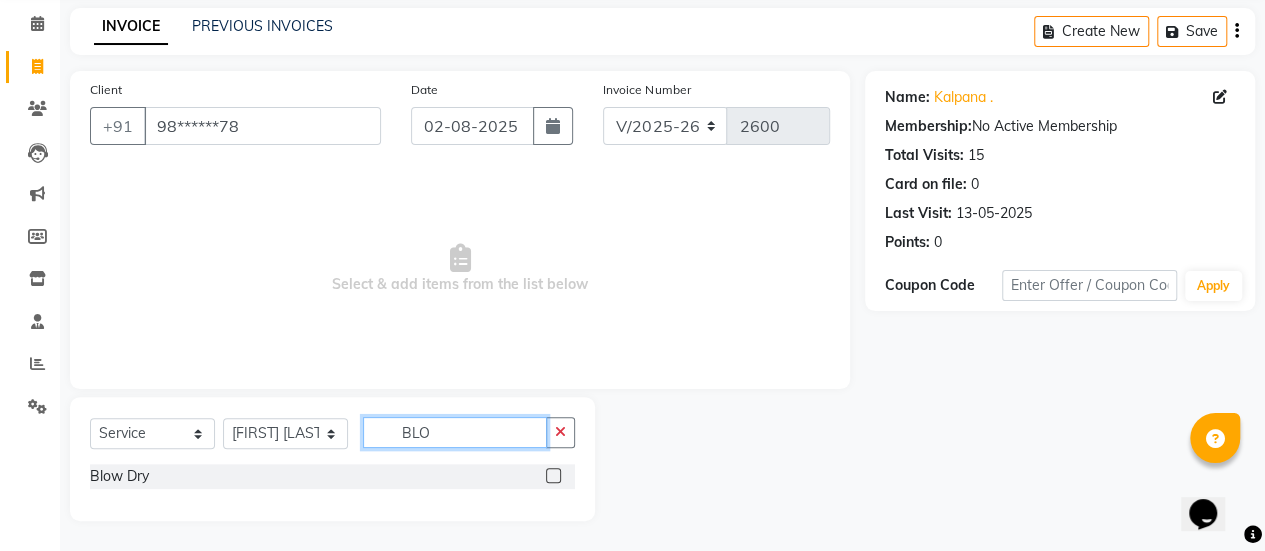 scroll, scrollTop: 78, scrollLeft: 0, axis: vertical 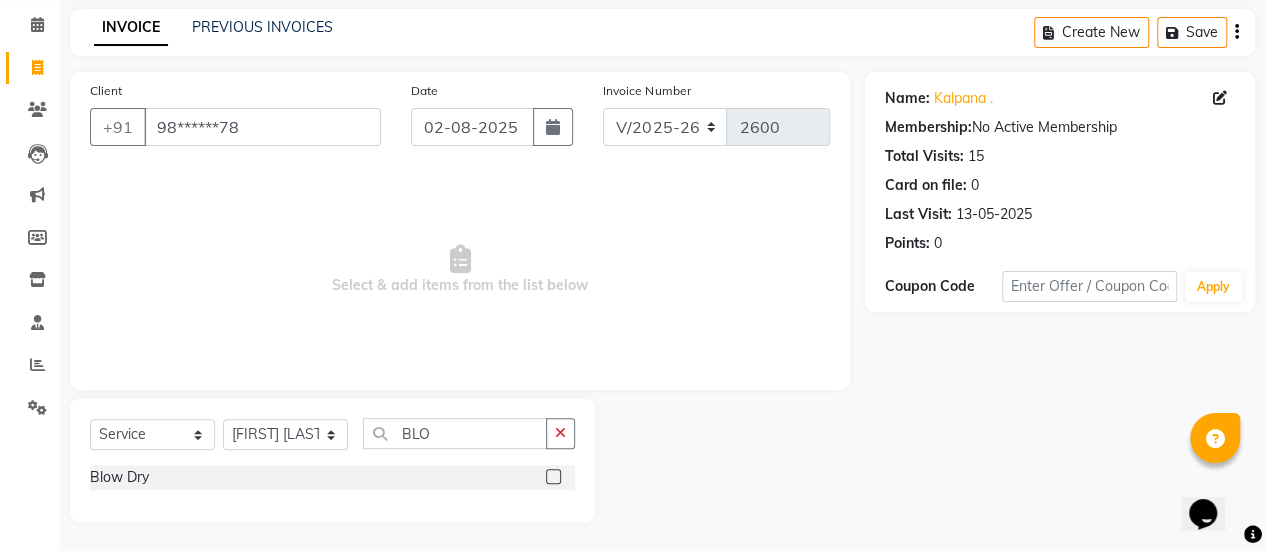 click 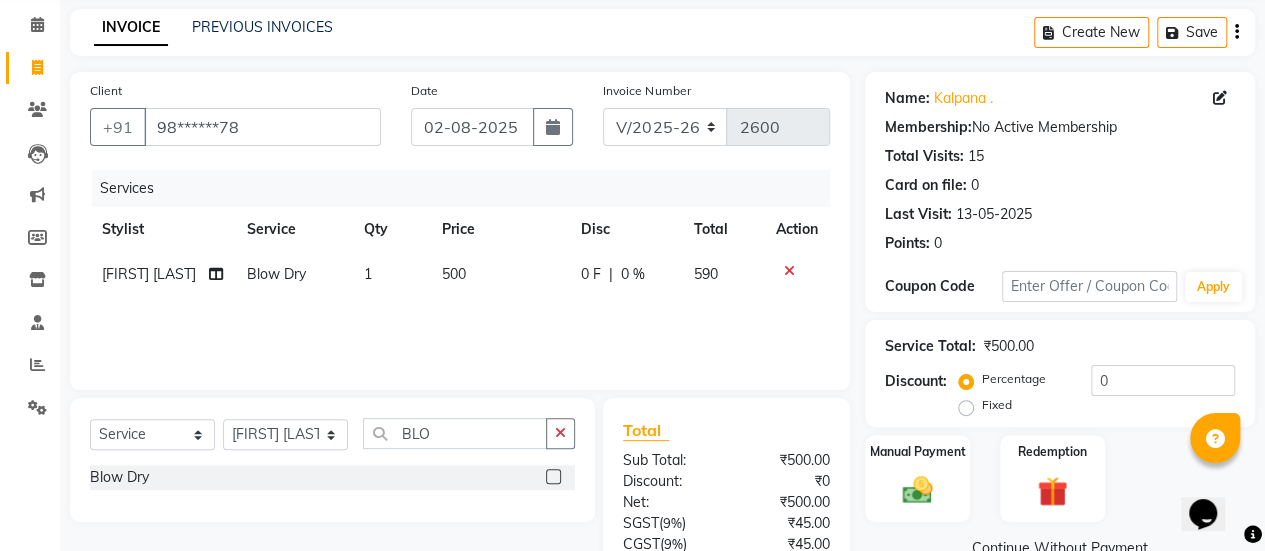 click on "500" 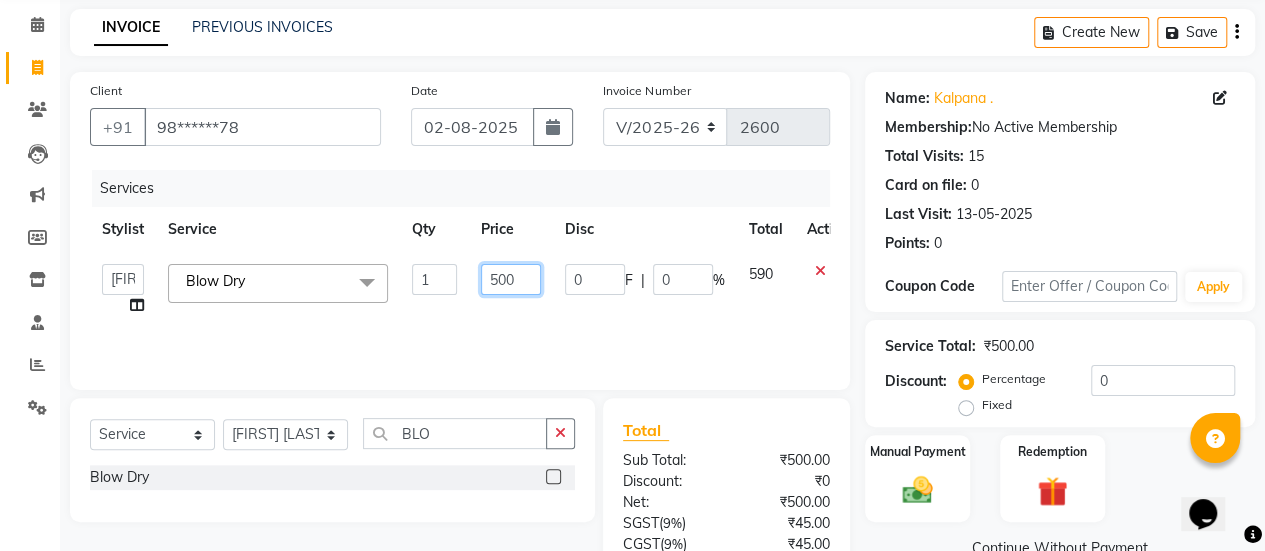 click on "500" 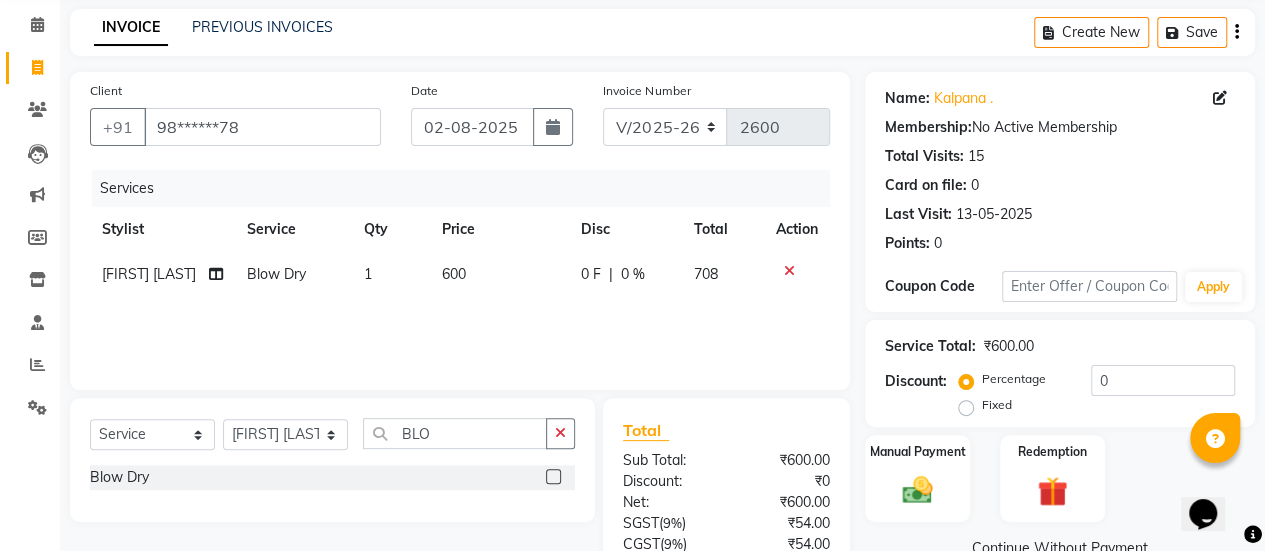 click on "Services Stylist Service Qty Price Disc Total Action PRADEEP SHARMA Blow Dry 1 600 0 F | 0 % 708" 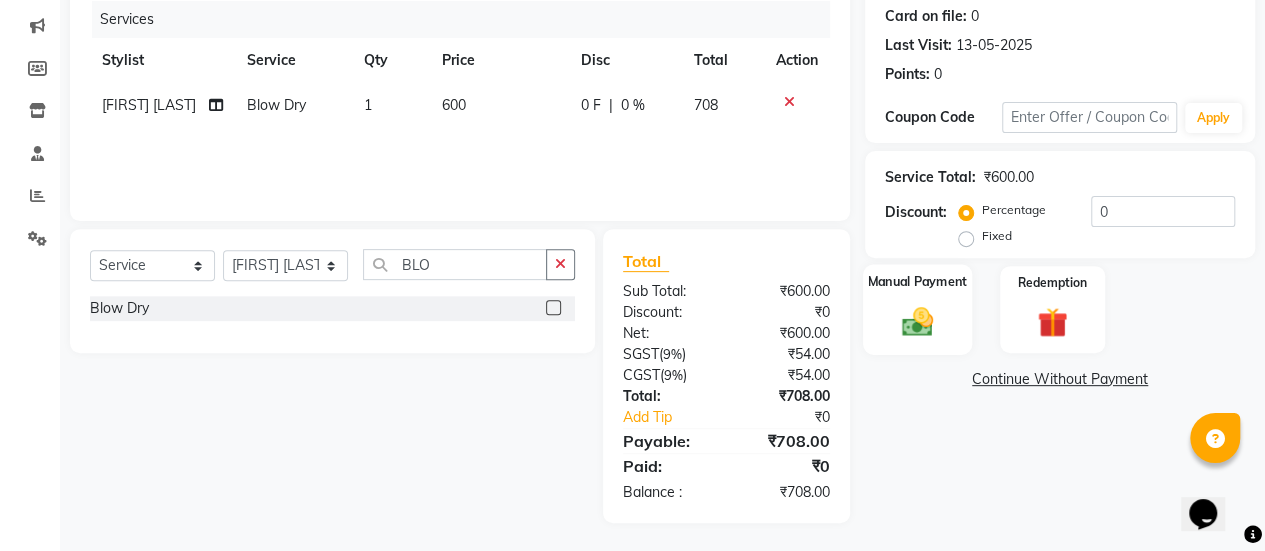 click on "Manual Payment" 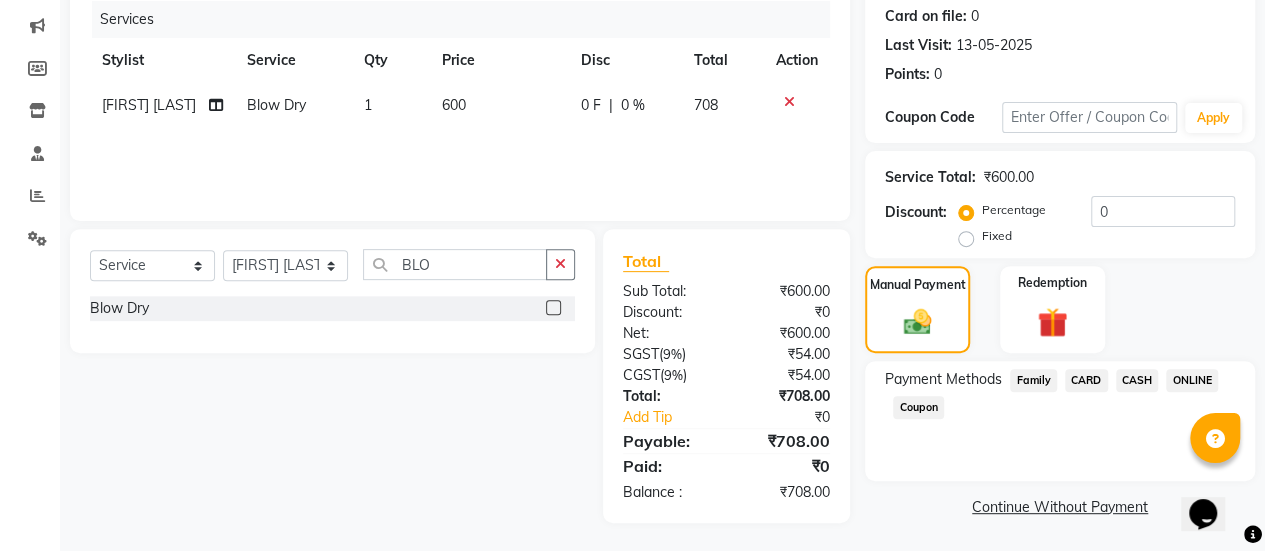 click on "ONLINE" 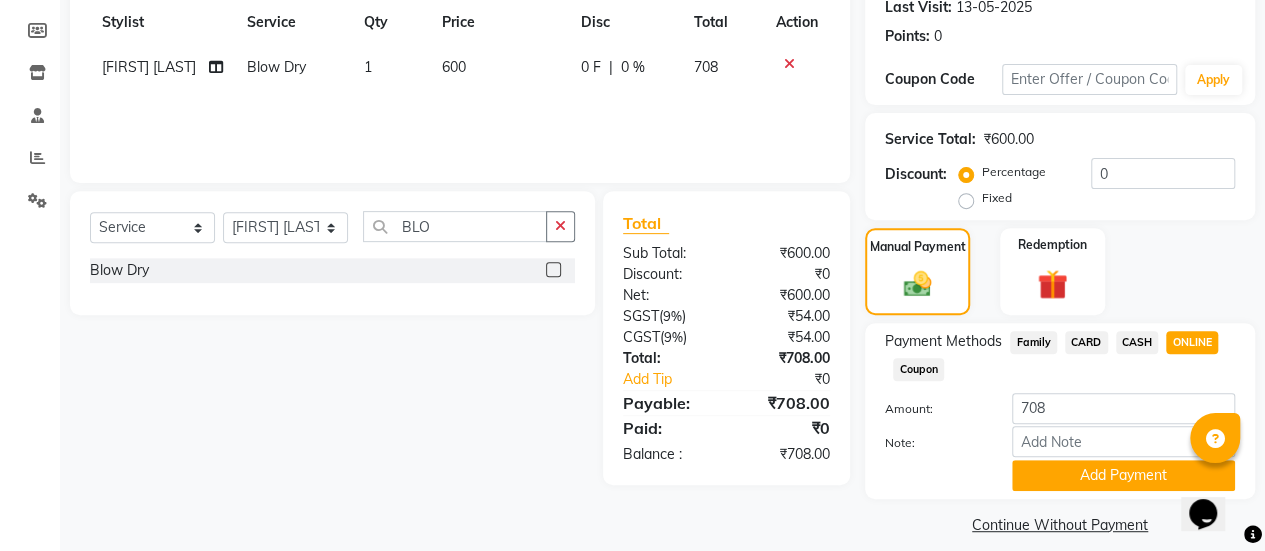scroll, scrollTop: 302, scrollLeft: 0, axis: vertical 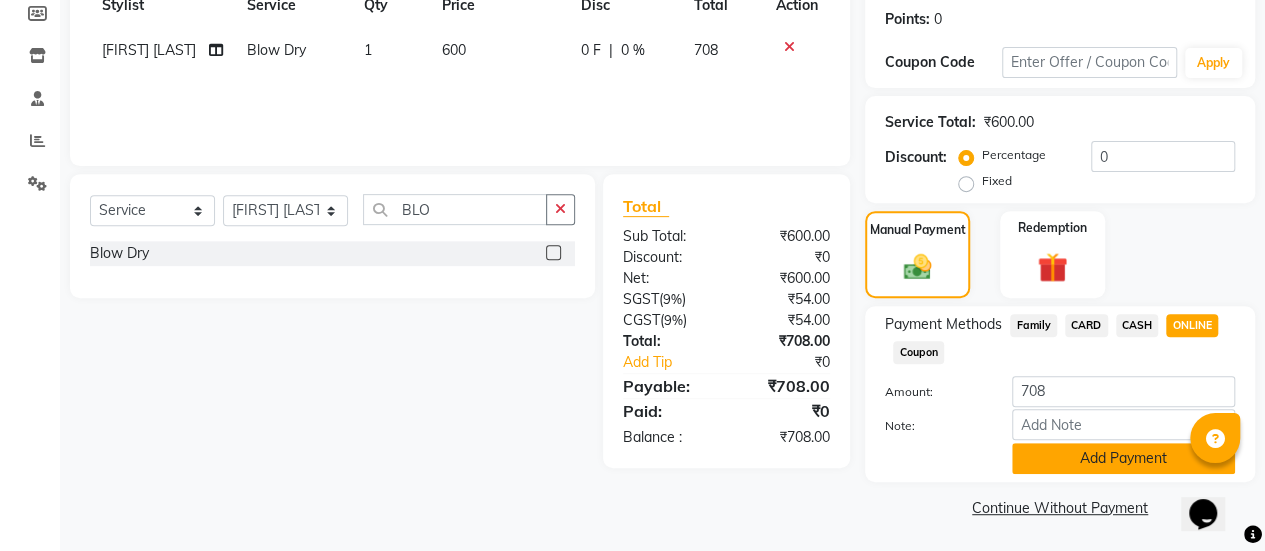click on "Add Payment" 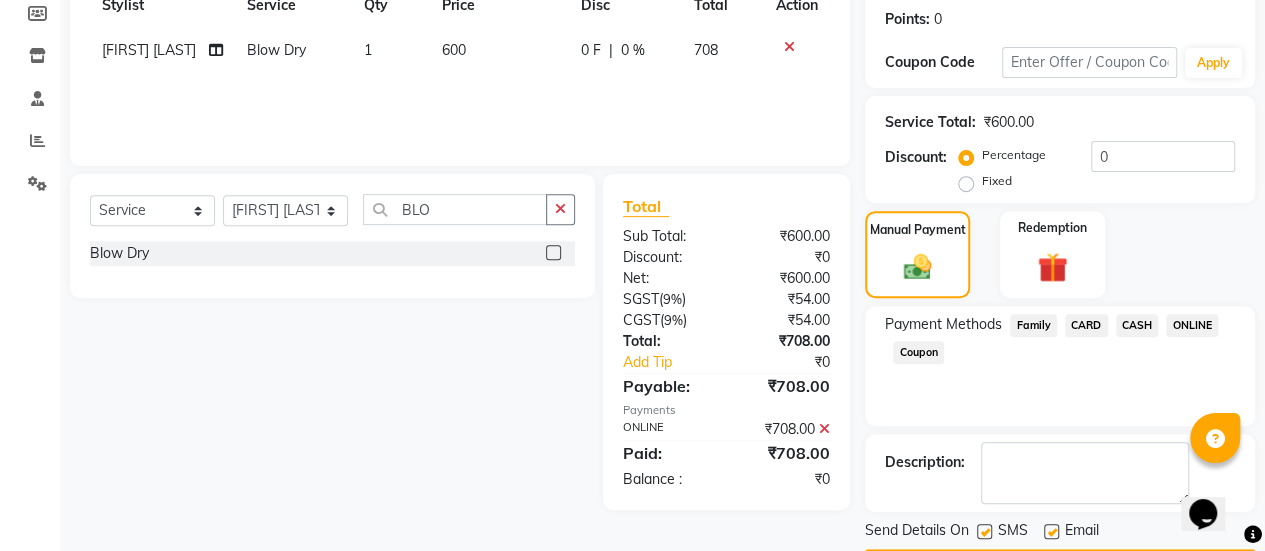 scroll, scrollTop: 358, scrollLeft: 0, axis: vertical 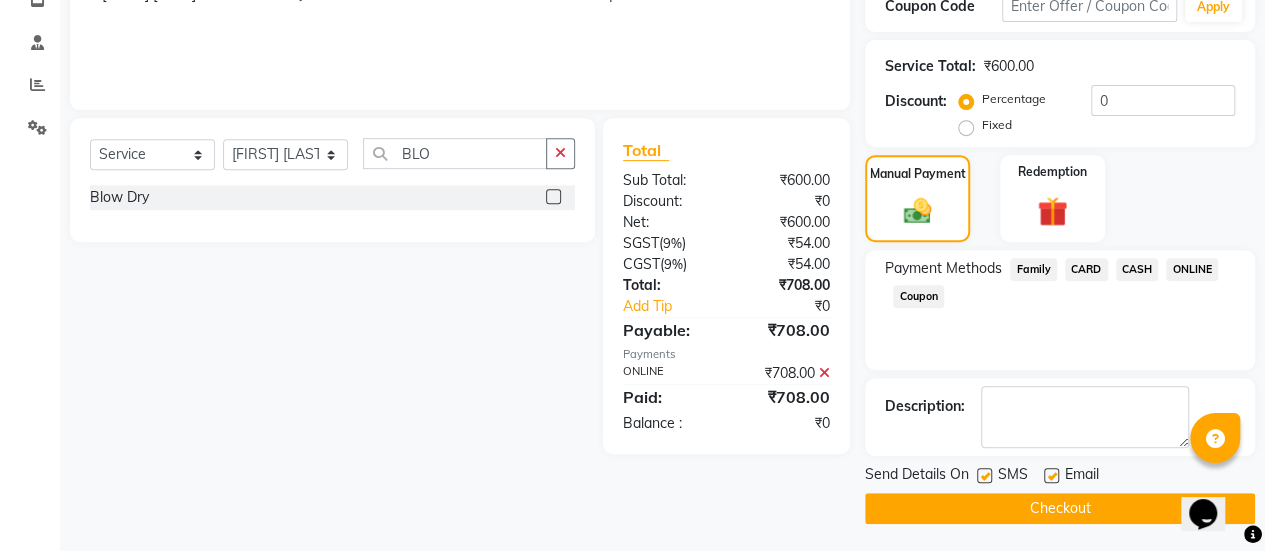 click 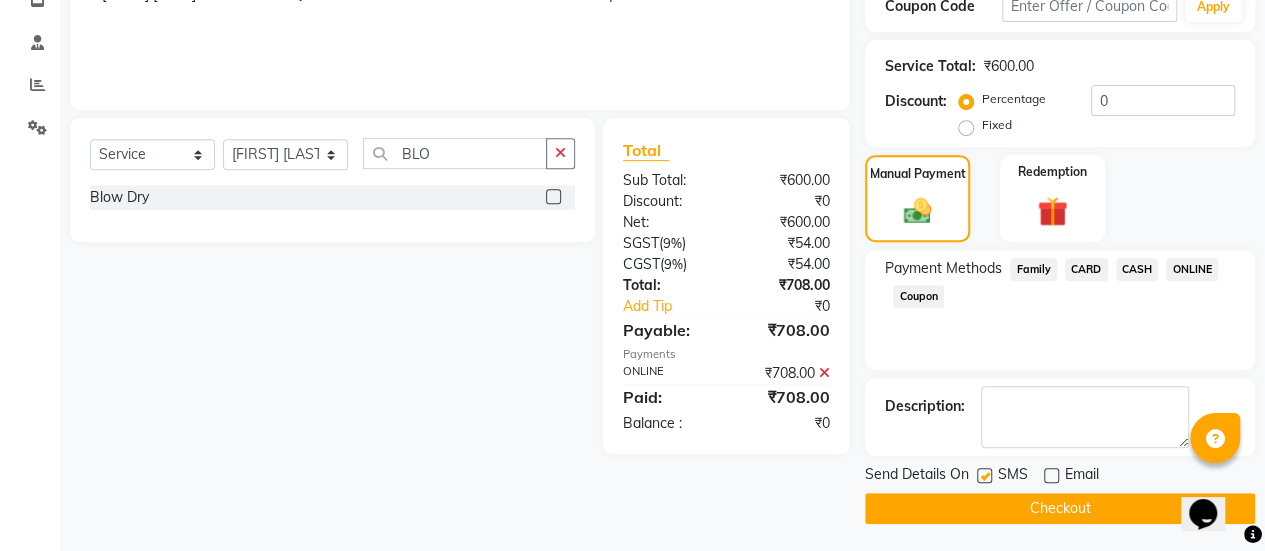 click on "Checkout" 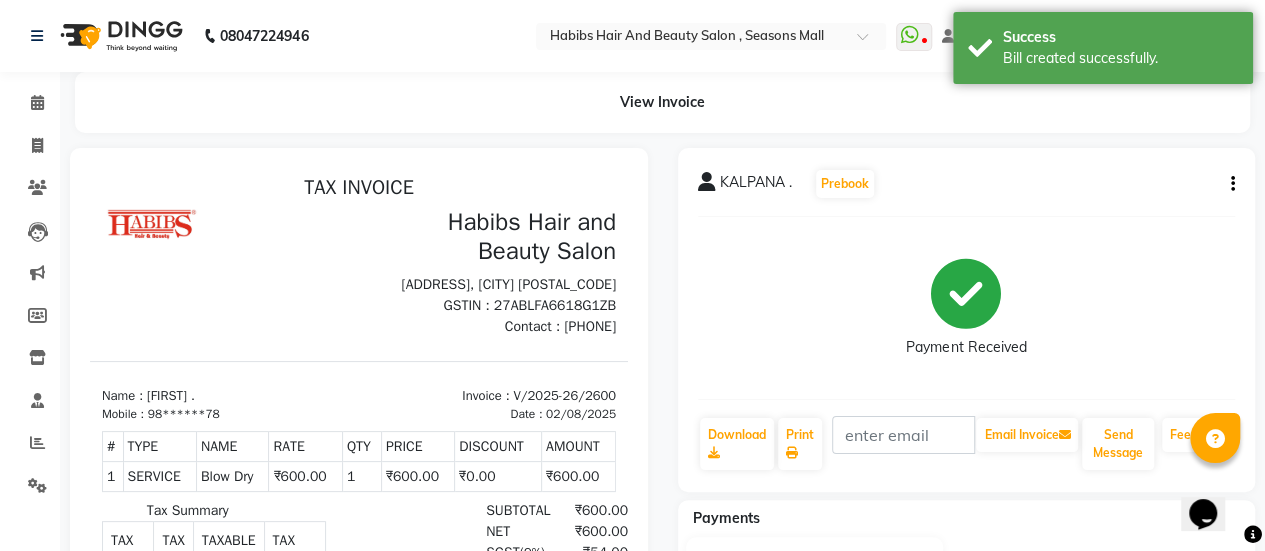 scroll, scrollTop: 0, scrollLeft: 0, axis: both 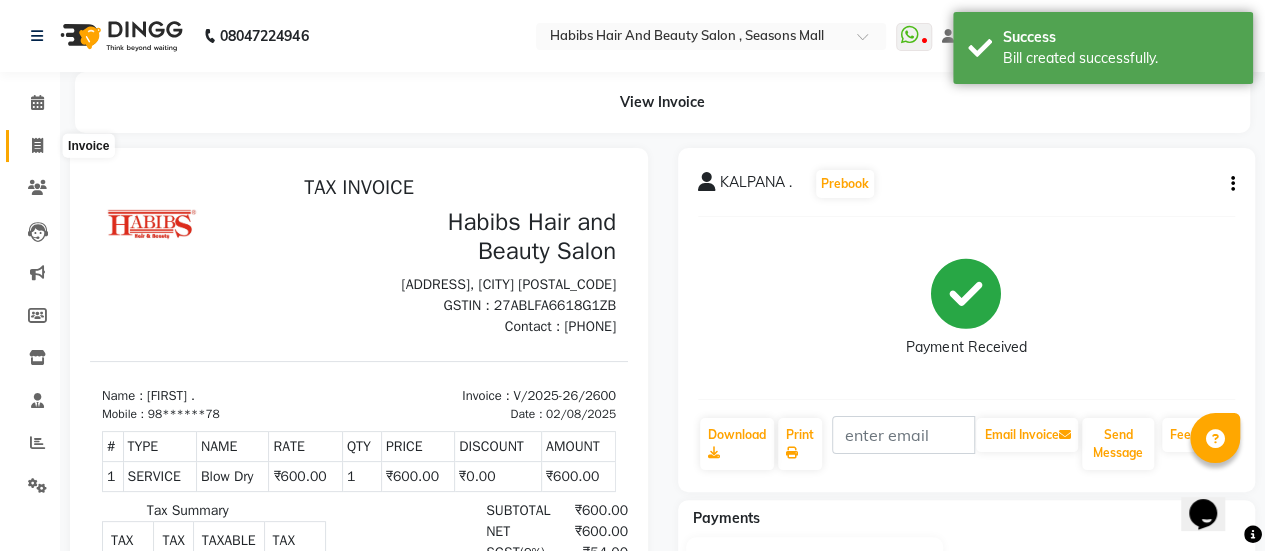 click 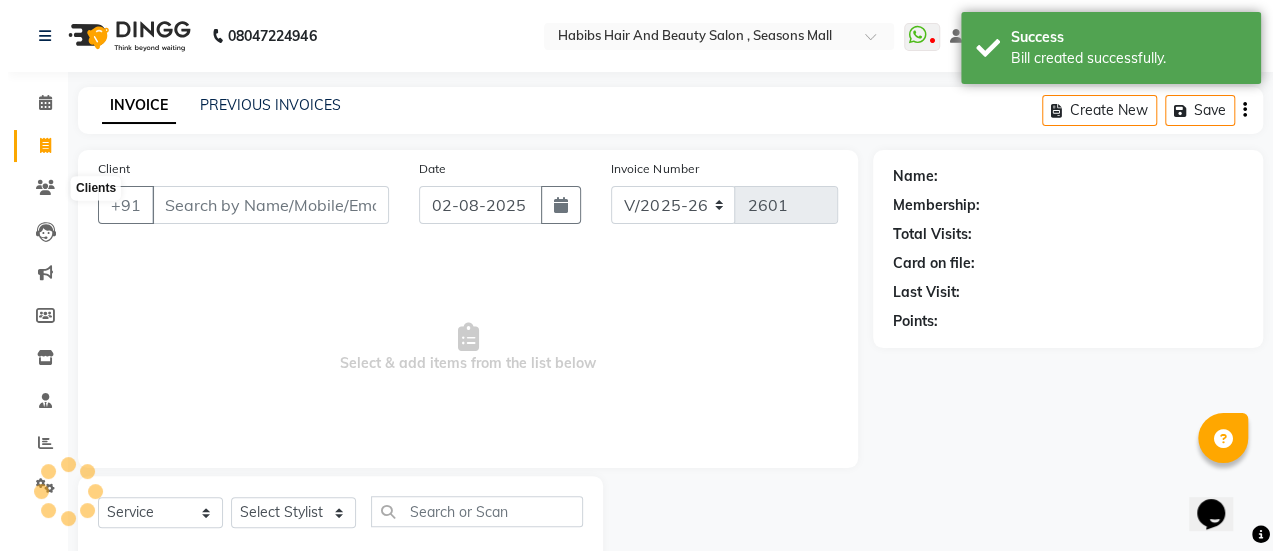 scroll, scrollTop: 49, scrollLeft: 0, axis: vertical 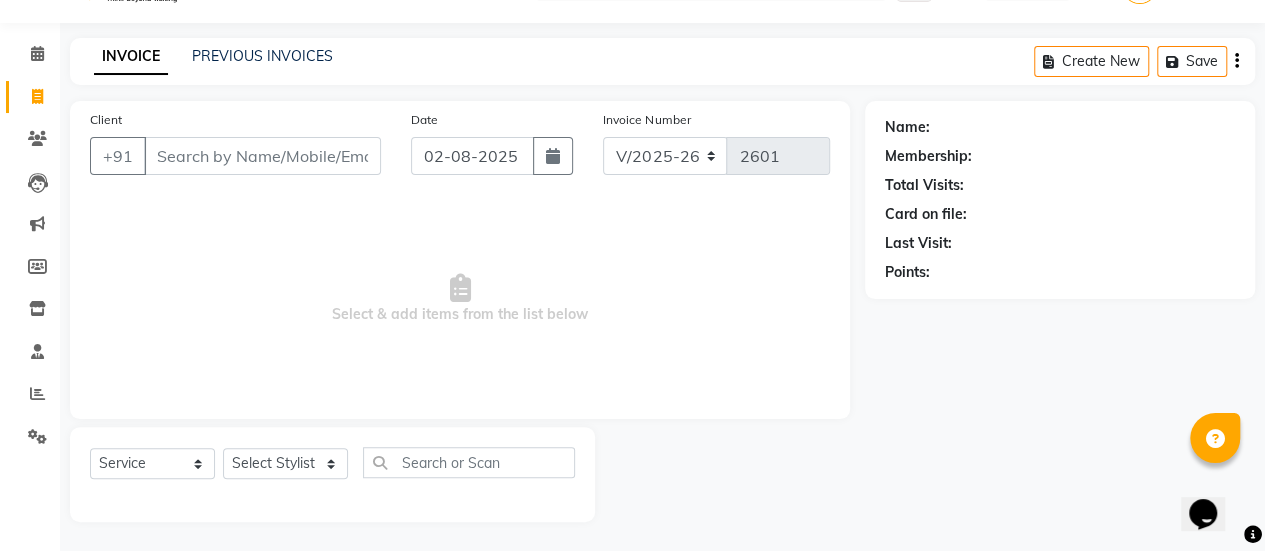 click on "Client" at bounding box center (262, 156) 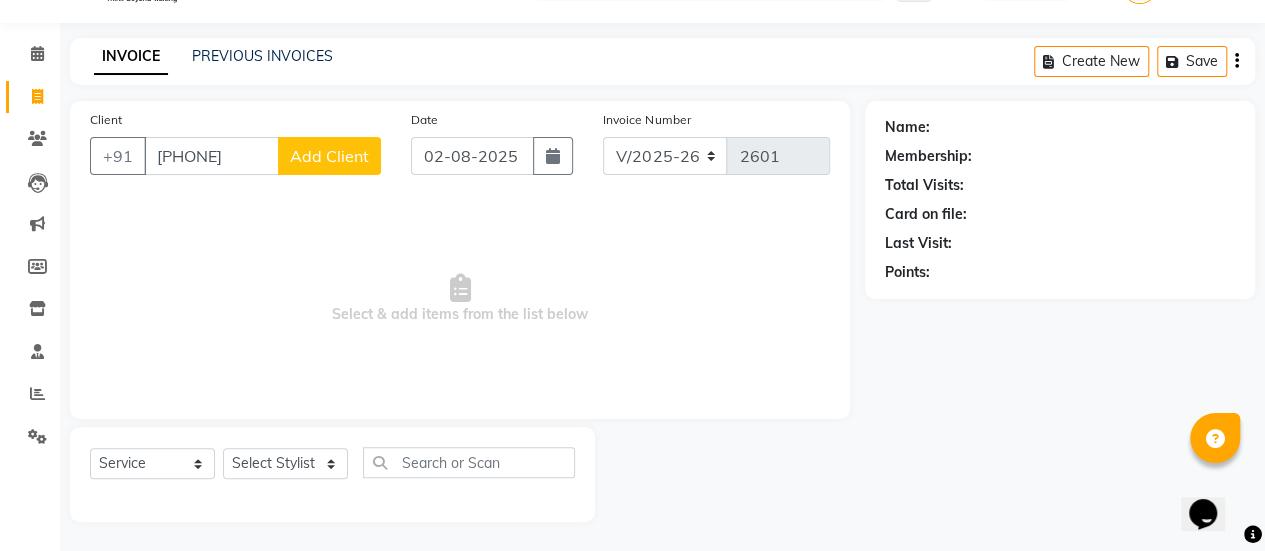 click on "Add Client" 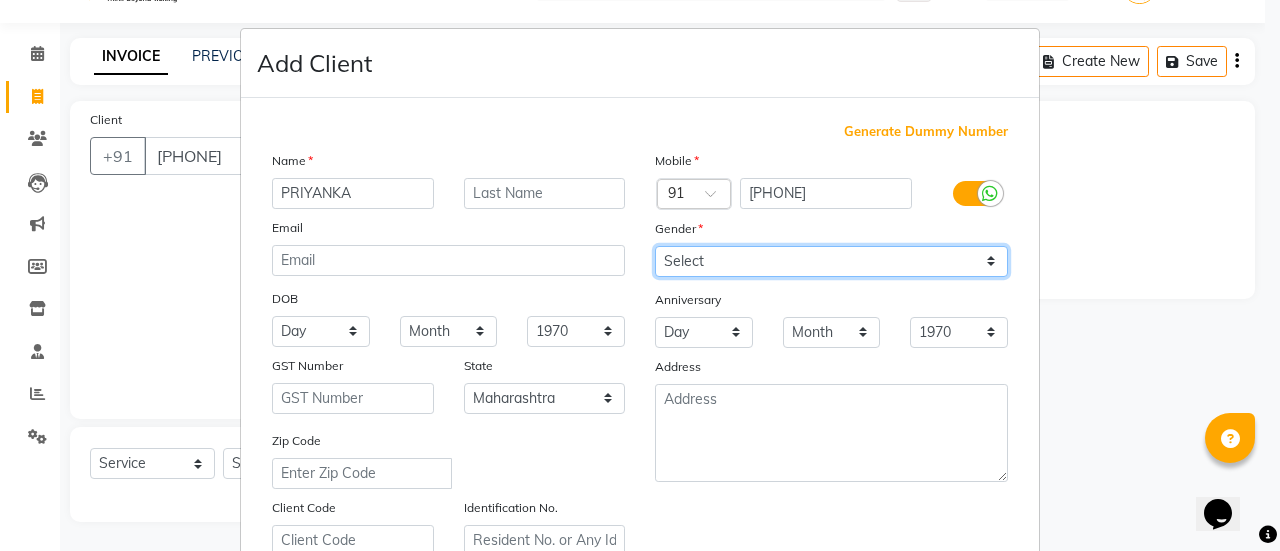 click on "Select Male Female Other Prefer Not To Say" at bounding box center (831, 261) 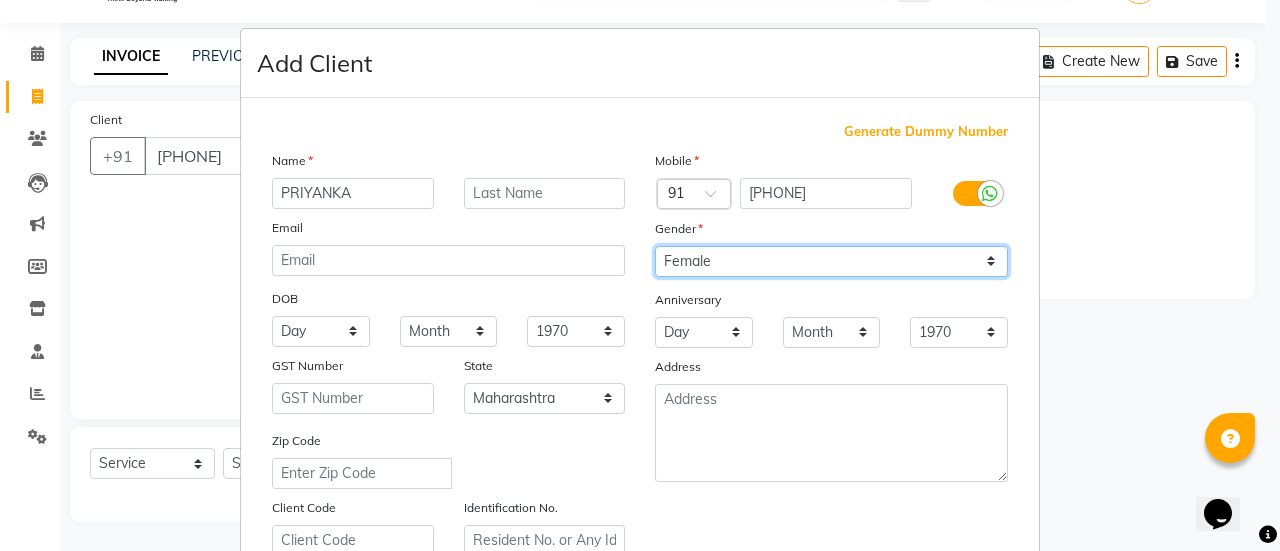 click on "Select Male Female Other Prefer Not To Say" at bounding box center [831, 261] 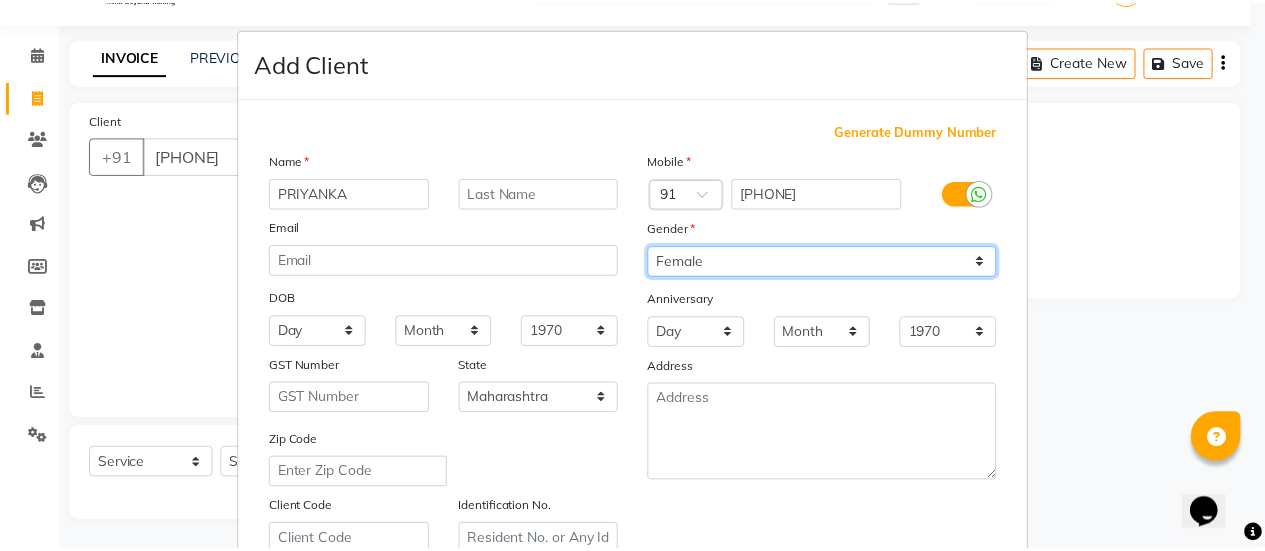 scroll, scrollTop: 368, scrollLeft: 0, axis: vertical 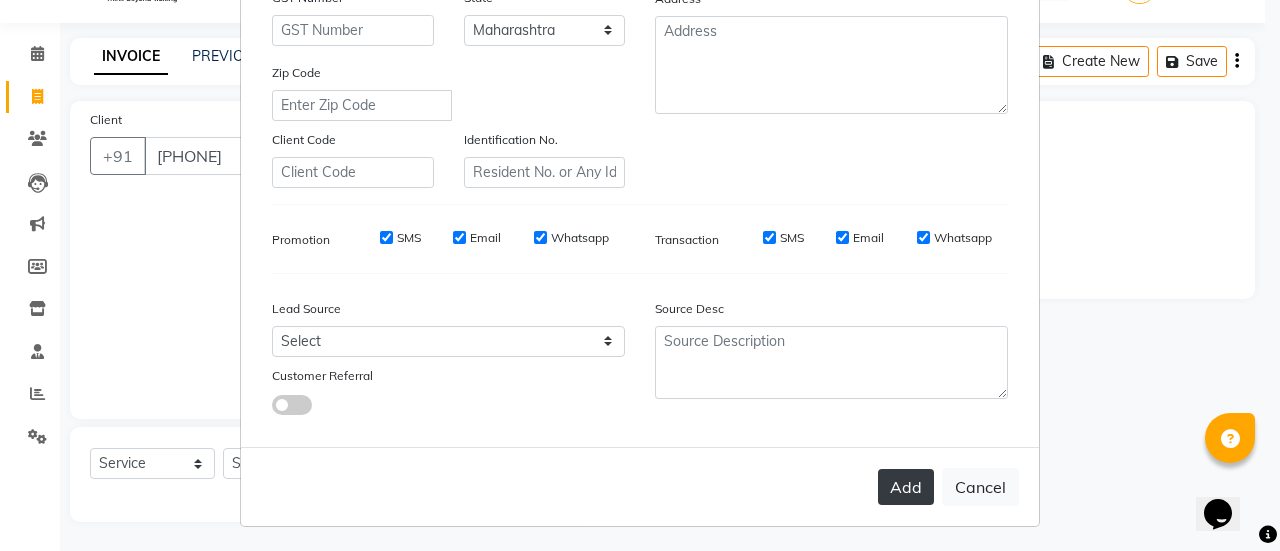 click on "Add" at bounding box center [906, 487] 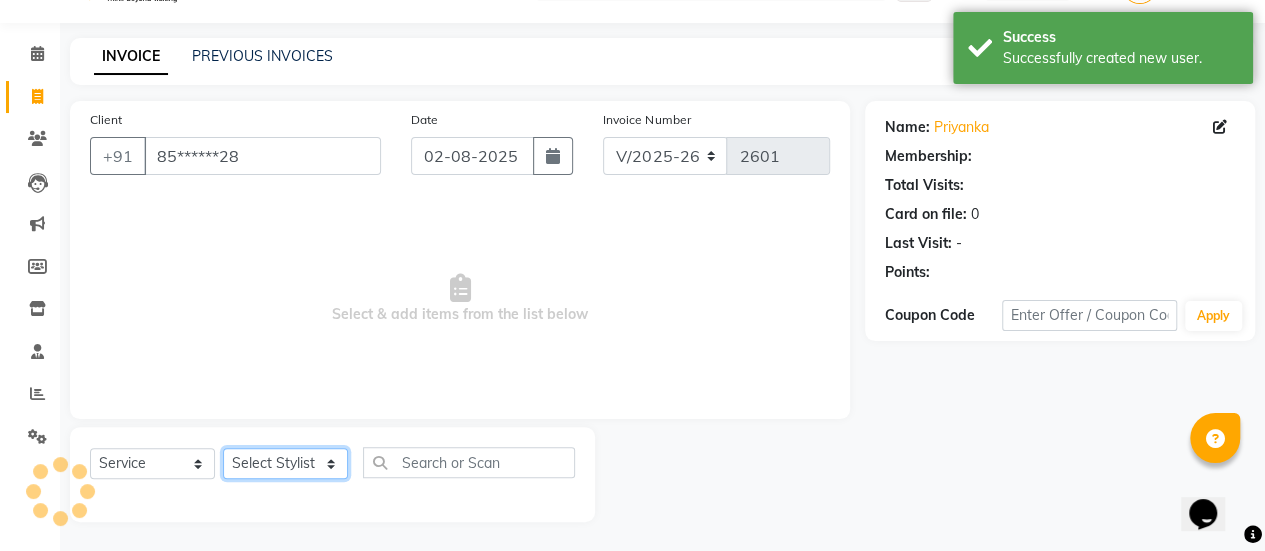 click on "Select Stylist AAKASH Chaitanya Divya KALANY Manager Mohini MUSARIK Parvez Shaikh PINKEY PRADEEP SHARMA Rushi pandit Salman Shakeel Shraddha Vaibhavi Vijay khade xyz" 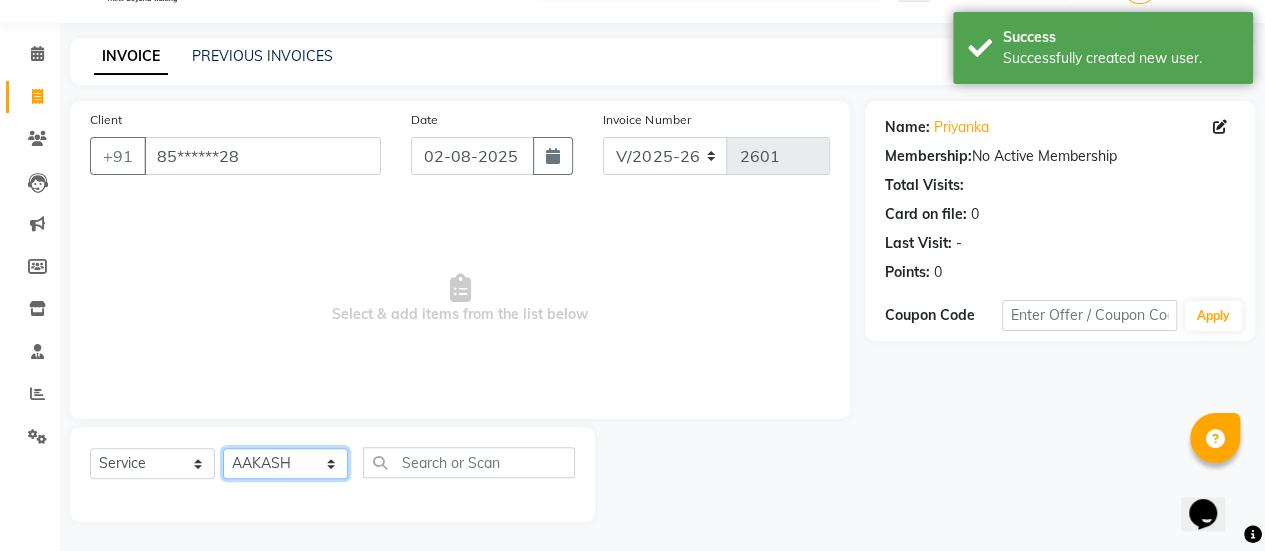 click on "Select Stylist AAKASH Chaitanya Divya KALANY Manager Mohini MUSARIK Parvez Shaikh PINKEY PRADEEP SHARMA Rushi pandit Salman Shakeel Shraddha Vaibhavi Vijay khade xyz" 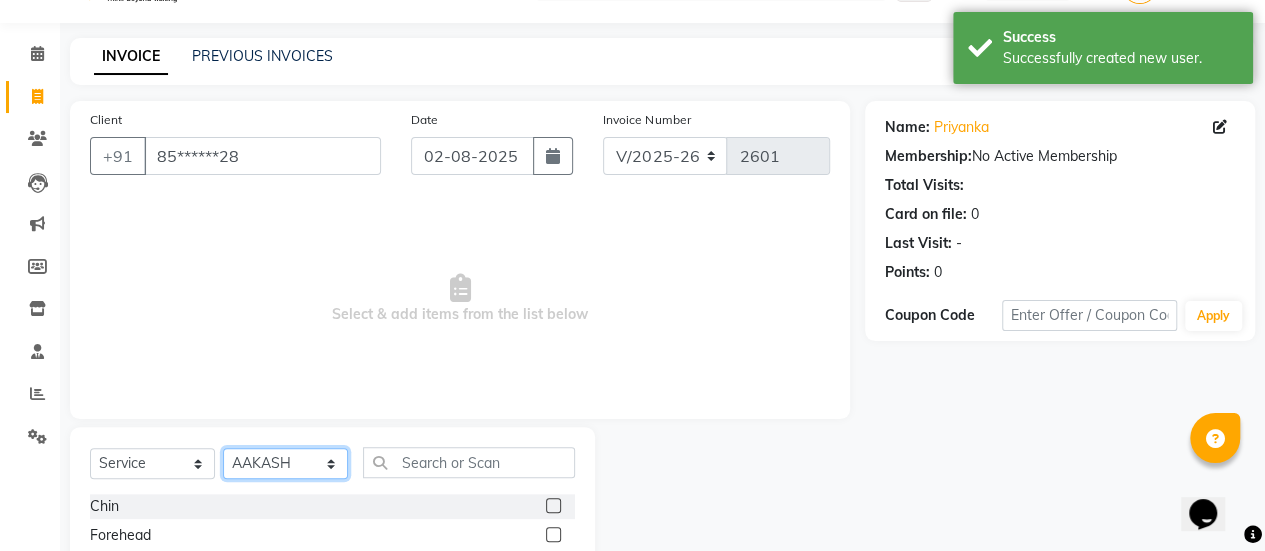 scroll, scrollTop: 249, scrollLeft: 0, axis: vertical 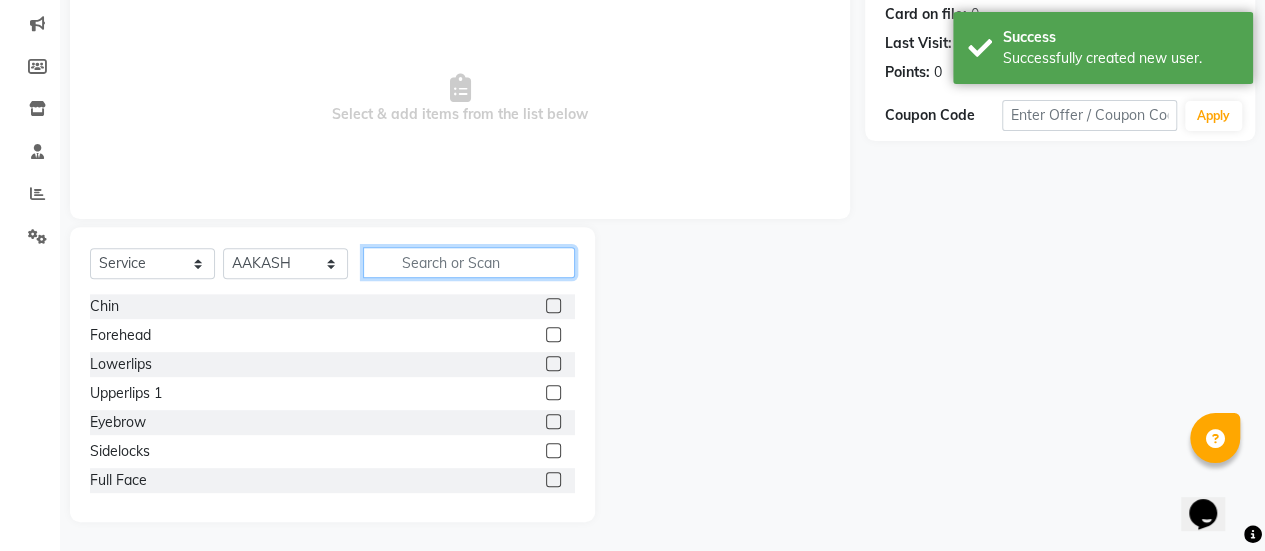 click 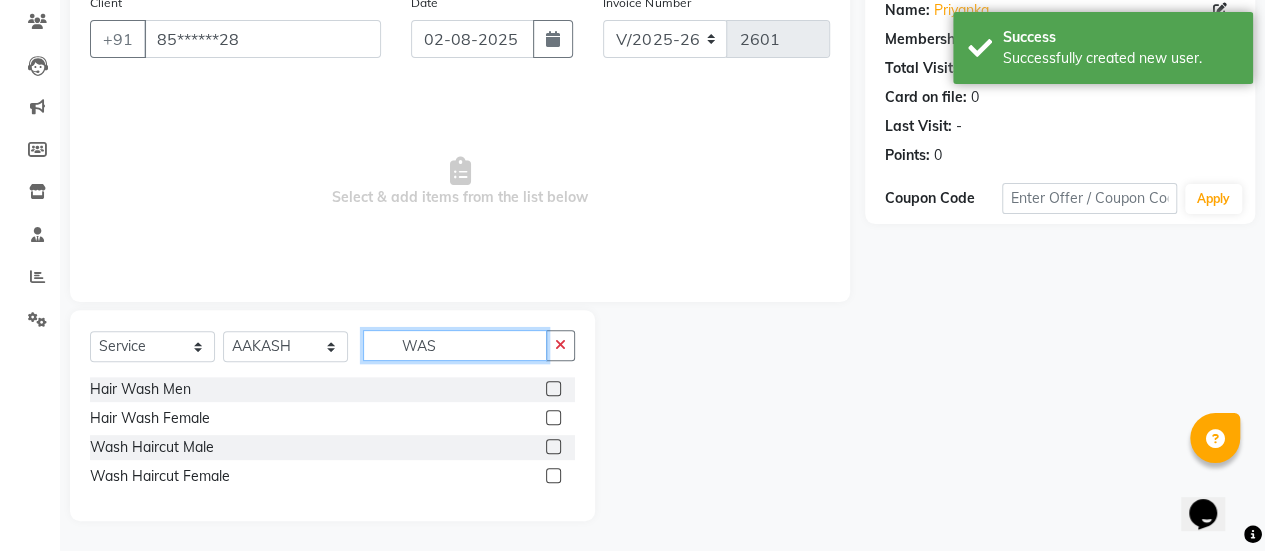 scroll, scrollTop: 165, scrollLeft: 0, axis: vertical 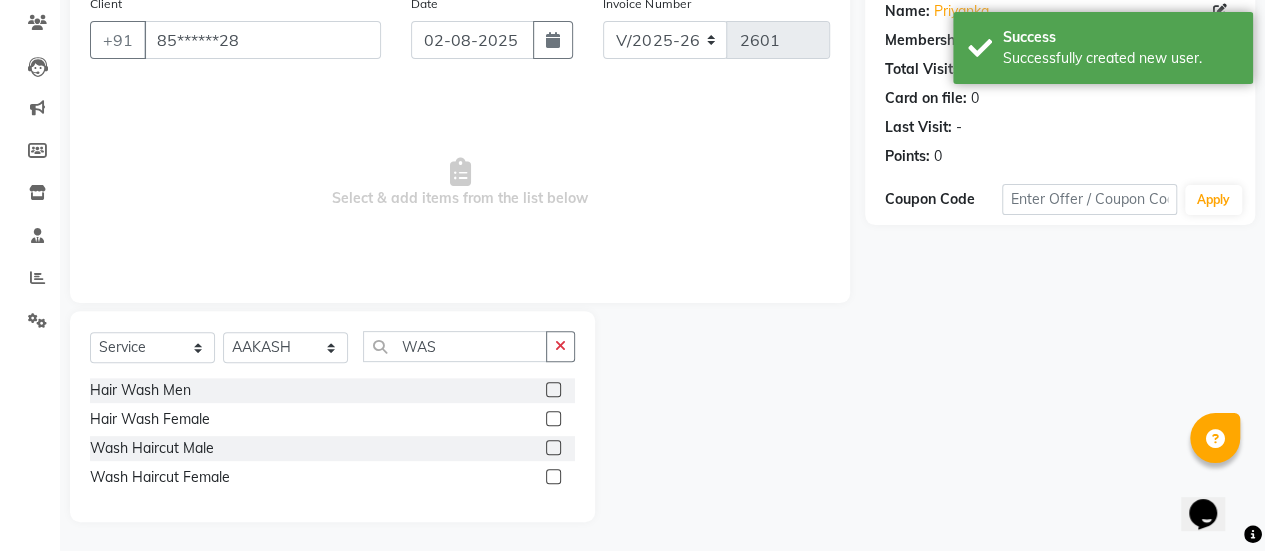 click 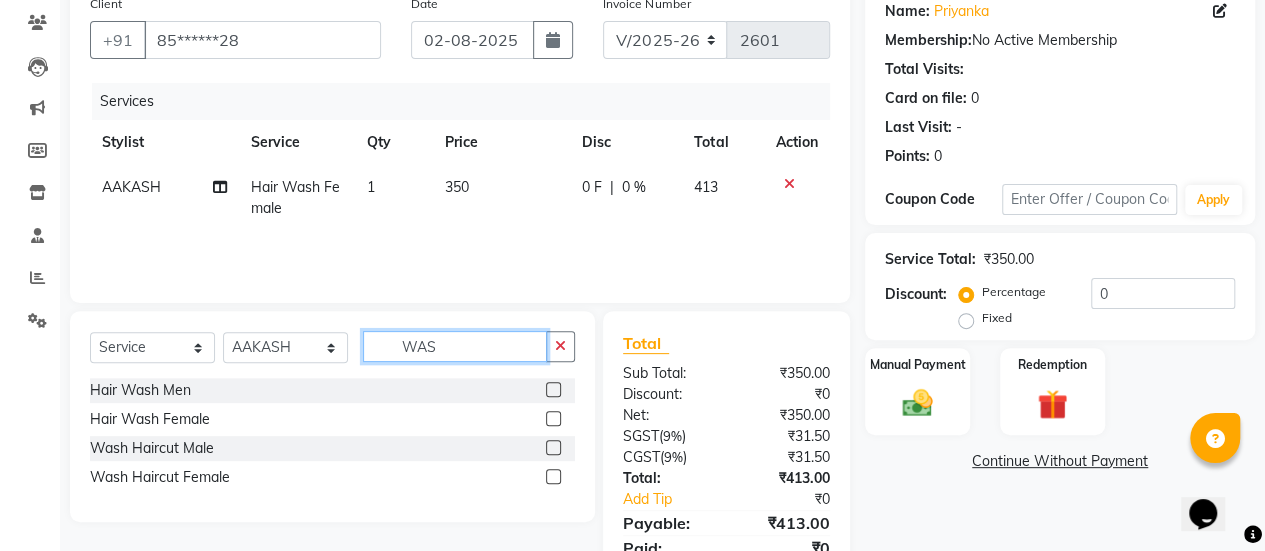 click on "WAS" 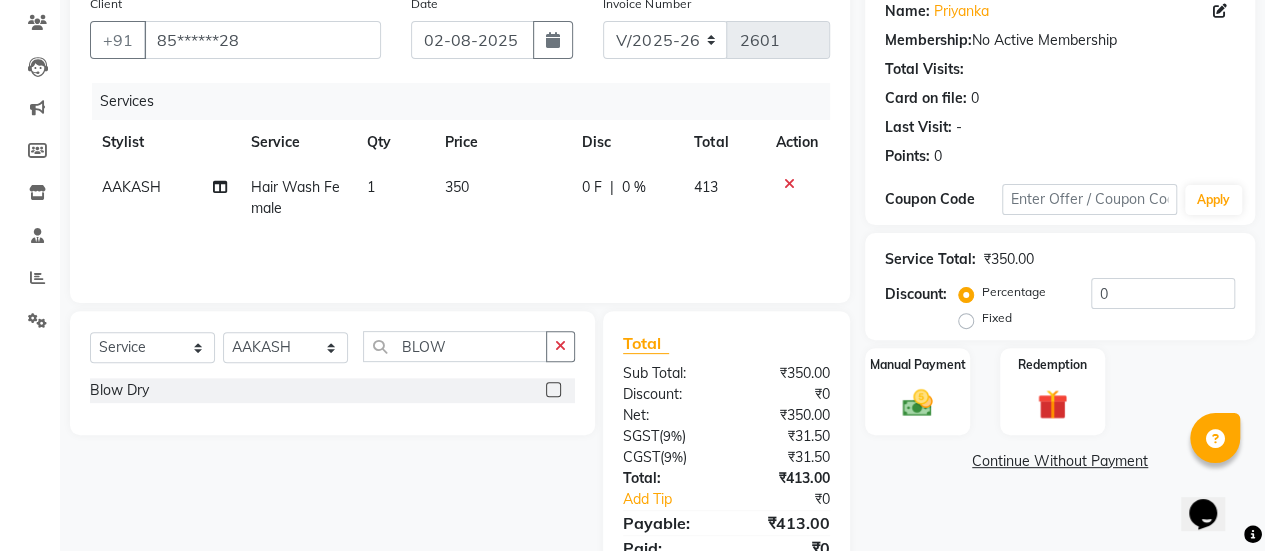 click 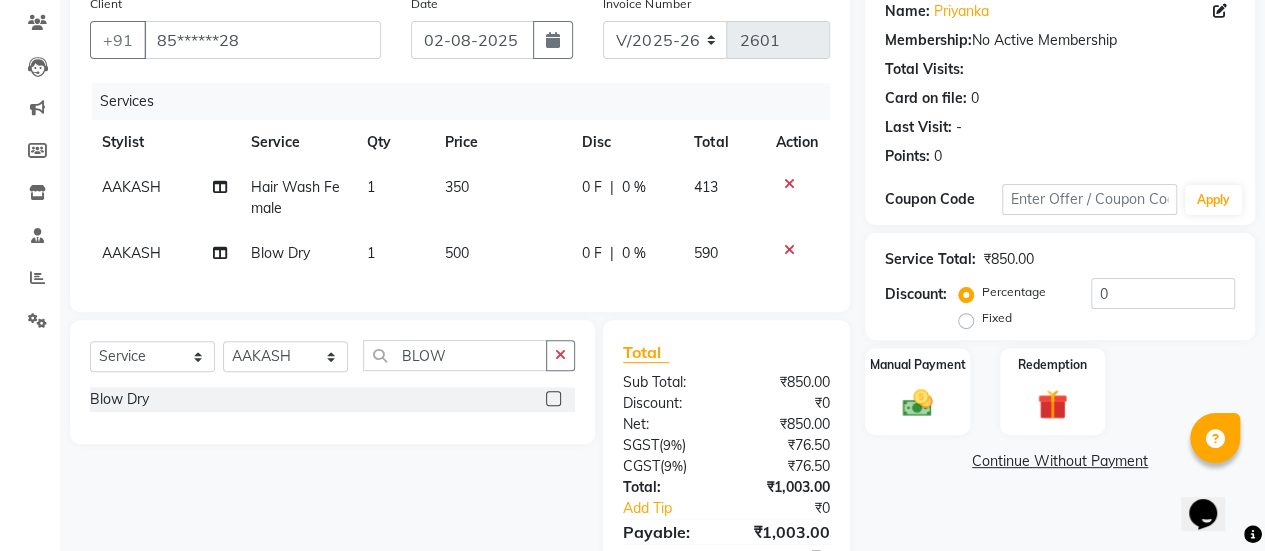 click on "350" 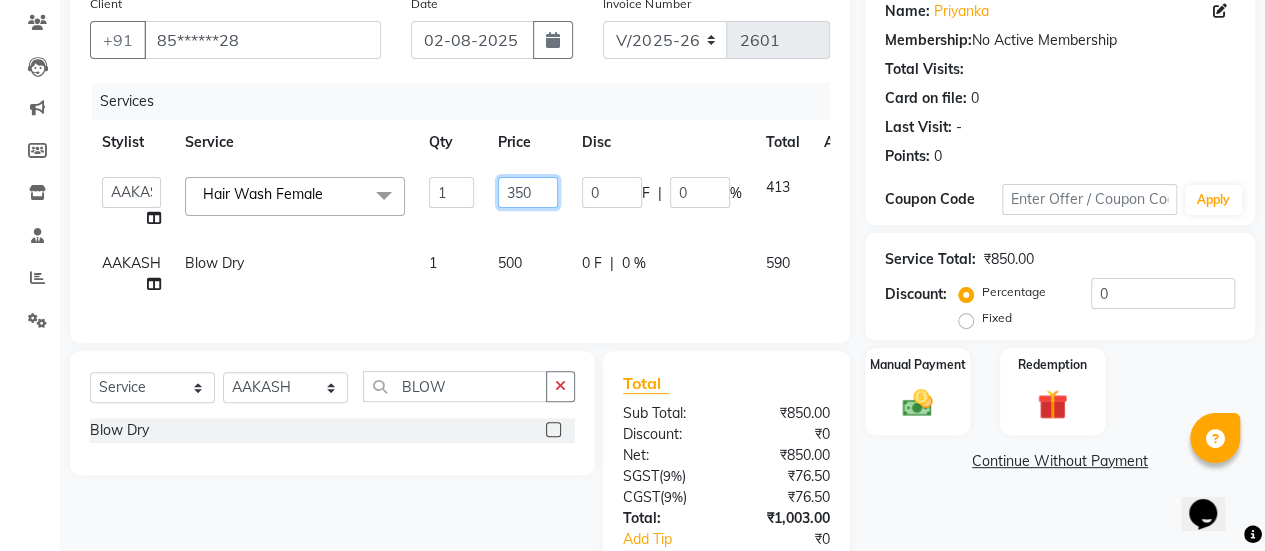 click on "350" 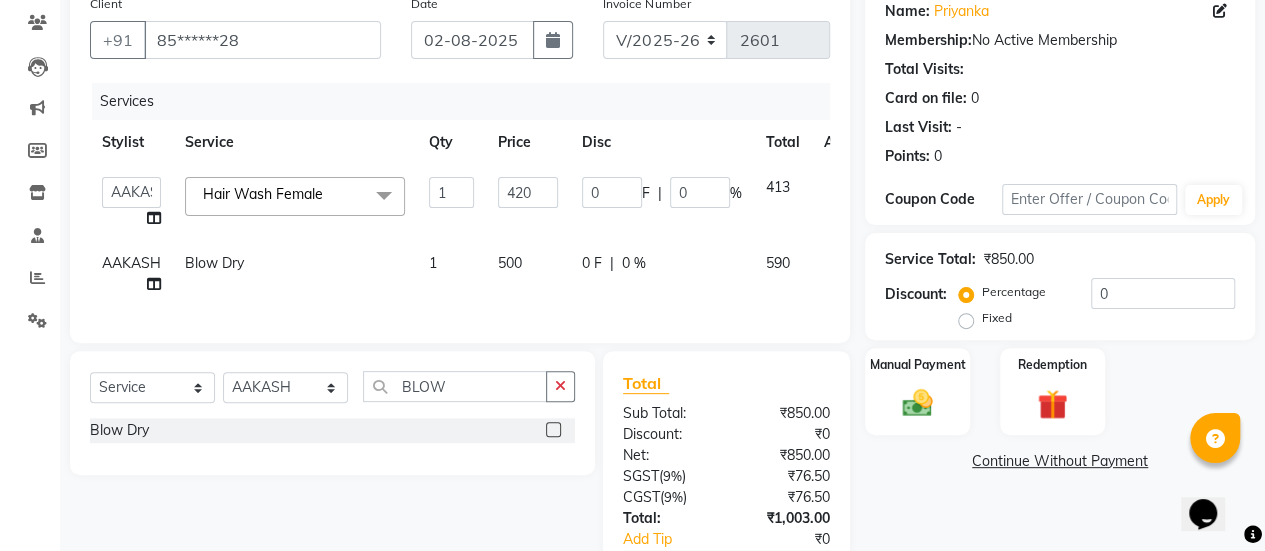 click on "500" 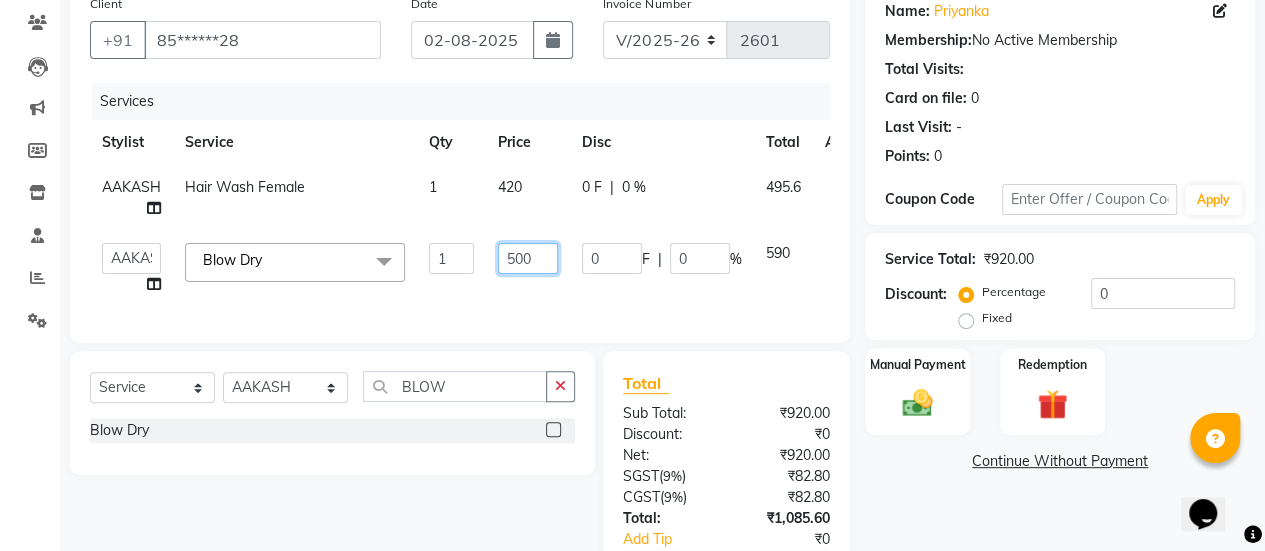 click on "500" 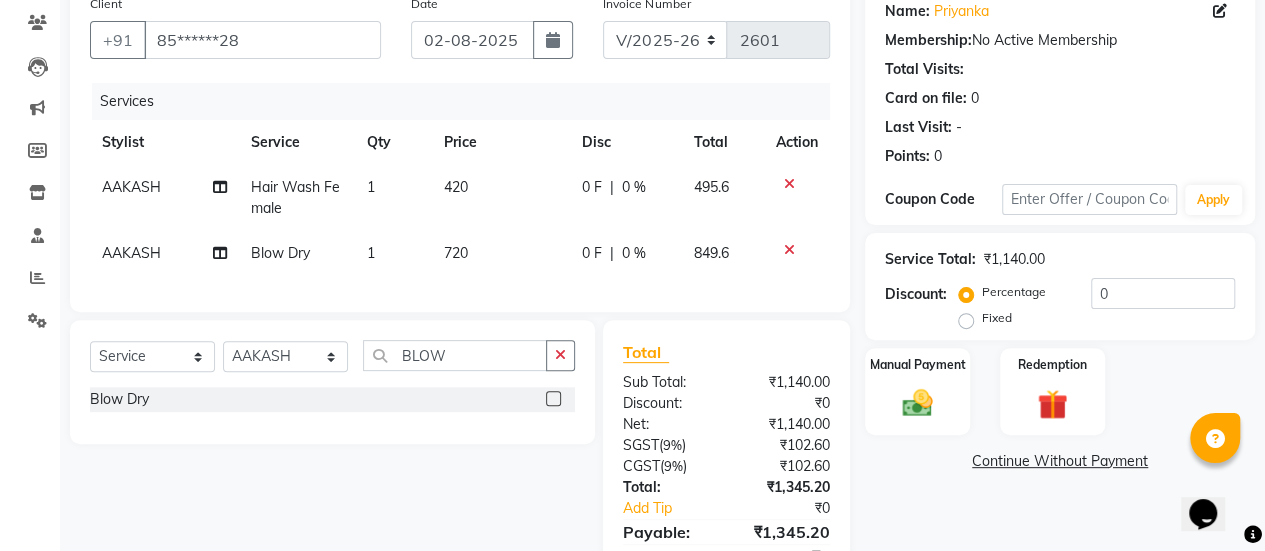 click on "Services Stylist Service Qty Price Disc Total Action AAKASH Hair Wash Female 1 420 0 F | 0 % 495.6 AAKASH Blow Dry 1 720 0 F | 0 % 849.6" 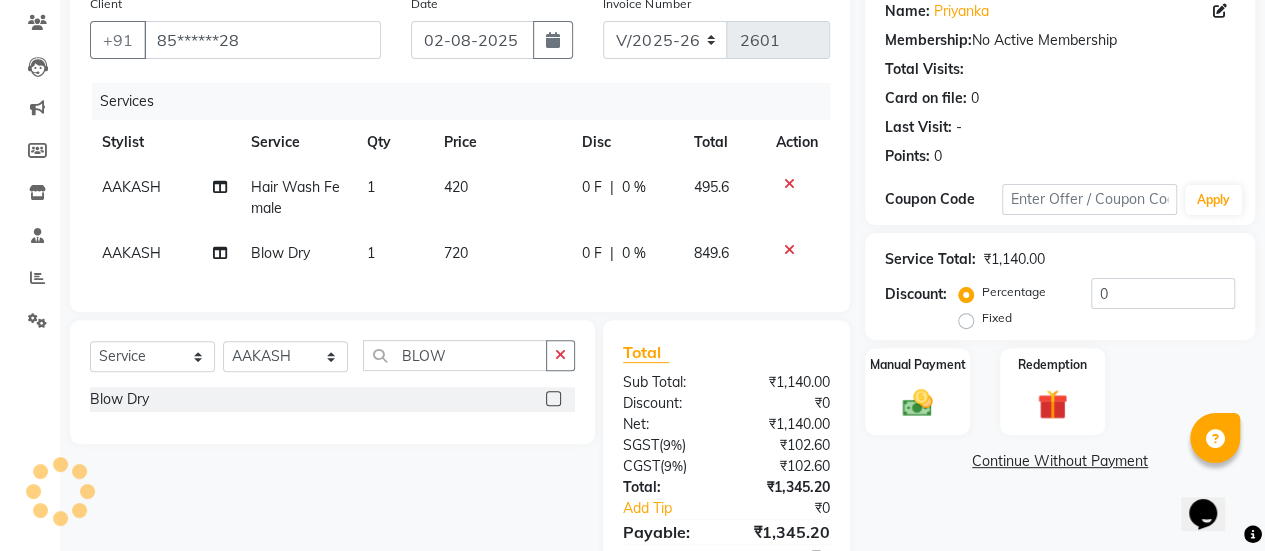 scroll, scrollTop: 272, scrollLeft: 0, axis: vertical 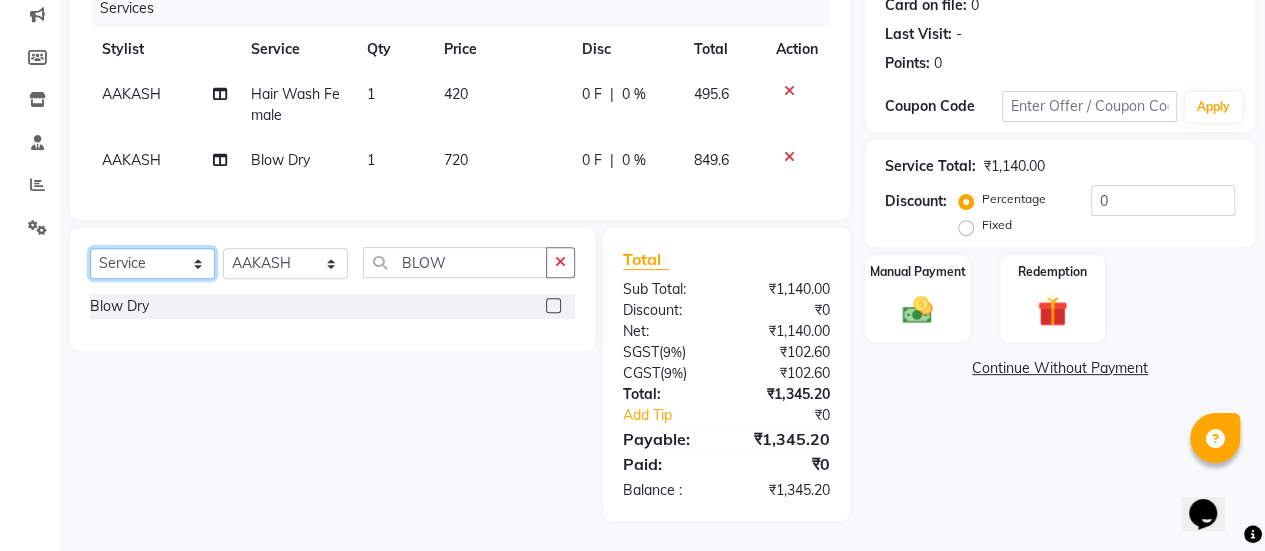 click on "Select  Service  Product  Membership  Package Voucher Prepaid Gift Card" 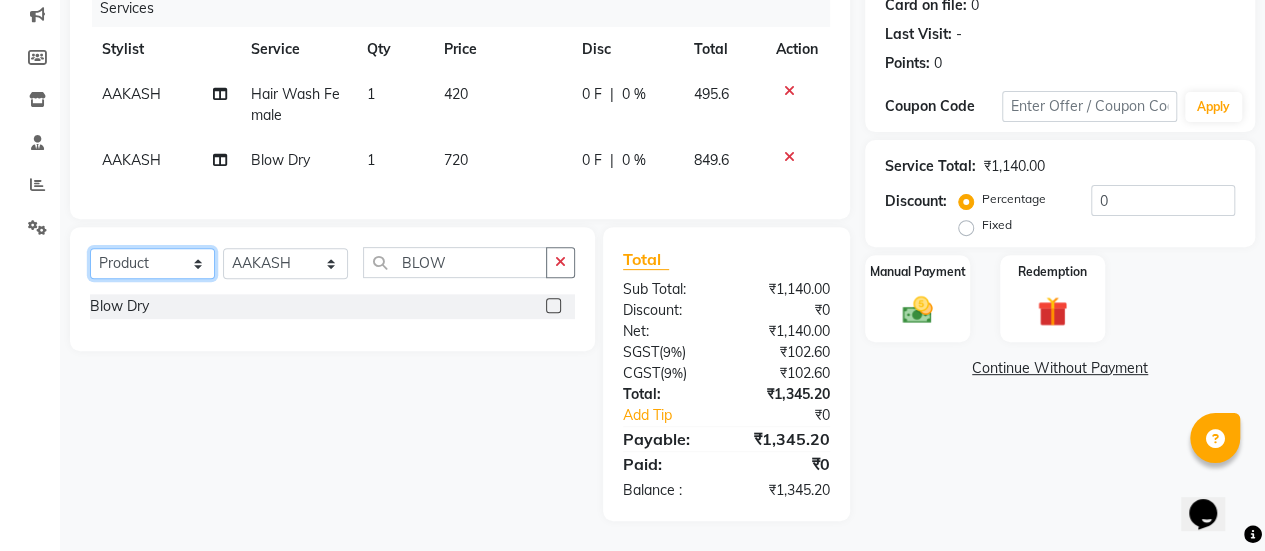 click on "Select  Service  Product  Membership  Package Voucher Prepaid Gift Card" 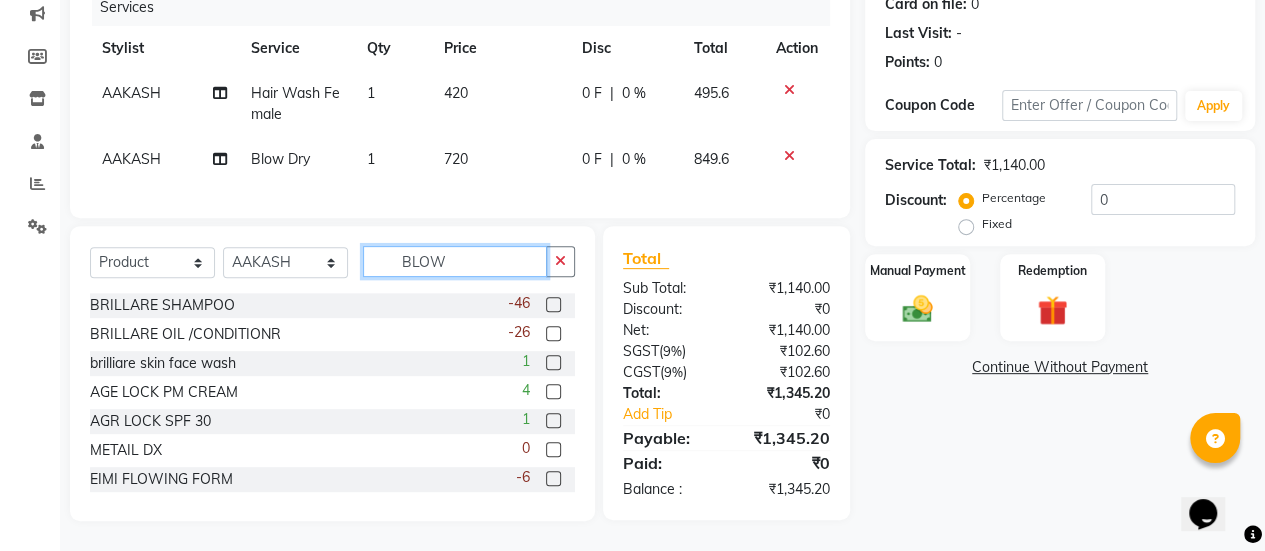 click on "BLOW" 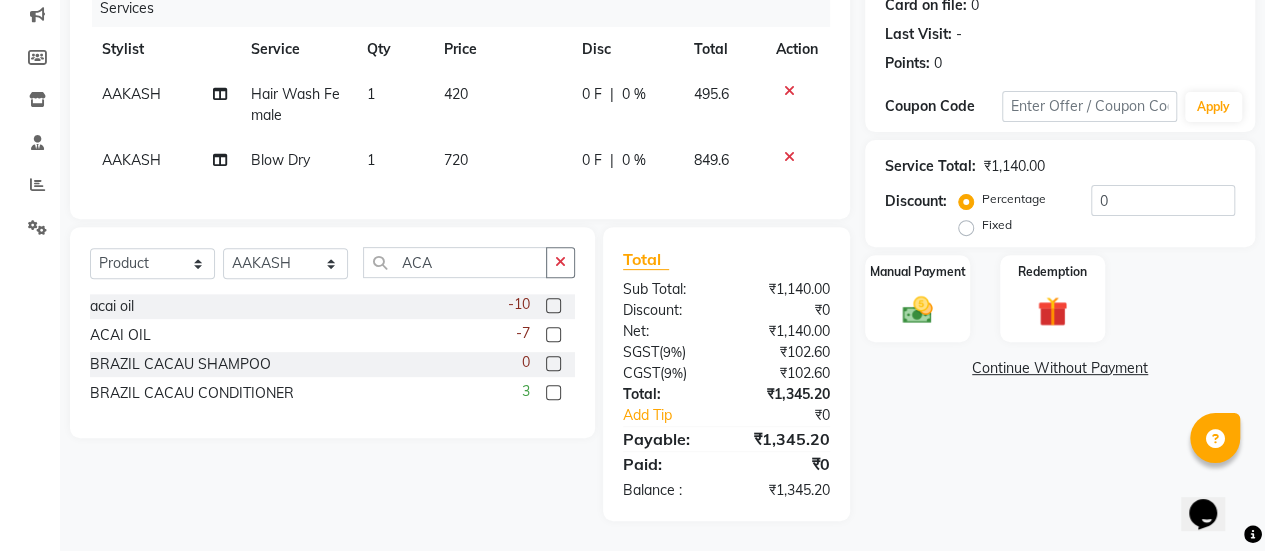 click 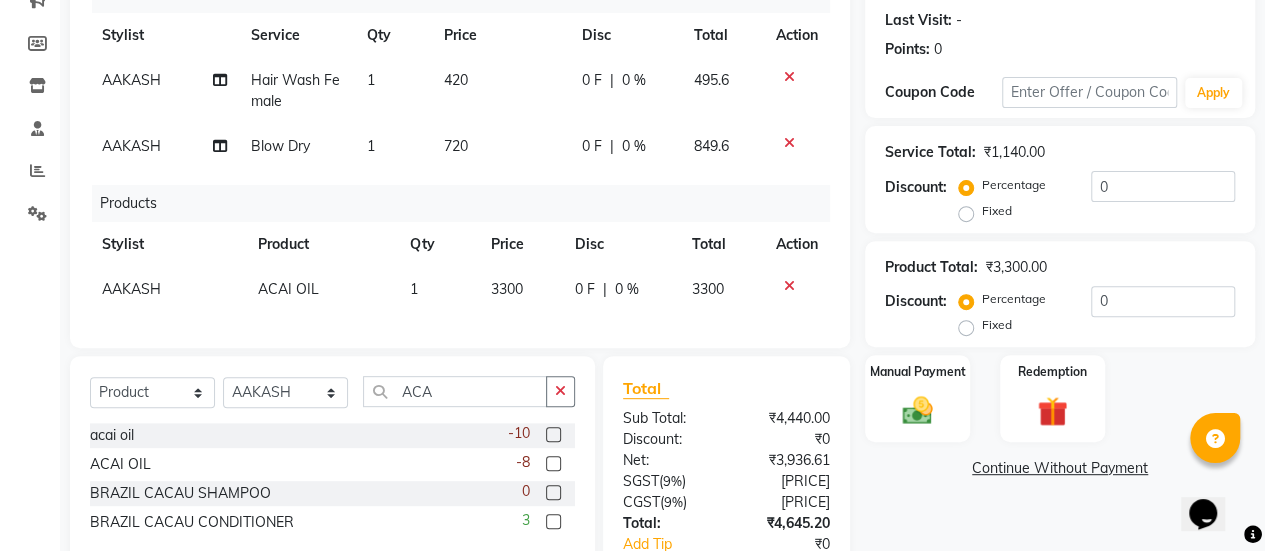 scroll, scrollTop: 414, scrollLeft: 0, axis: vertical 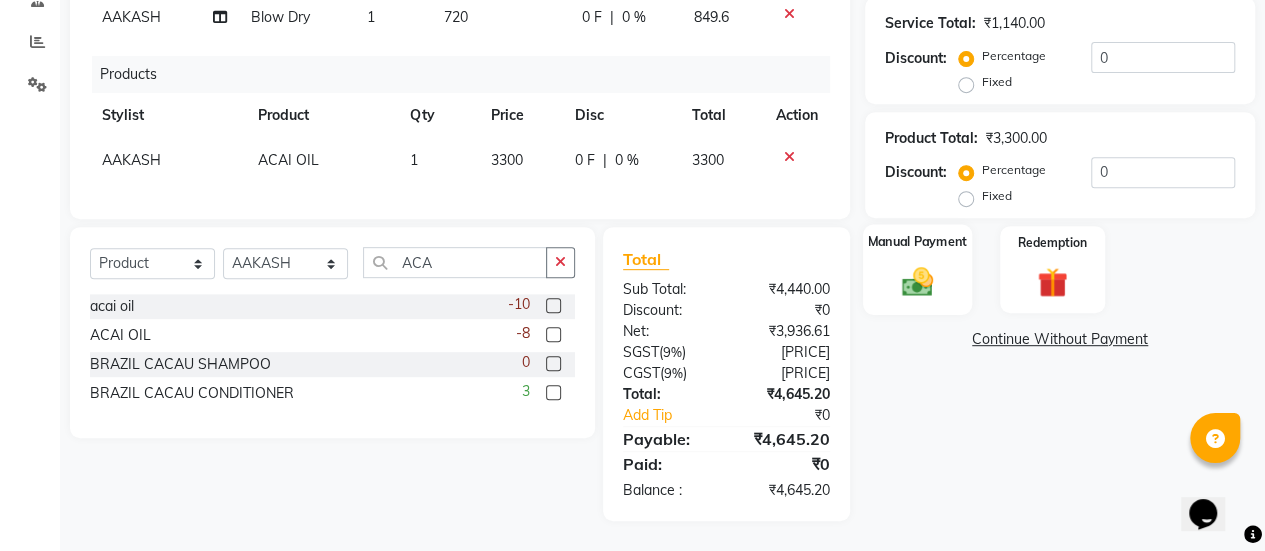 click on "Manual Payment" 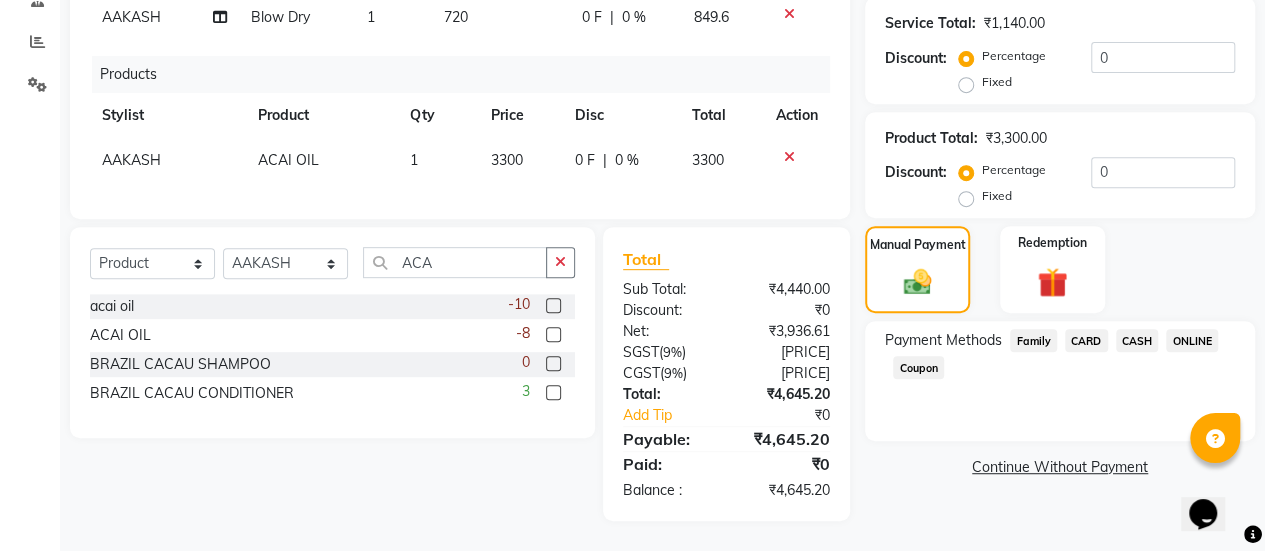 click on "ONLINE" 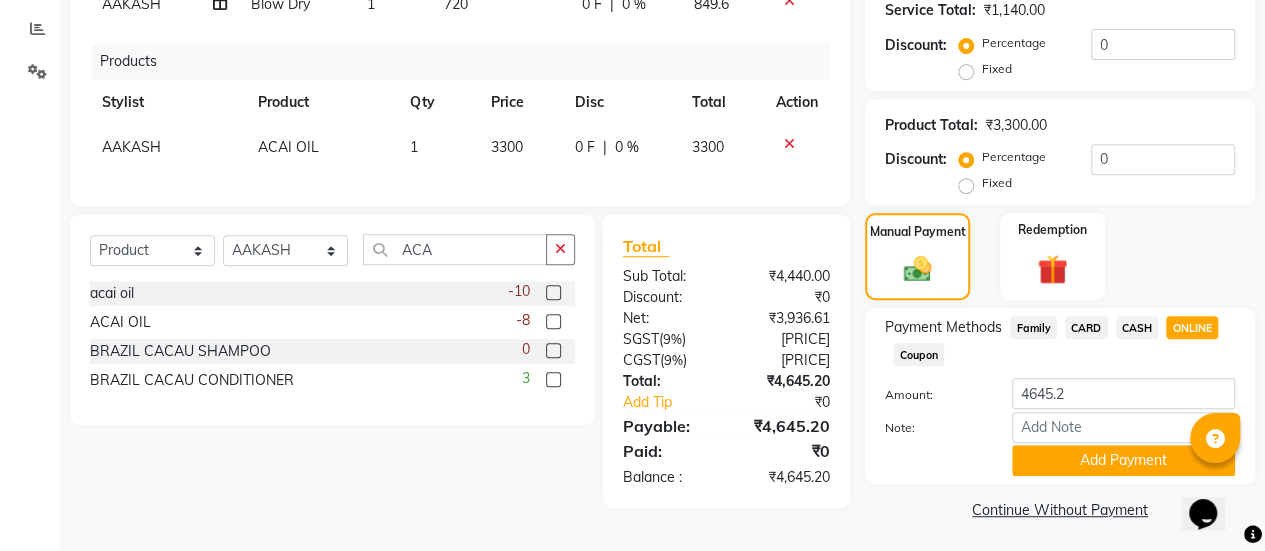 scroll, scrollTop: 418, scrollLeft: 0, axis: vertical 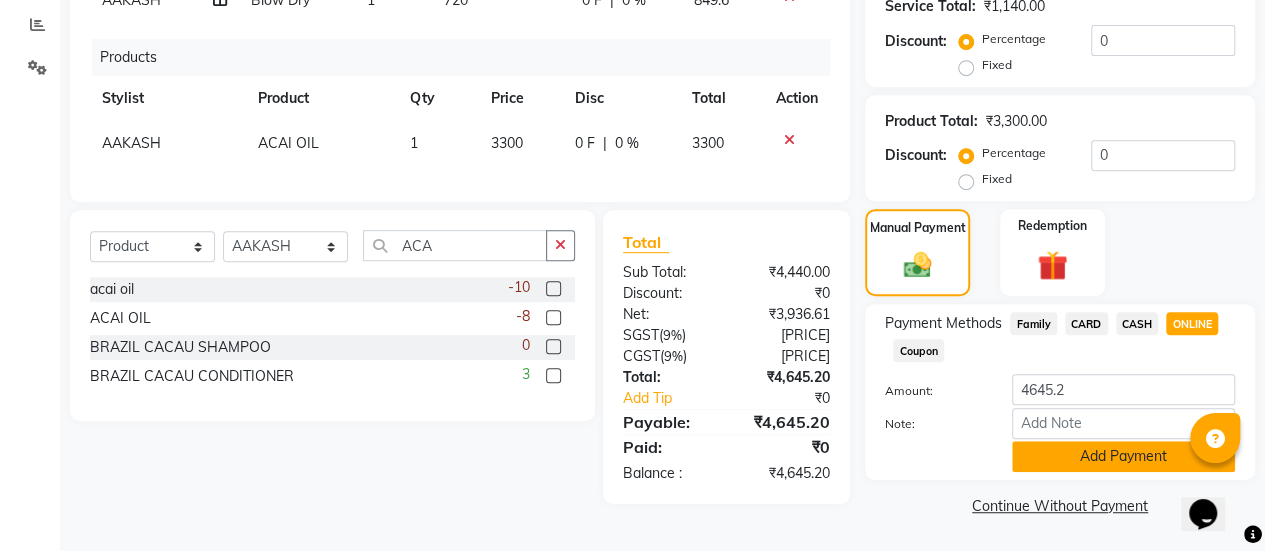 click on "Add Payment" 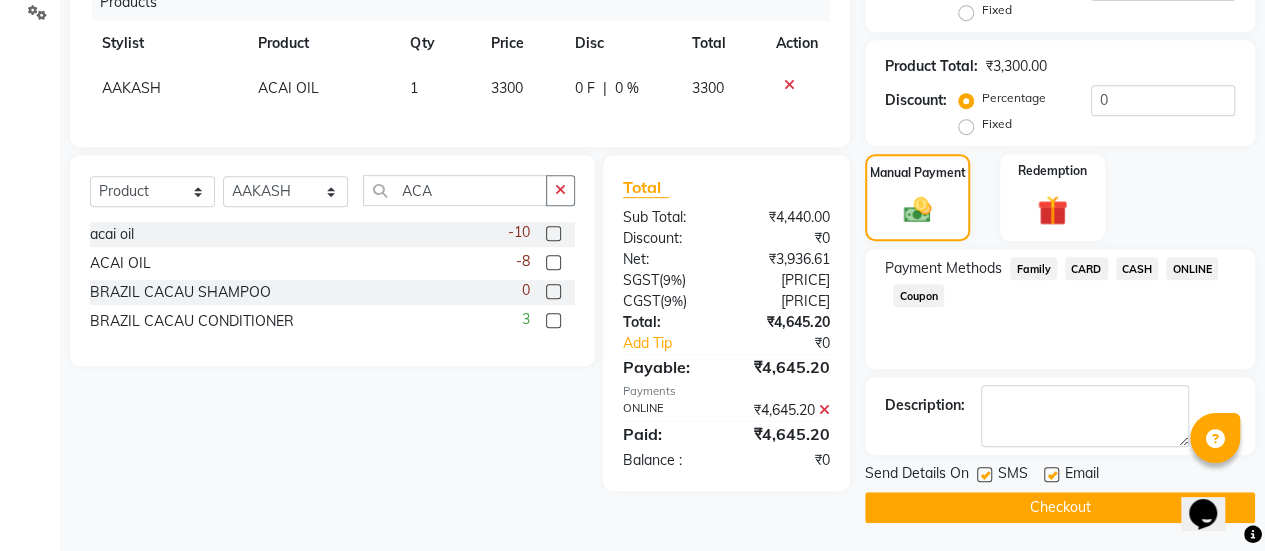 click 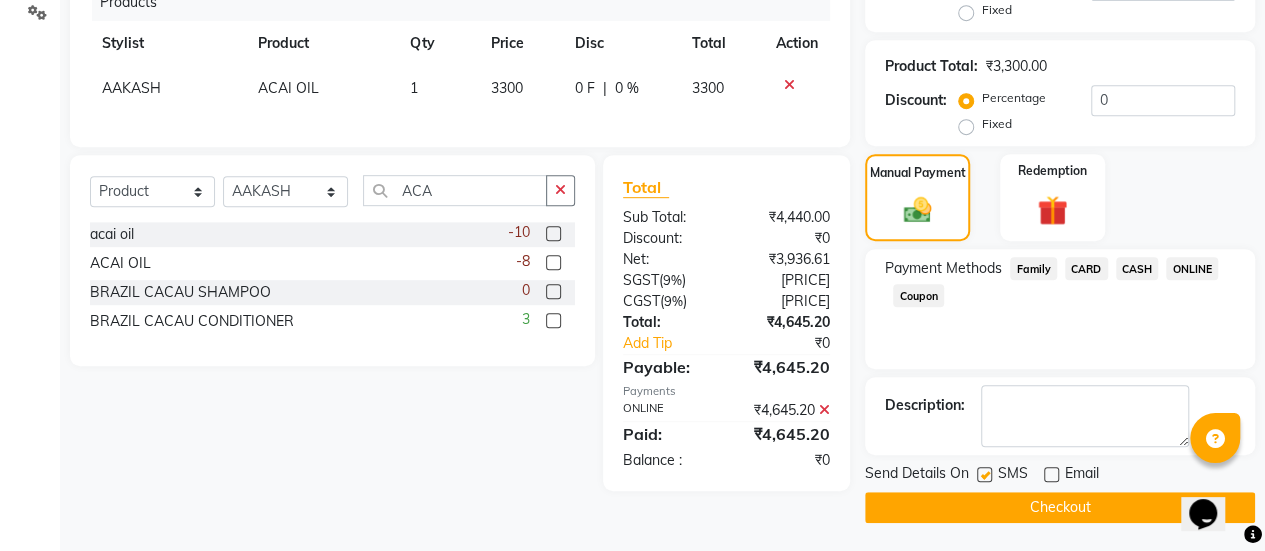 click on "Checkout" 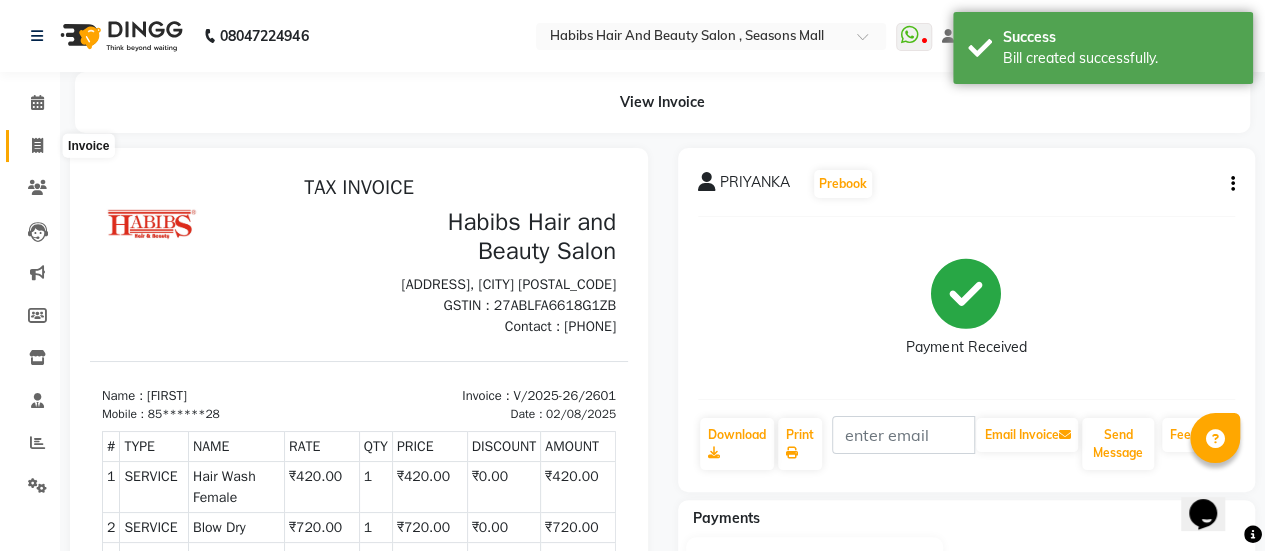 scroll, scrollTop: 0, scrollLeft: 0, axis: both 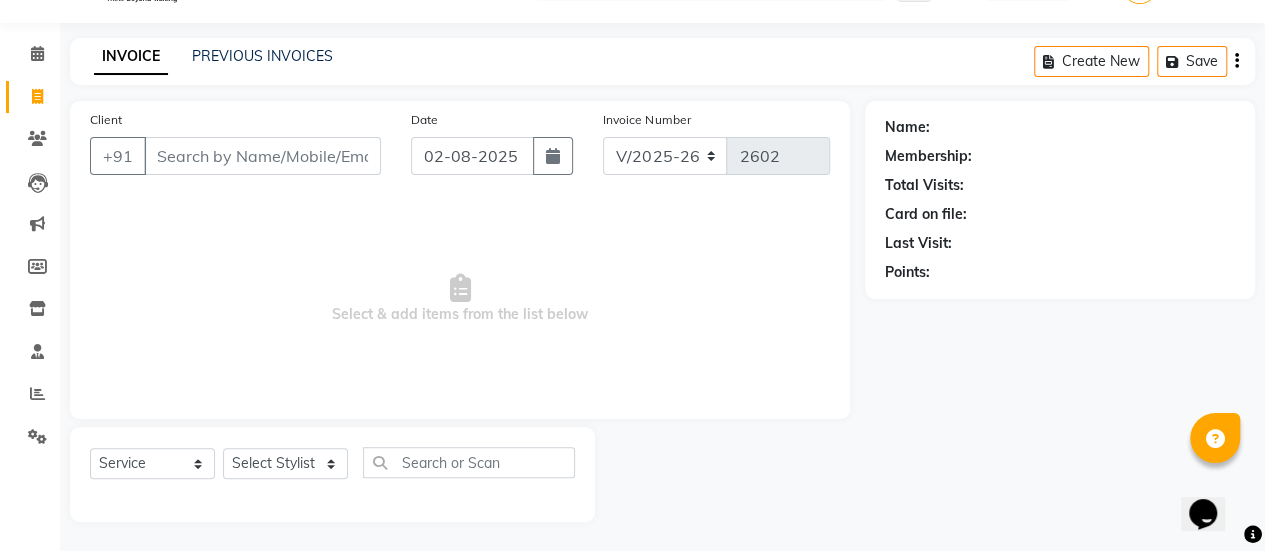 click on "Client" at bounding box center (262, 156) 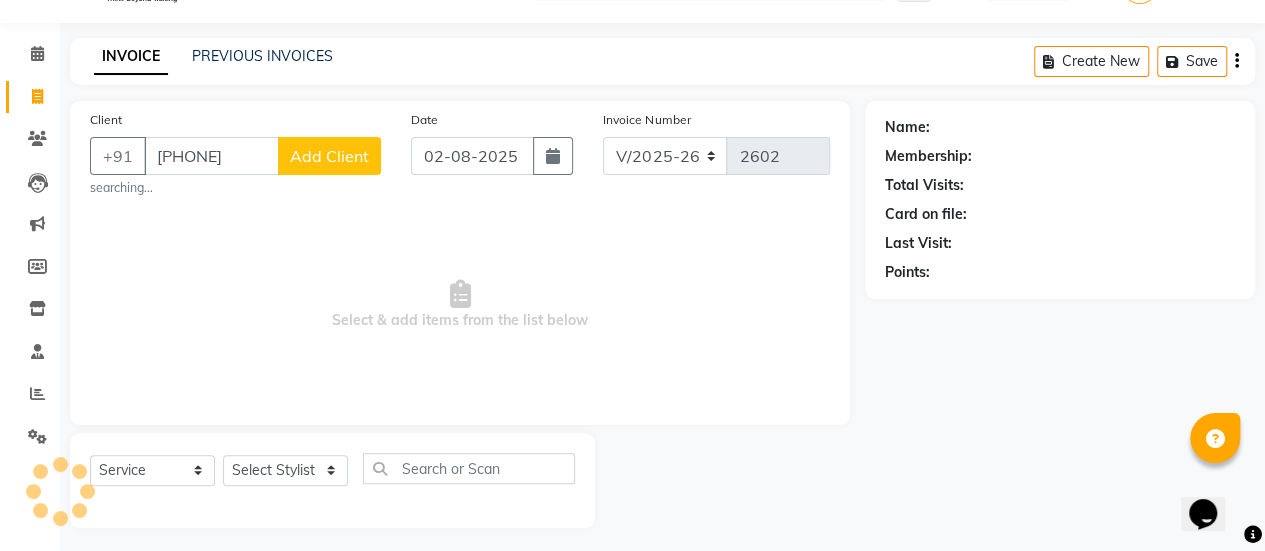 click on "Add Client" 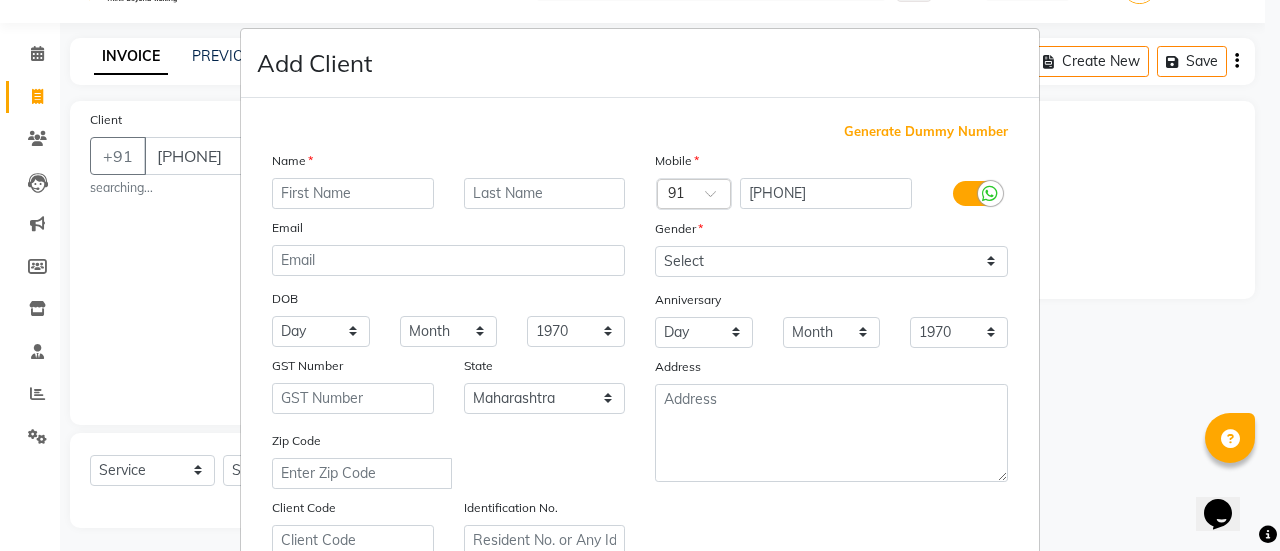 click at bounding box center [353, 193] 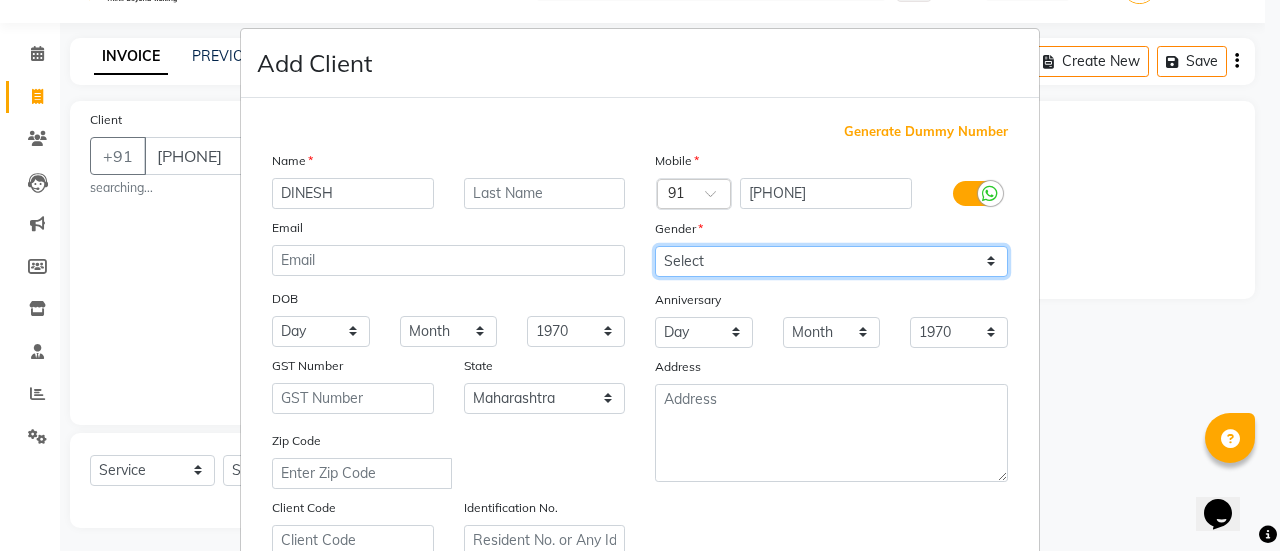 click on "Select Male Female Other Prefer Not To Say" at bounding box center (831, 261) 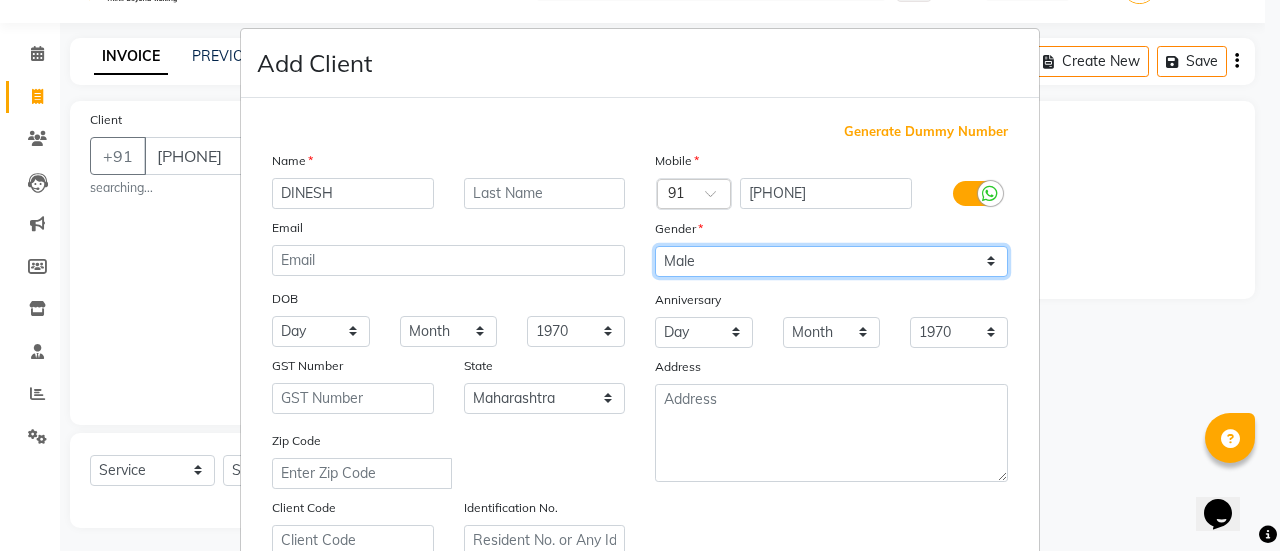 click on "Select Male Female Other Prefer Not To Say" at bounding box center [831, 261] 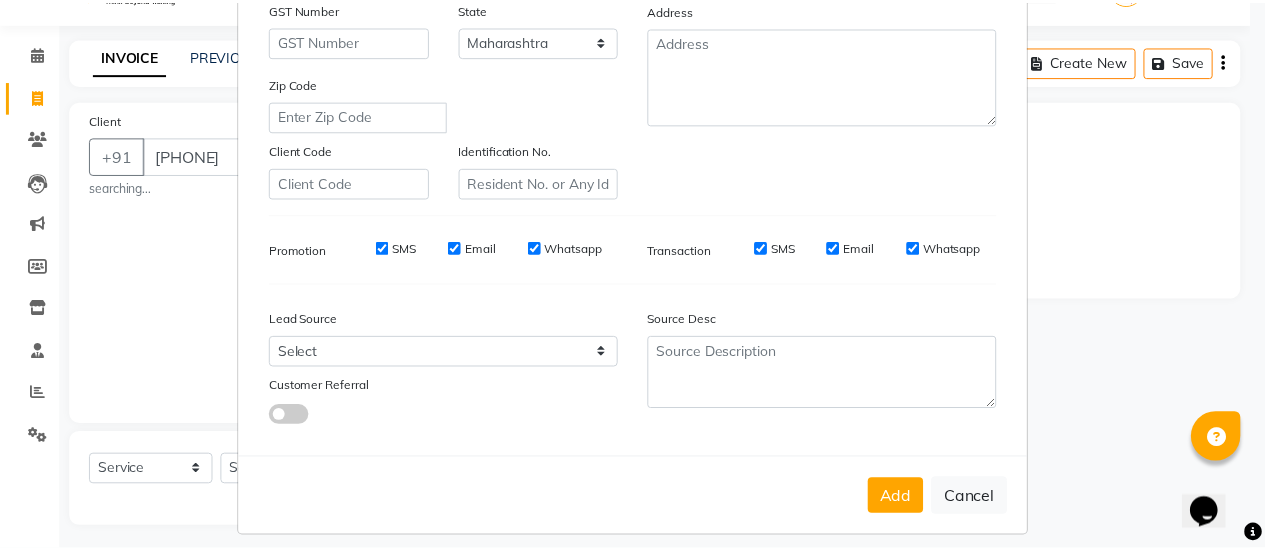 scroll, scrollTop: 368, scrollLeft: 0, axis: vertical 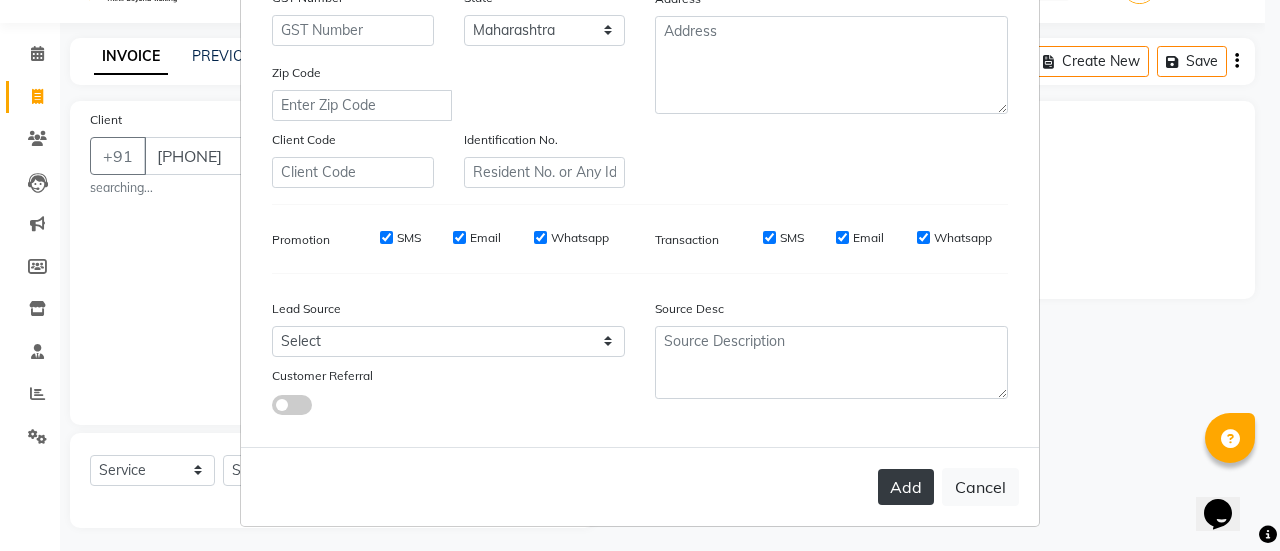 click on "Add" at bounding box center (906, 487) 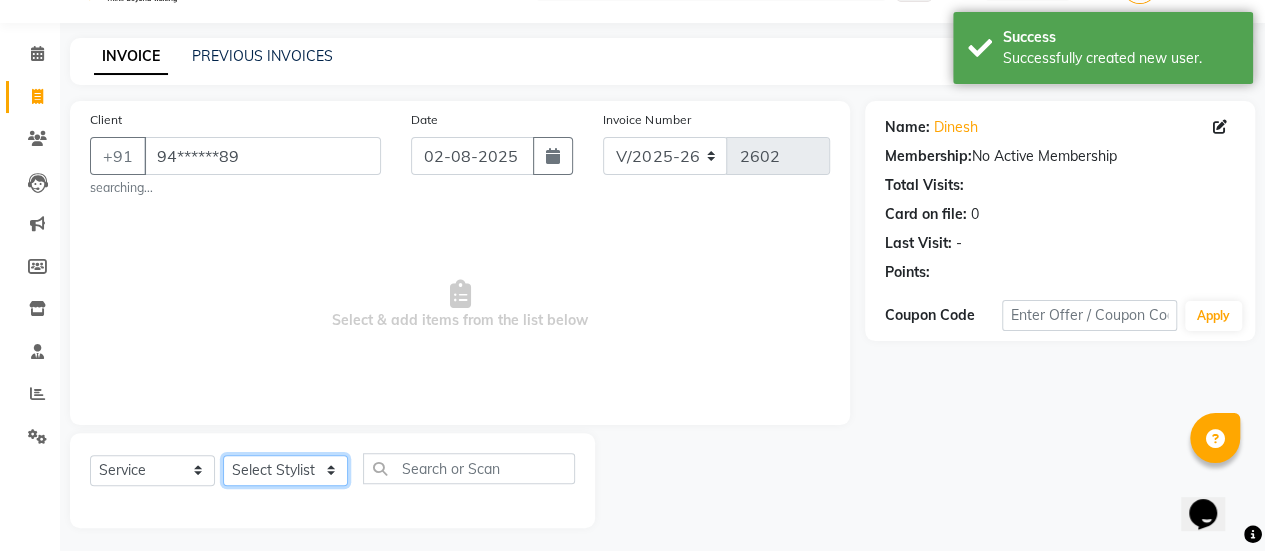 click on "Select Stylist AAKASH Chaitanya Divya KALANY Manager Mohini MUSARIK Parvez Shaikh PINKEY PRADEEP SHARMA Rushi pandit Salman Shakeel Shraddha Vaibhavi Vijay khade xyz" 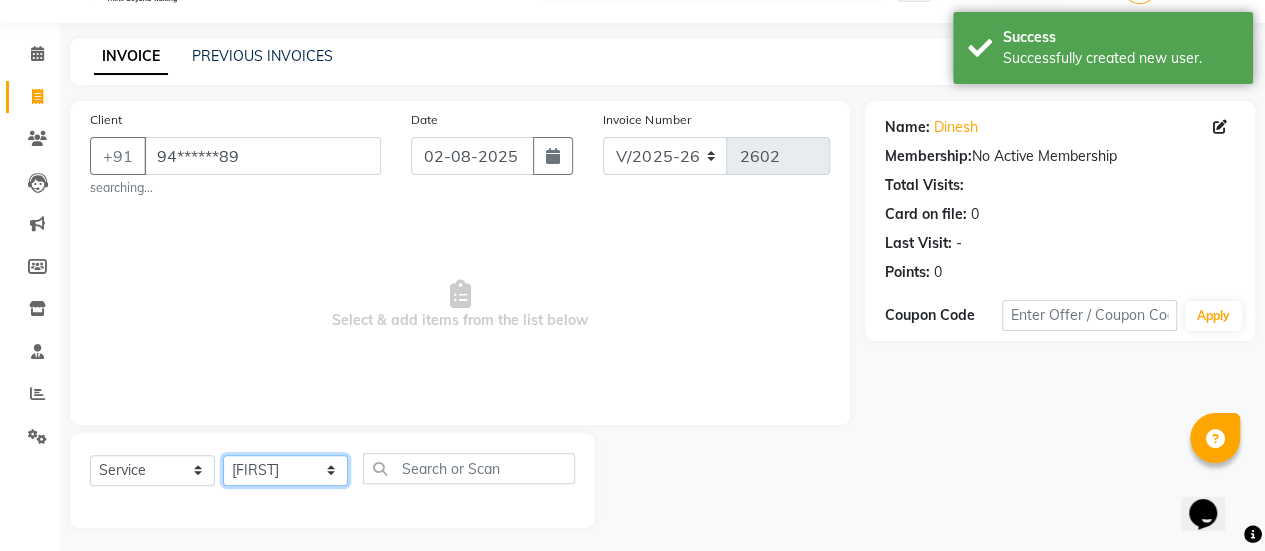 click on "Select Stylist AAKASH Chaitanya Divya KALANY Manager Mohini MUSARIK Parvez Shaikh PINKEY PRADEEP SHARMA Rushi pandit Salman Shakeel Shraddha Vaibhavi Vijay khade xyz" 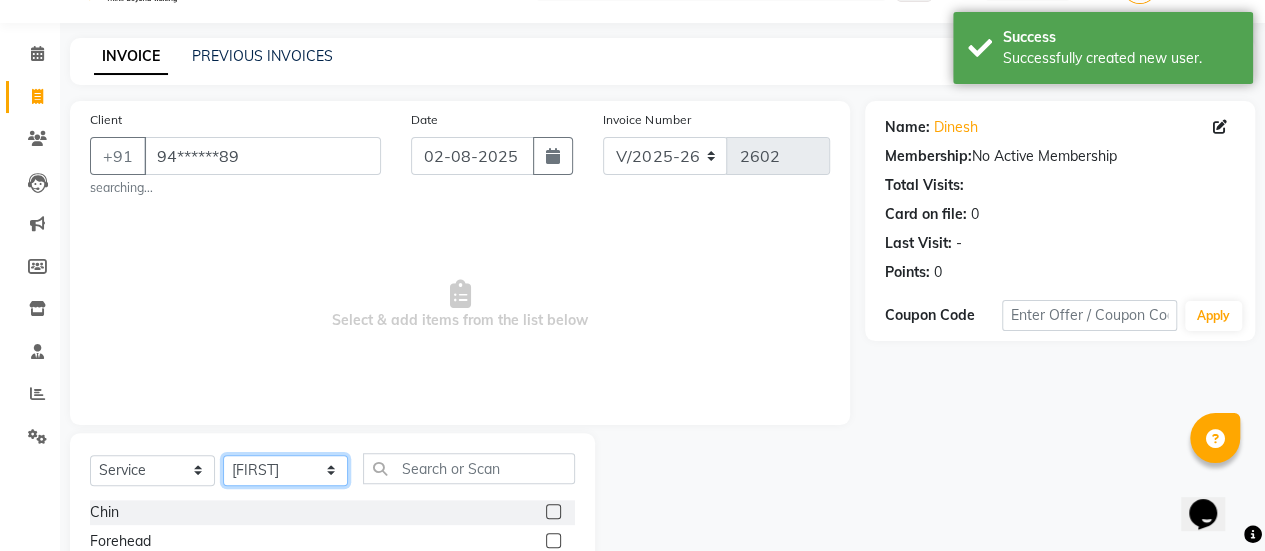 scroll, scrollTop: 255, scrollLeft: 0, axis: vertical 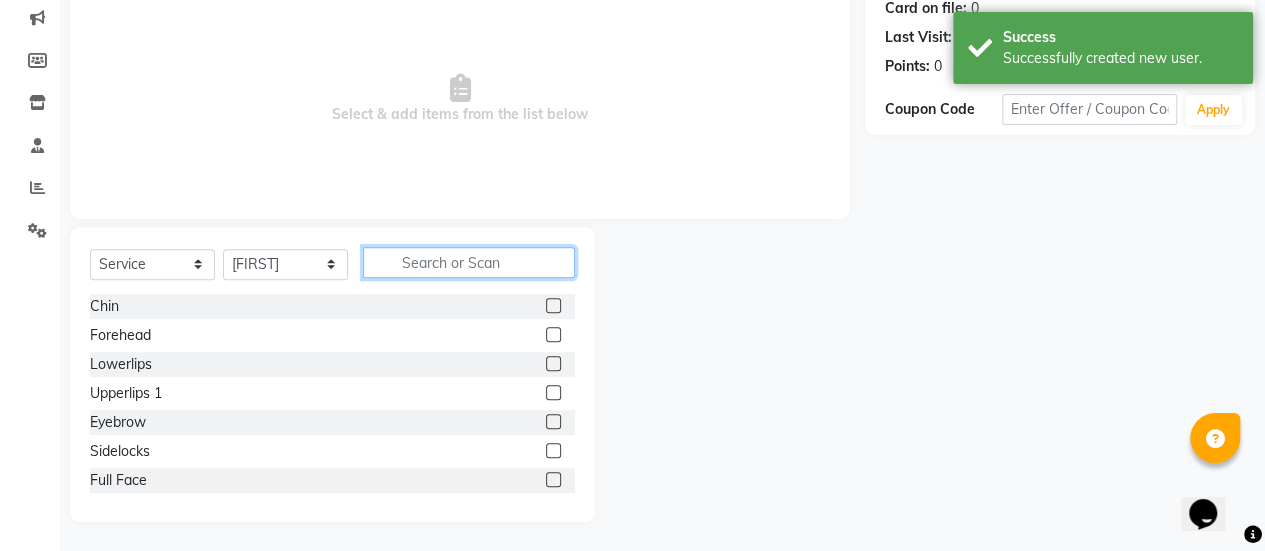 click 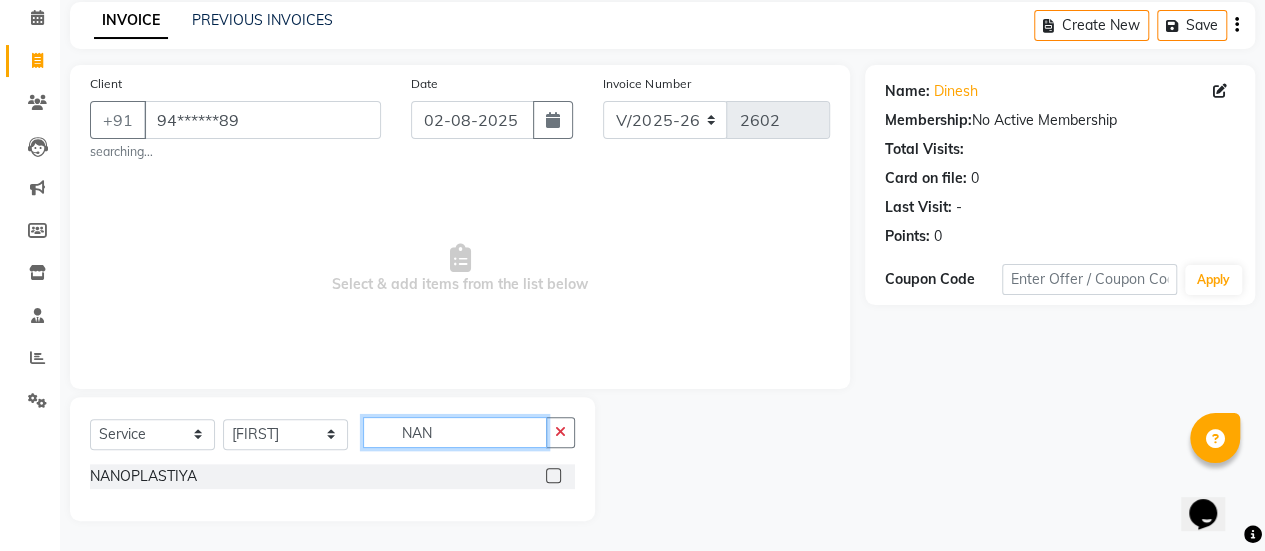 scroll, scrollTop: 84, scrollLeft: 0, axis: vertical 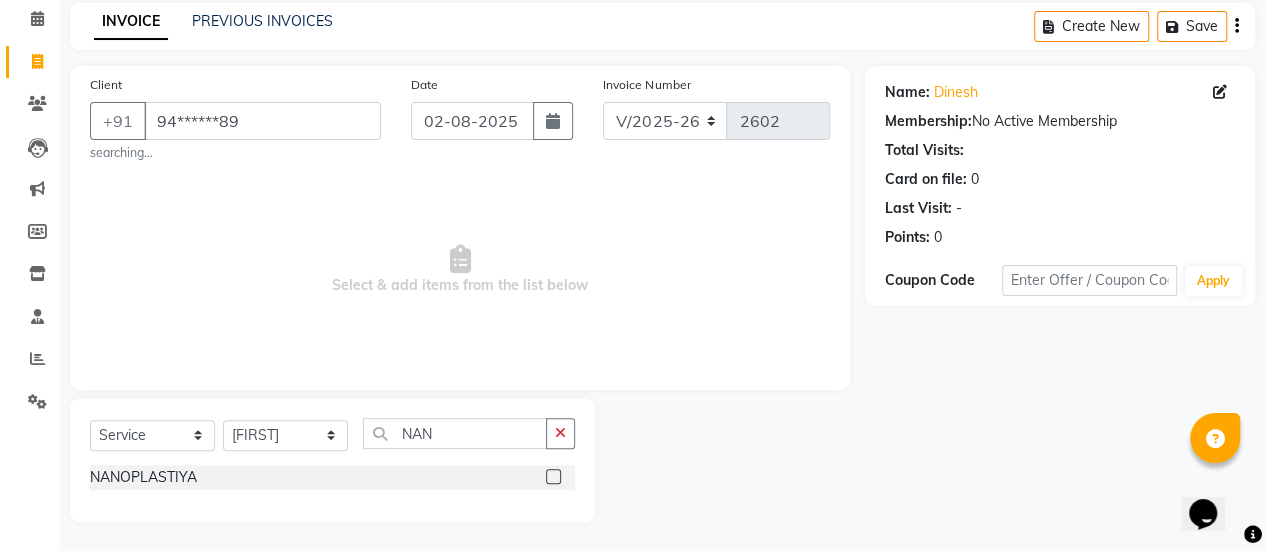 click 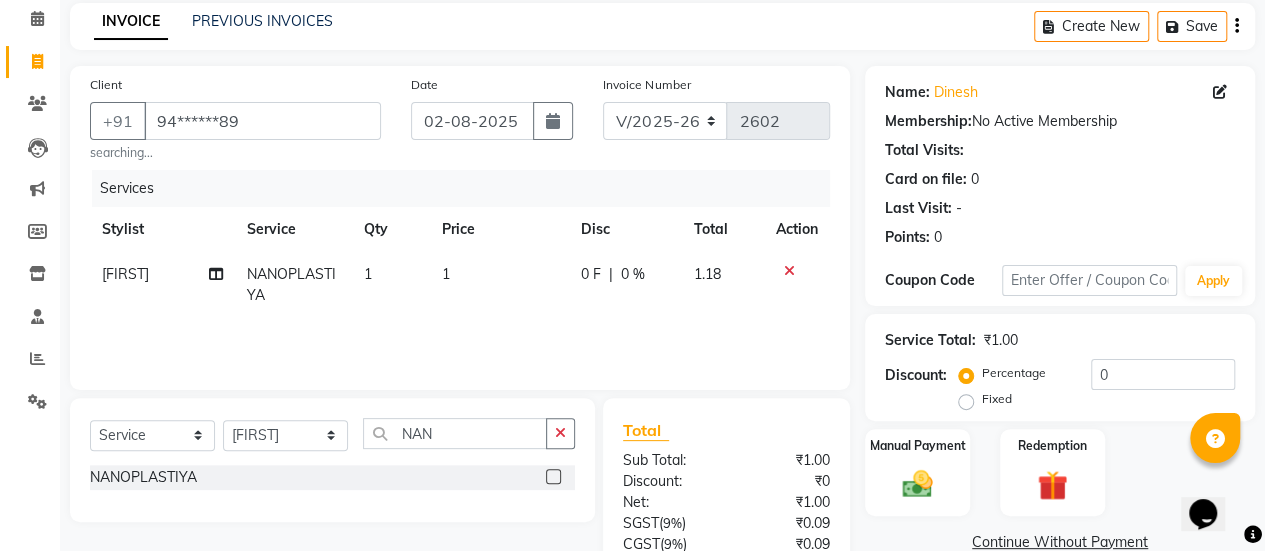 click on "1" 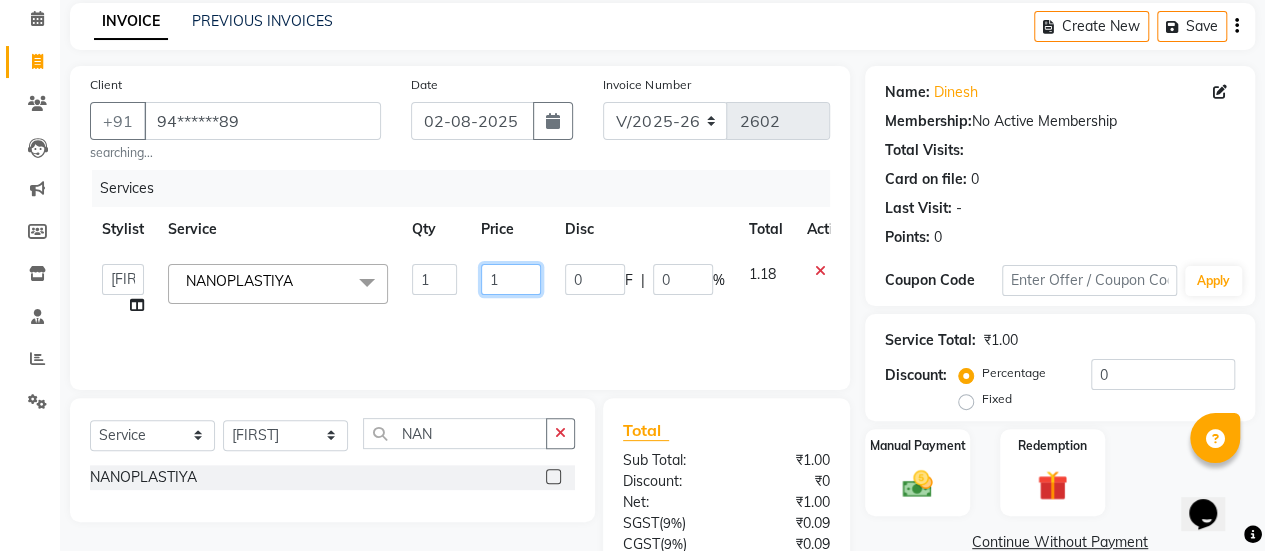 click on "1" 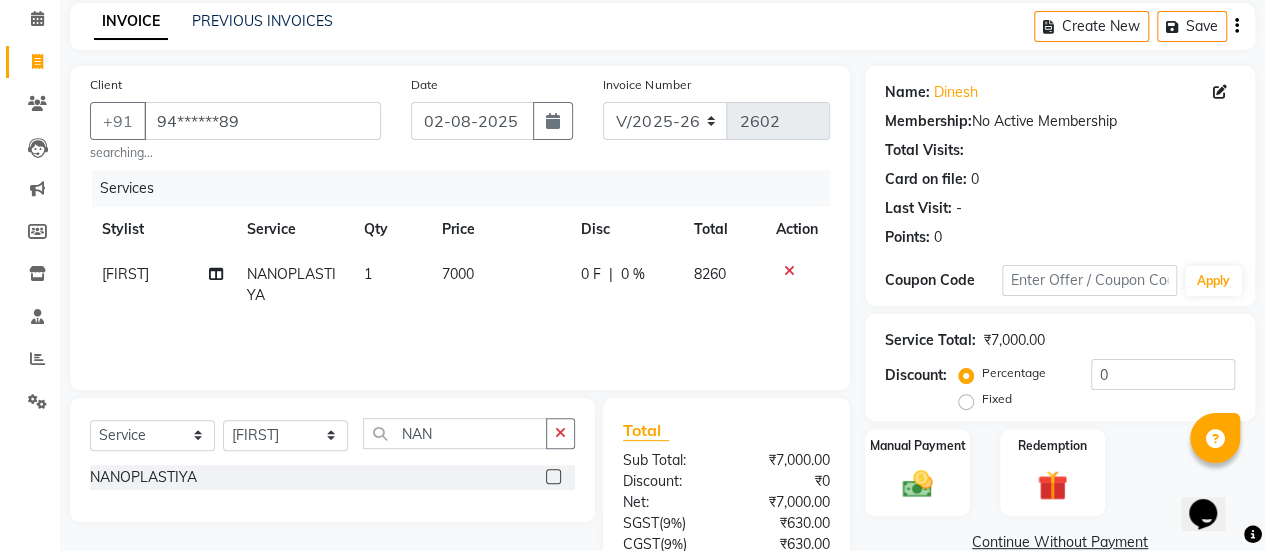 click on "Services Stylist Service Qty Price Disc Total Action Shakeel NANOPLASTIYA 1 7000 0 F | 0 % 8260" 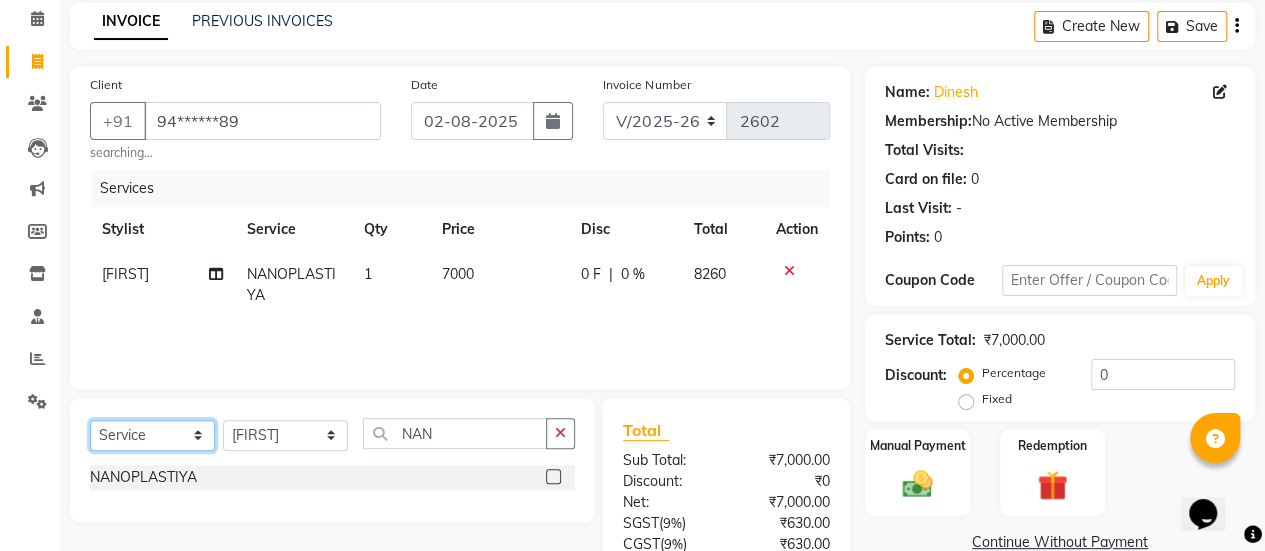 click on "Select  Service  Product  Membership  Package Voucher Prepaid Gift Card" 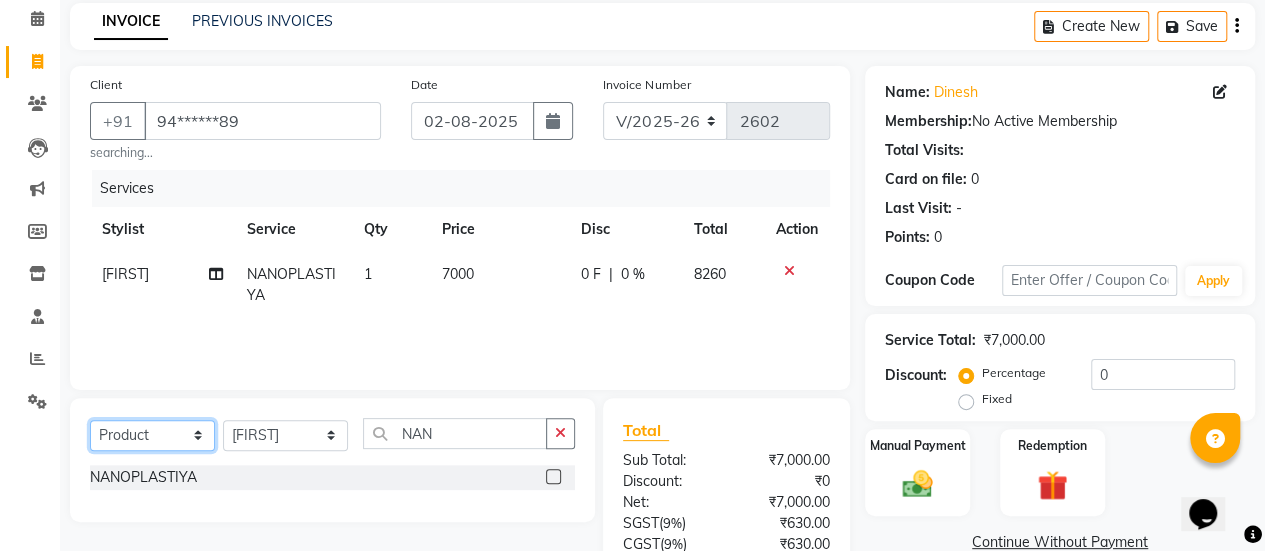 click on "Select  Service  Product  Membership  Package Voucher Prepaid Gift Card" 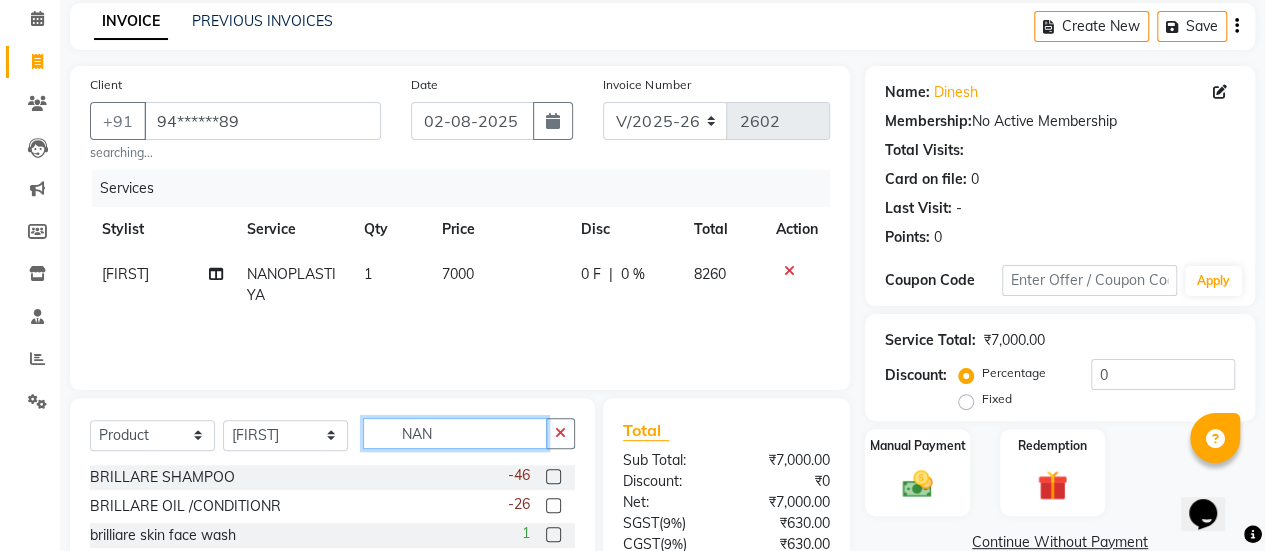 click on "NAN" 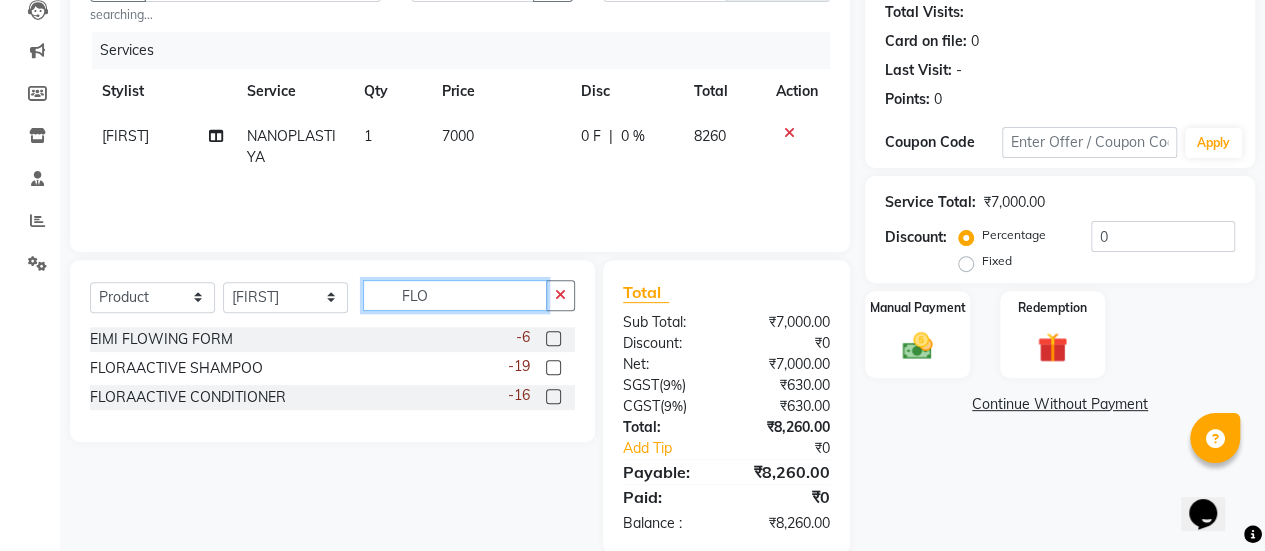 scroll, scrollTop: 236, scrollLeft: 0, axis: vertical 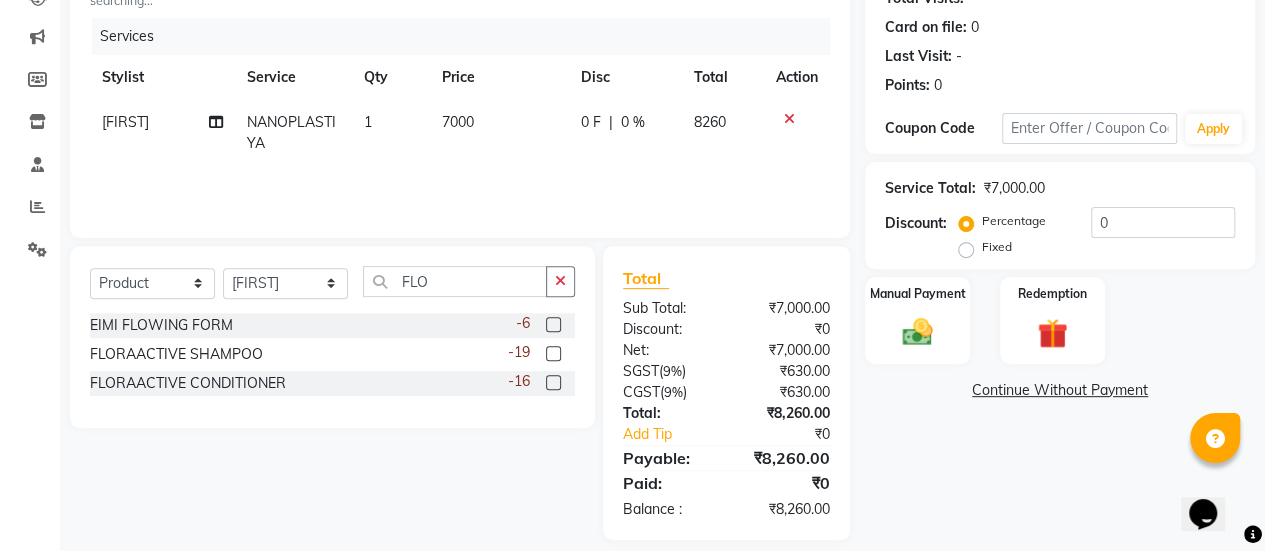 click 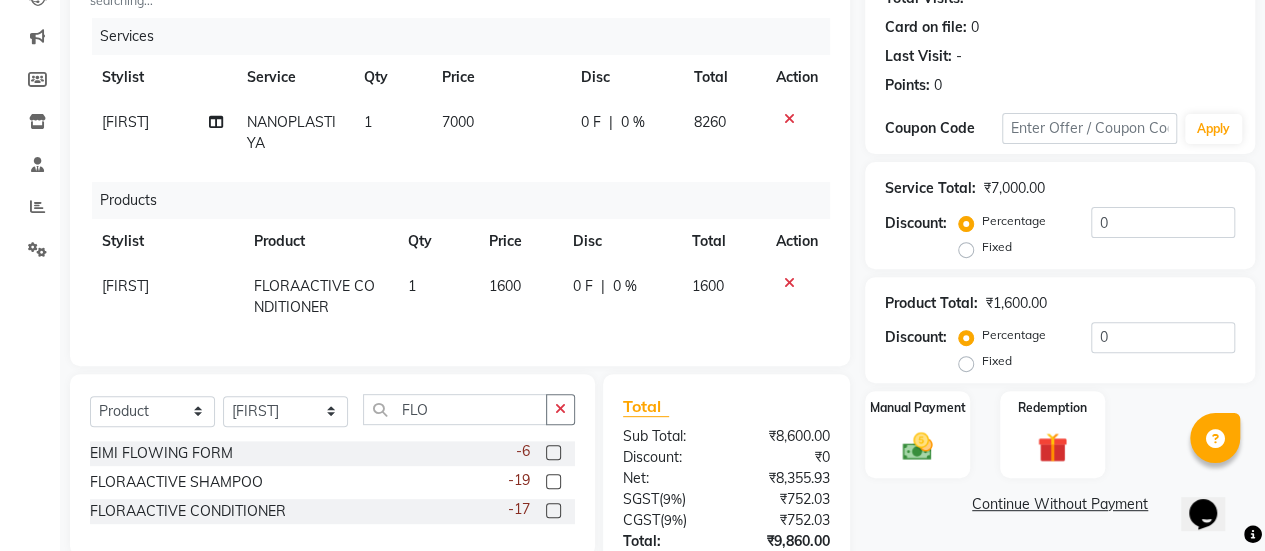 click 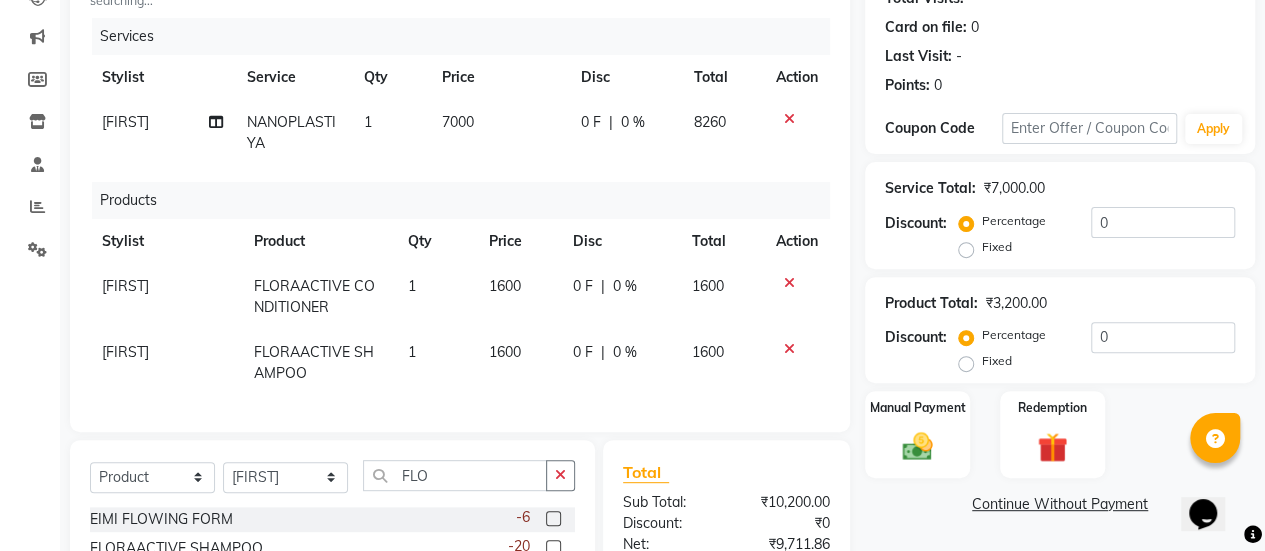 click on "1600" 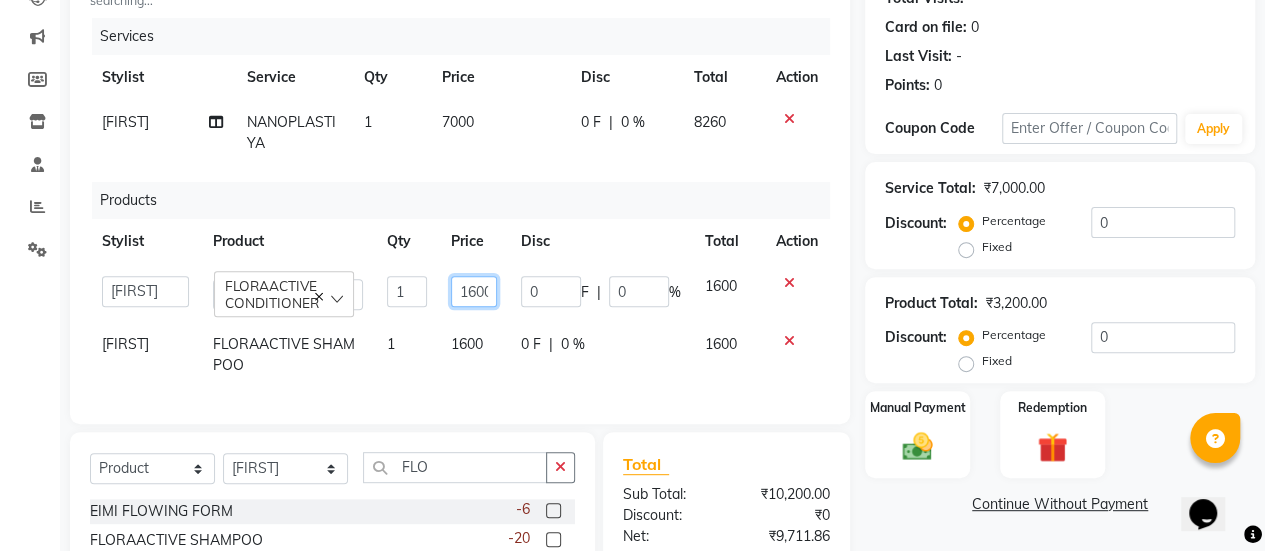 click on "1600" 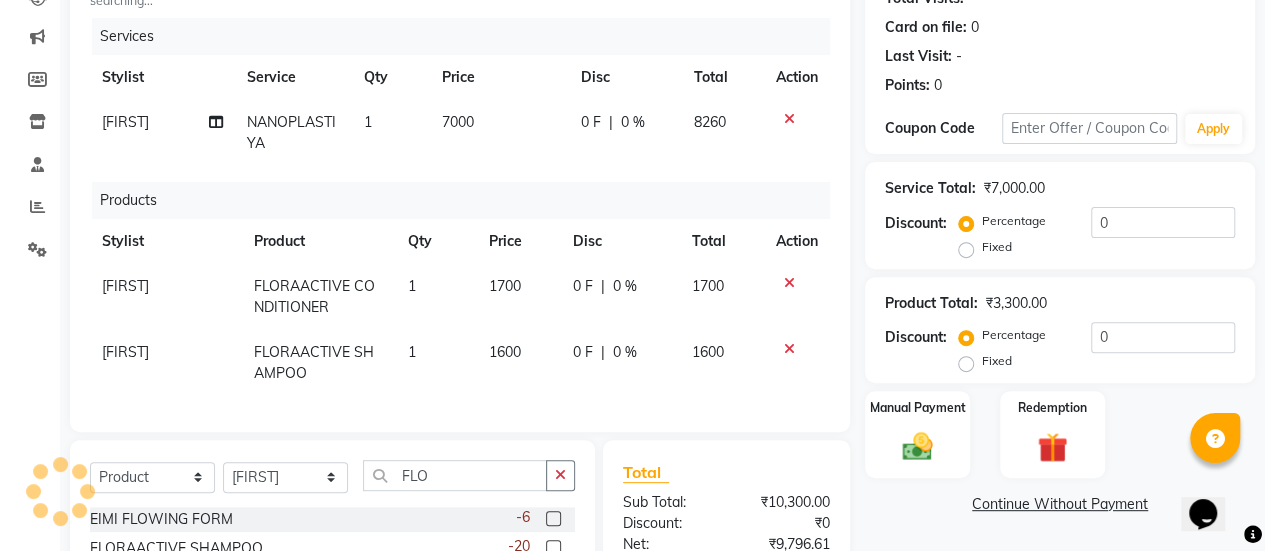 click on "1600" 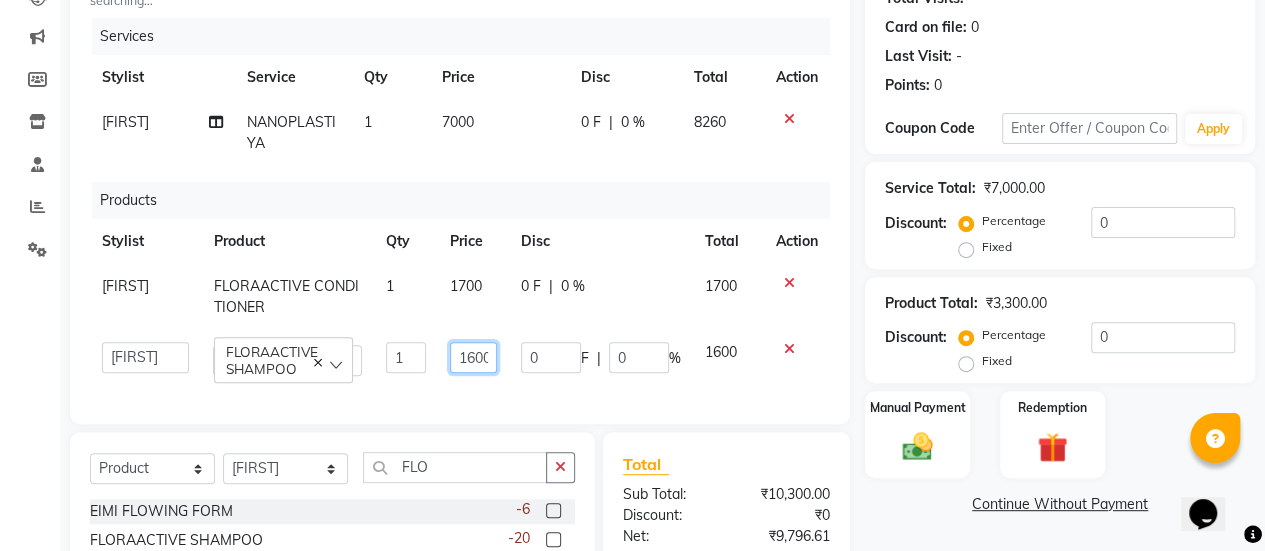click on "1600" 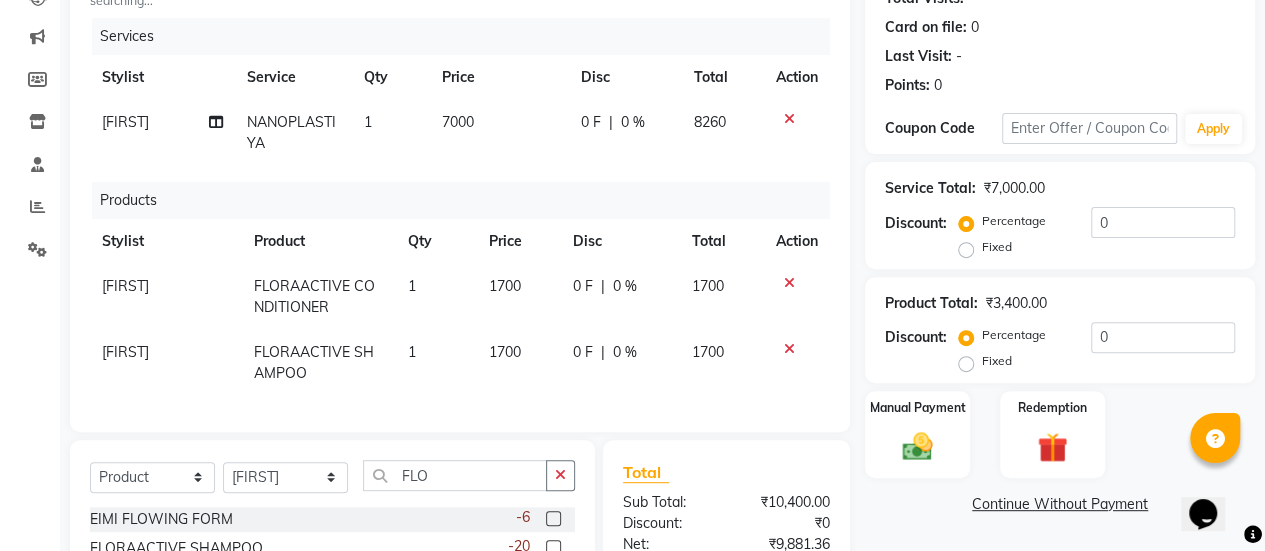 click on "1700" 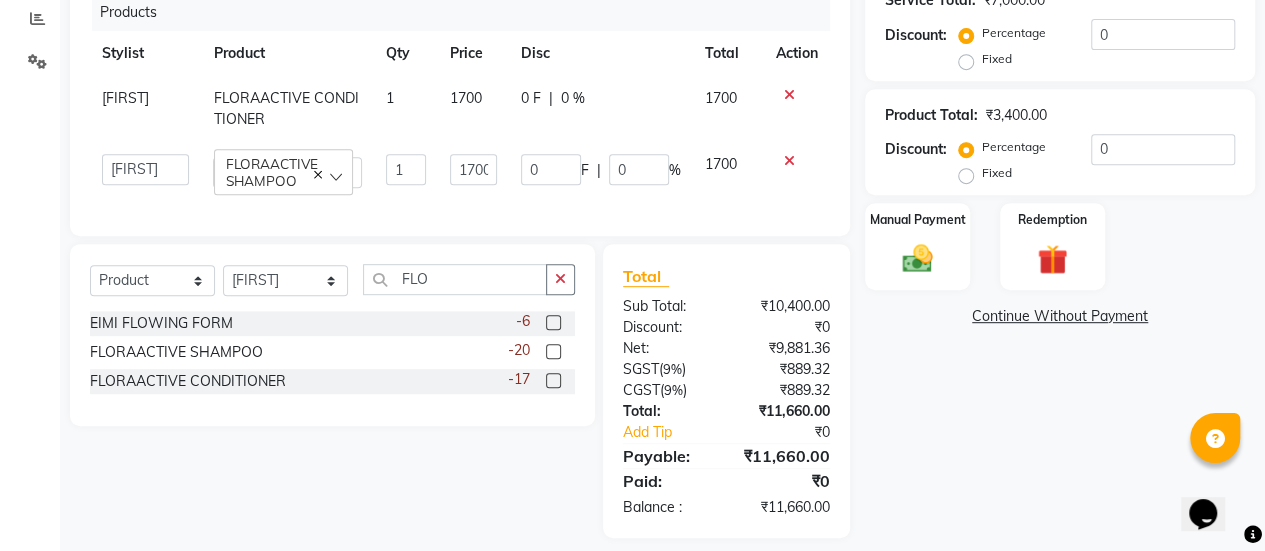 scroll, scrollTop: 455, scrollLeft: 0, axis: vertical 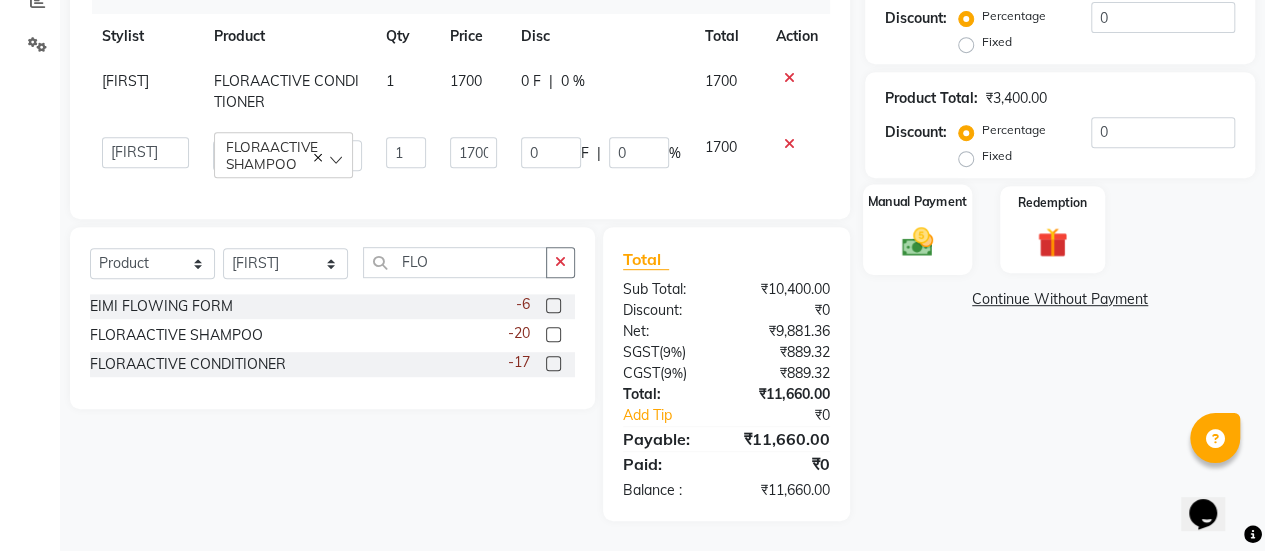 click 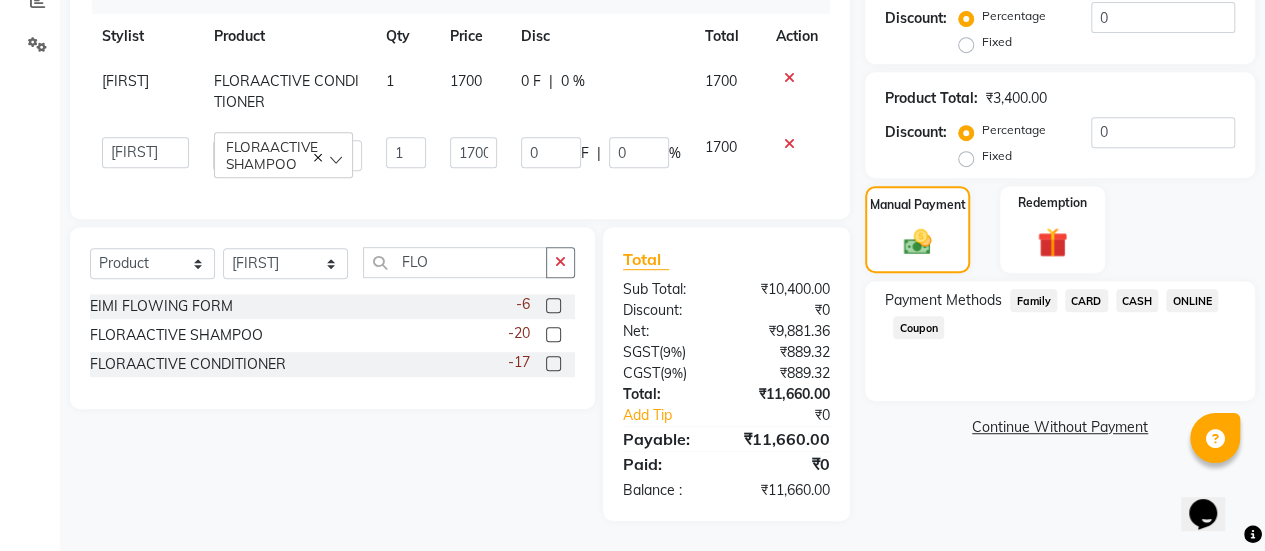 click on "ONLINE" 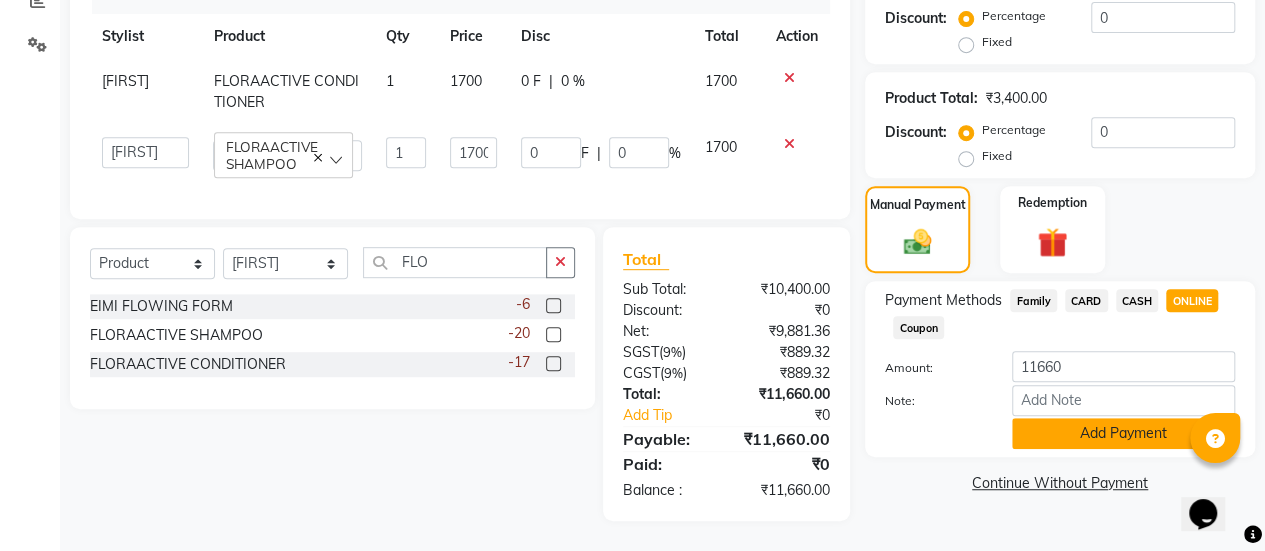 click on "Add Payment" 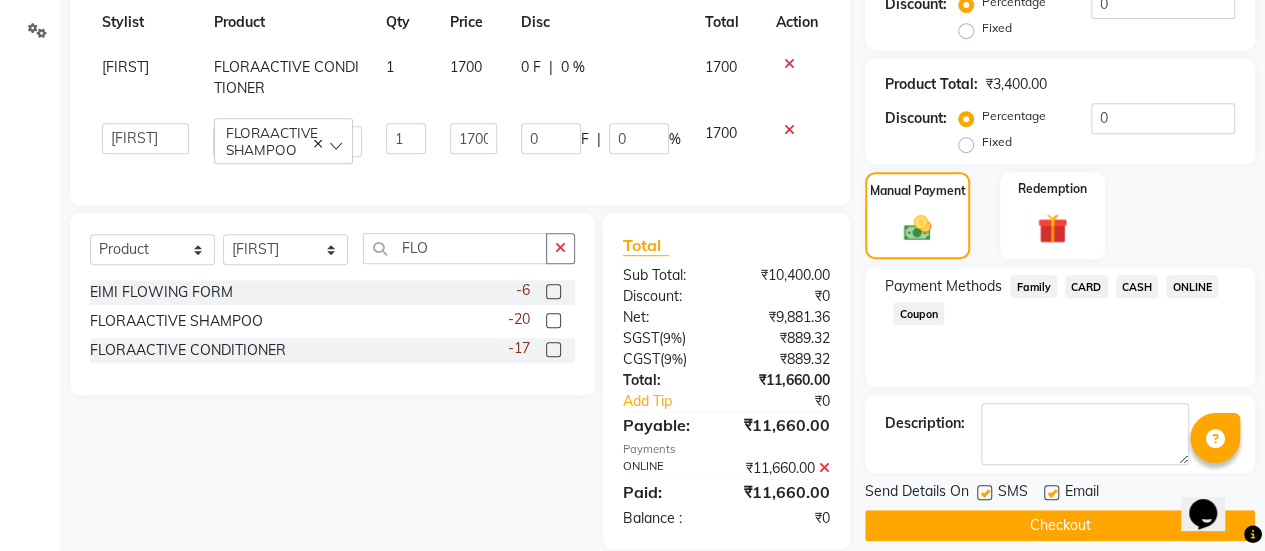 scroll, scrollTop: 518, scrollLeft: 0, axis: vertical 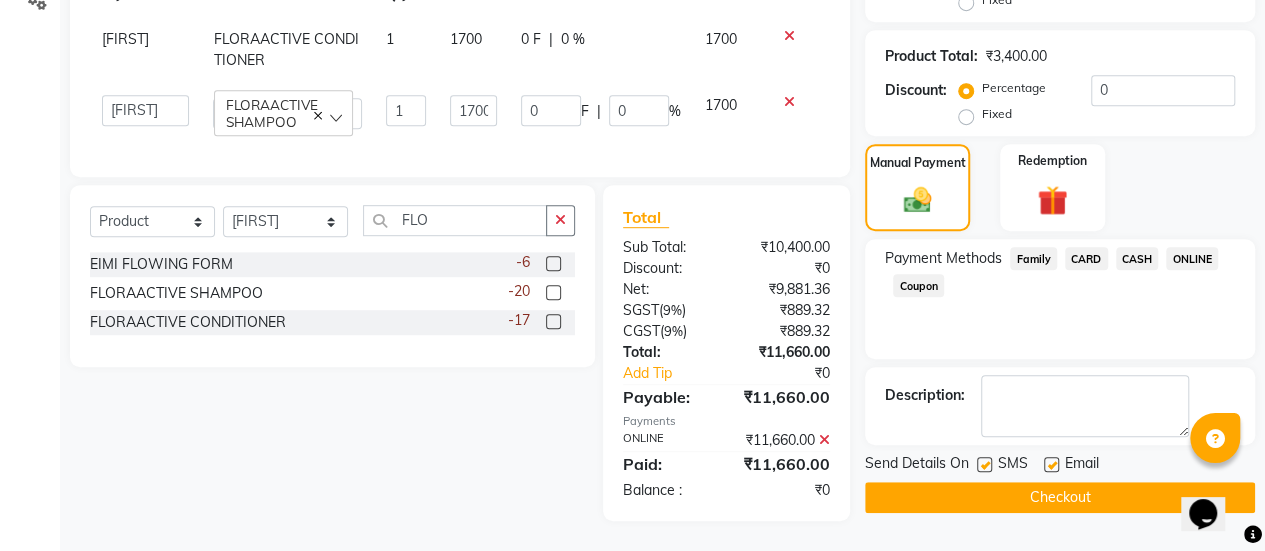 click 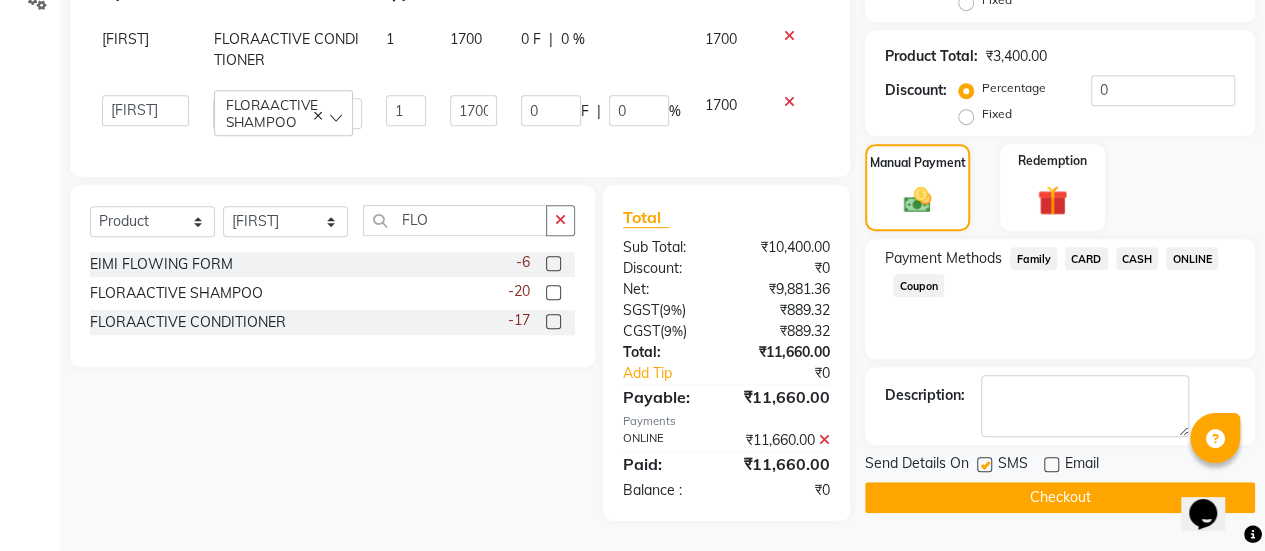 click on "Checkout" 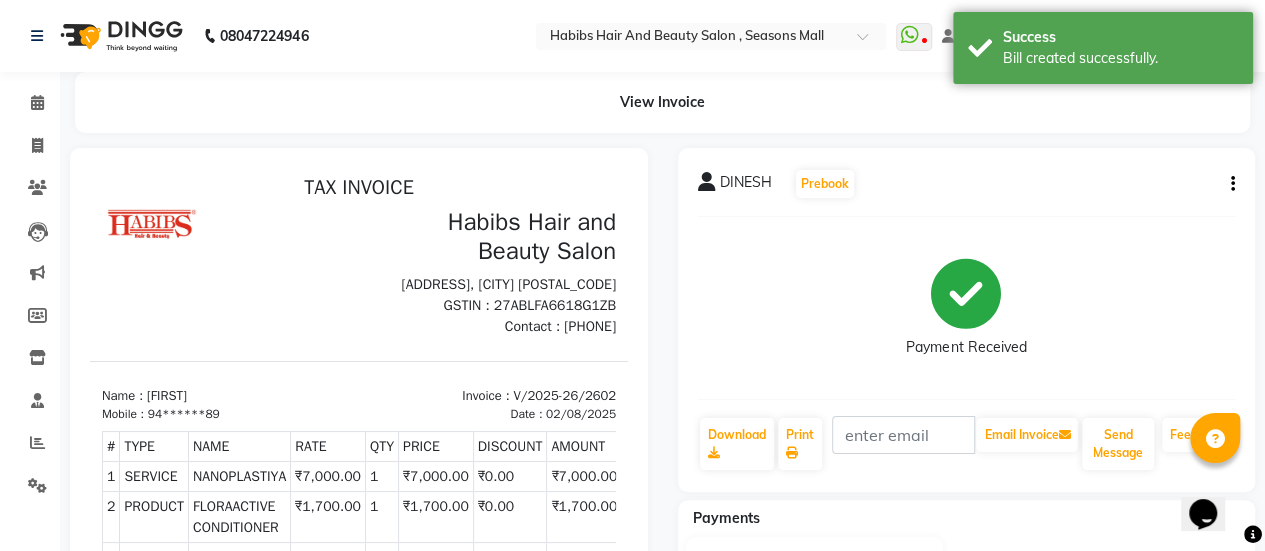 scroll, scrollTop: 0, scrollLeft: 0, axis: both 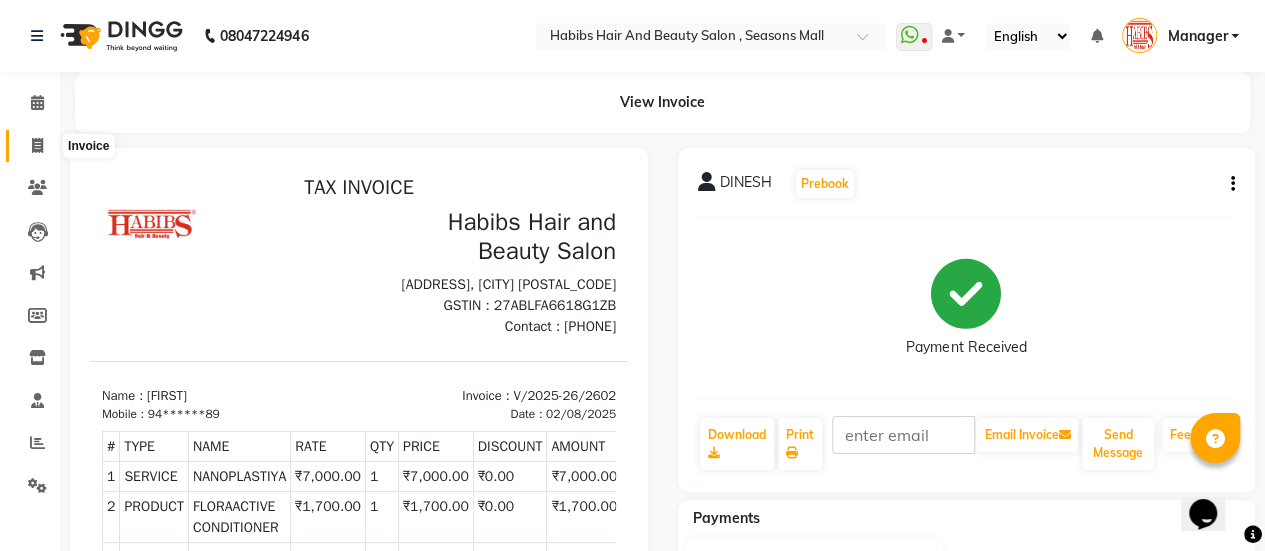 click 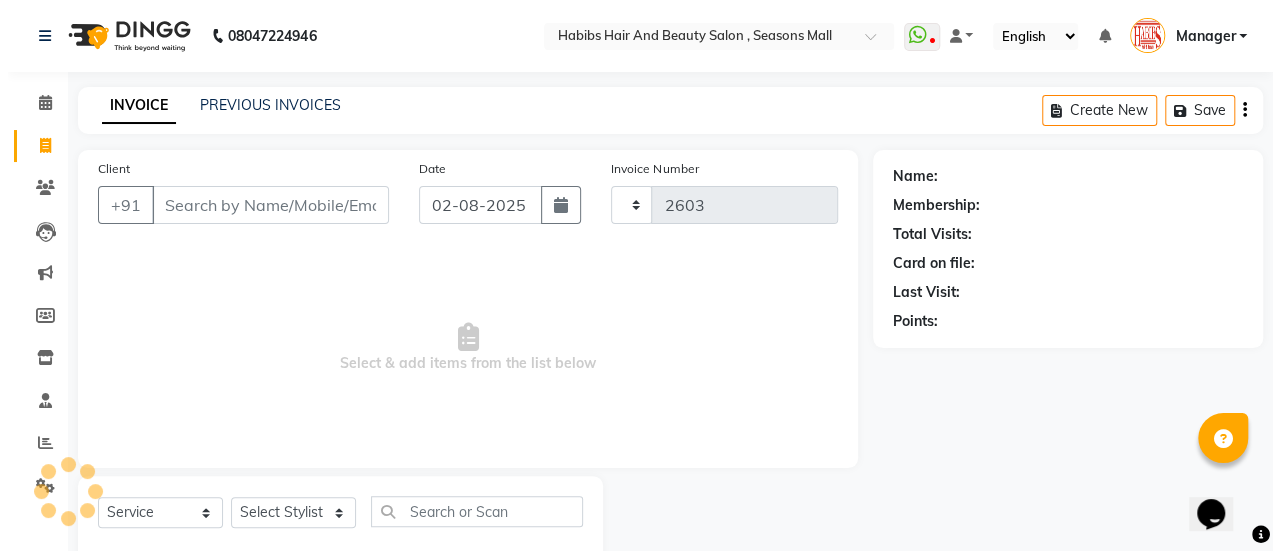 scroll, scrollTop: 49, scrollLeft: 0, axis: vertical 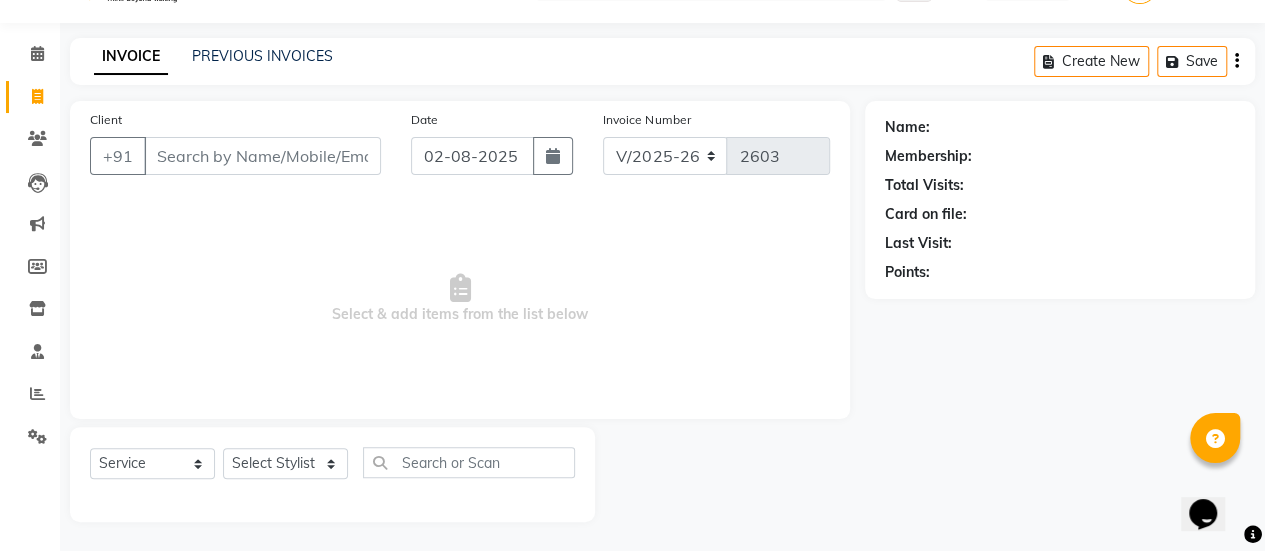 click on "Client" at bounding box center [262, 156] 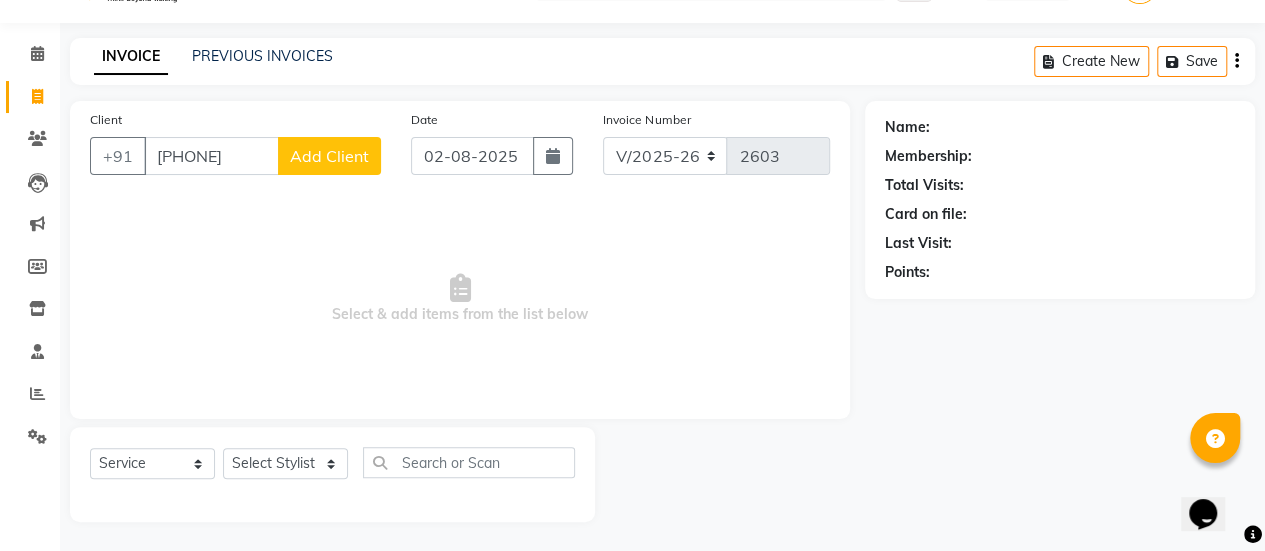click on "Add Client" 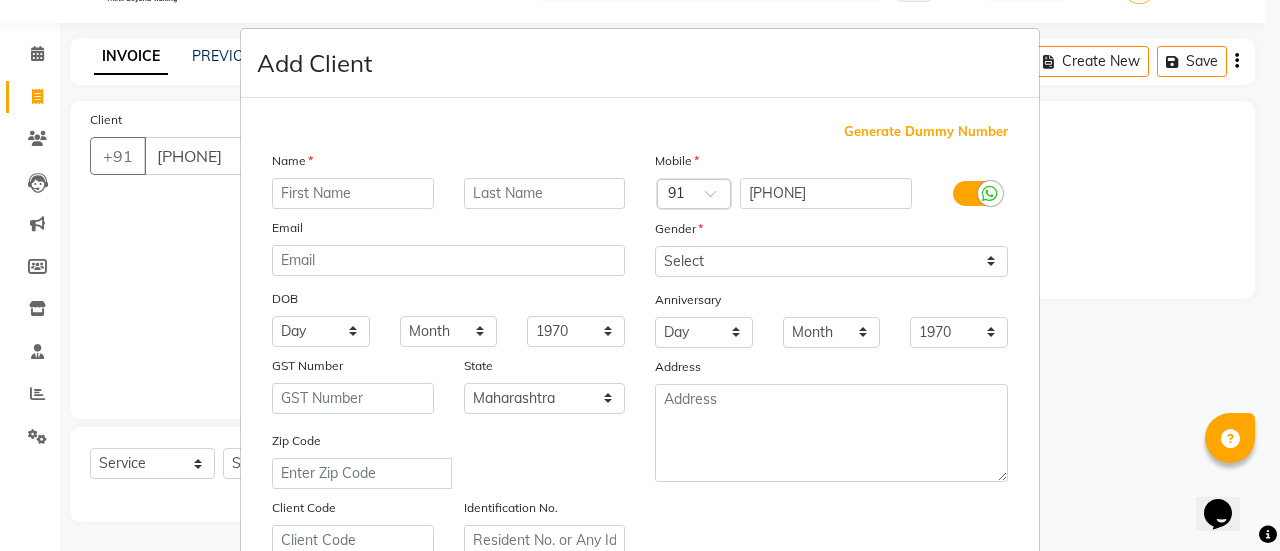 click at bounding box center (353, 193) 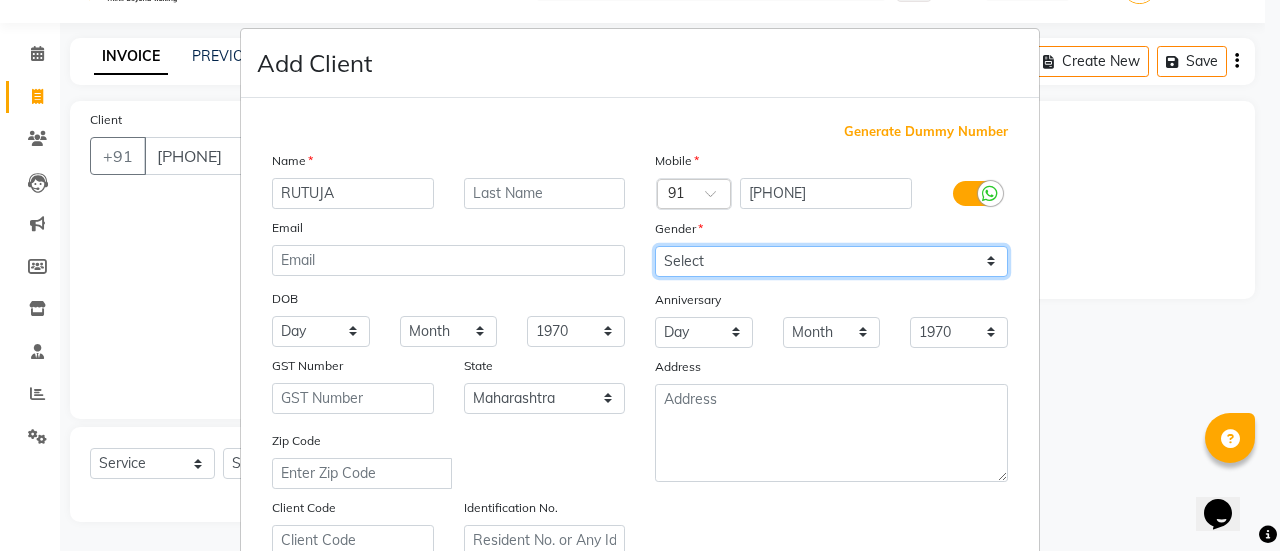 click on "Select Male Female Other Prefer Not To Say" at bounding box center [831, 261] 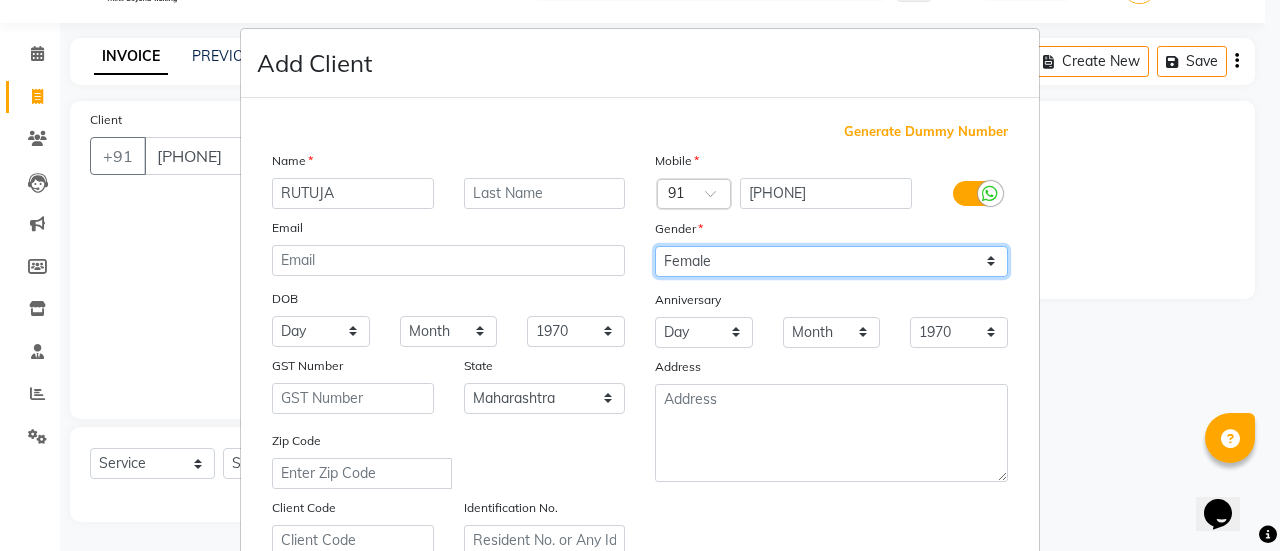 click on "Select Male Female Other Prefer Not To Say" at bounding box center (831, 261) 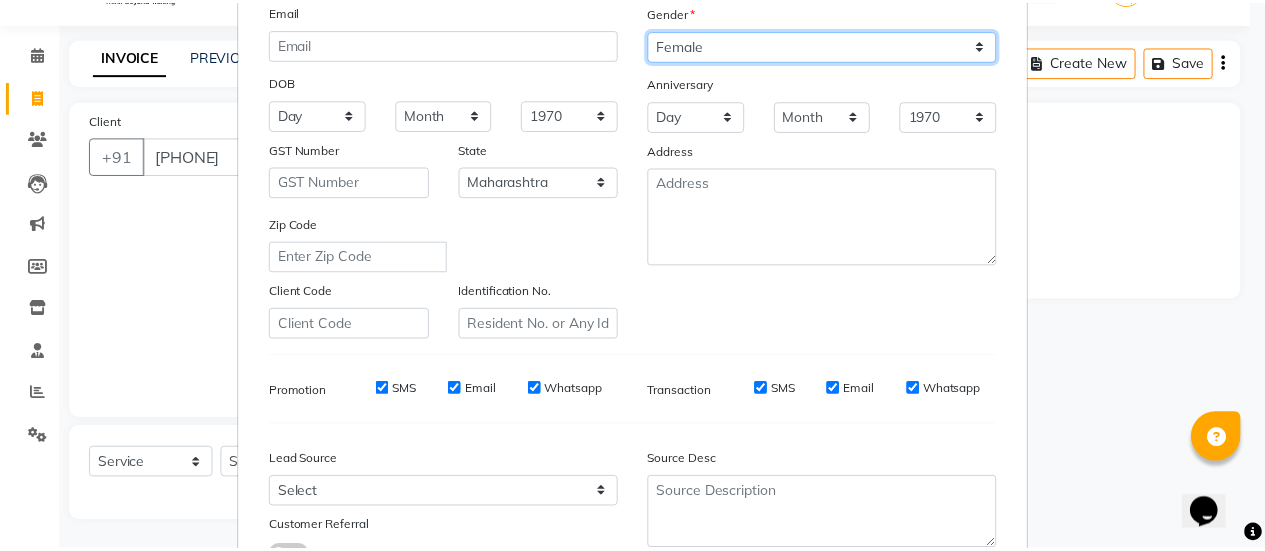 scroll, scrollTop: 368, scrollLeft: 0, axis: vertical 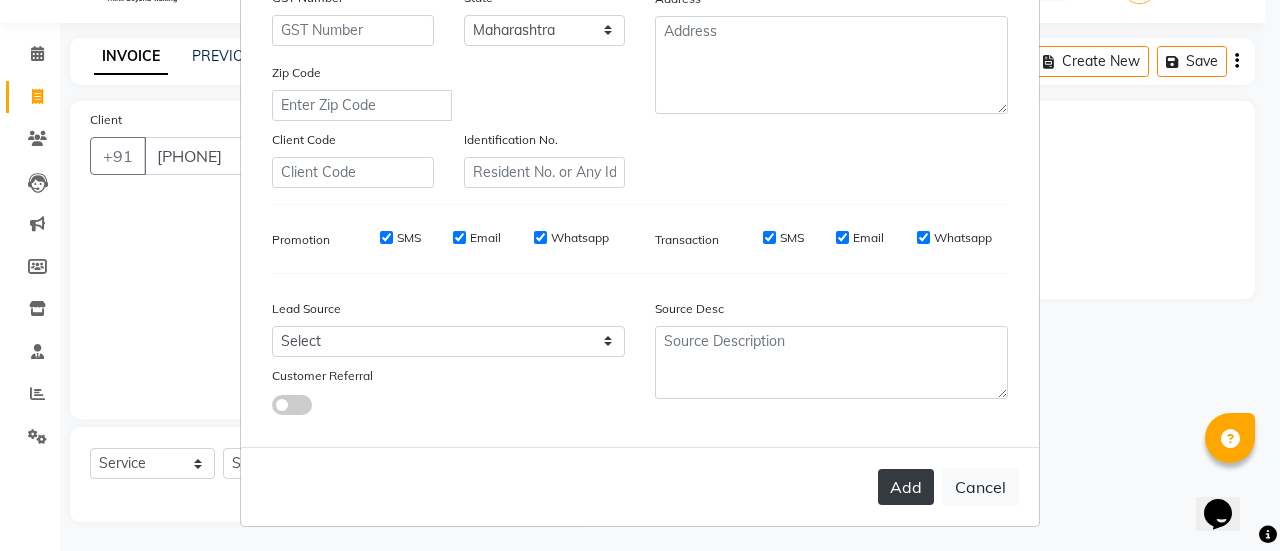 click on "Add" at bounding box center [906, 487] 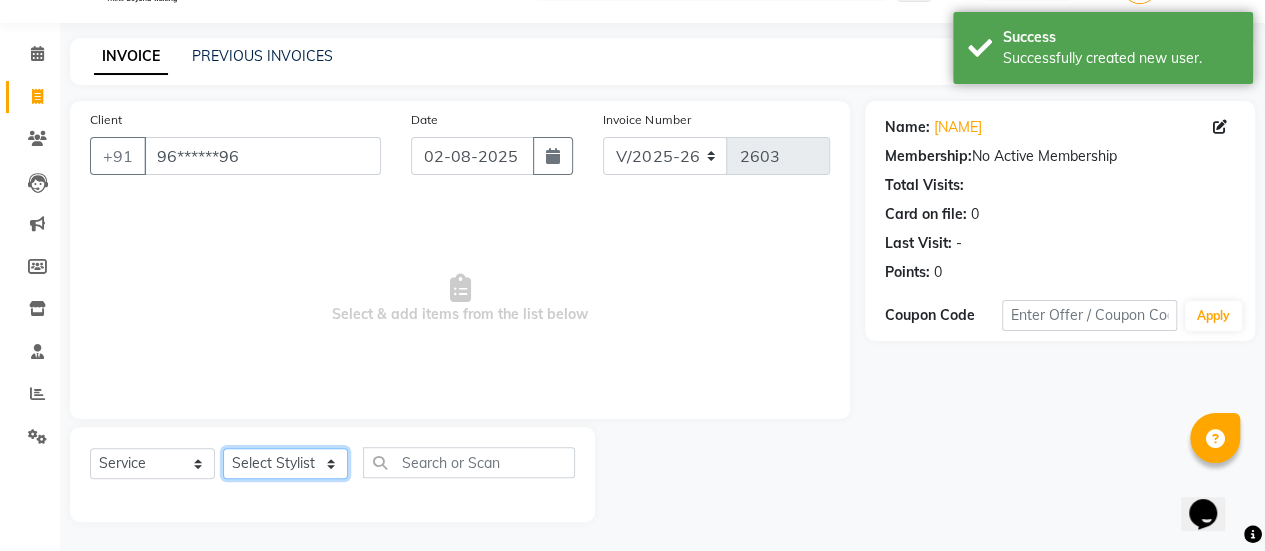 click on "Select Stylist AAKASH Chaitanya Divya KALANY Manager Mohini MUSARIK Parvez Shaikh PINKEY PRADEEP SHARMA Rushi pandit Salman Shakeel Shraddha Vaibhavi Vijay khade xyz" 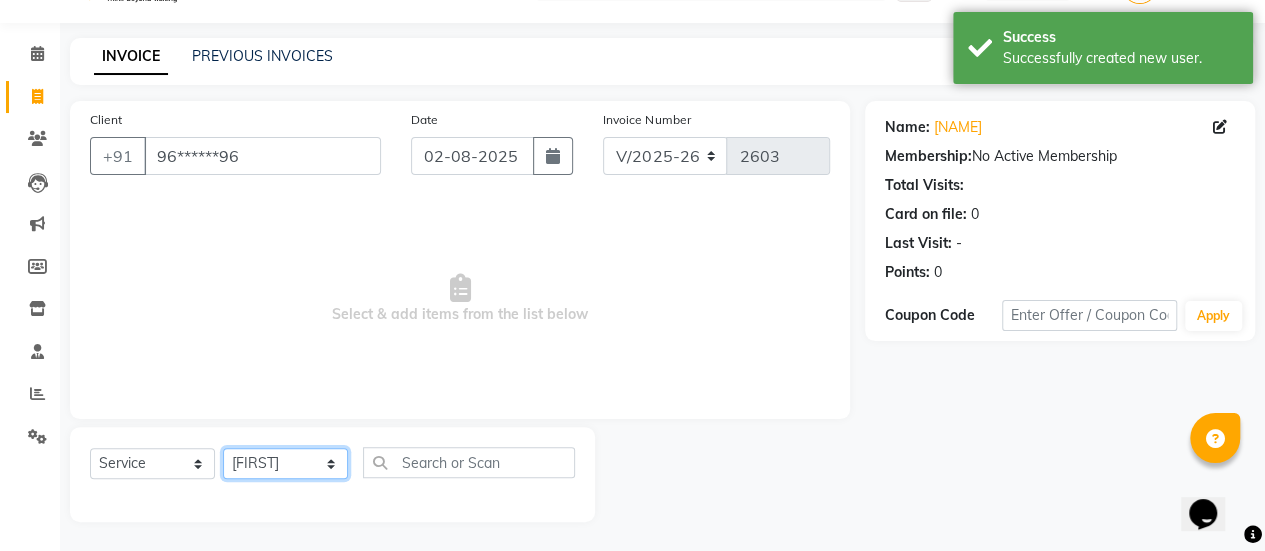 click on "Select Stylist AAKASH Chaitanya Divya KALANY Manager Mohini MUSARIK Parvez Shaikh PINKEY PRADEEP SHARMA Rushi pandit Salman Shakeel Shraddha Vaibhavi Vijay khade xyz" 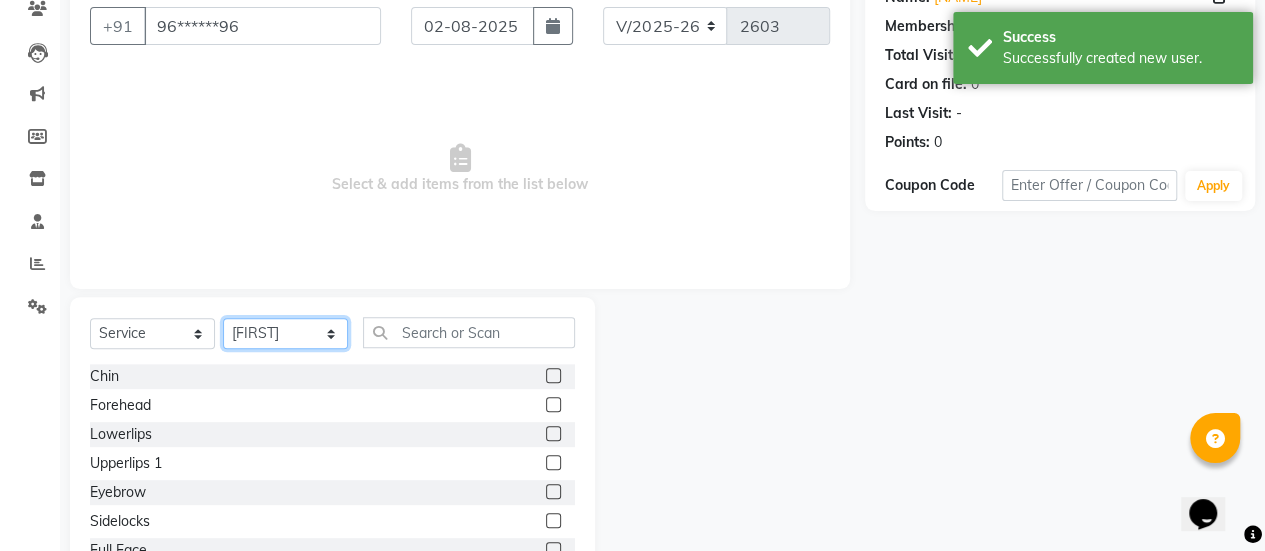 scroll, scrollTop: 249, scrollLeft: 0, axis: vertical 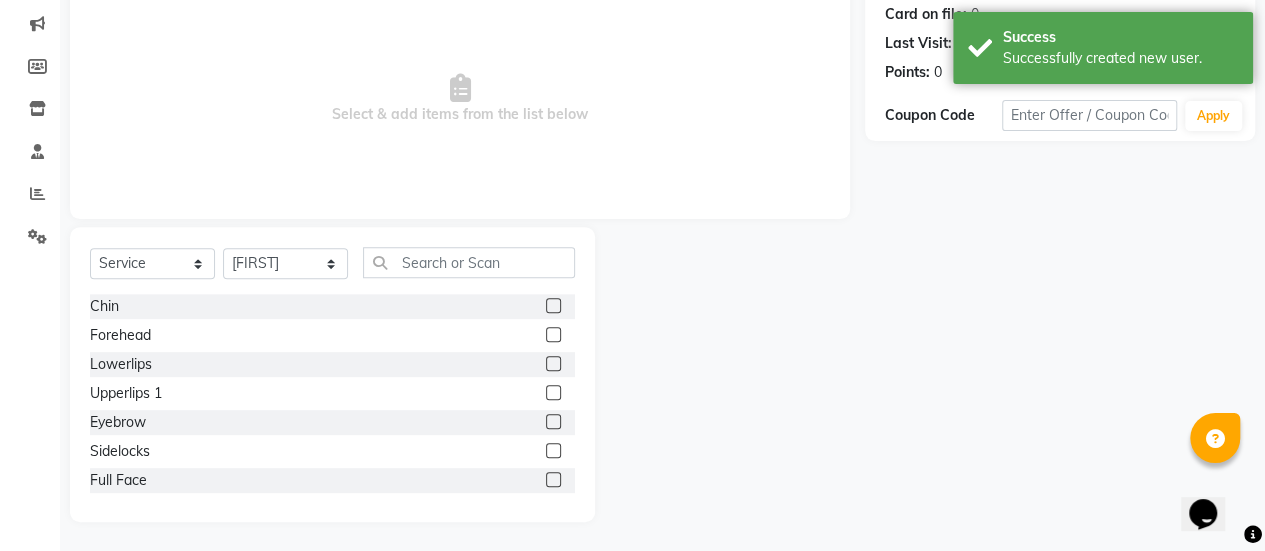 click 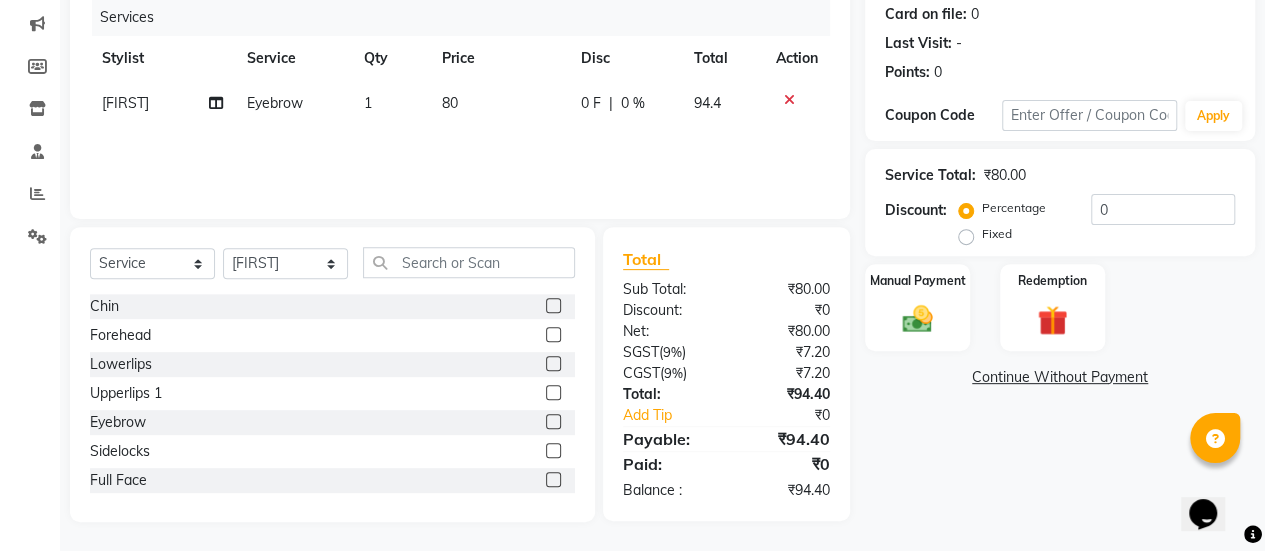 click 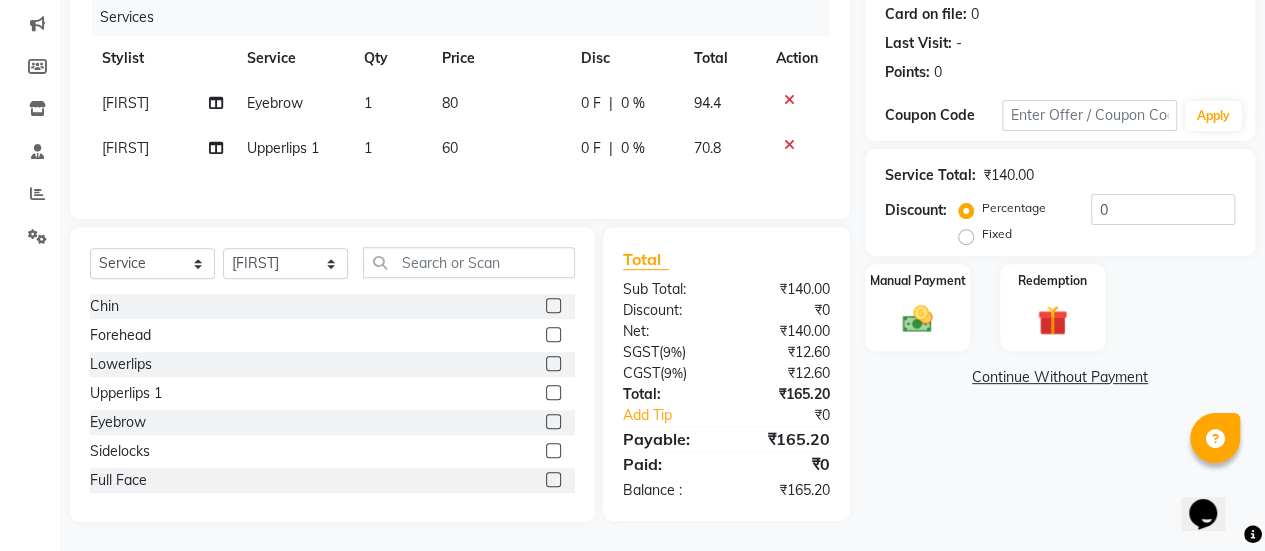 click on "60" 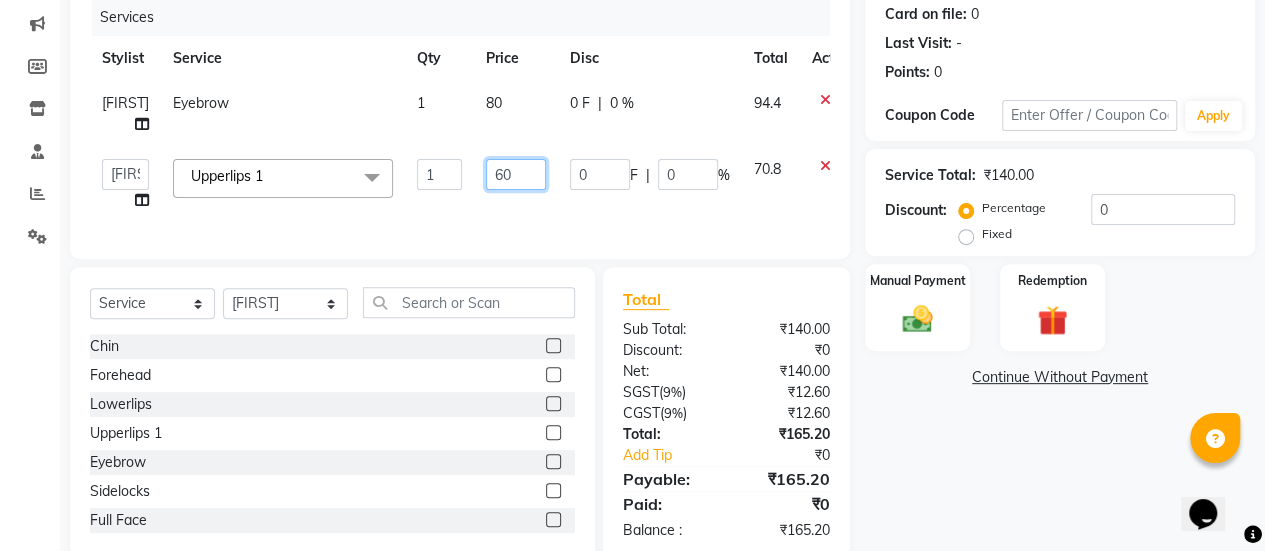 click on "60" 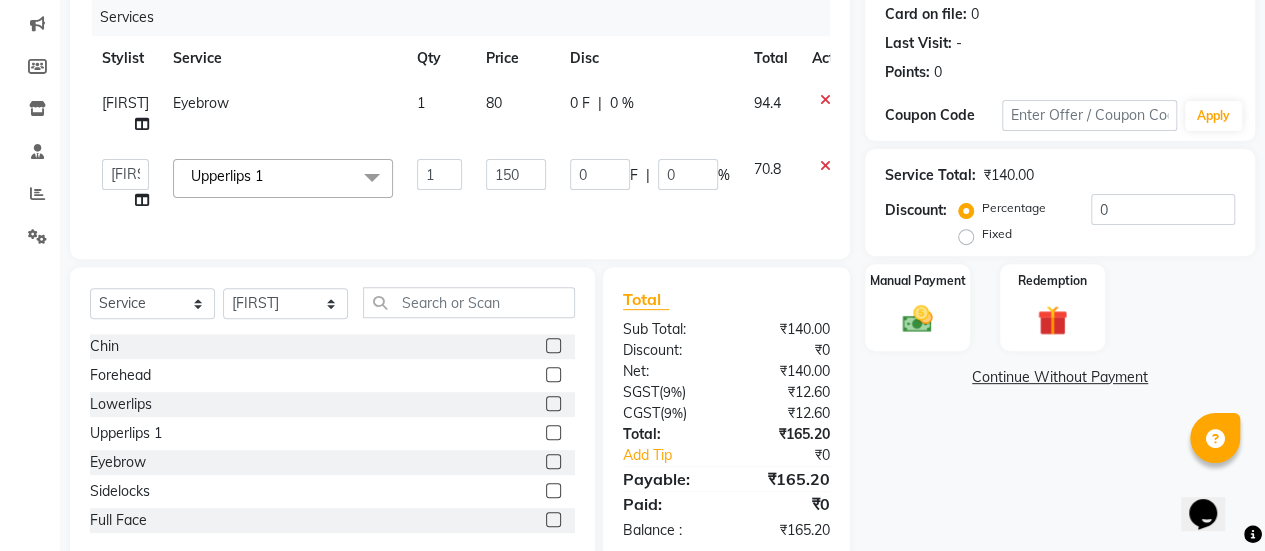 click on "Client +91 [PHONE] Date [DATE] Invoice Number V/2025 V/2025-26 2603 Services Stylist Service Qty Price Disc Total Action PINKEY Eyebrow 1 80 0 F | 0 % 94.4 AAKASH Chaitanya Divya KALANY Manager Mohini MUSARIK Parvez Shaikh PINKEY PRADEEP SHARMA Rushi pandit Salman Shakeel Shraddha Vaibhavi Vijay khade xyz Upperlips 1 x Chin Forehead Lowerlips Upperlips 1 Eyebrow Sidelocks Full Face BRILLARE DANDRUFF SPA billare oil massage Inova root touchup full face wax D tan face and neck Hair scrub Hair cut and beard NAILS GEL GEL OVERLAY + ART FRENCH TIP FEET POLISH + FRENCH TIP NAILS EXTENSTION Body Polishing SPA MENI NAIIS REMOVEL MEKUP NANOPLASTIYA MOROCCAN MASK Upperlips B Wax Beard Trimming Beard colour Hair Wash Men Hair Wash Female Hair-set Shaving Boy Hair Cut Dry Haircut Male Girl Hair Cut Wash Haircut Male Dry Haircut Female Female Hair Cut & BD Wash Haircut Female Ubderarms Full Hands 1 Half Legs 1 Full Legs Full Body(Without Bikini) Ubderarms 1 Full Hands Bwax 1" 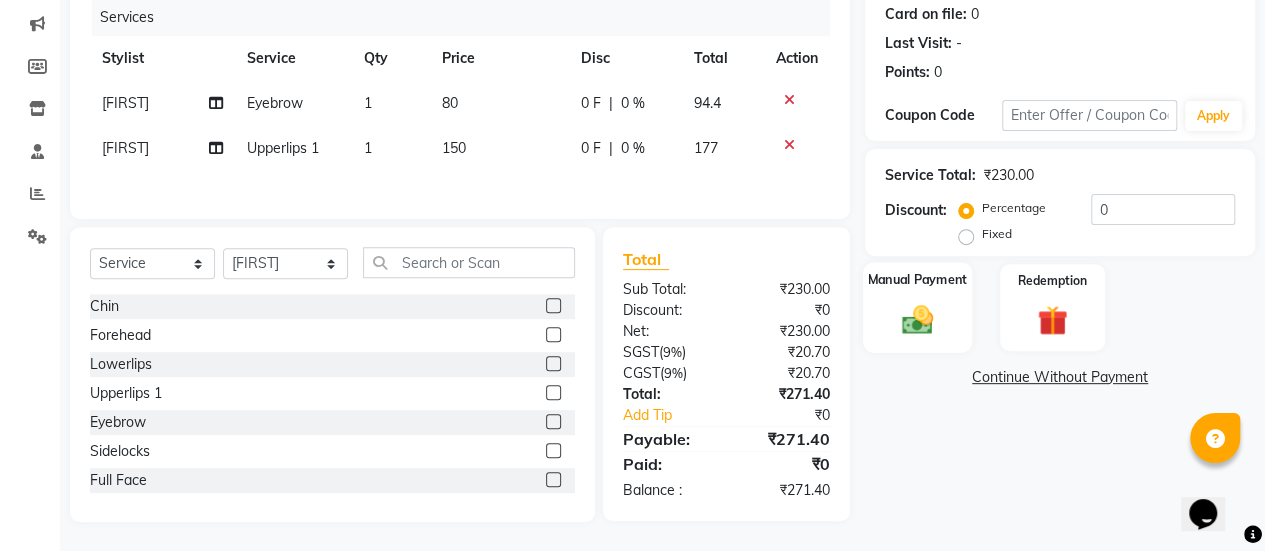 click 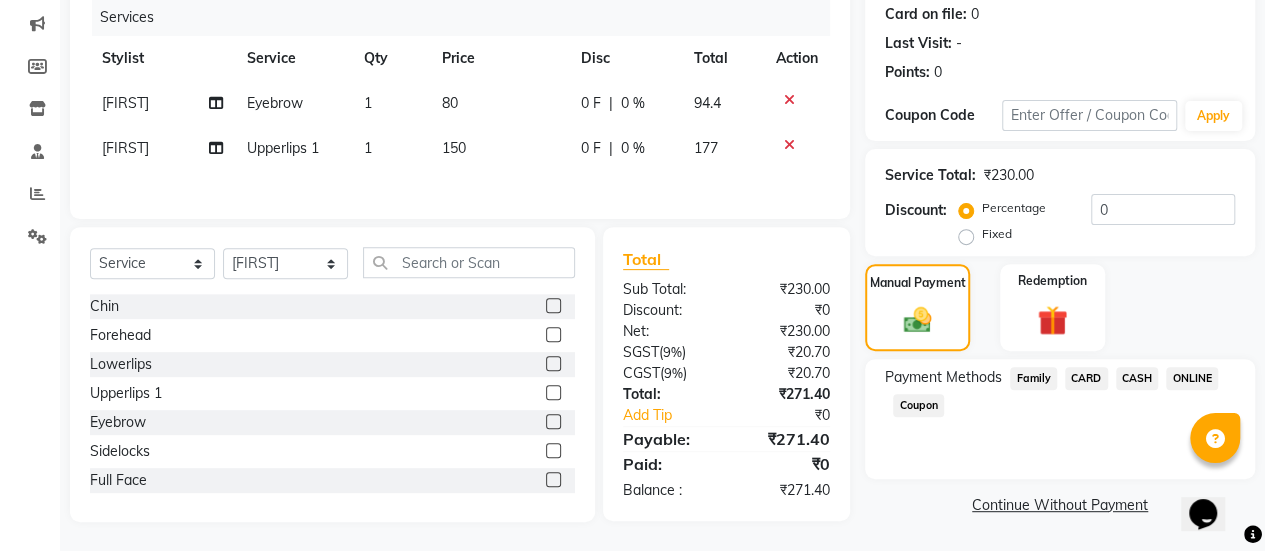 click on "CASH" 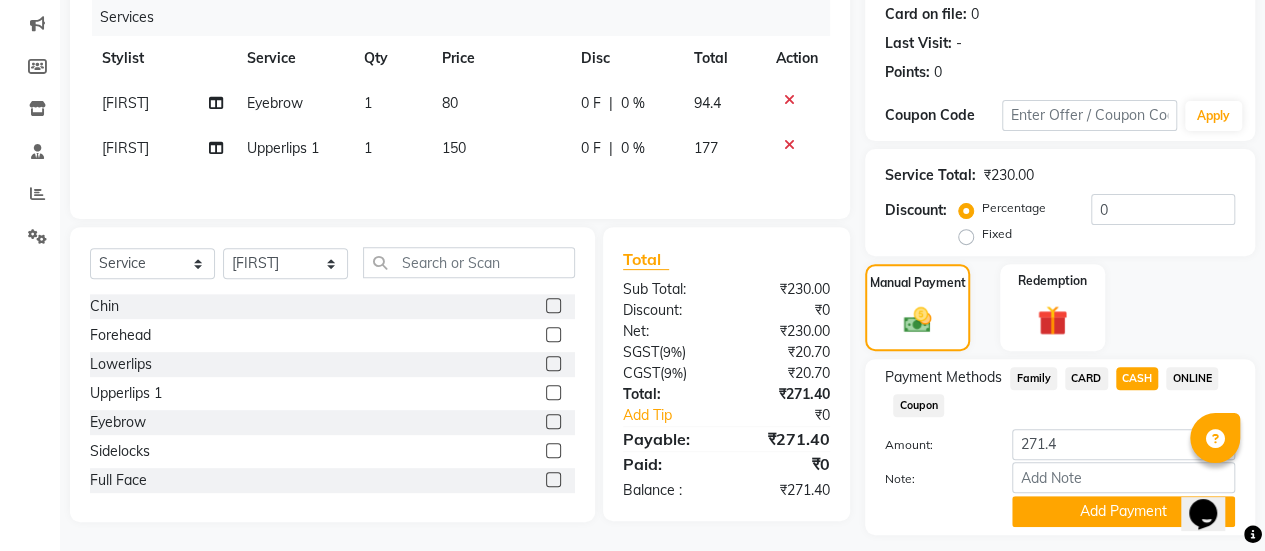scroll, scrollTop: 302, scrollLeft: 0, axis: vertical 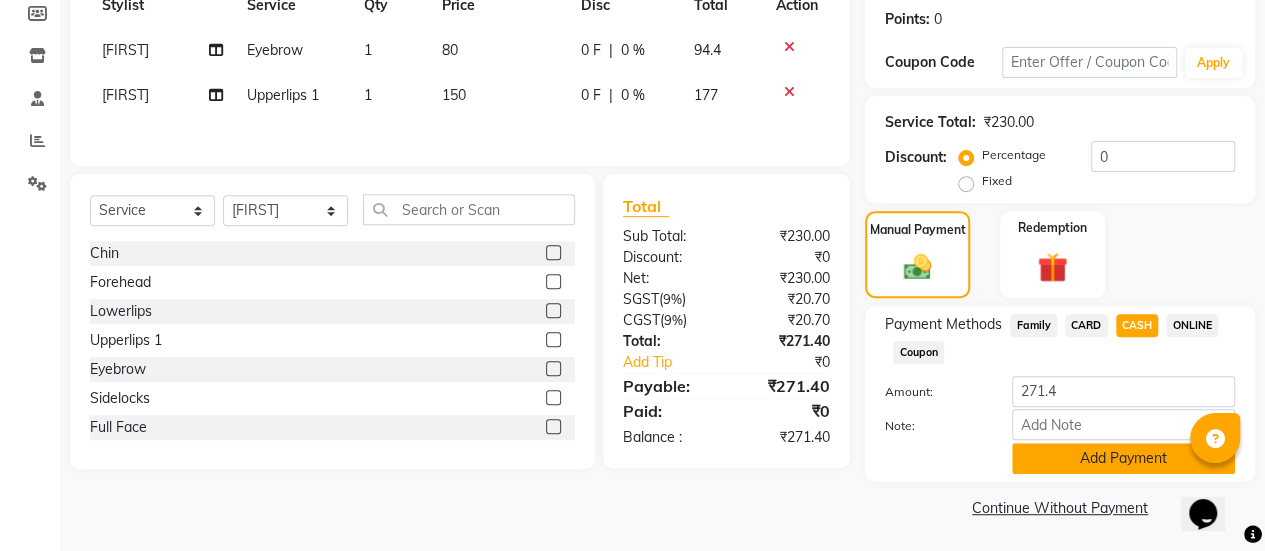 click on "Add Payment" 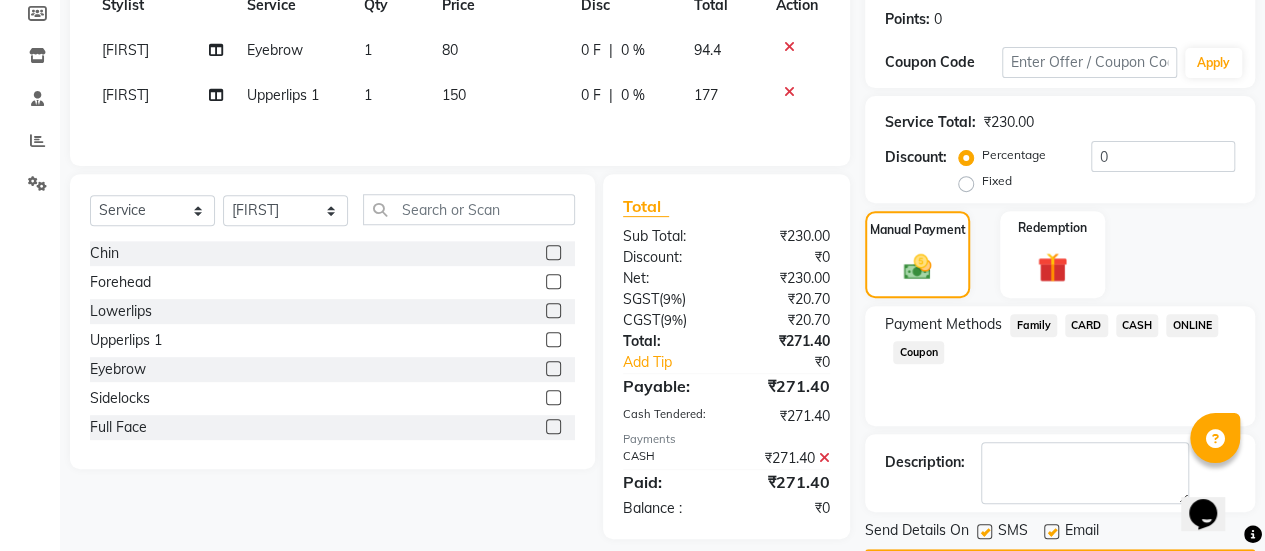 scroll, scrollTop: 358, scrollLeft: 0, axis: vertical 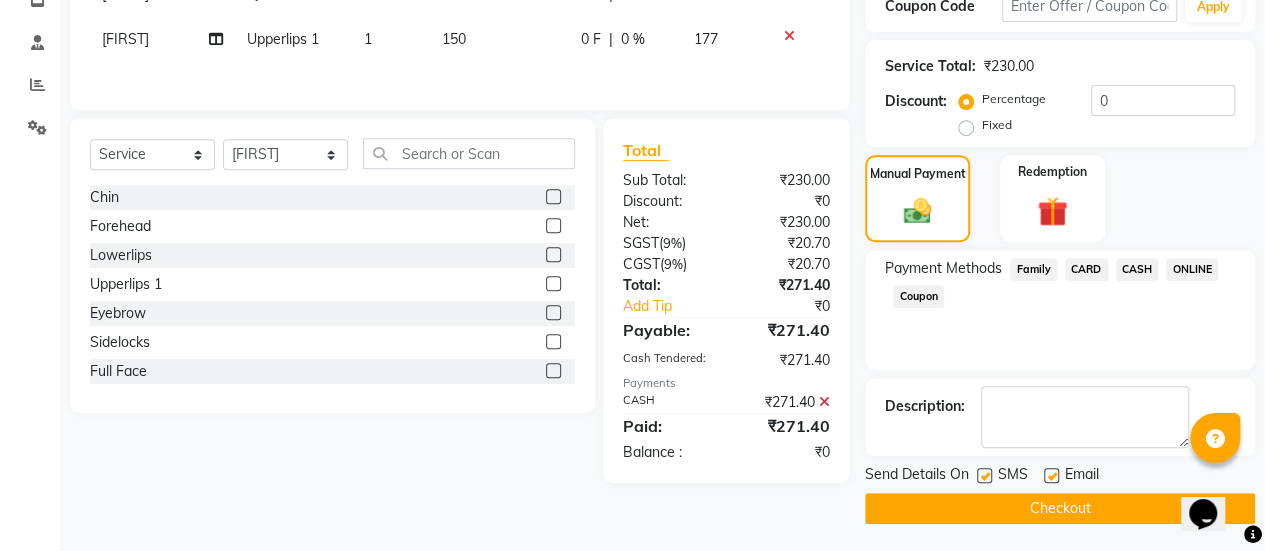 click 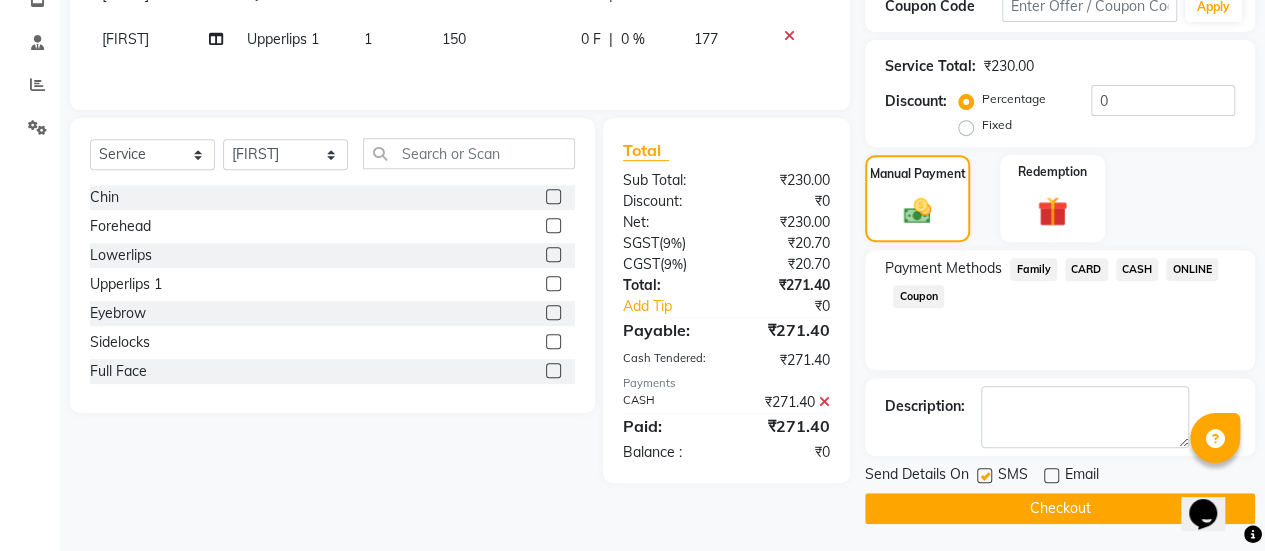 click on "Checkout" 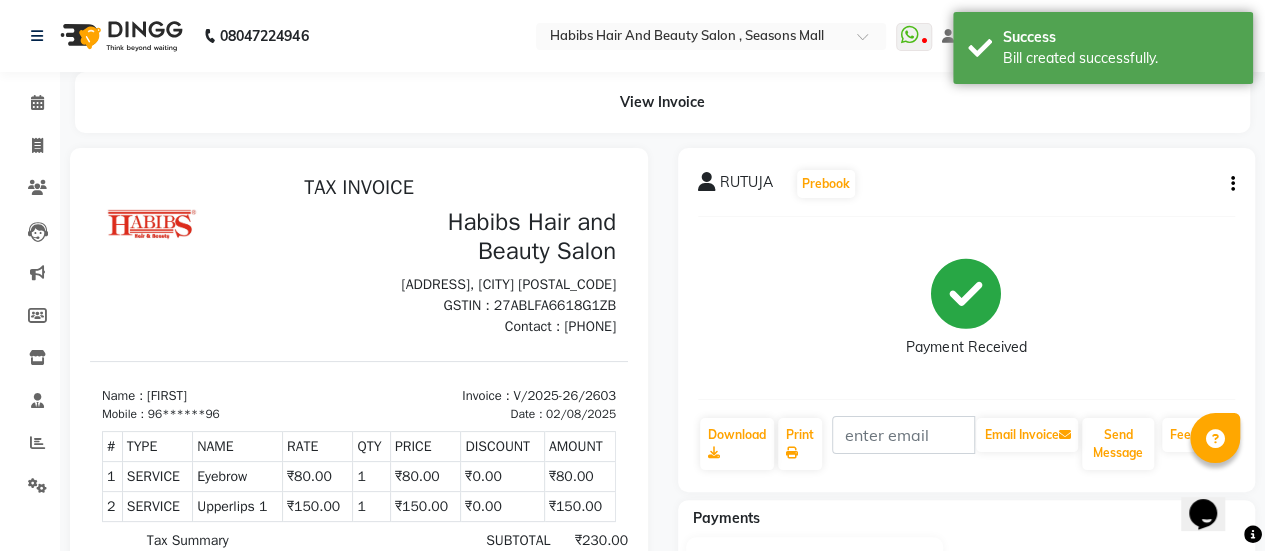 scroll, scrollTop: 0, scrollLeft: 0, axis: both 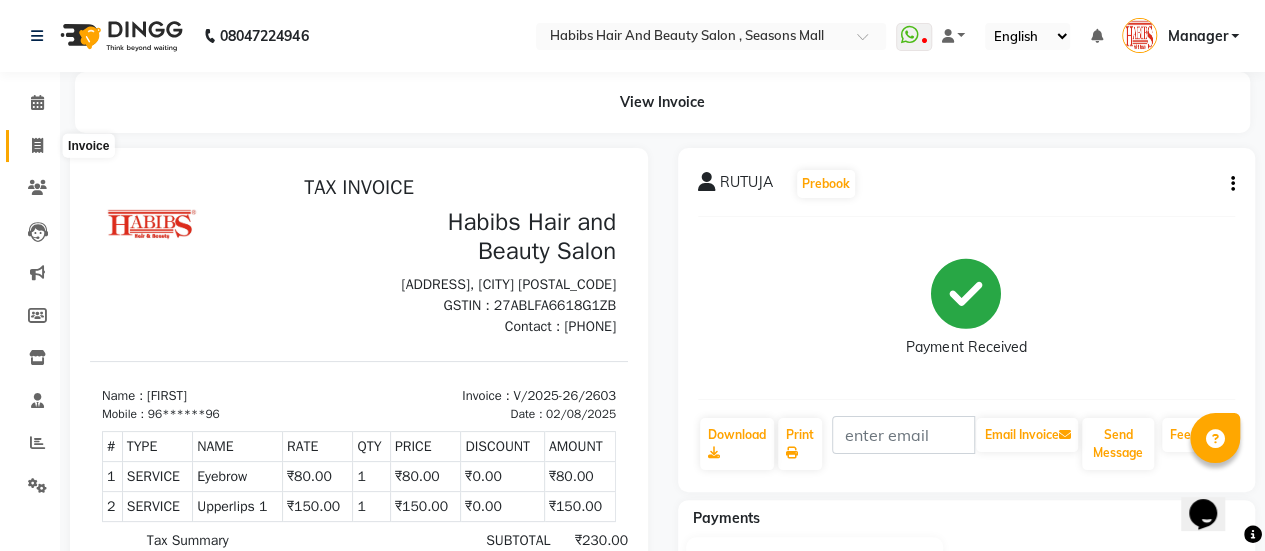 click 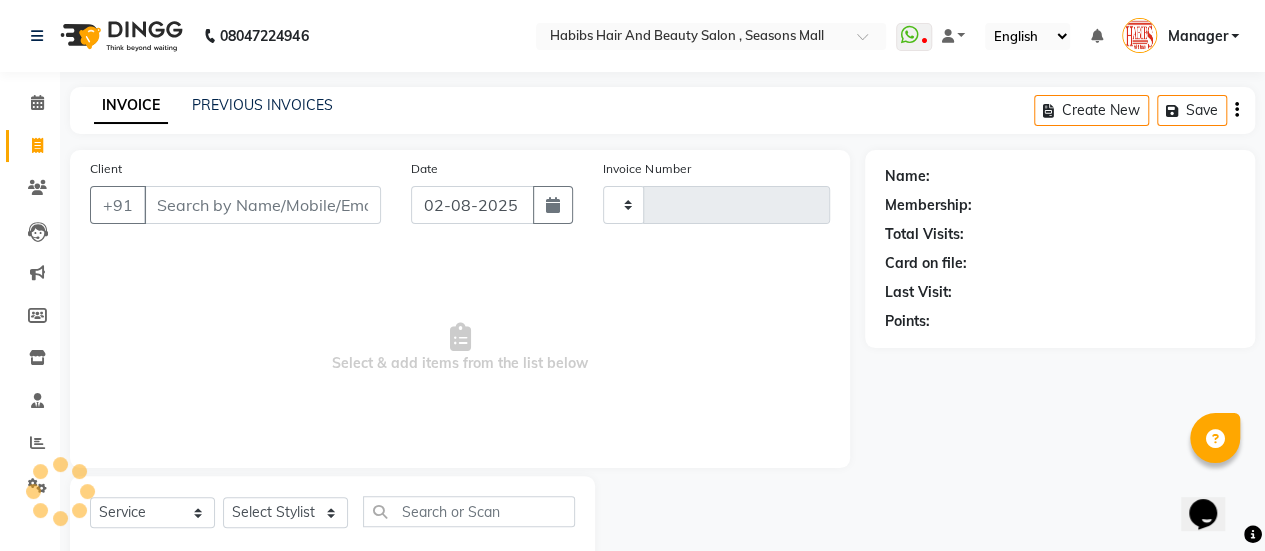 scroll, scrollTop: 49, scrollLeft: 0, axis: vertical 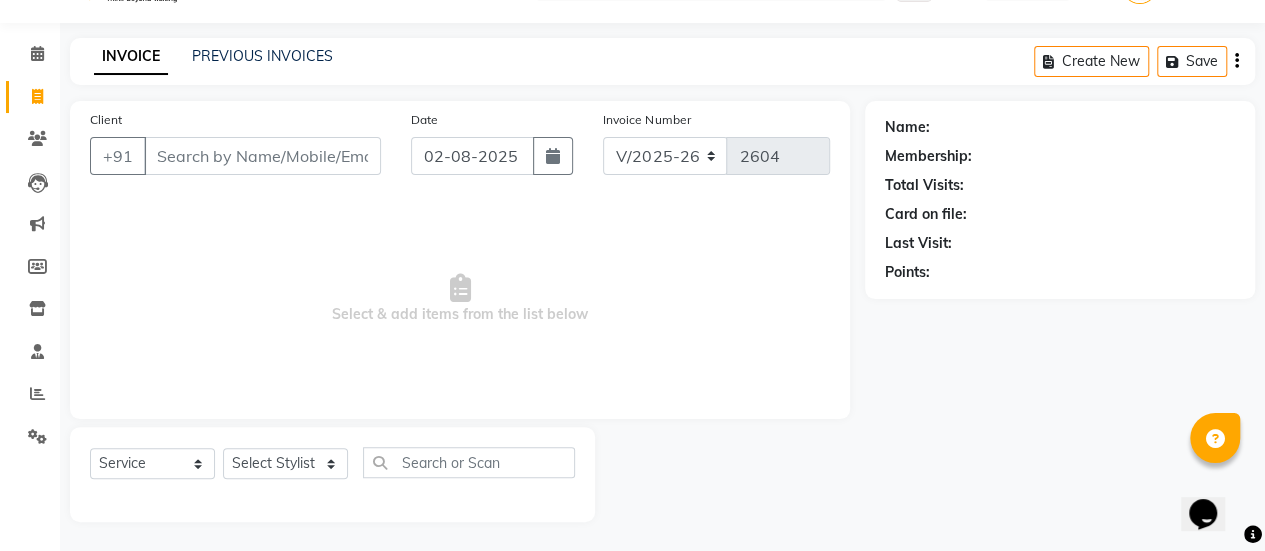 click on "Client" at bounding box center (262, 156) 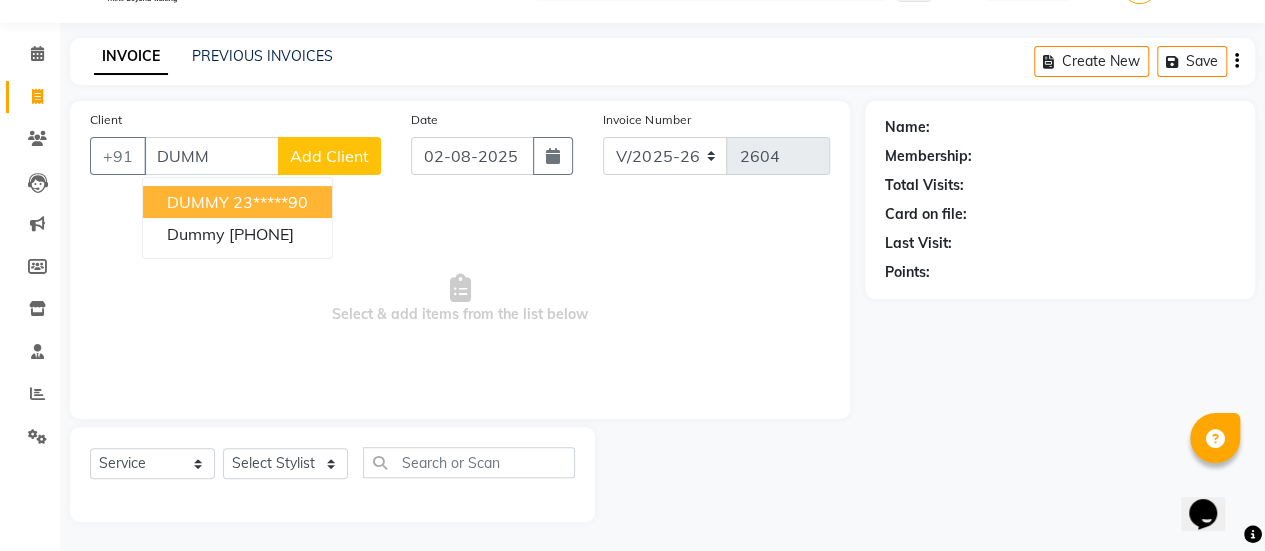 click on "DUMMY" at bounding box center [198, 202] 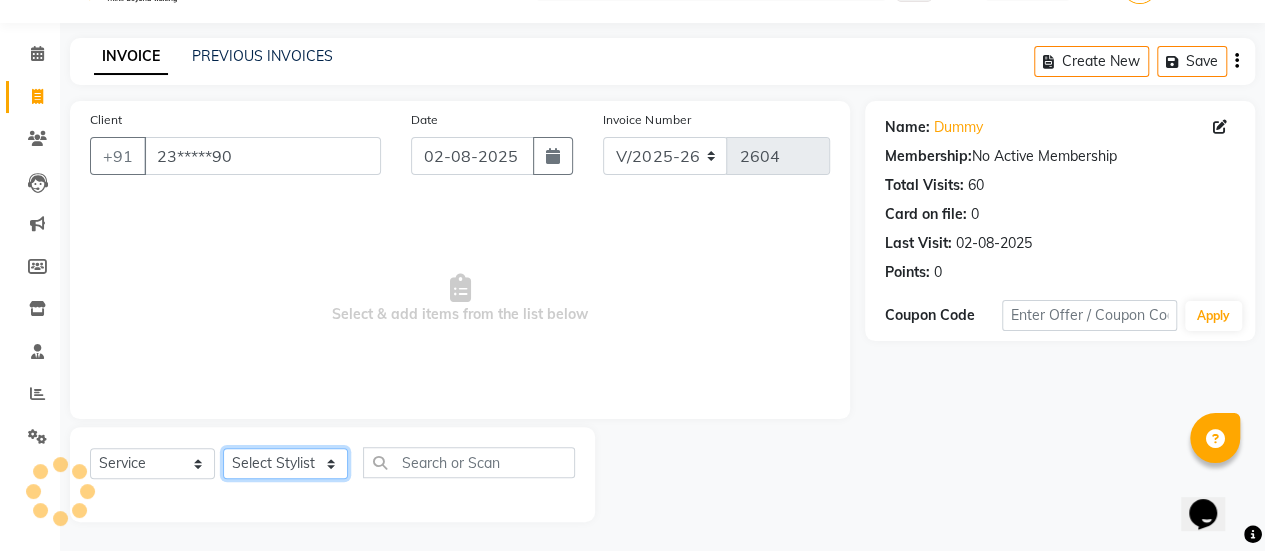 click on "Select Stylist AAKASH Chaitanya Divya KALANY Manager Mohini MUSARIK Parvez Shaikh PINKEY PRADEEP SHARMA Rushi pandit Salman Shakeel Shraddha Vaibhavi Vijay khade xyz" 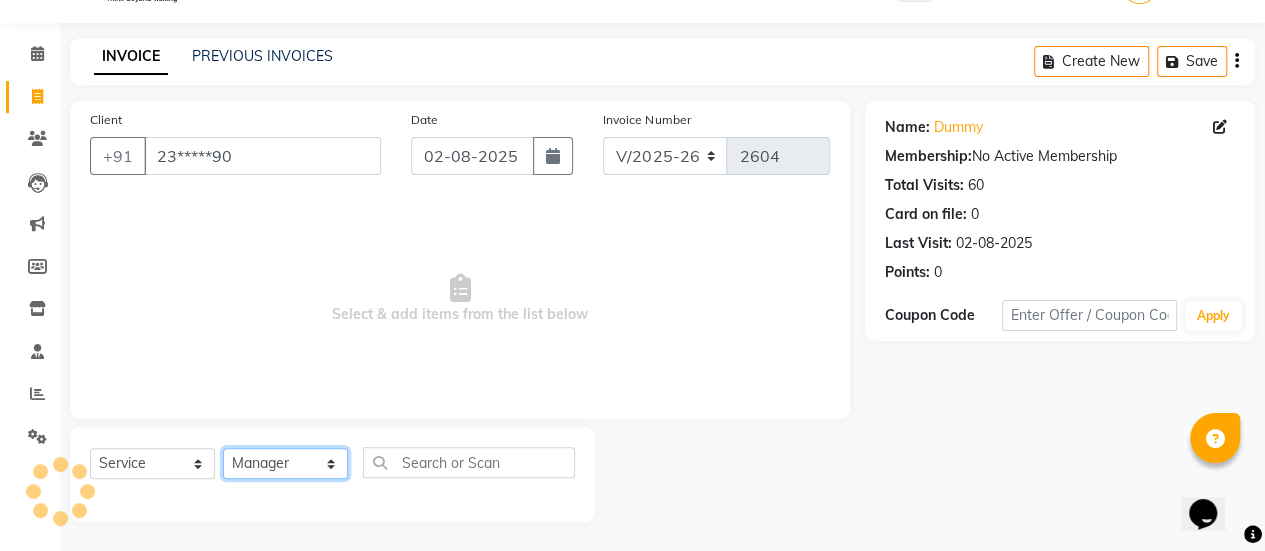 click on "Select Stylist AAKASH Chaitanya Divya KALANY Manager Mohini MUSARIK Parvez Shaikh PINKEY PRADEEP SHARMA Rushi pandit Salman Shakeel Shraddha Vaibhavi Vijay khade xyz" 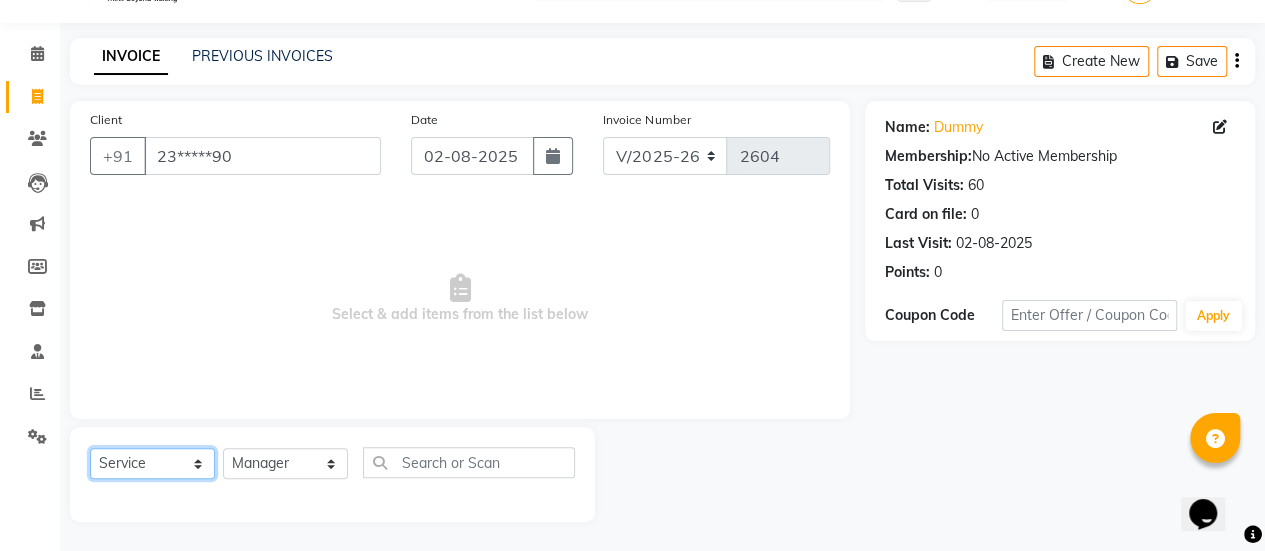 click on "Select  Service  Product  Membership  Package Voucher Prepaid Gift Card" 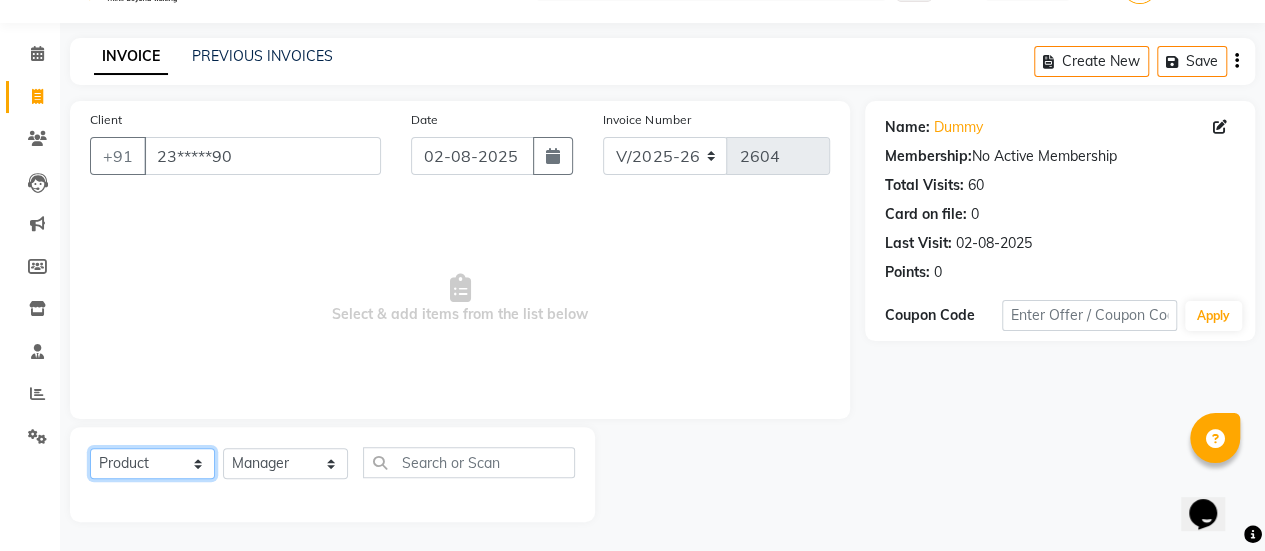 click on "Select  Service  Product  Membership  Package Voucher Prepaid Gift Card" 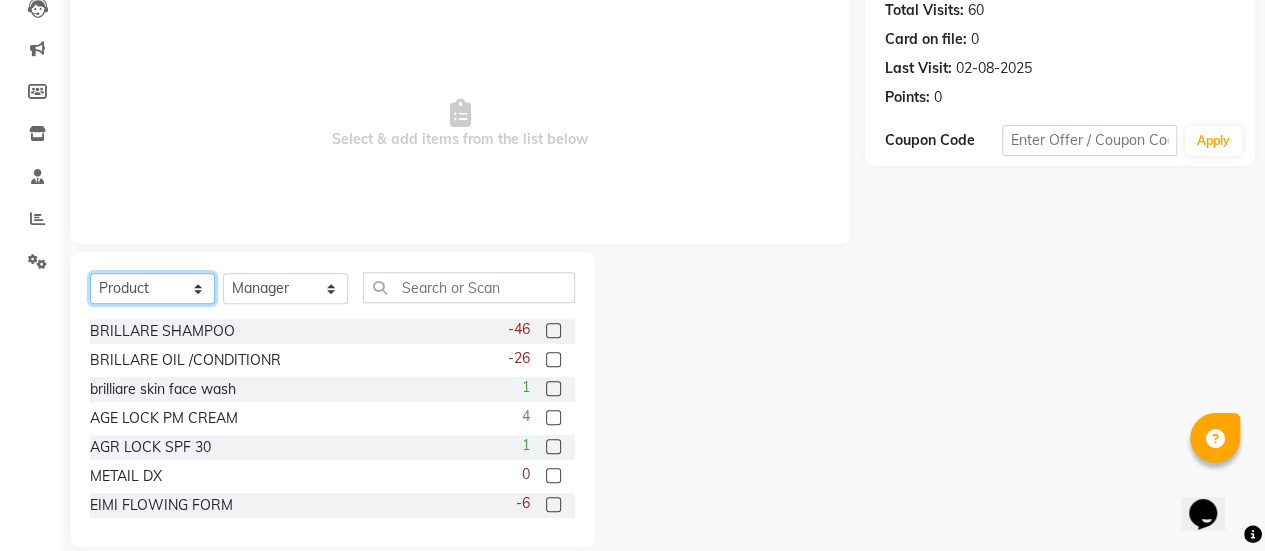 scroll, scrollTop: 249, scrollLeft: 0, axis: vertical 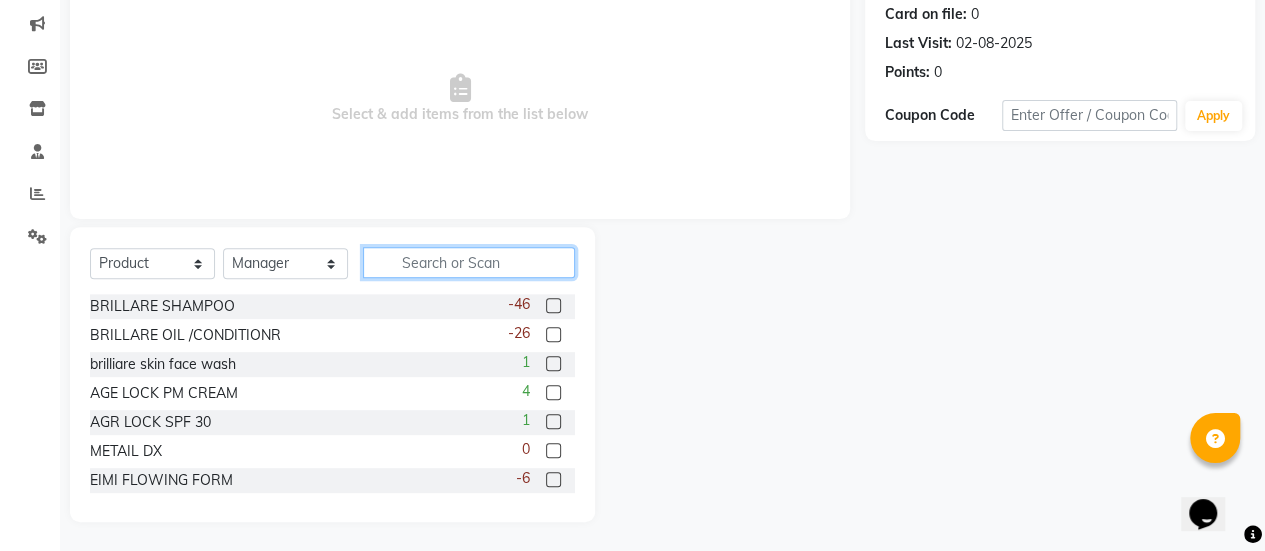 click 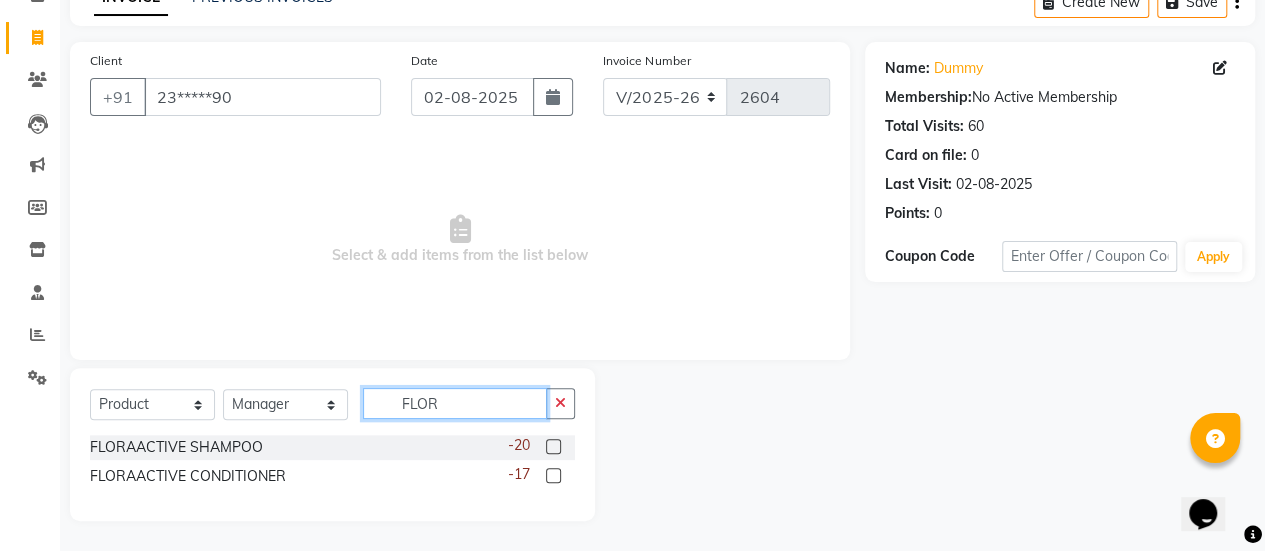 scroll, scrollTop: 107, scrollLeft: 0, axis: vertical 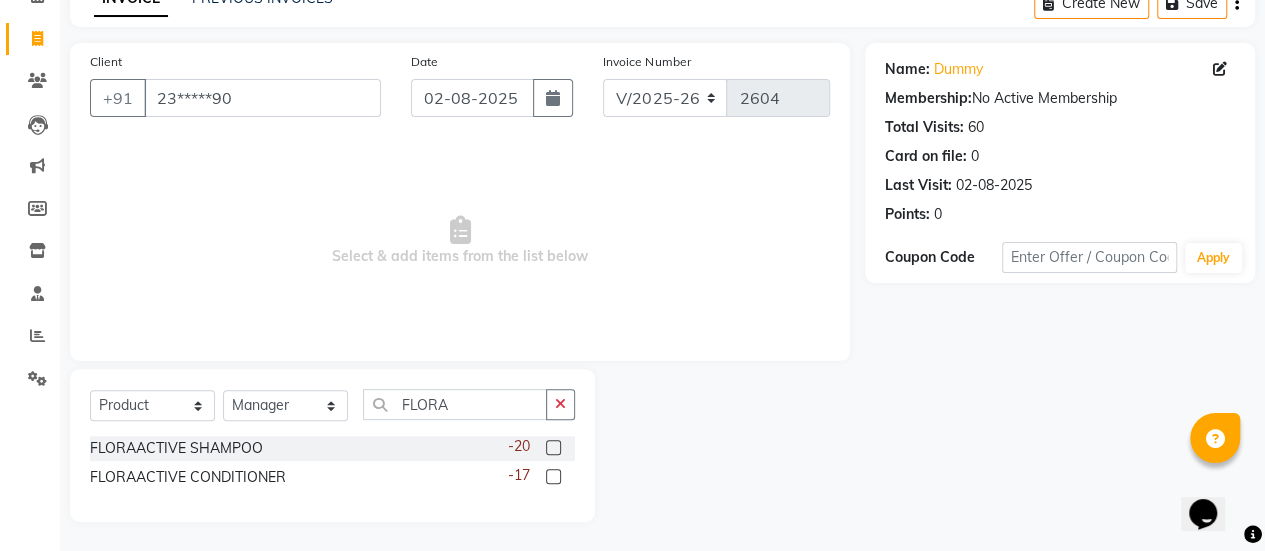 click 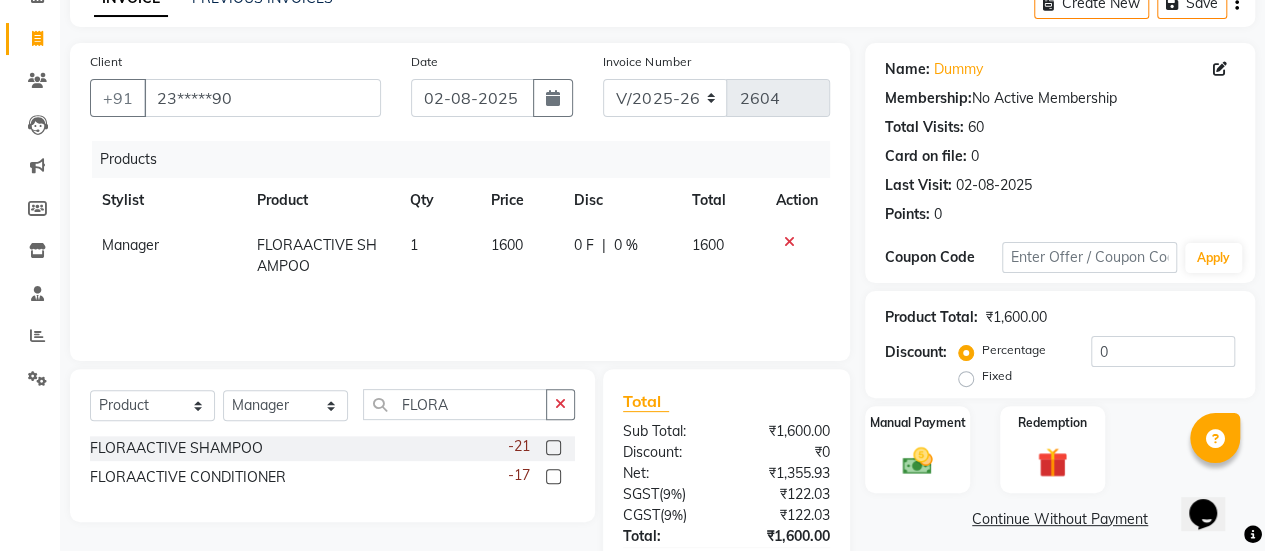 click 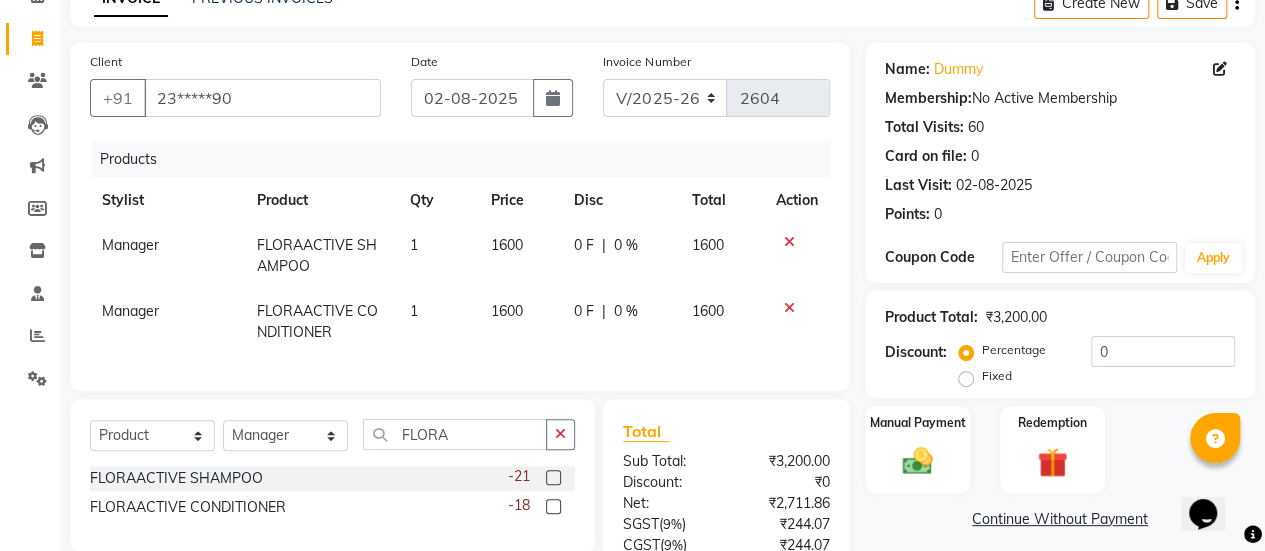 click on "1600" 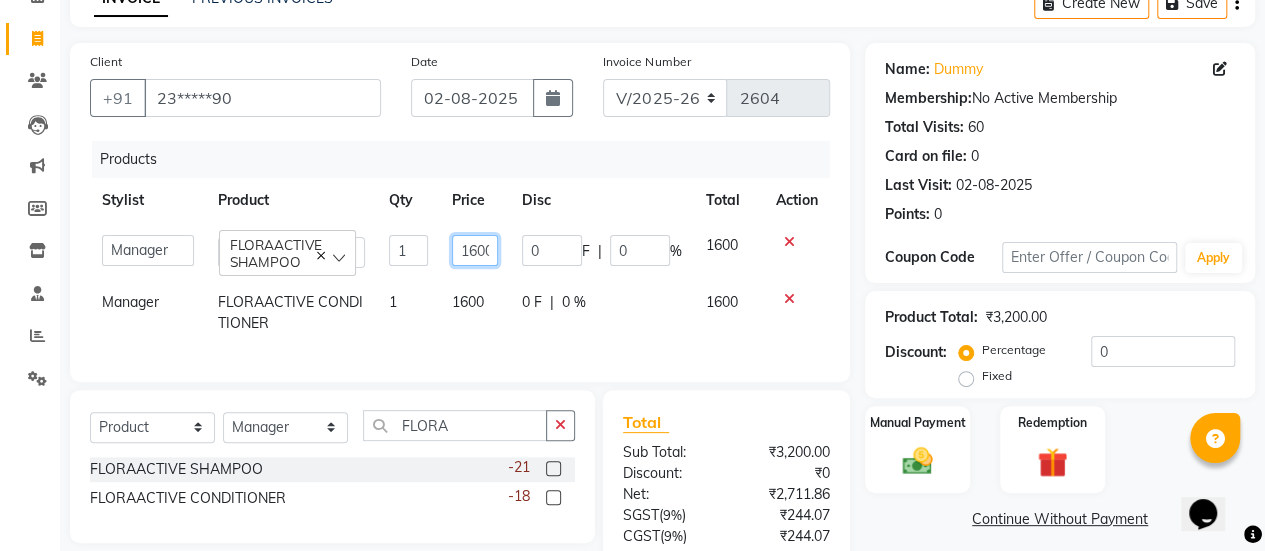 click on "1600" 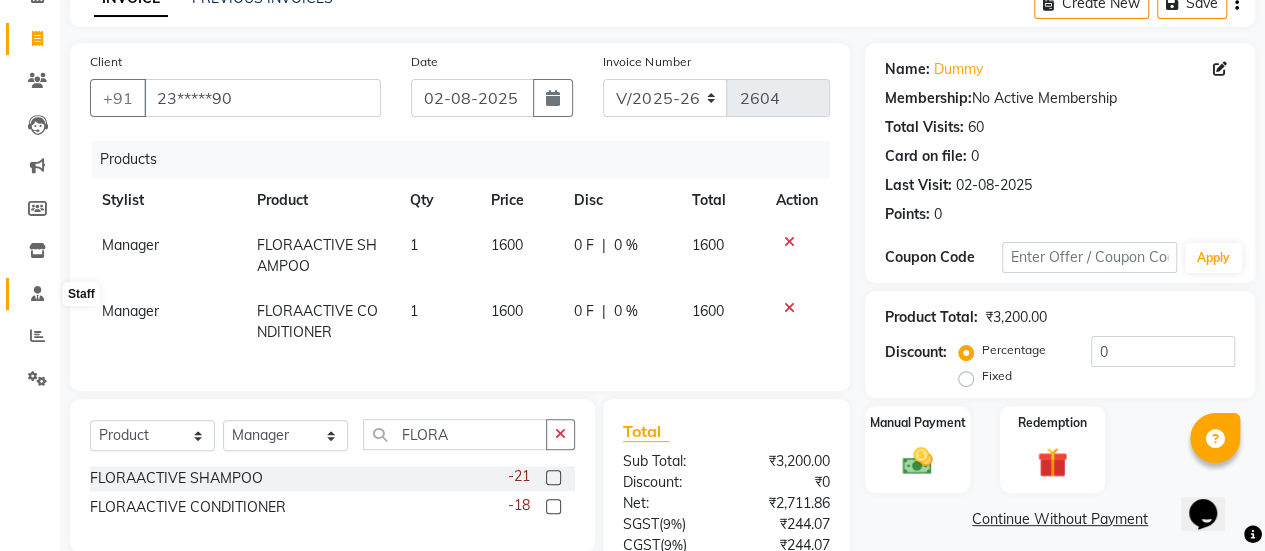 click 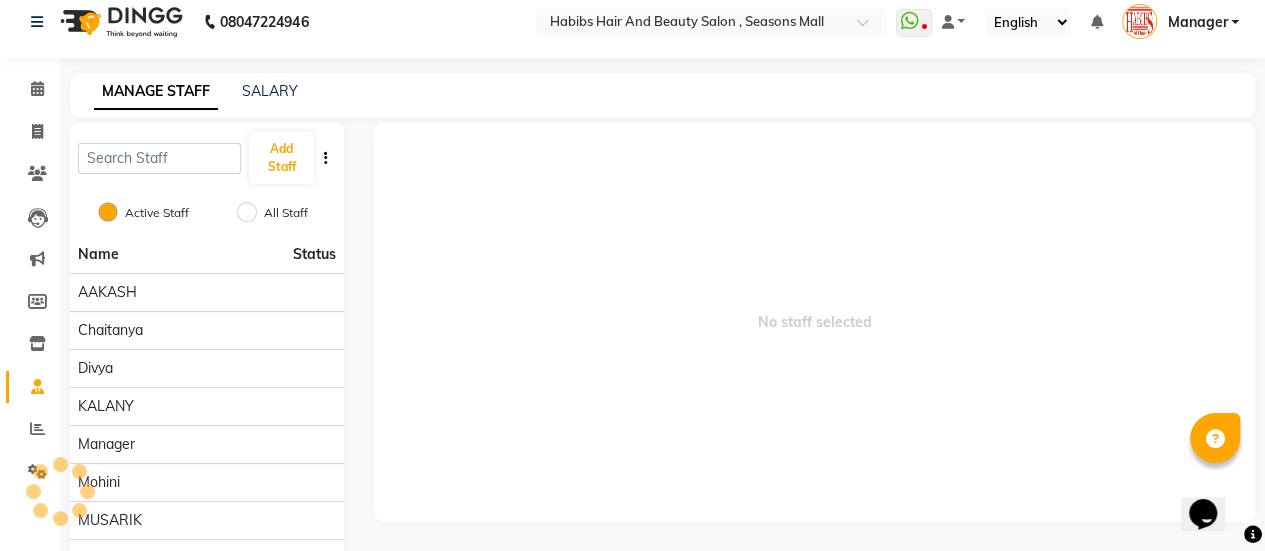 scroll, scrollTop: 107, scrollLeft: 0, axis: vertical 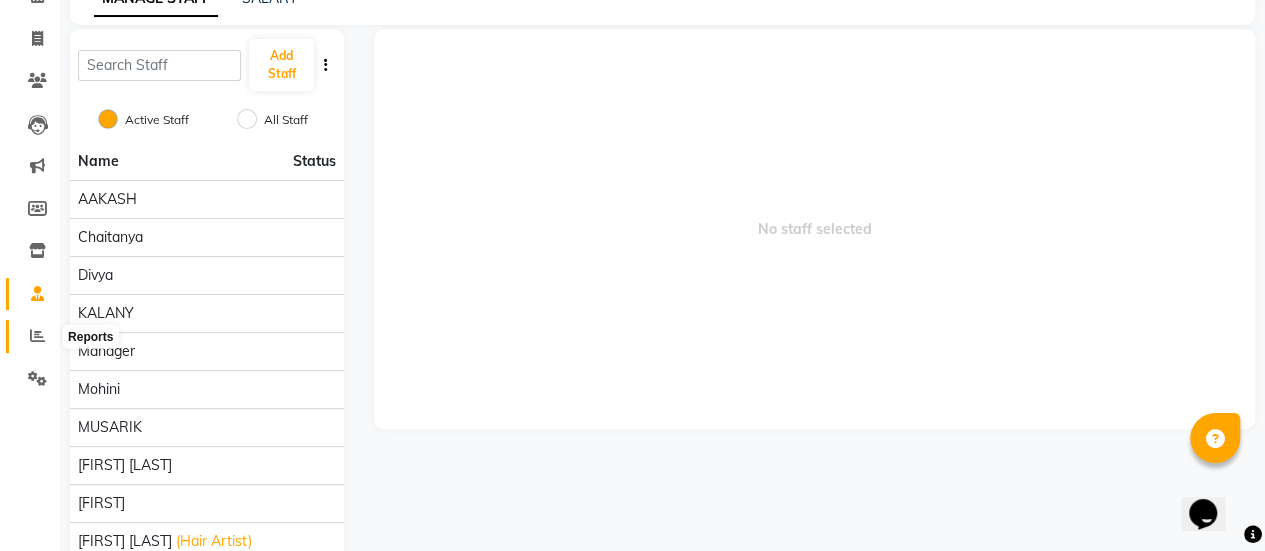 click 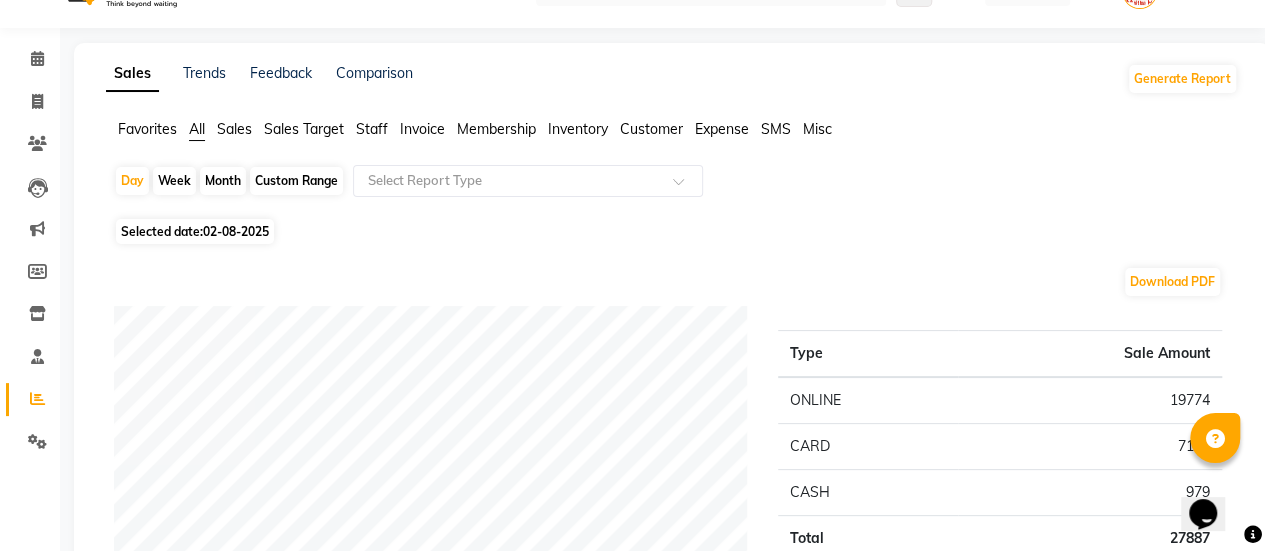 scroll, scrollTop: 0, scrollLeft: 0, axis: both 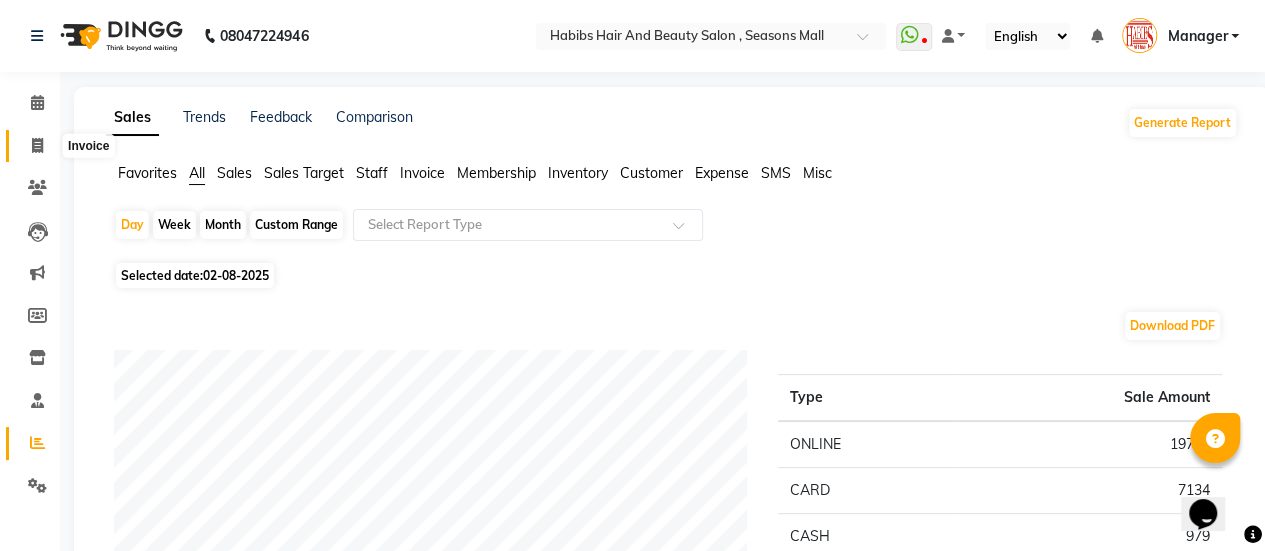 click 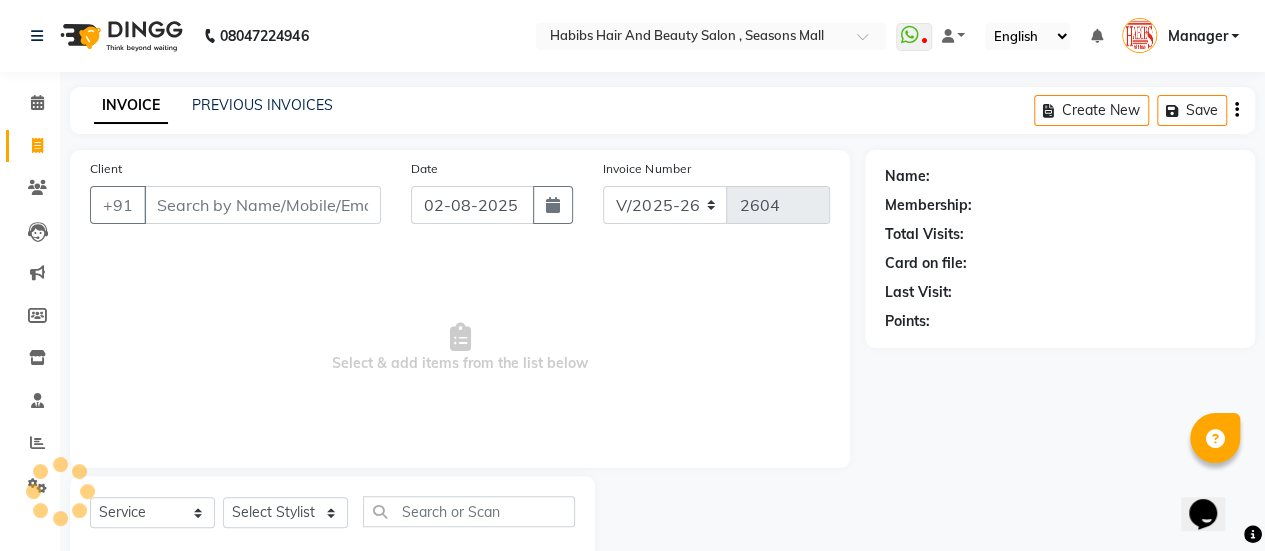 scroll, scrollTop: 49, scrollLeft: 0, axis: vertical 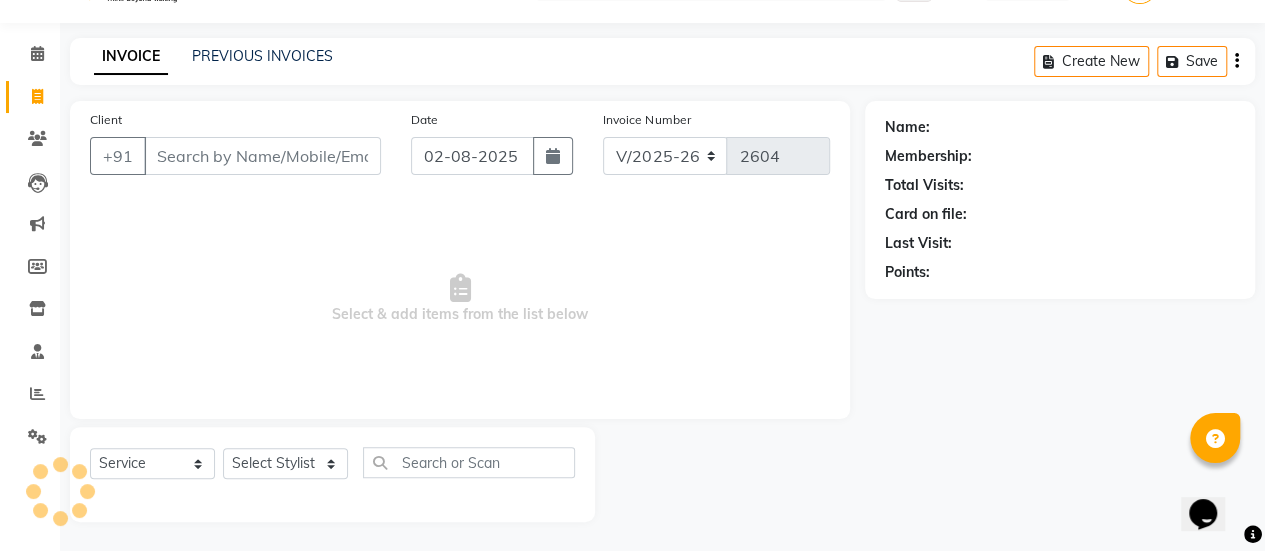 click on "Client" at bounding box center (262, 156) 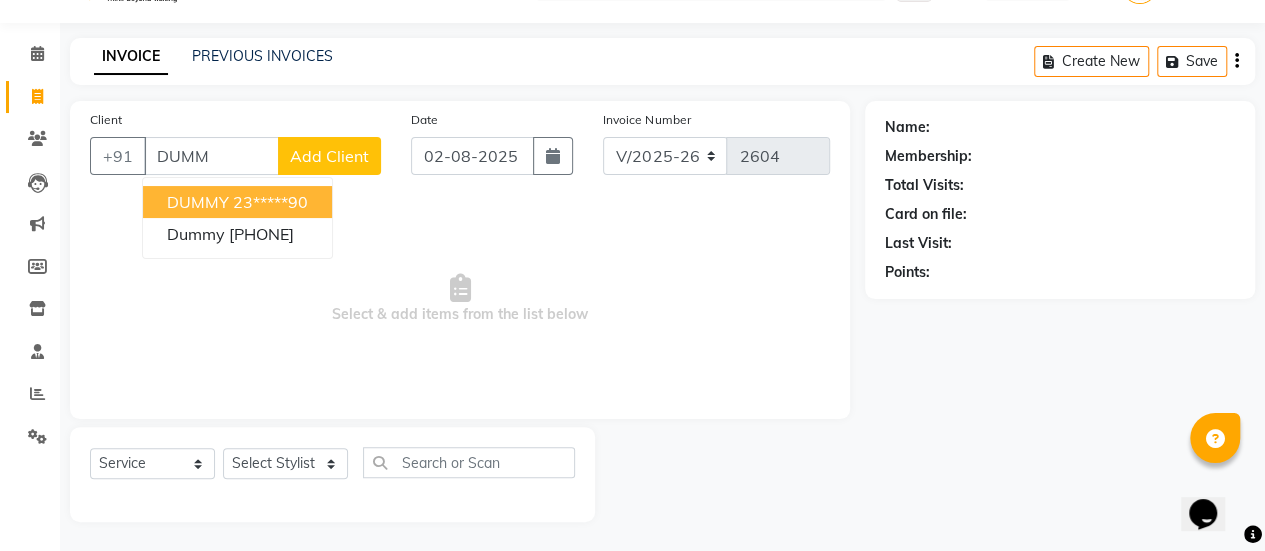 click on "23*****90" at bounding box center (270, 202) 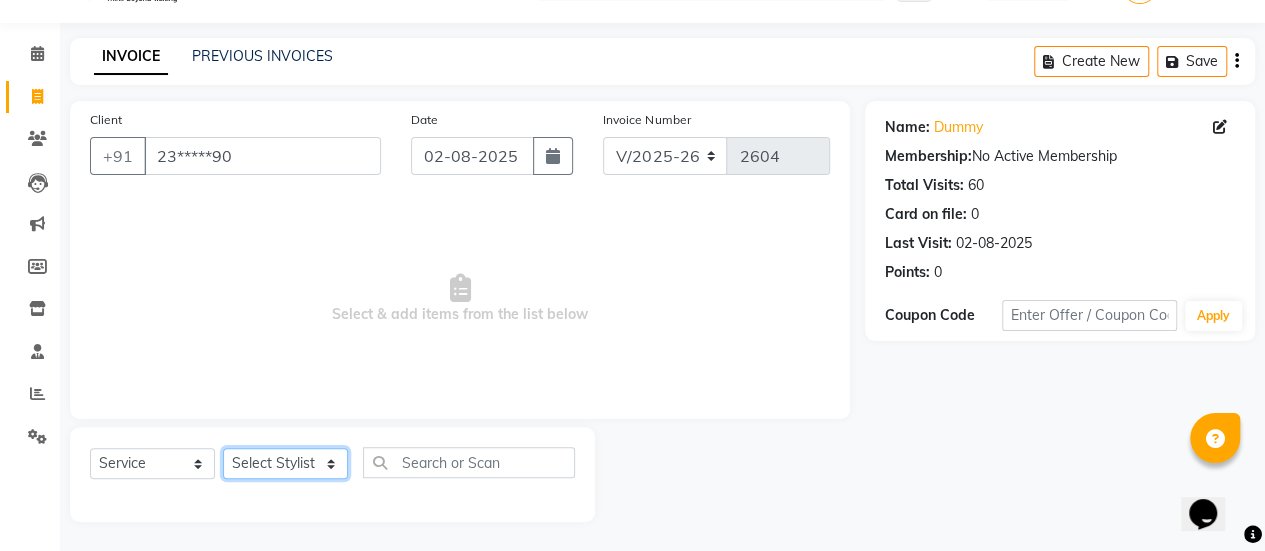 click on "Select Stylist AAKASH Chaitanya Divya KALANY Manager Mohini MUSARIK Parvez Shaikh PINKEY PRADEEP SHARMA Rushi pandit Salman Shakeel Shraddha Vaibhavi Vijay khade xyz" 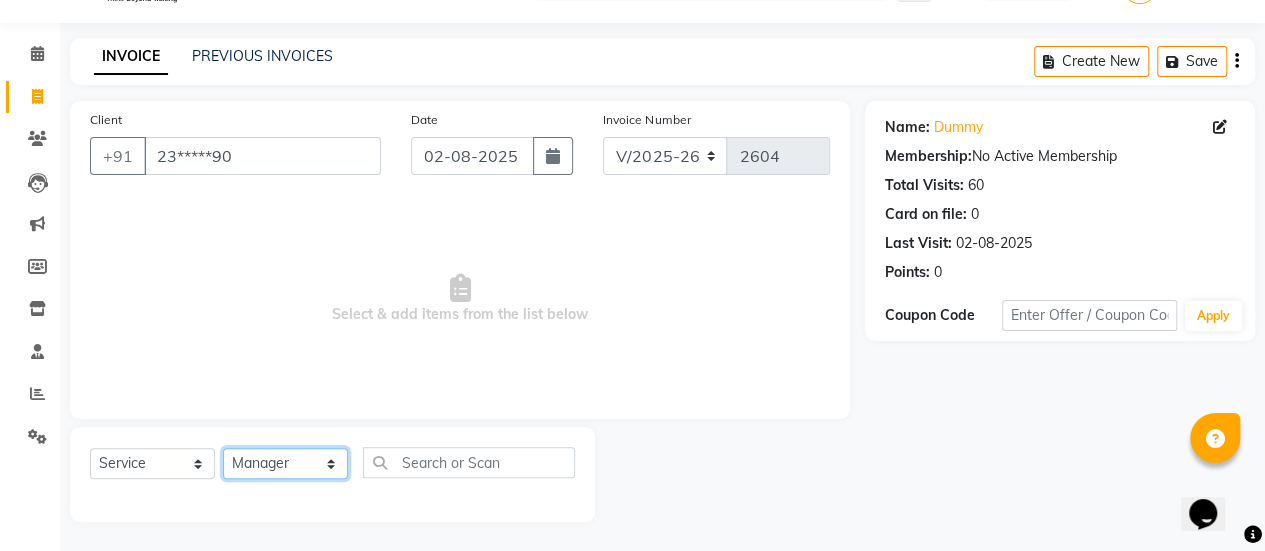 click on "Select Stylist AAKASH Chaitanya Divya KALANY Manager Mohini MUSARIK Parvez Shaikh PINKEY PRADEEP SHARMA Rushi pandit Salman Shakeel Shraddha Vaibhavi Vijay khade xyz" 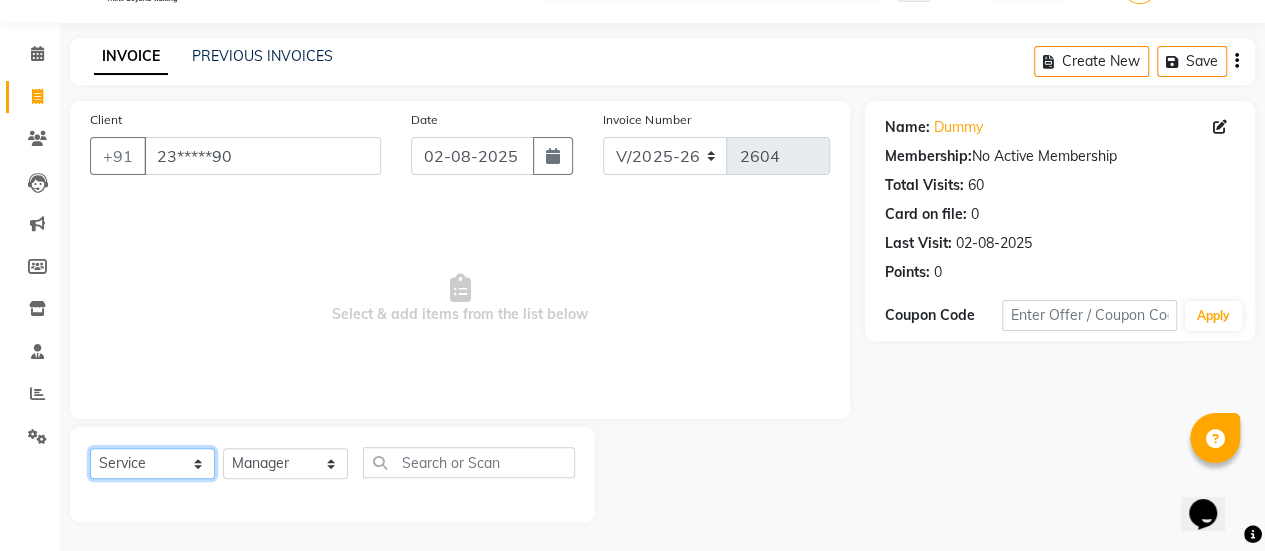 click on "Select  Service  Product  Membership  Package Voucher Prepaid Gift Card" 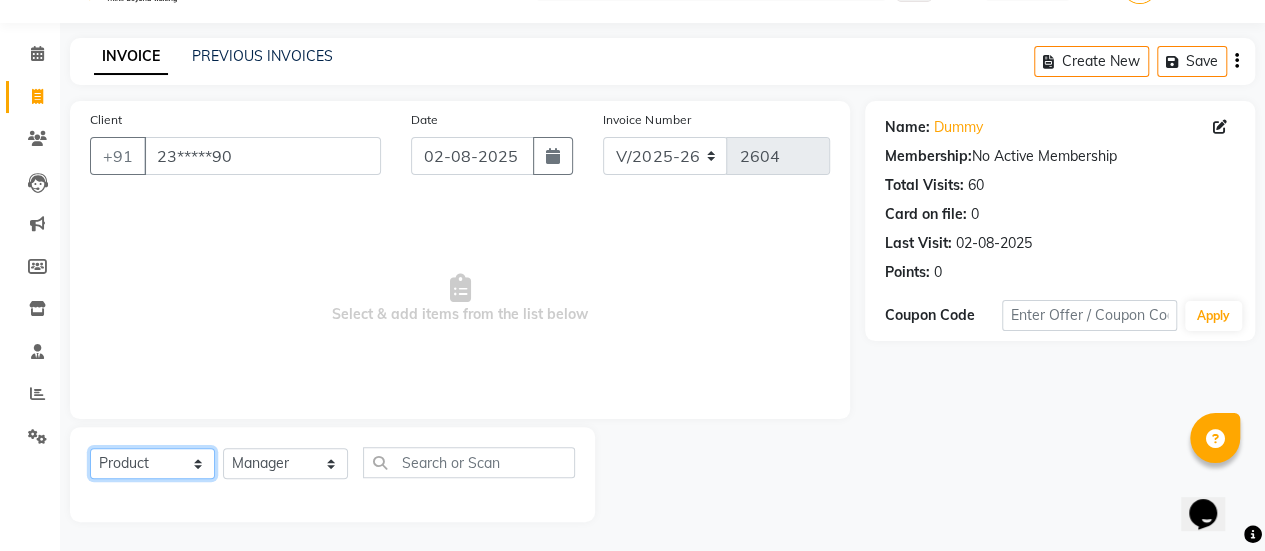 click on "Select  Service  Product  Membership  Package Voucher Prepaid Gift Card" 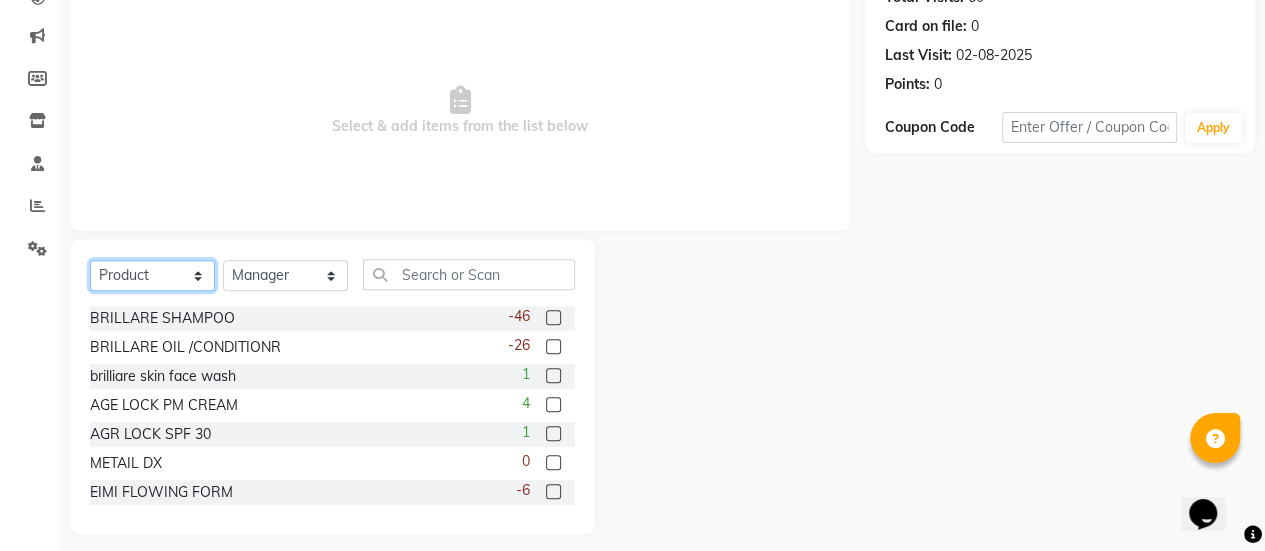 scroll, scrollTop: 239, scrollLeft: 0, axis: vertical 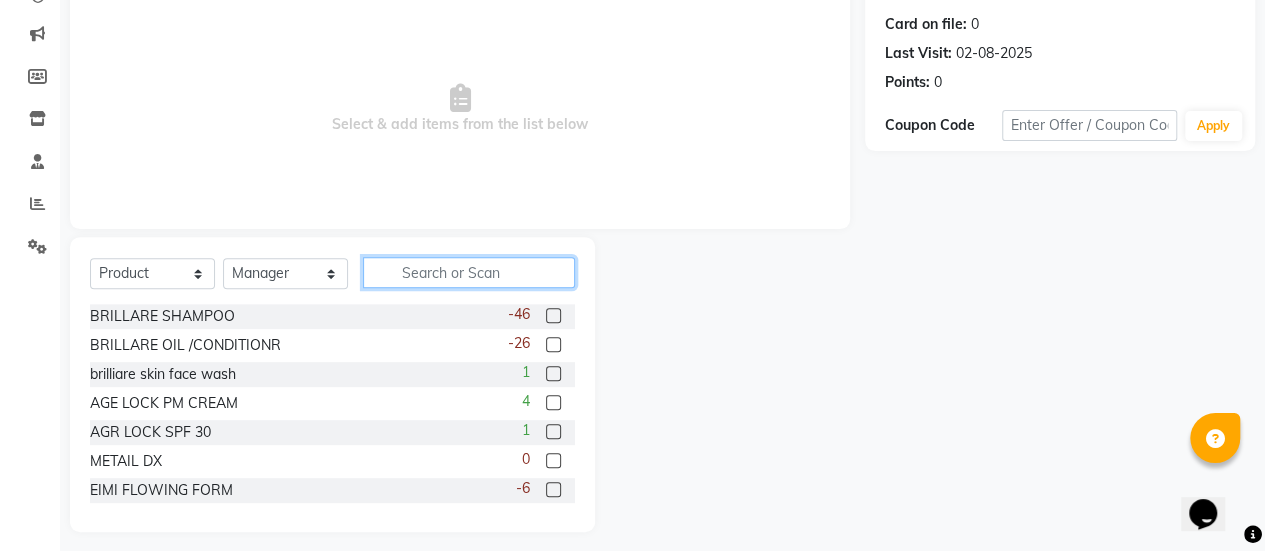 click 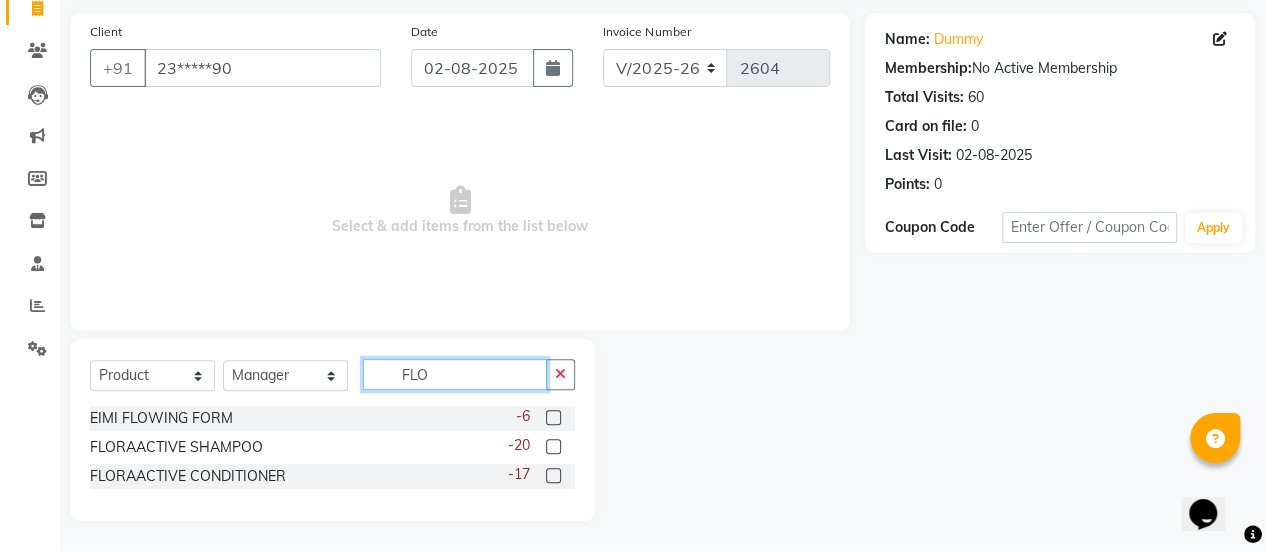 scroll, scrollTop: 136, scrollLeft: 0, axis: vertical 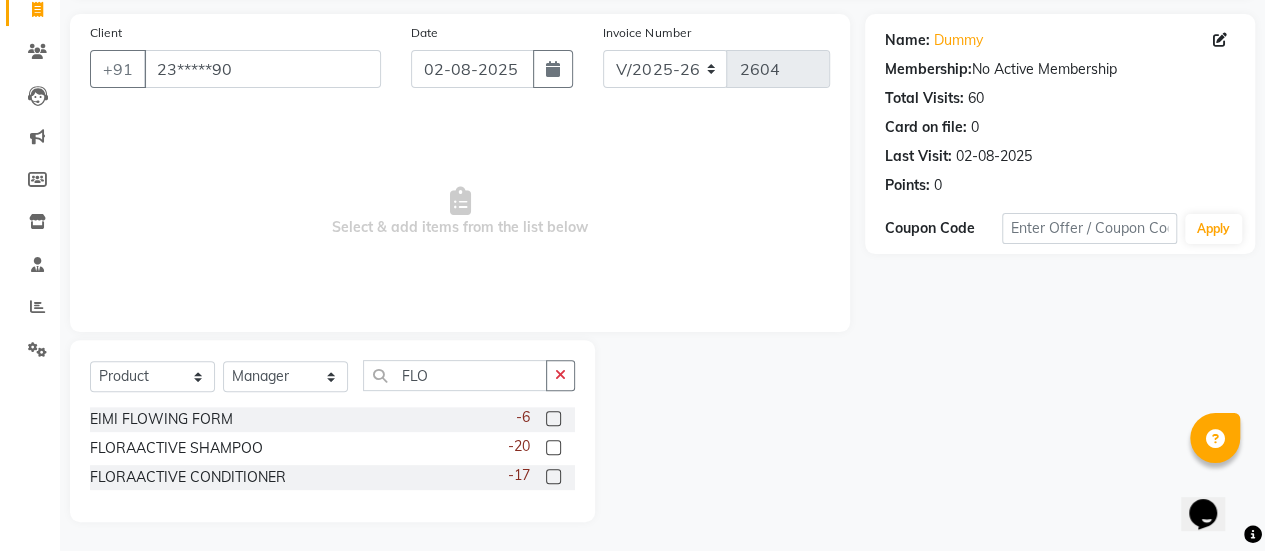 click 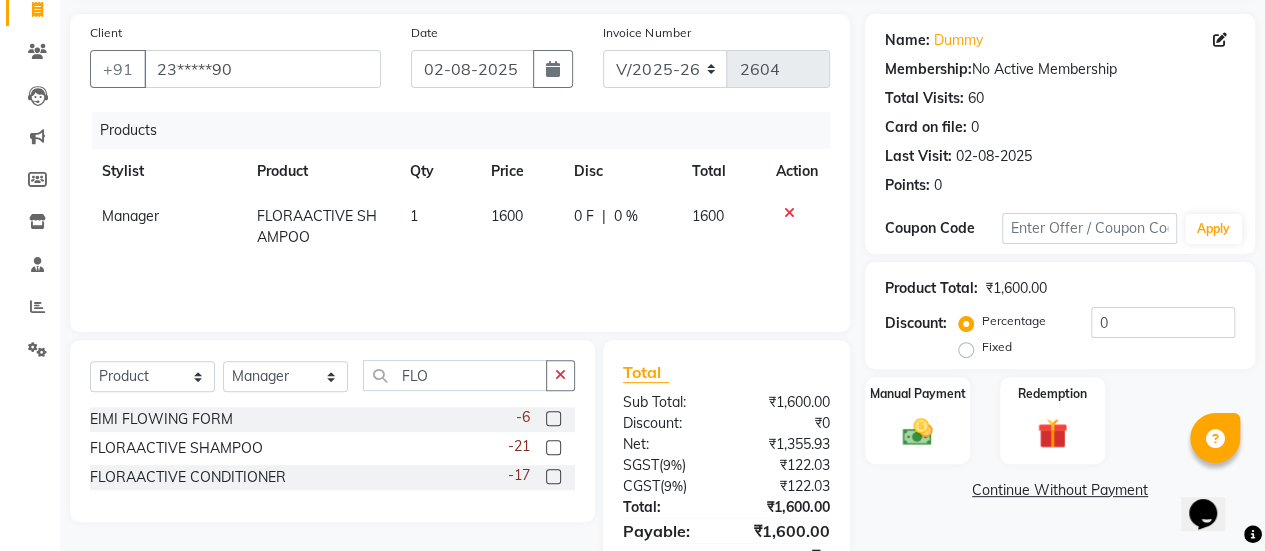 click 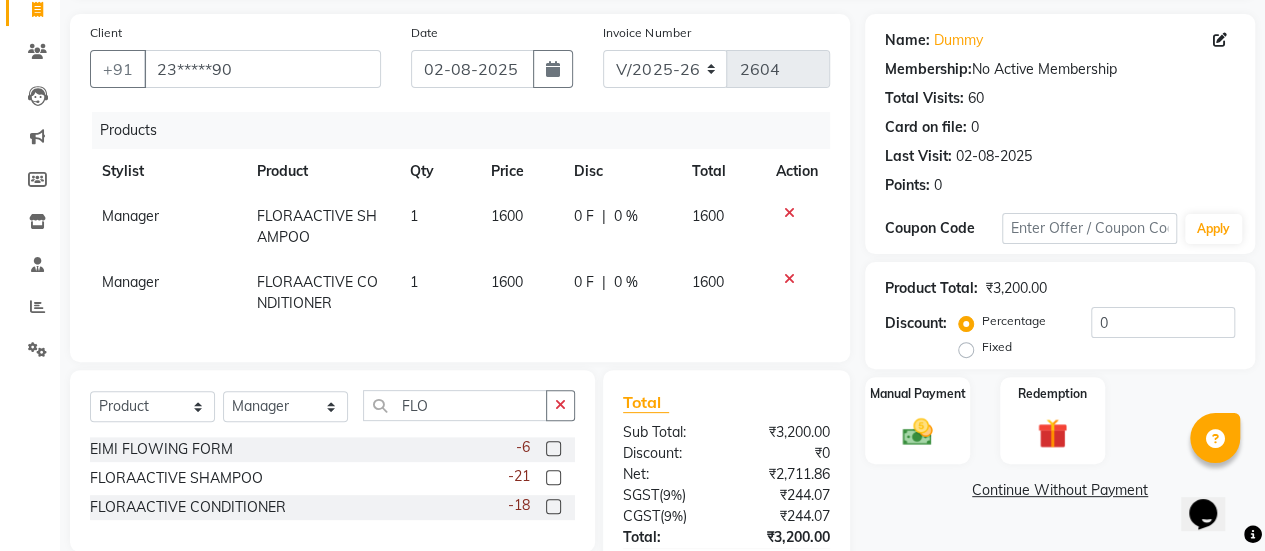 click 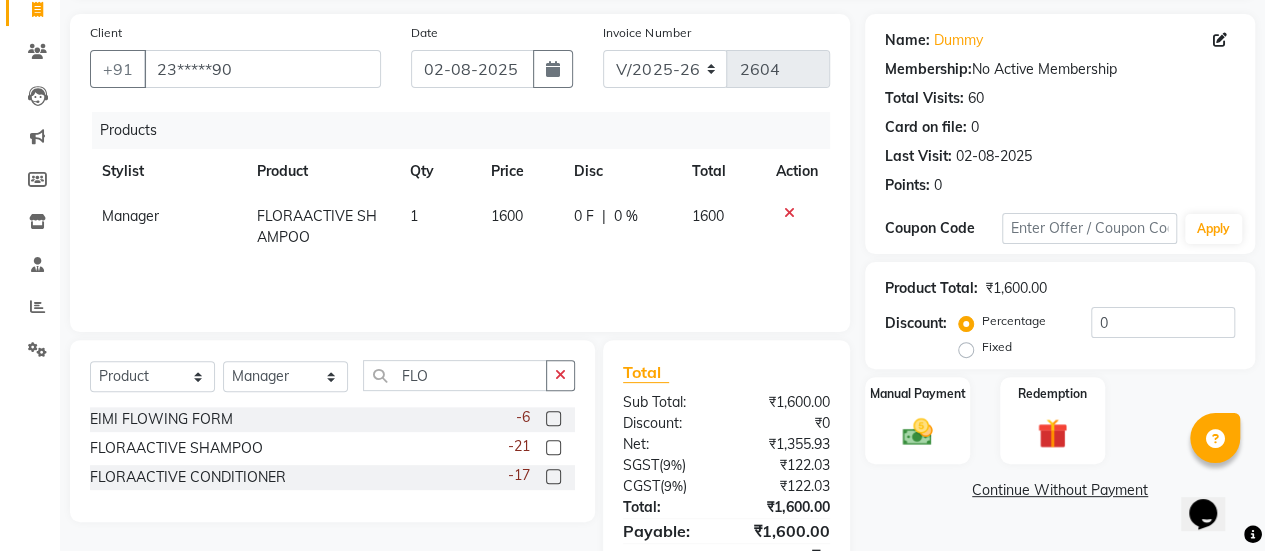 click on "1600" 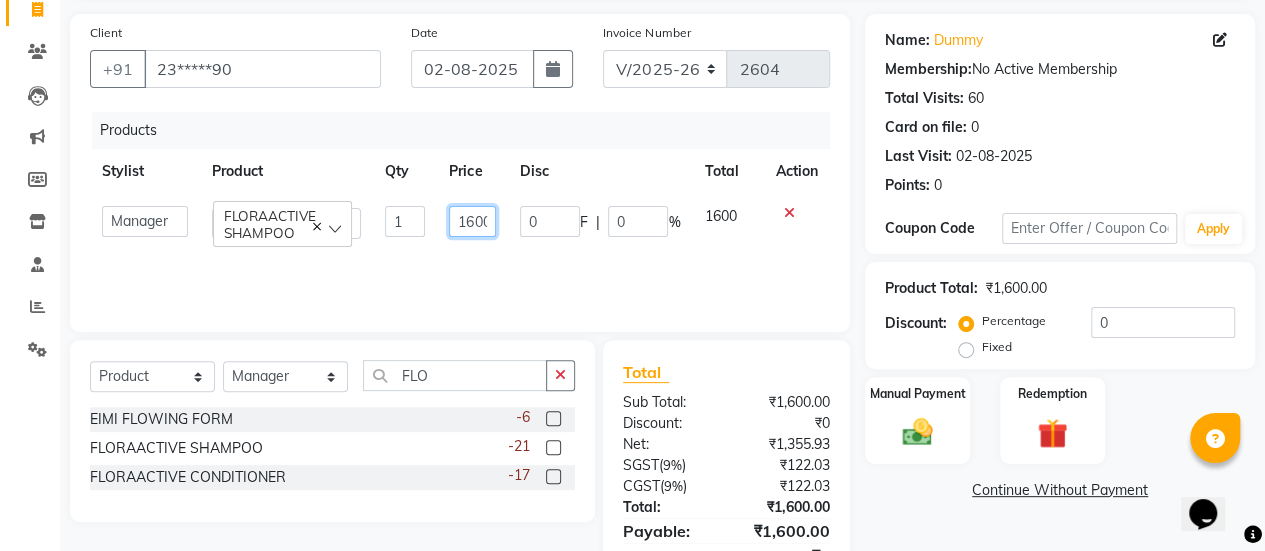 click on "1600" 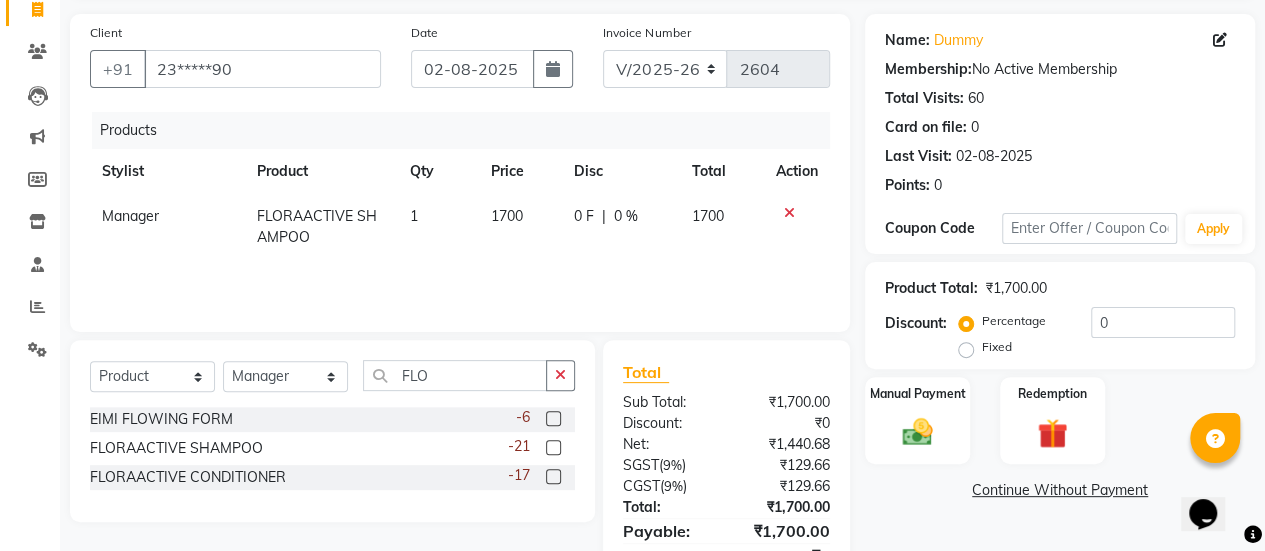click on "Products Stylist Product Qty Price Disc Total Action Manager FLORAACTIVE SHAMPOO 1 1700 0 F | 0 % 1700" 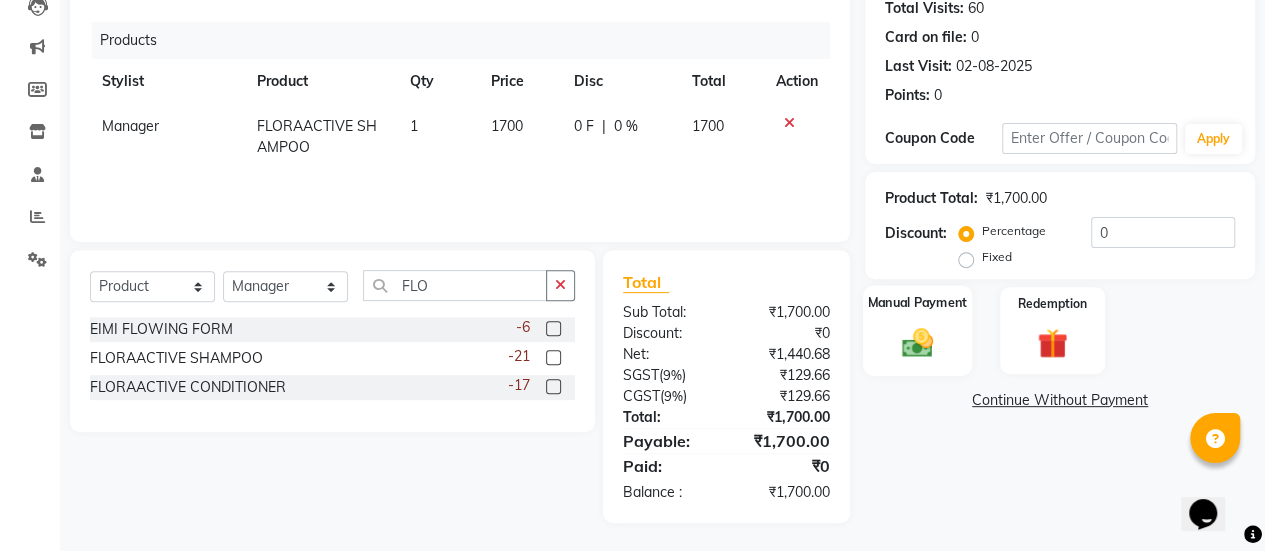 click 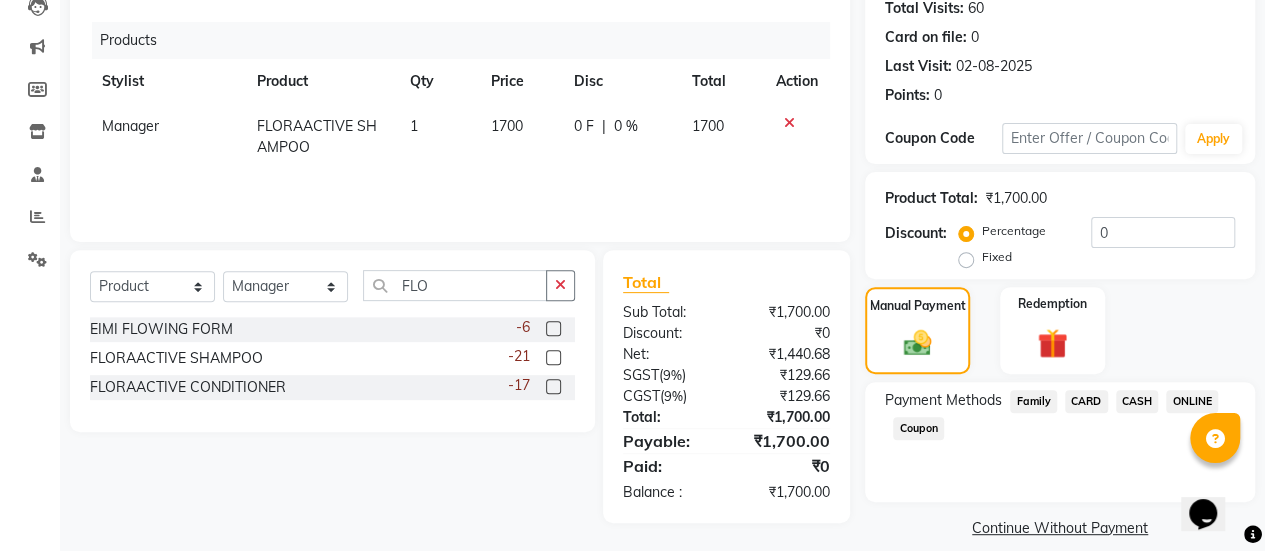 click on "ONLINE" 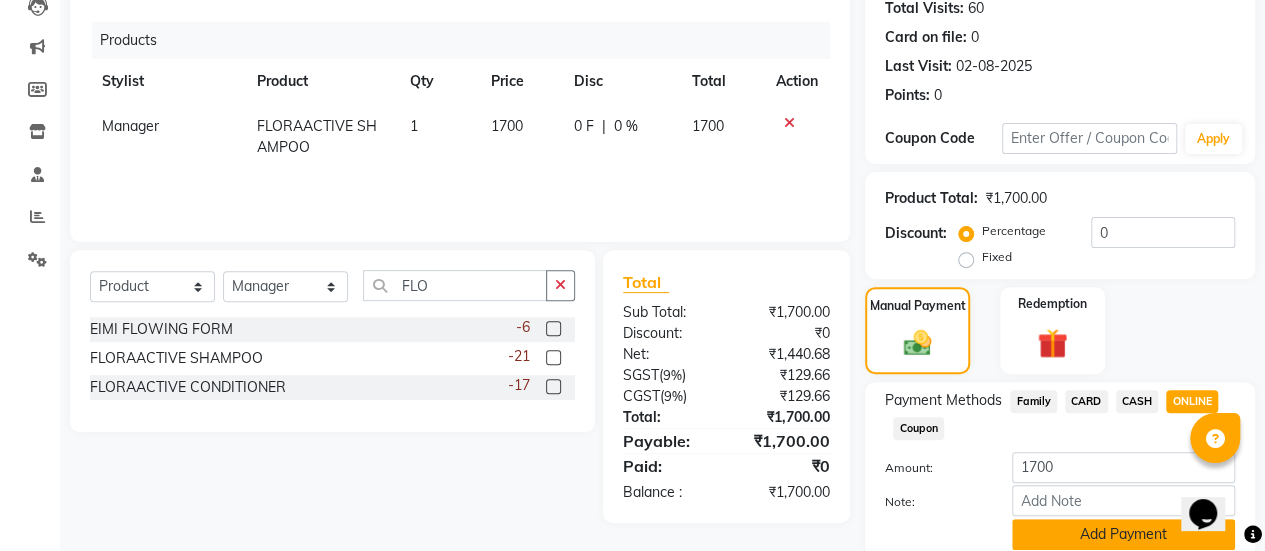 click on "Add Payment" 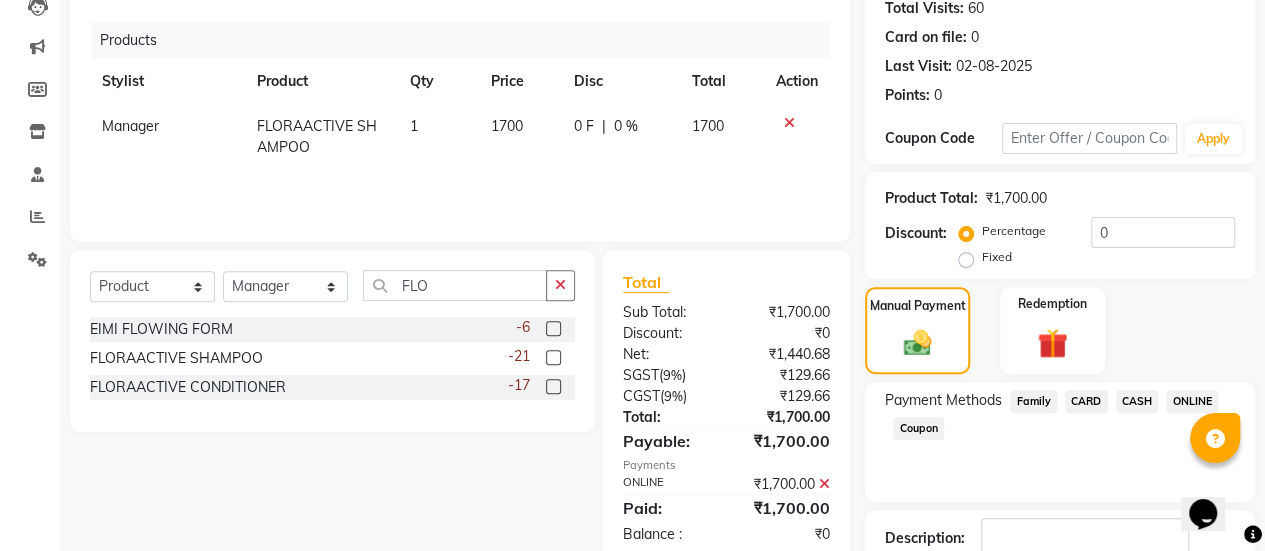 scroll, scrollTop: 358, scrollLeft: 0, axis: vertical 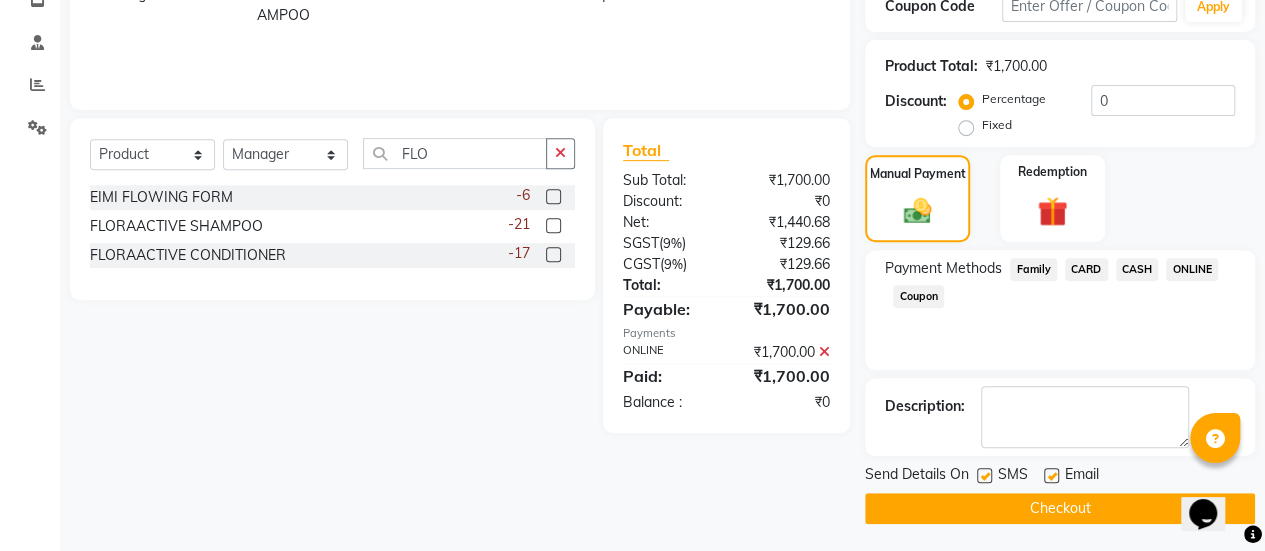 click 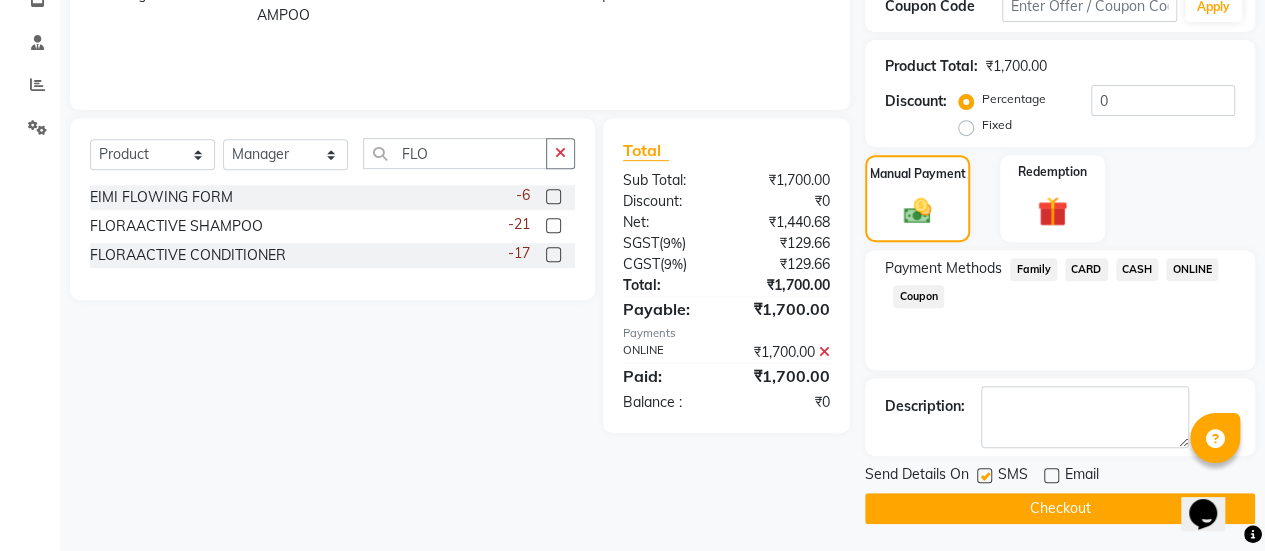 click on "Checkout" 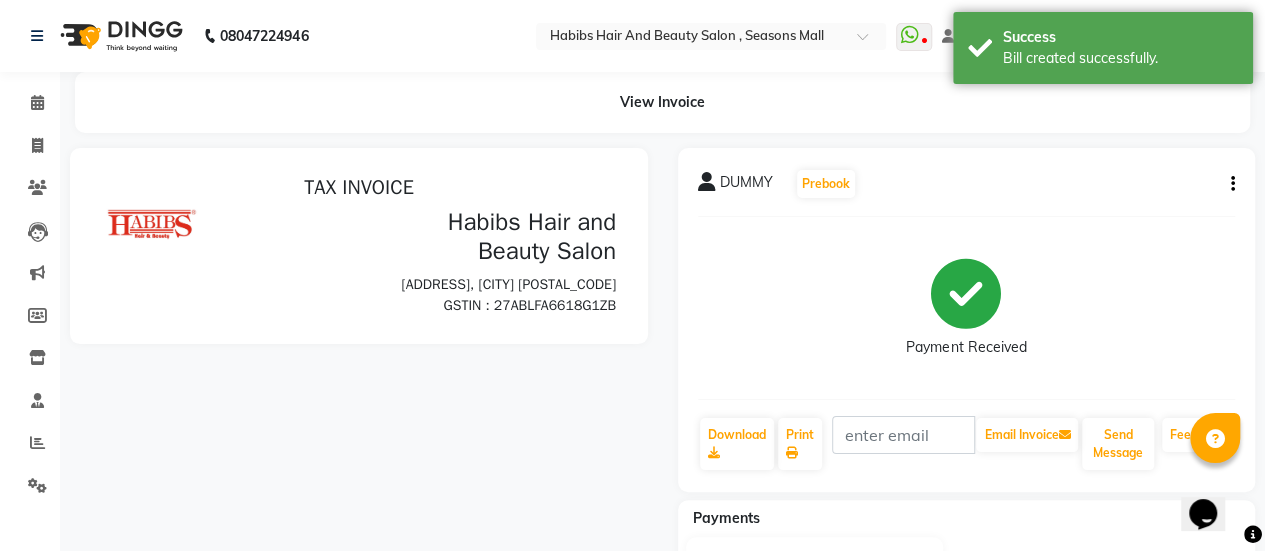 scroll, scrollTop: 0, scrollLeft: 0, axis: both 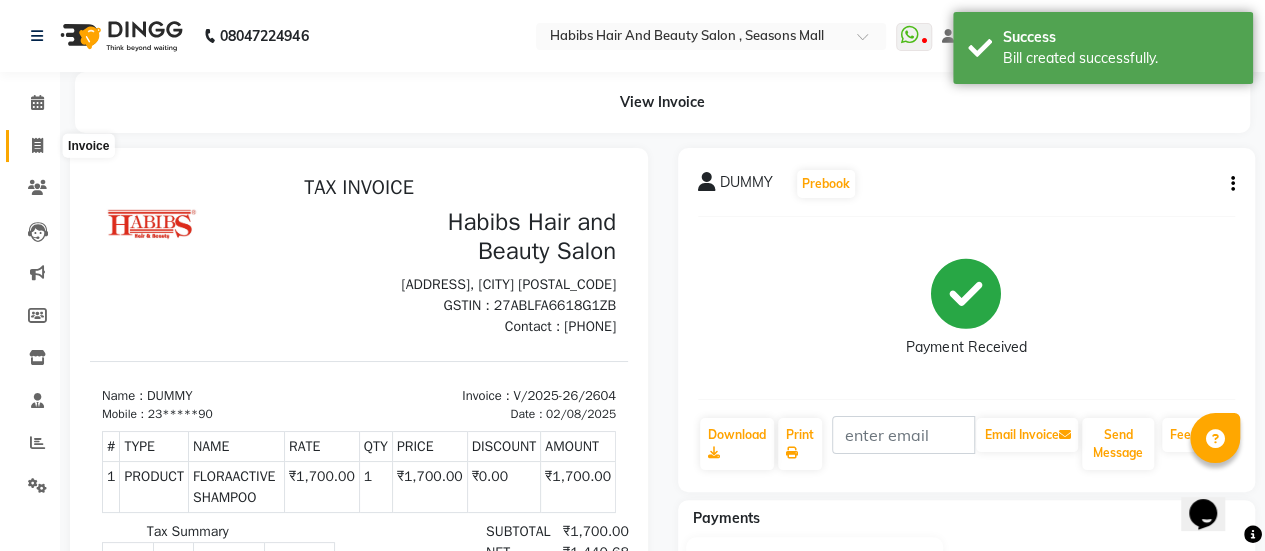 click 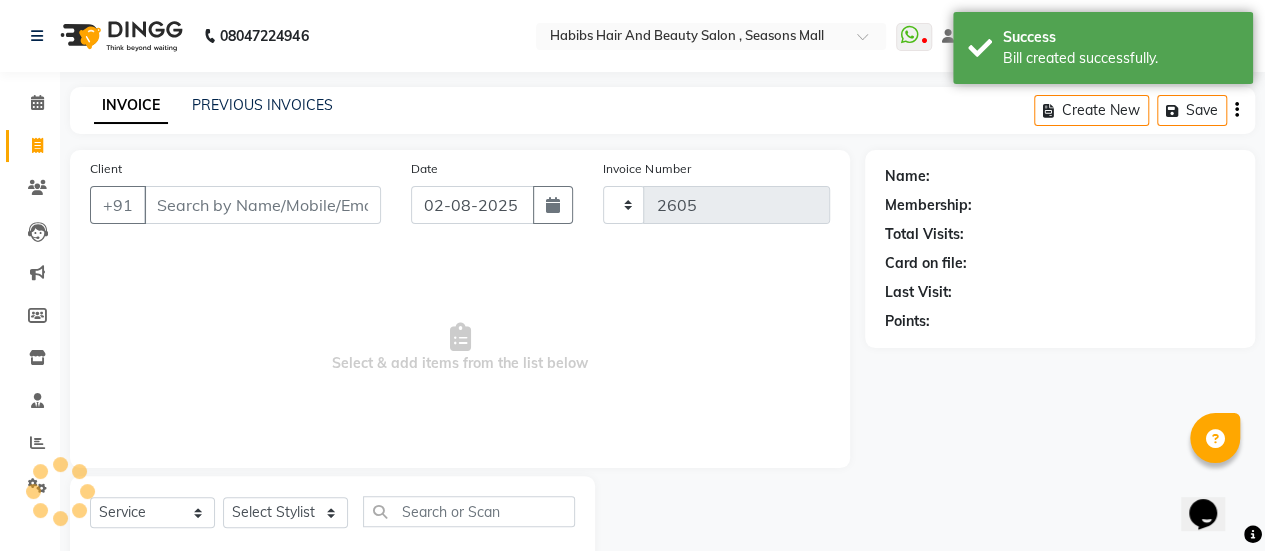 scroll, scrollTop: 49, scrollLeft: 0, axis: vertical 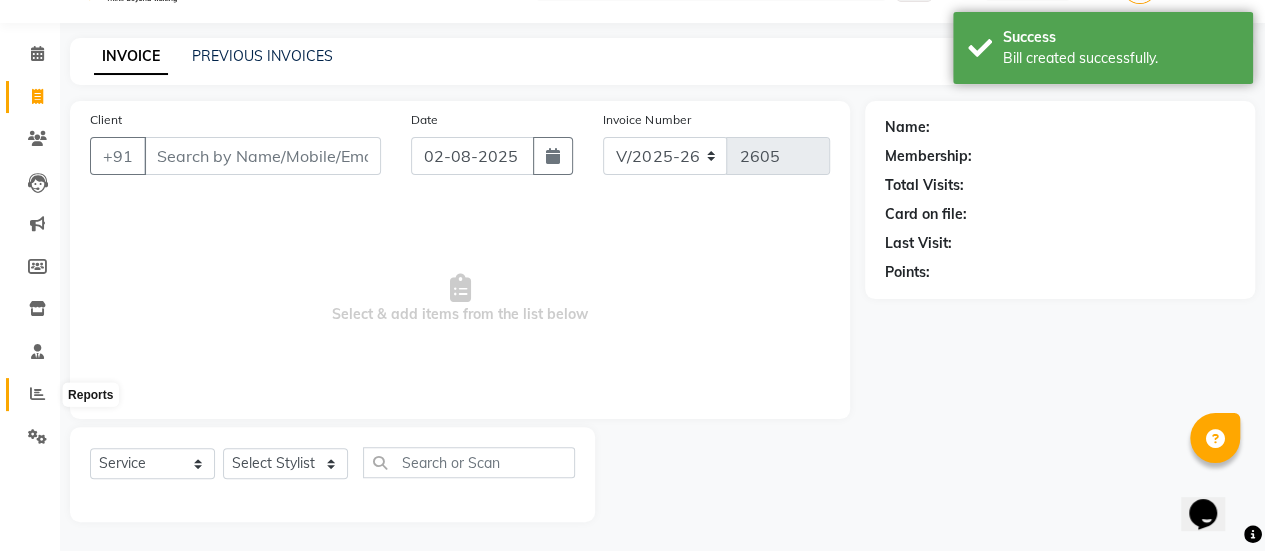 click 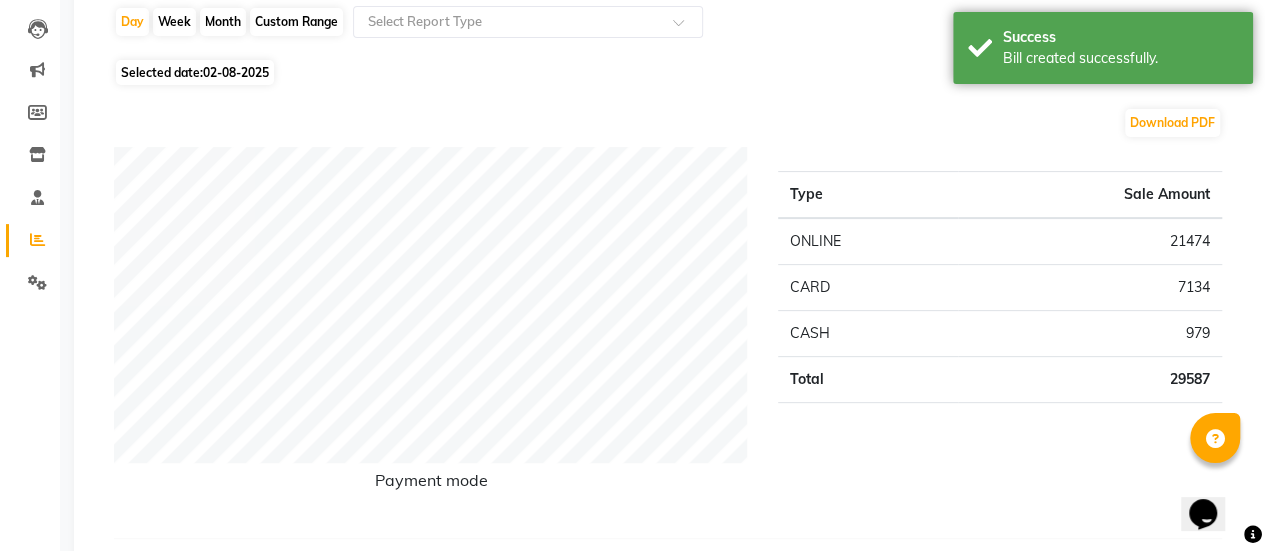scroll, scrollTop: 0, scrollLeft: 0, axis: both 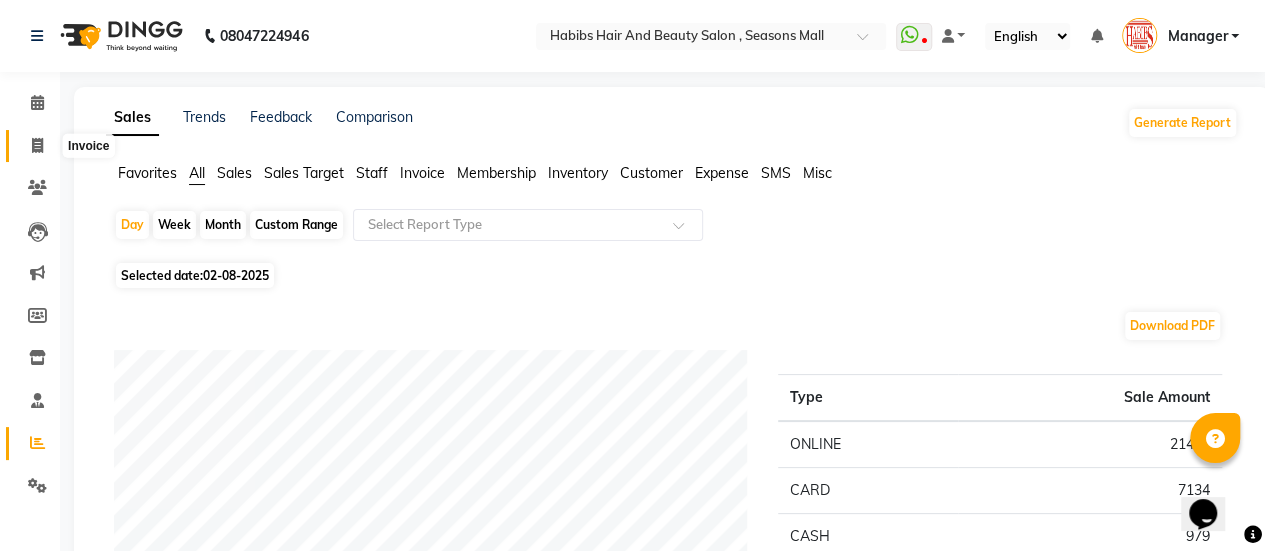 click 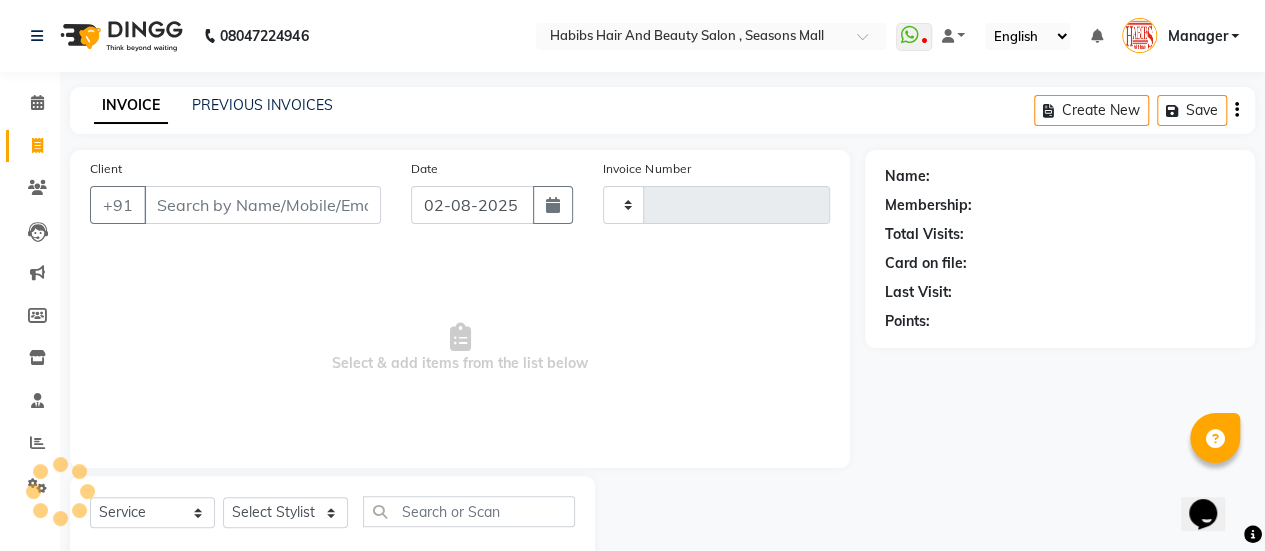 scroll, scrollTop: 49, scrollLeft: 0, axis: vertical 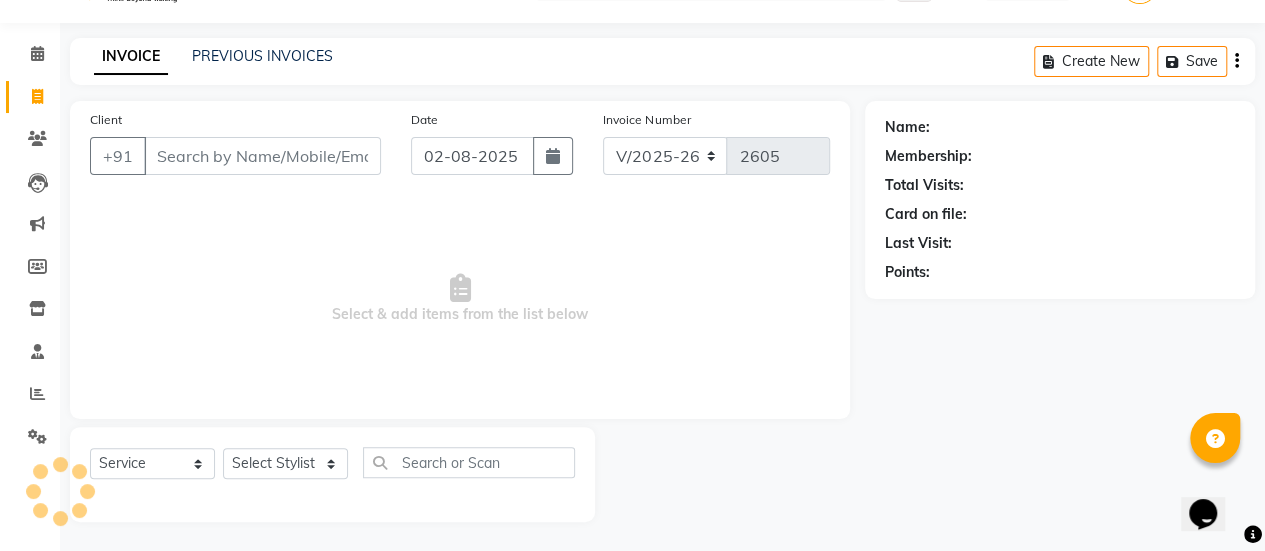 click on "Client" at bounding box center (262, 156) 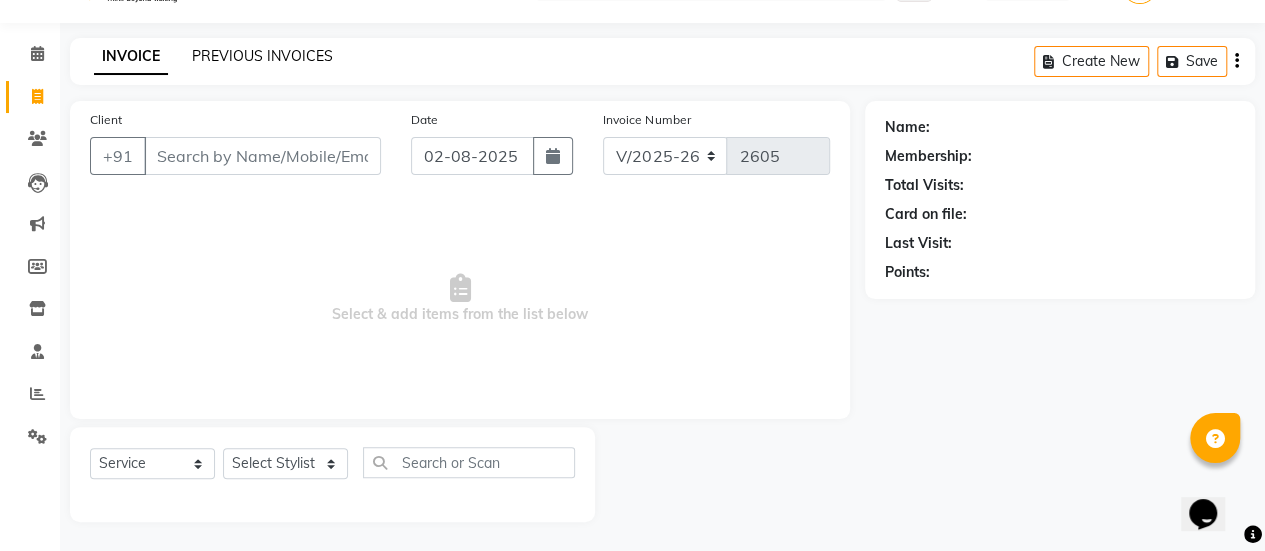 click on "PREVIOUS INVOICES" 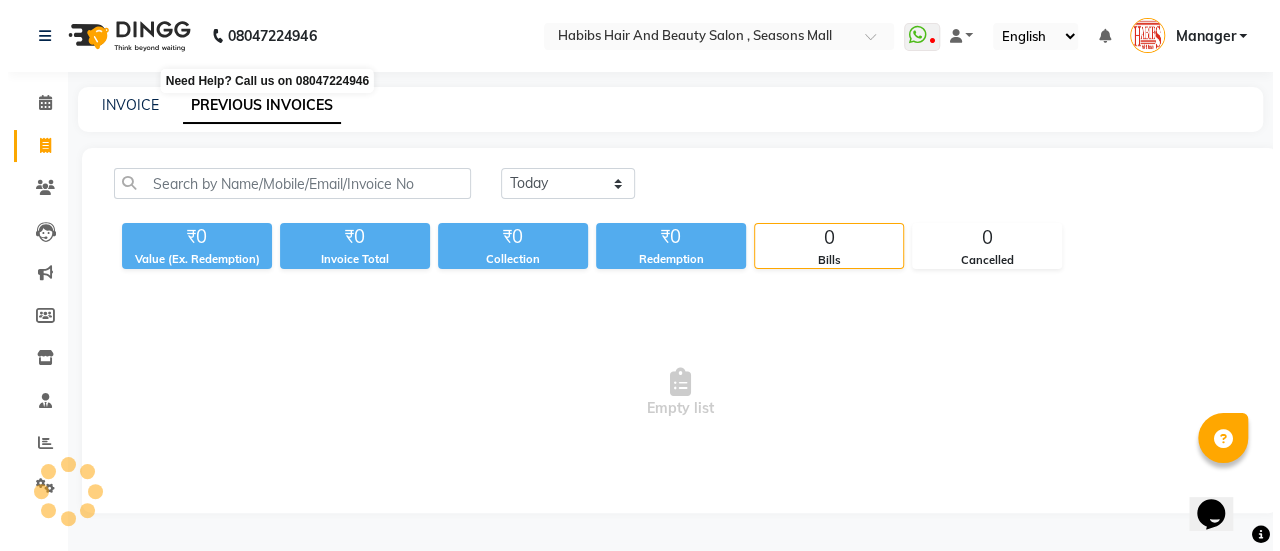 scroll, scrollTop: 0, scrollLeft: 0, axis: both 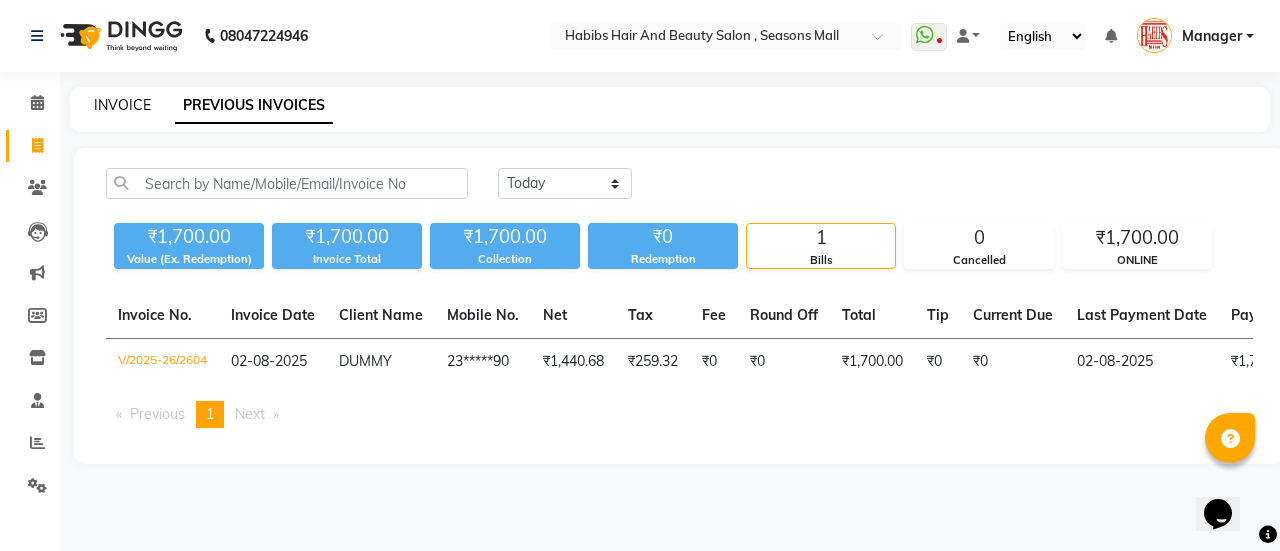 click on "INVOICE" 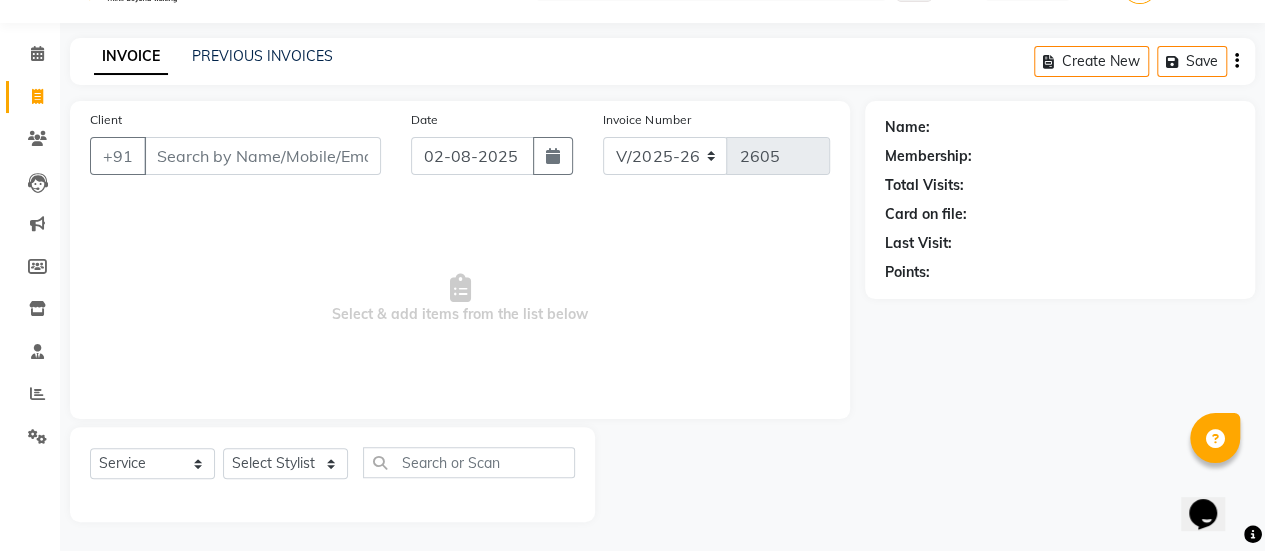 click on "Client" at bounding box center [262, 156] 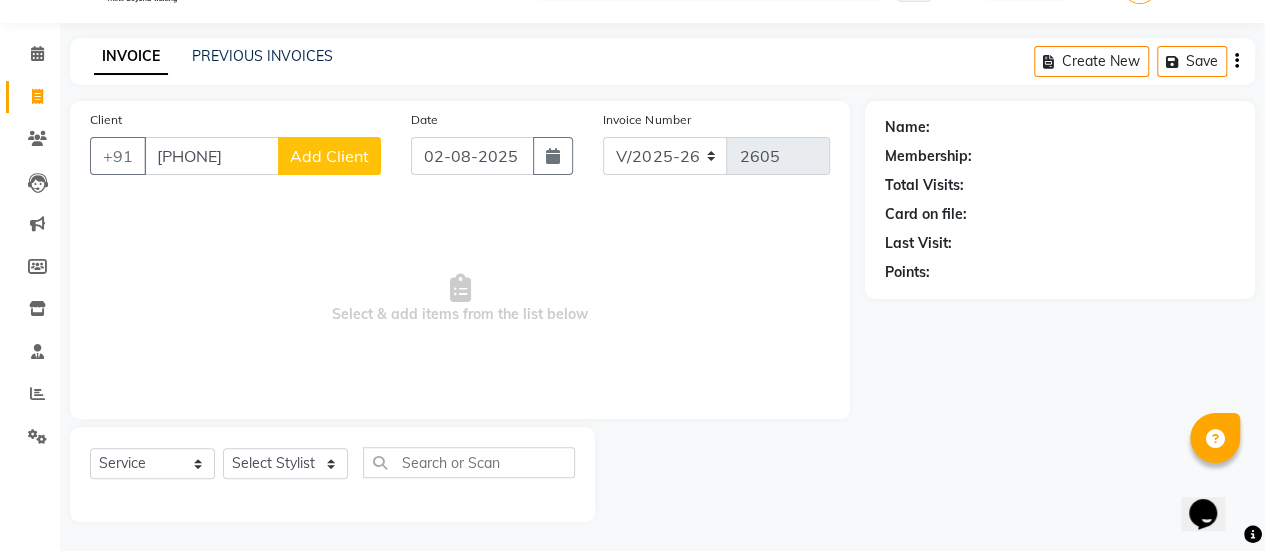 click on "Add Client" 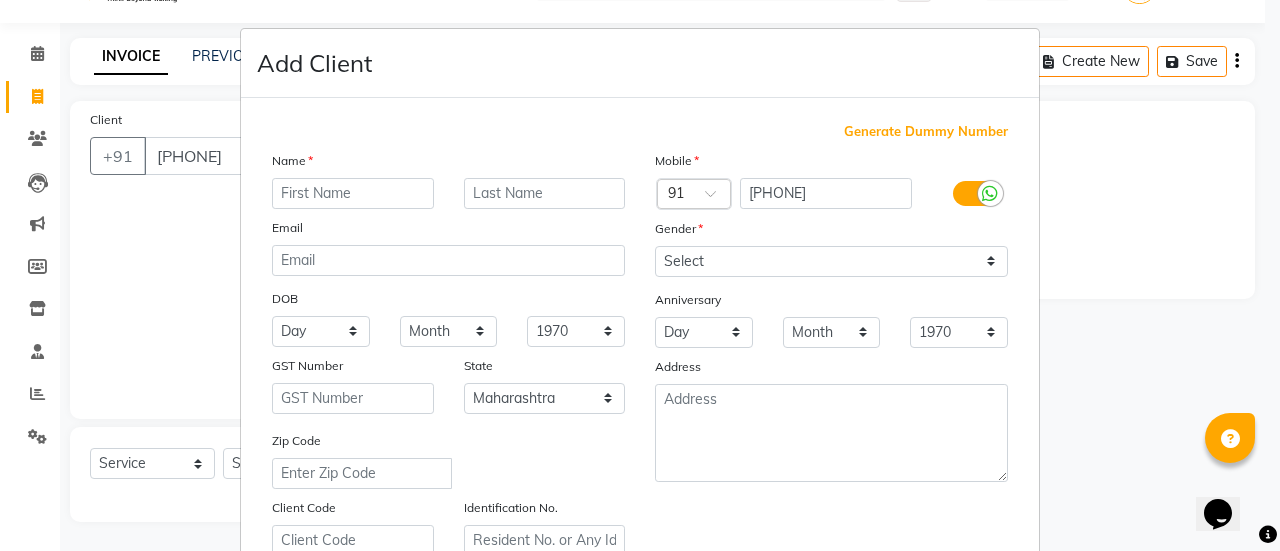 click at bounding box center (353, 193) 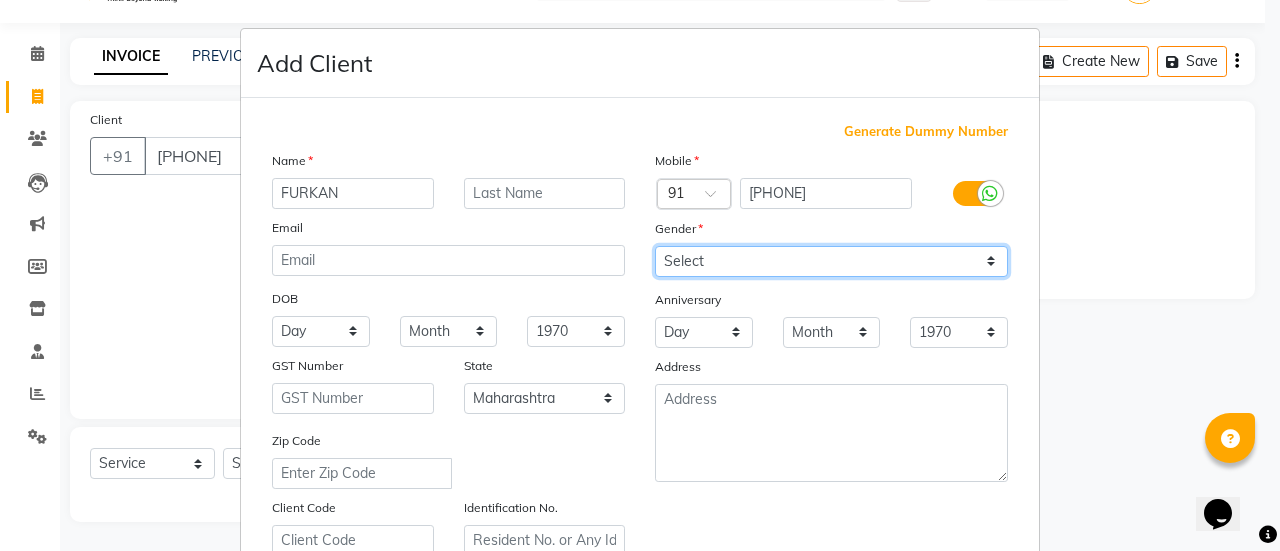 click on "Select Male Female Other Prefer Not To Say" at bounding box center [831, 261] 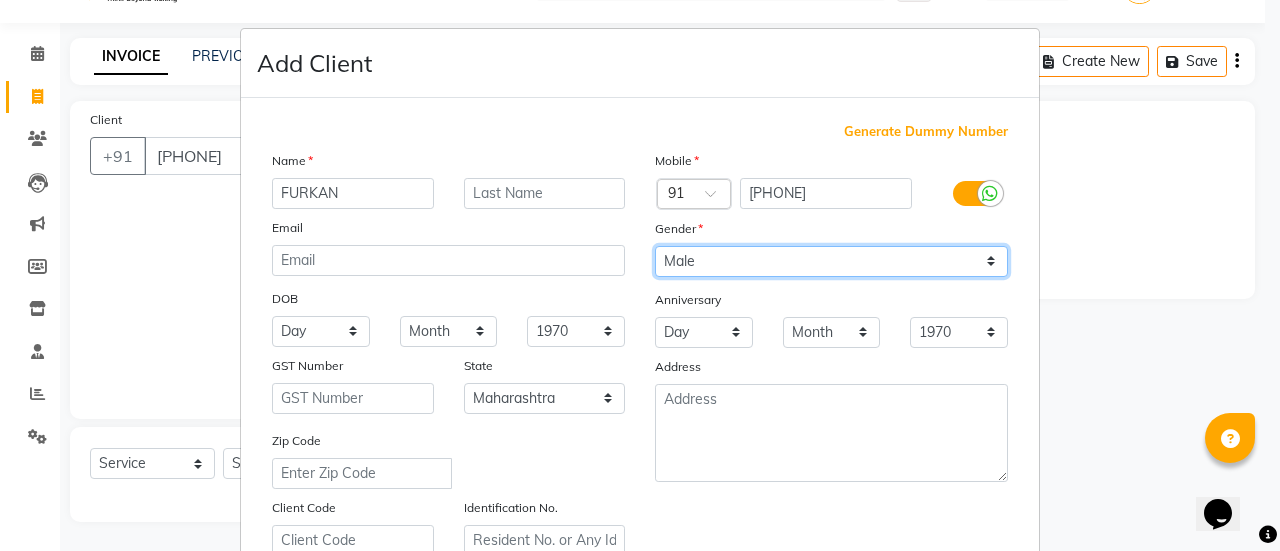 click on "Select Male Female Other Prefer Not To Say" at bounding box center (831, 261) 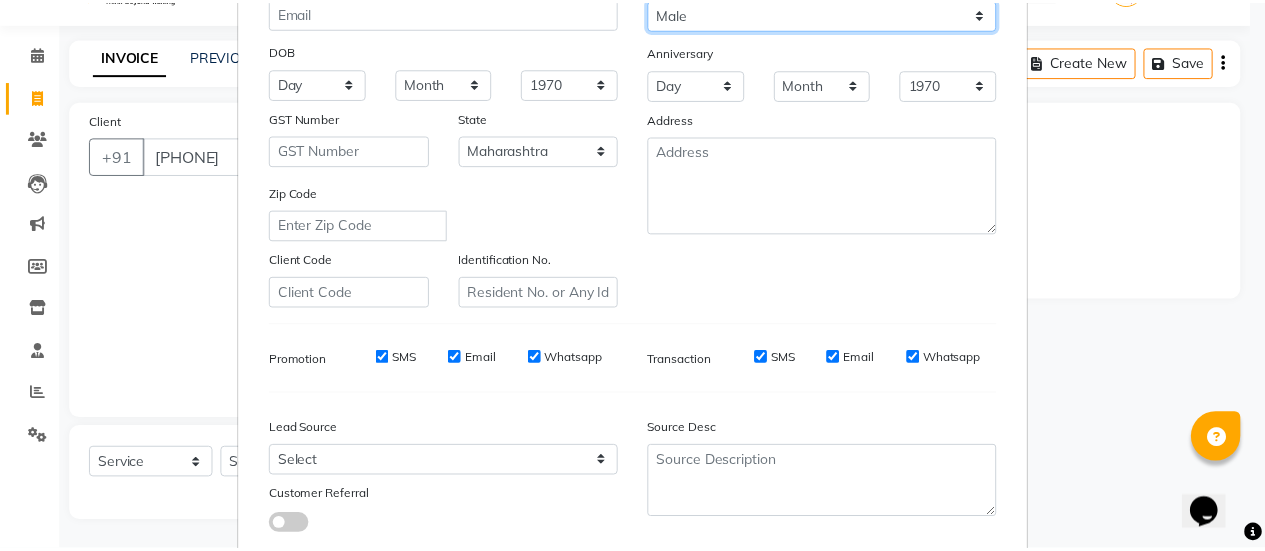 scroll, scrollTop: 368, scrollLeft: 0, axis: vertical 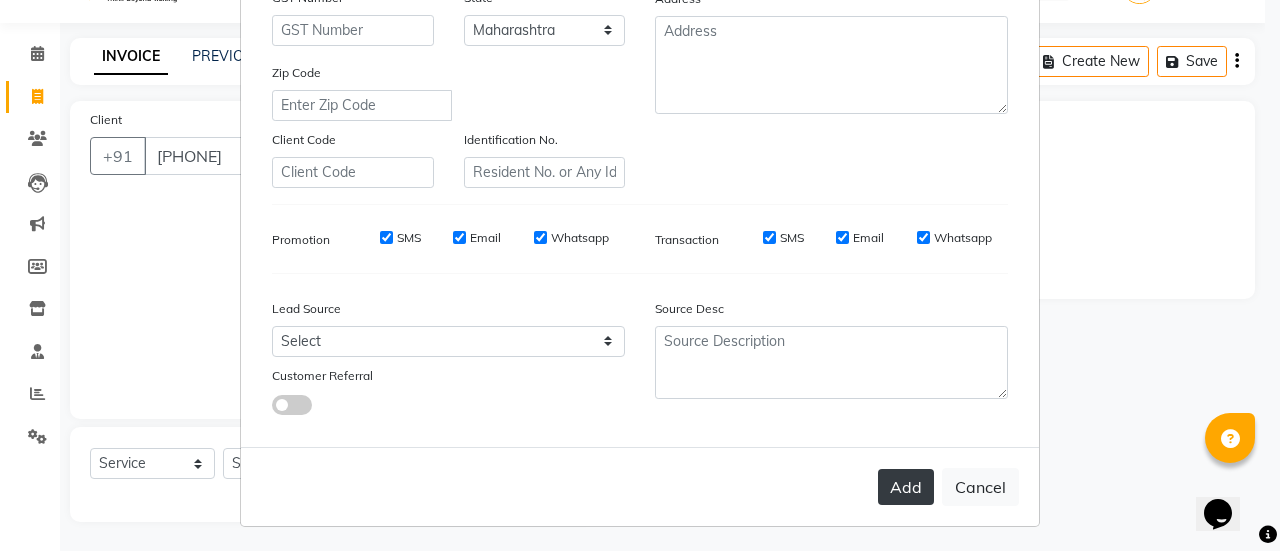 click on "Add" at bounding box center [906, 487] 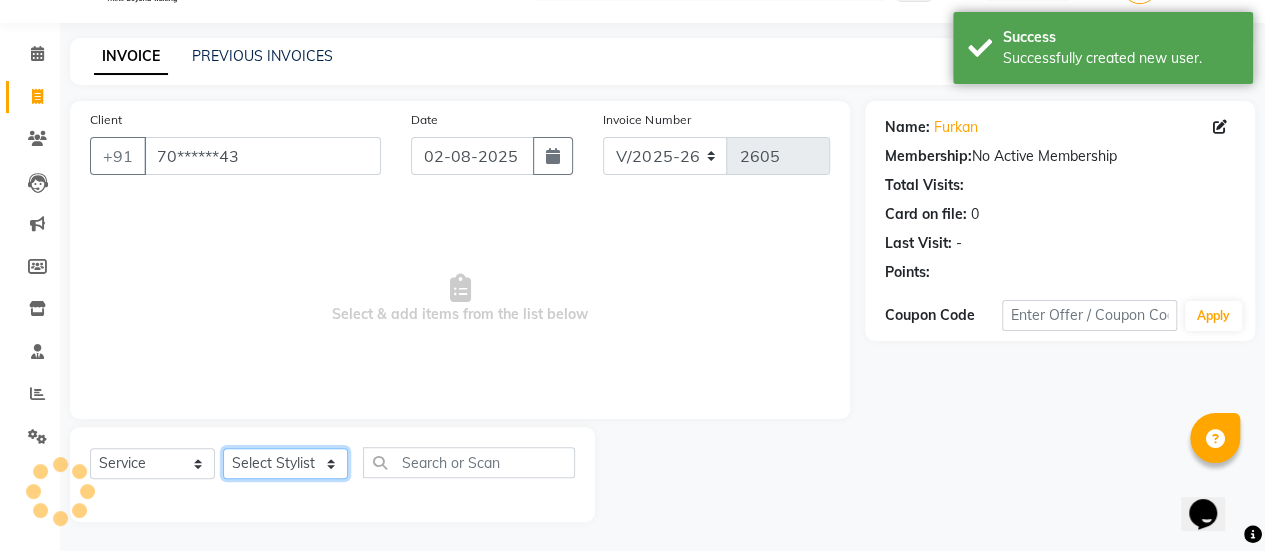 click on "Select Stylist AAKASH Chaitanya Divya KALANY Manager Mohini MUSARIK Parvez Shaikh PINKEY PRADEEP SHARMA Rushi pandit Salman Shakeel Shraddha Vaibhavi Vijay khade xyz" 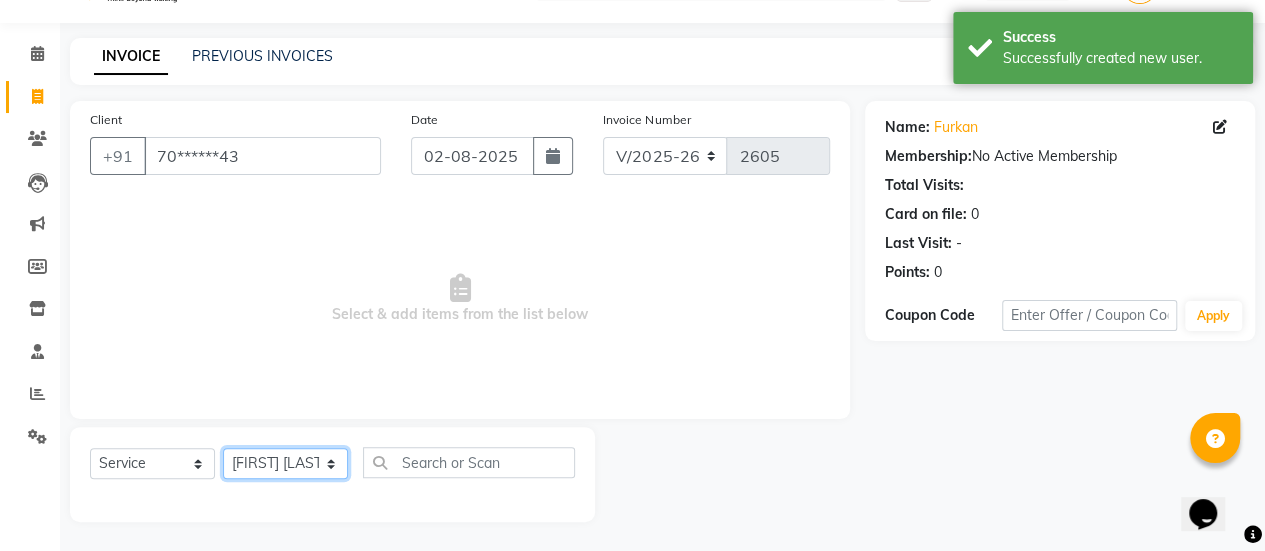 click on "Select Stylist AAKASH Chaitanya Divya KALANY Manager Mohini MUSARIK Parvez Shaikh PINKEY PRADEEP SHARMA Rushi pandit Salman Shakeel Shraddha Vaibhavi Vijay khade xyz" 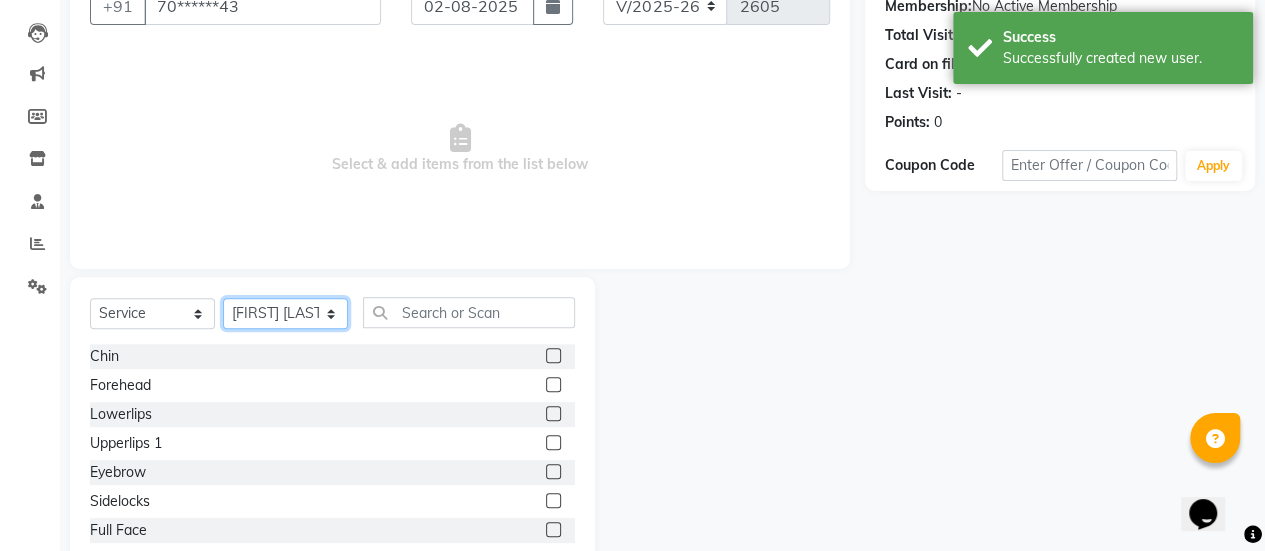 scroll, scrollTop: 249, scrollLeft: 0, axis: vertical 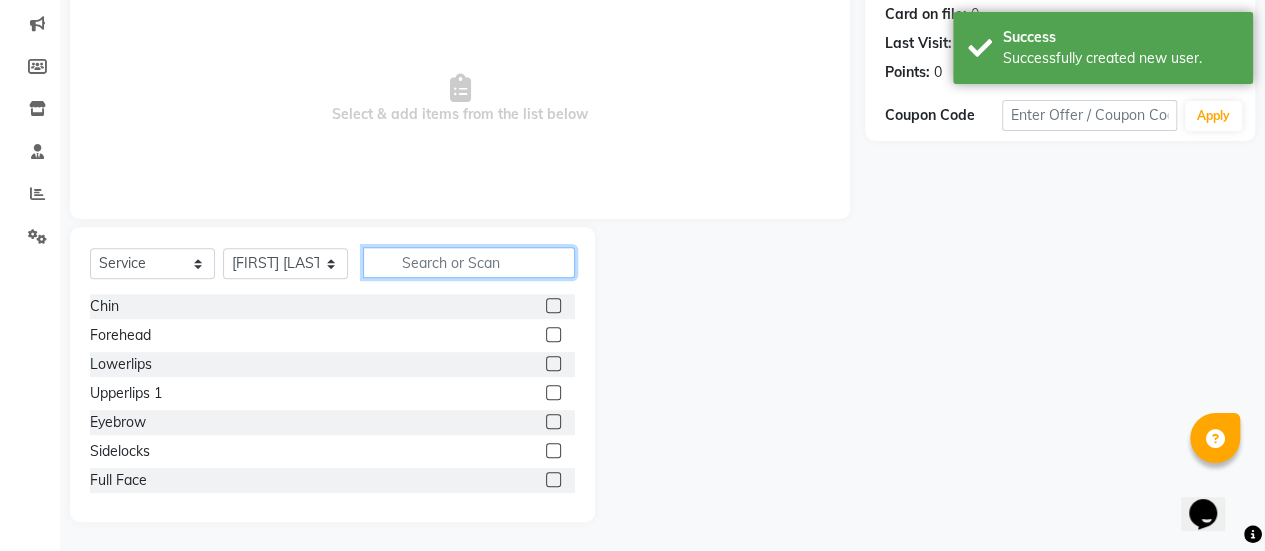 click 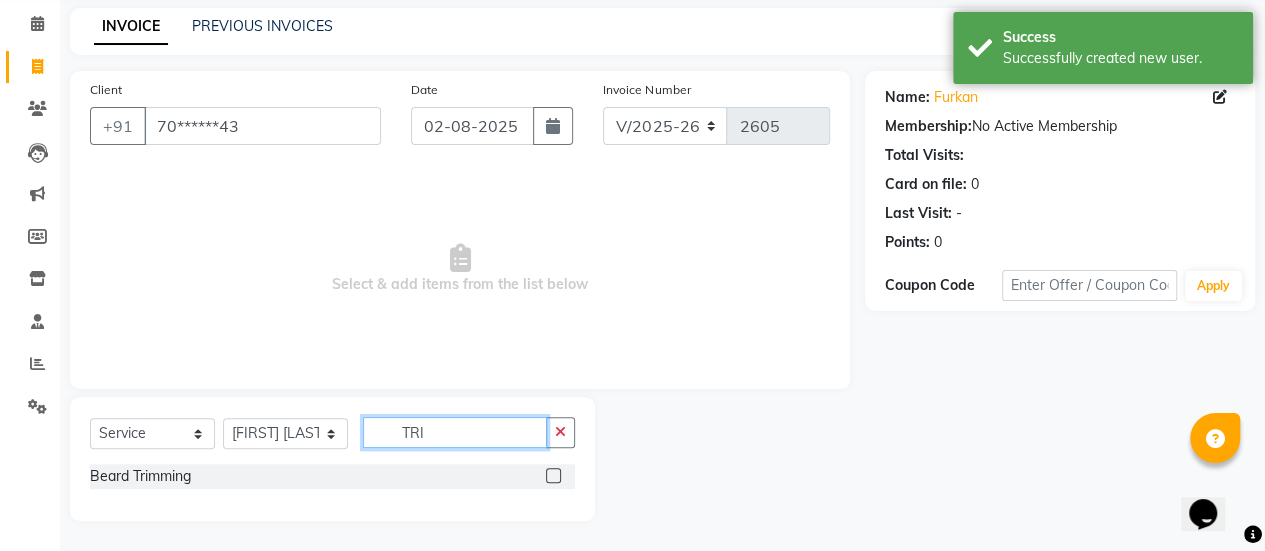 scroll, scrollTop: 78, scrollLeft: 0, axis: vertical 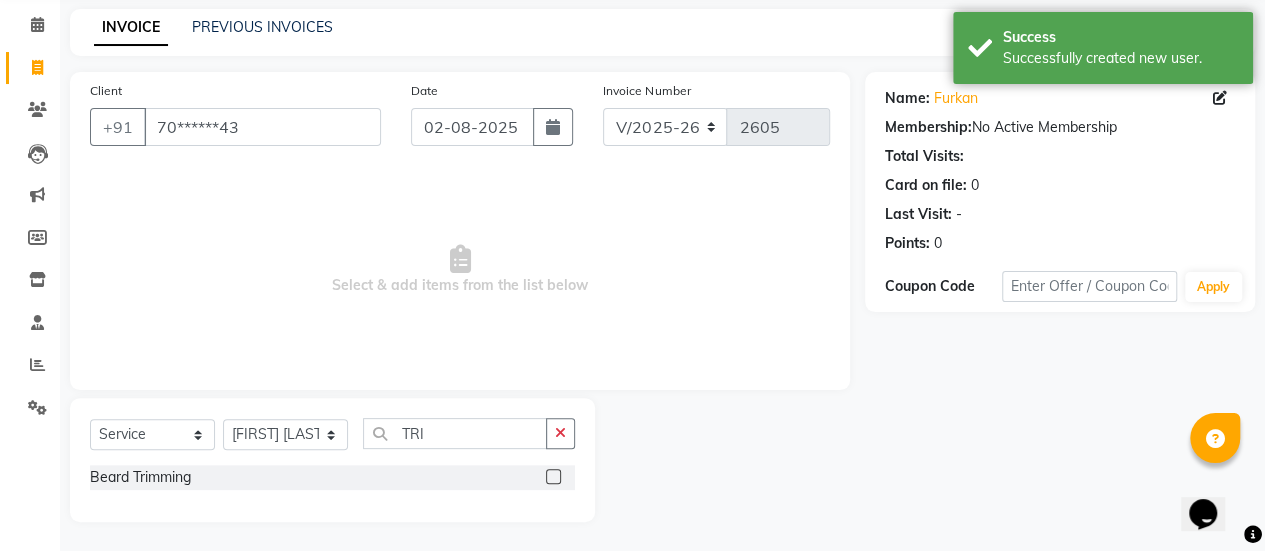 click 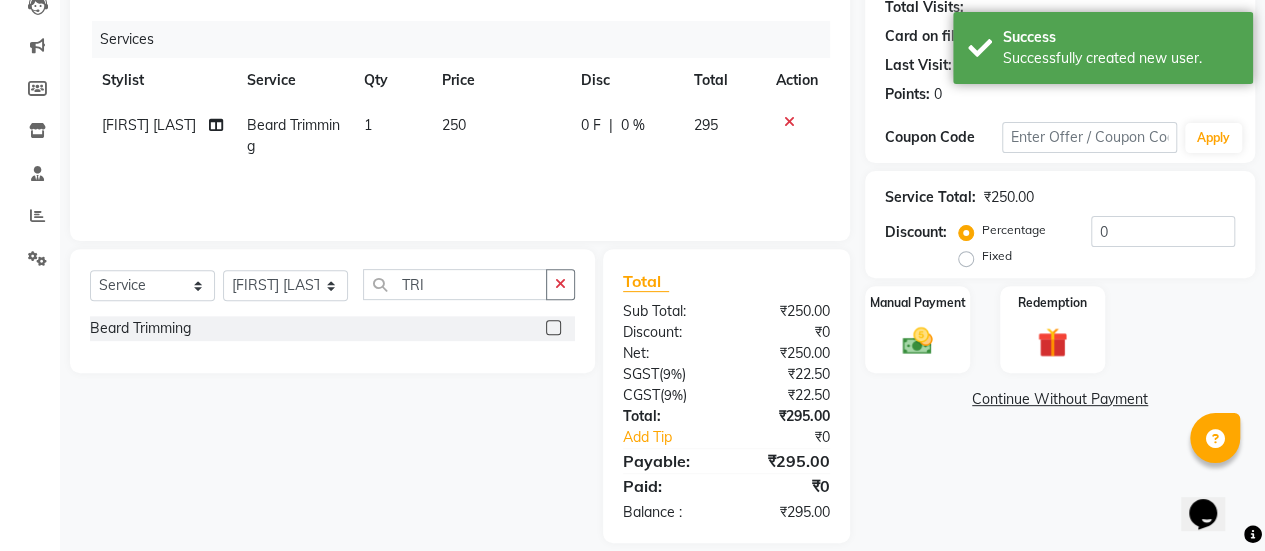 scroll, scrollTop: 247, scrollLeft: 0, axis: vertical 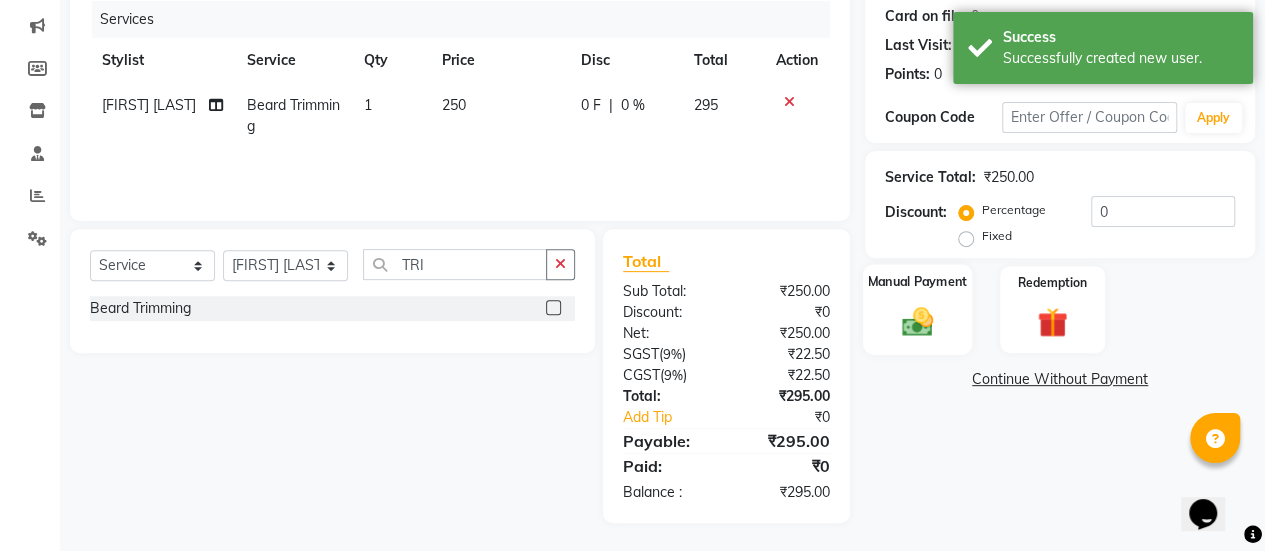 click on "Manual Payment" 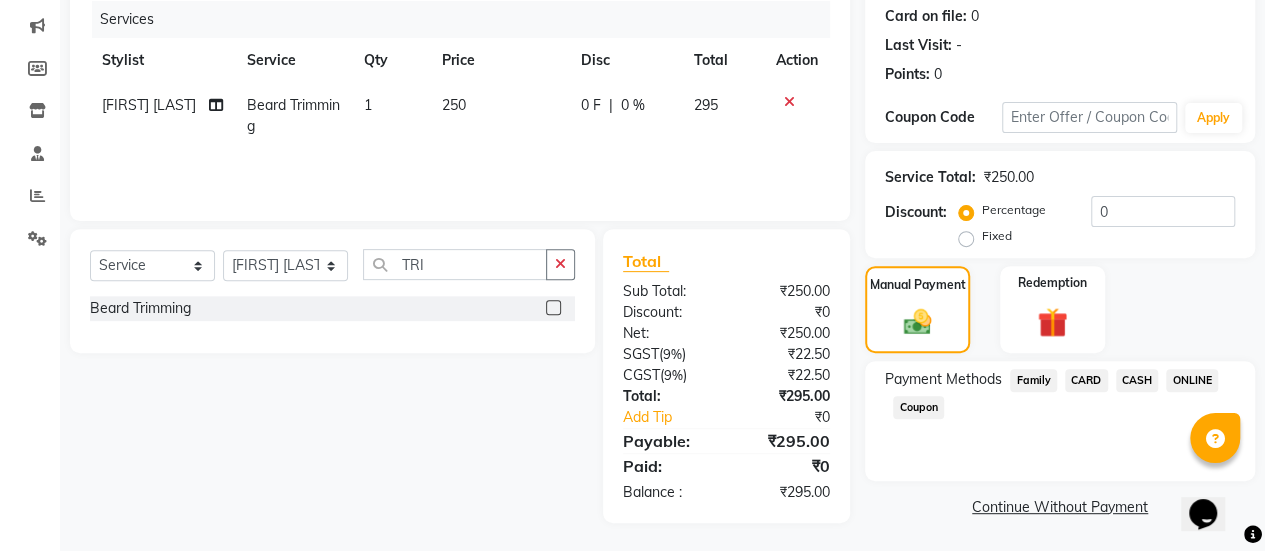 click on "ONLINE" 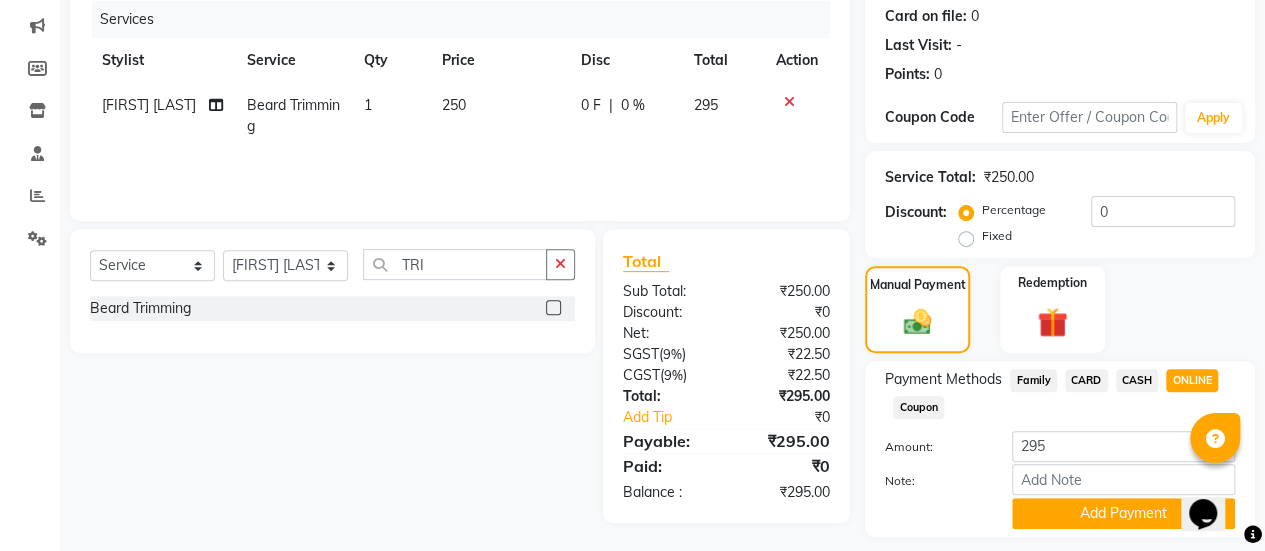 scroll, scrollTop: 302, scrollLeft: 0, axis: vertical 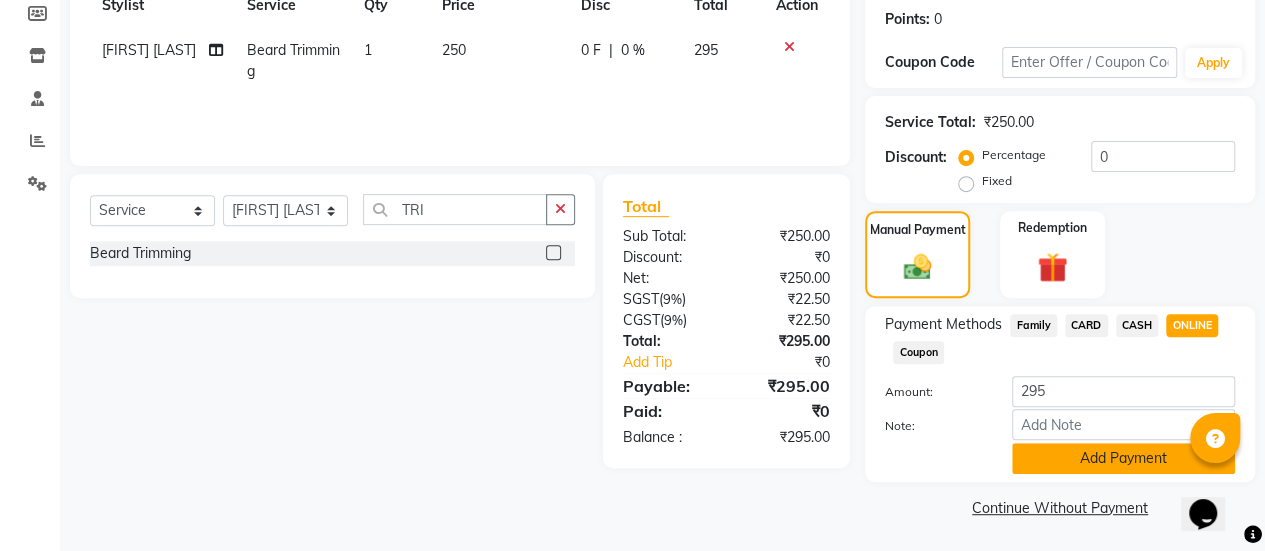 click on "Add Payment" 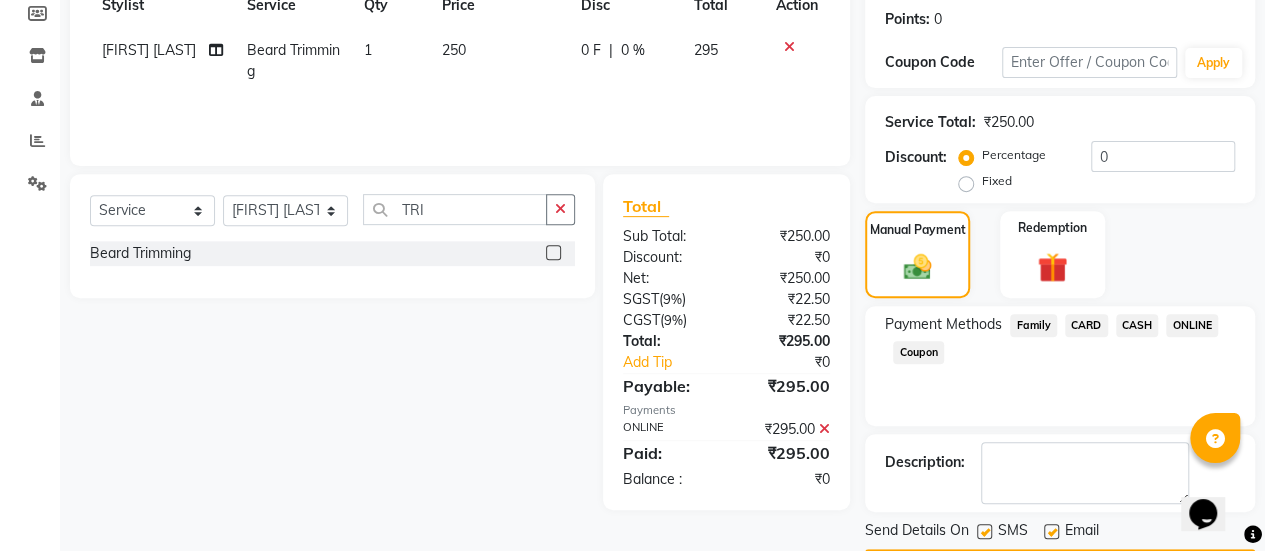 scroll, scrollTop: 358, scrollLeft: 0, axis: vertical 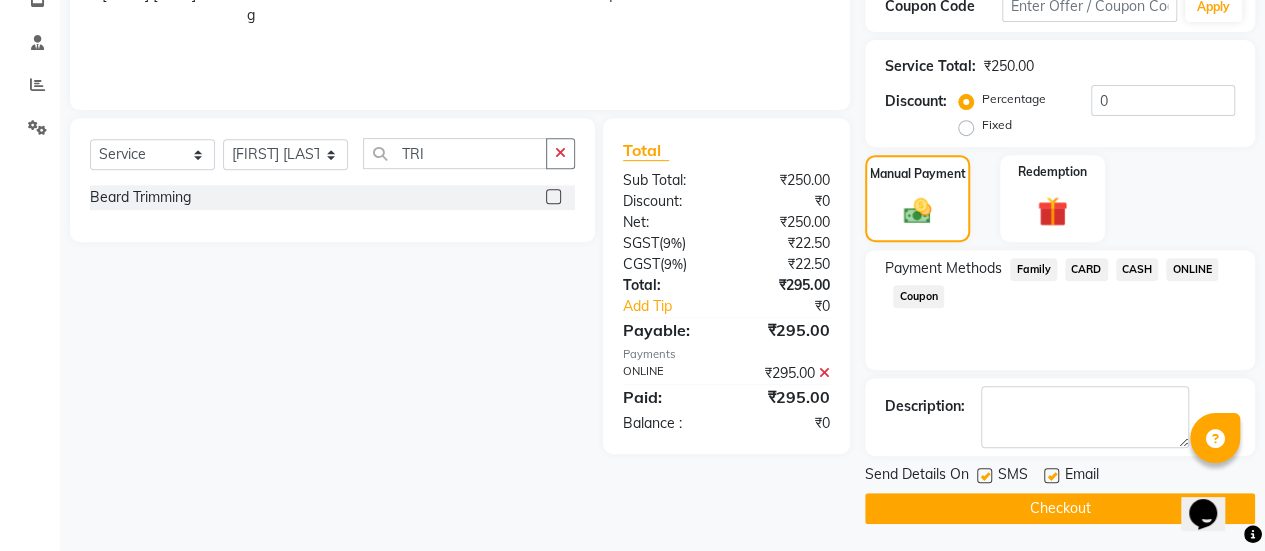 click 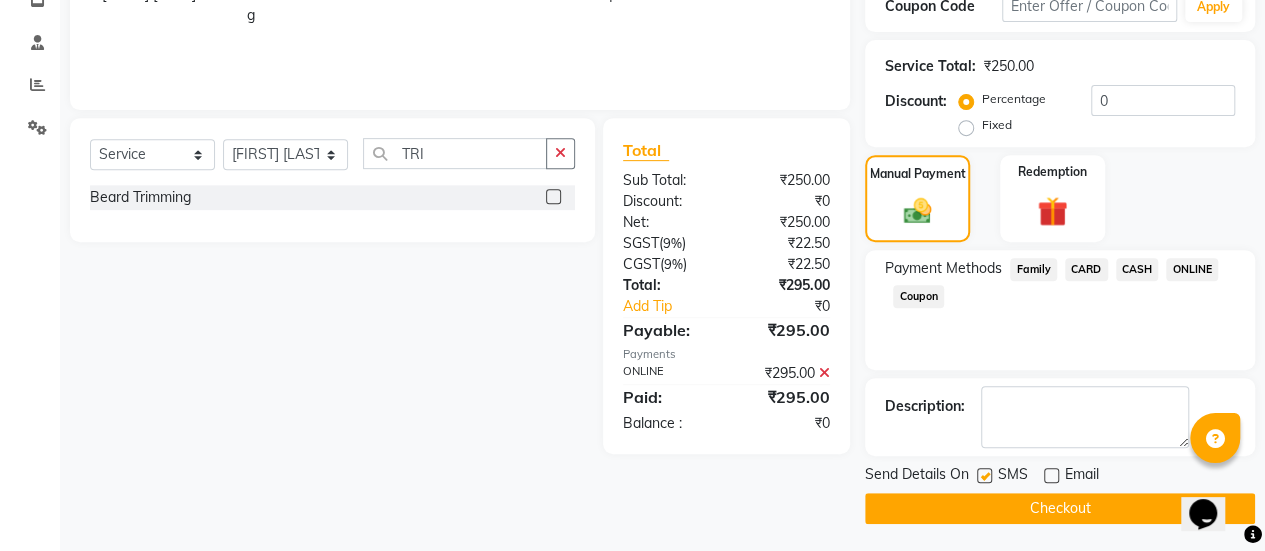 click on "Checkout" 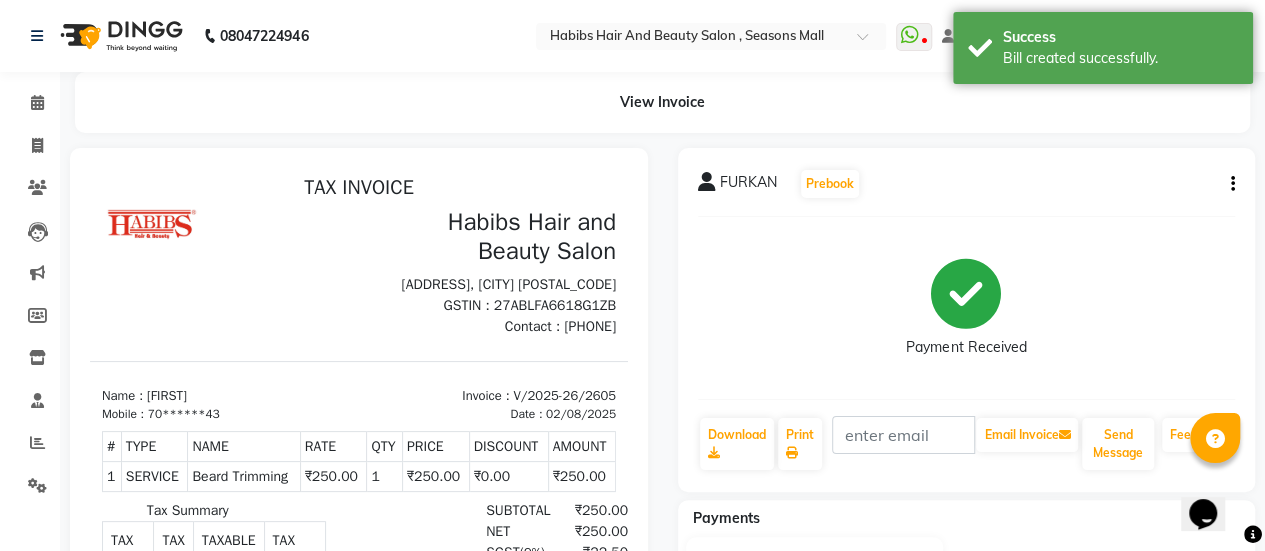 scroll, scrollTop: 0, scrollLeft: 0, axis: both 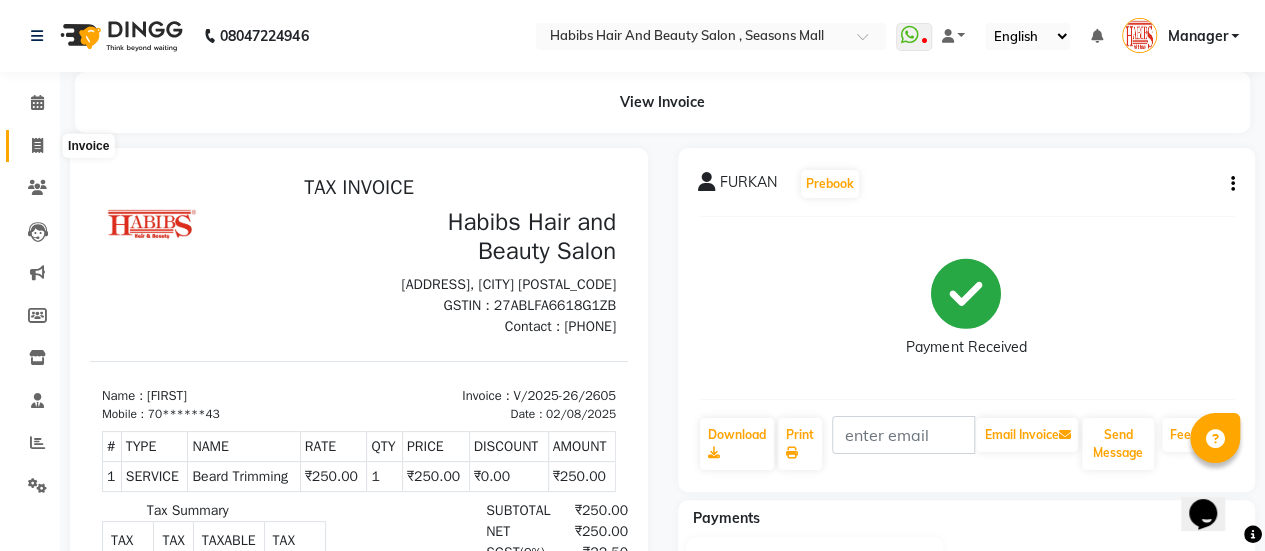 click 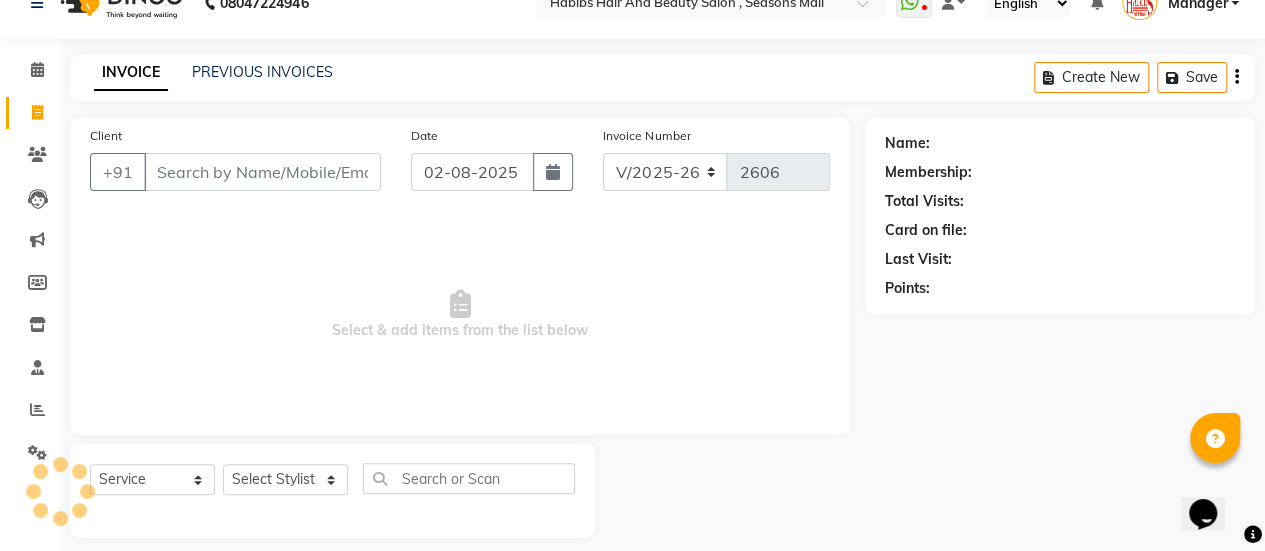 scroll, scrollTop: 49, scrollLeft: 0, axis: vertical 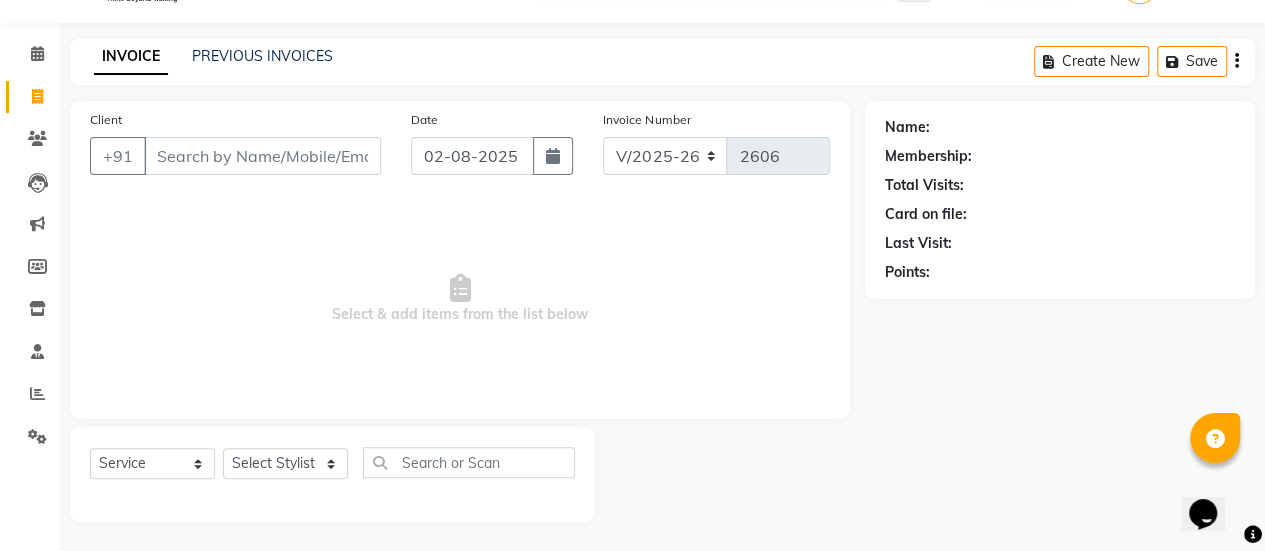click on "Client" at bounding box center (262, 156) 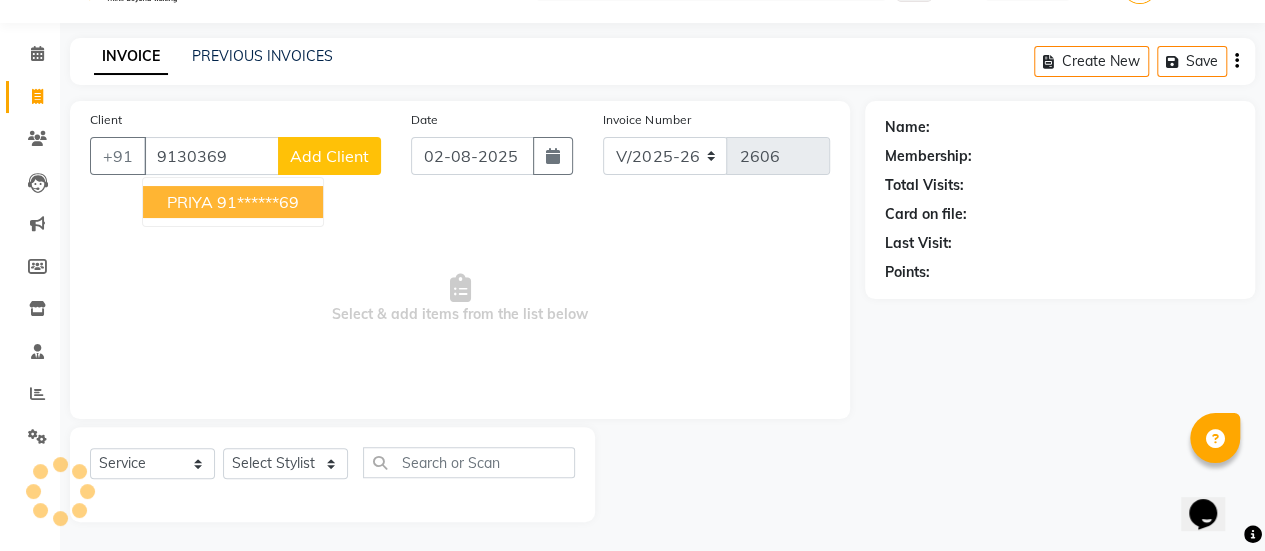 click on "91******69" at bounding box center [258, 202] 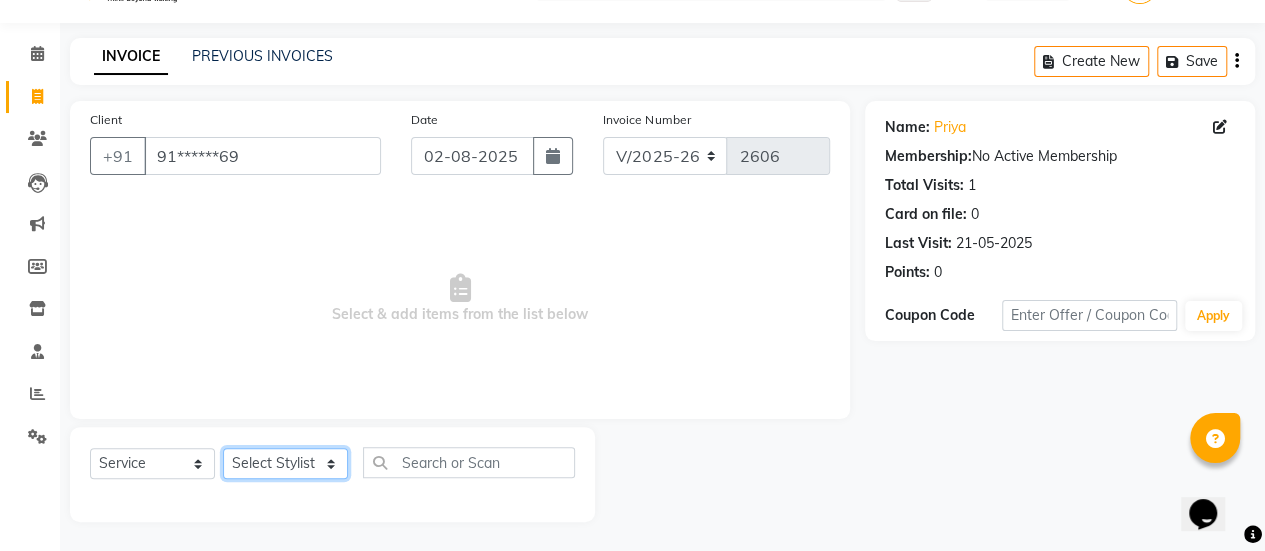 click on "Select Stylist AAKASH Chaitanya Divya KALANY Manager Mohini MUSARIK Parvez Shaikh PINKEY PRADEEP SHARMA Rushi pandit Salman Shakeel Shraddha Vaibhavi Vijay khade xyz" 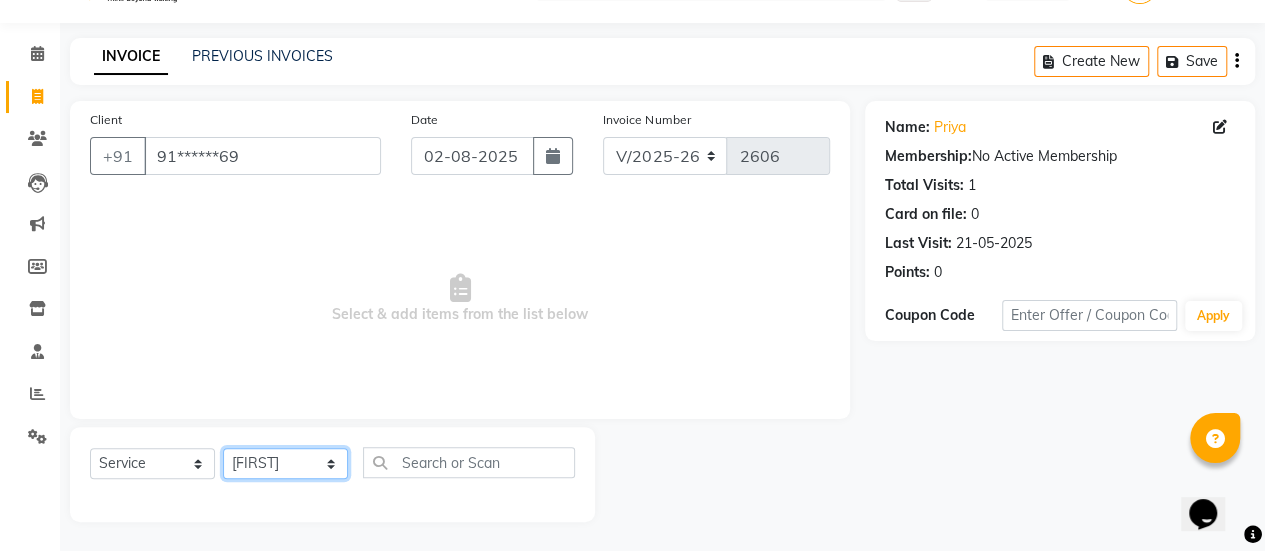 click on "Select Stylist AAKASH Chaitanya Divya KALANY Manager Mohini MUSARIK Parvez Shaikh PINKEY PRADEEP SHARMA Rushi pandit Salman Shakeel Shraddha Vaibhavi Vijay khade xyz" 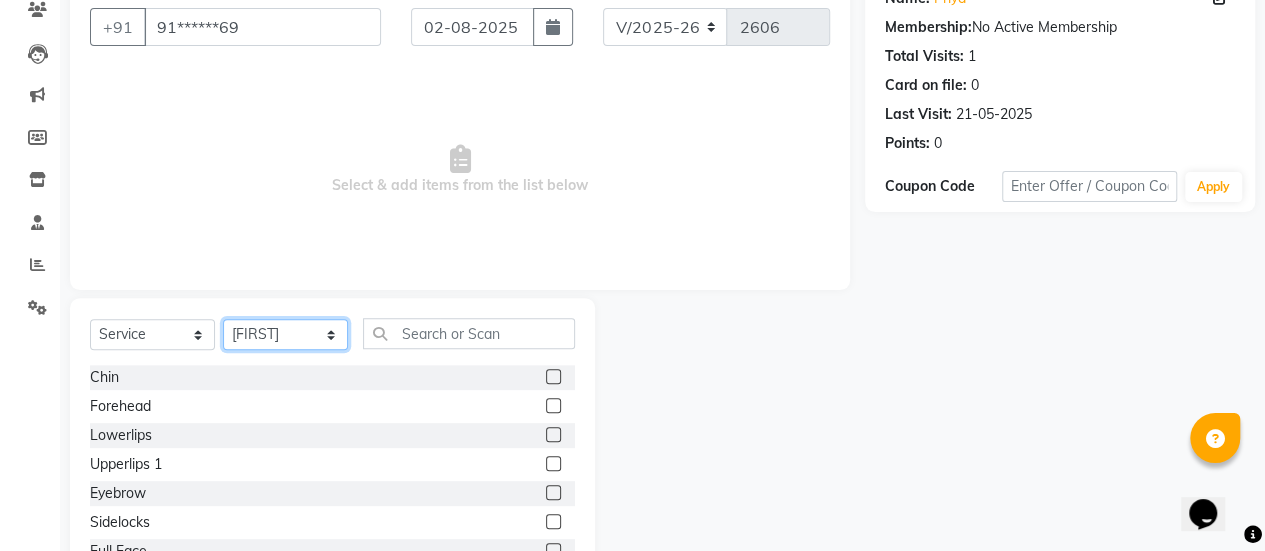 scroll, scrollTop: 179, scrollLeft: 0, axis: vertical 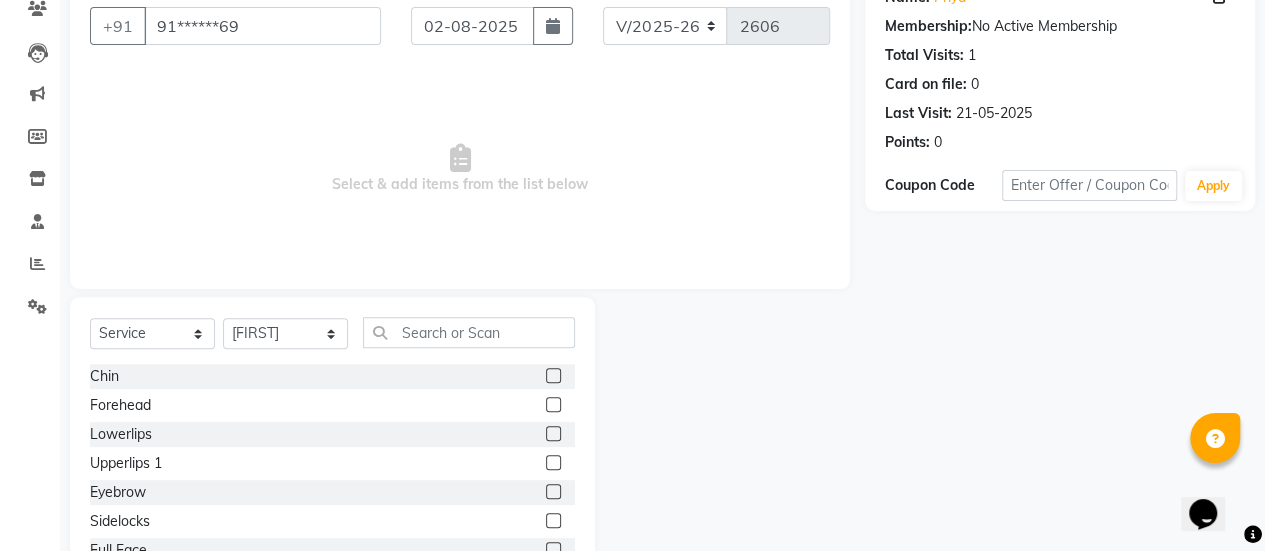 click 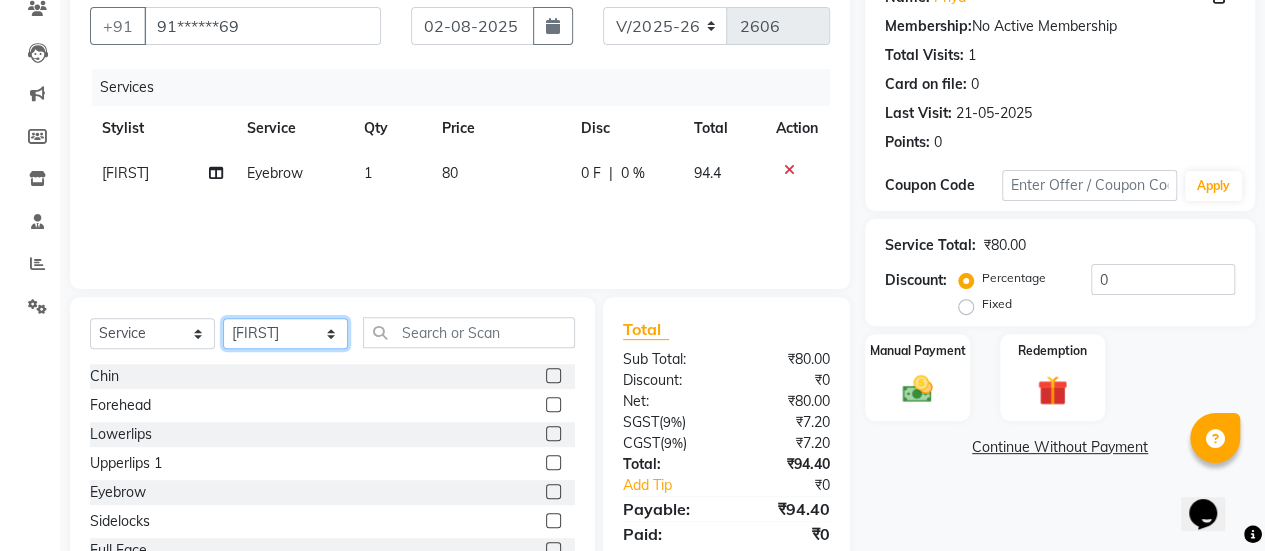 click on "Select Stylist AAKASH Chaitanya Divya KALANY Manager Mohini MUSARIK Parvez Shaikh PINKEY PRADEEP SHARMA Rushi pandit Salman Shakeel Shraddha Vaibhavi Vijay khade xyz" 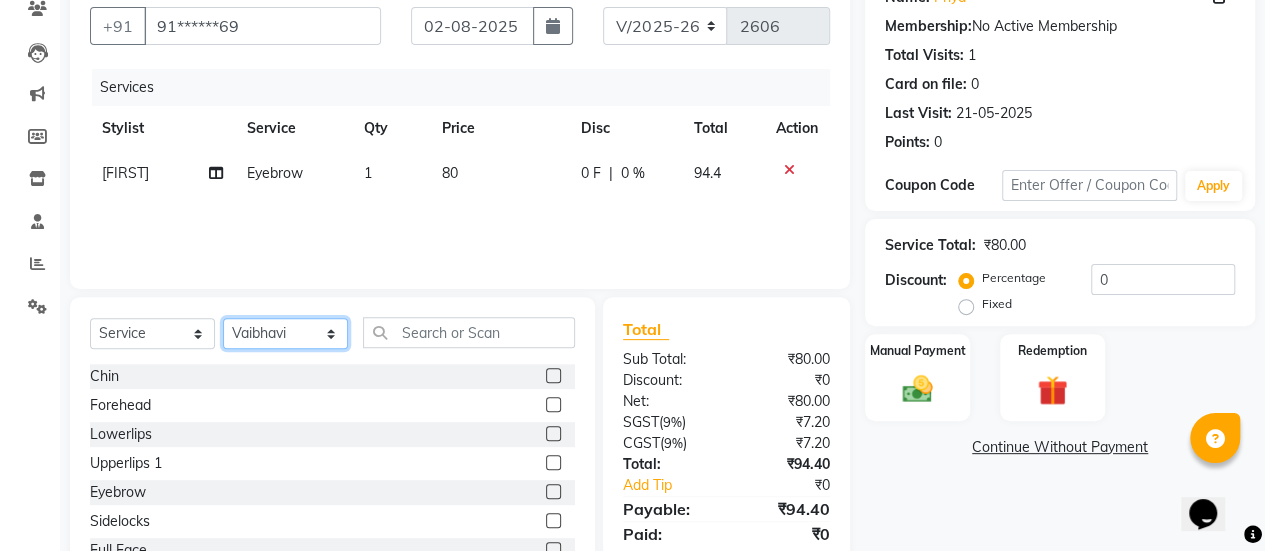 click on "Select Stylist AAKASH Chaitanya Divya KALANY Manager Mohini MUSARIK Parvez Shaikh PINKEY PRADEEP SHARMA Rushi pandit Salman Shakeel Shraddha Vaibhavi Vijay khade xyz" 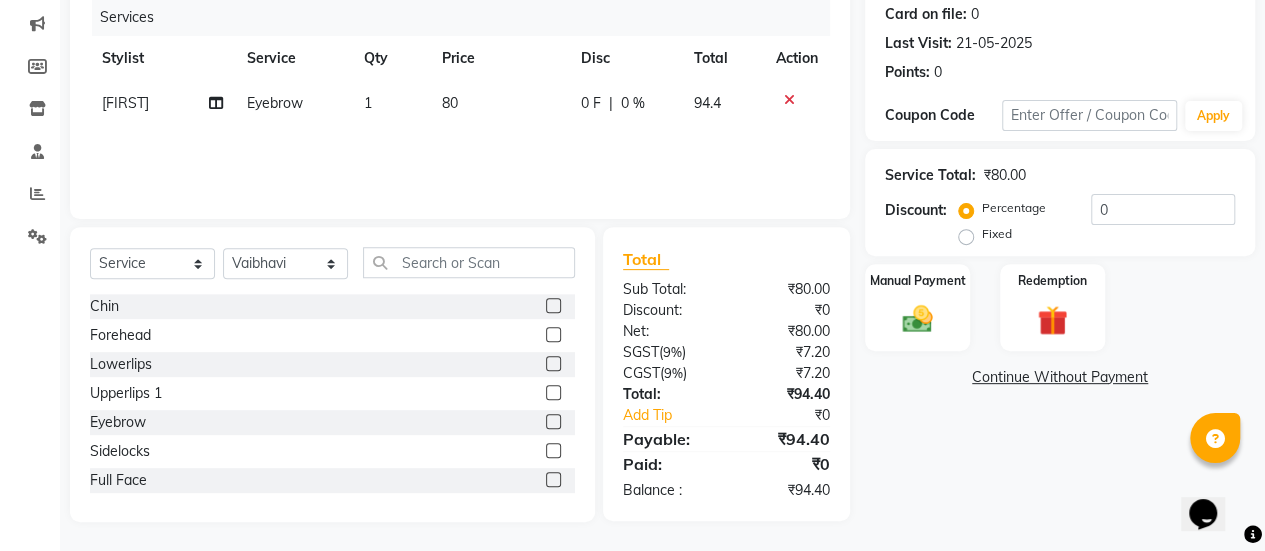 click 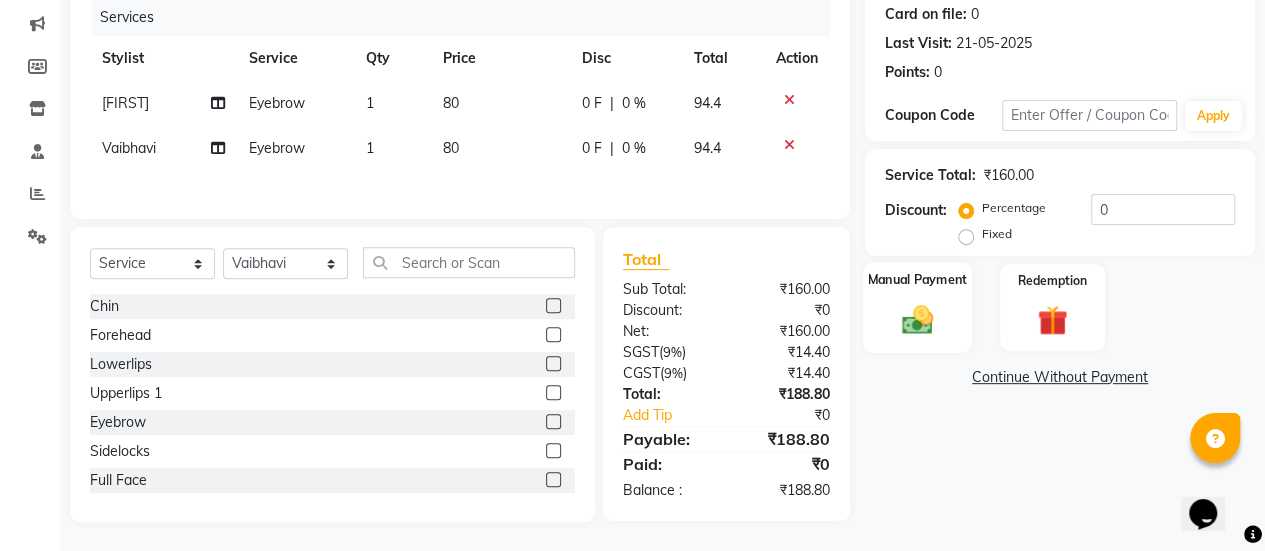click 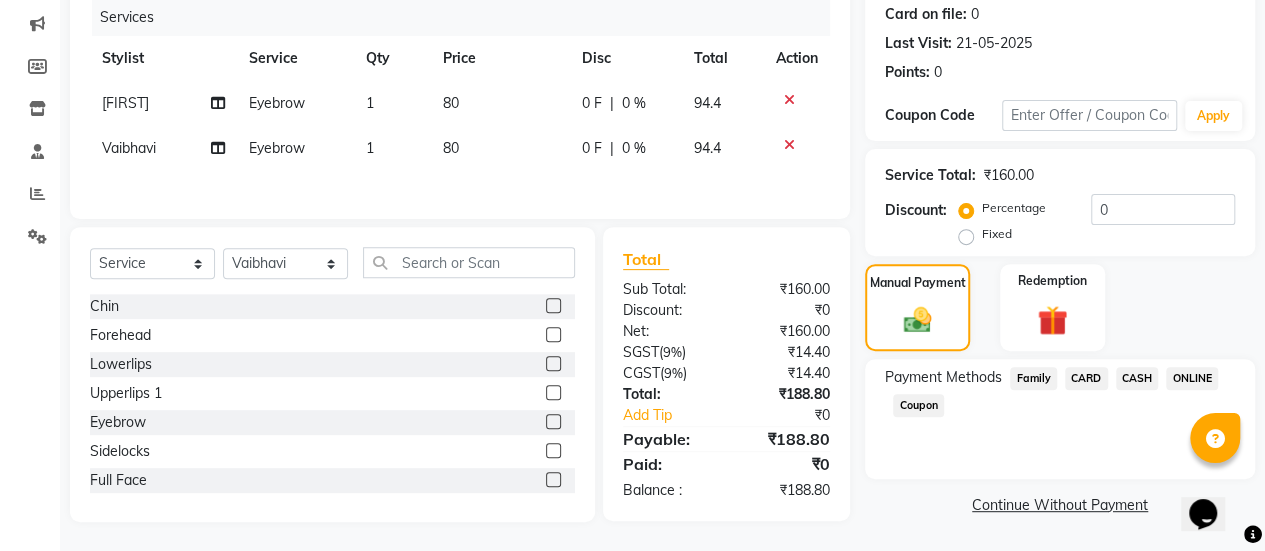 click on "ONLINE" 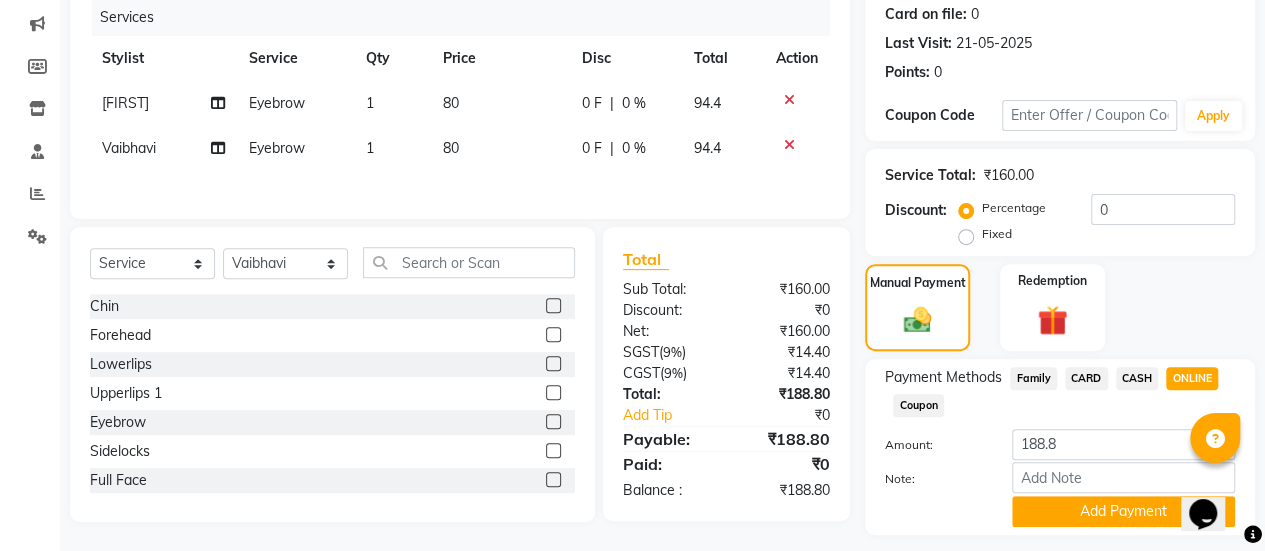 scroll, scrollTop: 302, scrollLeft: 0, axis: vertical 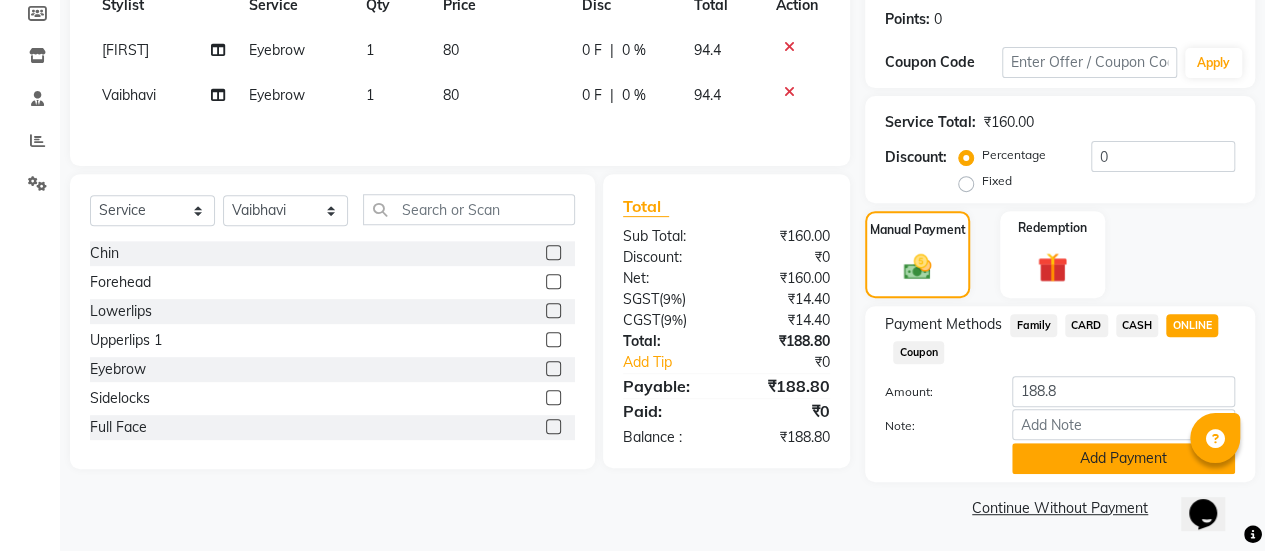 click on "Add Payment" 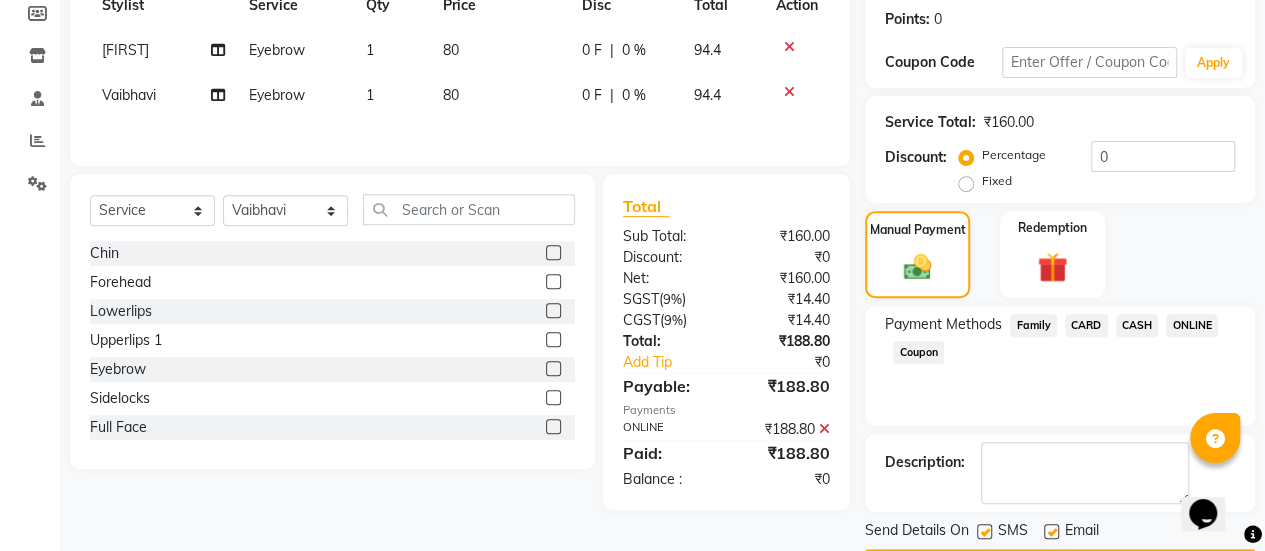 scroll, scrollTop: 358, scrollLeft: 0, axis: vertical 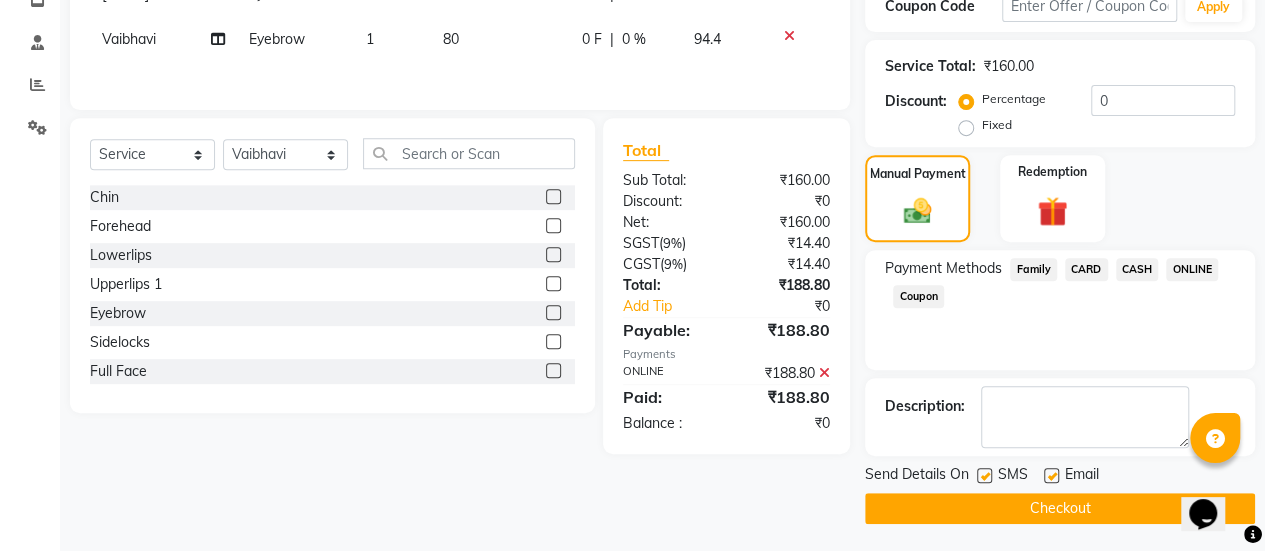 click 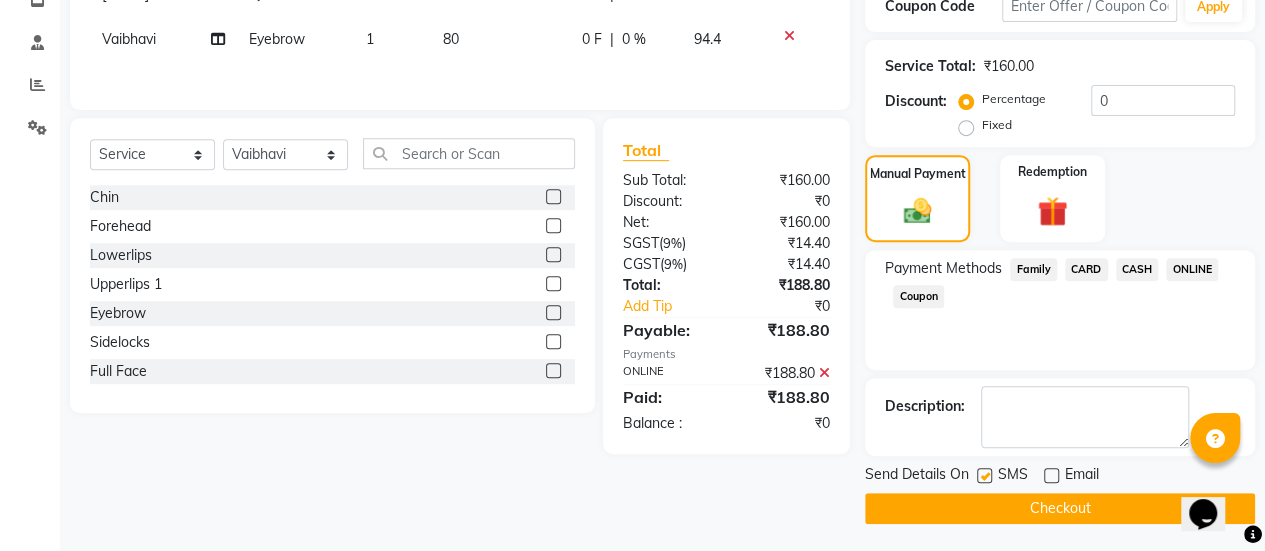 click on "Checkout" 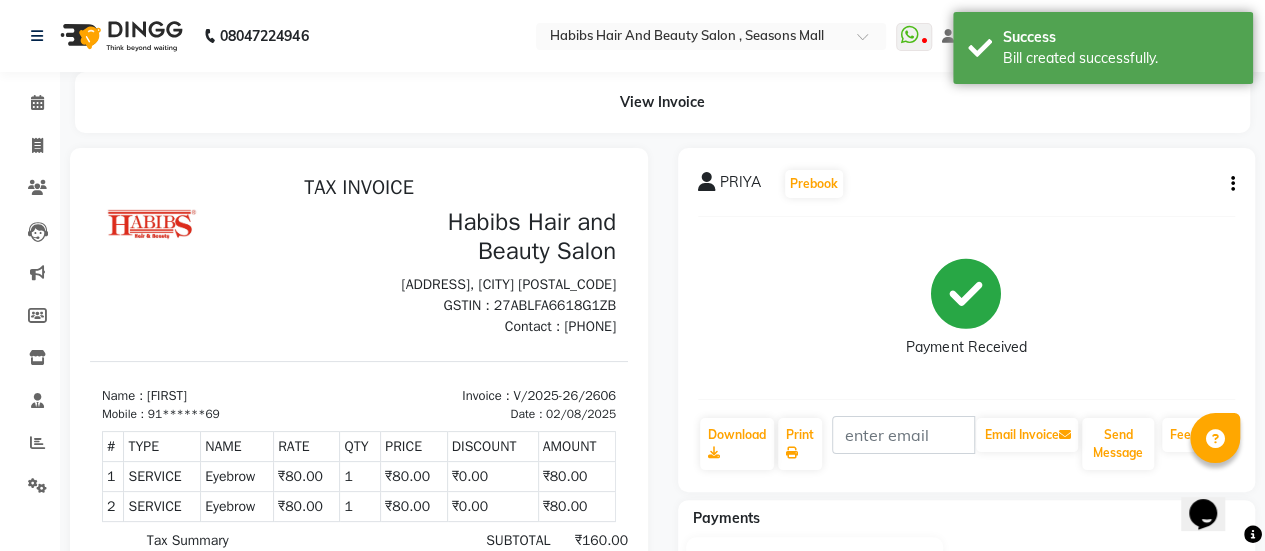 scroll, scrollTop: 0, scrollLeft: 0, axis: both 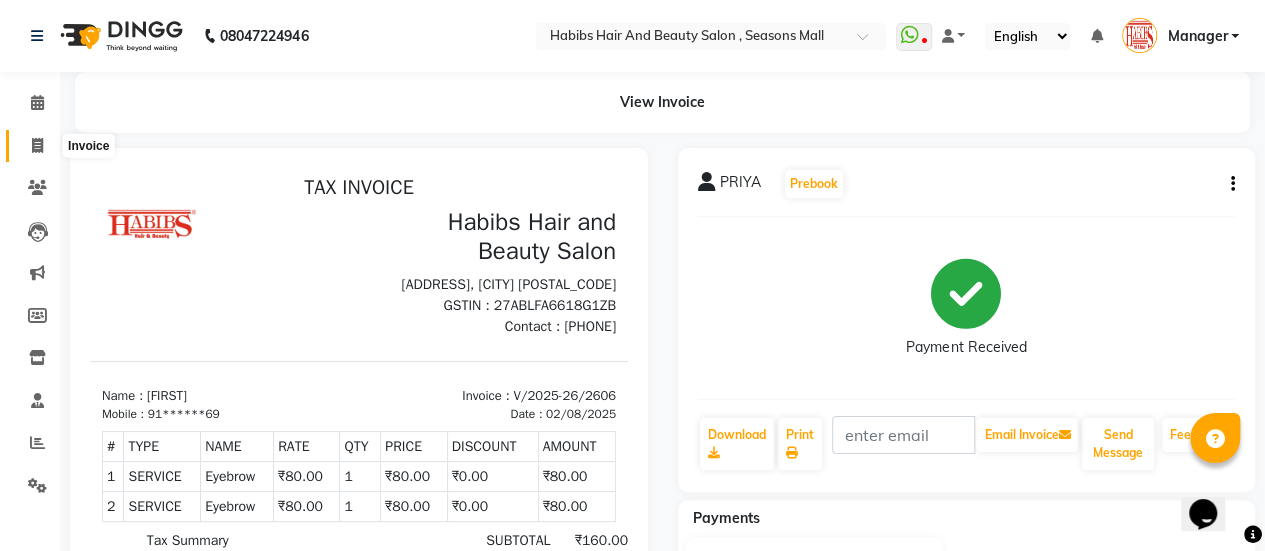 click 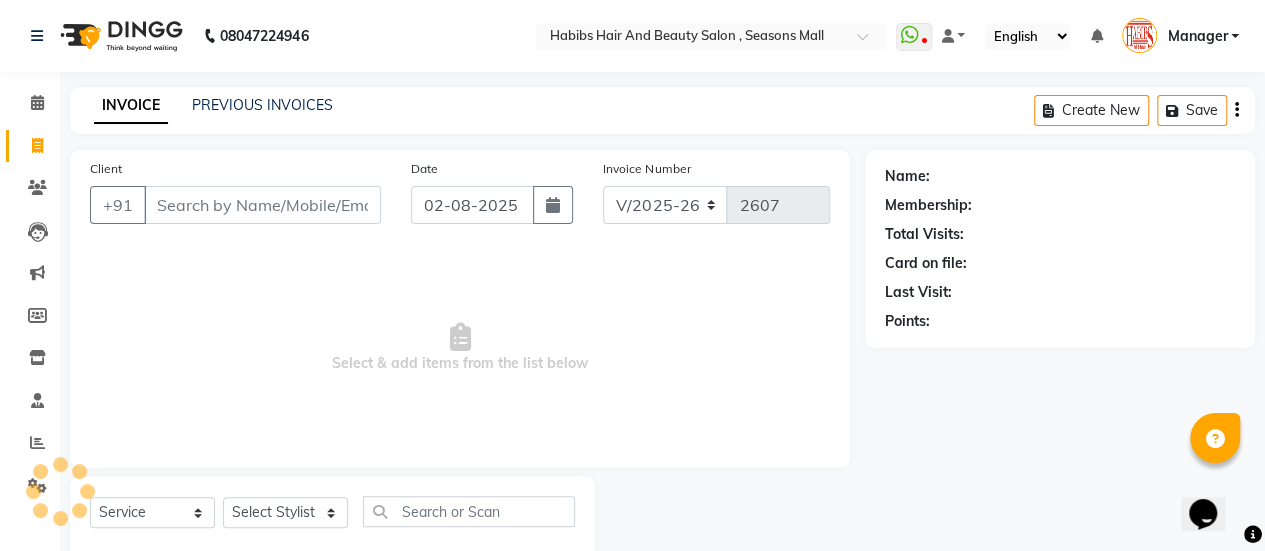 scroll, scrollTop: 49, scrollLeft: 0, axis: vertical 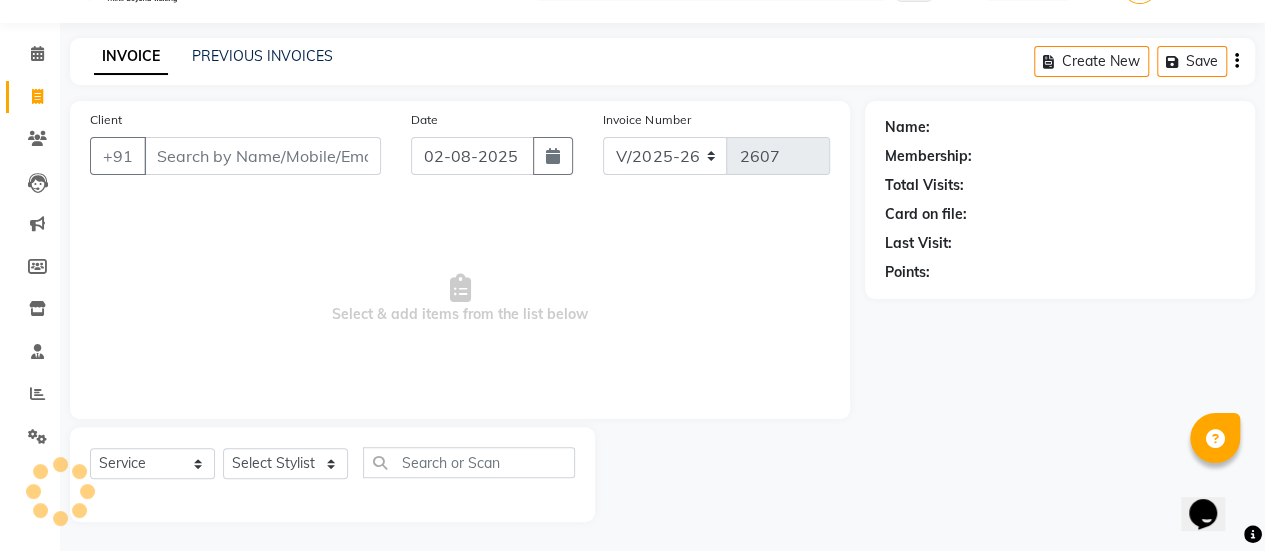 click on "Client" at bounding box center (262, 156) 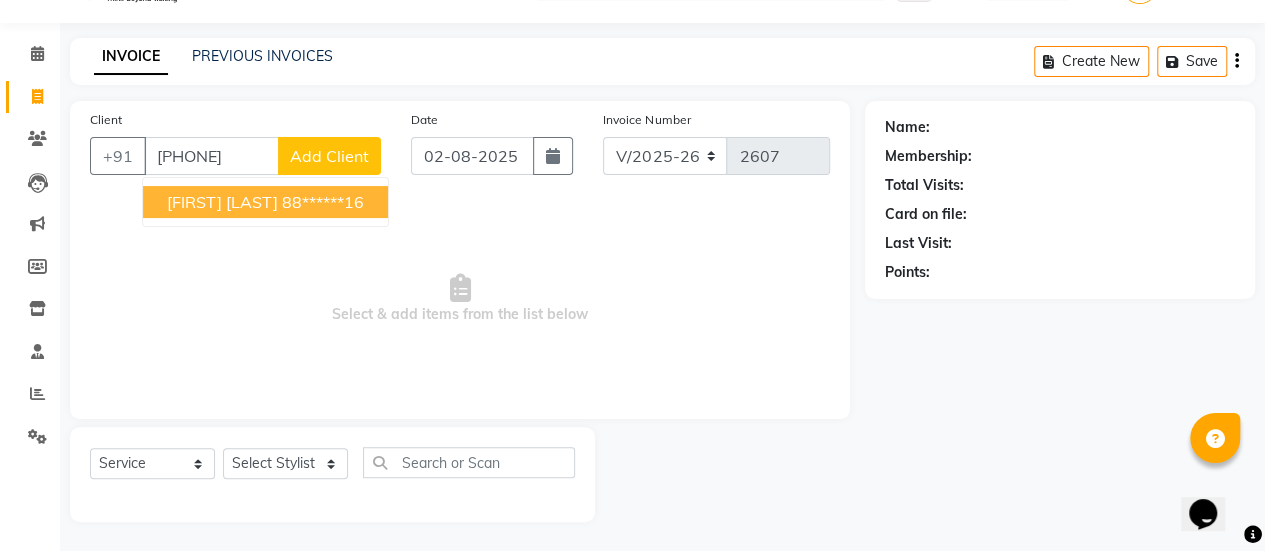 click on "[FIRST] [LAST] [PHONE]" at bounding box center [265, 202] 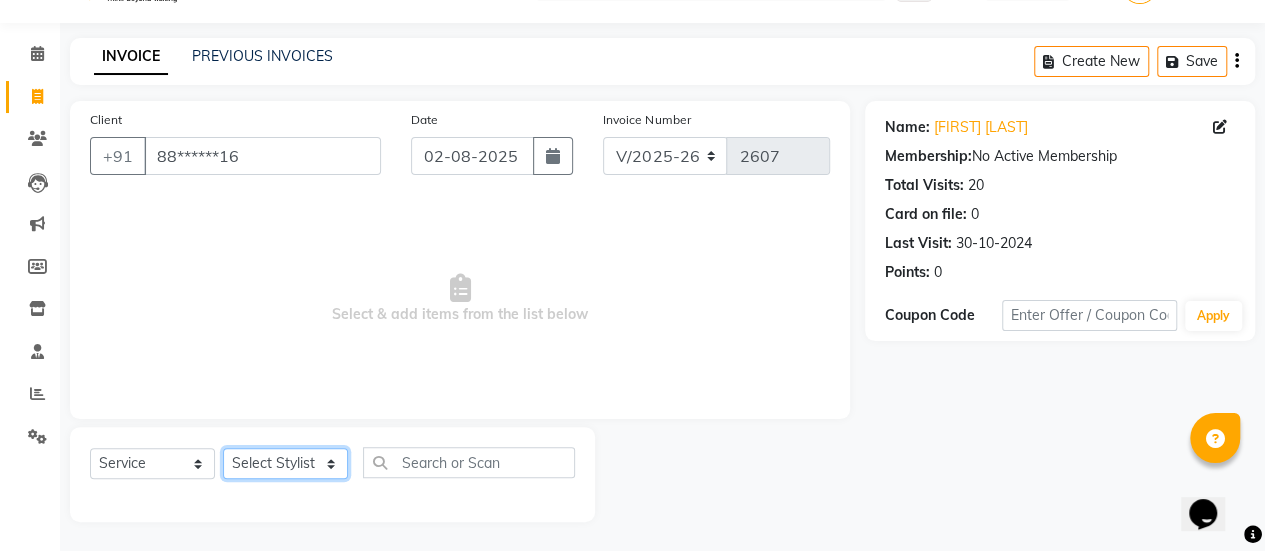 click on "Select Stylist AAKASH Chaitanya Divya KALANY Manager Mohini MUSARIK Parvez Shaikh PINKEY PRADEEP SHARMA Rushi pandit Salman Shakeel Shraddha Vaibhavi Vijay khade xyz" 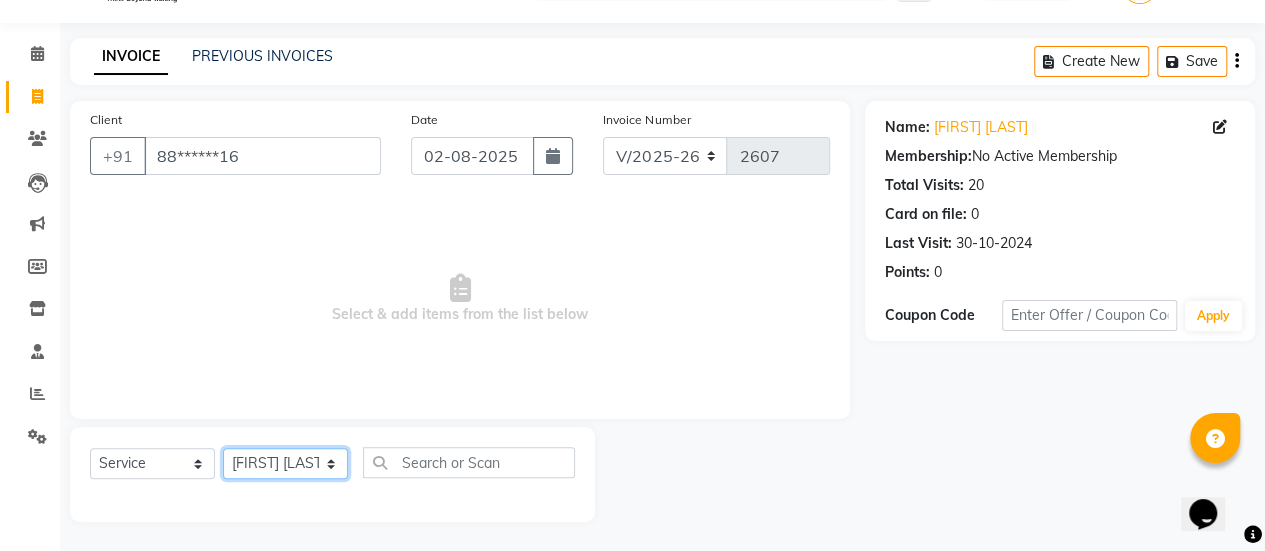 click on "Select Stylist AAKASH Chaitanya Divya KALANY Manager Mohini MUSARIK Parvez Shaikh PINKEY PRADEEP SHARMA Rushi pandit Salman Shakeel Shraddha Vaibhavi Vijay khade xyz" 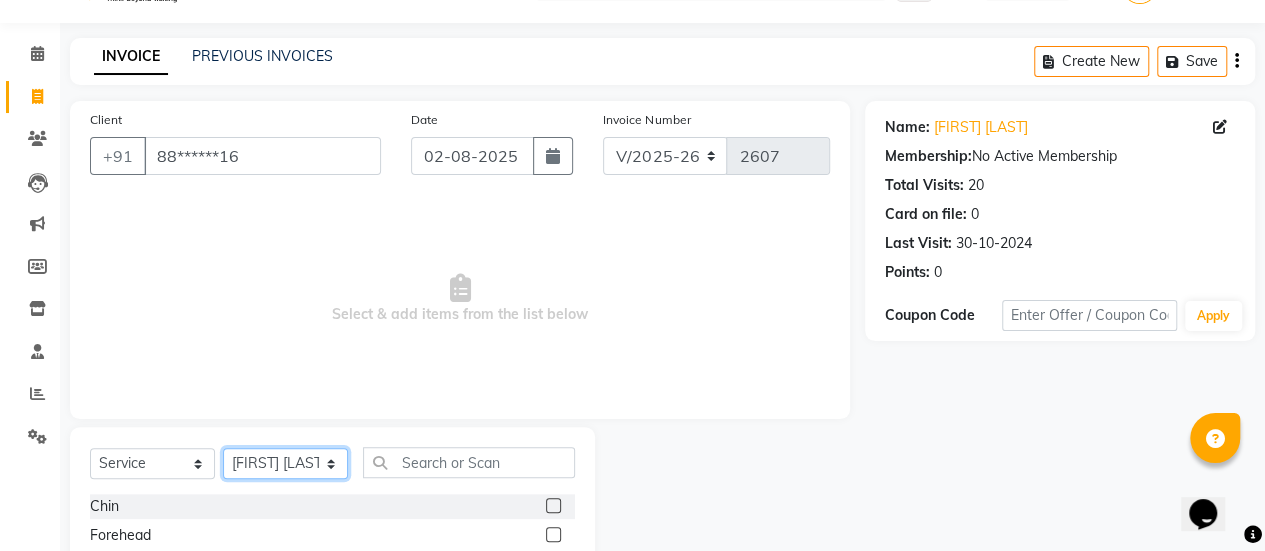 scroll, scrollTop: 249, scrollLeft: 0, axis: vertical 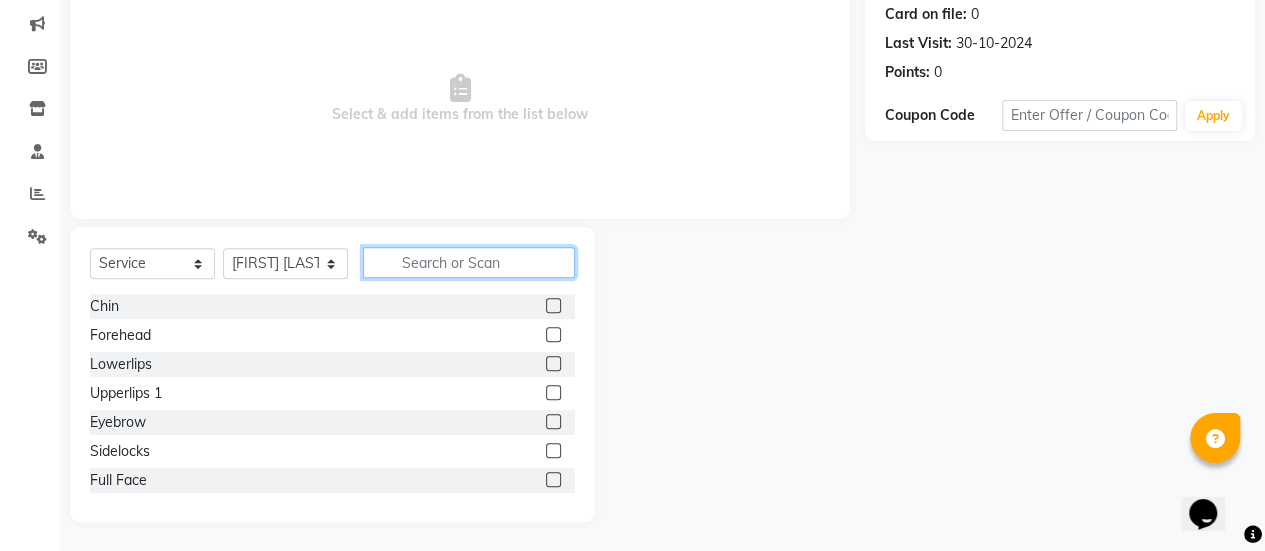 click 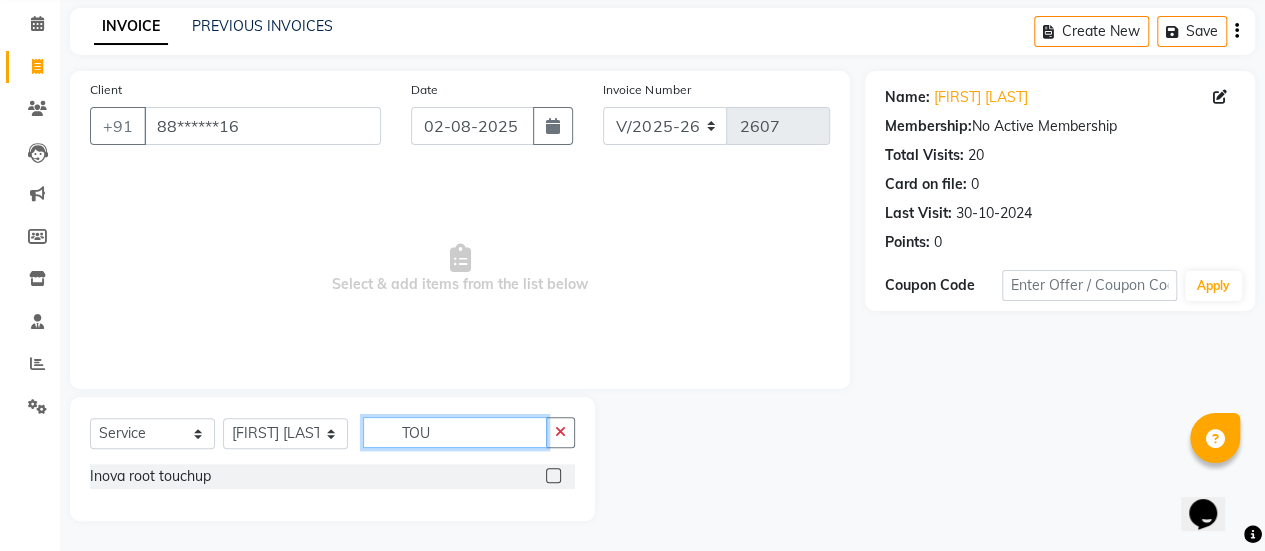 scroll, scrollTop: 78, scrollLeft: 0, axis: vertical 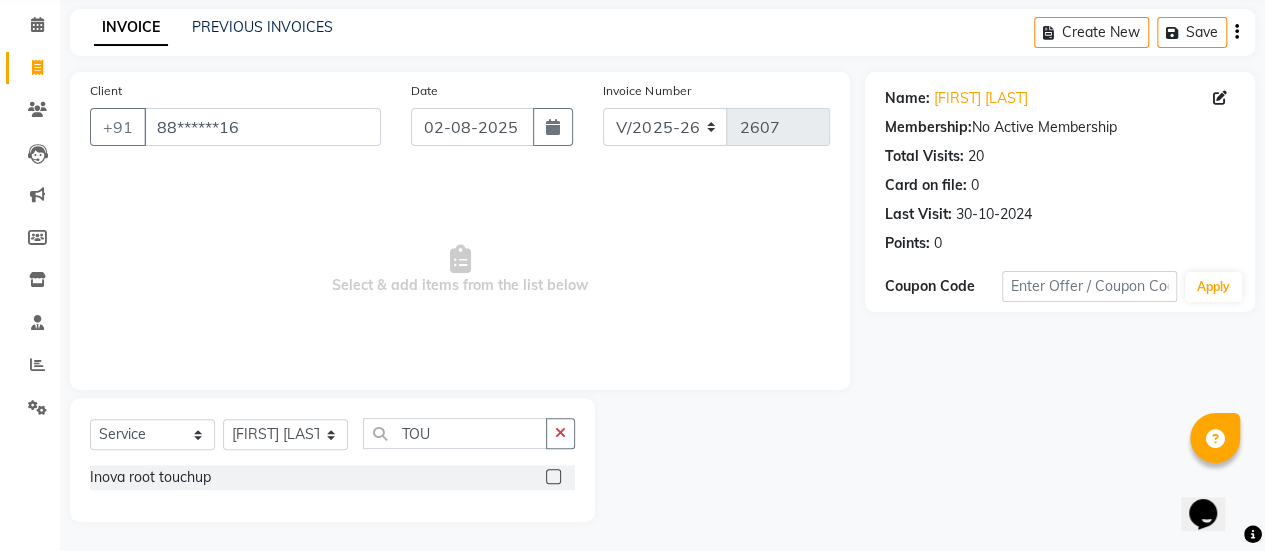 click 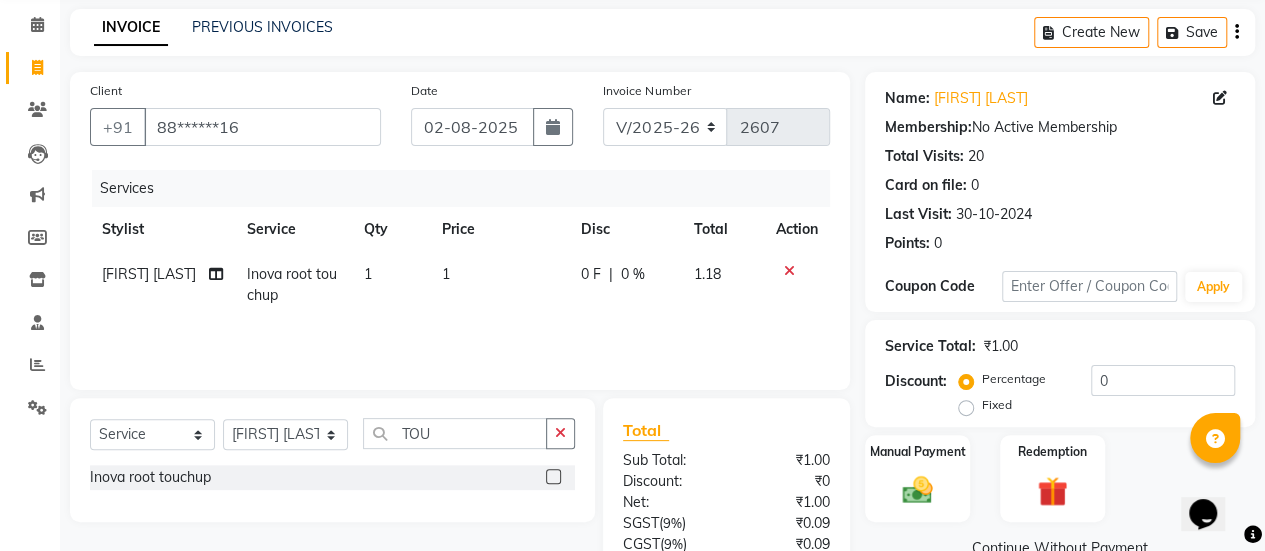 click on "1" 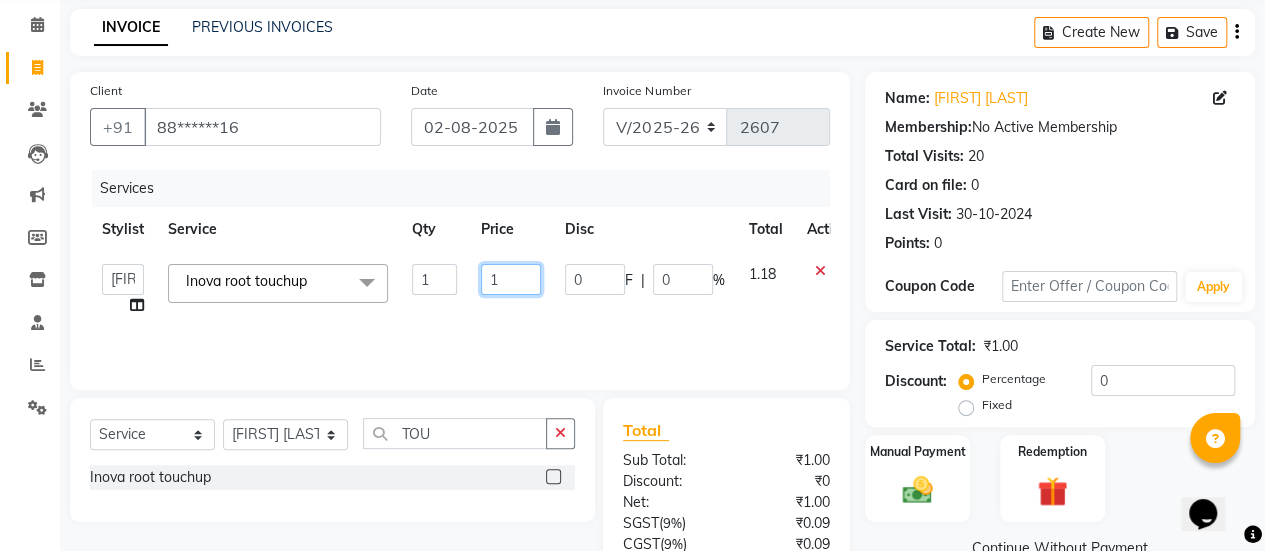 click on "1" 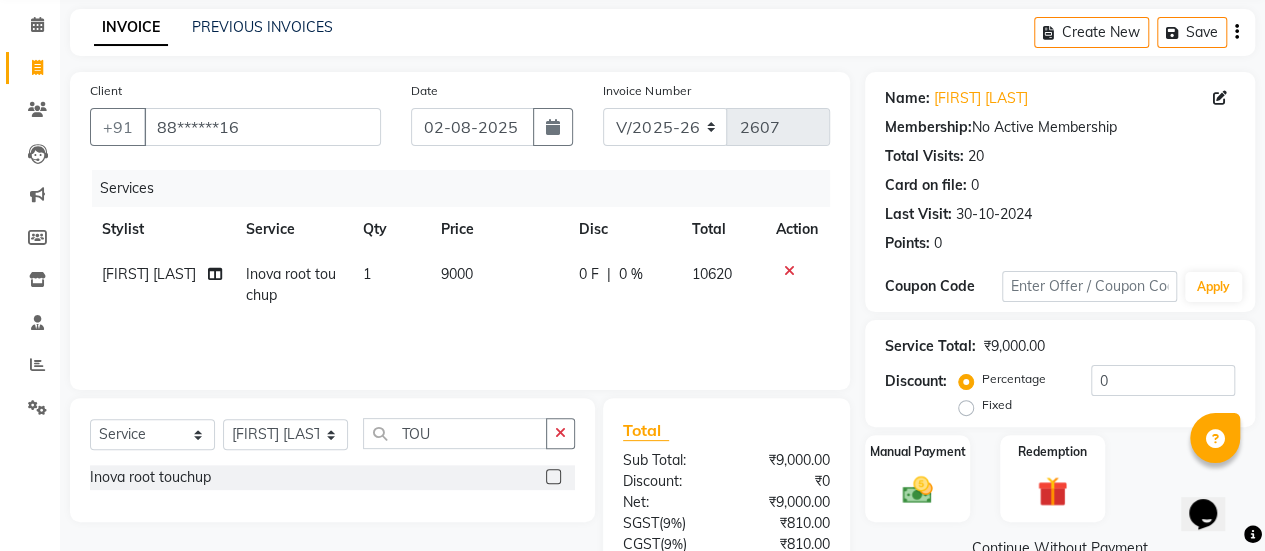 click on "[FIRST] Inova root touchup 1 9000 0 F | 0 % 10620" 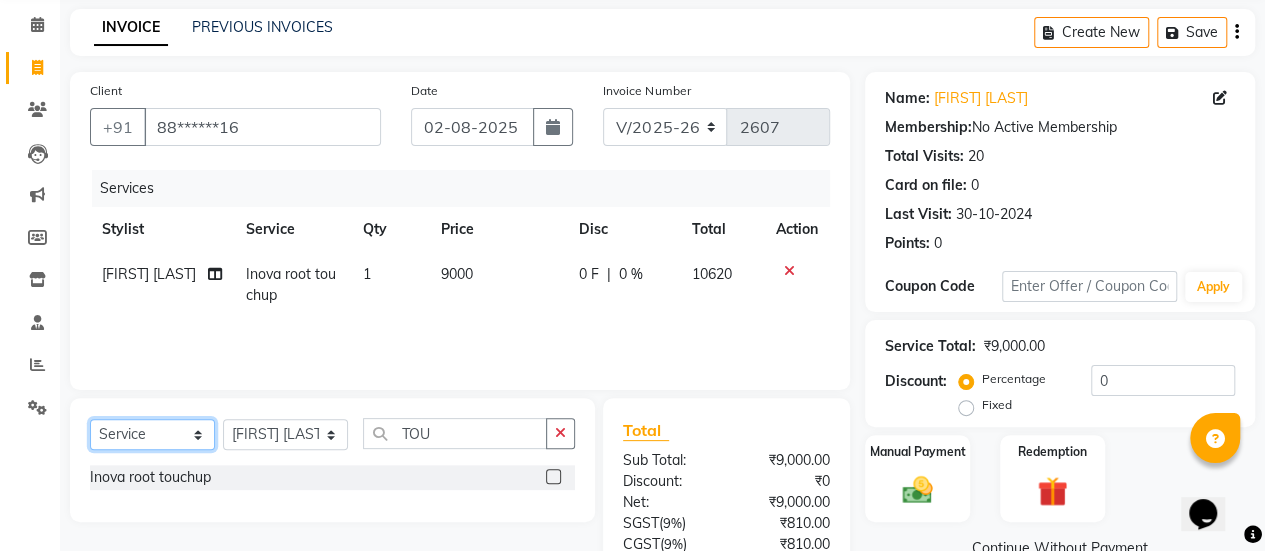 click on "Select  Service  Product  Membership  Package Voucher Prepaid Gift Card" 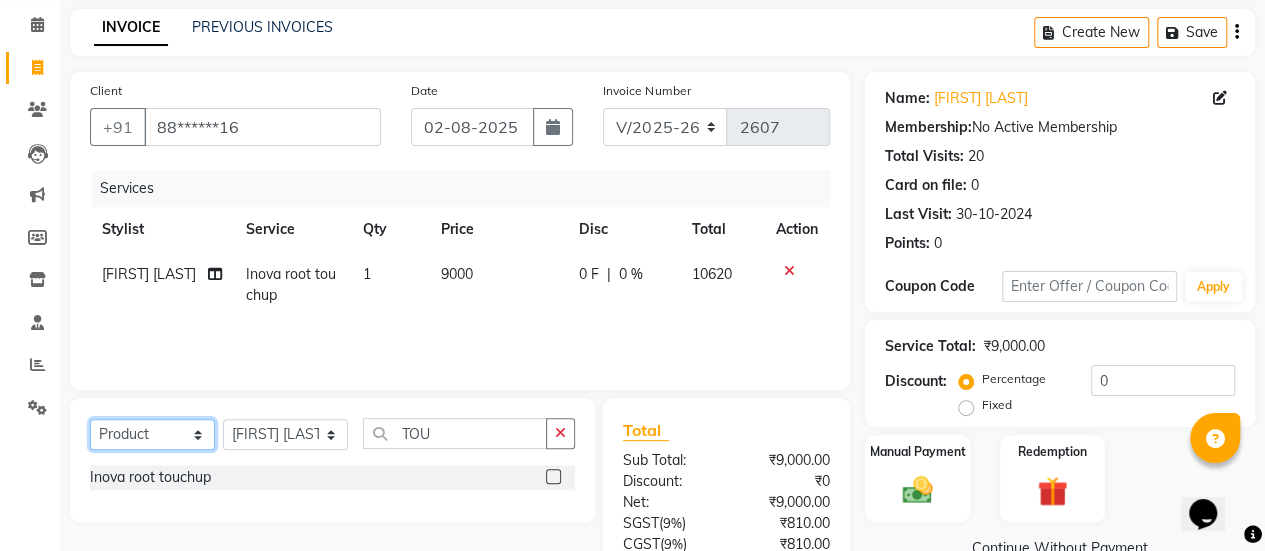 click on "Select  Service  Product  Membership  Package Voucher Prepaid Gift Card" 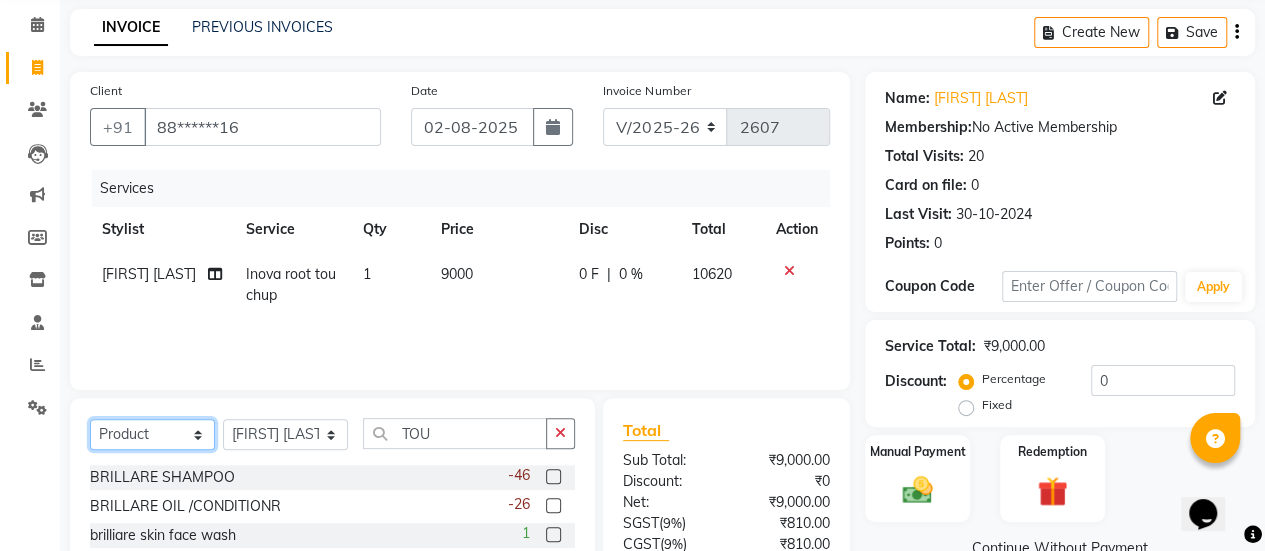 scroll, scrollTop: 249, scrollLeft: 0, axis: vertical 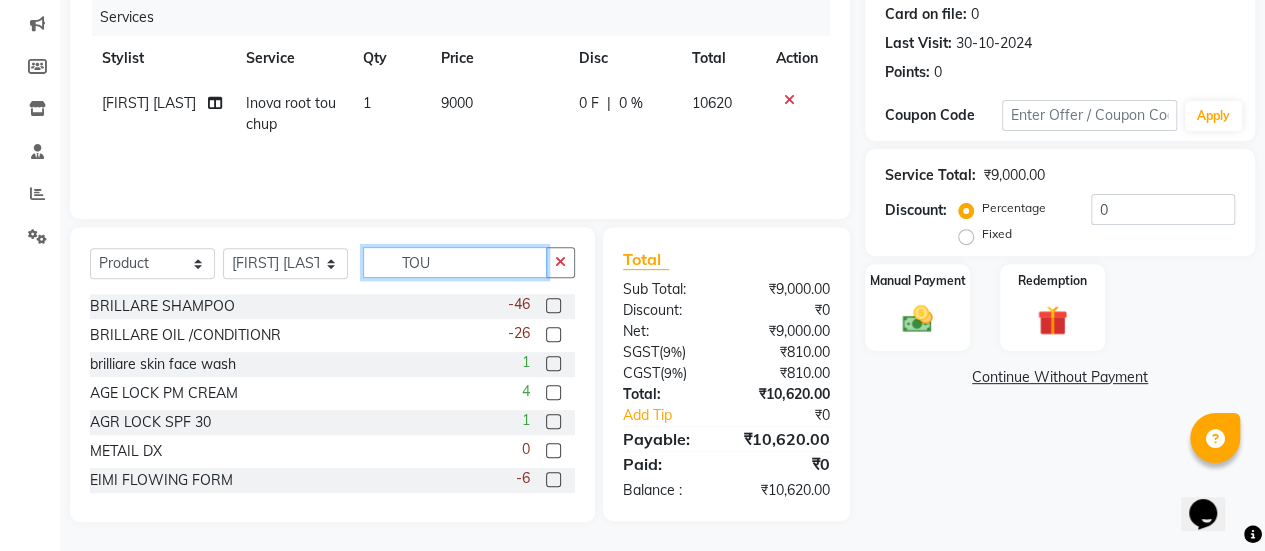click on "TOU" 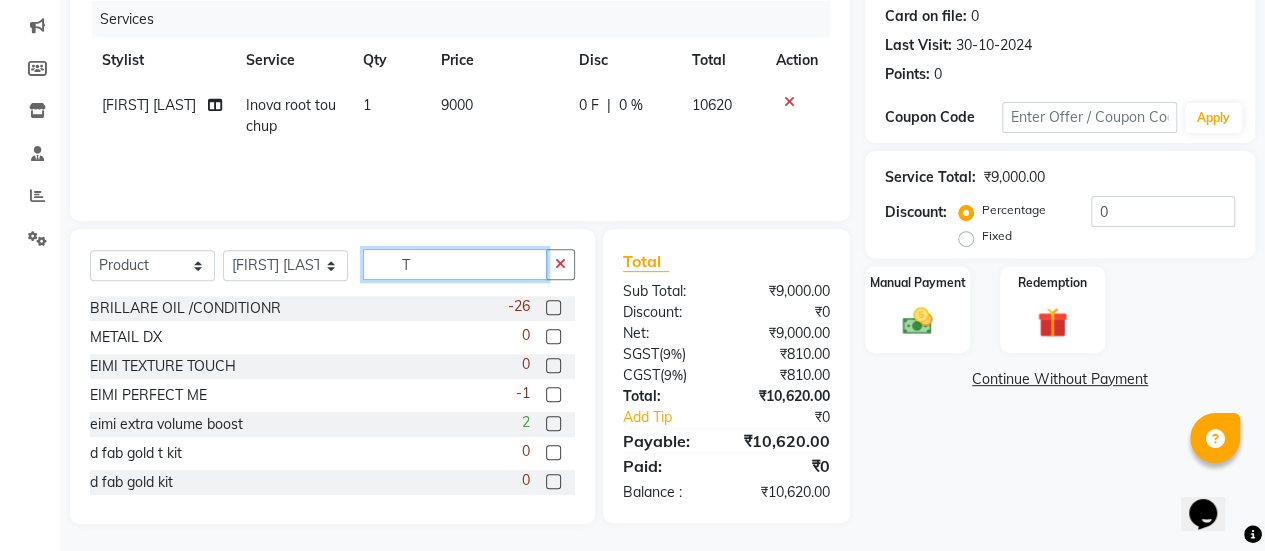 scroll, scrollTop: 249, scrollLeft: 0, axis: vertical 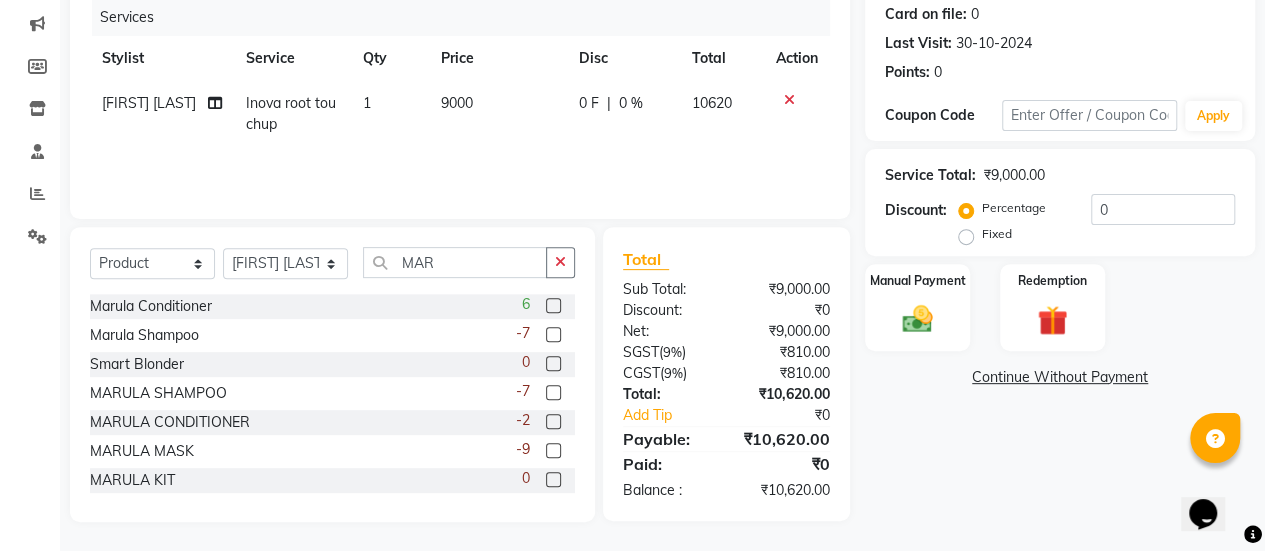 click 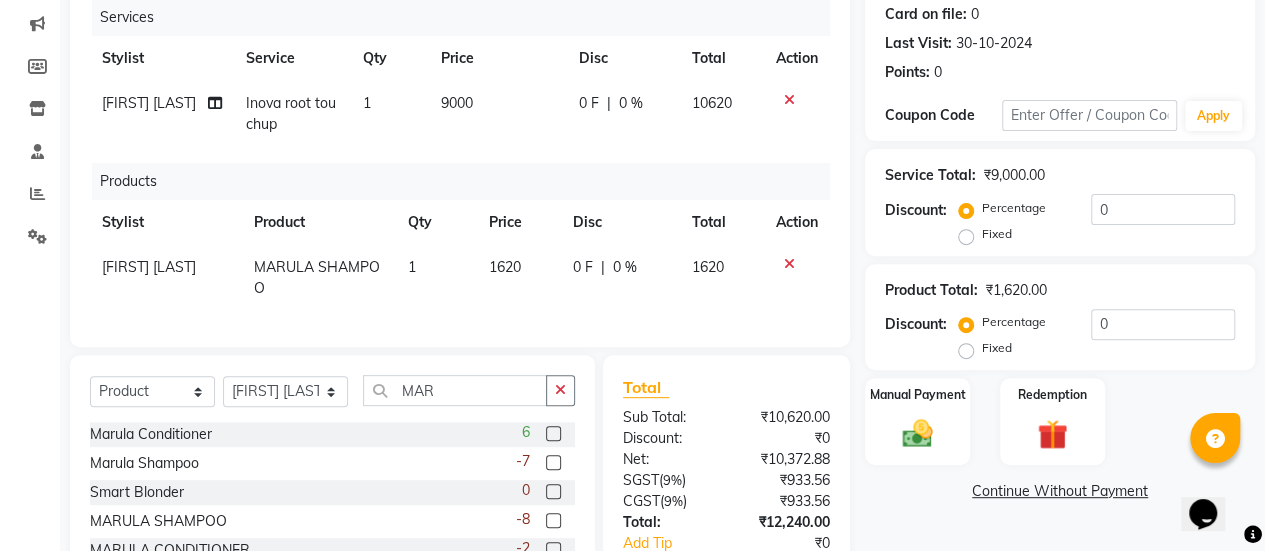 scroll, scrollTop: 2, scrollLeft: 0, axis: vertical 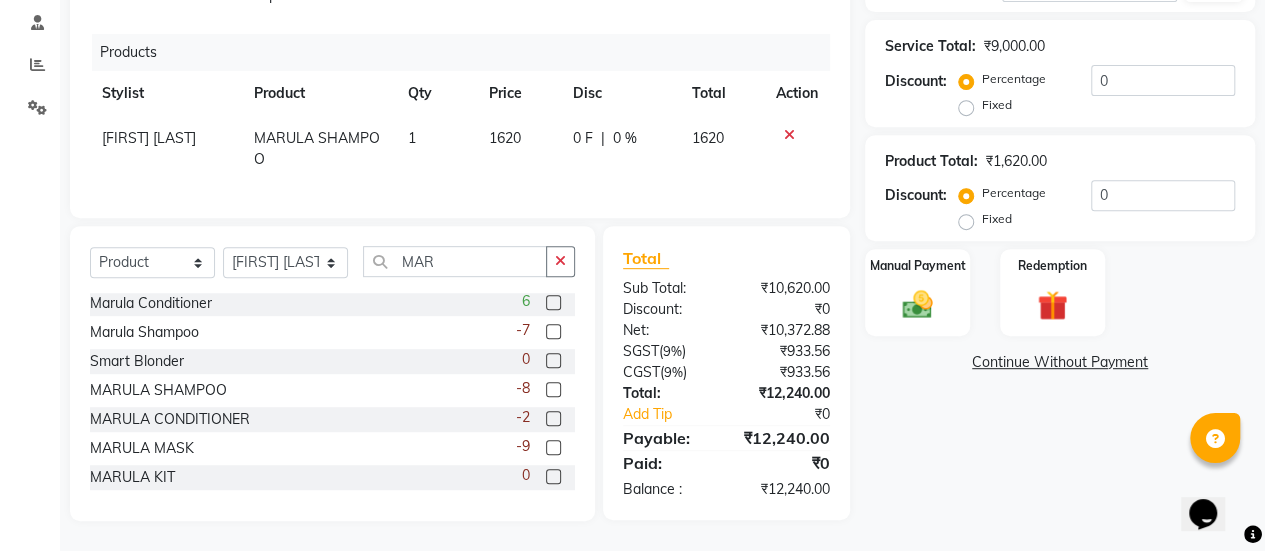 click 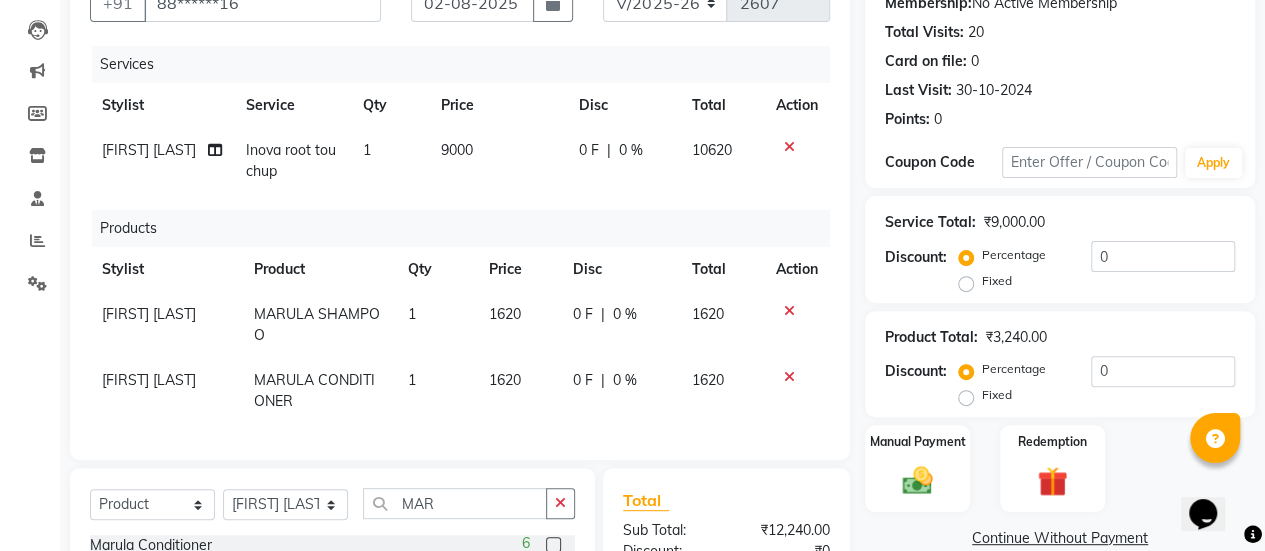 scroll, scrollTop: 458, scrollLeft: 0, axis: vertical 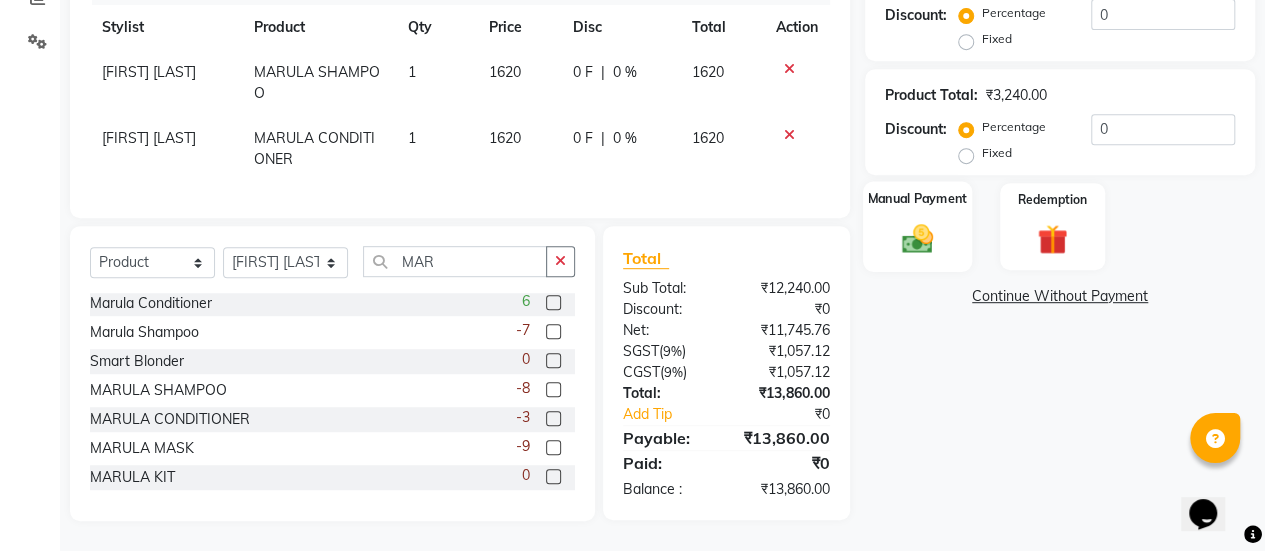 click 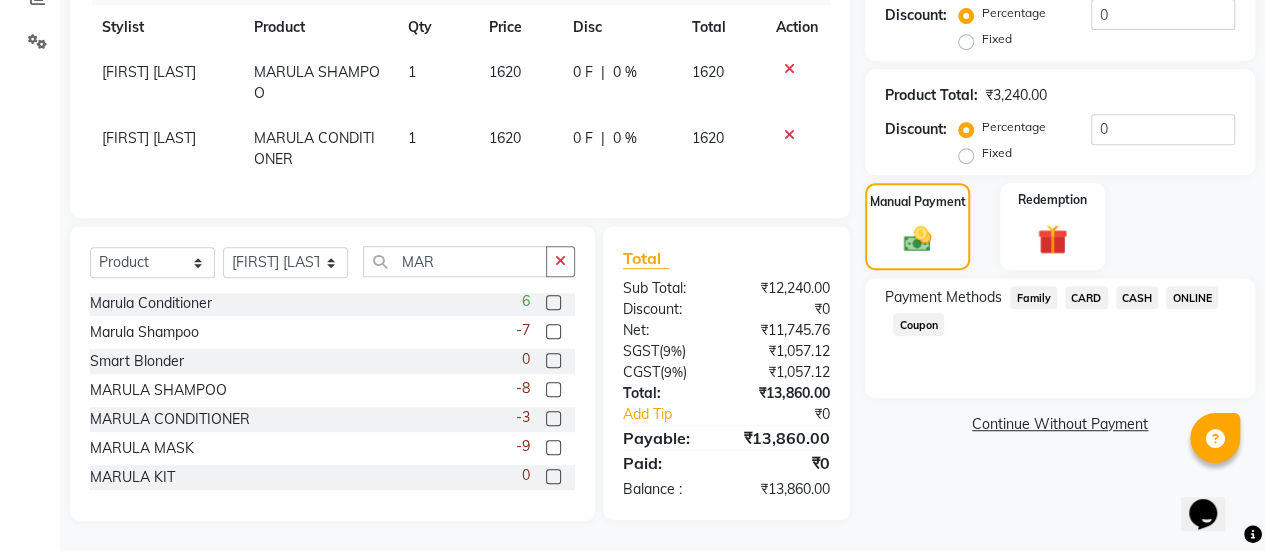 click on "ONLINE" 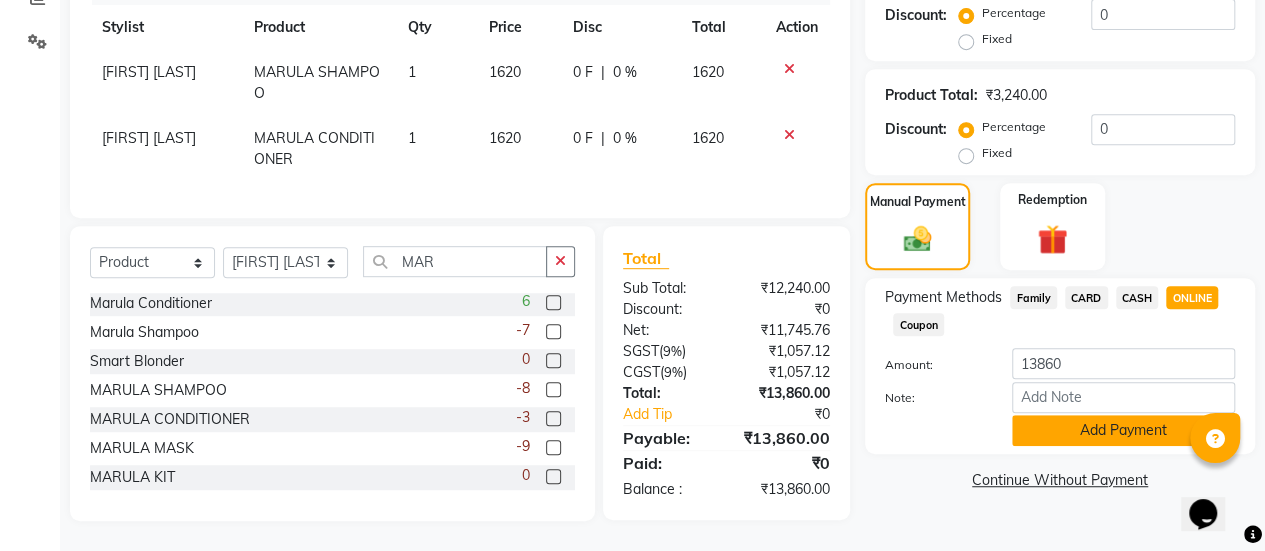 click on "Add Payment" 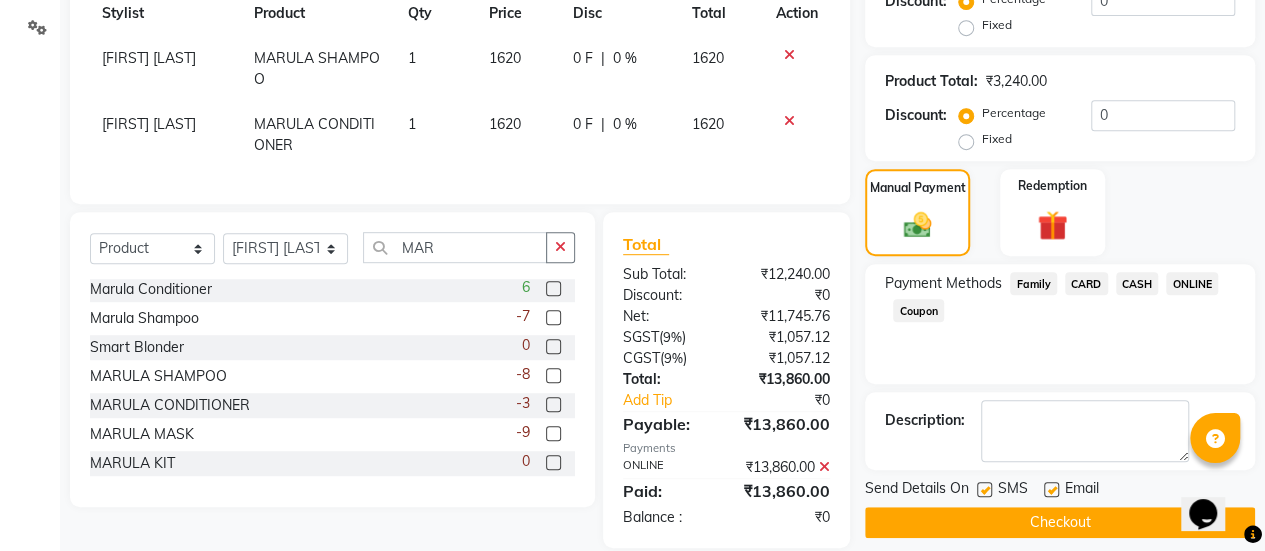 scroll, scrollTop: 519, scrollLeft: 0, axis: vertical 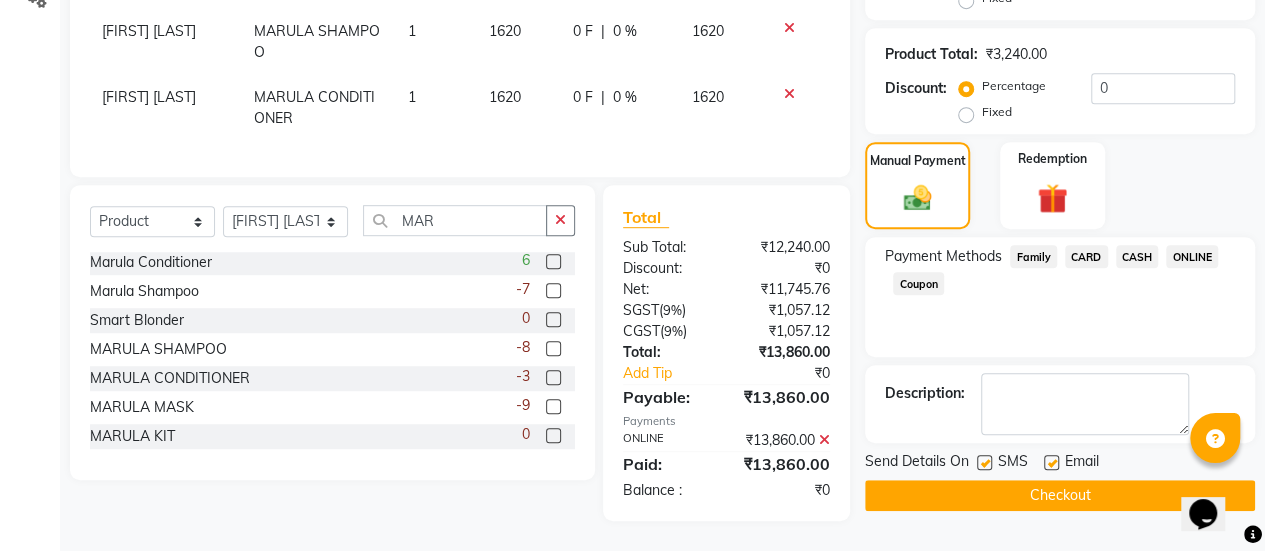click 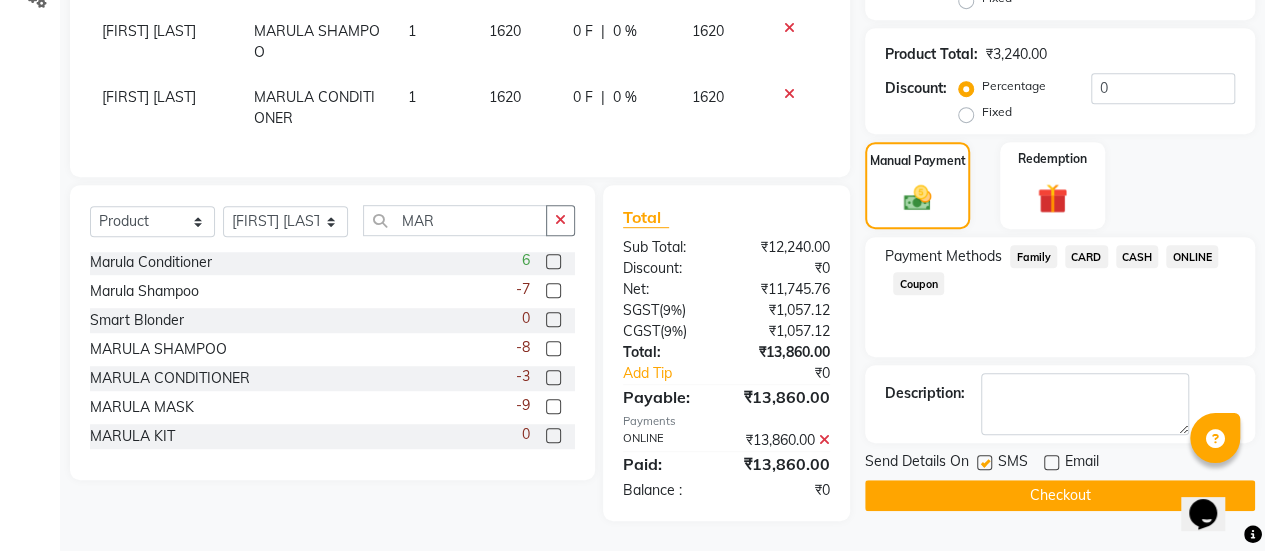 click on "Checkout" 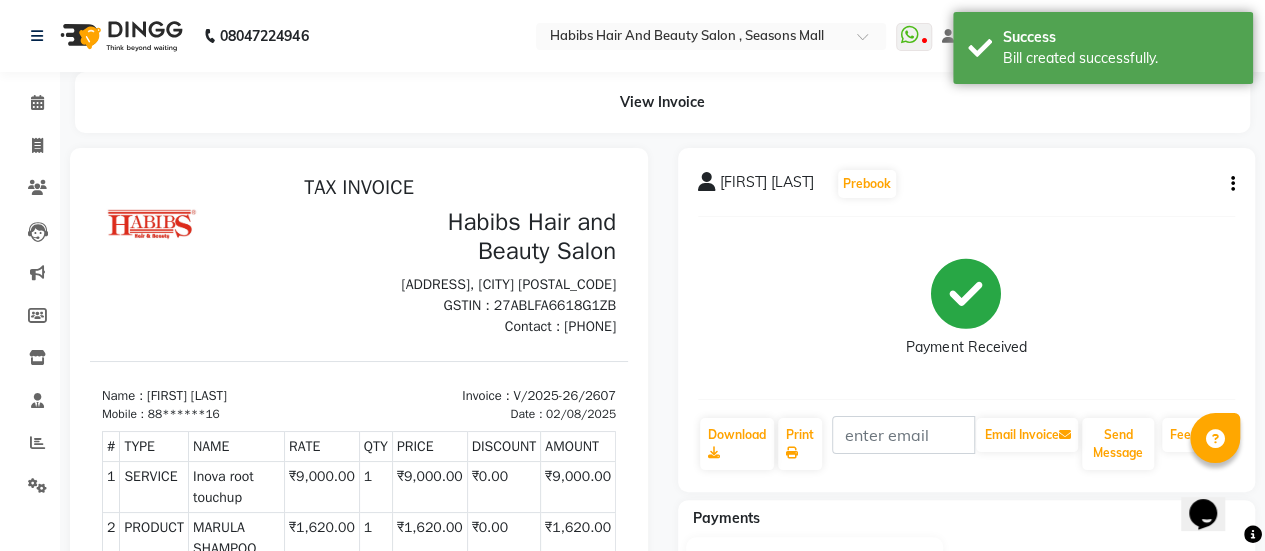 scroll, scrollTop: 0, scrollLeft: 0, axis: both 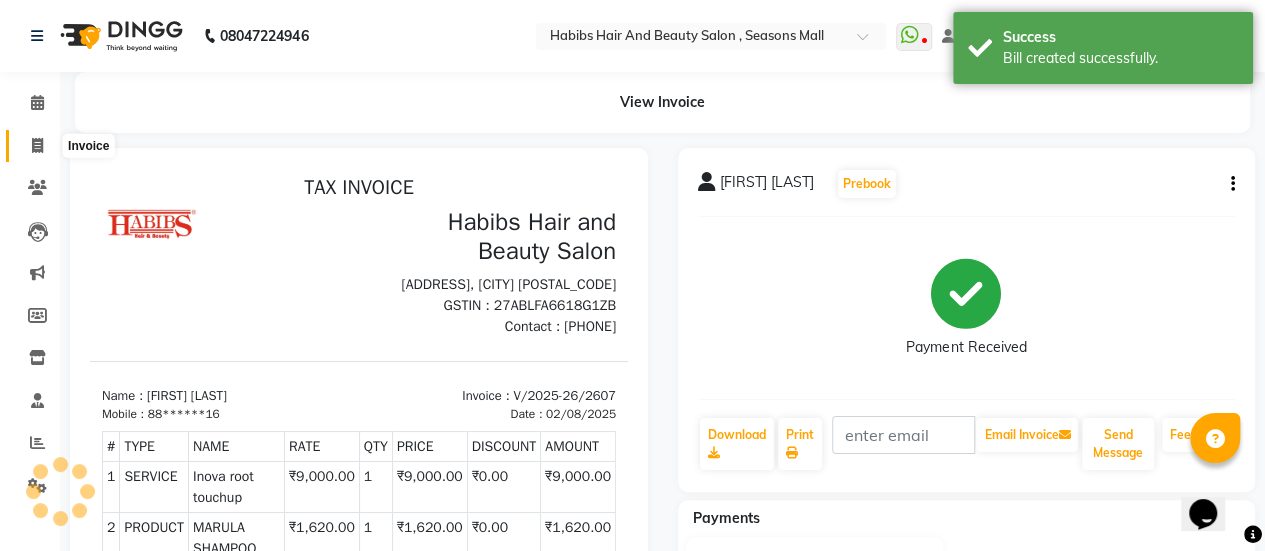 click 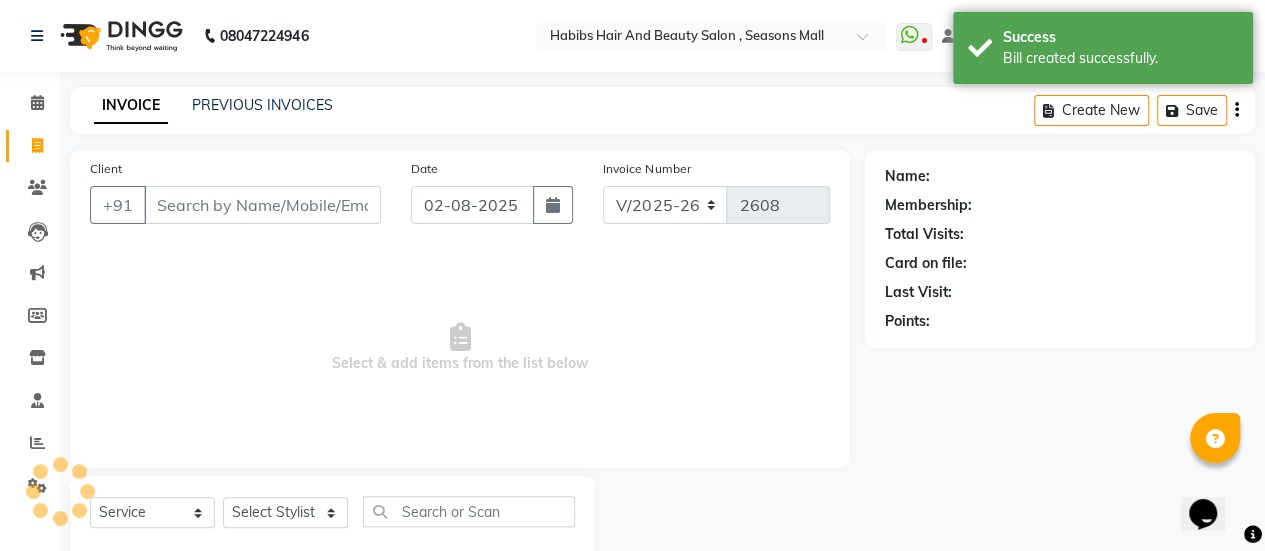 scroll, scrollTop: 49, scrollLeft: 0, axis: vertical 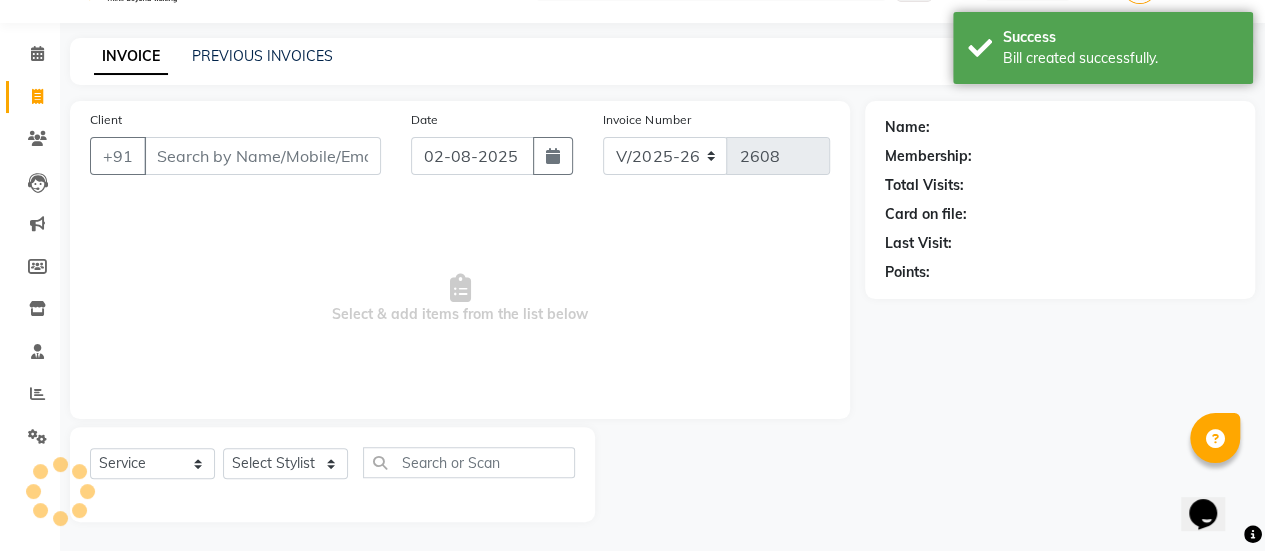 click on "Client" at bounding box center [262, 156] 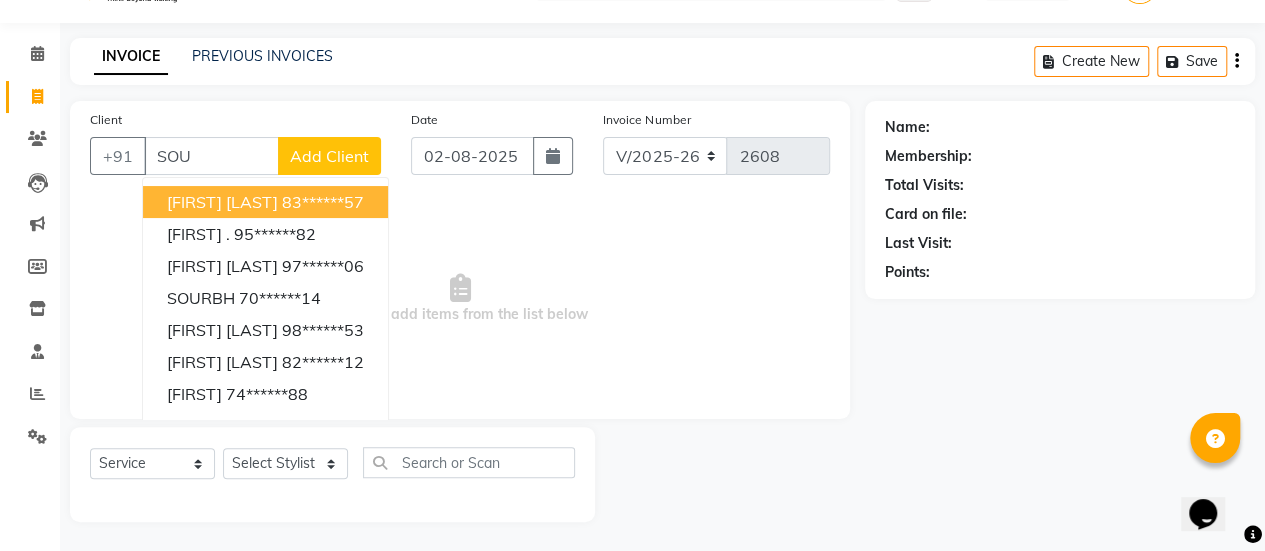 click on "[FIRST] [LAST]" at bounding box center (222, 202) 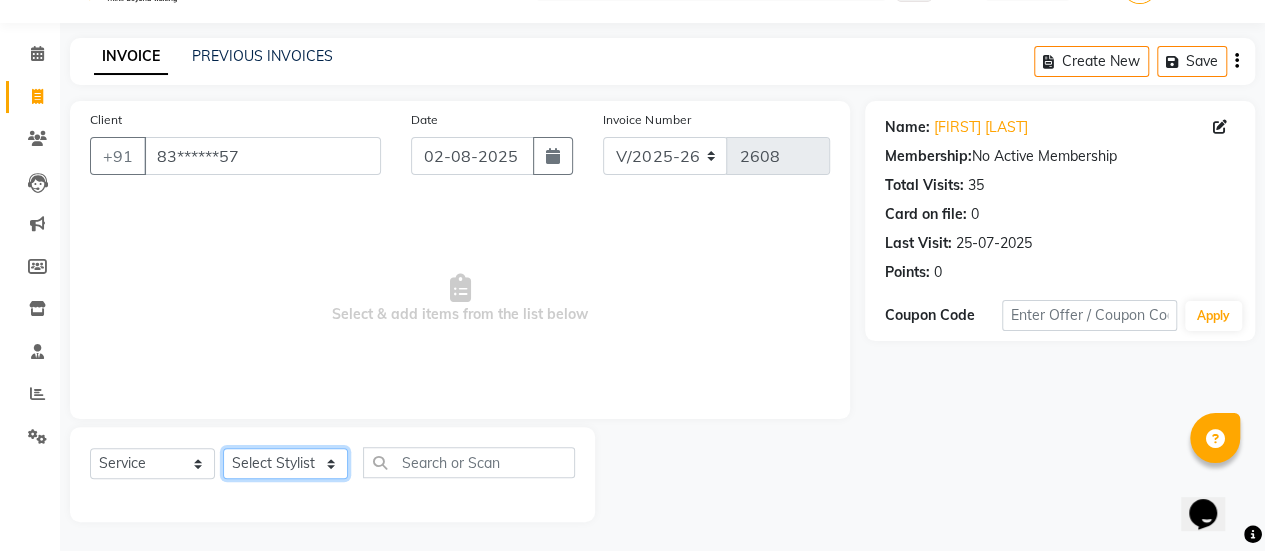 click on "Select Stylist AAKASH Chaitanya Divya KALANY Manager Mohini MUSARIK Parvez Shaikh PINKEY PRADEEP SHARMA Rushi pandit Salman Shakeel Shraddha Vaibhavi Vijay khade xyz" 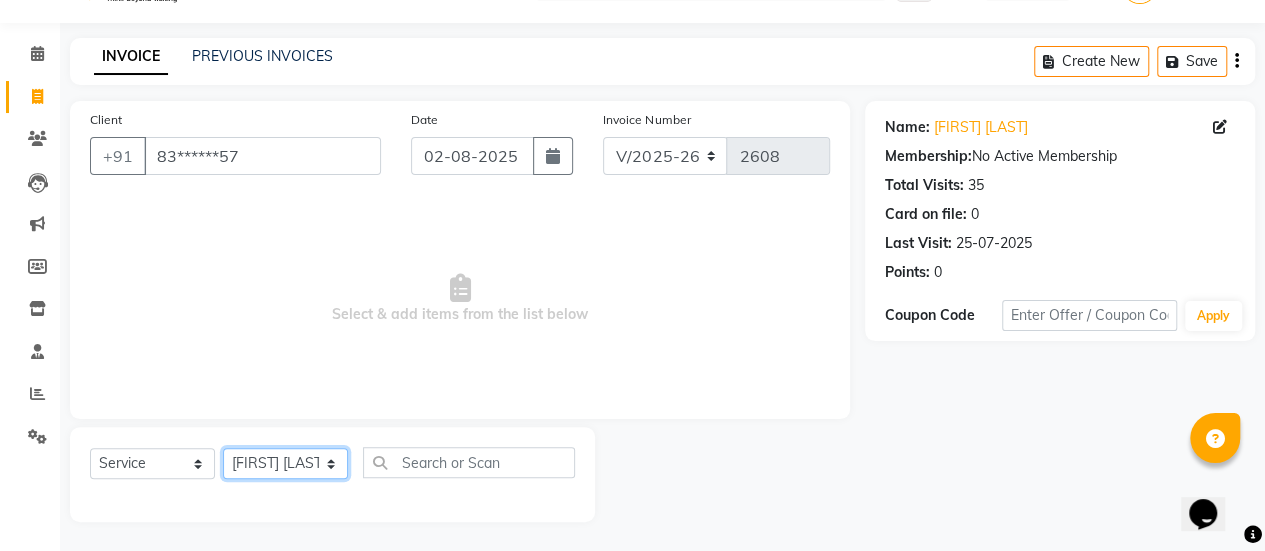 click on "Select Stylist AAKASH Chaitanya Divya KALANY Manager Mohini MUSARIK Parvez Shaikh PINKEY PRADEEP SHARMA Rushi pandit Salman Shakeel Shraddha Vaibhavi Vijay khade xyz" 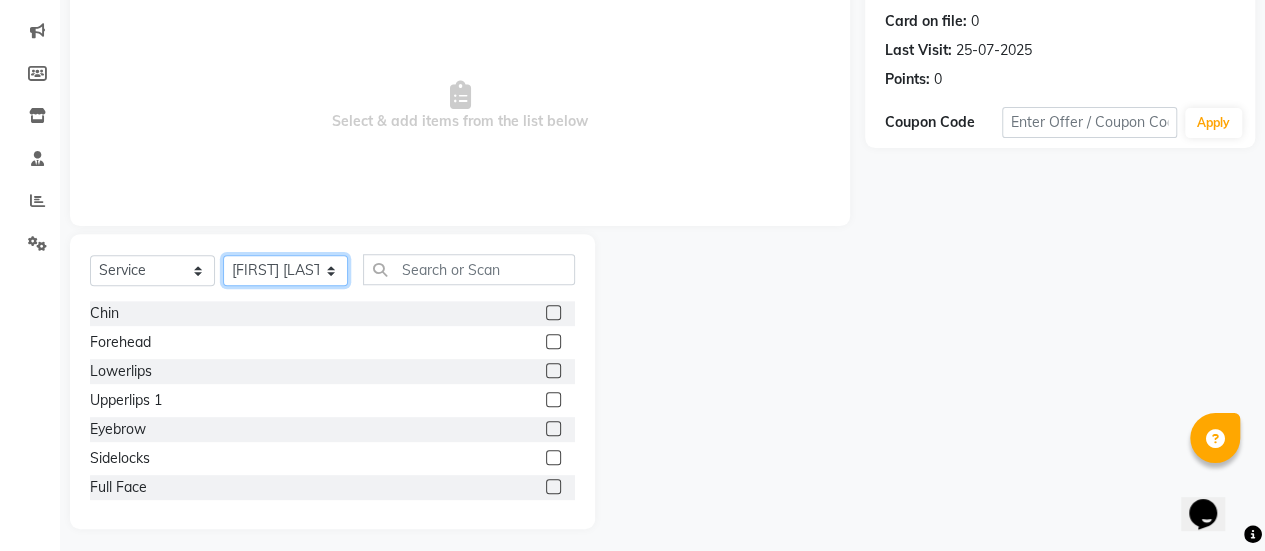 scroll, scrollTop: 249, scrollLeft: 0, axis: vertical 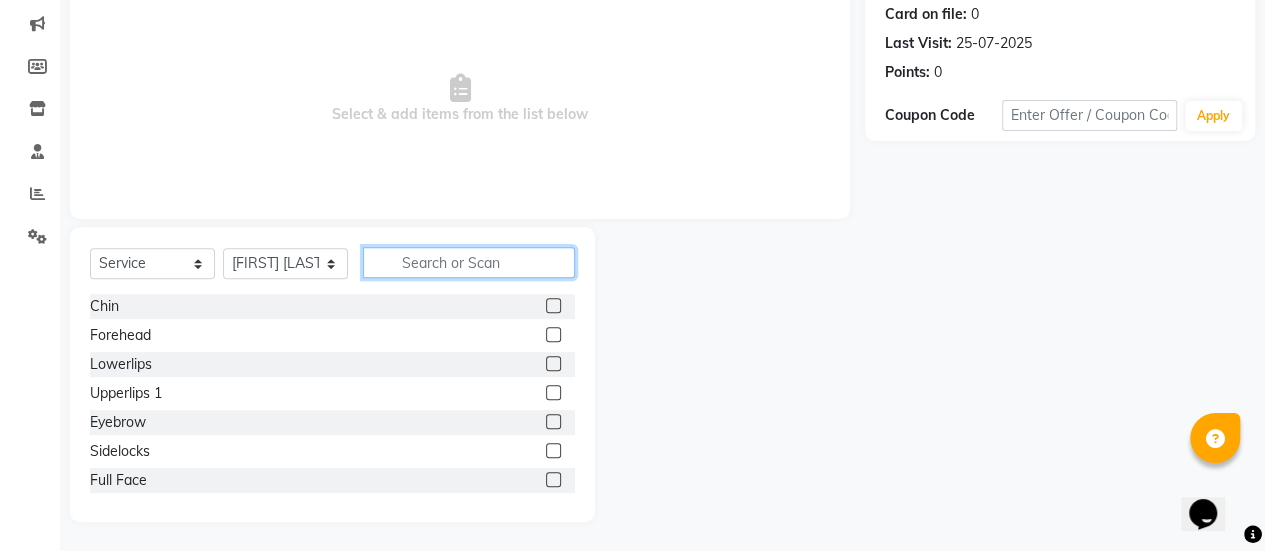 click 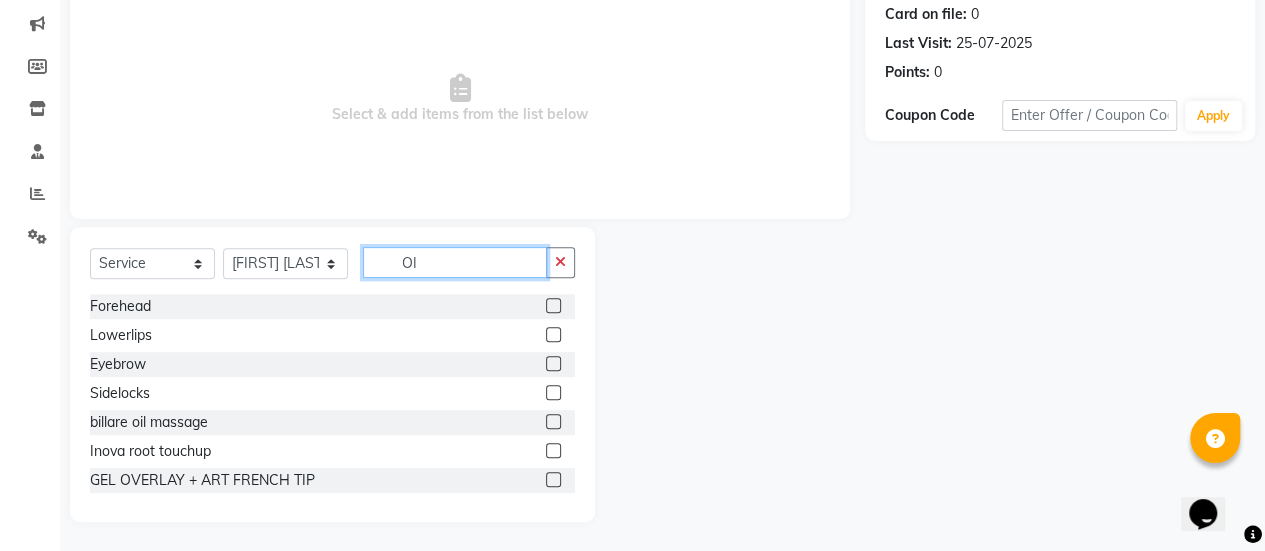 scroll, scrollTop: 78, scrollLeft: 0, axis: vertical 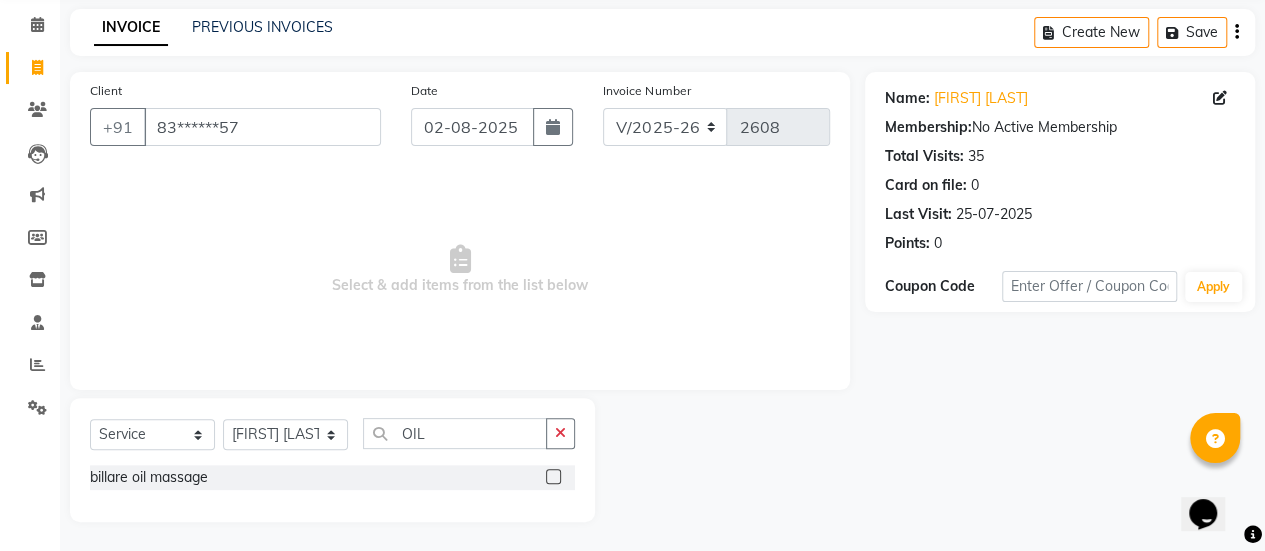 click 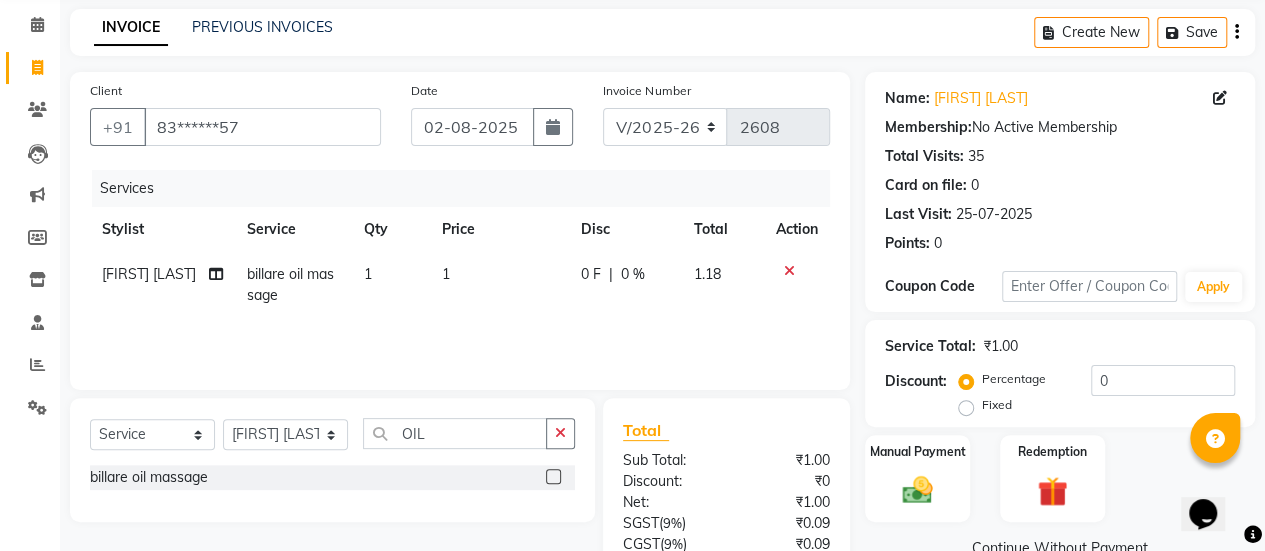 click on "1" 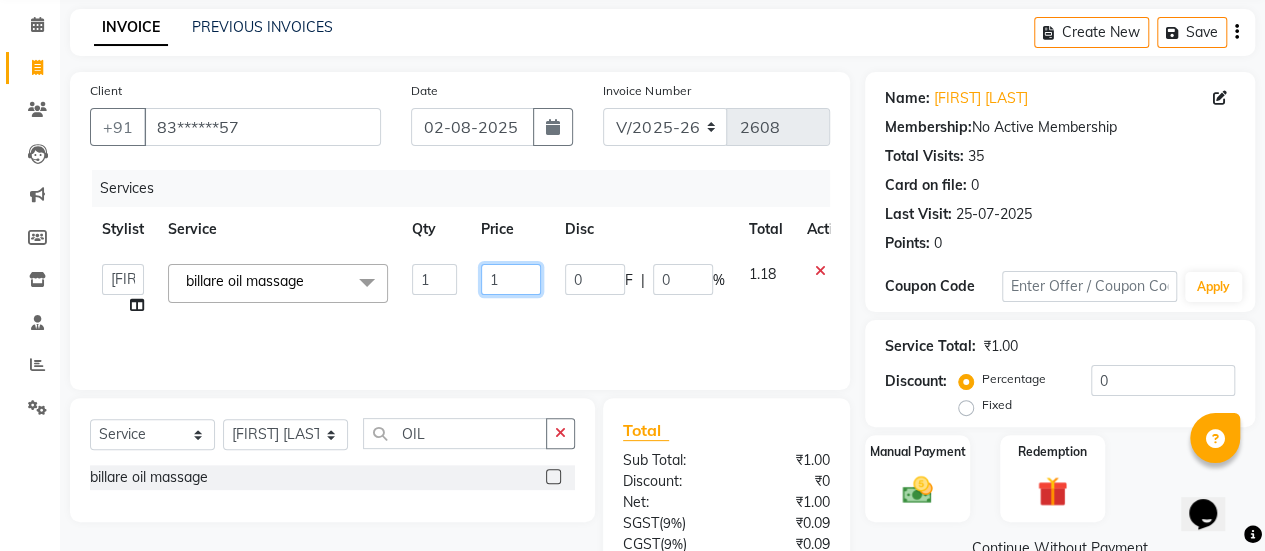click on "1" 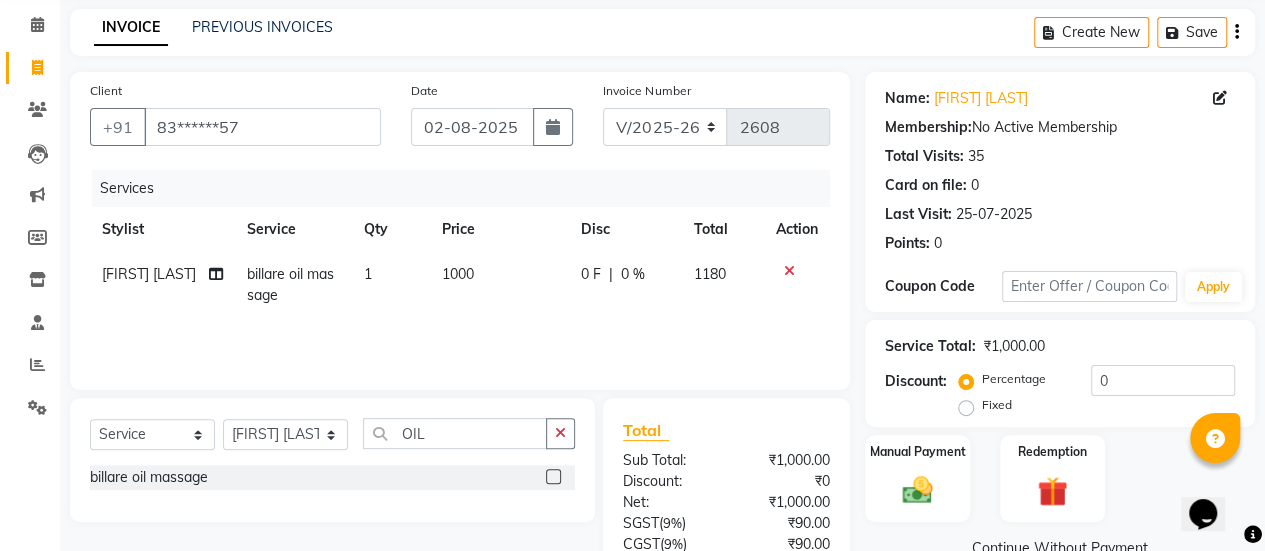 click on "1000" 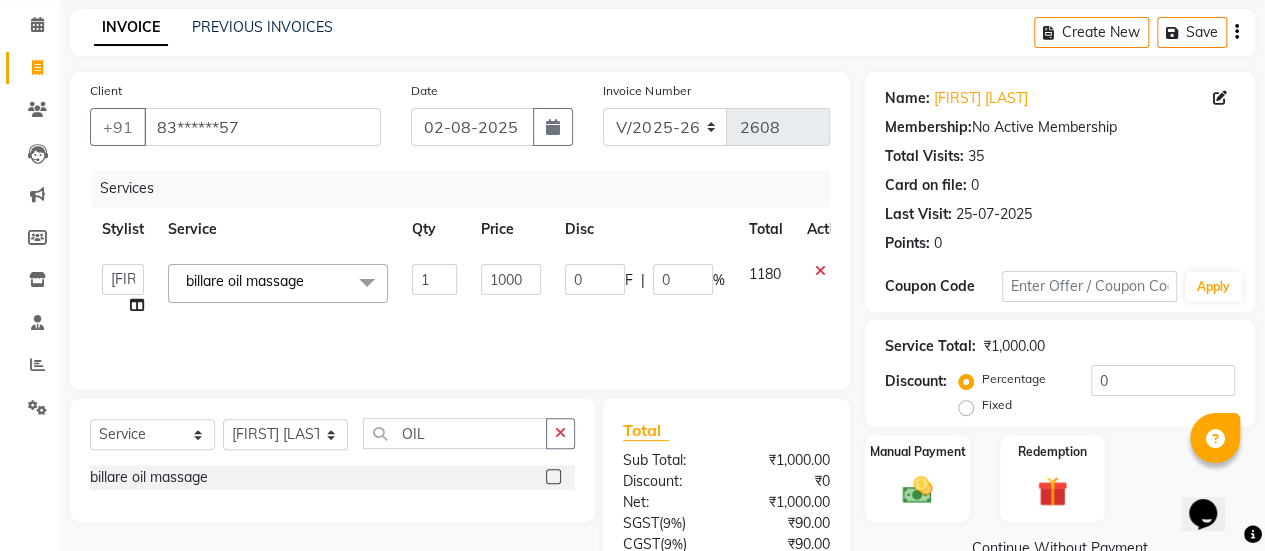 click on "1000" 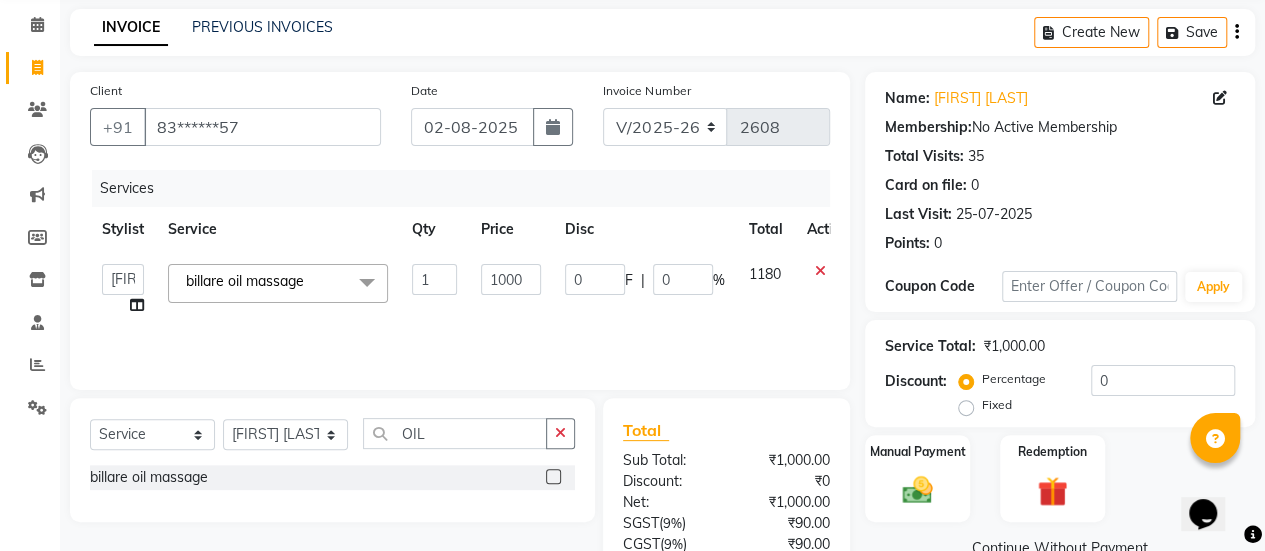 scroll, scrollTop: 247, scrollLeft: 0, axis: vertical 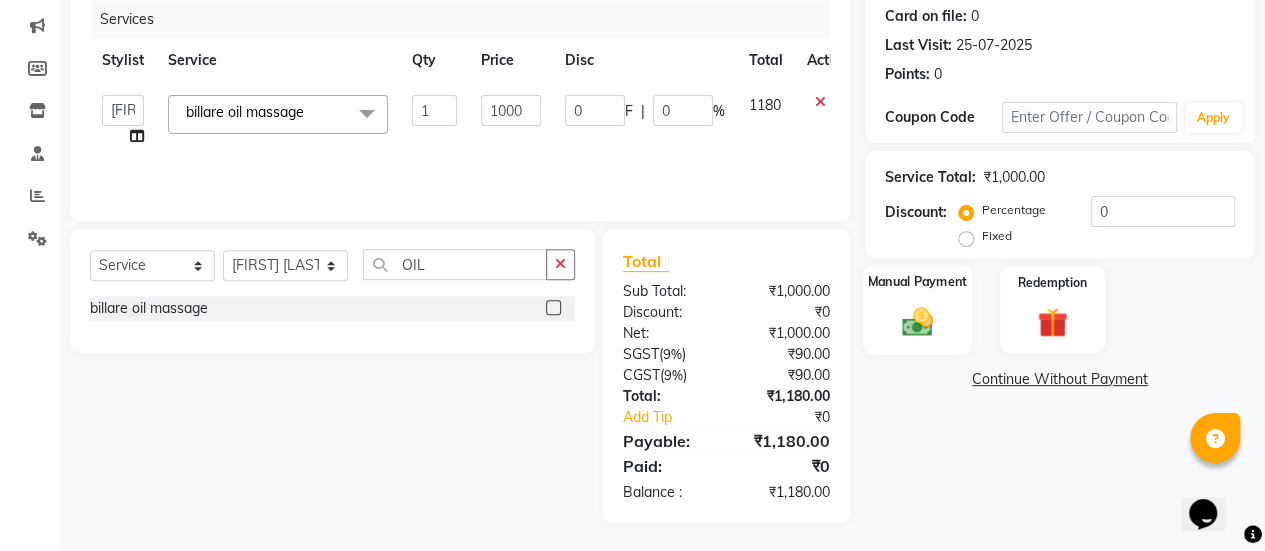 click 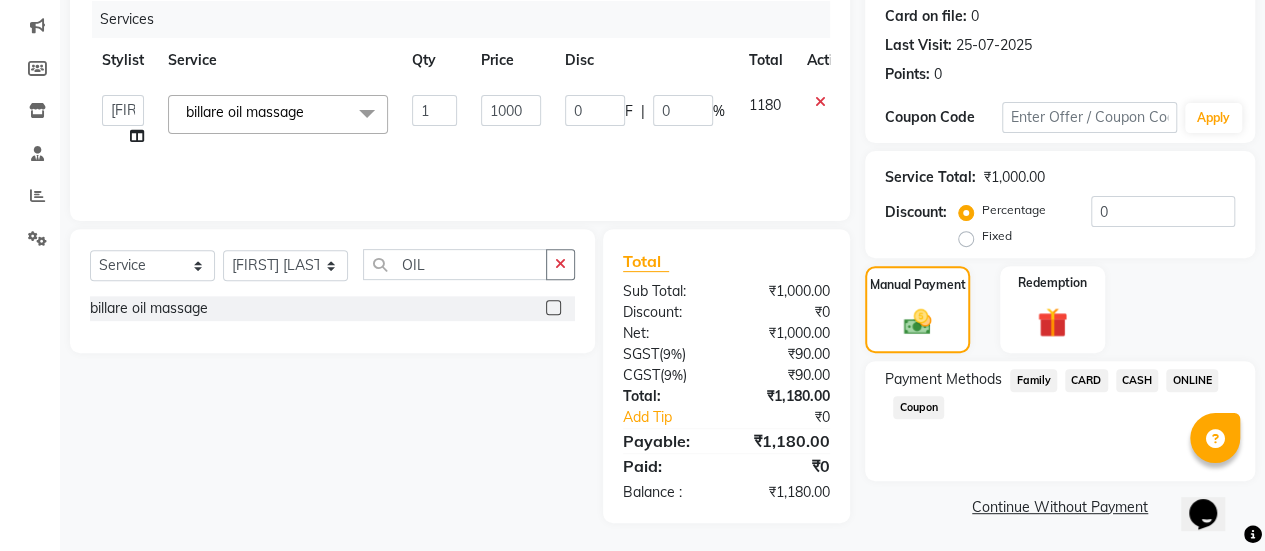 click on "ONLINE" 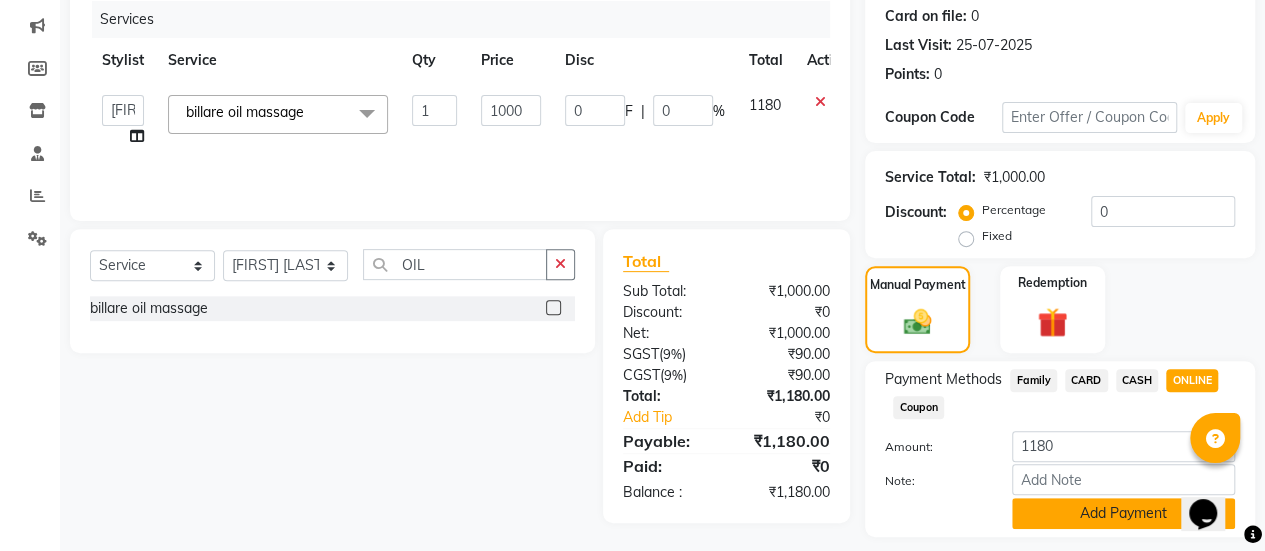 click on "Add Payment" 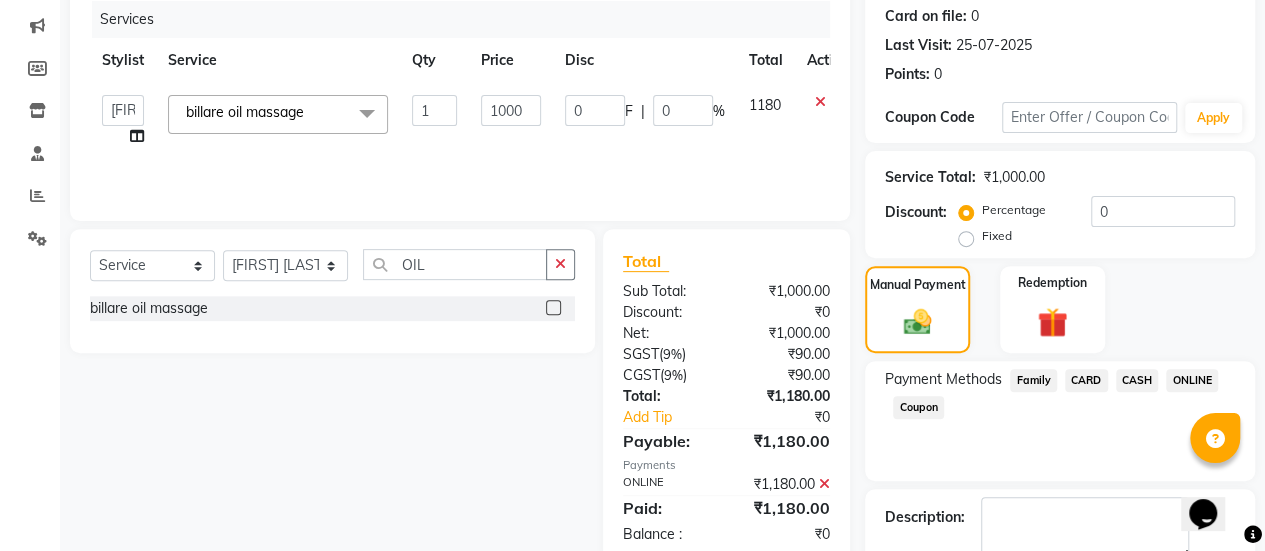 scroll, scrollTop: 358, scrollLeft: 0, axis: vertical 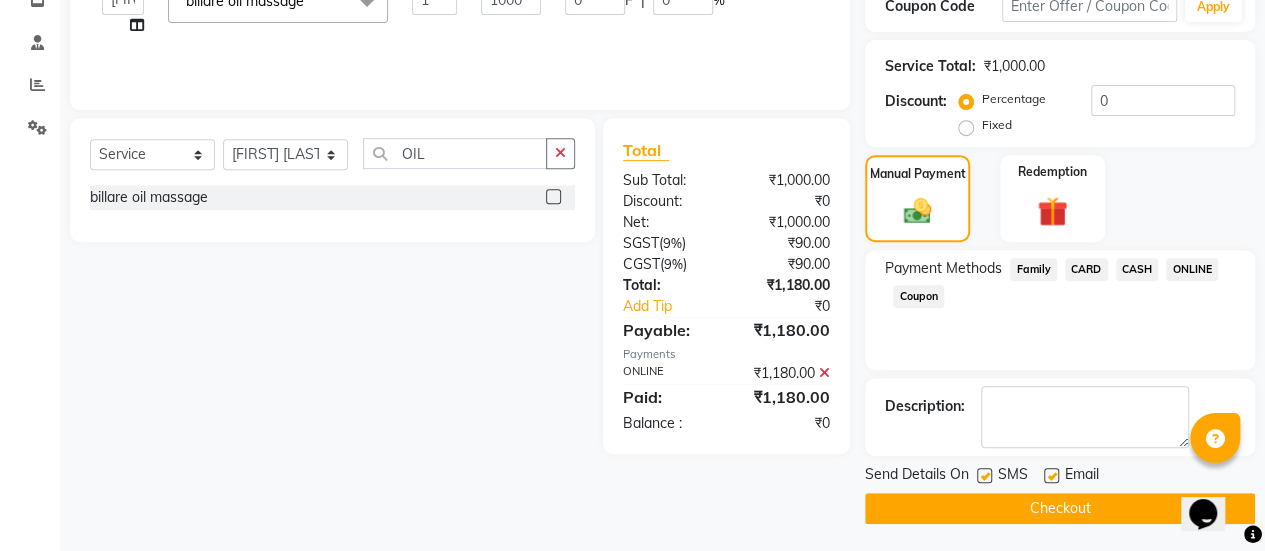 click 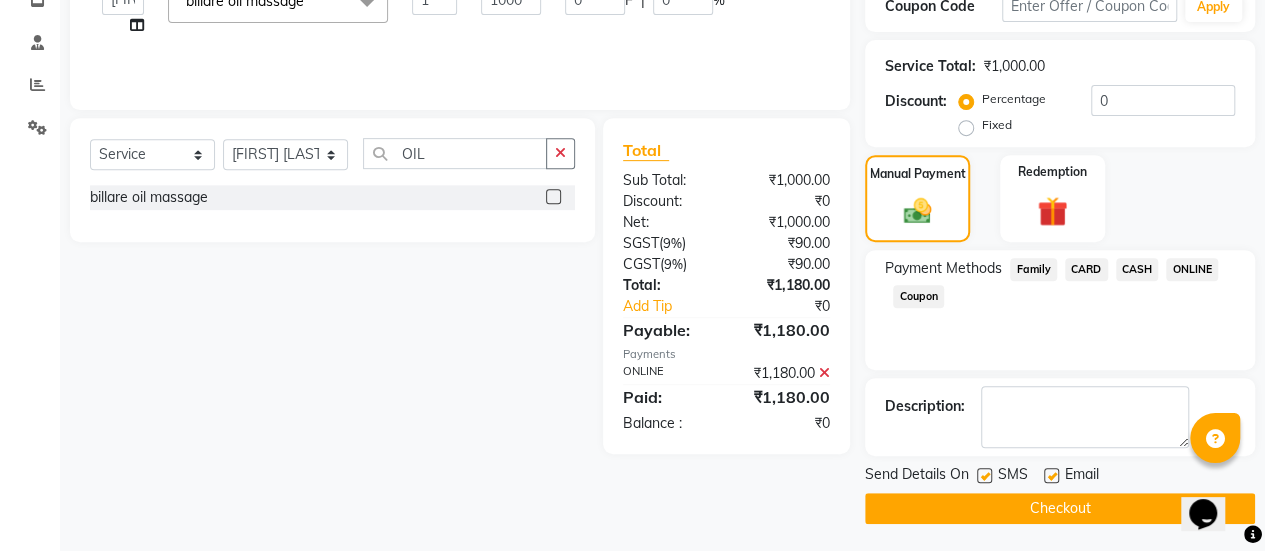click at bounding box center [1050, 476] 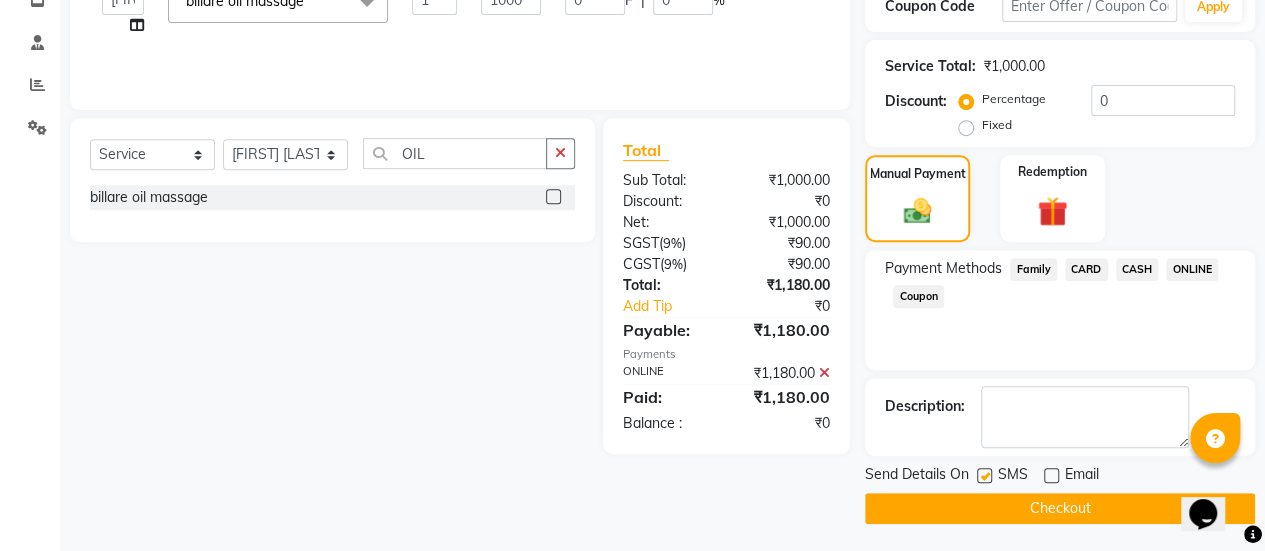 click on "Checkout" 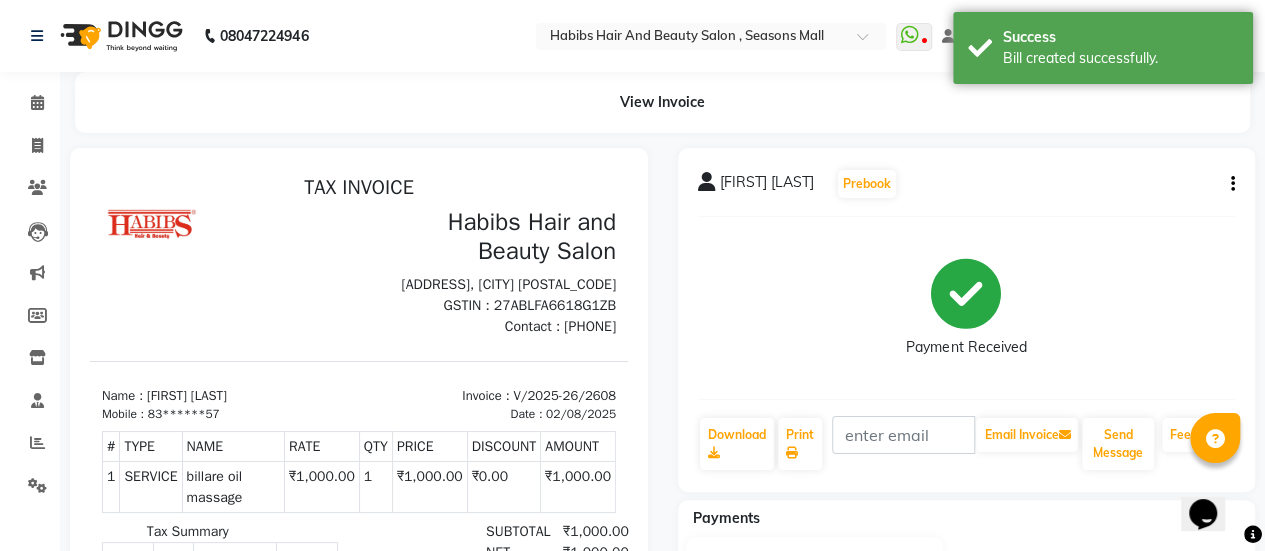 scroll, scrollTop: 0, scrollLeft: 0, axis: both 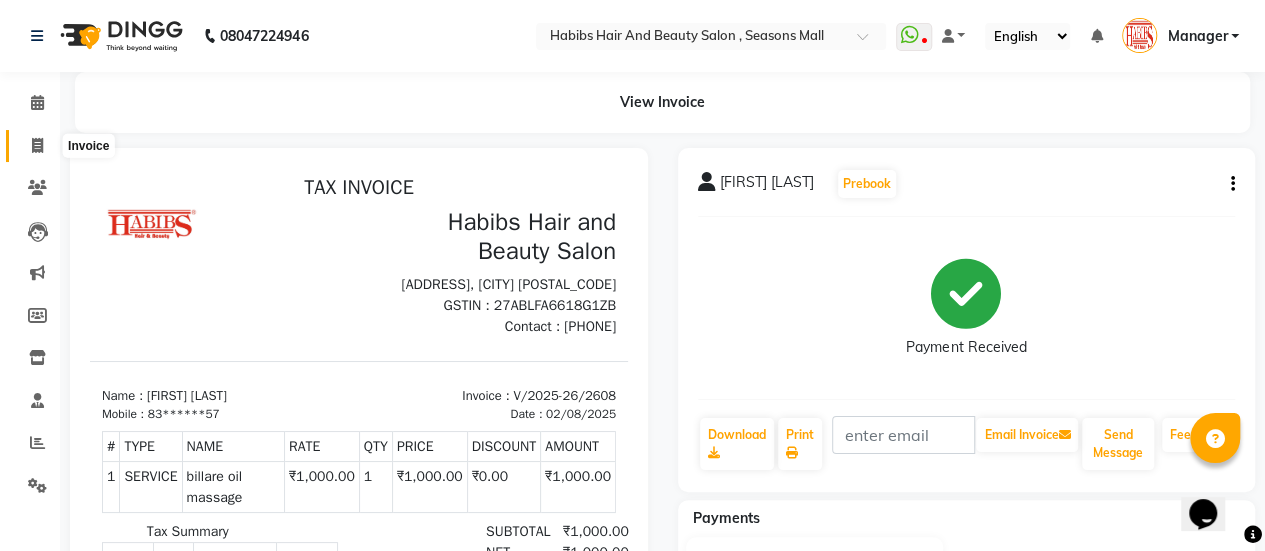 click 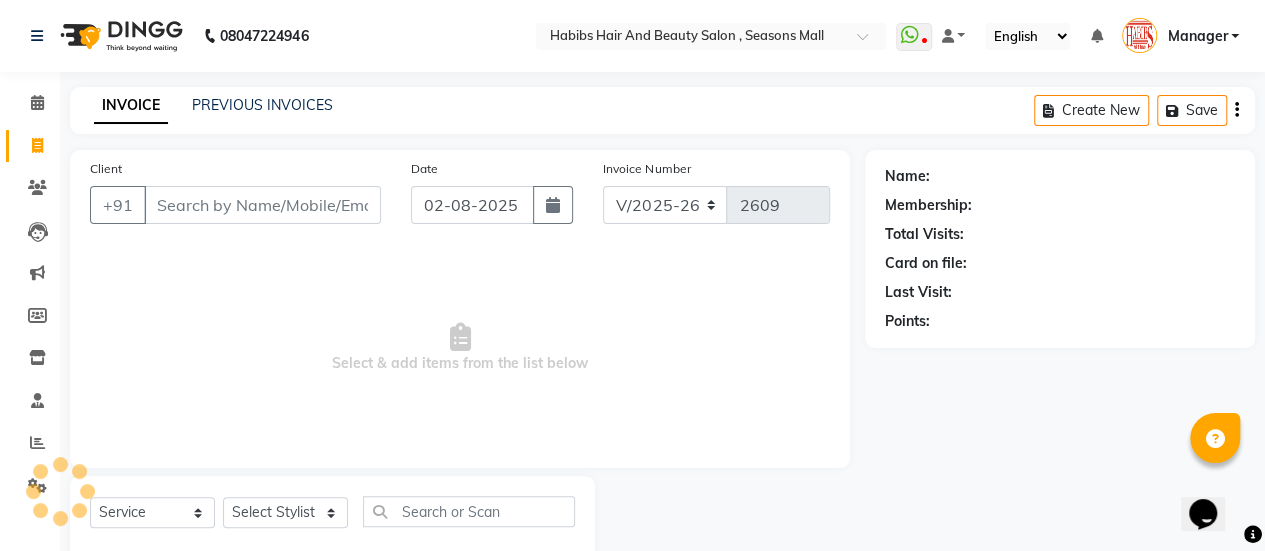 scroll, scrollTop: 49, scrollLeft: 0, axis: vertical 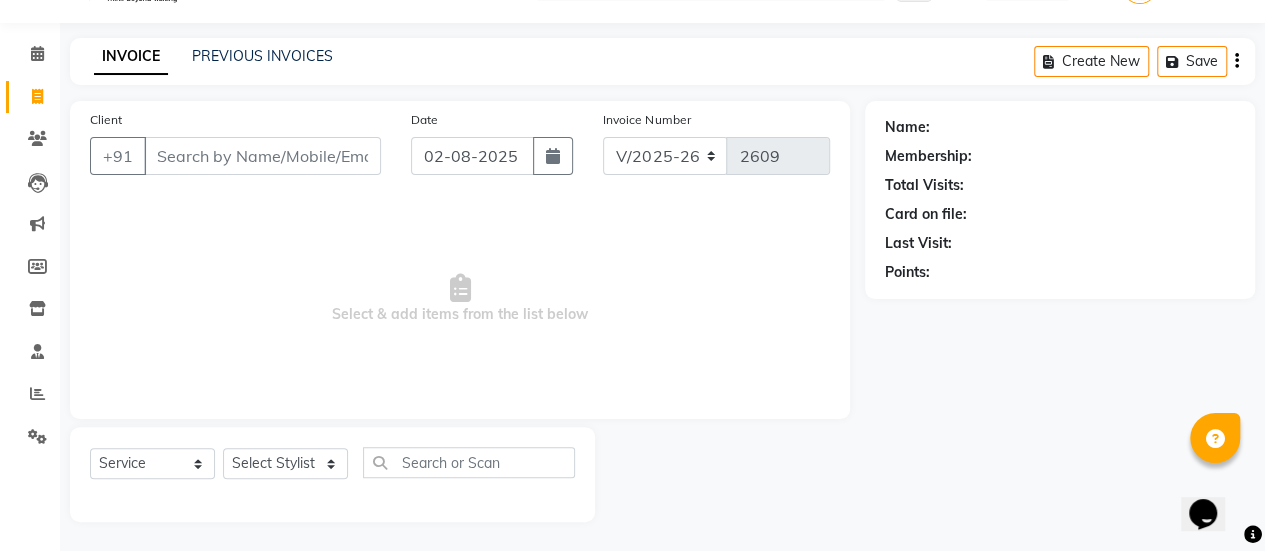 click on "Client" at bounding box center (262, 156) 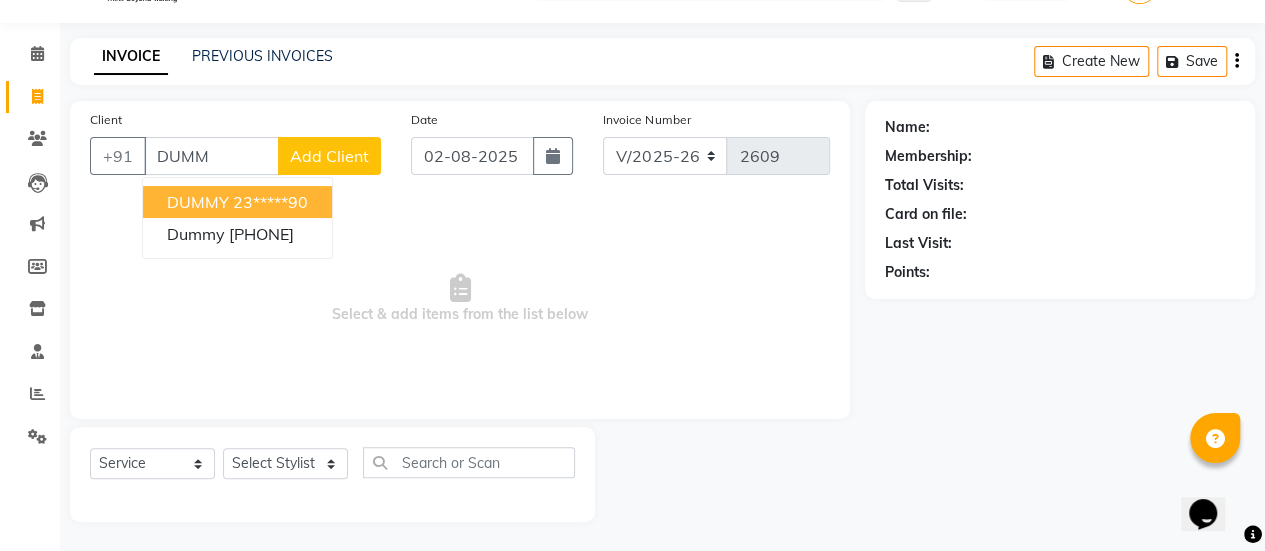 click on "DUMMY" at bounding box center (198, 202) 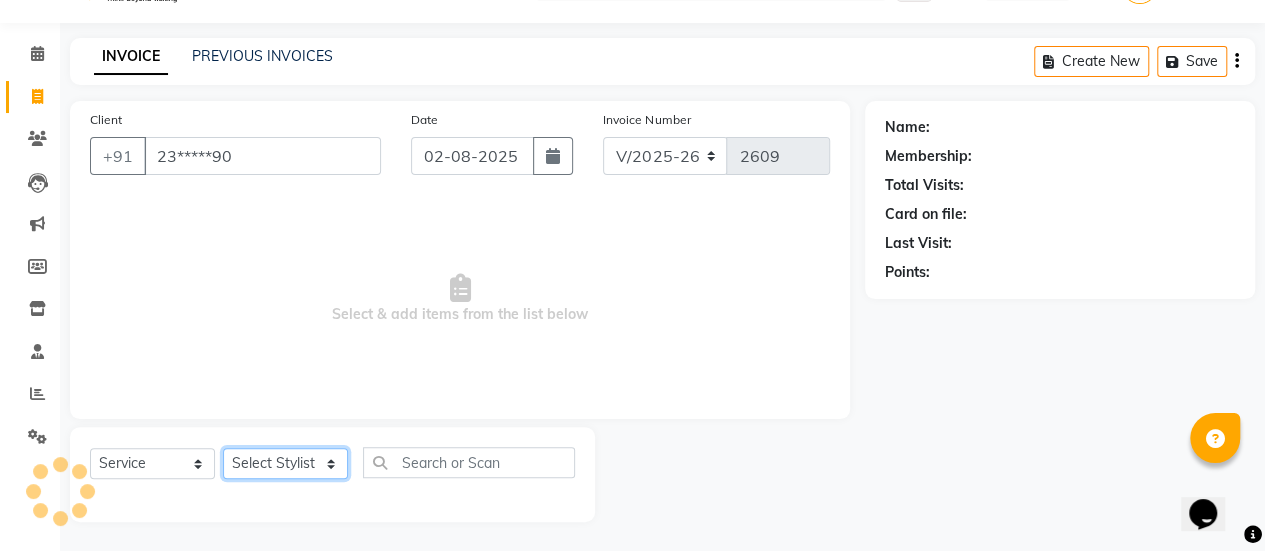 click on "Select Stylist AAKASH Chaitanya Divya KALANY Manager Mohini MUSARIK Parvez Shaikh PINKEY PRADEEP SHARMA Rushi pandit Salman Shakeel Shraddha Vaibhavi Vijay khade xyz" 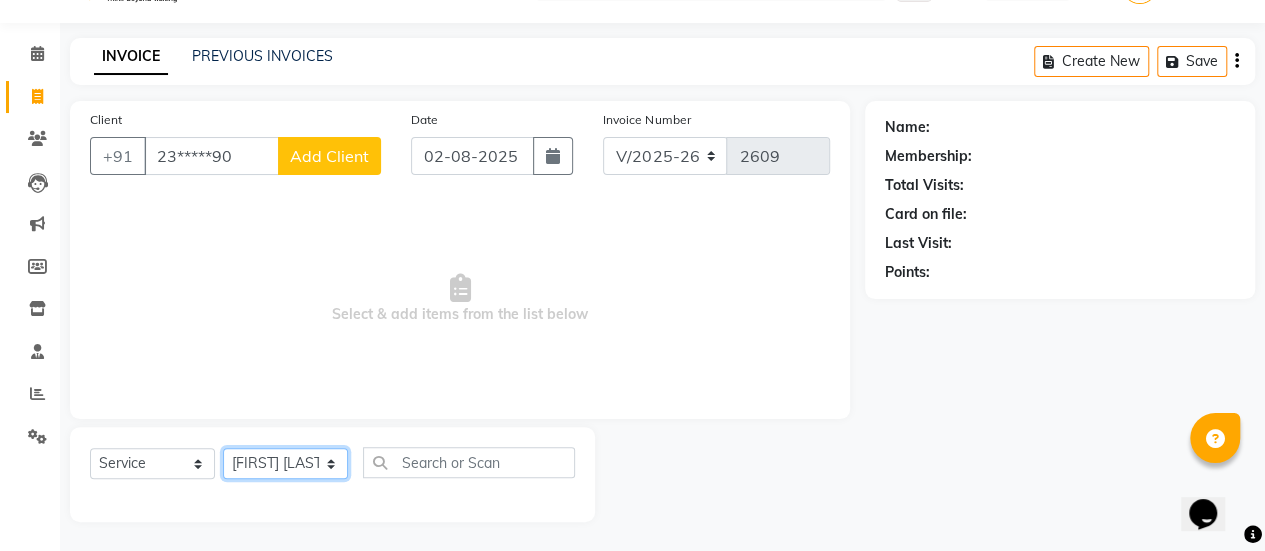 click on "Select Stylist AAKASH Chaitanya Divya KALANY Manager Mohini MUSARIK Parvez Shaikh PINKEY PRADEEP SHARMA Rushi pandit Salman Shakeel Shraddha Vaibhavi Vijay khade xyz" 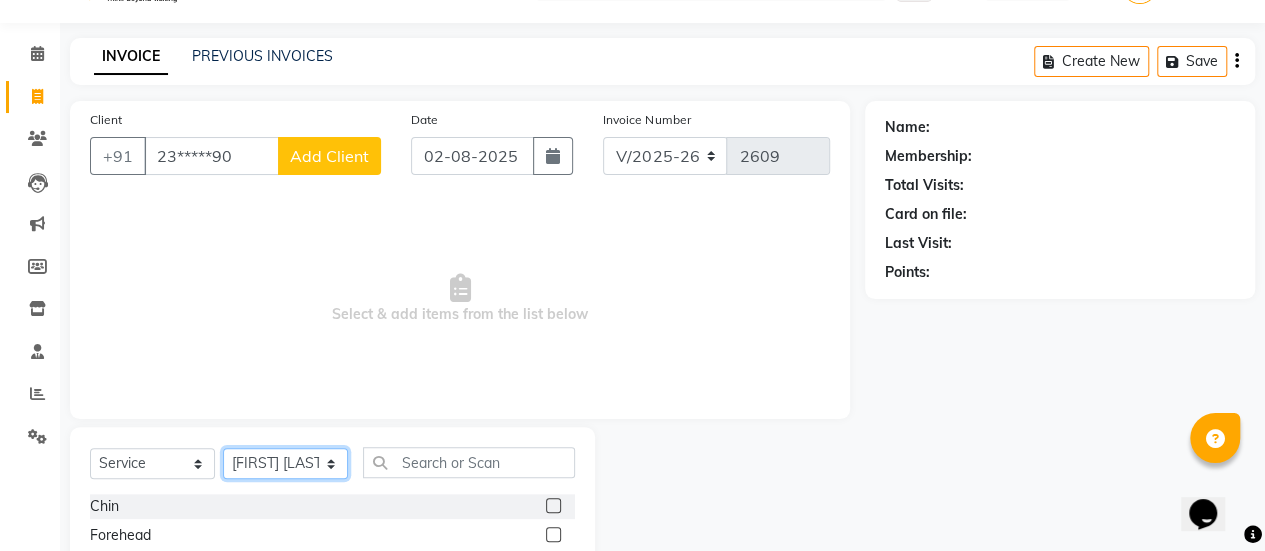 scroll, scrollTop: 249, scrollLeft: 0, axis: vertical 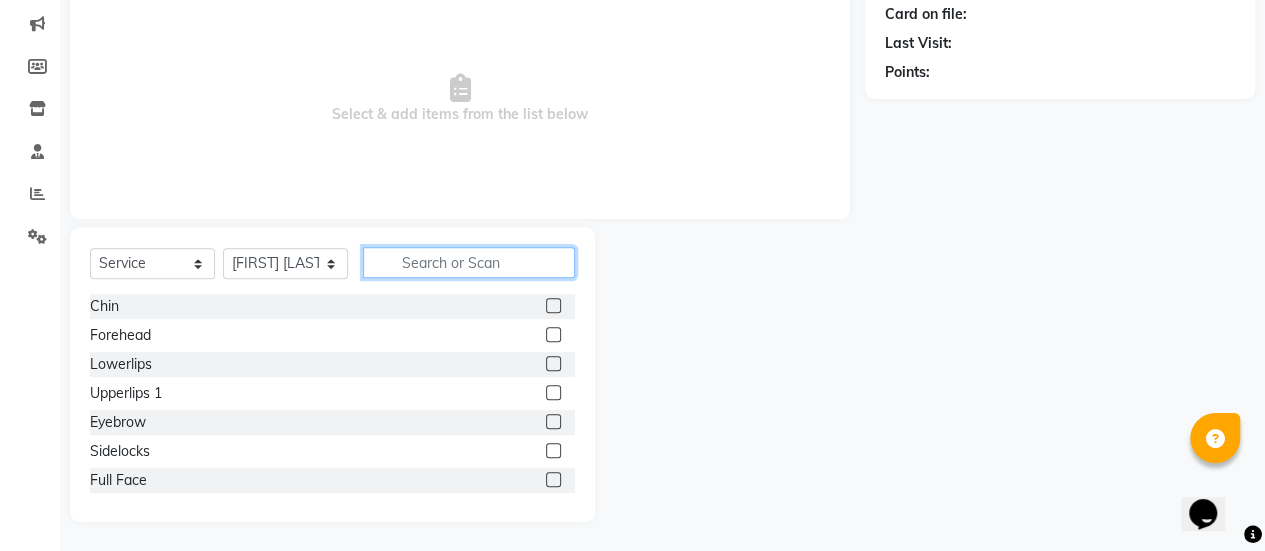 click 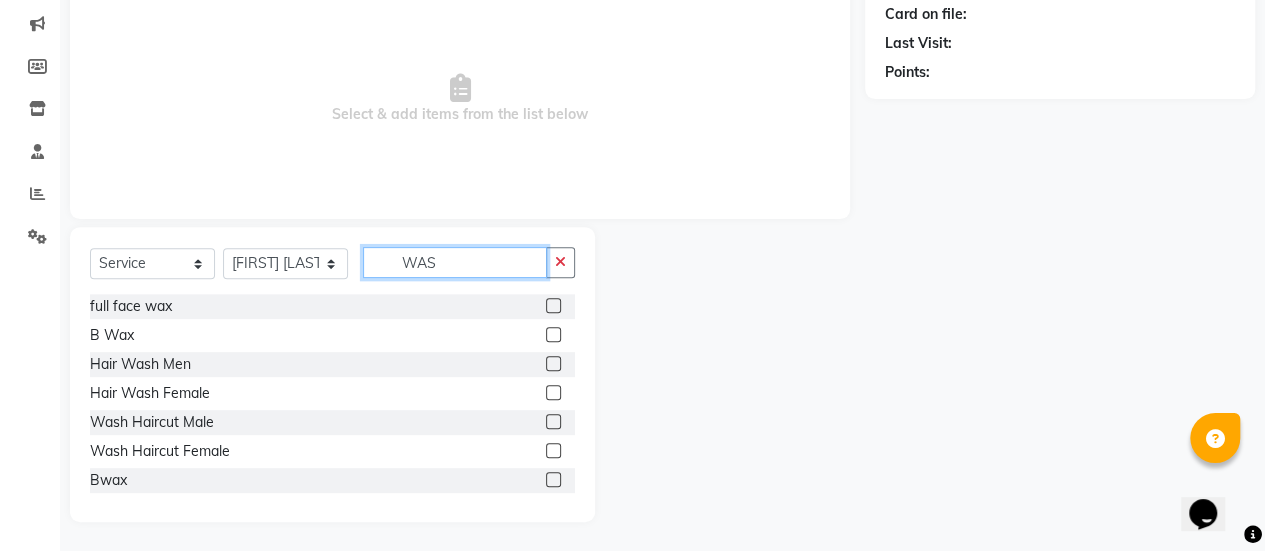scroll, scrollTop: 165, scrollLeft: 0, axis: vertical 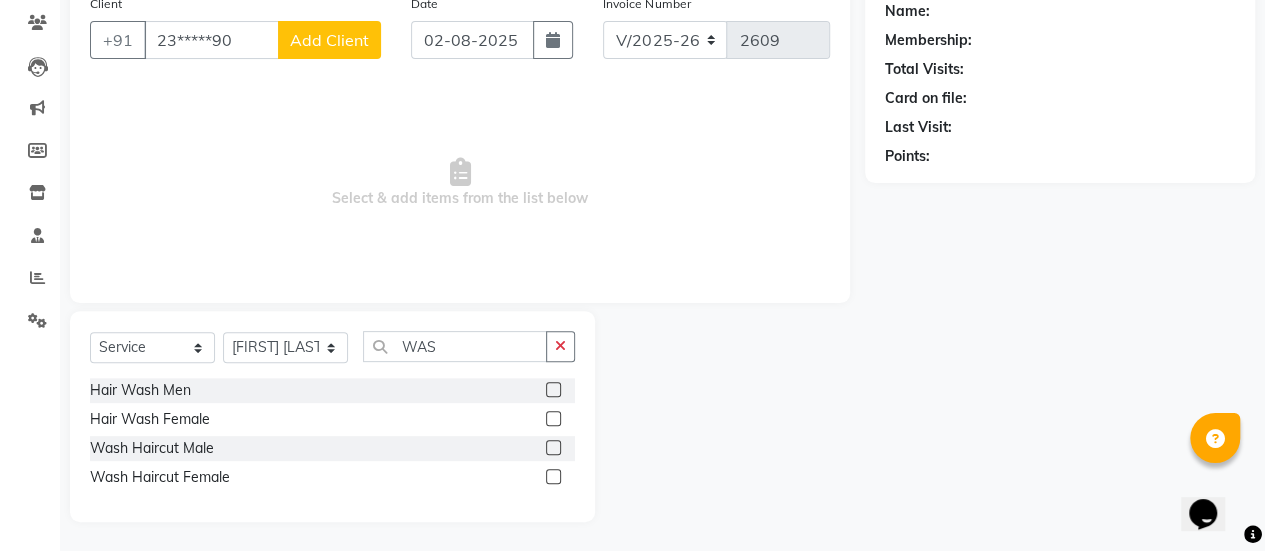 click 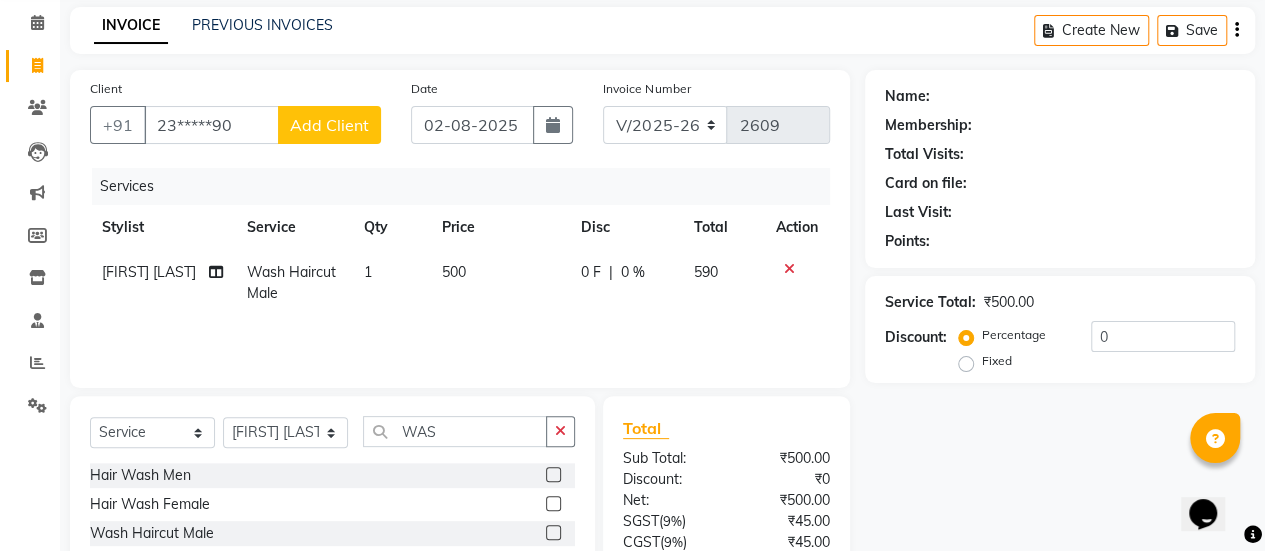 scroll, scrollTop: 79, scrollLeft: 0, axis: vertical 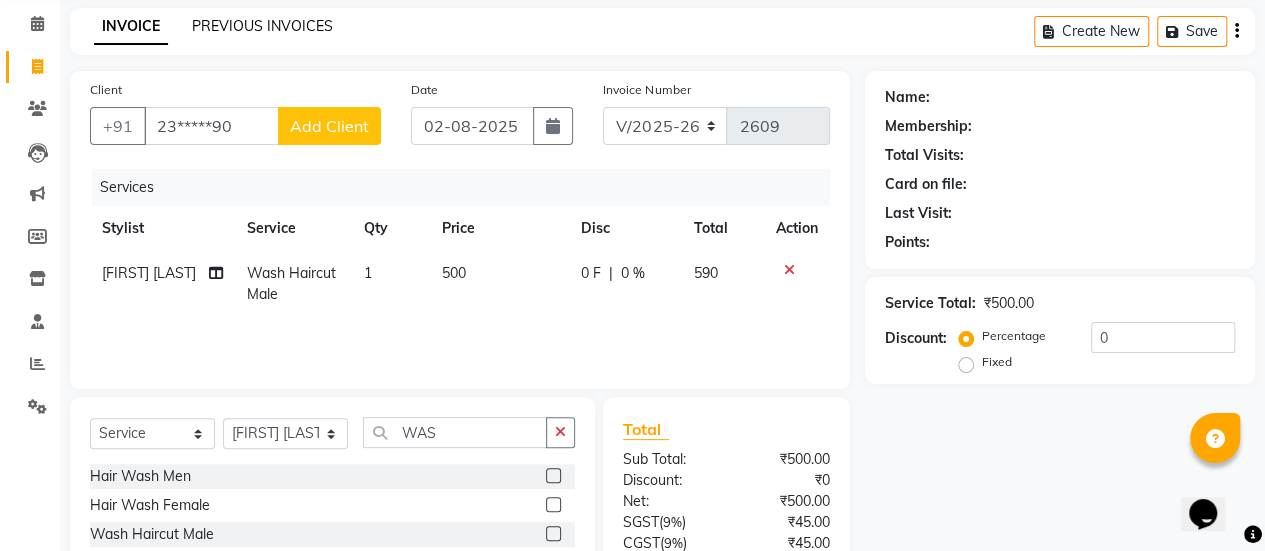 click on "PREVIOUS INVOICES" 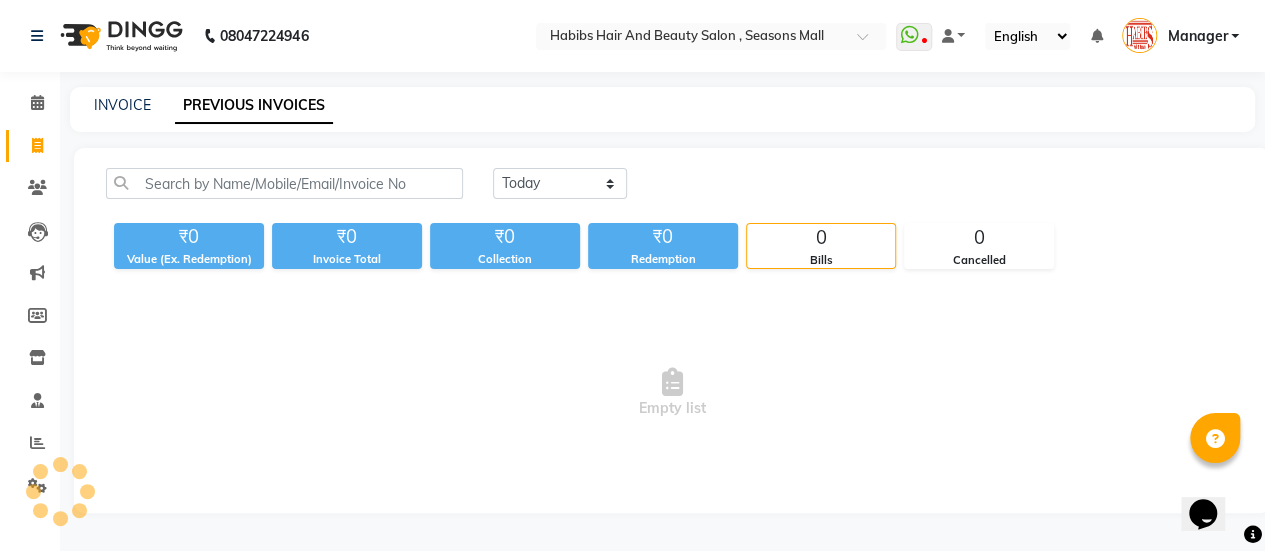 scroll, scrollTop: 0, scrollLeft: 0, axis: both 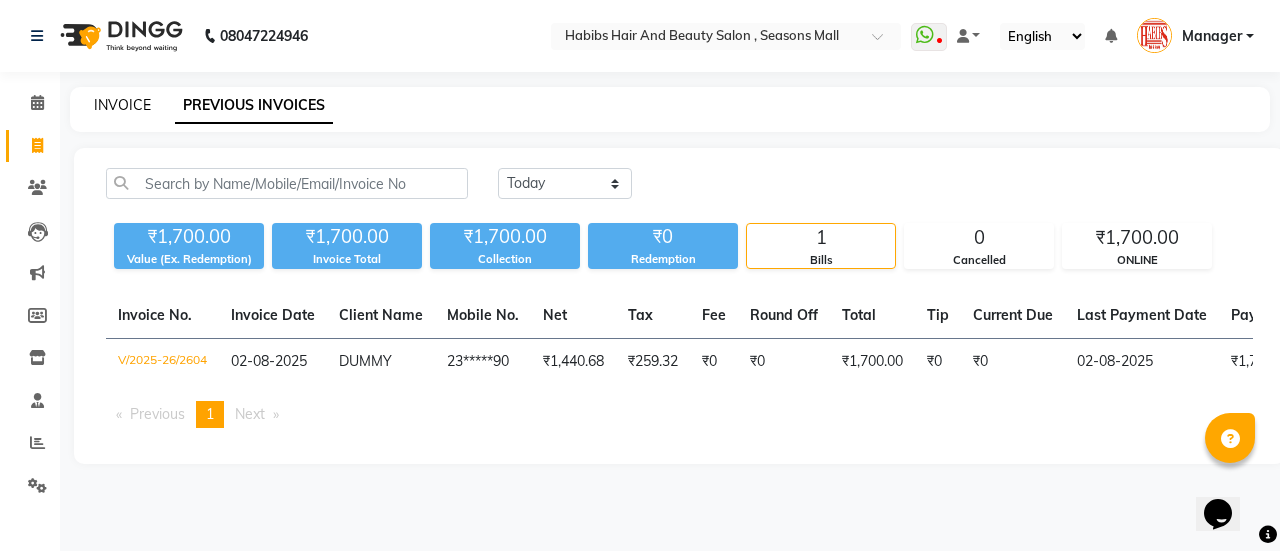 click on "INVOICE" 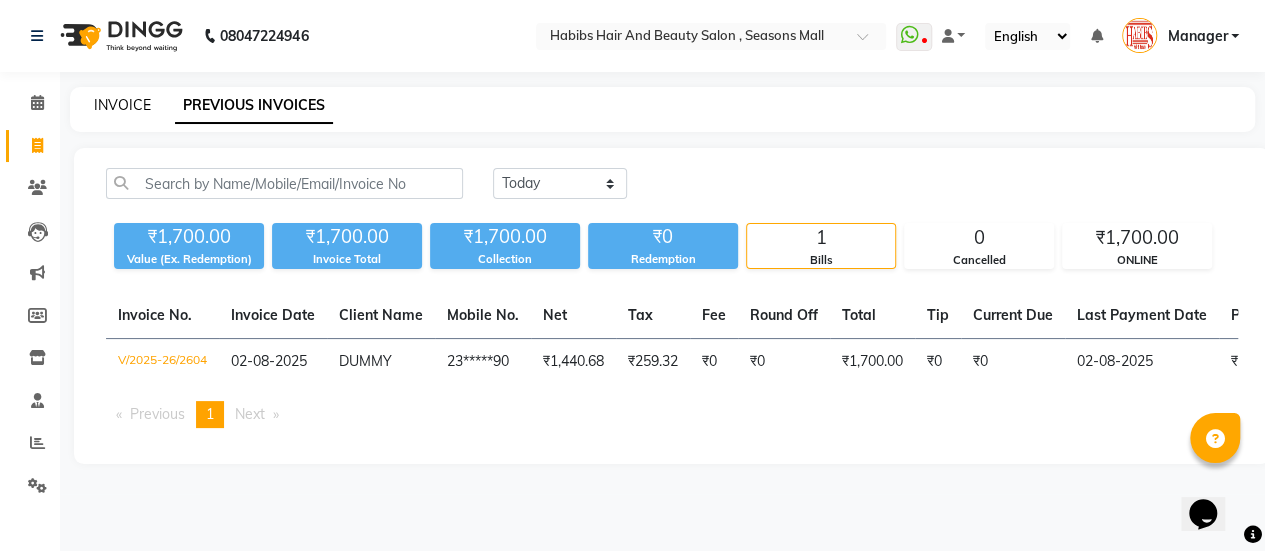 scroll, scrollTop: 49, scrollLeft: 0, axis: vertical 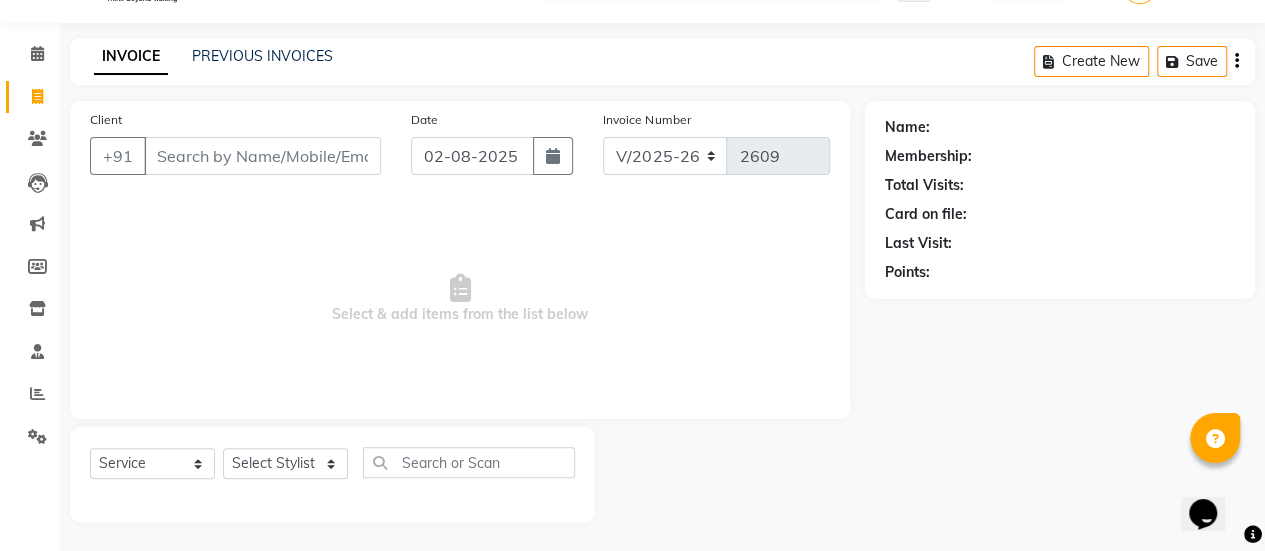click on "Client" at bounding box center (262, 156) 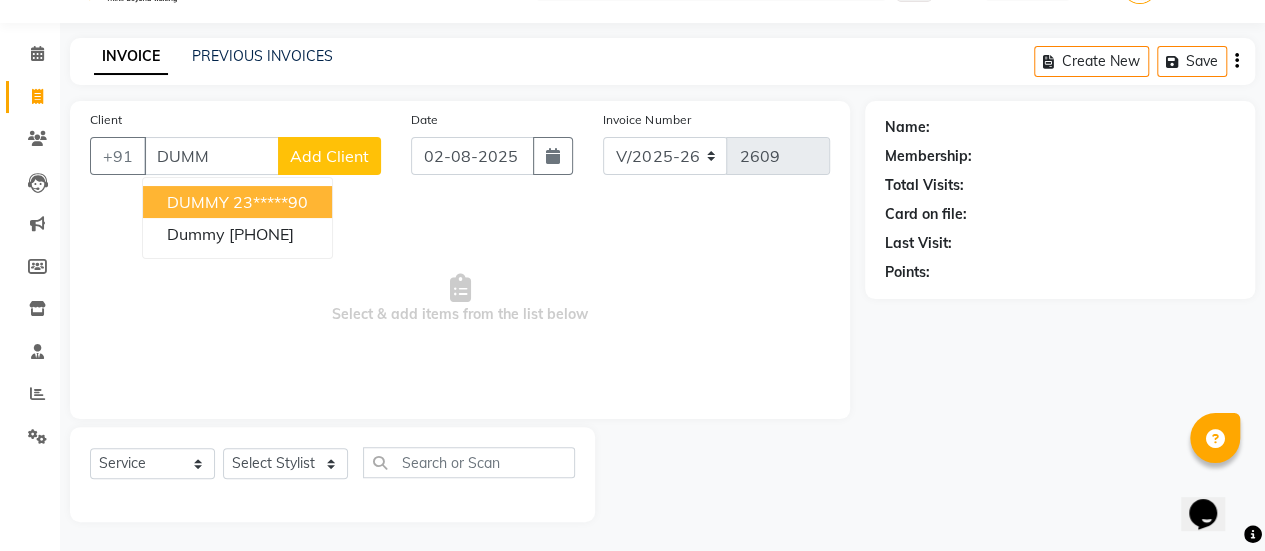 click on "23*****90" at bounding box center [270, 202] 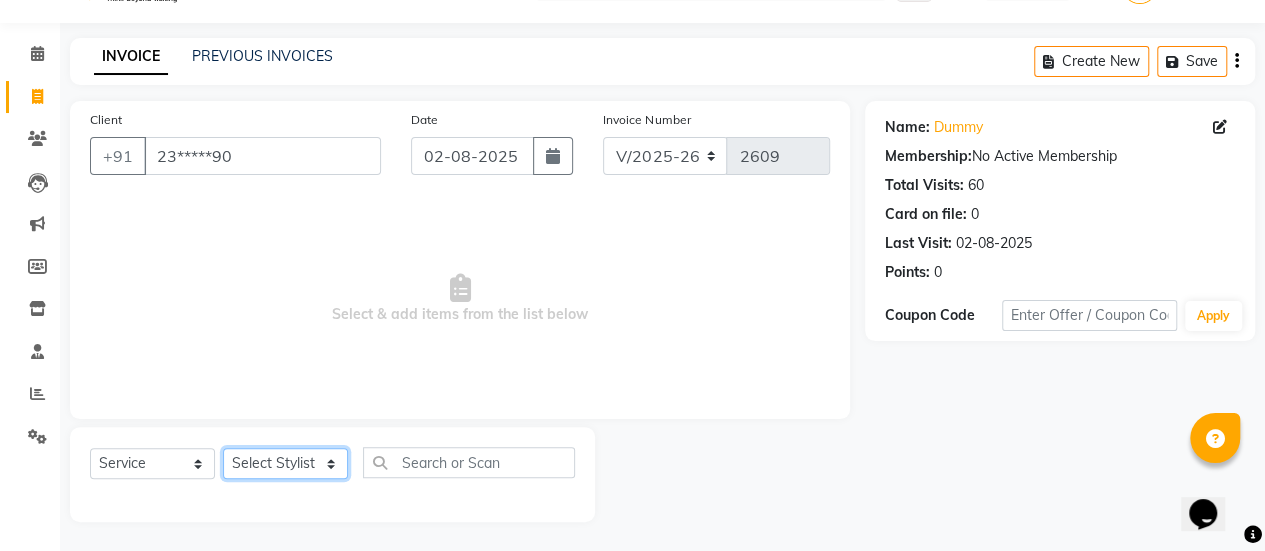 click on "Select Stylist AAKASH Chaitanya Divya KALANY Manager Mohini MUSARIK Parvez Shaikh PINKEY PRADEEP SHARMA Rushi pandit Salman Shakeel Shraddha Vaibhavi Vijay khade xyz" 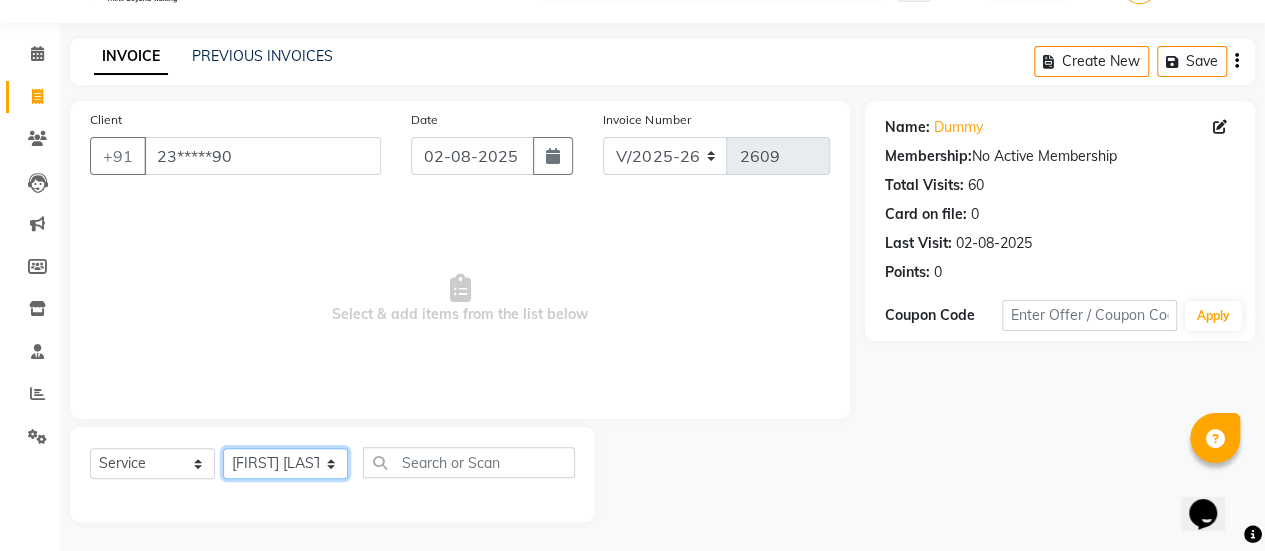 click on "Select Stylist AAKASH Chaitanya Divya KALANY Manager Mohini MUSARIK Parvez Shaikh PINKEY PRADEEP SHARMA Rushi pandit Salman Shakeel Shraddha Vaibhavi Vijay khade xyz" 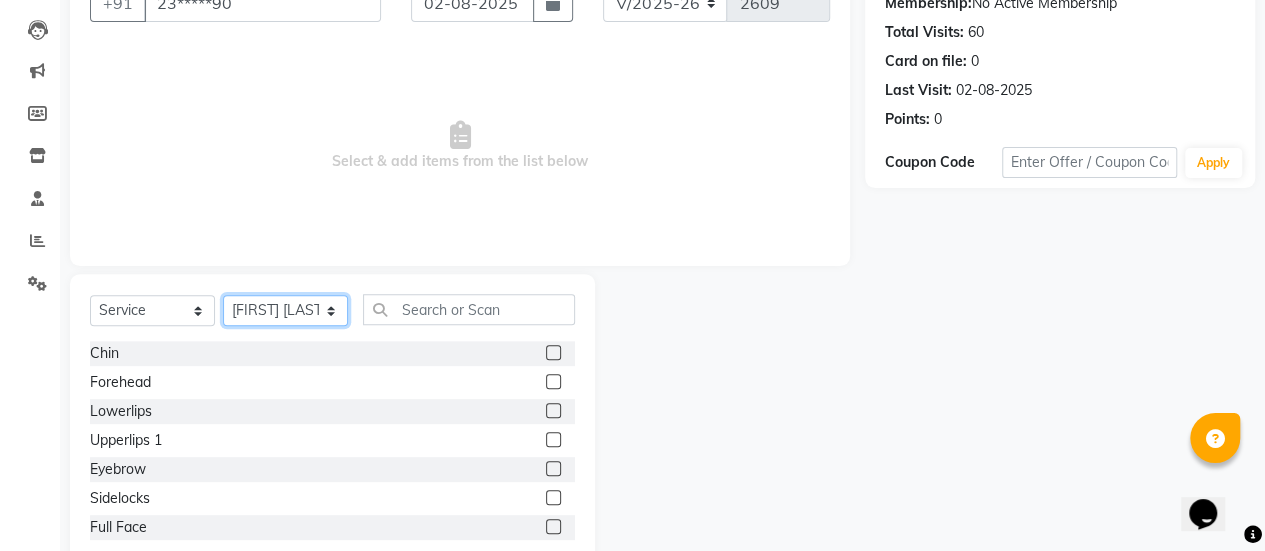 scroll, scrollTop: 249, scrollLeft: 0, axis: vertical 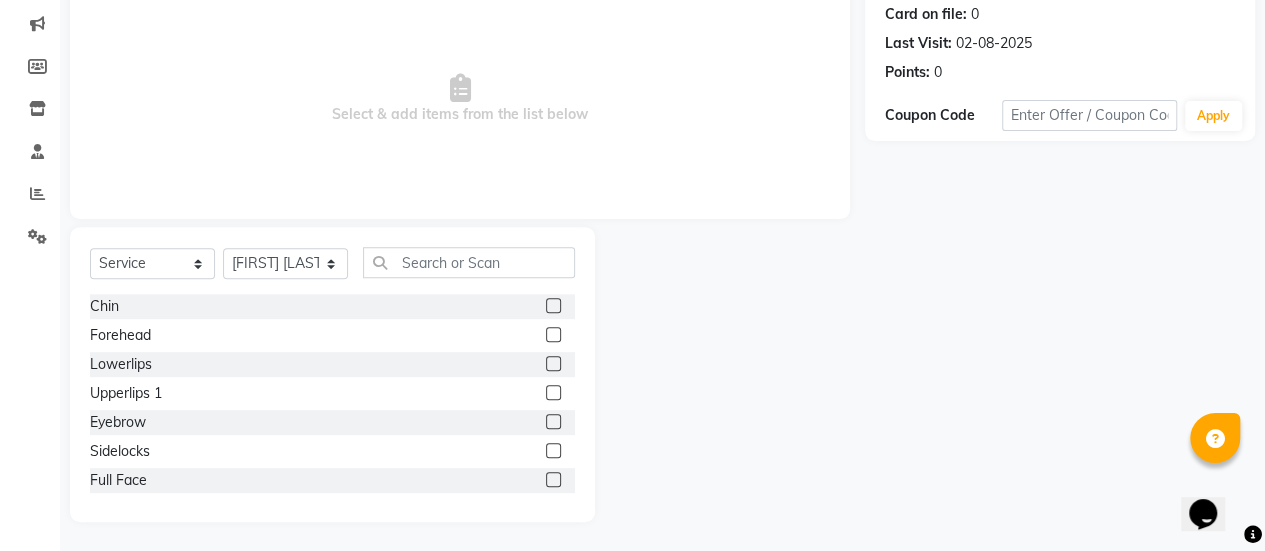 click on "Select  Service  Product  Membership  Package Voucher Prepaid Gift Card  Select Stylist AAKASH Chaitanya Divya KALANY Manager Mohini MUSARIK Parvez Shaikh PINKEY PRADEEP SHARMA Rushi pandit Salman Shakeel Shraddha Vaibhavi Vijay khade xyz NAI NAILS GEL  NAILS EXTENSTION  NAIIS REMOVEL  Total Sub Total: [PRICE] Discount: ₹0 Net: [PRICE] SGST  ( 9% ) ₹253.80 CGST  ( 9% ) ₹253.80 Total: ₹3,327.60 Add Tip ₹0 Payable: ₹3,327.60 Paid: ₹0 Balance   : ₹3,327.60" 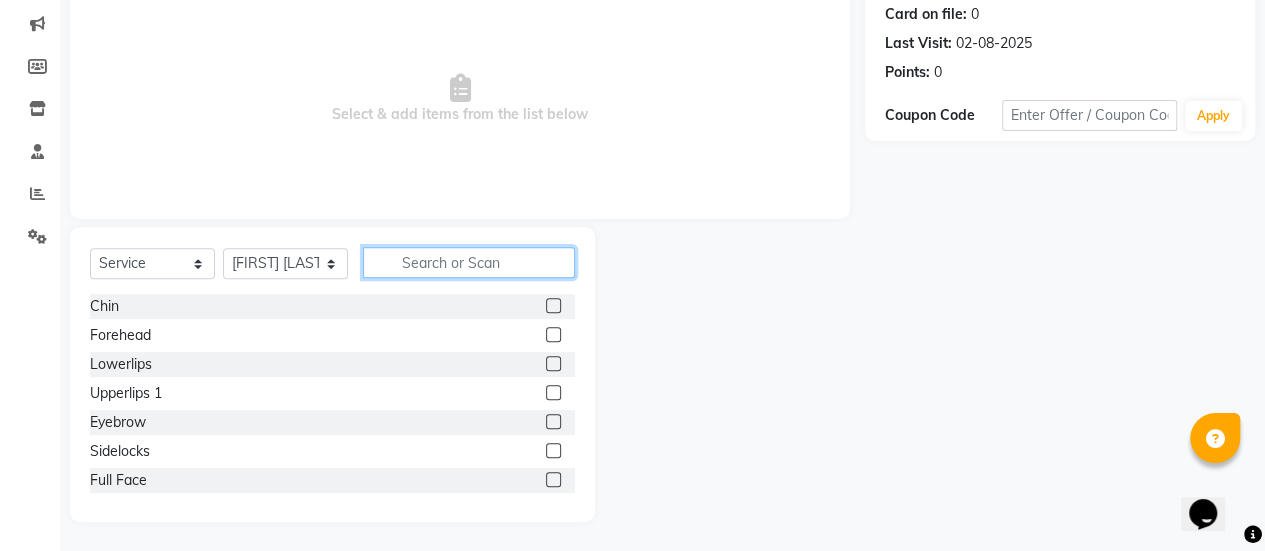 click 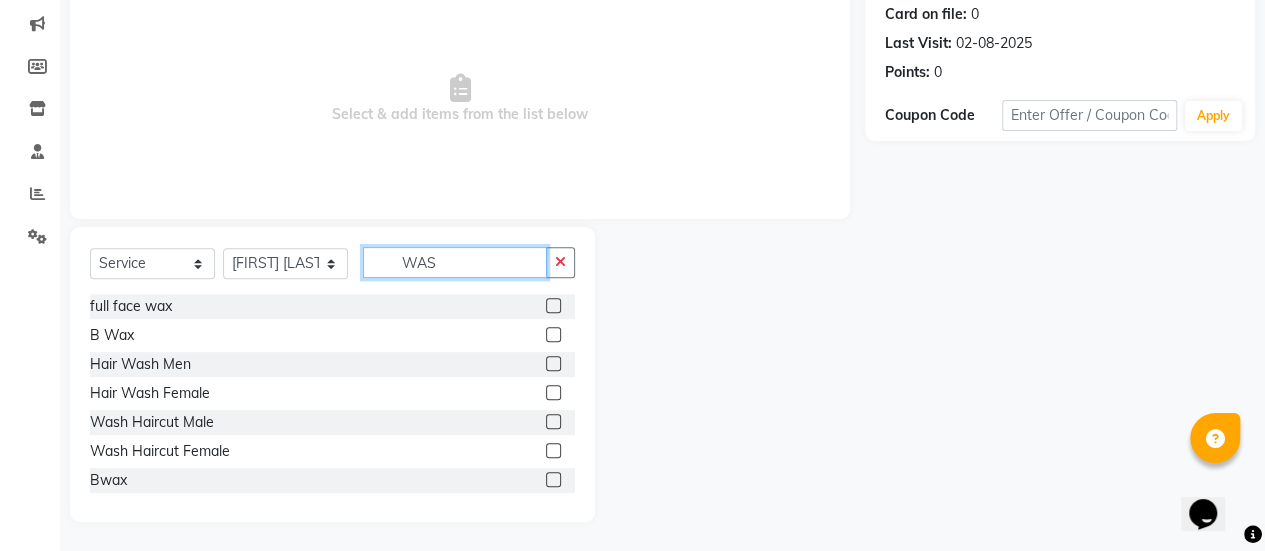 scroll, scrollTop: 165, scrollLeft: 0, axis: vertical 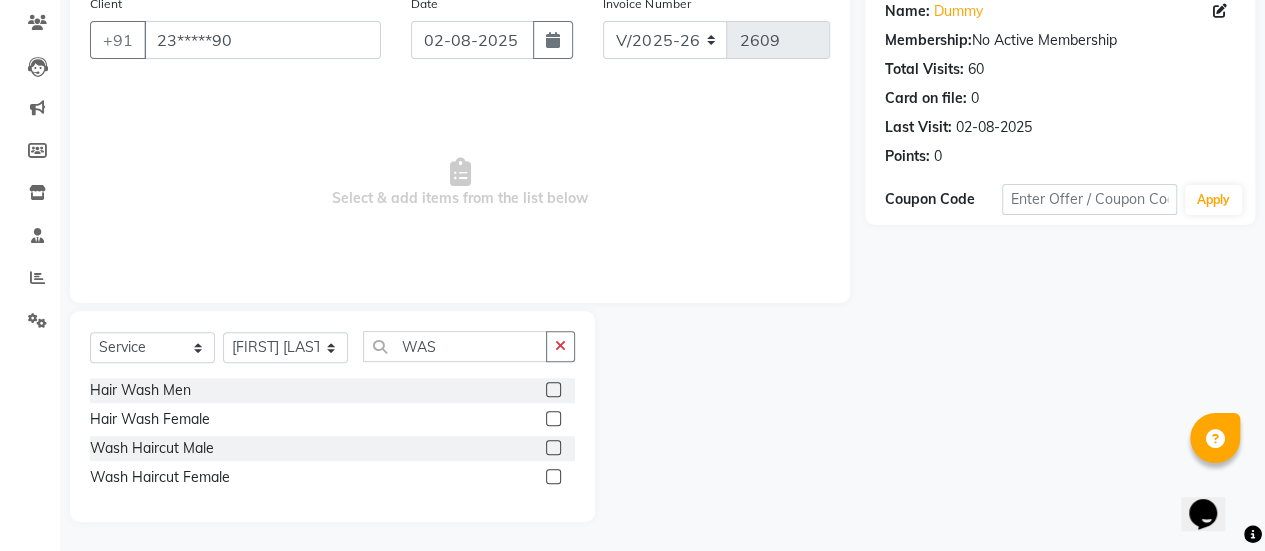 click 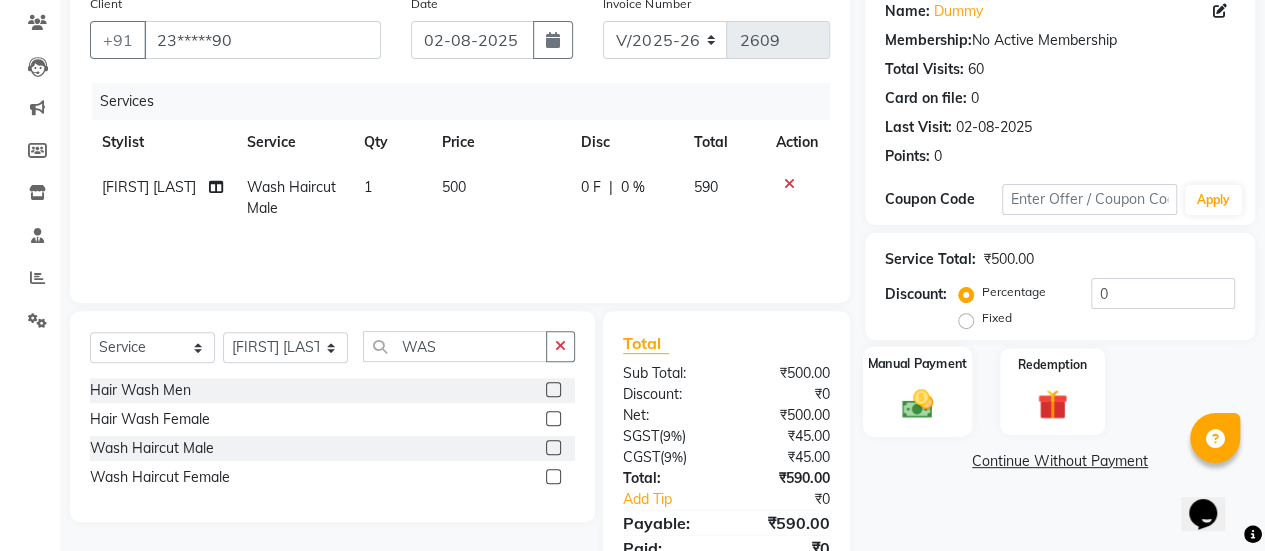click 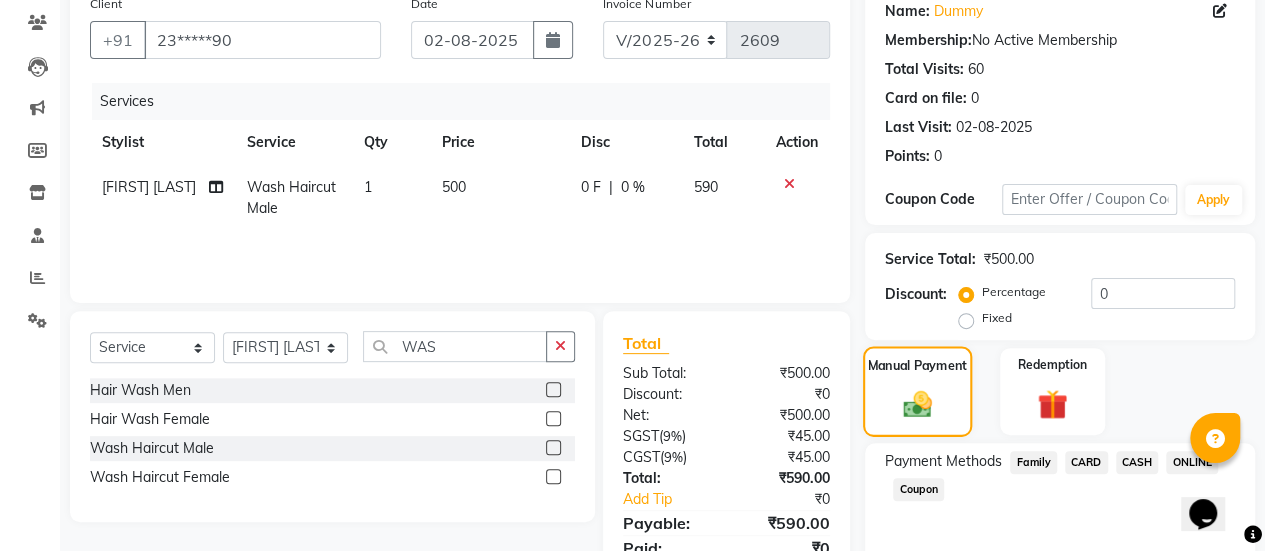 scroll, scrollTop: 247, scrollLeft: 0, axis: vertical 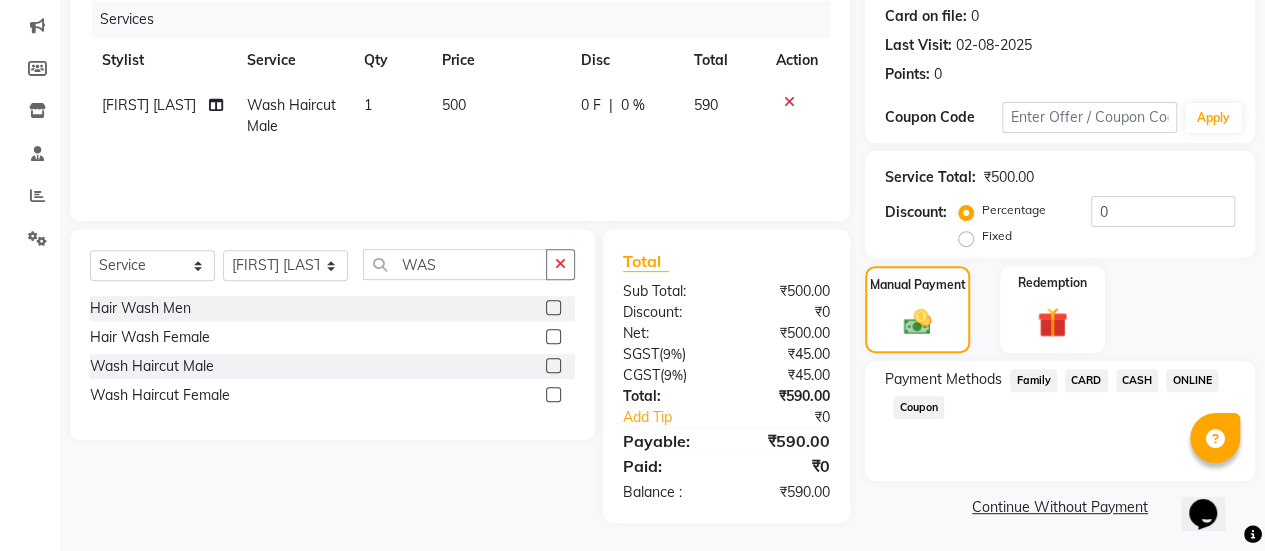 click on "ONLINE" 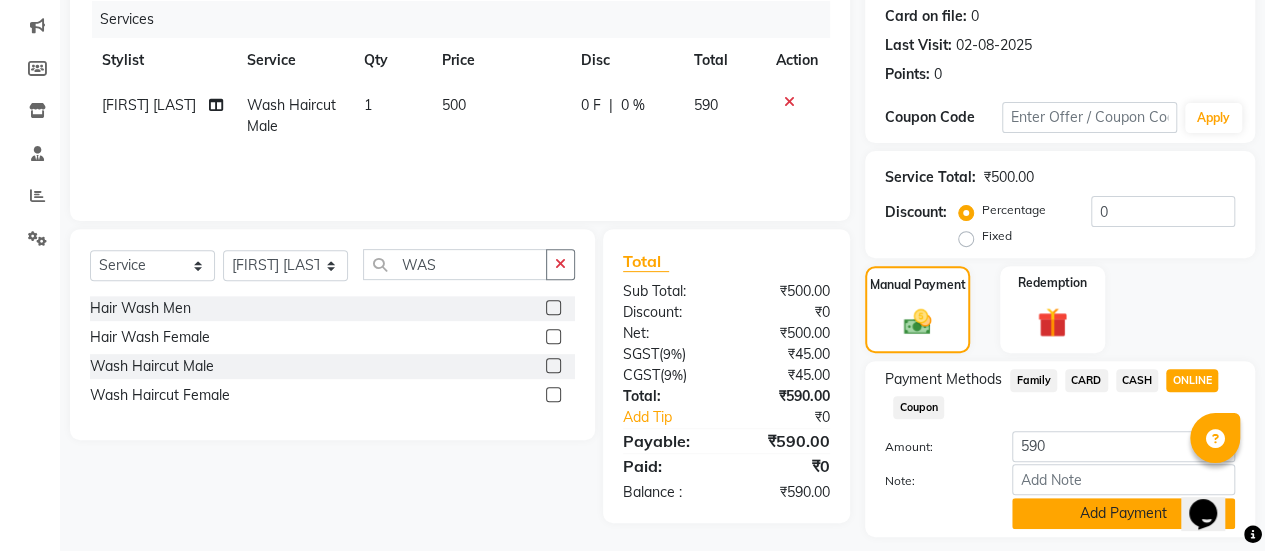 click on "Add Payment" 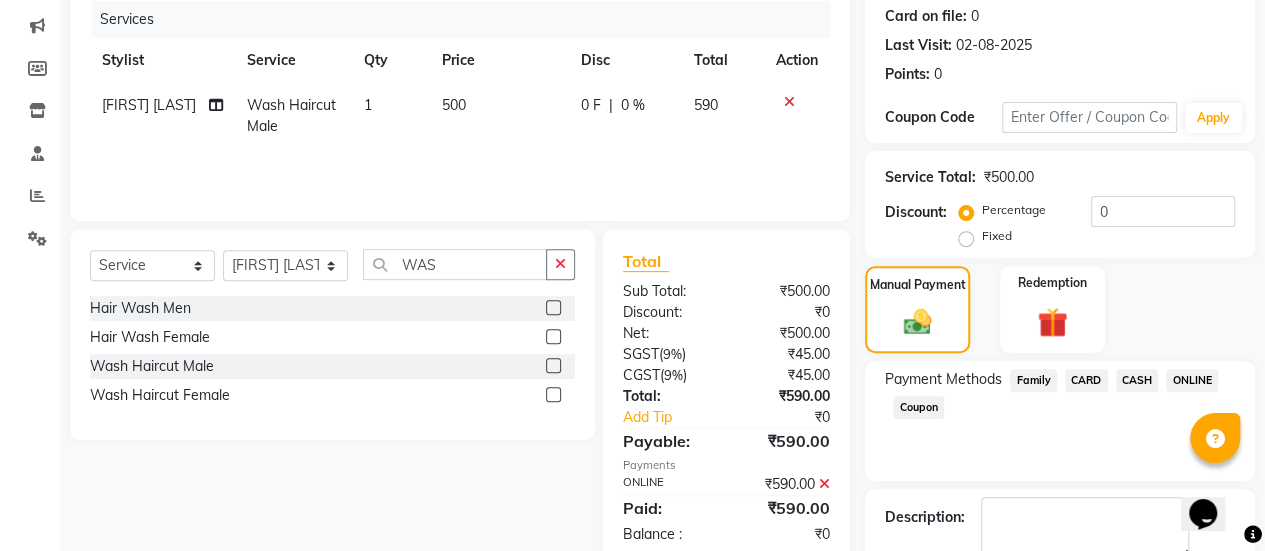 scroll, scrollTop: 358, scrollLeft: 0, axis: vertical 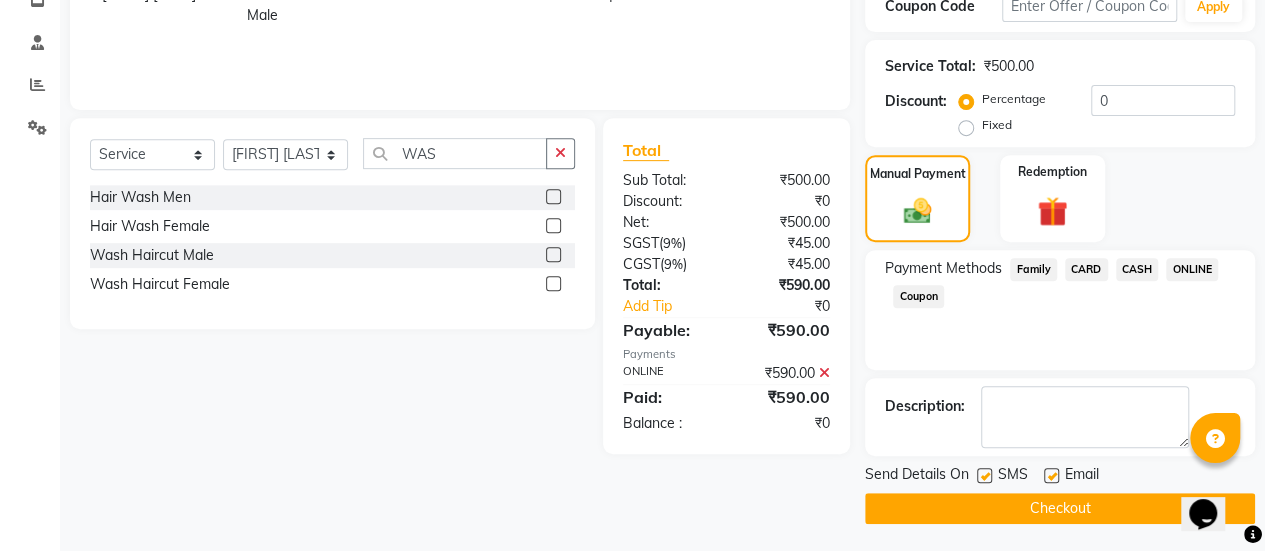 click 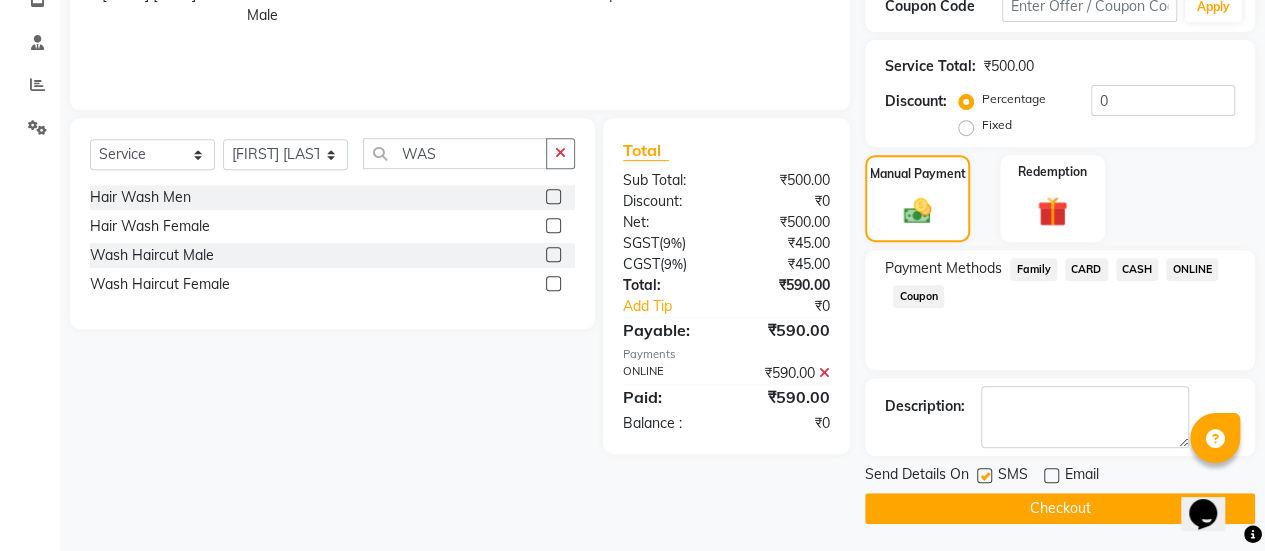 click on "Checkout" 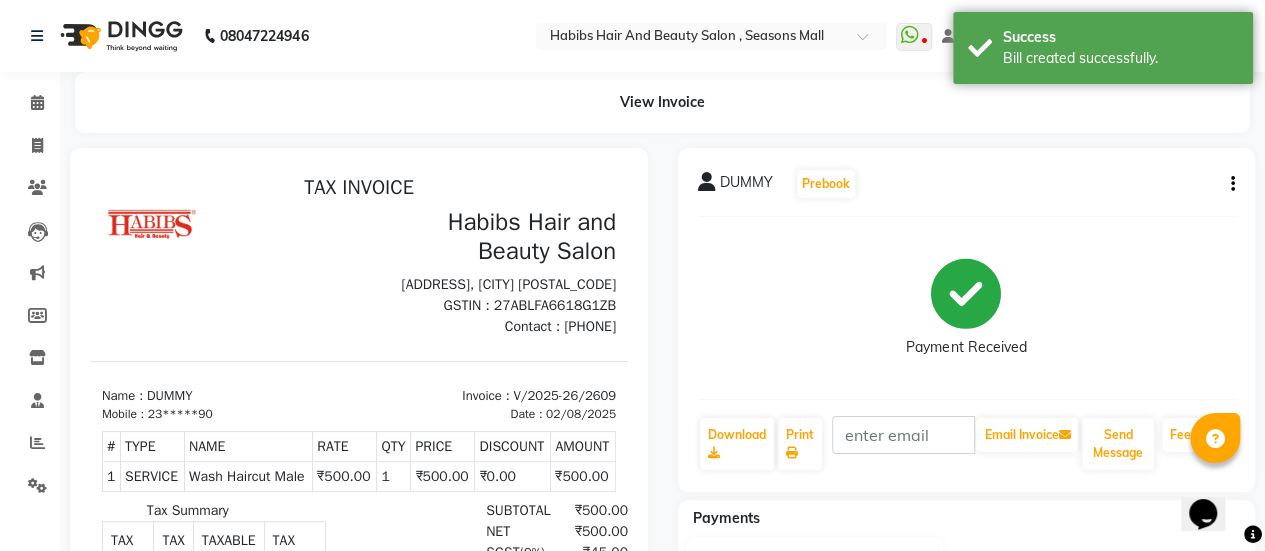scroll, scrollTop: 0, scrollLeft: 0, axis: both 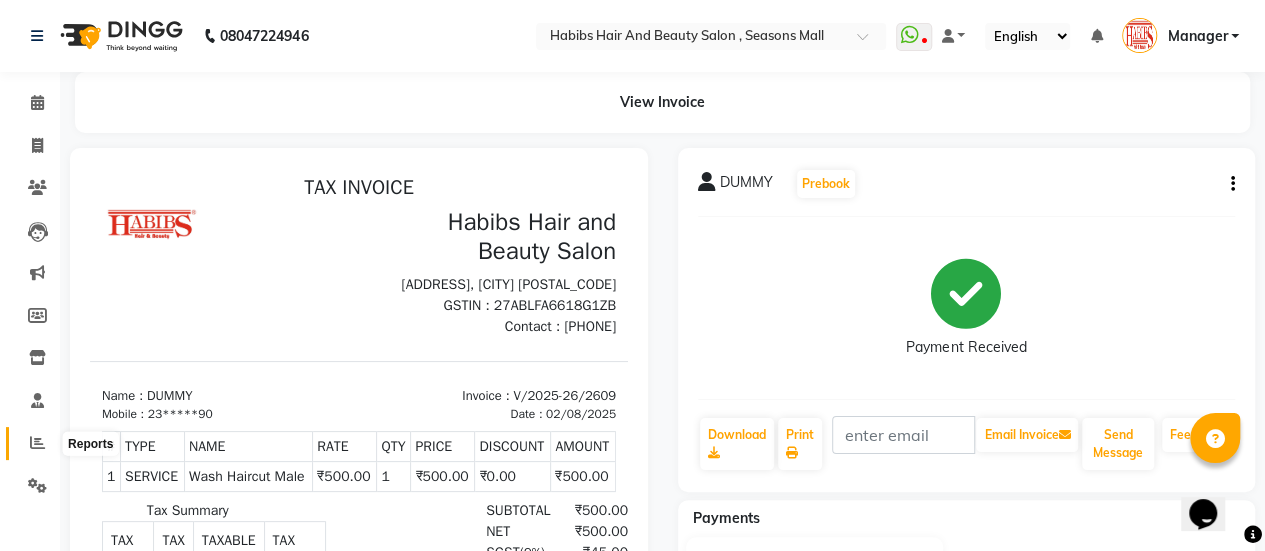 click 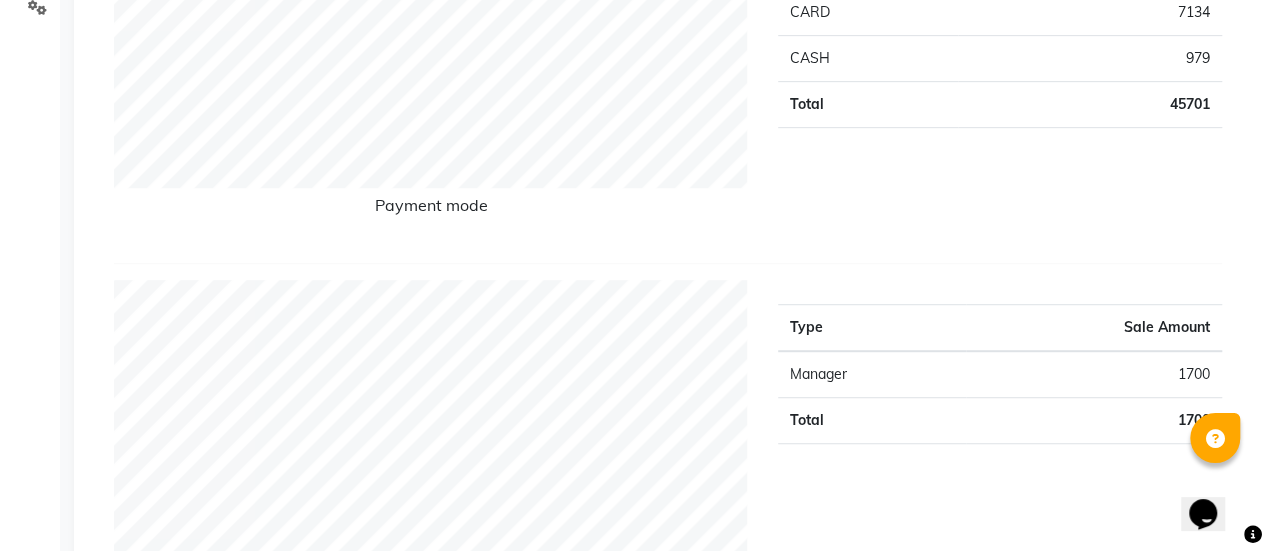 scroll, scrollTop: 480, scrollLeft: 0, axis: vertical 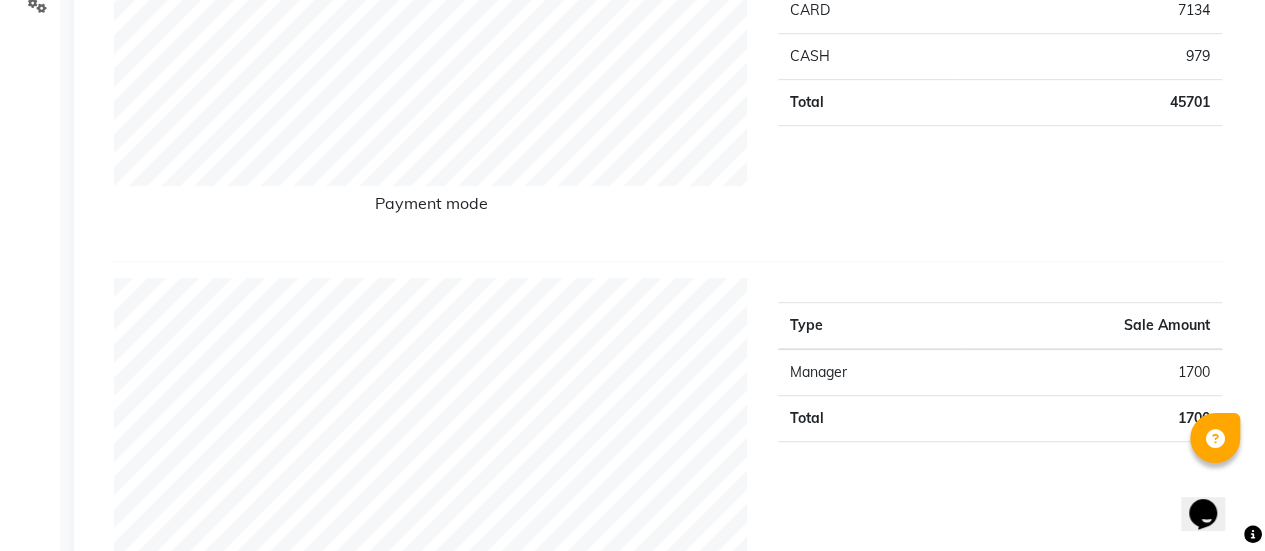drag, startPoint x: 566, startPoint y: 338, endPoint x: 890, endPoint y: 206, distance: 349.85712 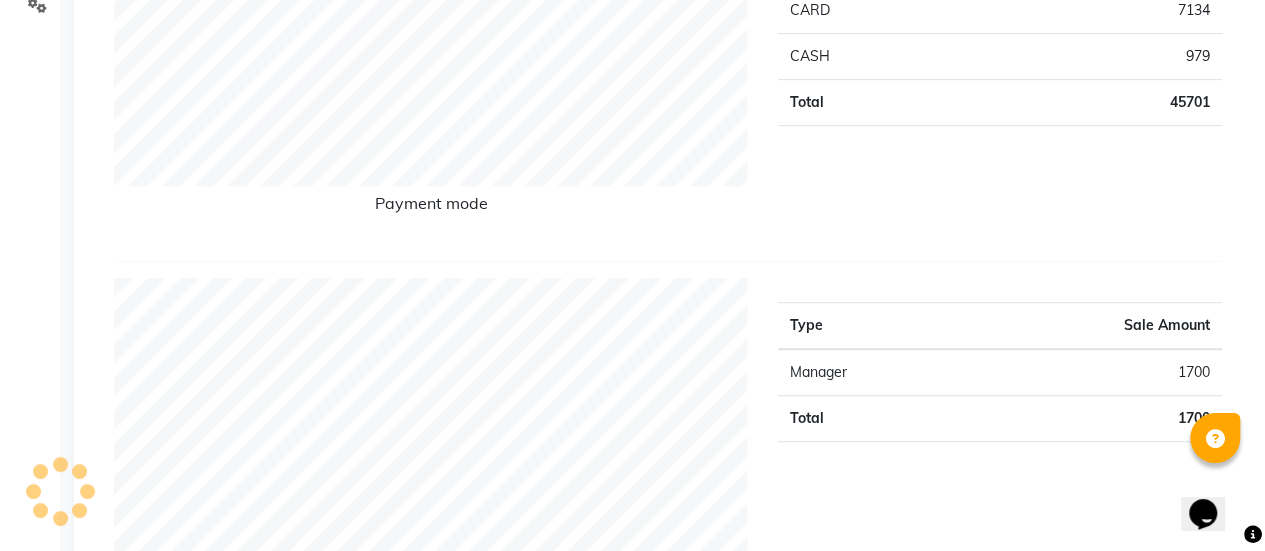 scroll, scrollTop: 0, scrollLeft: 0, axis: both 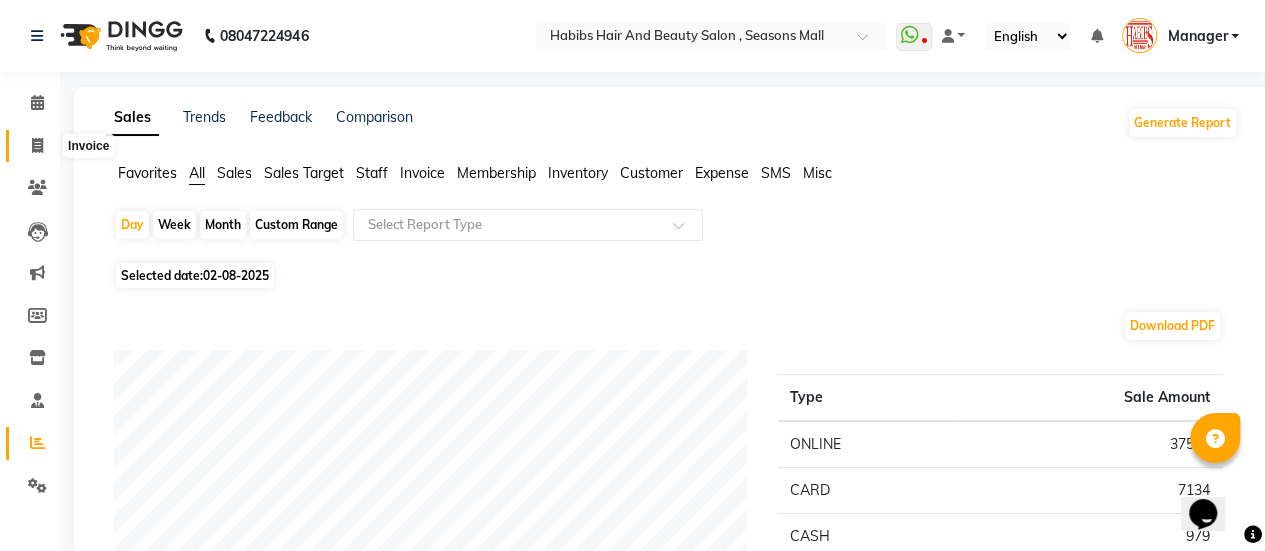 click 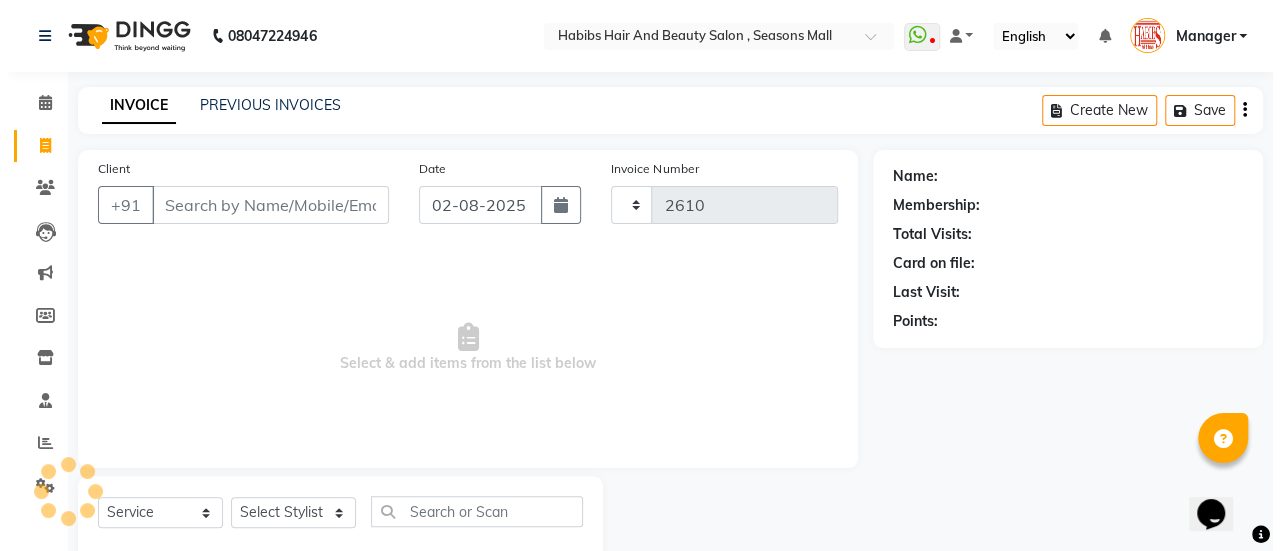 scroll, scrollTop: 49, scrollLeft: 0, axis: vertical 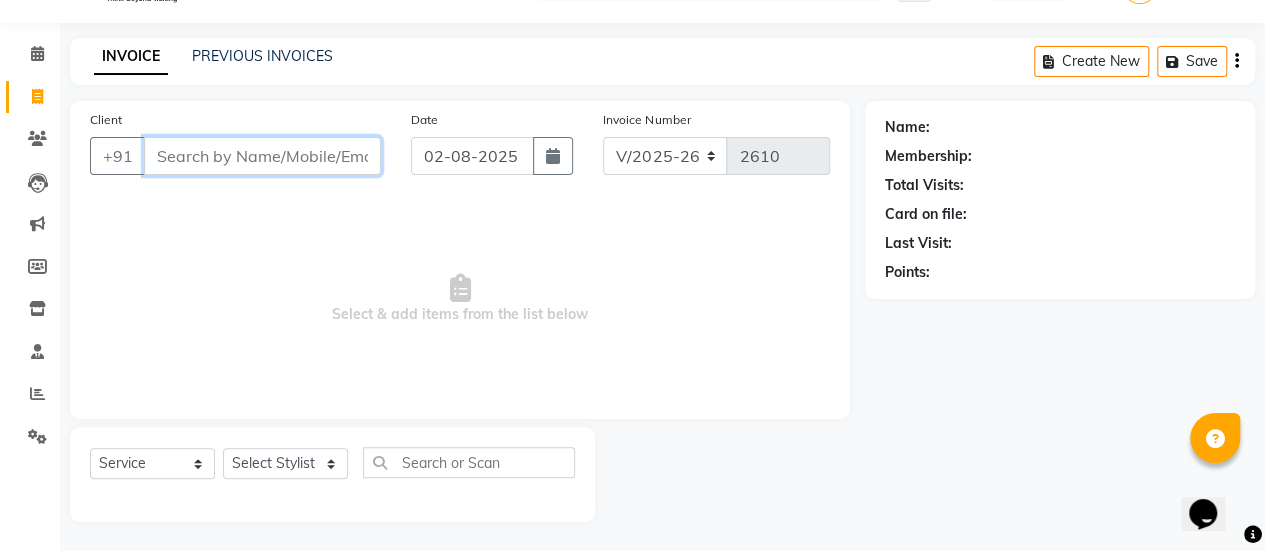 click on "Client" at bounding box center [262, 156] 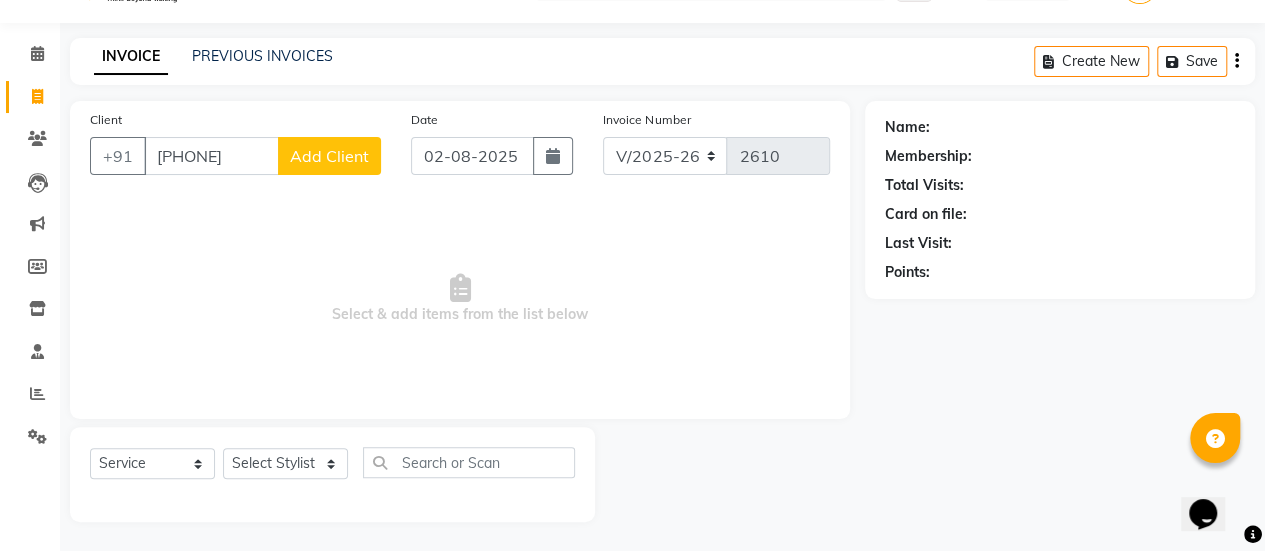 click on "Add Client" 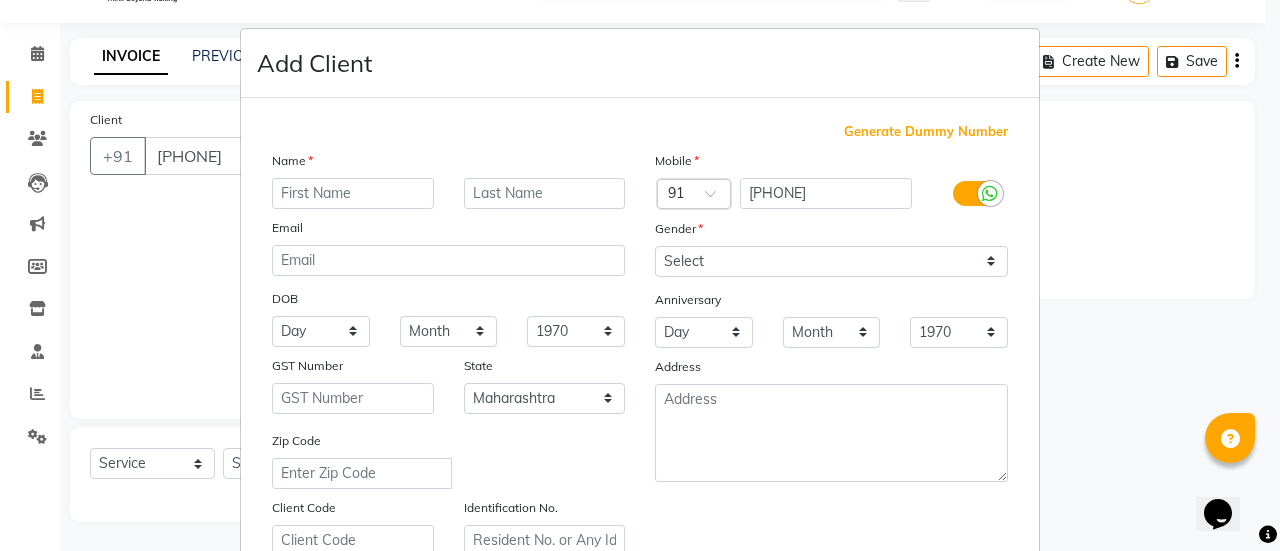 click at bounding box center (353, 193) 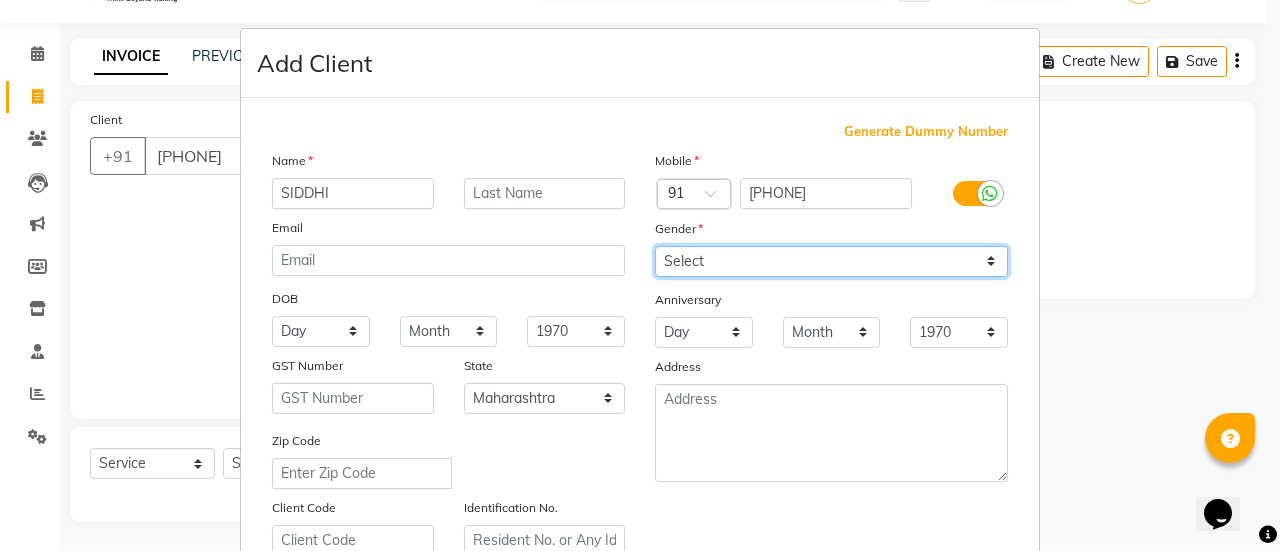 click on "Select Male Female Other Prefer Not To Say" at bounding box center [831, 261] 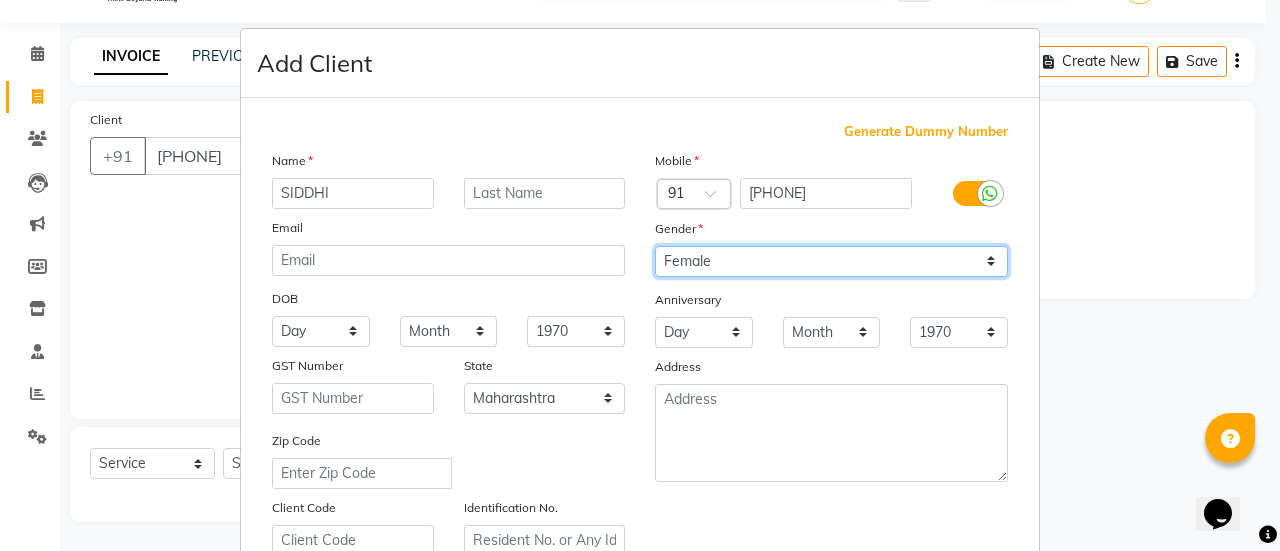click on "Select Male Female Other Prefer Not To Say" at bounding box center [831, 261] 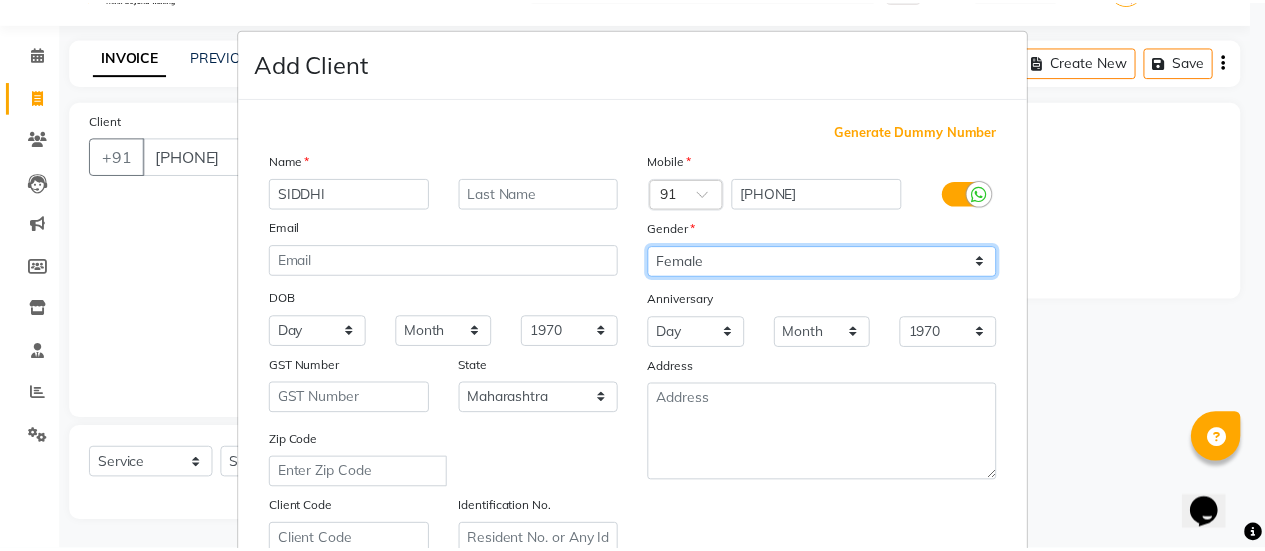 scroll, scrollTop: 368, scrollLeft: 0, axis: vertical 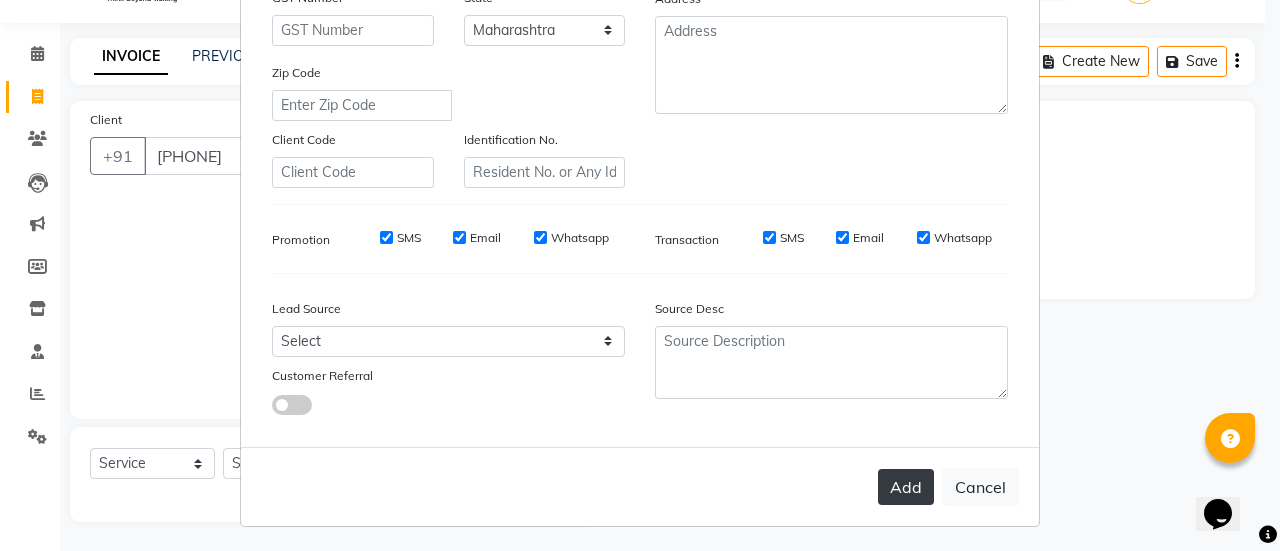 click on "Add" at bounding box center [906, 487] 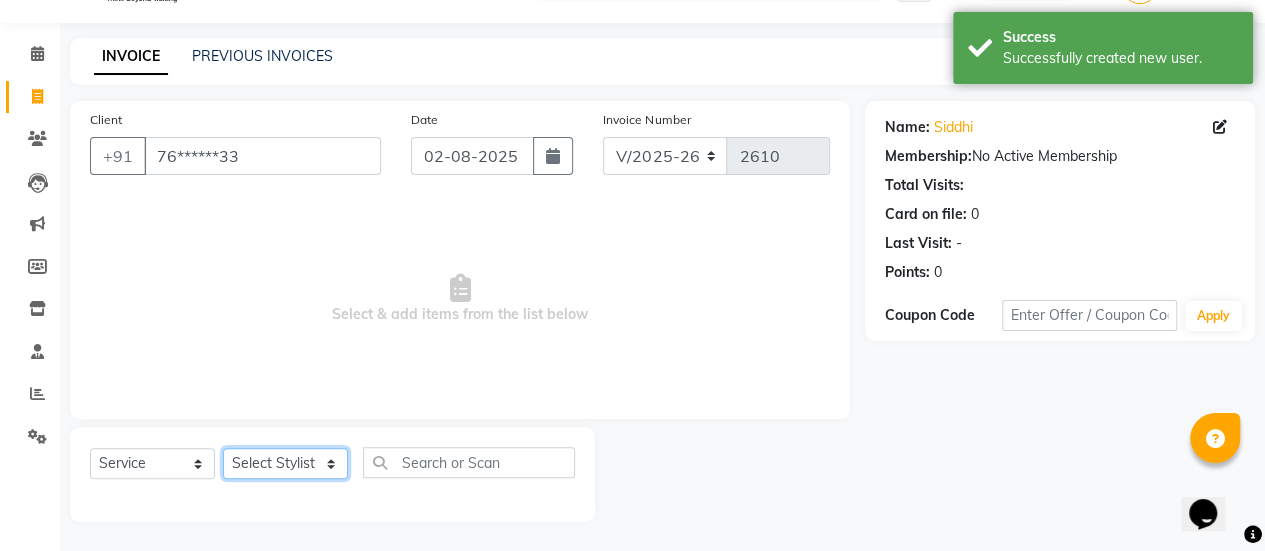 click on "Select Stylist AAKASH Chaitanya Divya KALANY Manager Mohini MUSARIK Parvez Shaikh PINKEY PRADEEP SHARMA Rushi pandit Salman Shakeel Shraddha Vaibhavi Vijay khade xyz" 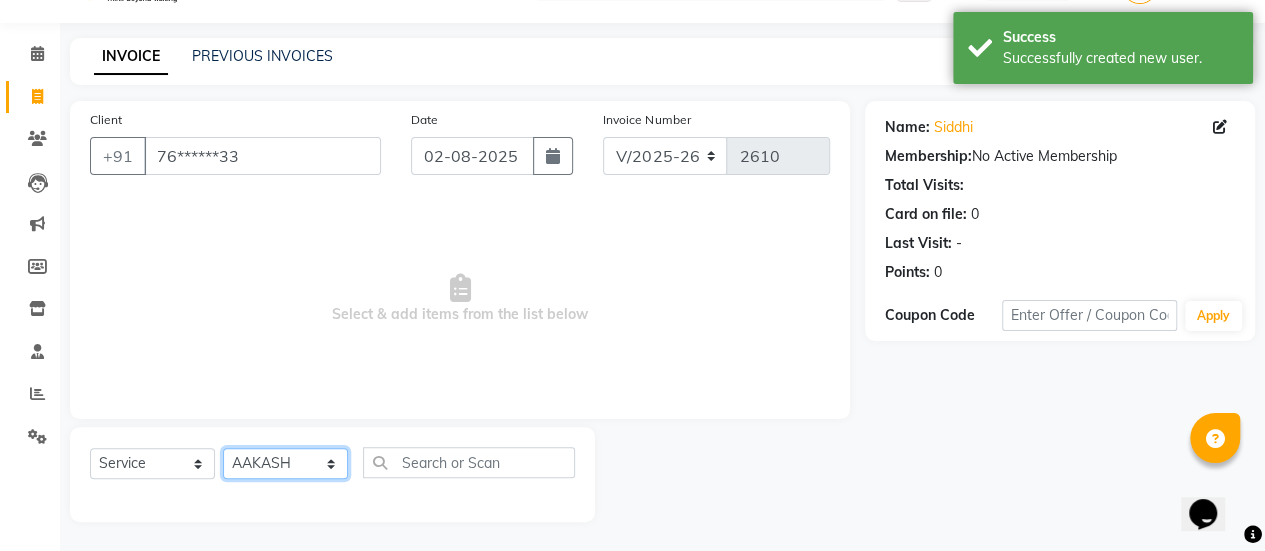 click on "Select Stylist AAKASH Chaitanya Divya KALANY Manager Mohini MUSARIK Parvez Shaikh PINKEY PRADEEP SHARMA Rushi pandit Salman Shakeel Shraddha Vaibhavi Vijay khade xyz" 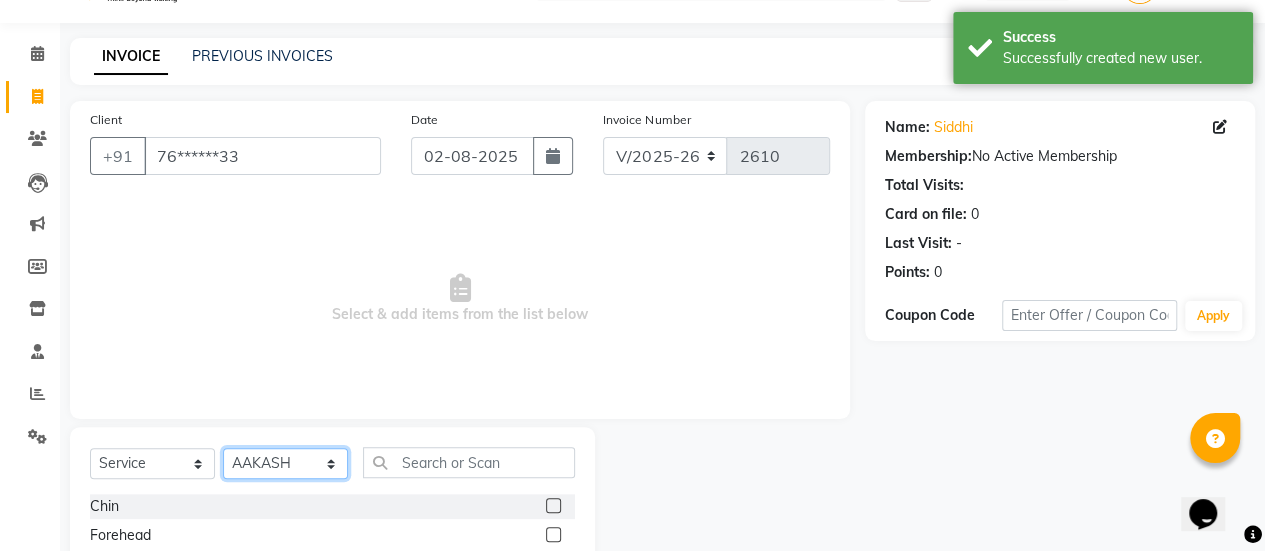 scroll, scrollTop: 249, scrollLeft: 0, axis: vertical 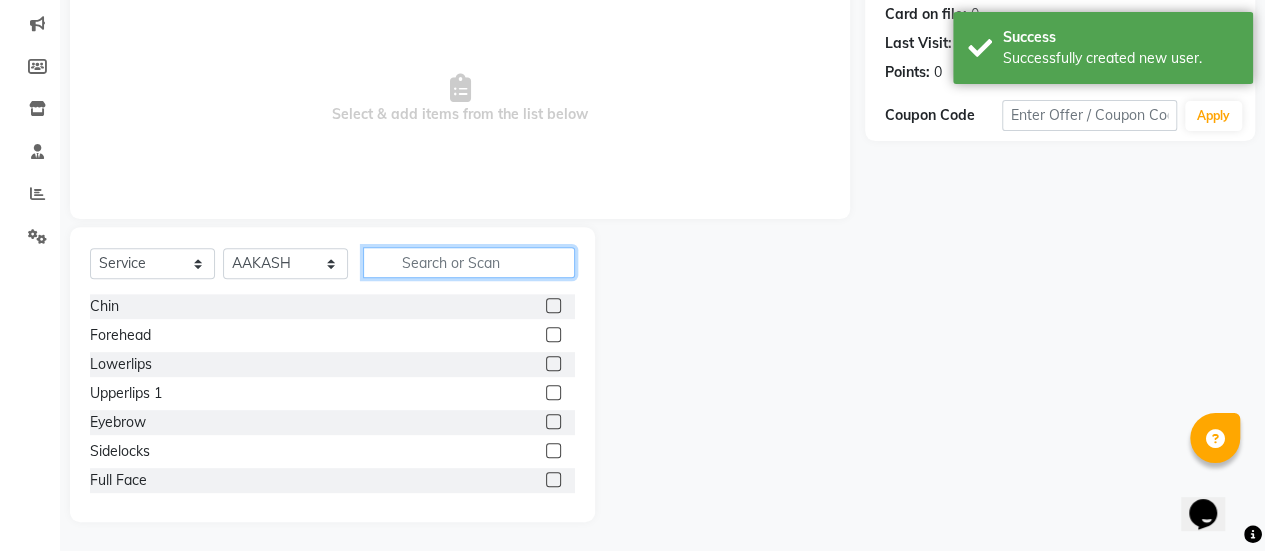 click 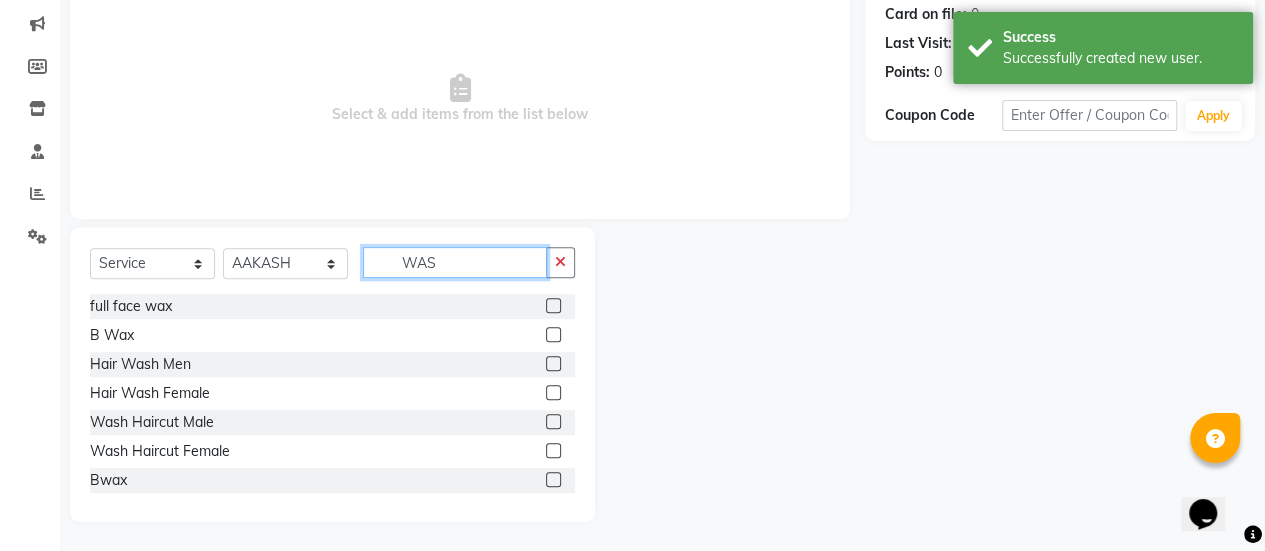 scroll, scrollTop: 165, scrollLeft: 0, axis: vertical 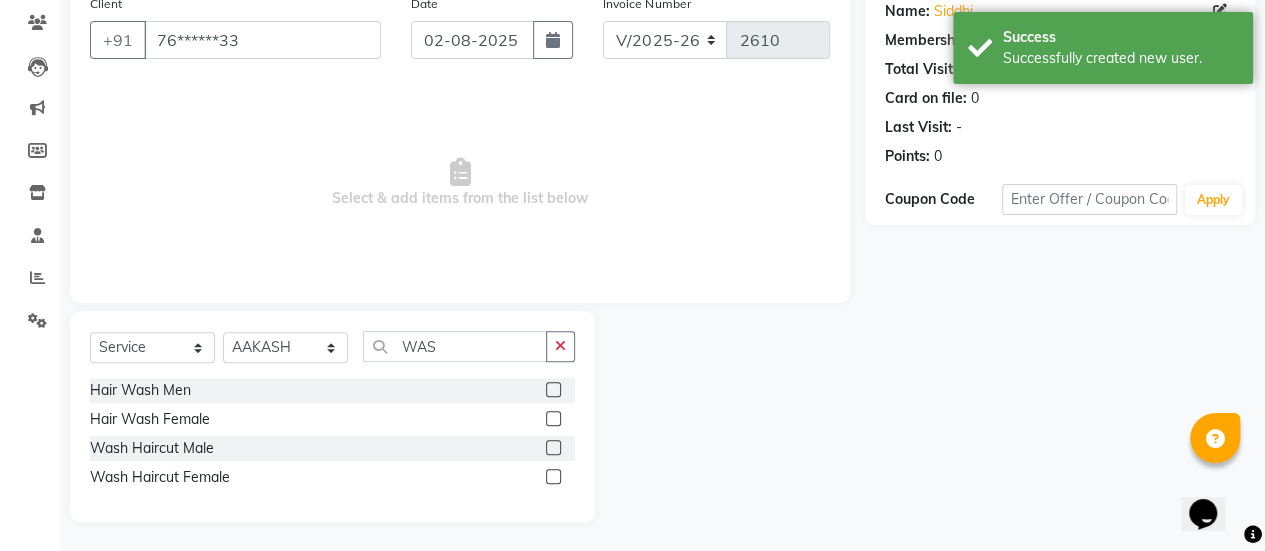 click 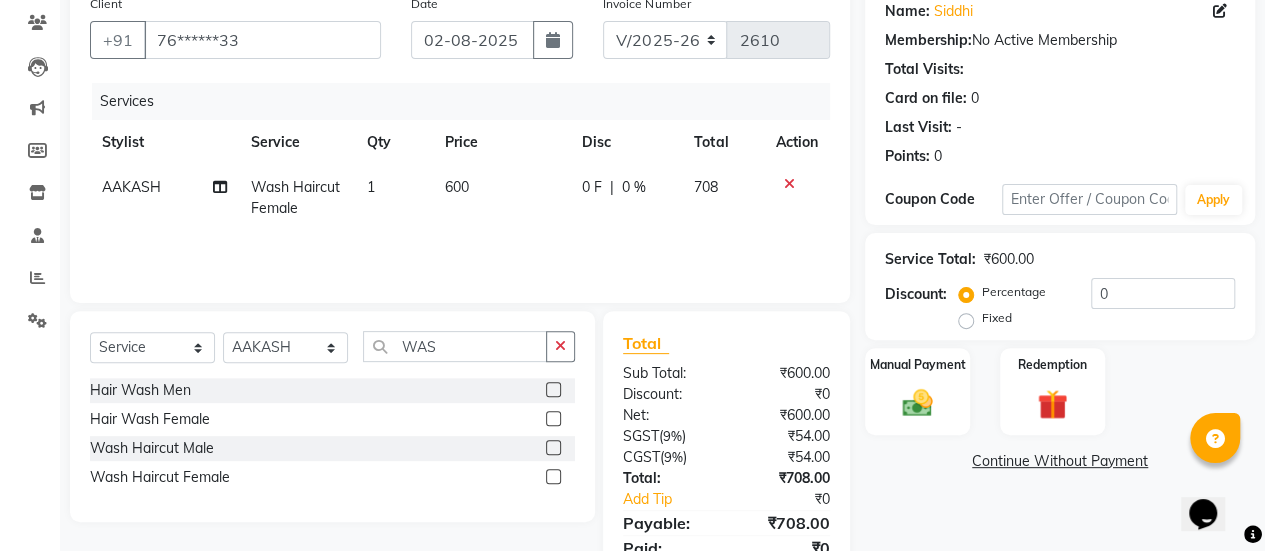 click on "600" 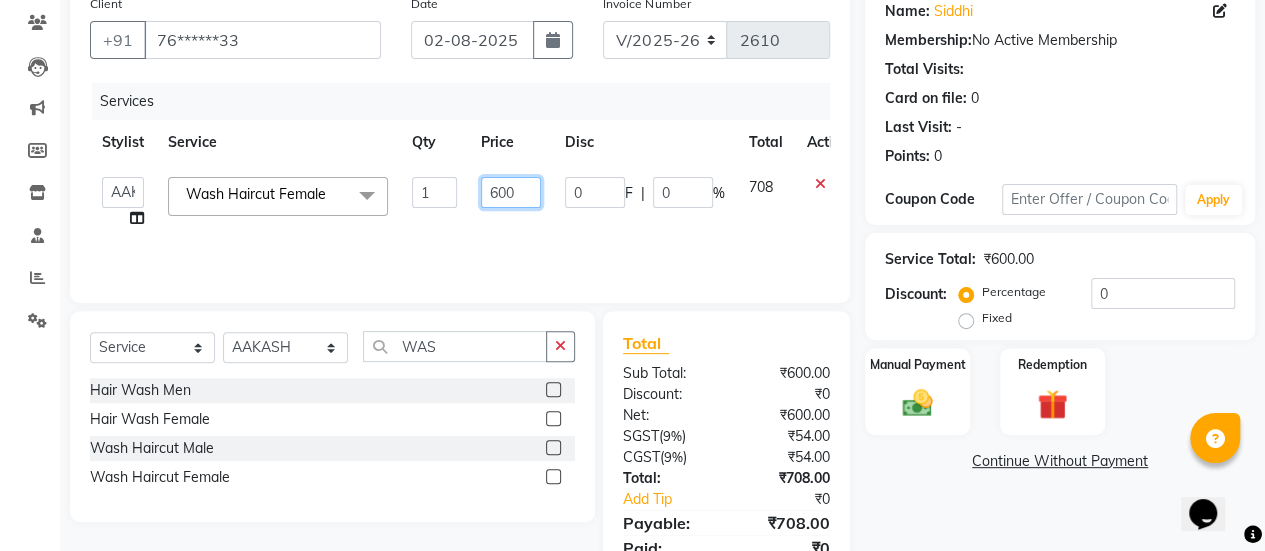 click on "600" 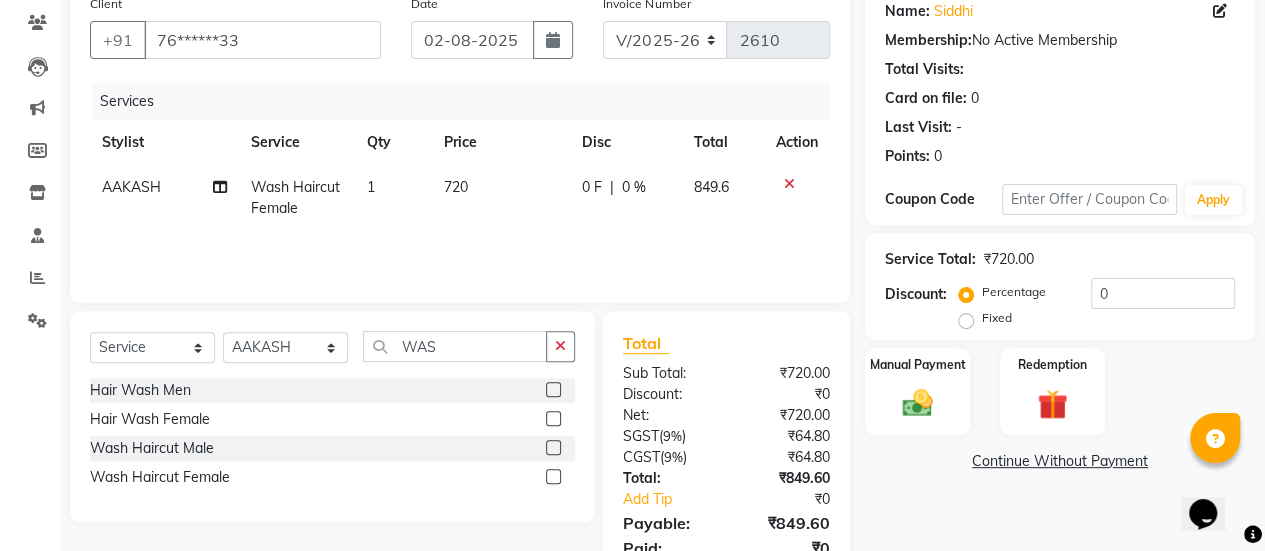 click on "720" 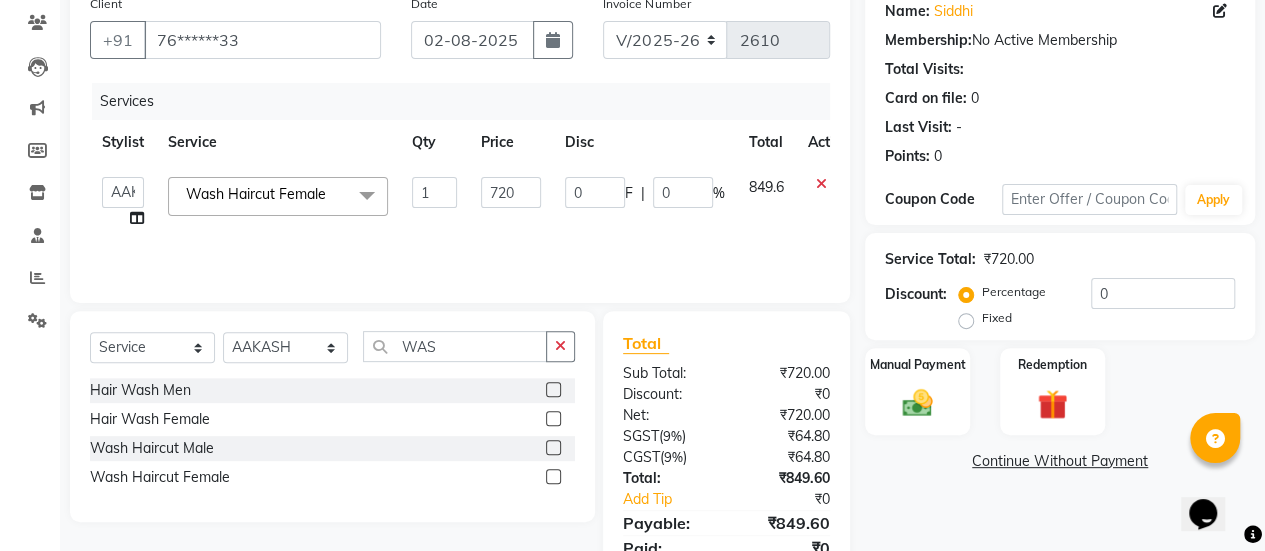 scroll, scrollTop: 247, scrollLeft: 0, axis: vertical 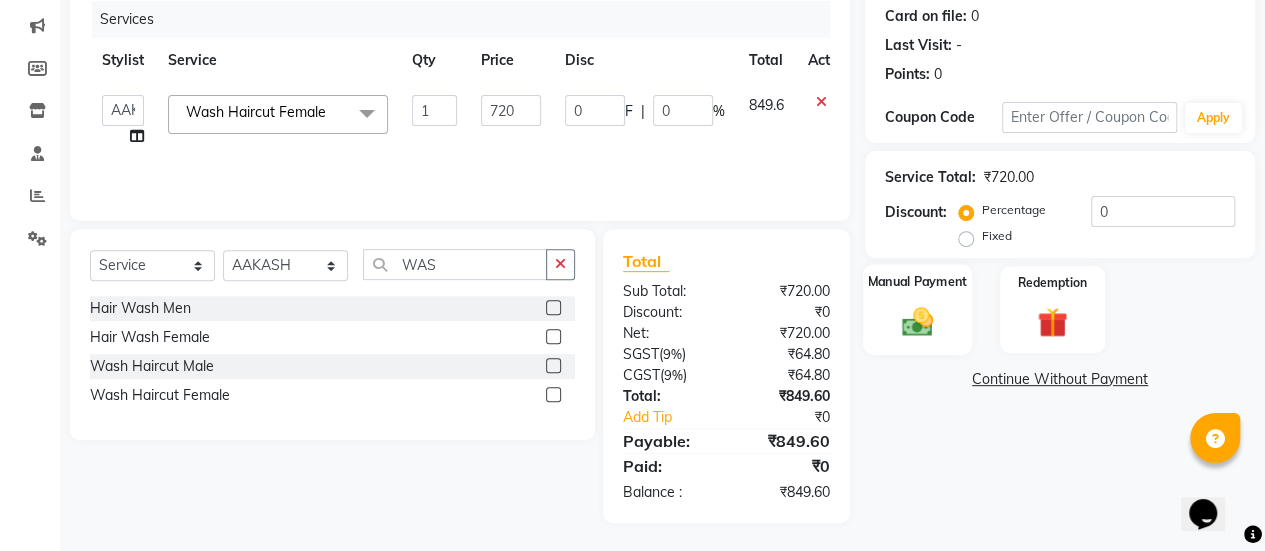 click 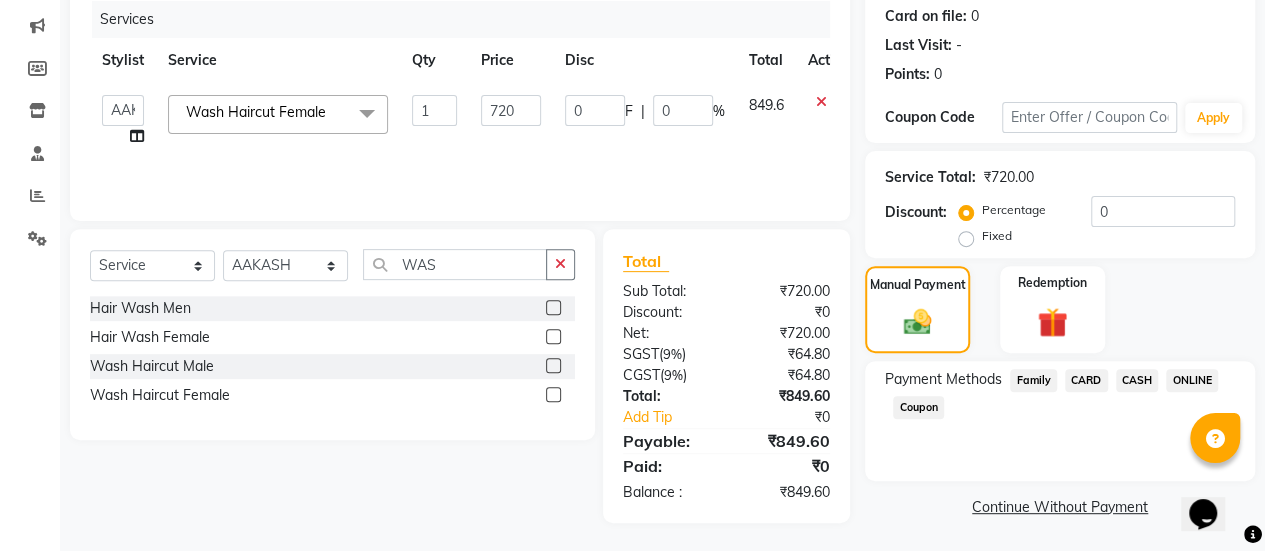 click on "ONLINE" 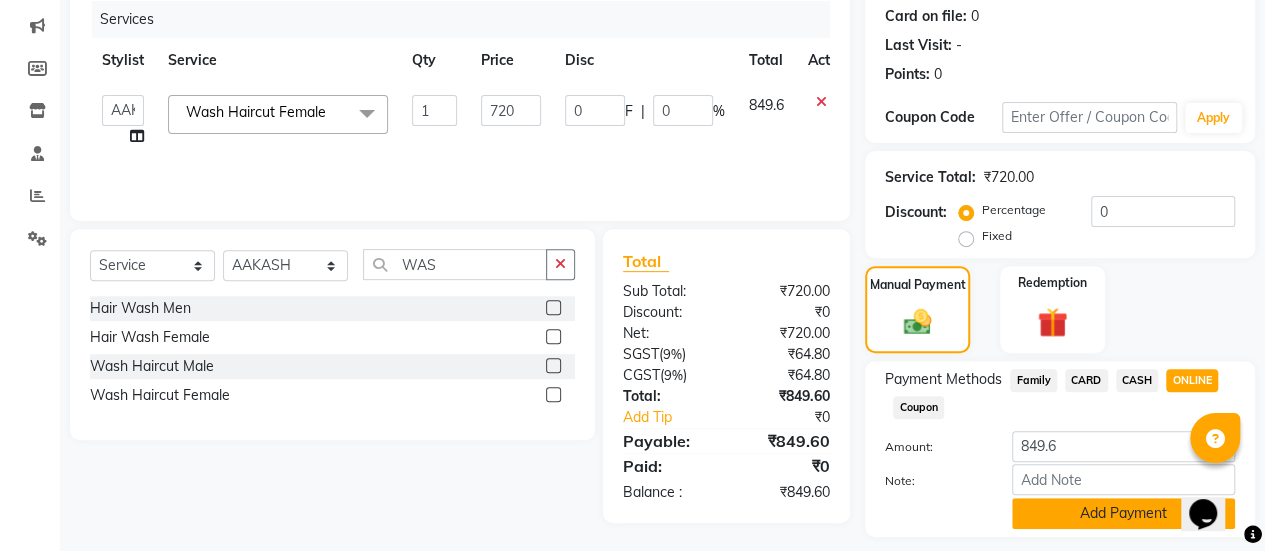 click on "Add Payment" 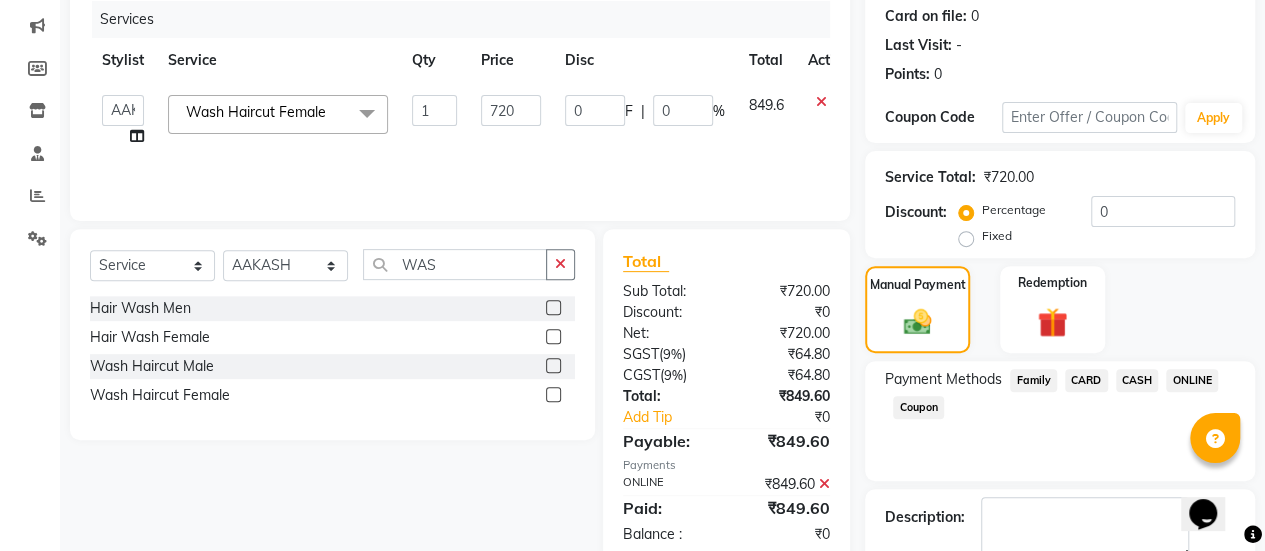 scroll, scrollTop: 358, scrollLeft: 0, axis: vertical 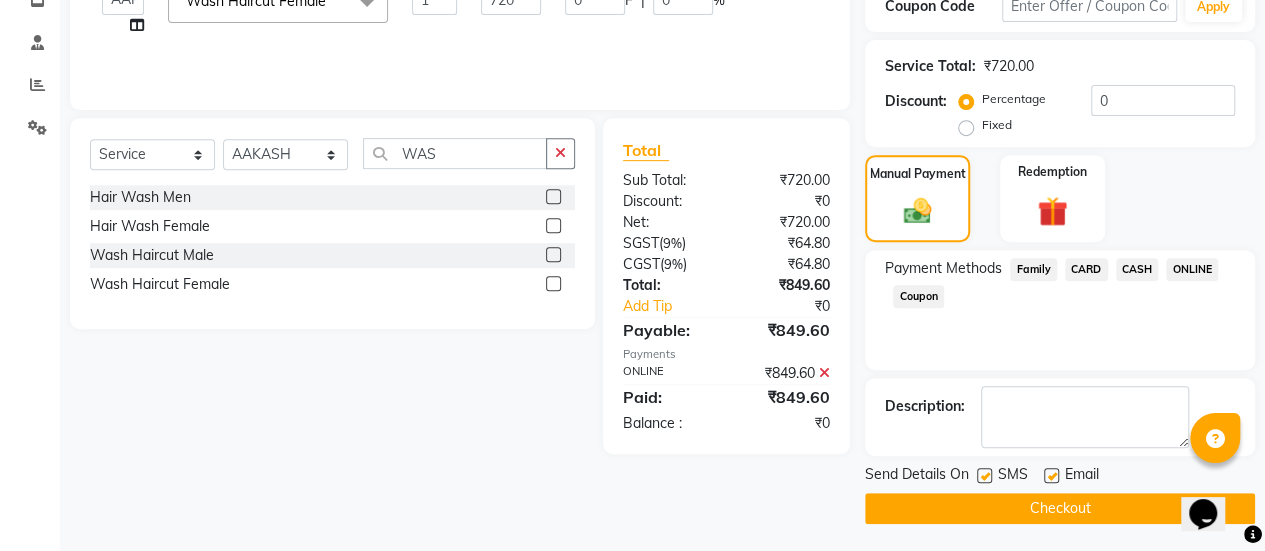 click 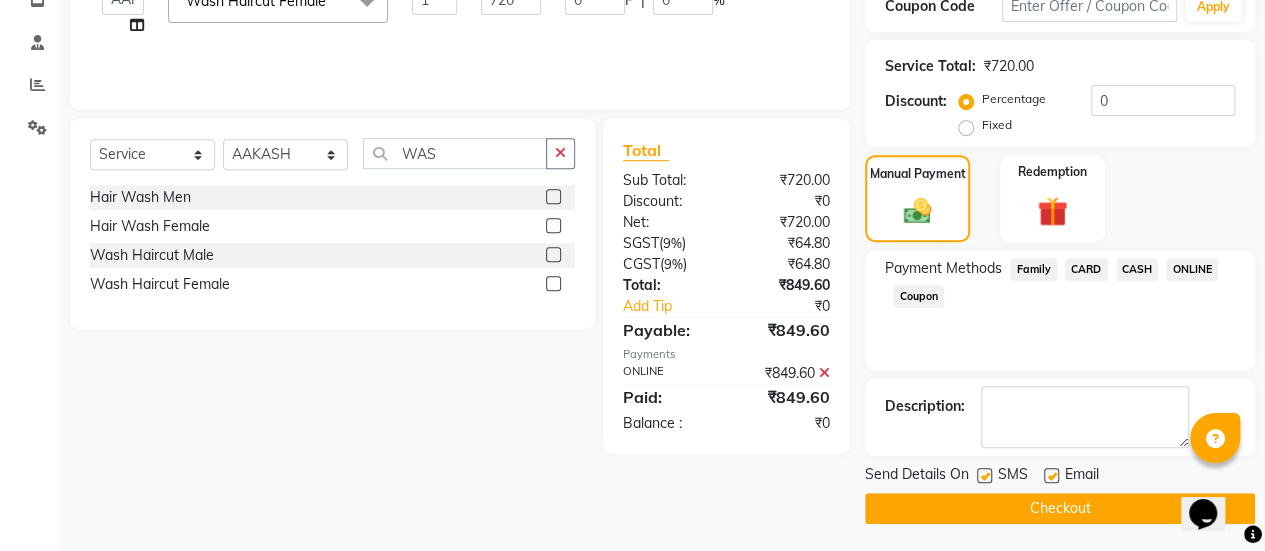 click at bounding box center [1050, 476] 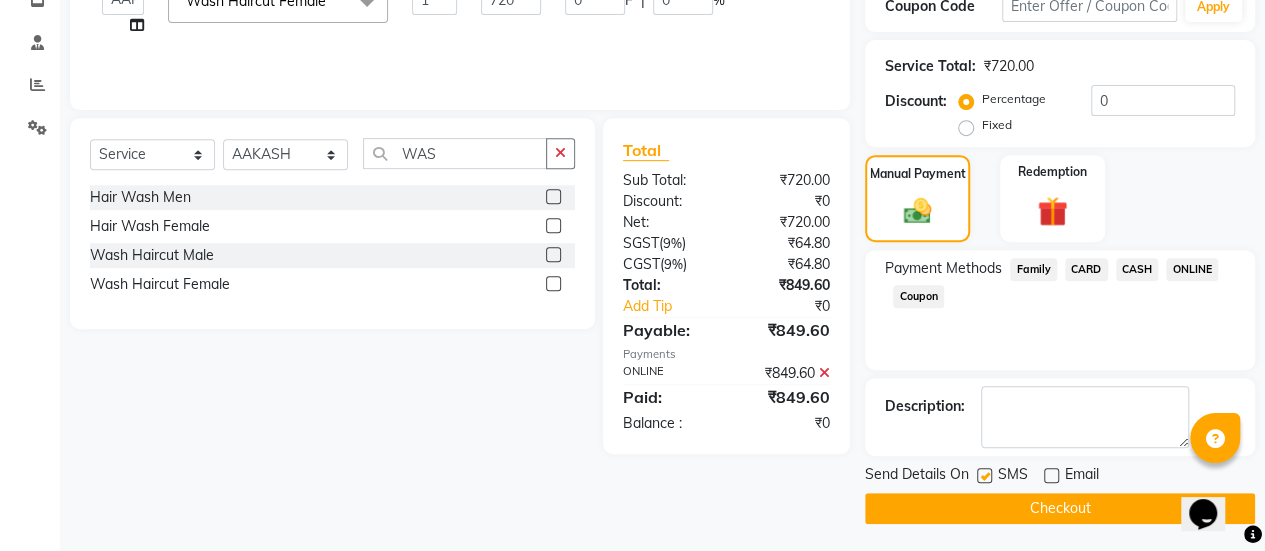 click on "Checkout" 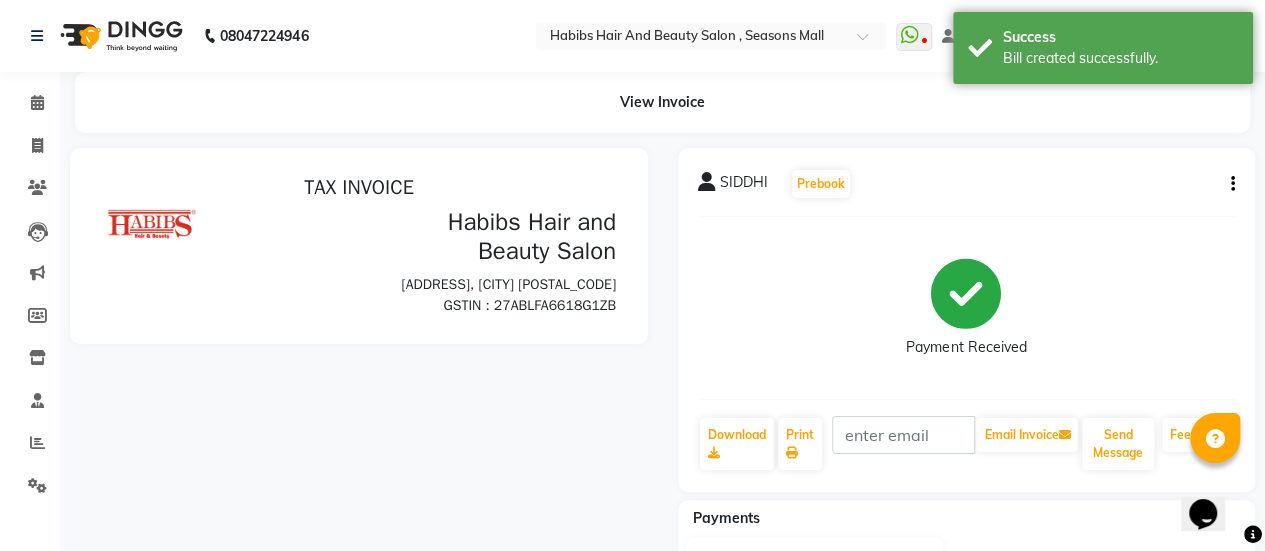 scroll, scrollTop: 0, scrollLeft: 0, axis: both 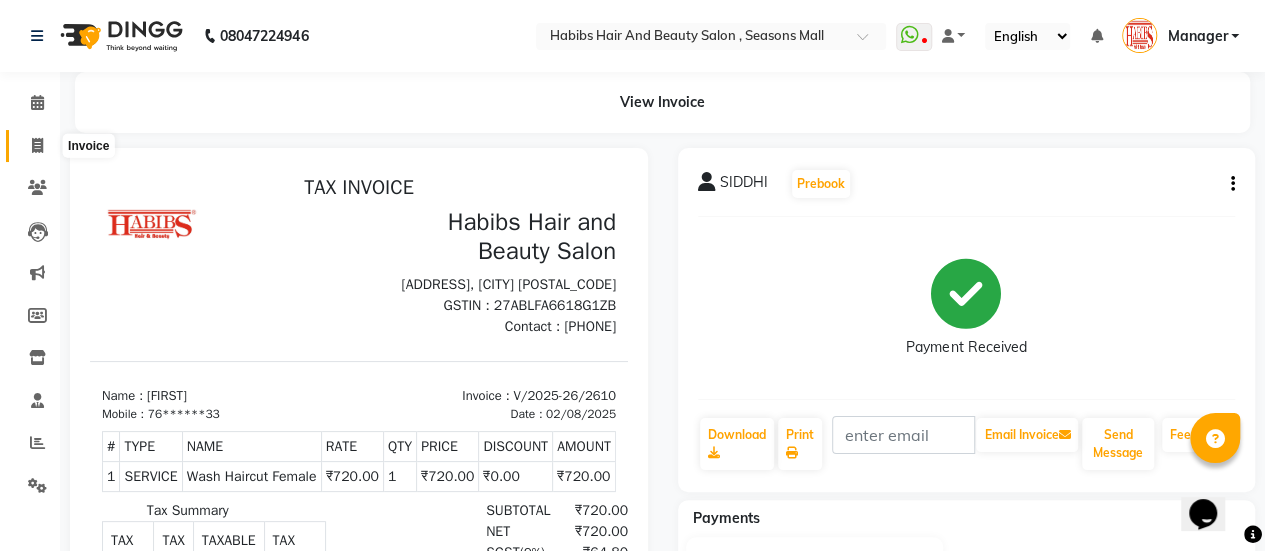 click 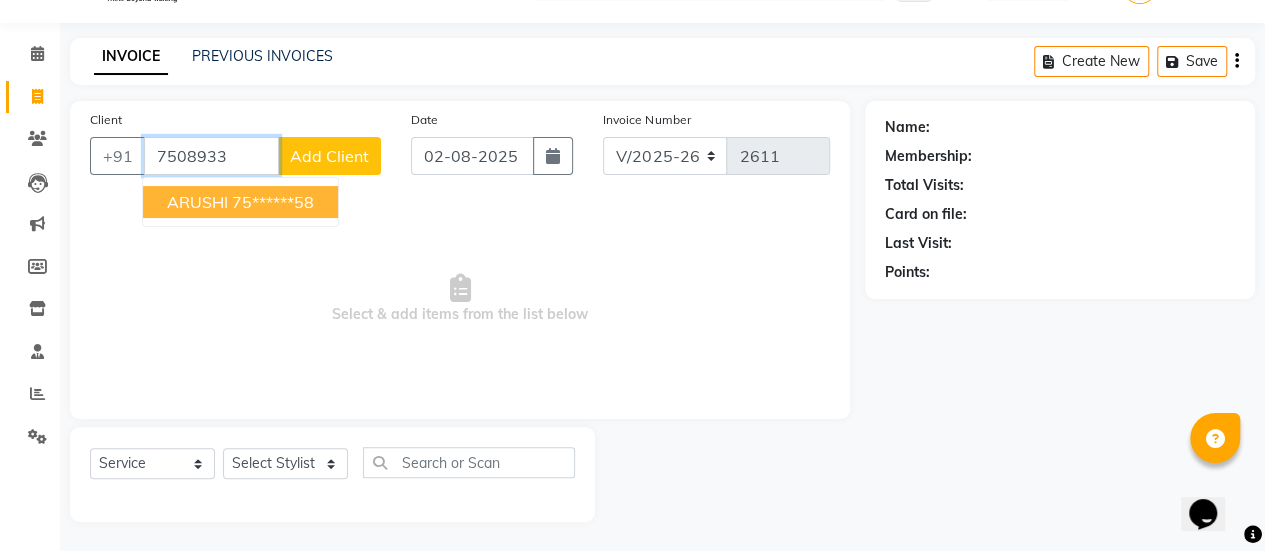 click on "75******58" at bounding box center (273, 202) 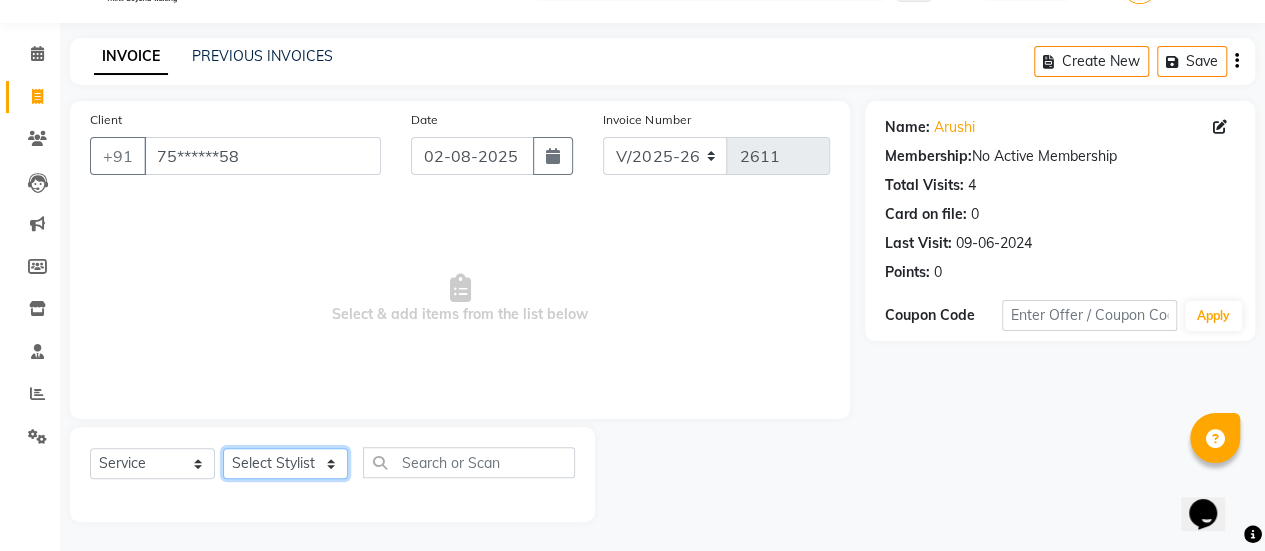 click on "Select Stylist AAKASH Chaitanya Divya KALANY Manager Mohini MUSARIK Parvez Shaikh PINKEY PRADEEP SHARMA Rushi pandit Salman Shakeel Shraddha Vaibhavi Vijay khade xyz" 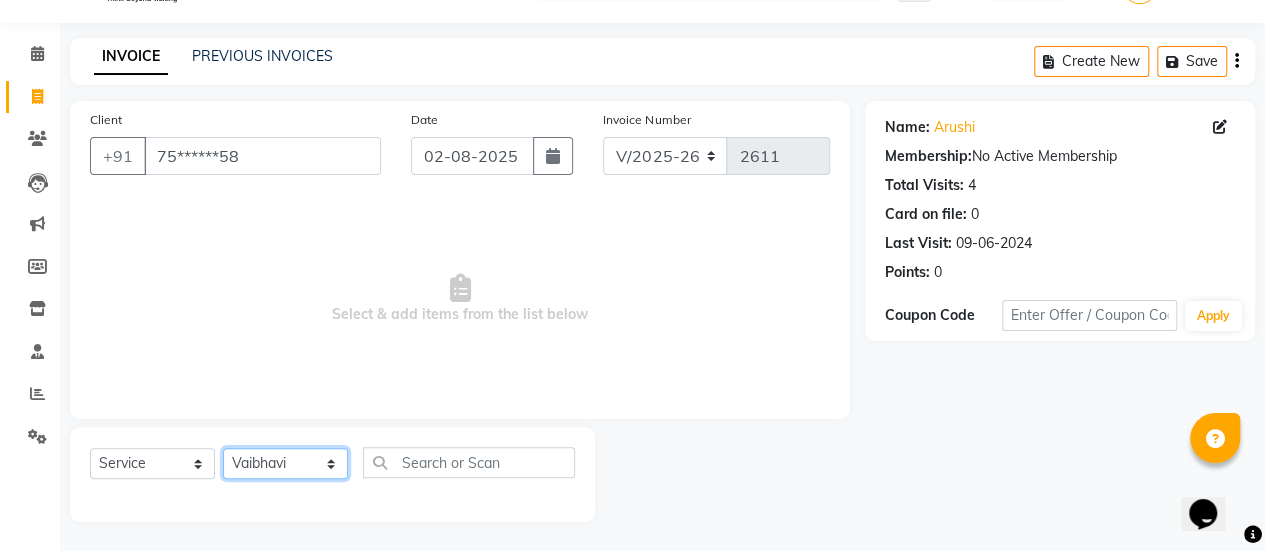 click on "Select Stylist AAKASH Chaitanya Divya KALANY Manager Mohini MUSARIK Parvez Shaikh PINKEY PRADEEP SHARMA Rushi pandit Salman Shakeel Shraddha Vaibhavi Vijay khade xyz" 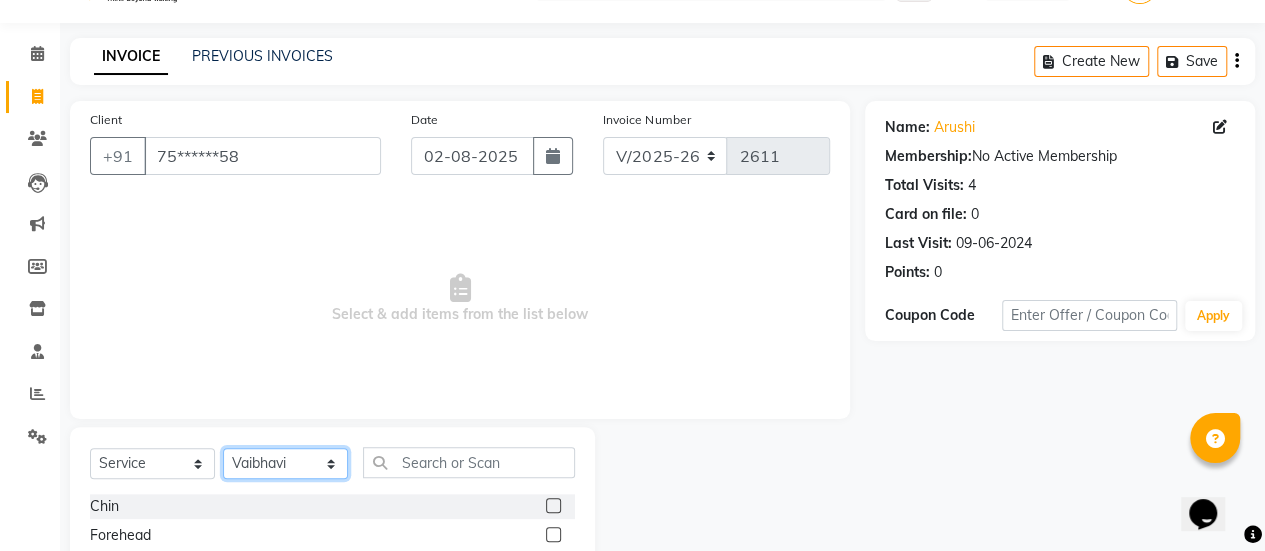 scroll, scrollTop: 249, scrollLeft: 0, axis: vertical 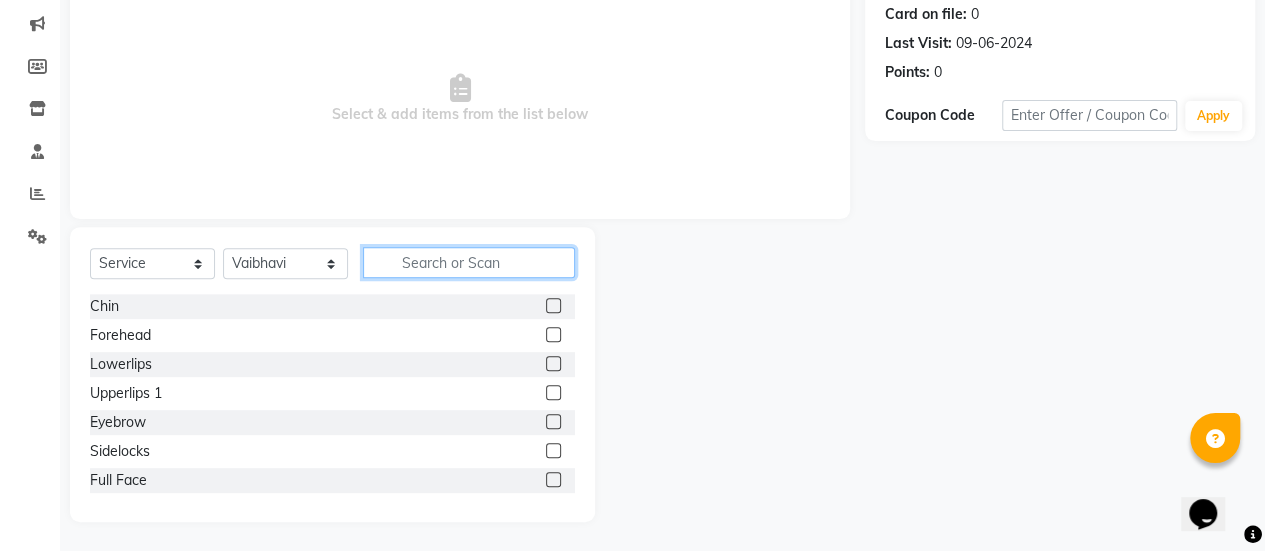 click 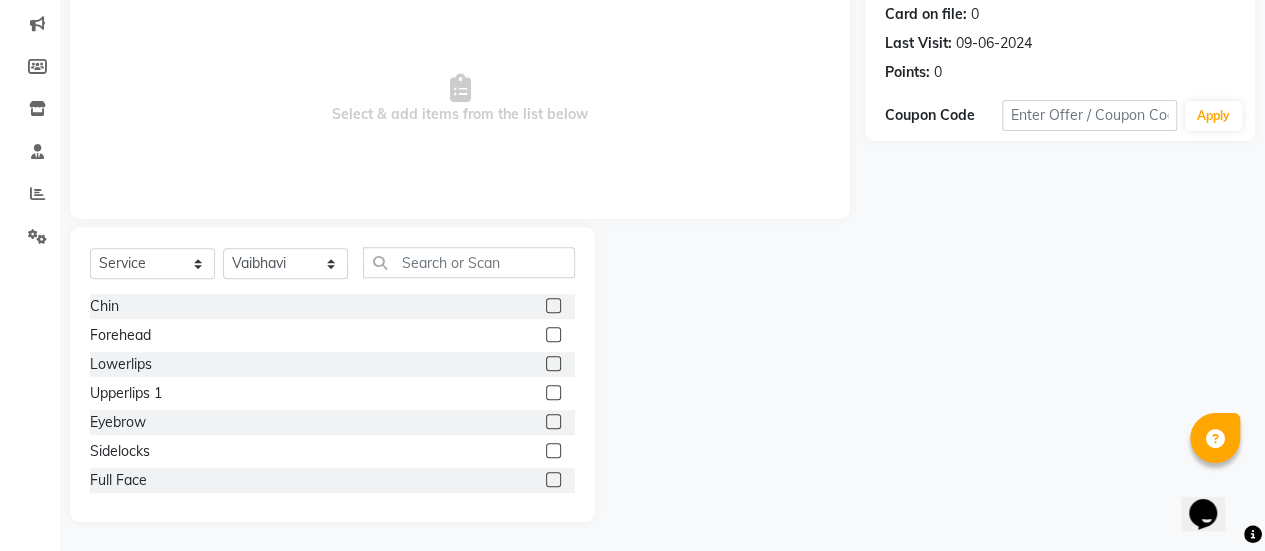 click 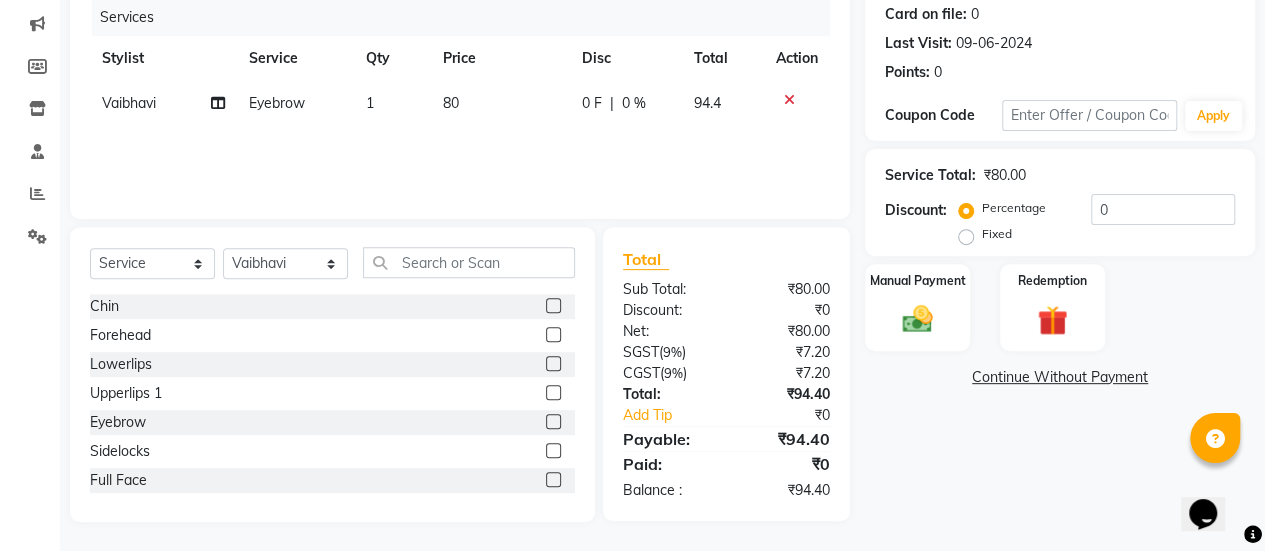 click 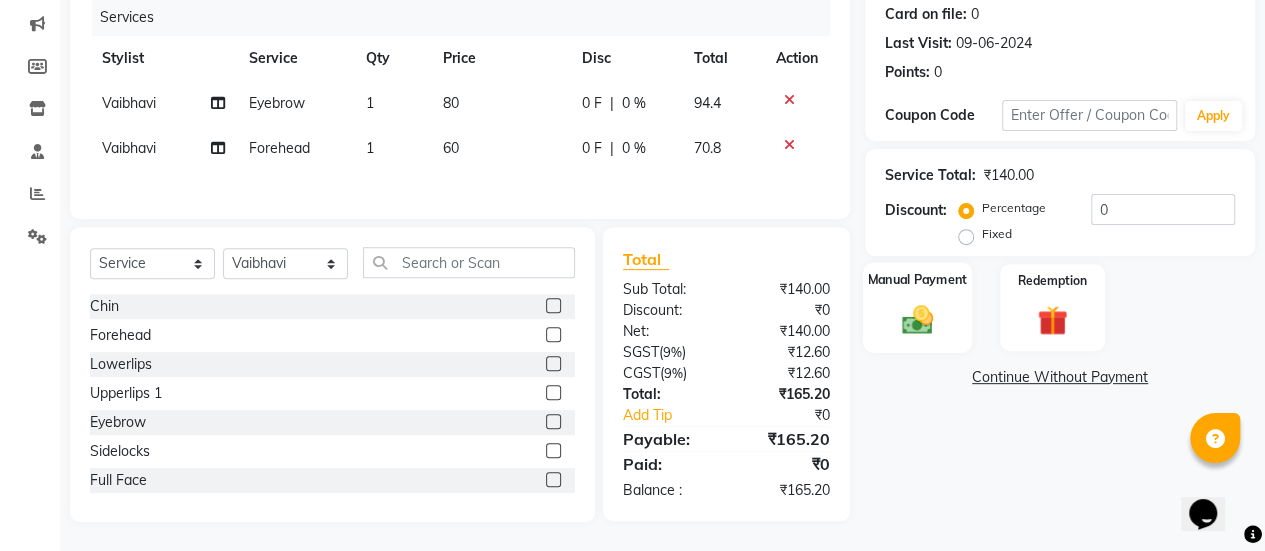 click on "Manual Payment" 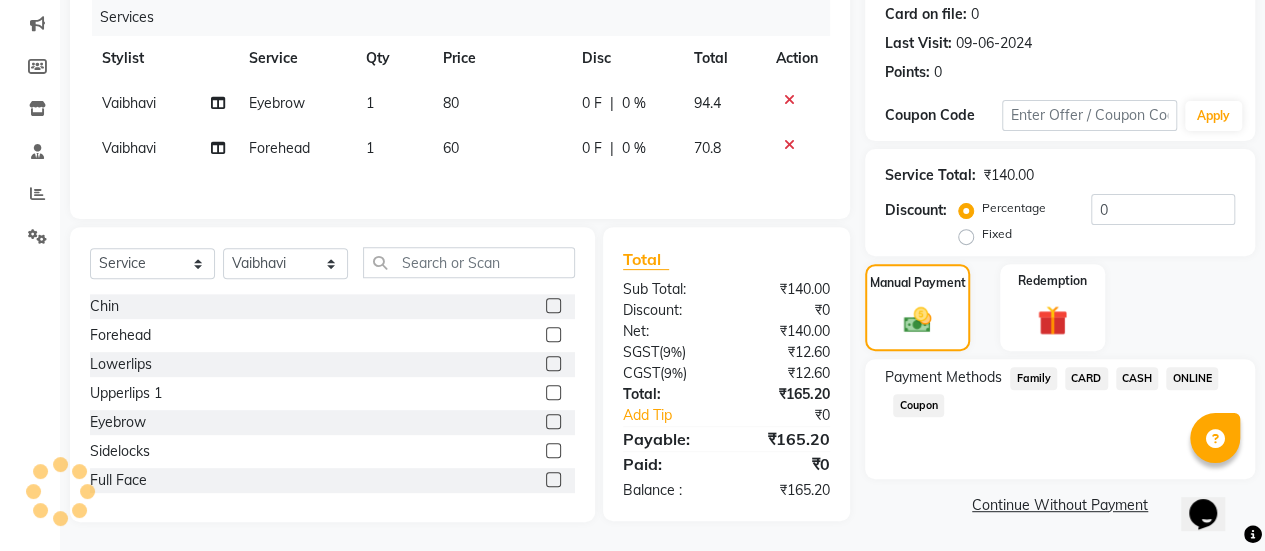 click on "ONLINE" 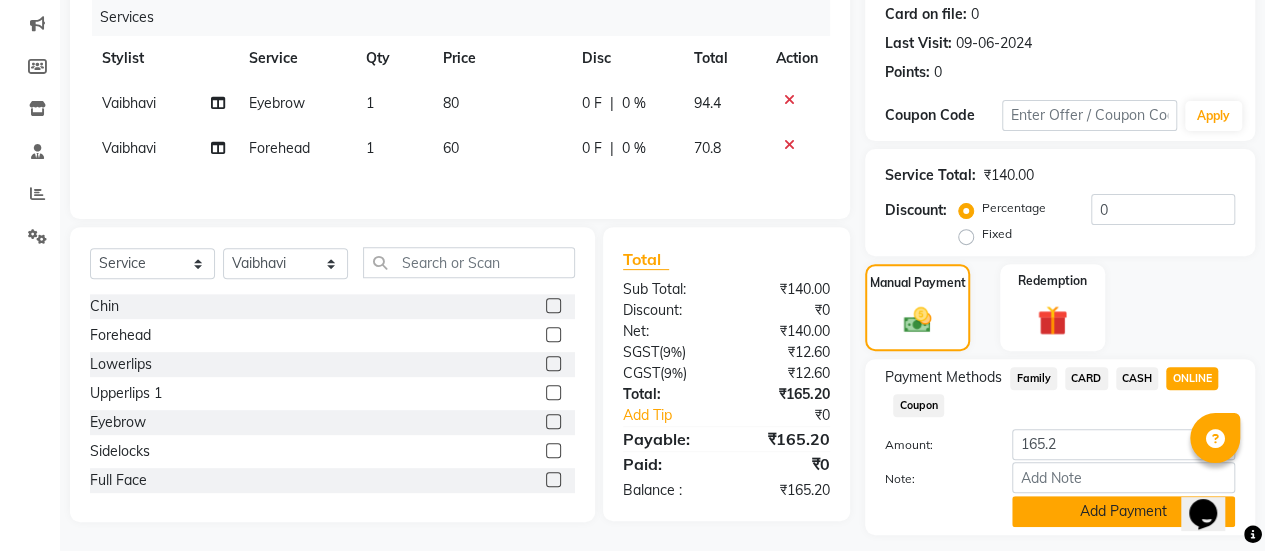 click on "Add Payment" 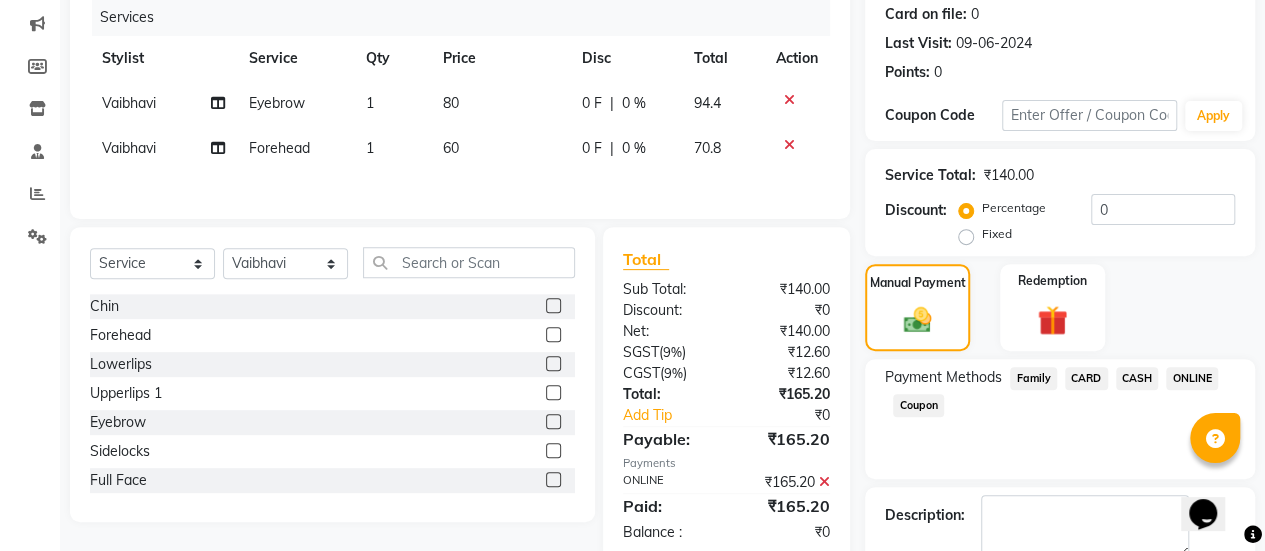 scroll, scrollTop: 358, scrollLeft: 0, axis: vertical 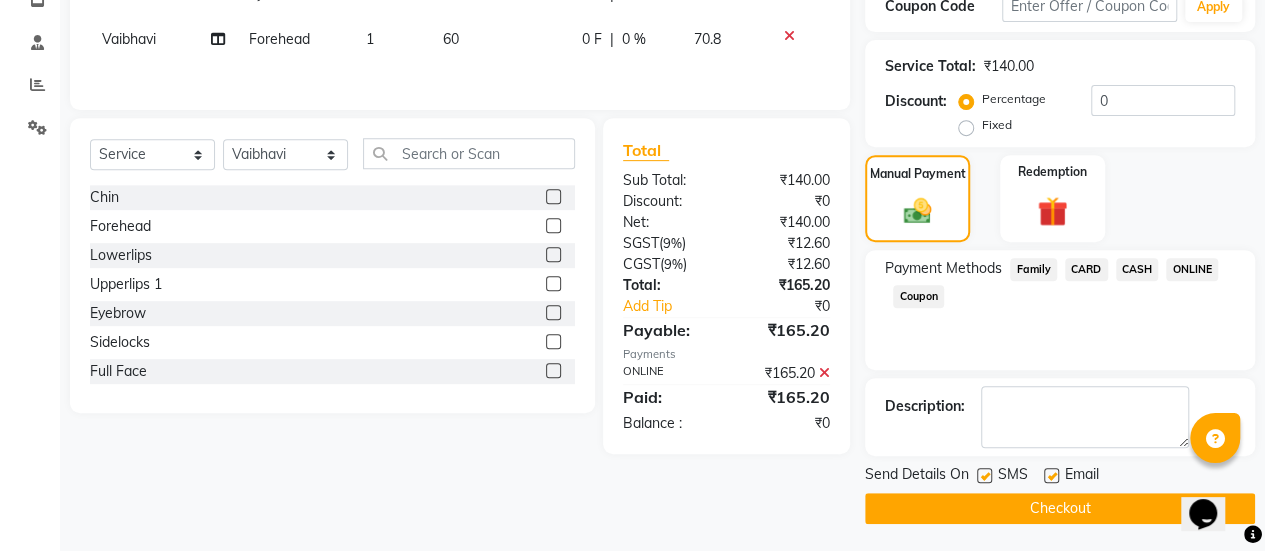 click 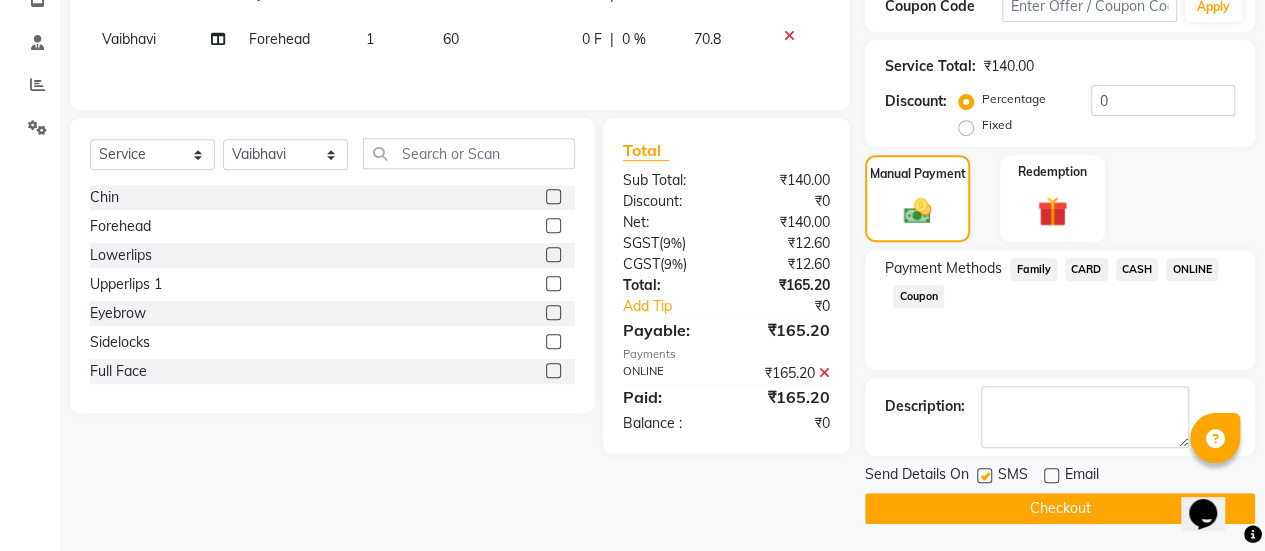click on "Checkout" 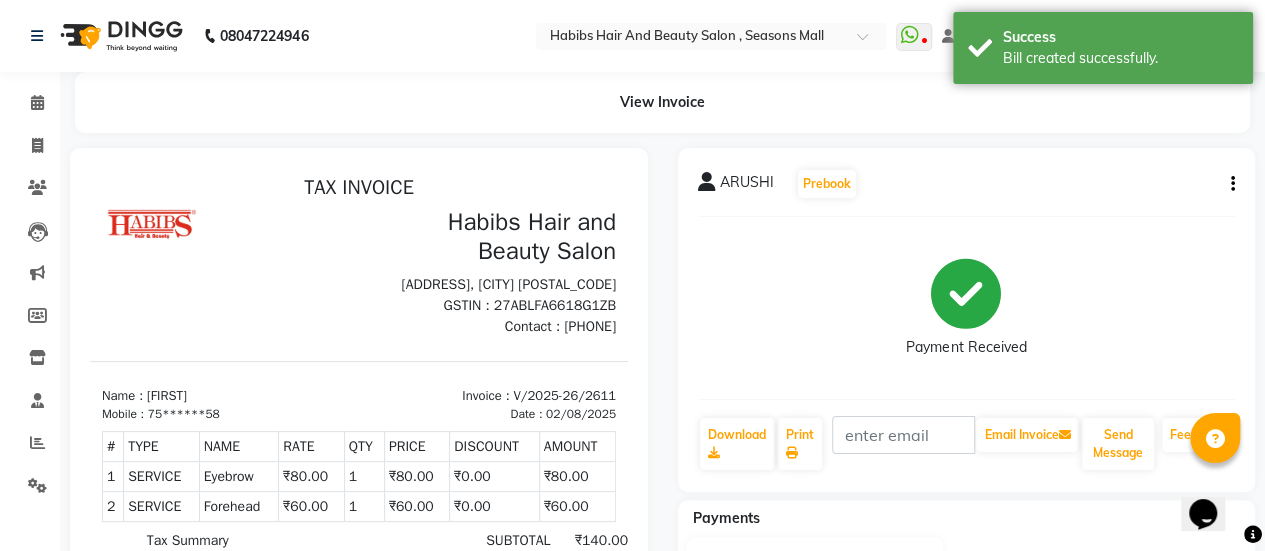 scroll, scrollTop: 0, scrollLeft: 0, axis: both 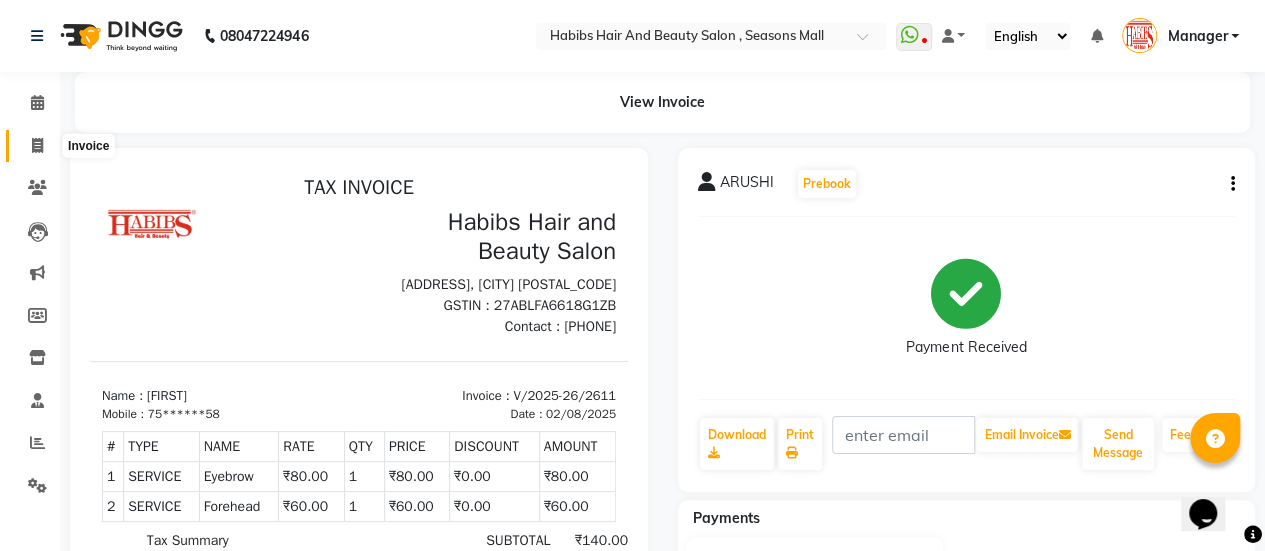 click 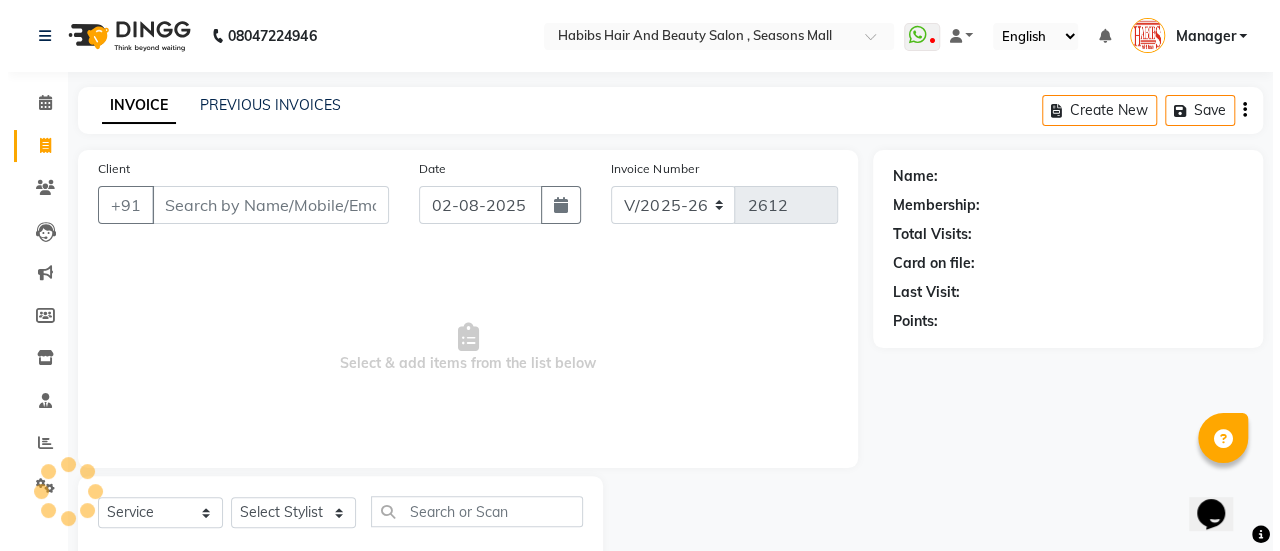 scroll, scrollTop: 49, scrollLeft: 0, axis: vertical 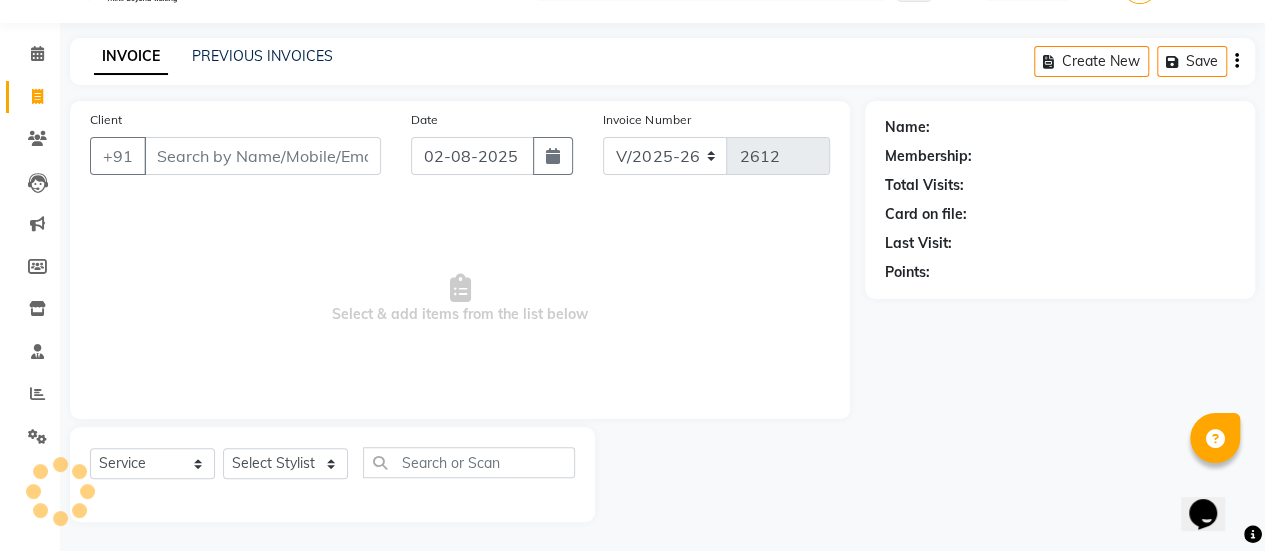 click on "Client" at bounding box center (262, 156) 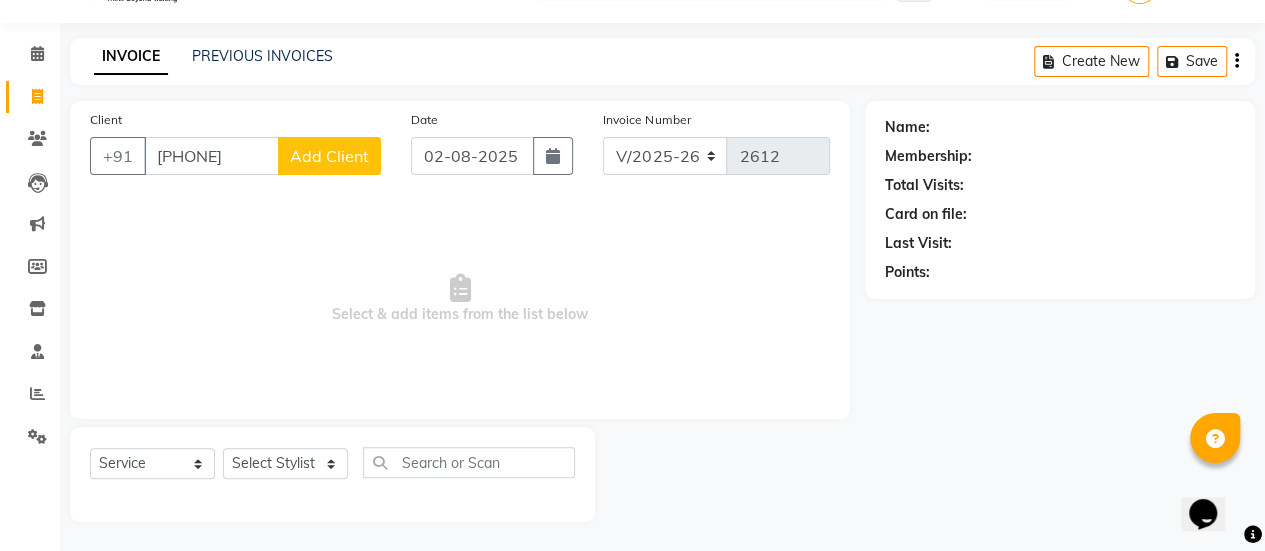 click on "Add Client" 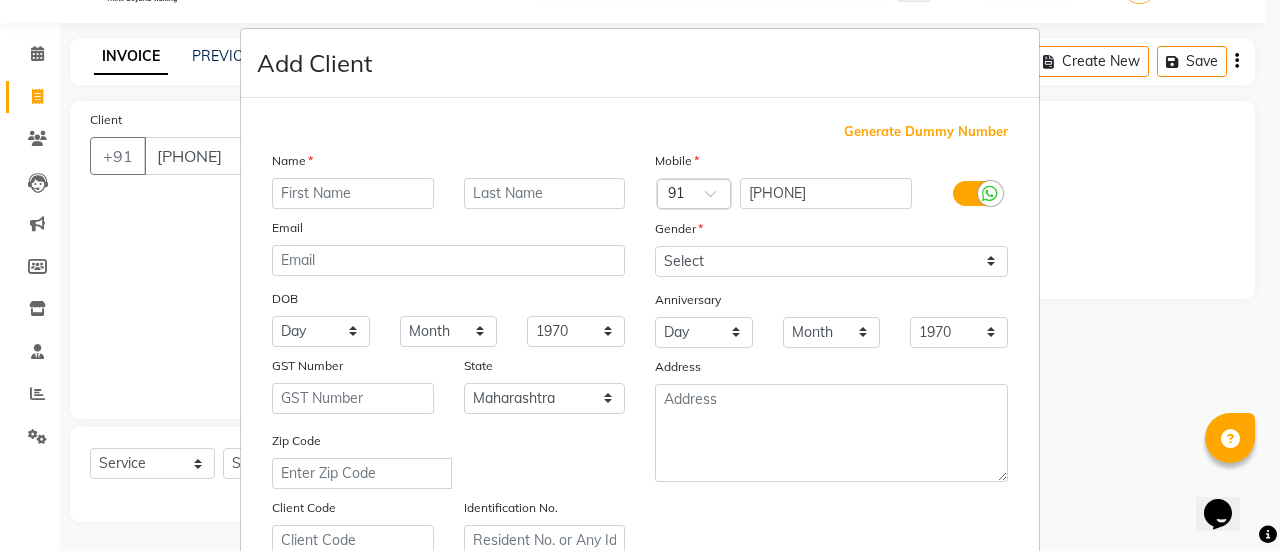 click at bounding box center [353, 193] 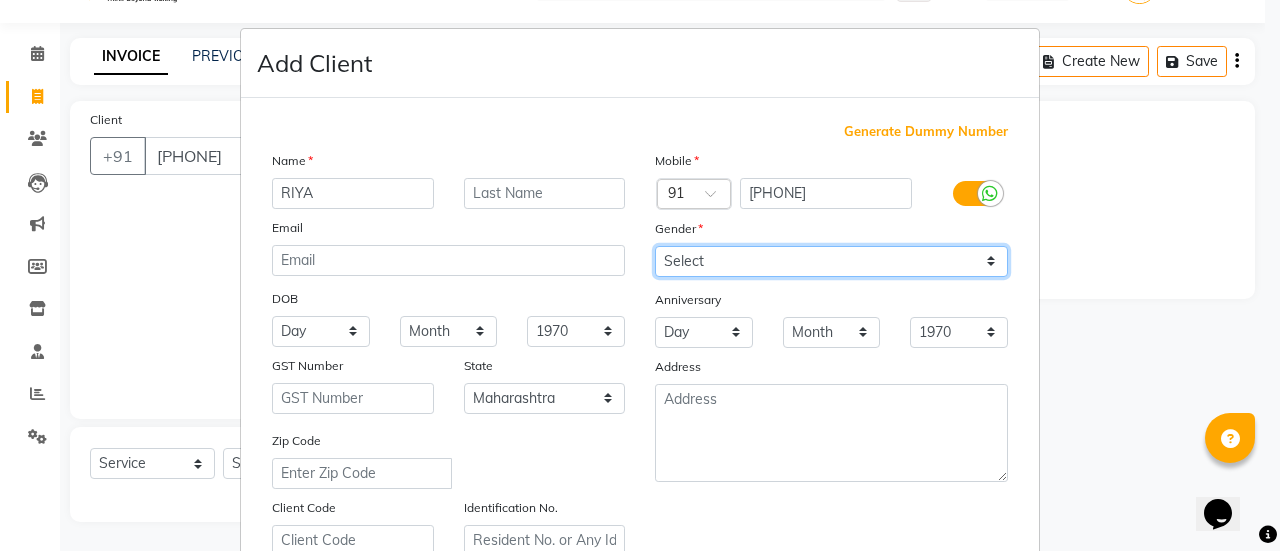 click on "Select Male Female Other Prefer Not To Say" at bounding box center [831, 261] 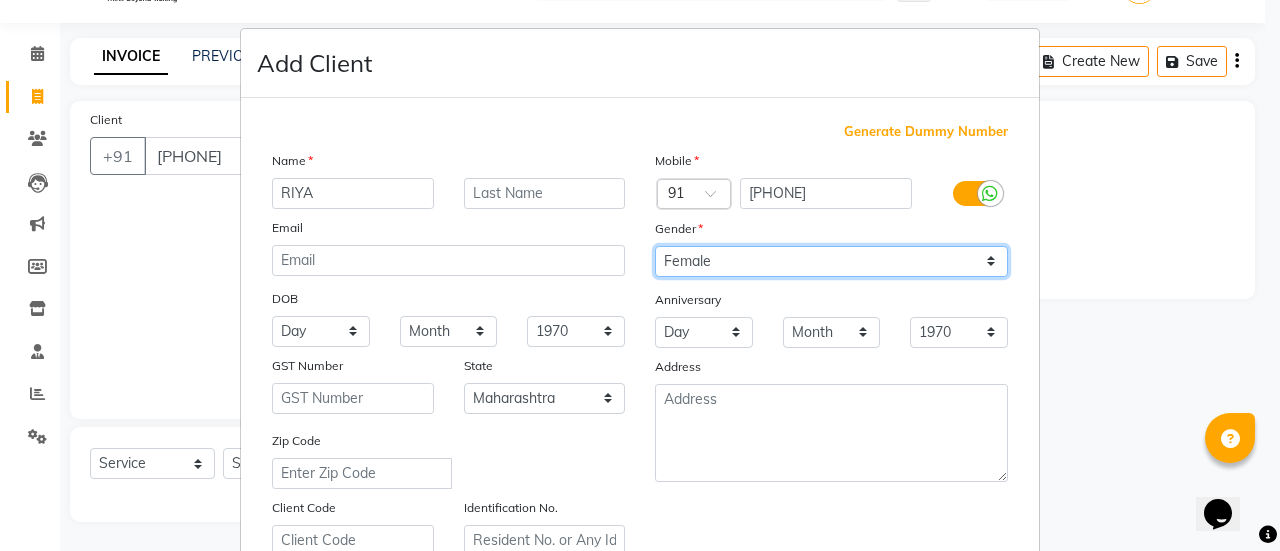 click on "Select Male Female Other Prefer Not To Say" at bounding box center (831, 261) 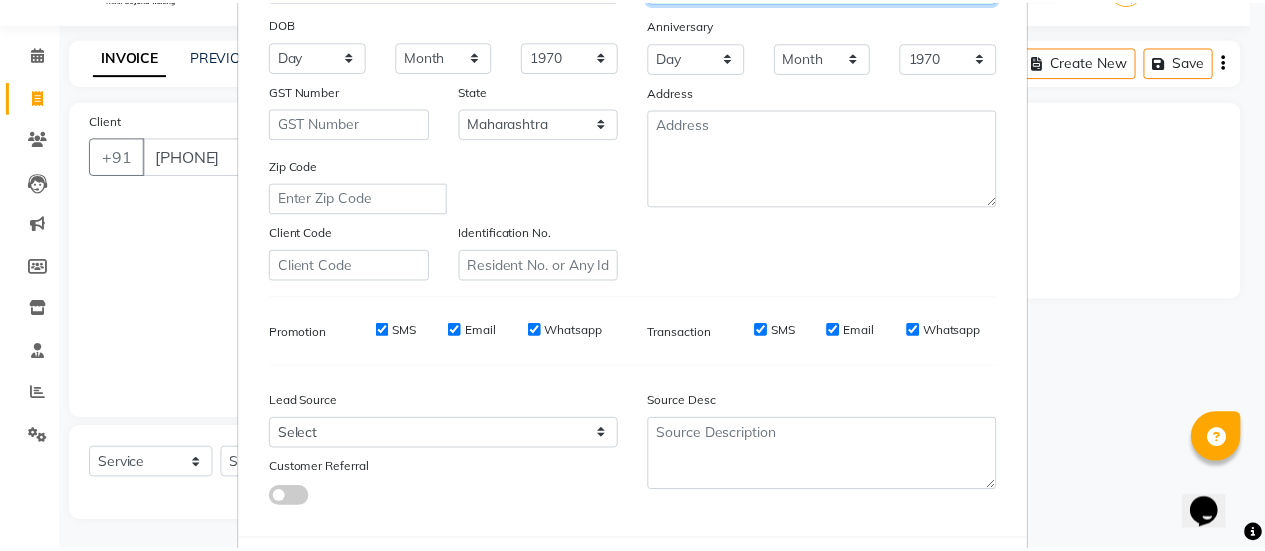 scroll, scrollTop: 368, scrollLeft: 0, axis: vertical 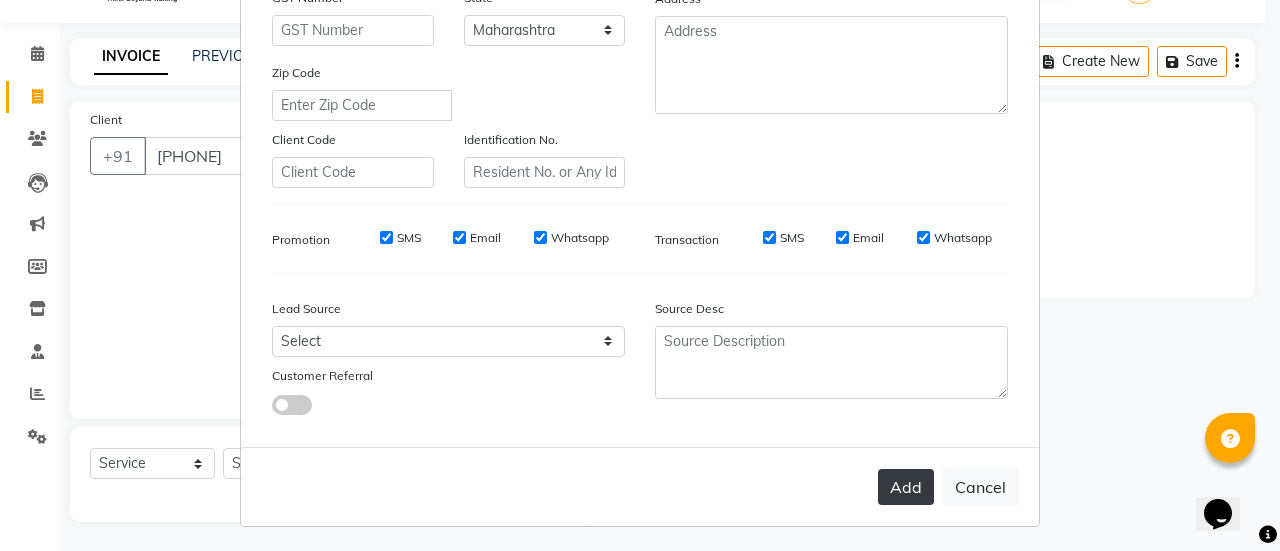 click on "Add" at bounding box center (906, 487) 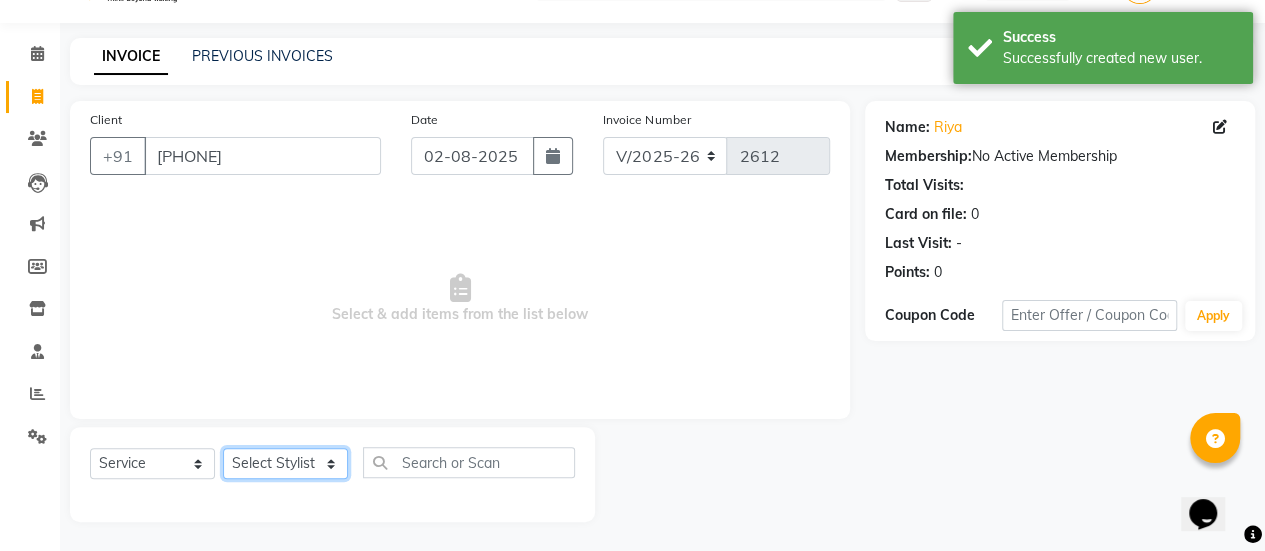click on "Select Stylist AAKASH Chaitanya Divya KALANY Manager Mohini MUSARIK Parvez Shaikh PINKEY PRADEEP SHARMA Rushi pandit Salman Shakeel Shraddha Vaibhavi Vijay khade xyz" 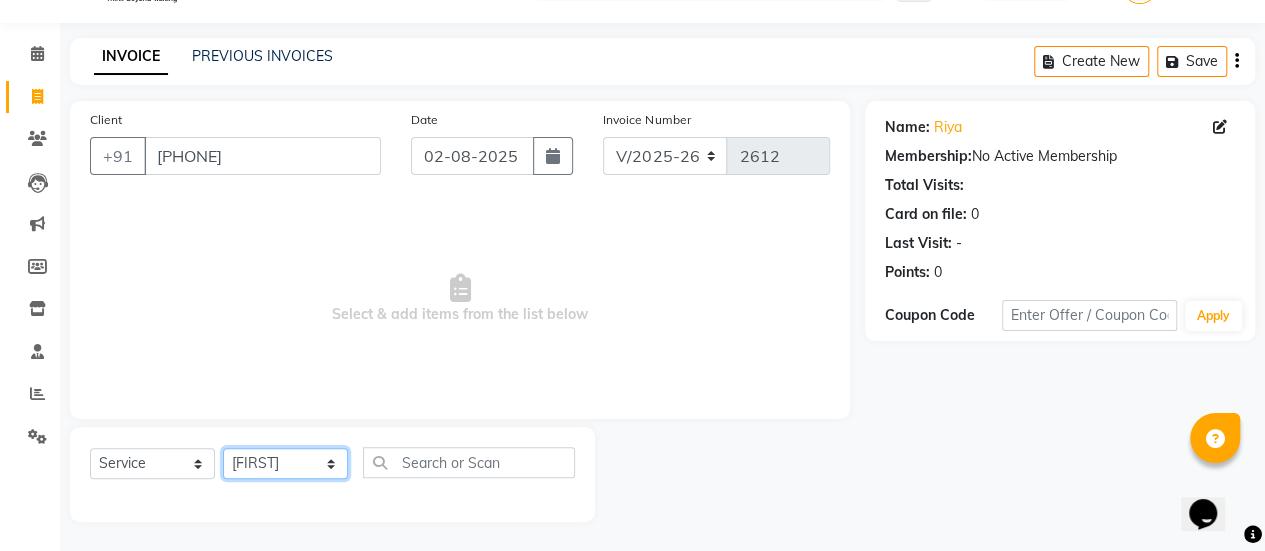 click on "Select Stylist AAKASH Chaitanya Divya KALANY Manager Mohini MUSARIK Parvez Shaikh PINKEY PRADEEP SHARMA Rushi pandit Salman Shakeel Shraddha Vaibhavi Vijay khade xyz" 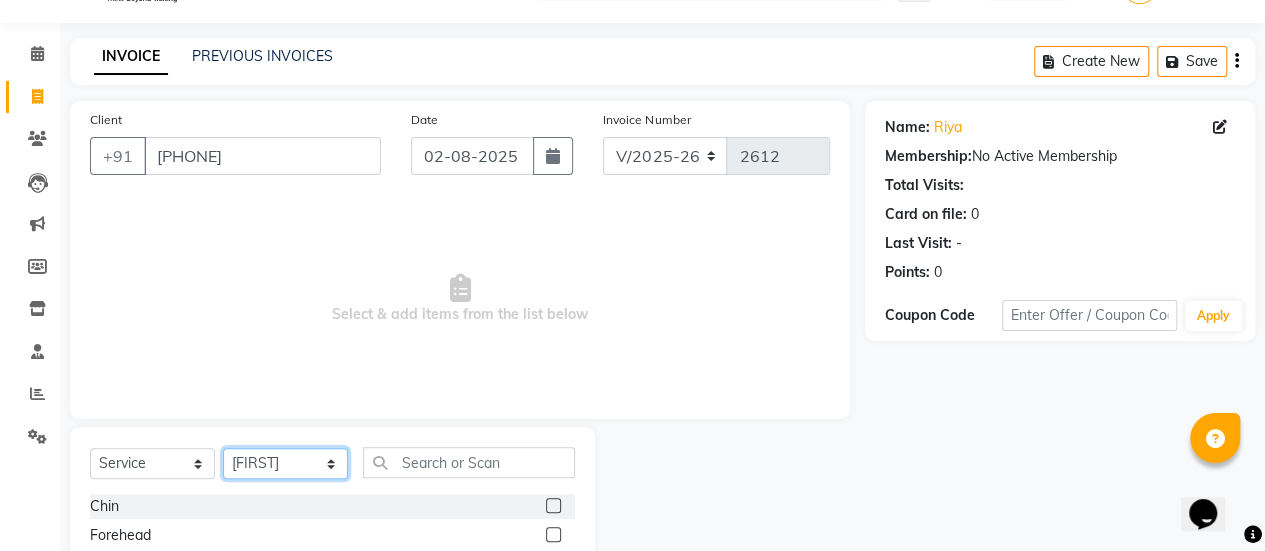 scroll, scrollTop: 249, scrollLeft: 0, axis: vertical 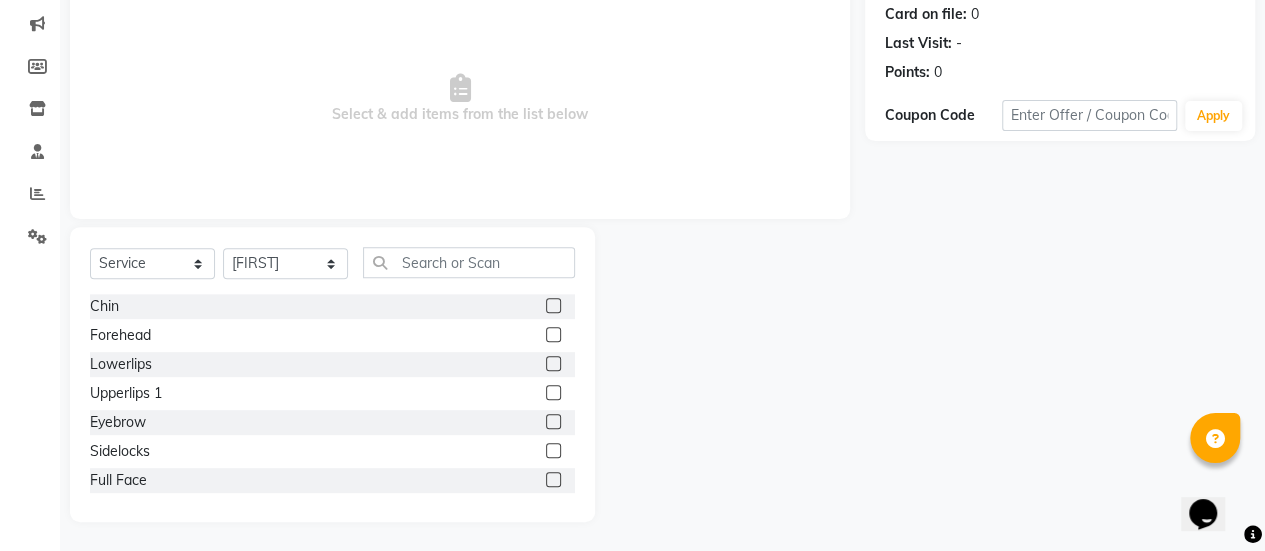 click 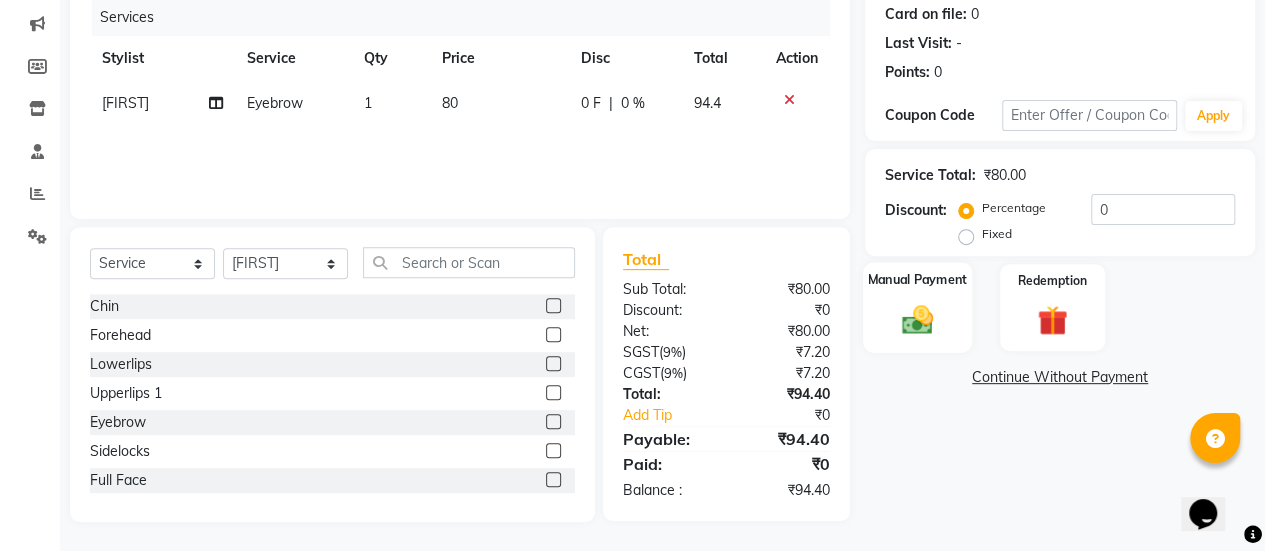 click 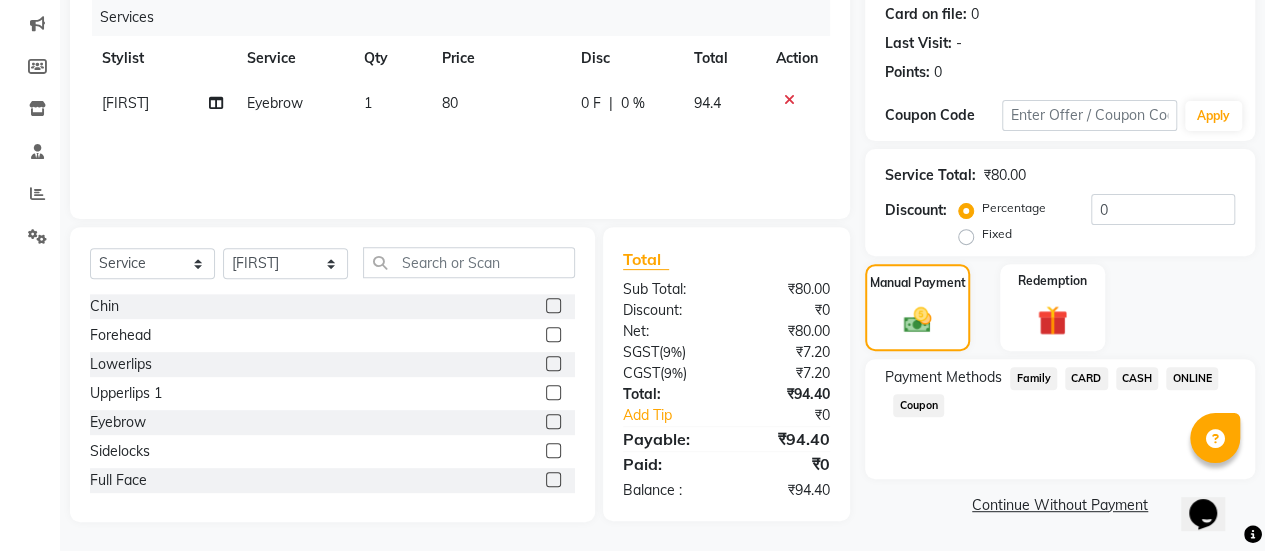 click on "CASH" 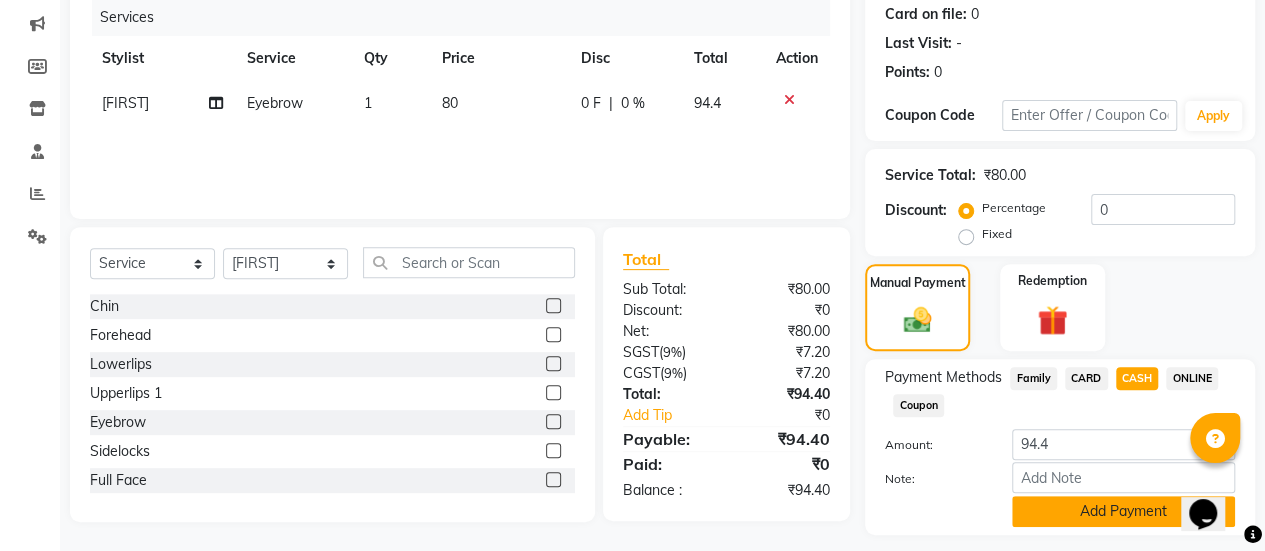 click on "Add Payment" 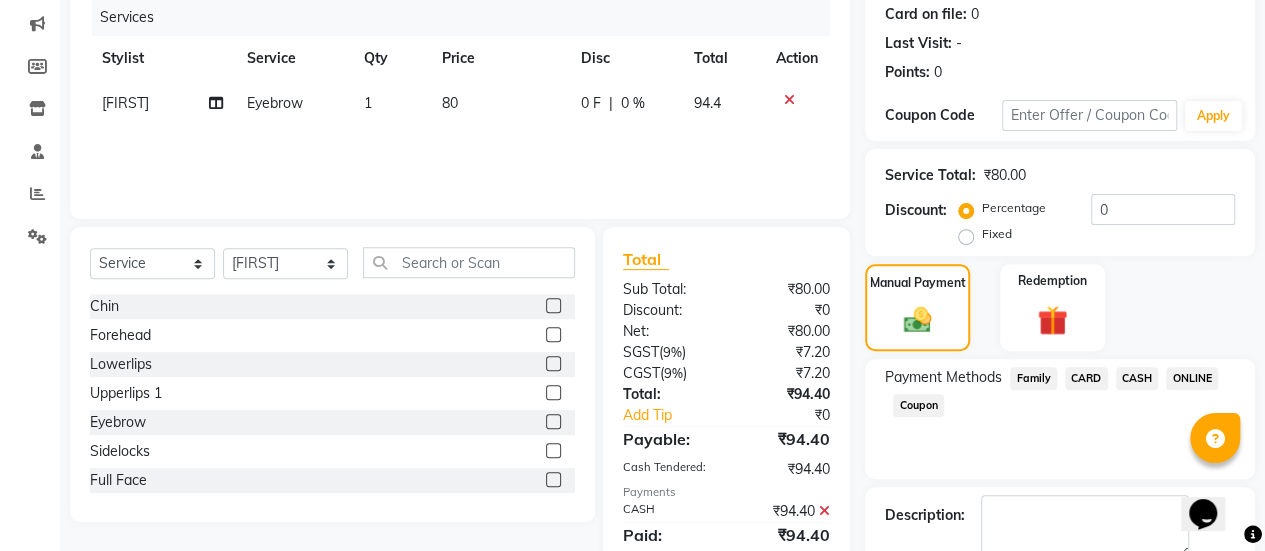 scroll, scrollTop: 358, scrollLeft: 0, axis: vertical 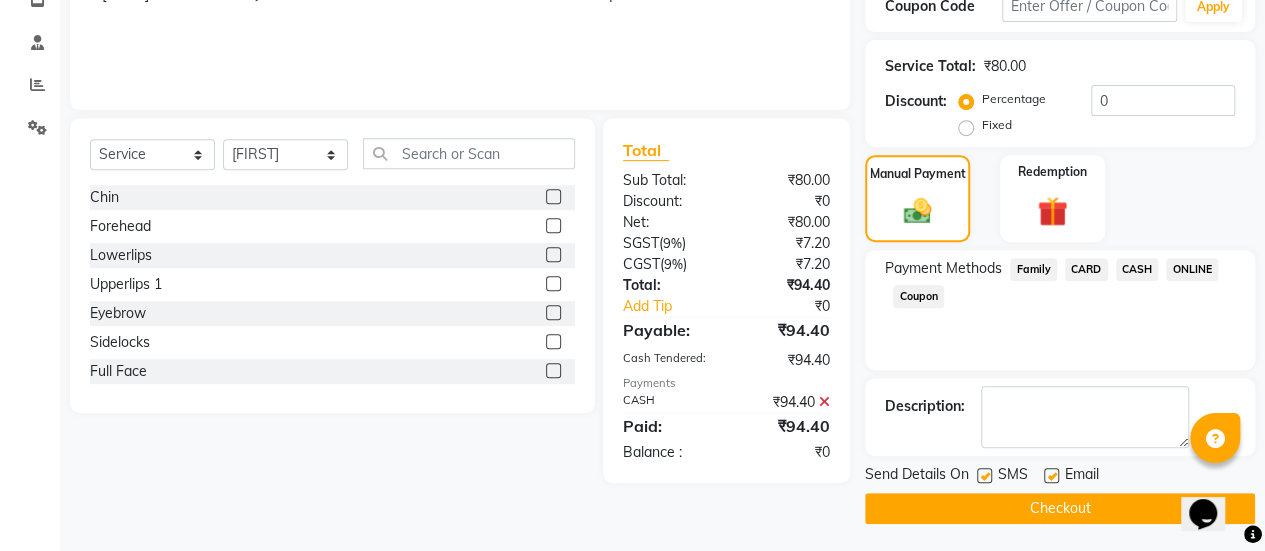 click 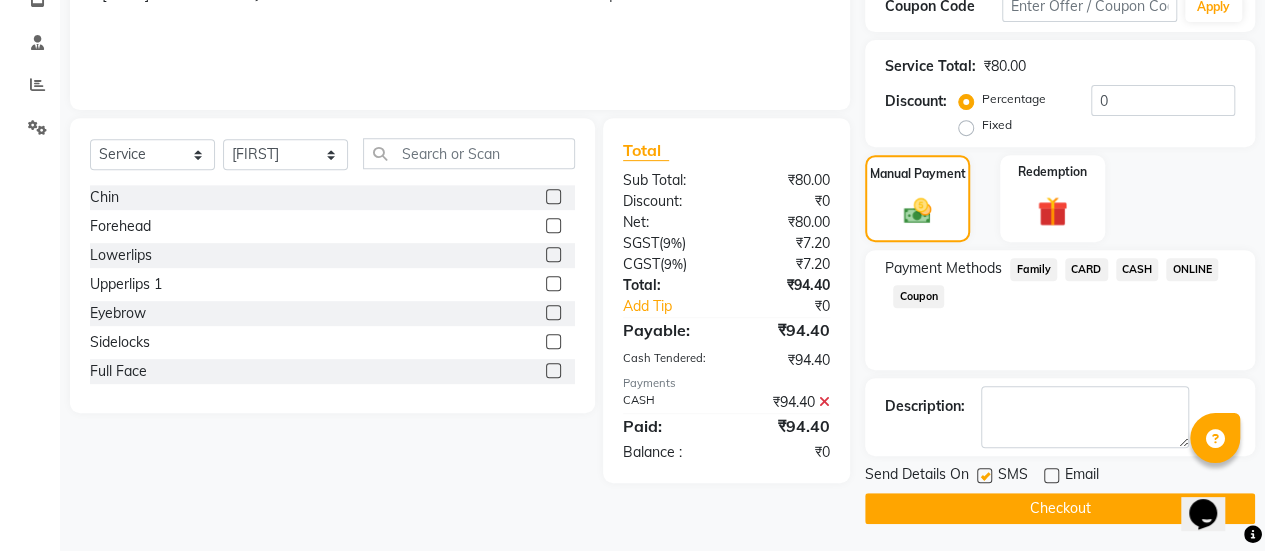 click on "Checkout" 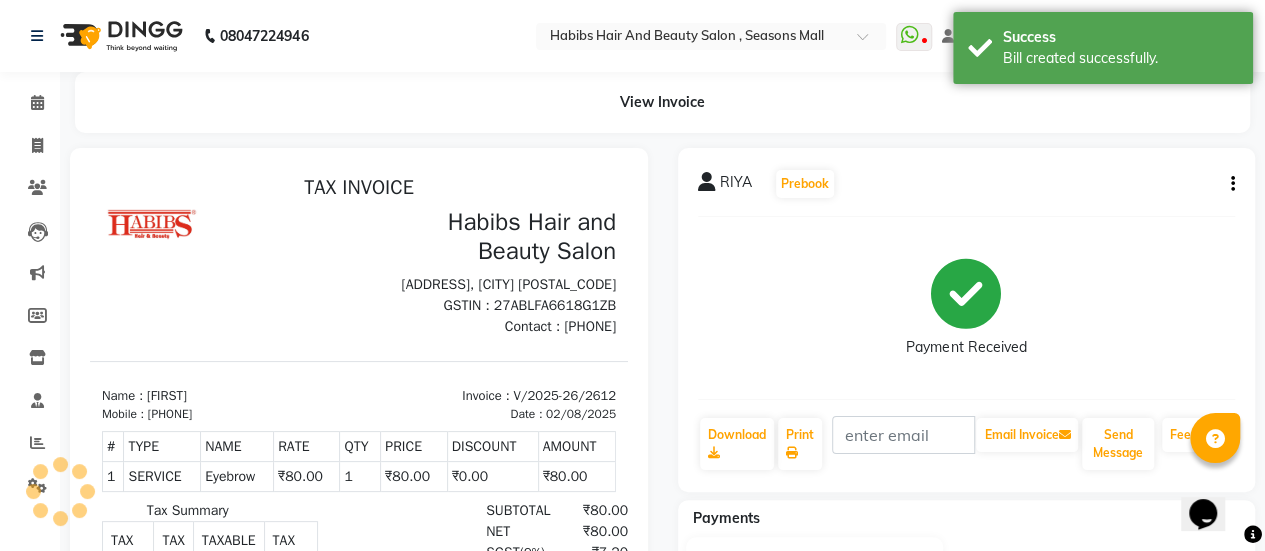 scroll, scrollTop: 0, scrollLeft: 0, axis: both 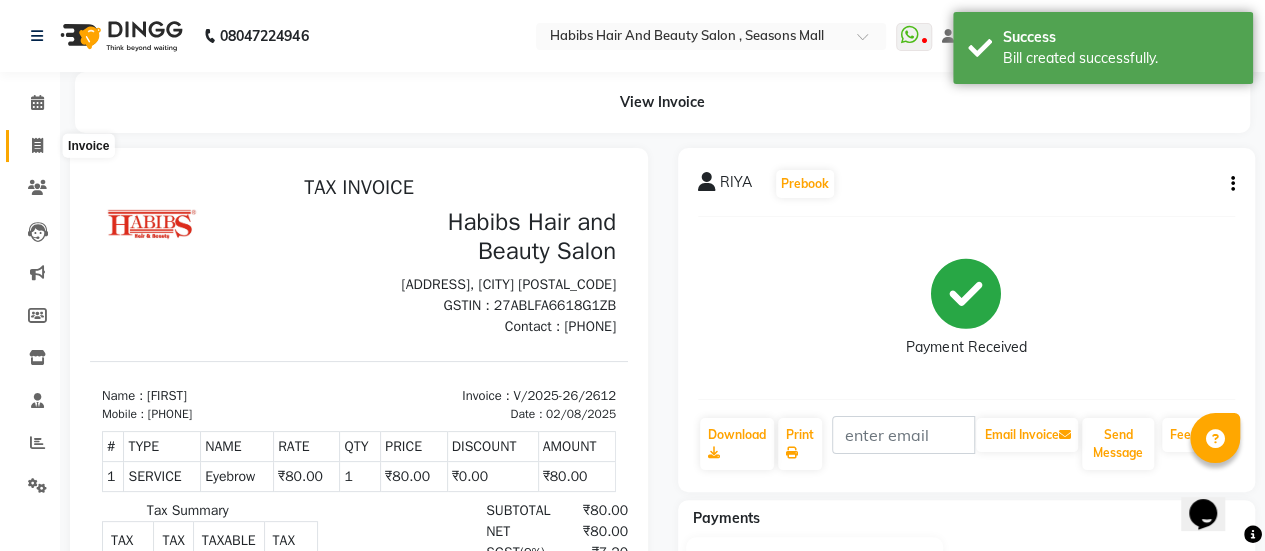 click 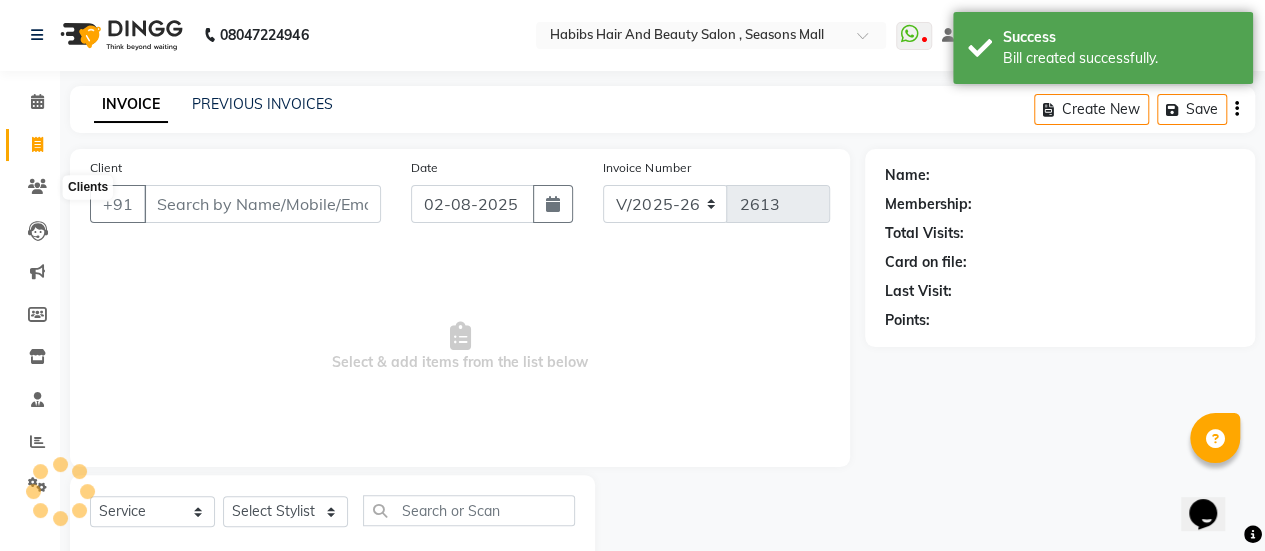 scroll, scrollTop: 49, scrollLeft: 0, axis: vertical 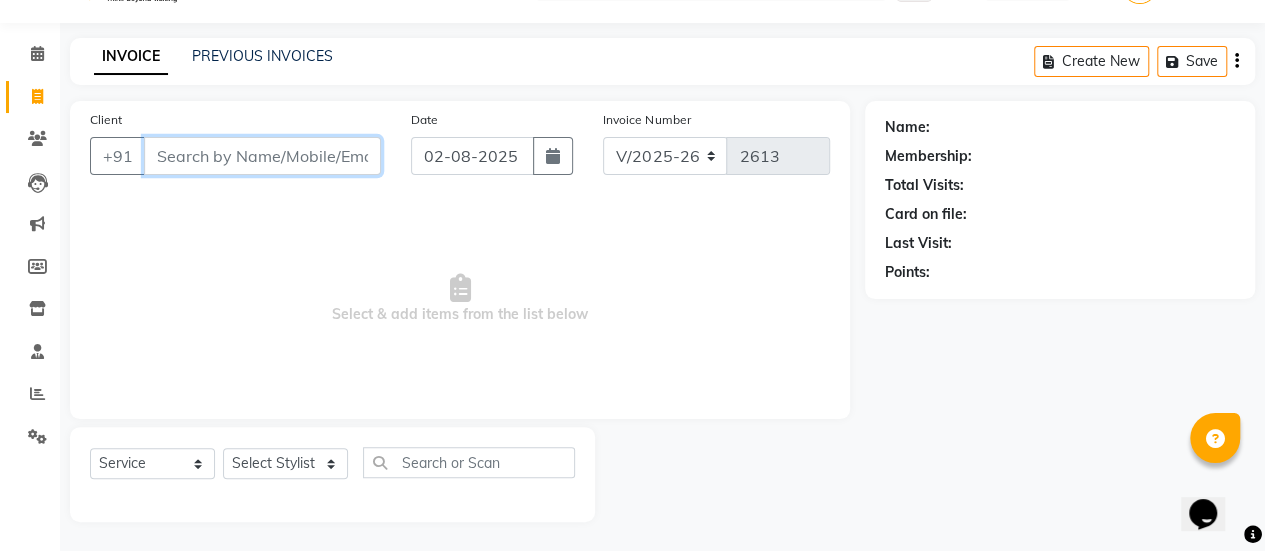 click on "Client" at bounding box center (262, 156) 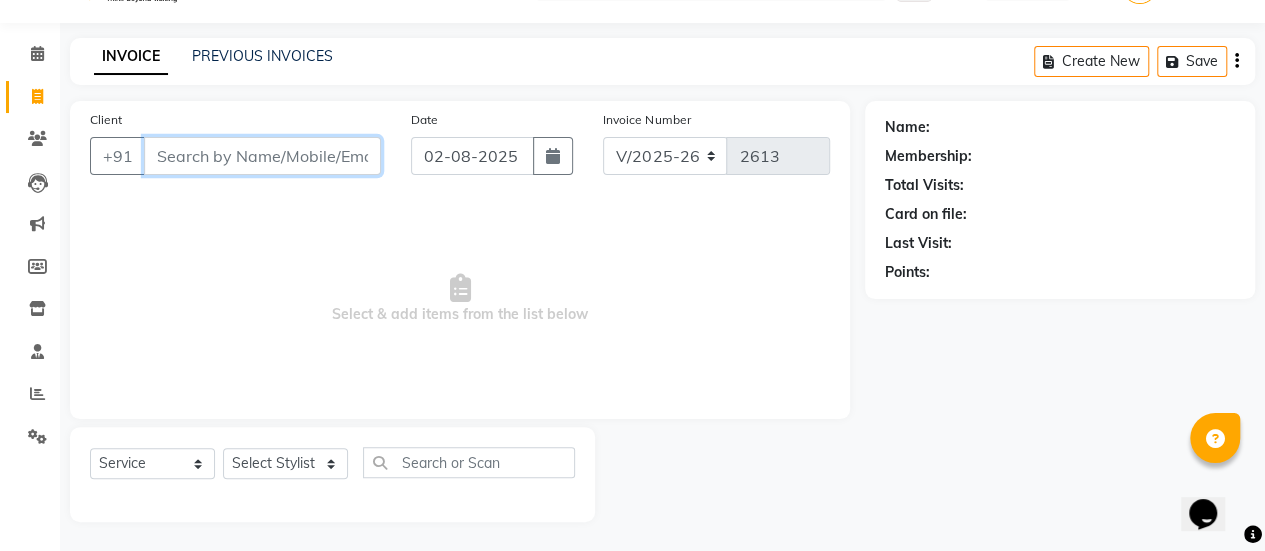 click on "Client" at bounding box center [262, 156] 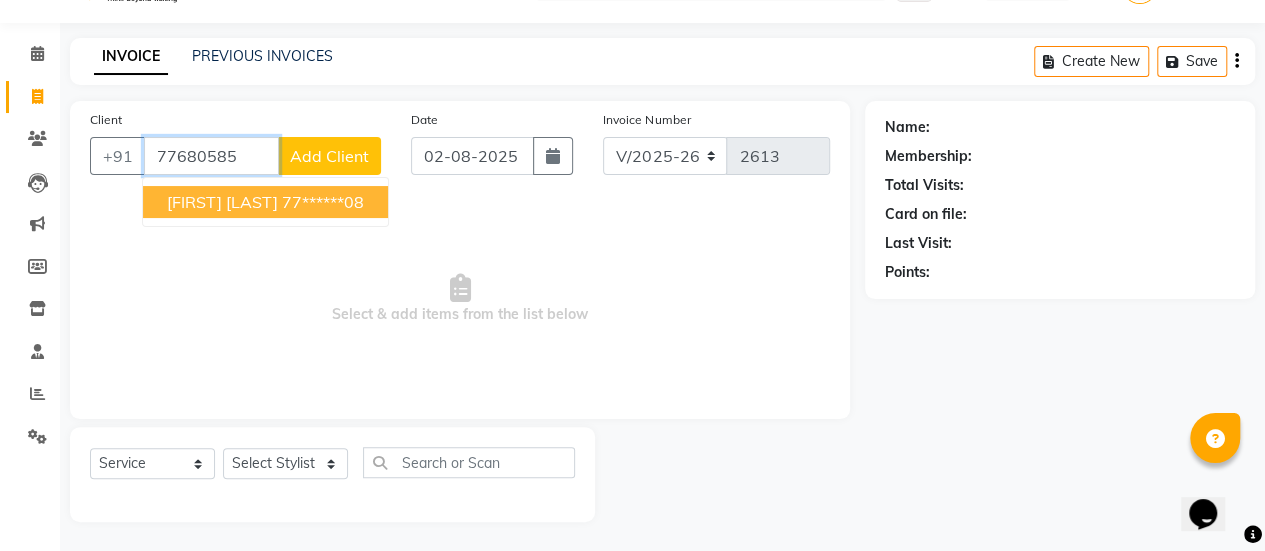 click on "77******08" at bounding box center (323, 202) 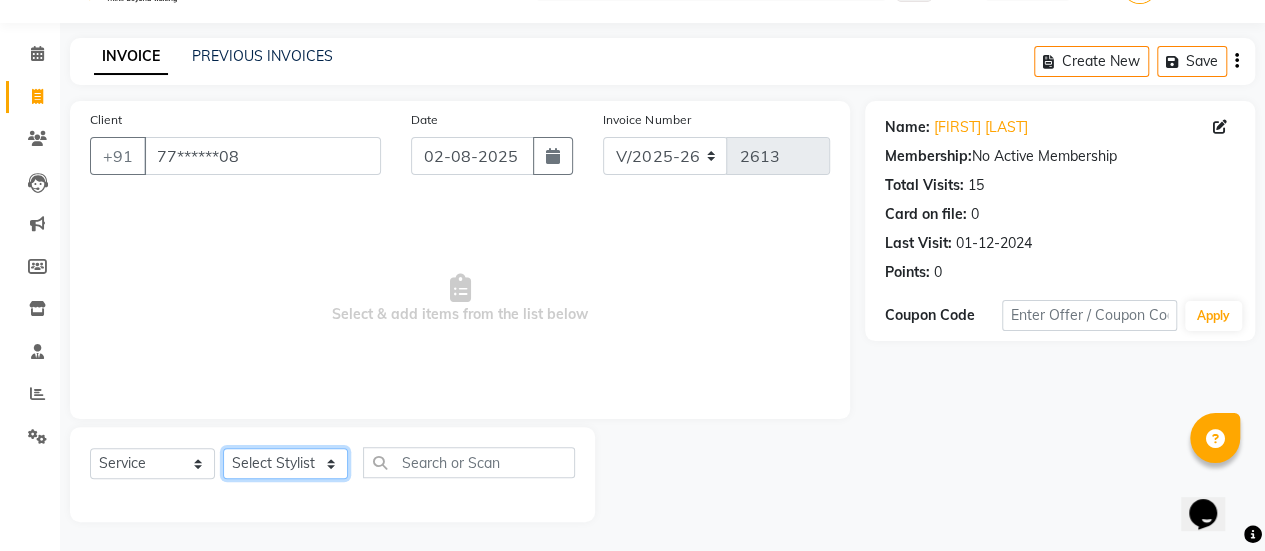 click on "Select Stylist AAKASH Chaitanya Divya KALANY Manager Mohini MUSARIK Parvez Shaikh PINKEY PRADEEP SHARMA Rushi pandit Salman Shakeel Shraddha Vaibhavi Vijay khade xyz" 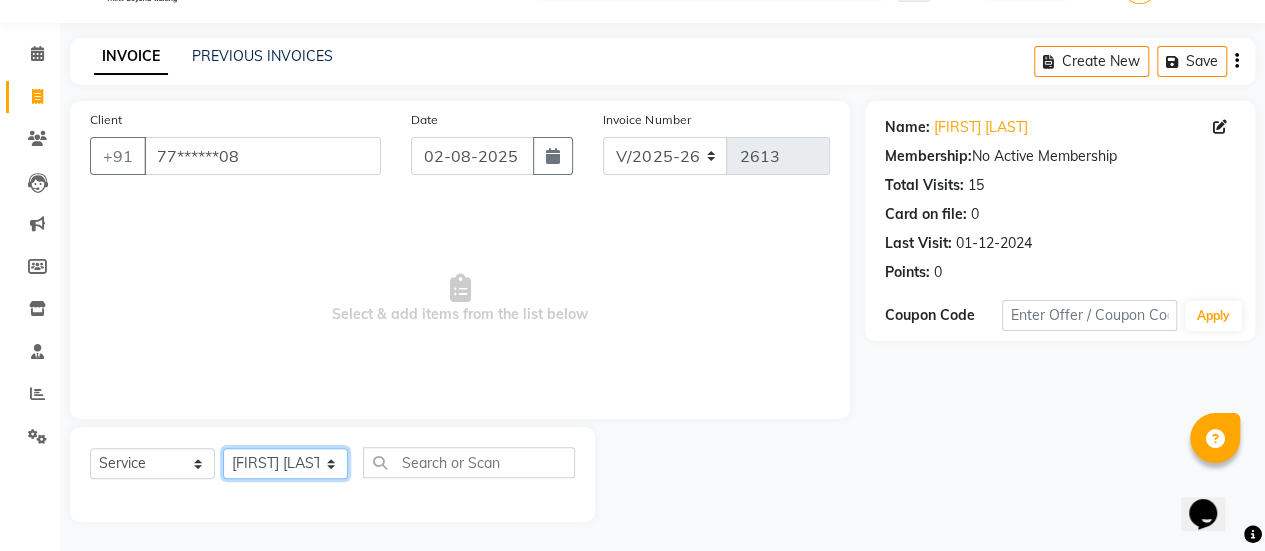 click on "Select Stylist AAKASH Chaitanya Divya KALANY Manager Mohini MUSARIK Parvez Shaikh PINKEY PRADEEP SHARMA Rushi pandit Salman Shakeel Shraddha Vaibhavi Vijay khade xyz" 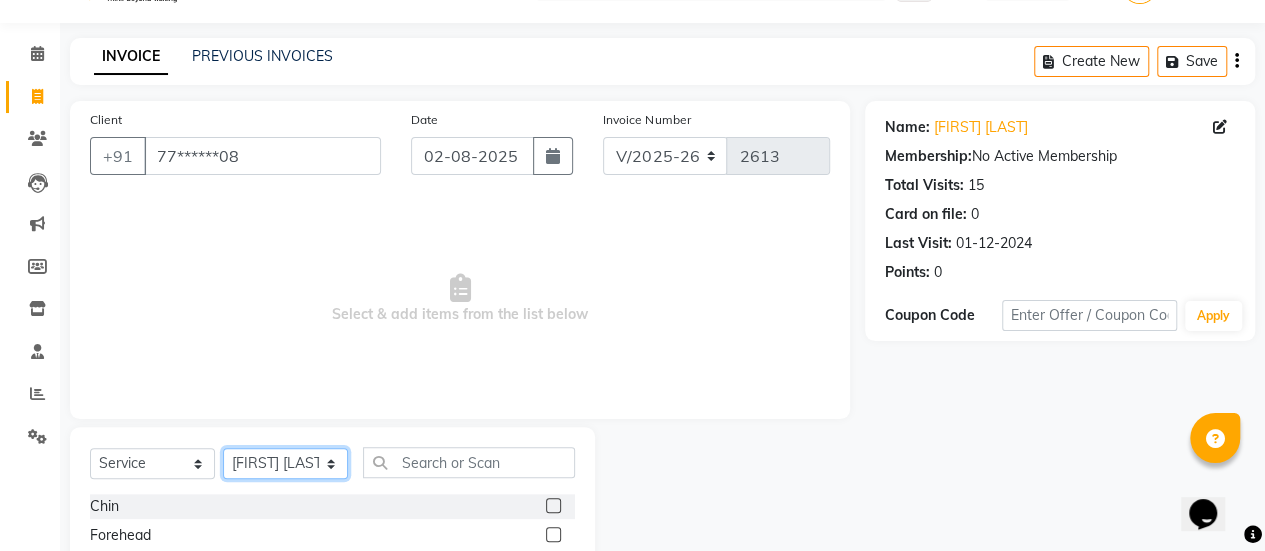 scroll, scrollTop: 249, scrollLeft: 0, axis: vertical 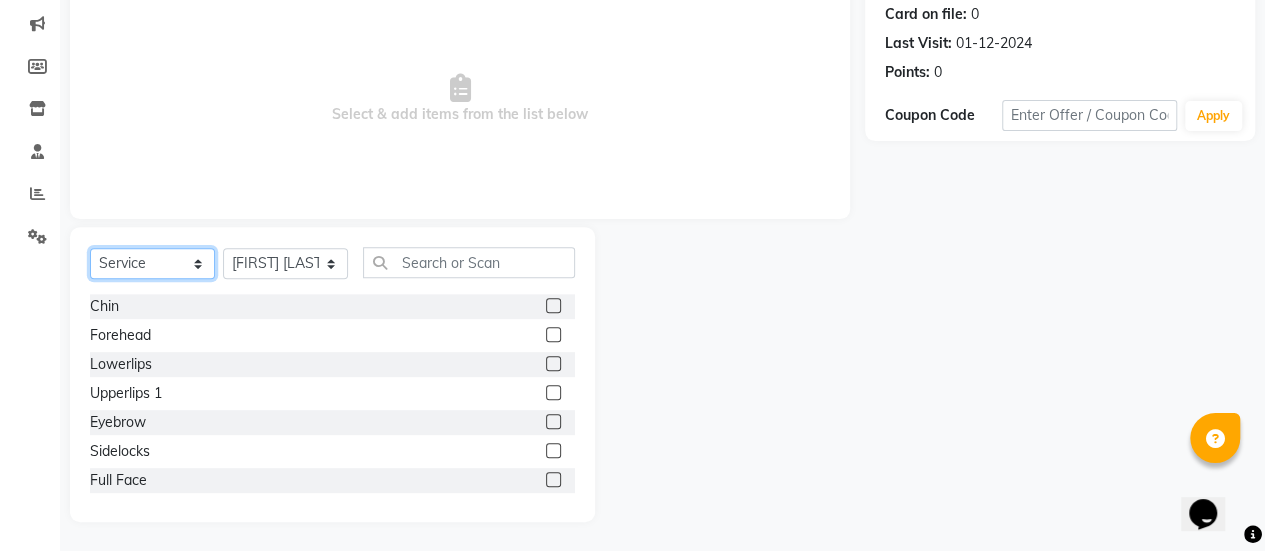 click on "Select  Service  Product  Membership  Package Voucher Prepaid Gift Card" 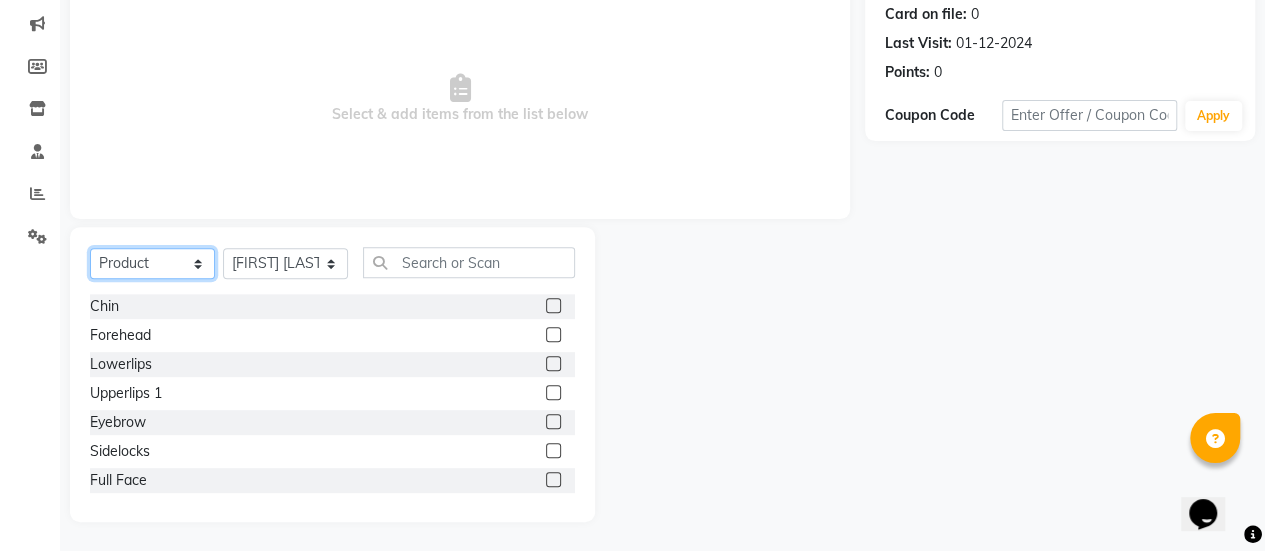 click on "Select  Service  Product  Membership  Package Voucher Prepaid Gift Card" 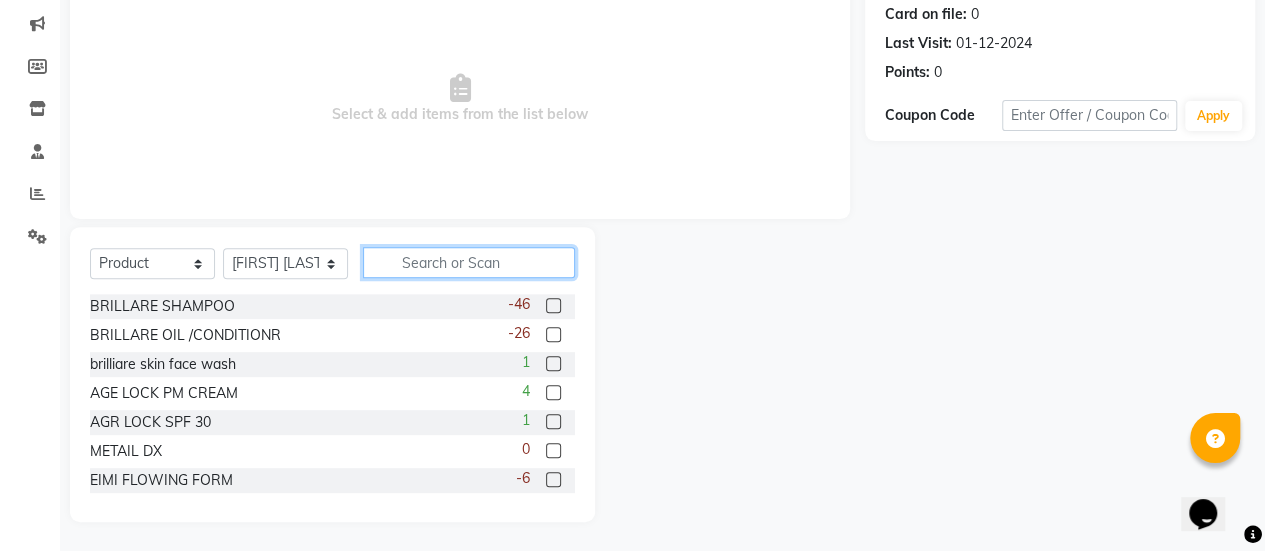 click 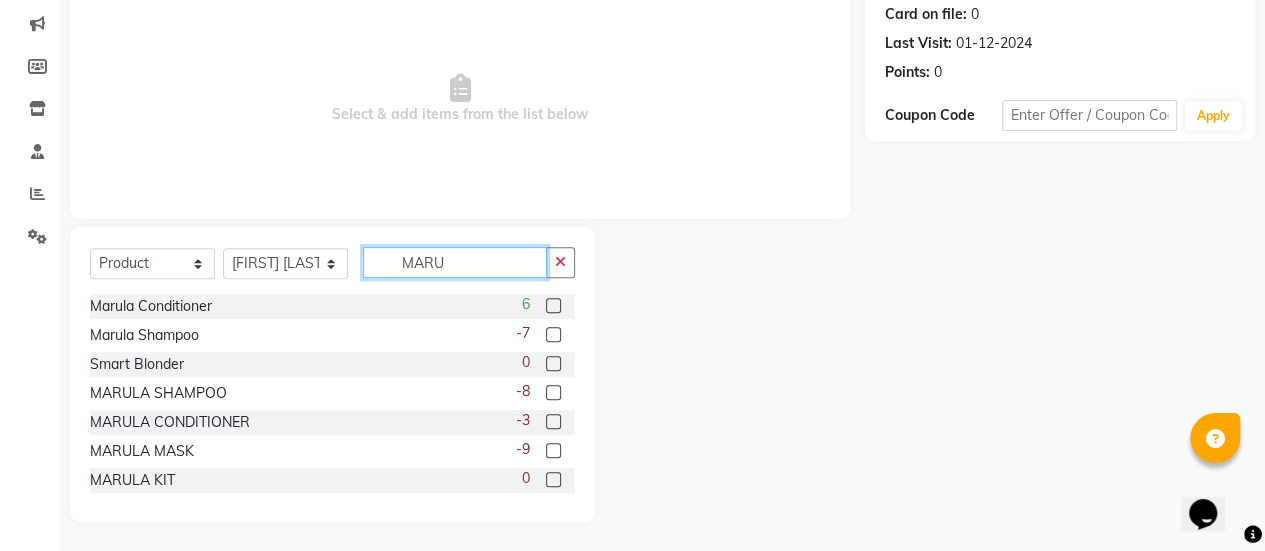 scroll, scrollTop: 223, scrollLeft: 0, axis: vertical 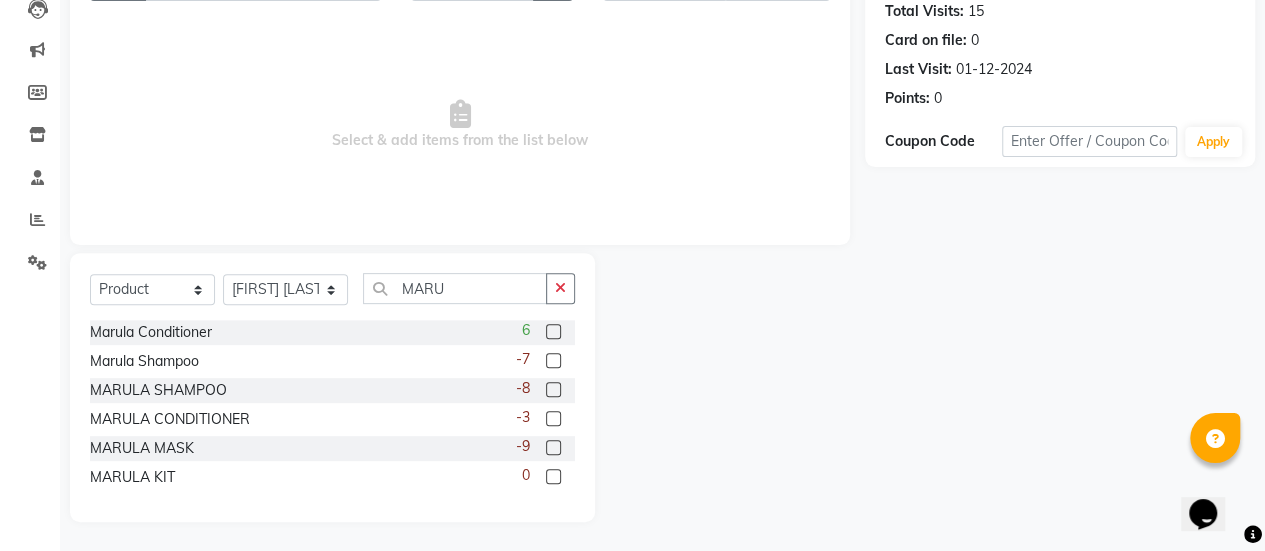 click 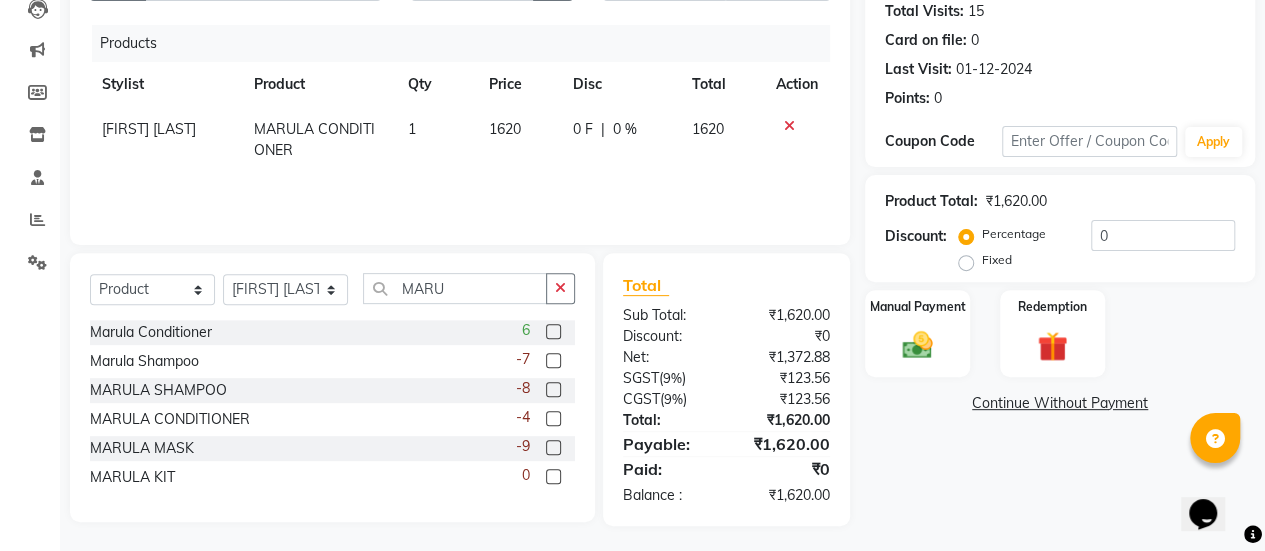 click 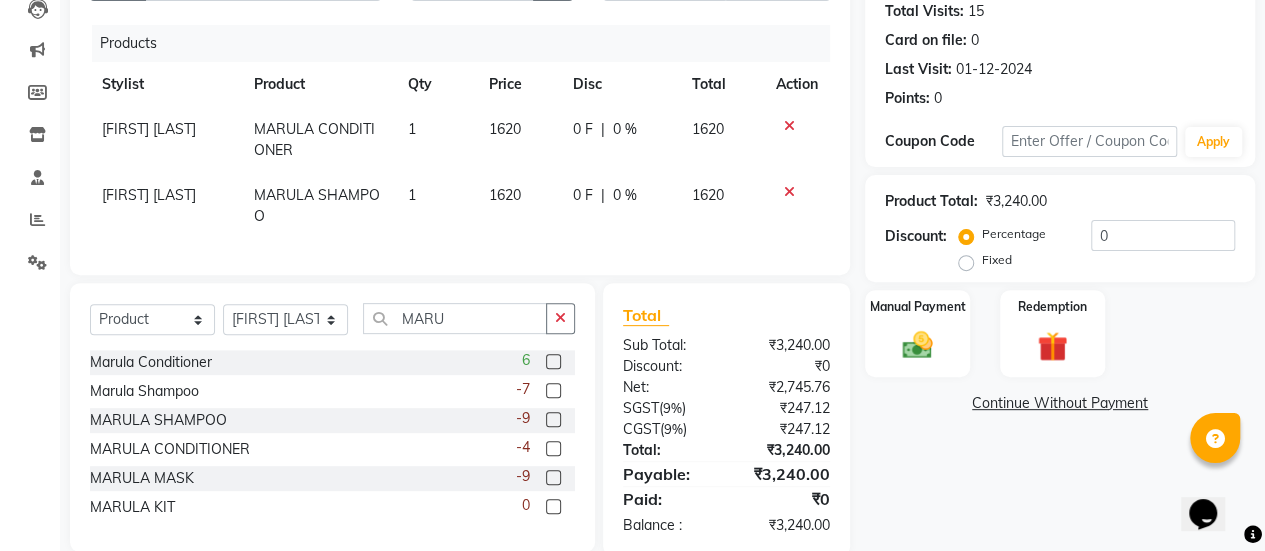 click on "1620" 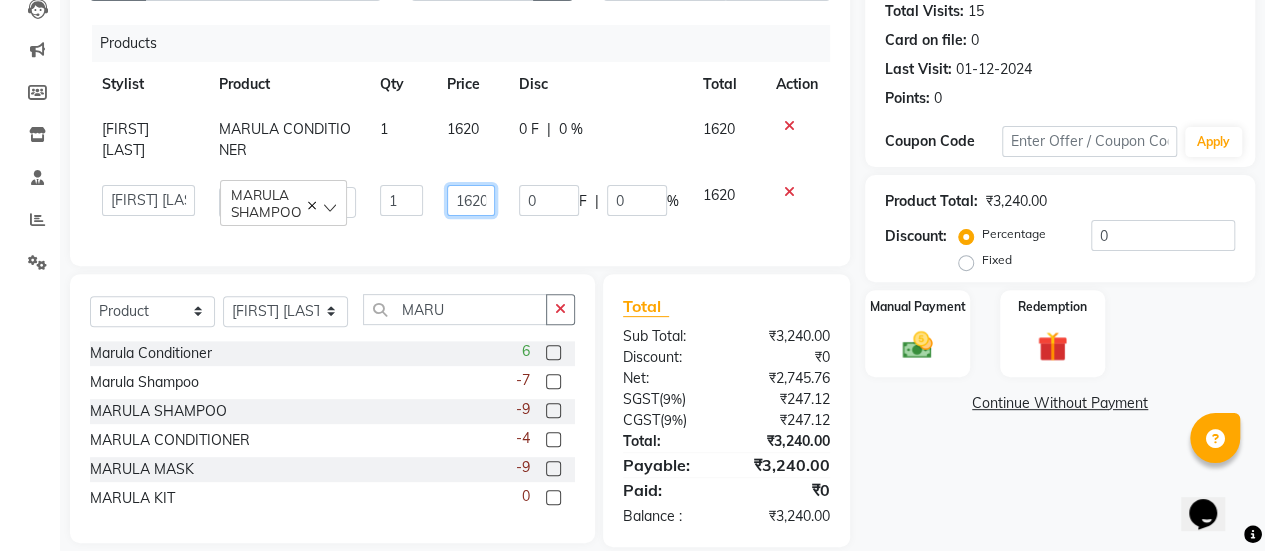 click on "1620" 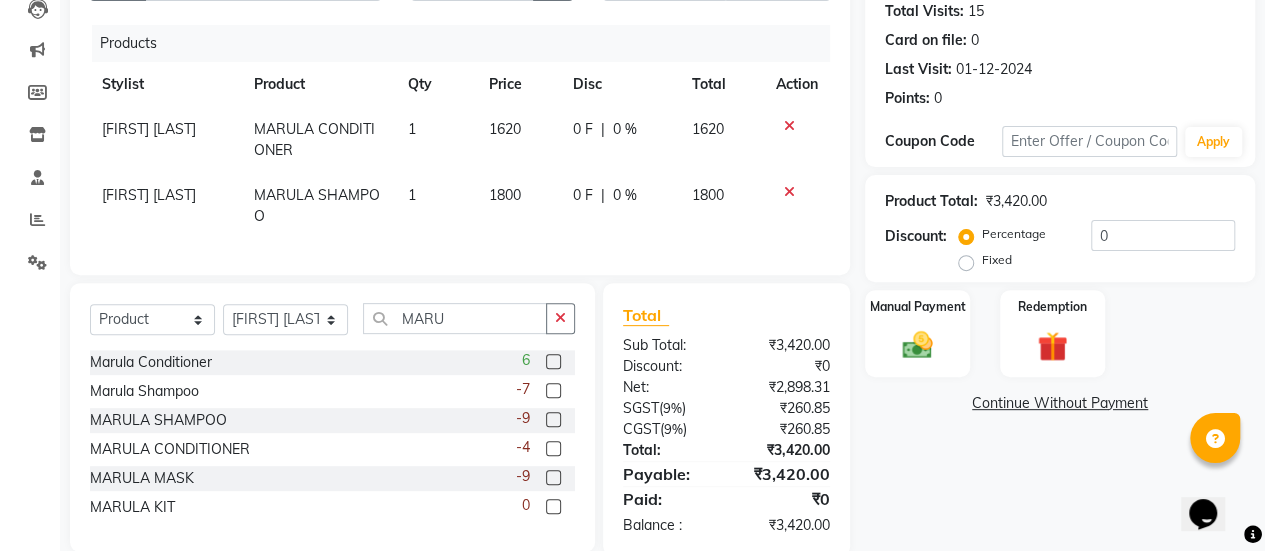 click on "[FIRST] [LAST] MARULA SHAMPOO 1 1800 0 F | 0 % 1800" 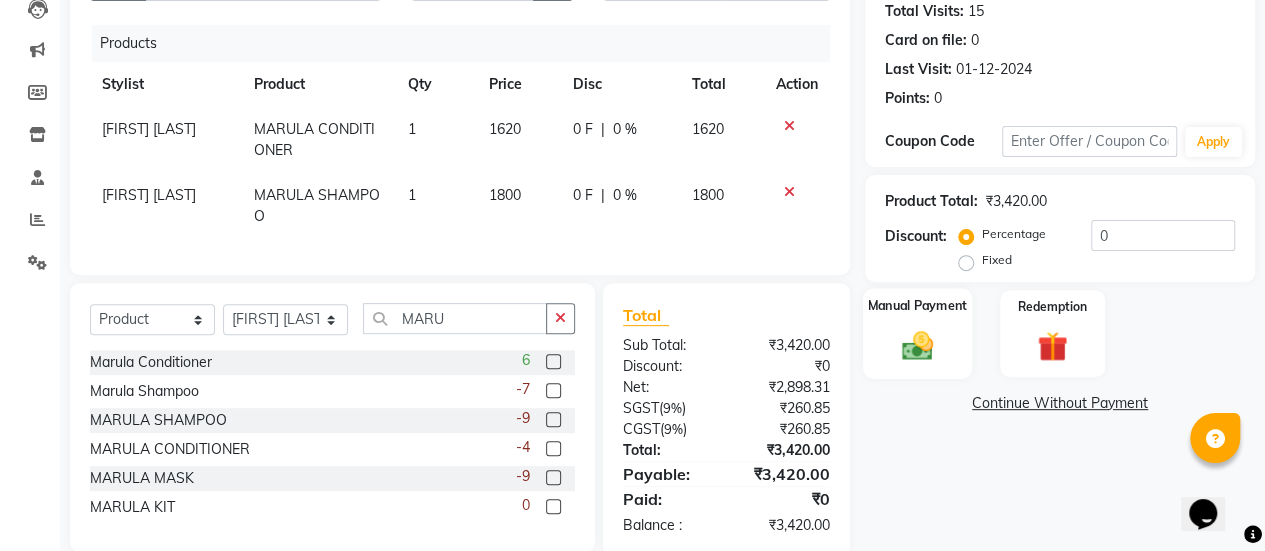 click on "Manual Payment" 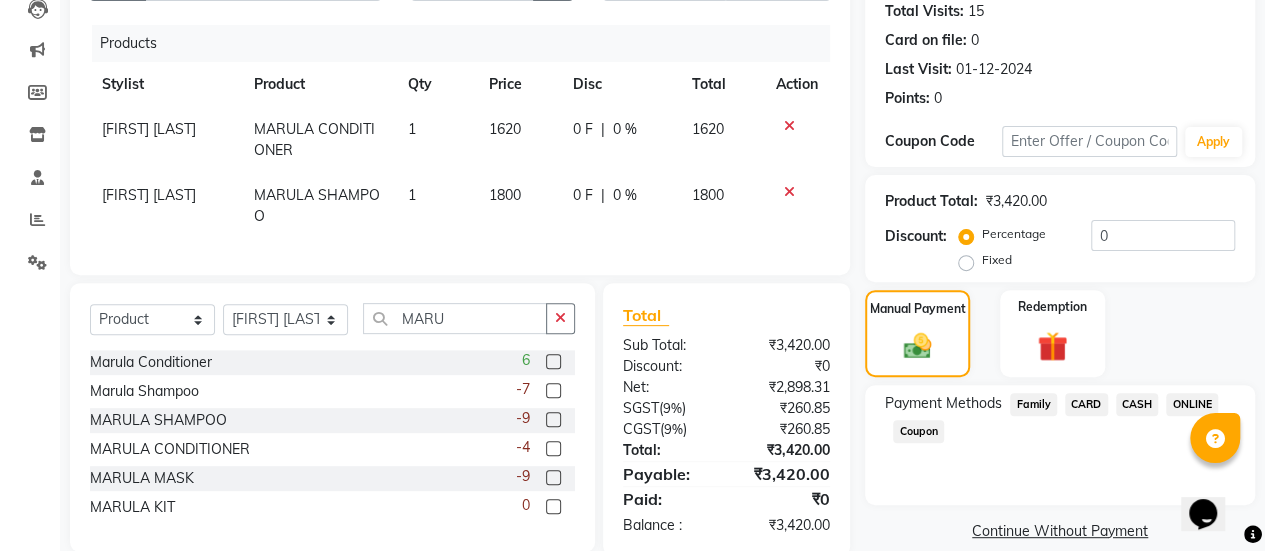 click on "ONLINE" 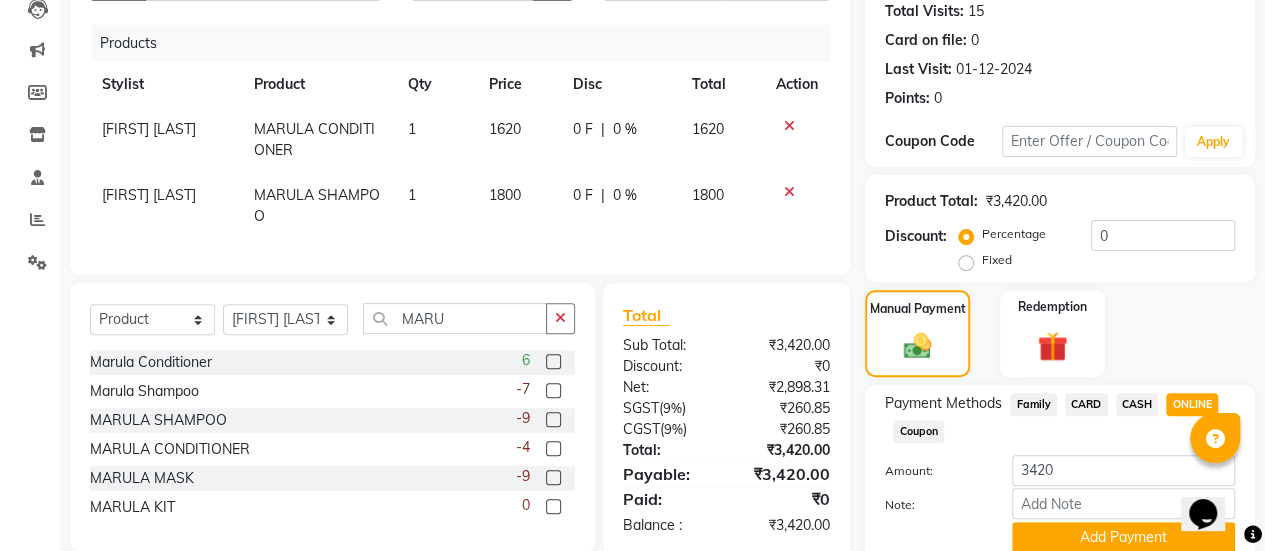 scroll, scrollTop: 302, scrollLeft: 0, axis: vertical 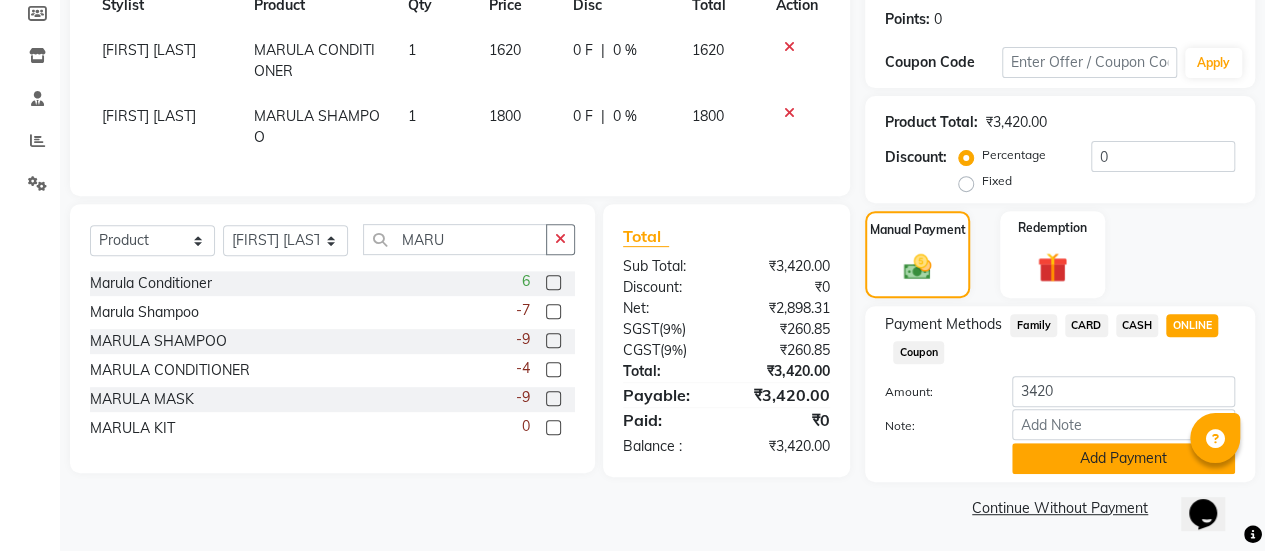 click on "Add Payment" 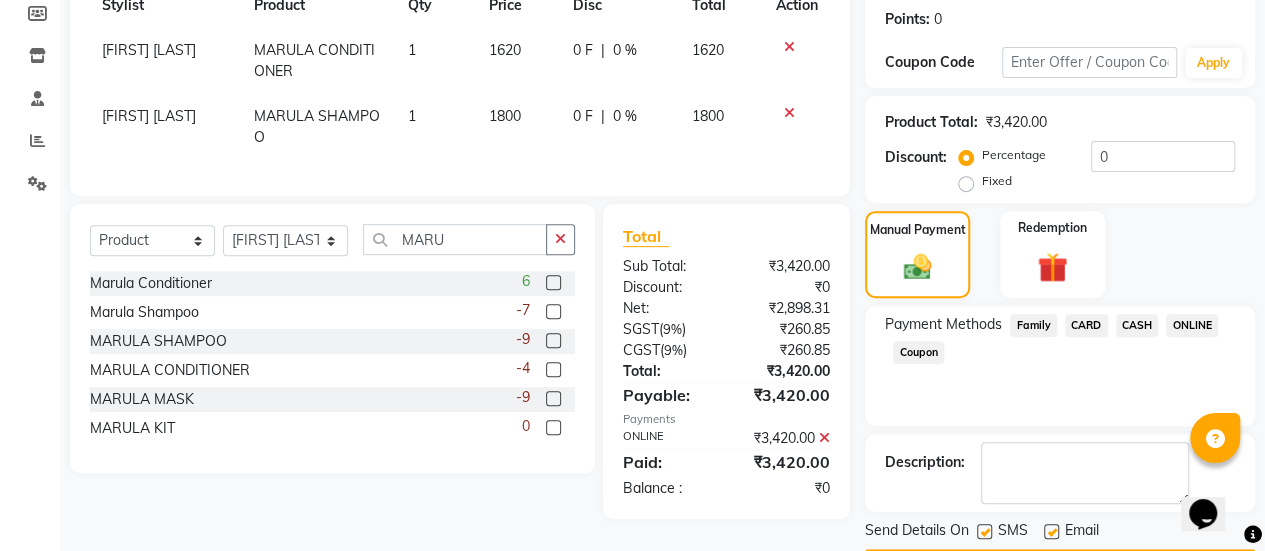scroll, scrollTop: 358, scrollLeft: 0, axis: vertical 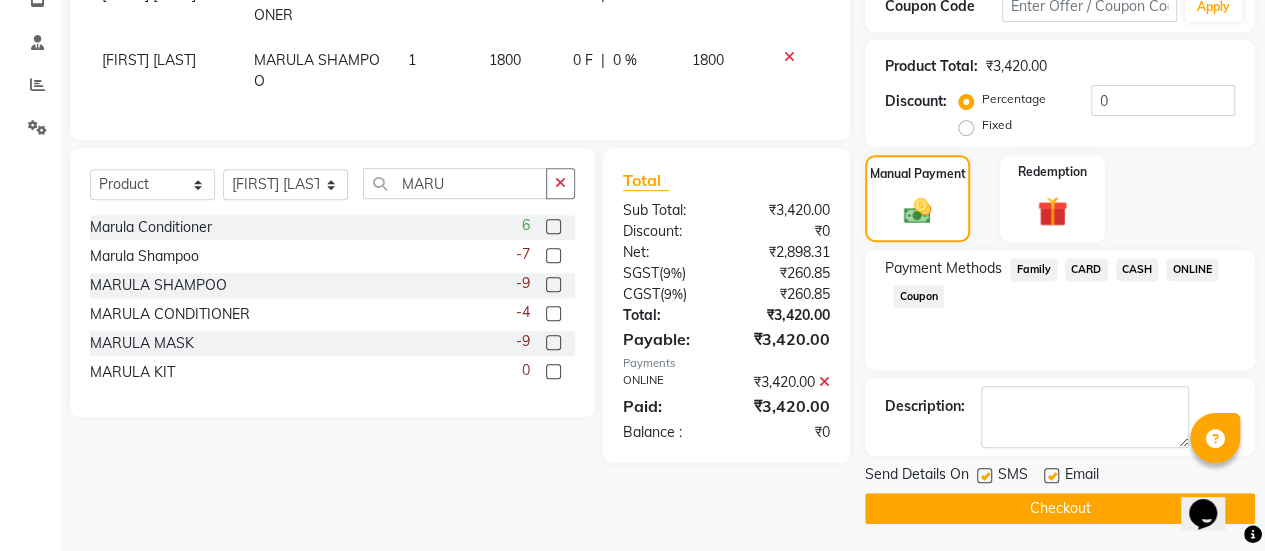 click 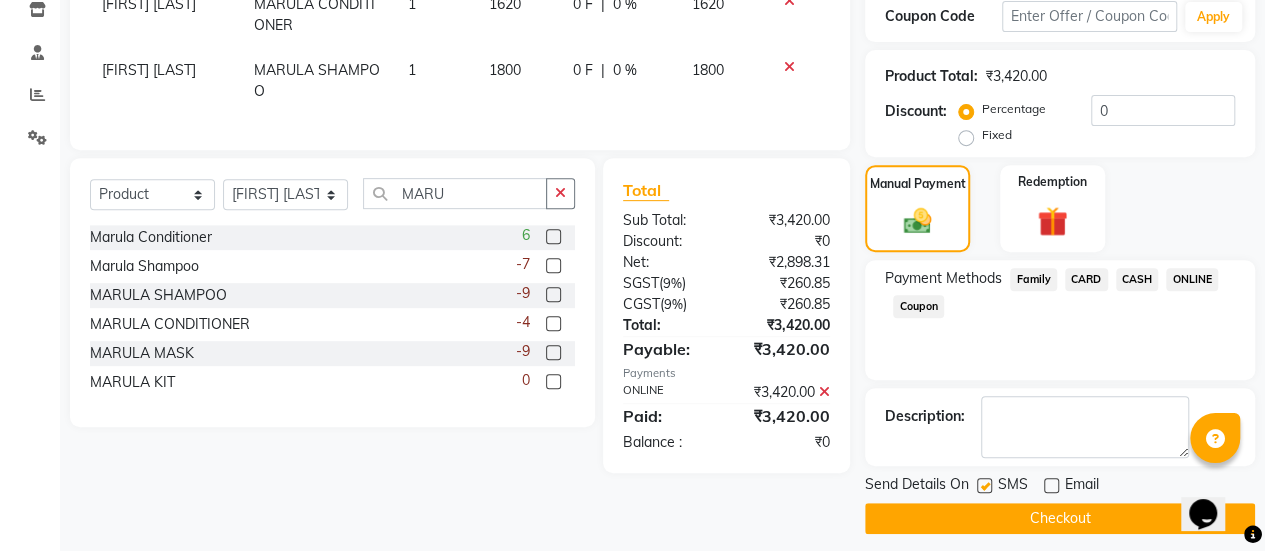 scroll, scrollTop: 346, scrollLeft: 0, axis: vertical 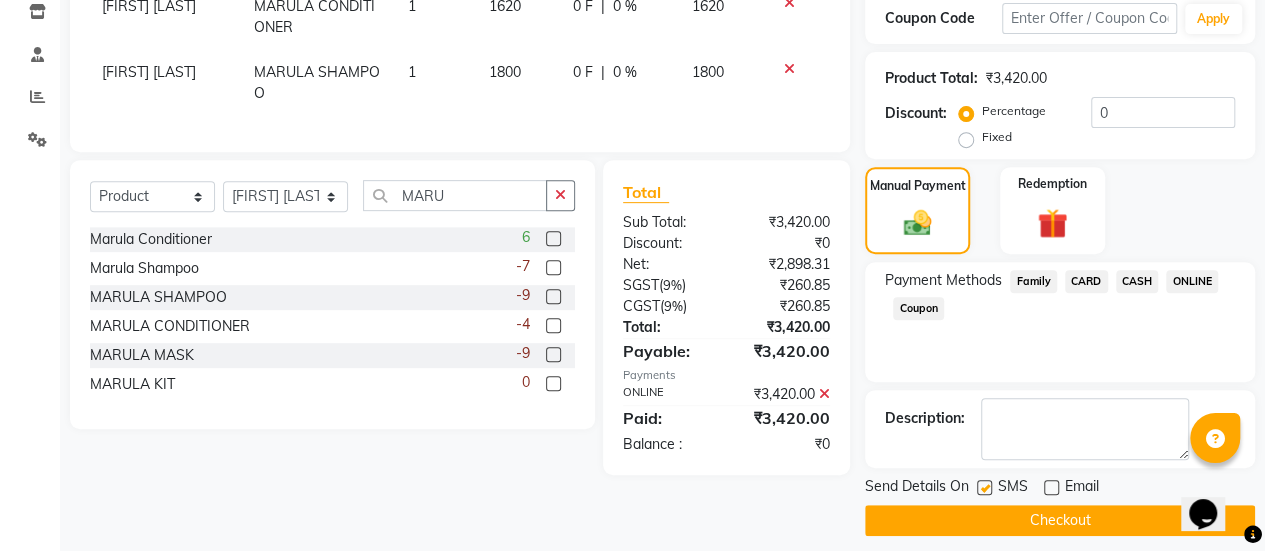 click on "Checkout" 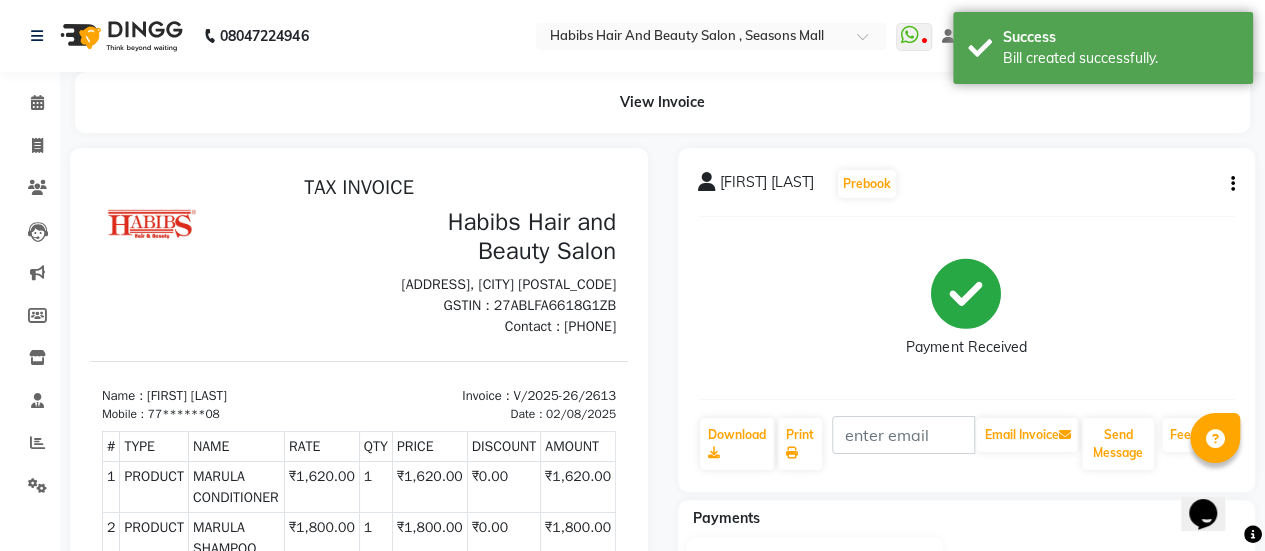 scroll, scrollTop: 0, scrollLeft: 0, axis: both 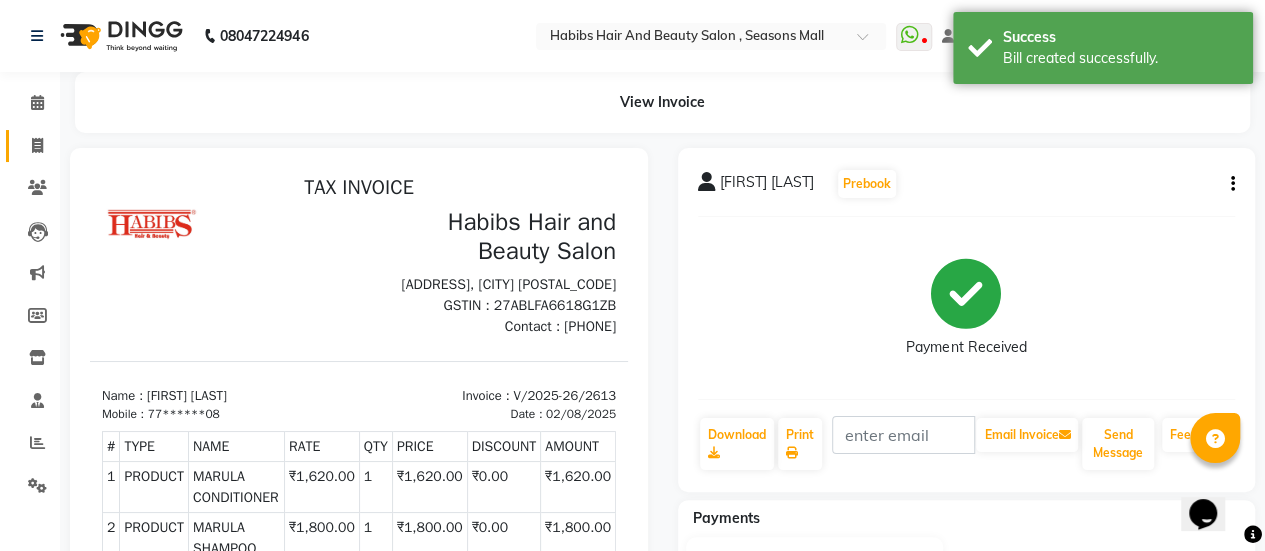 click 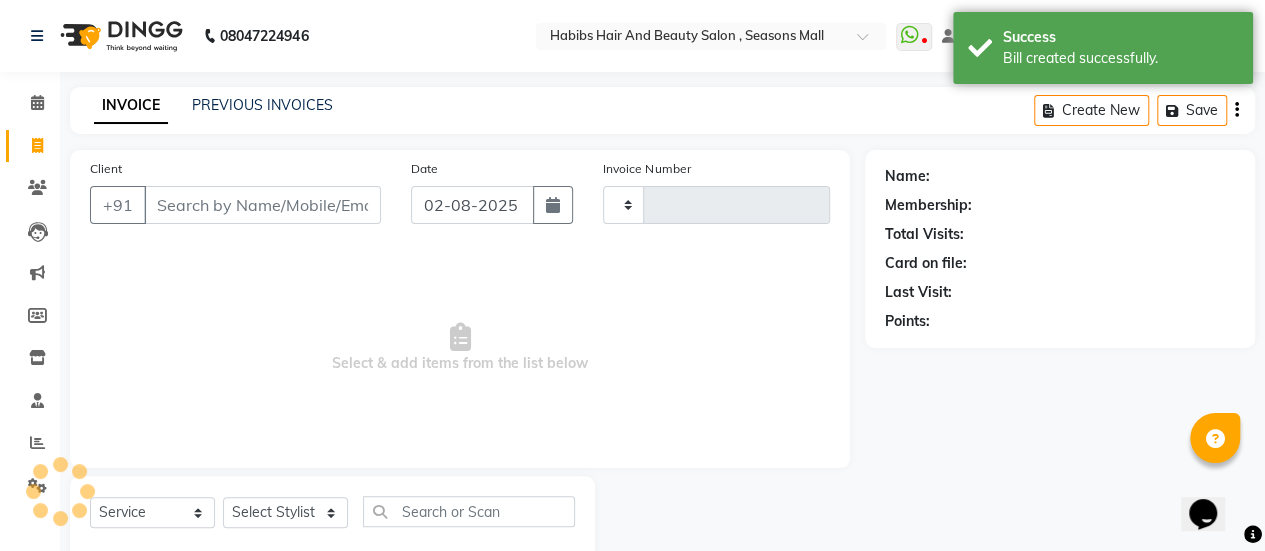 scroll, scrollTop: 49, scrollLeft: 0, axis: vertical 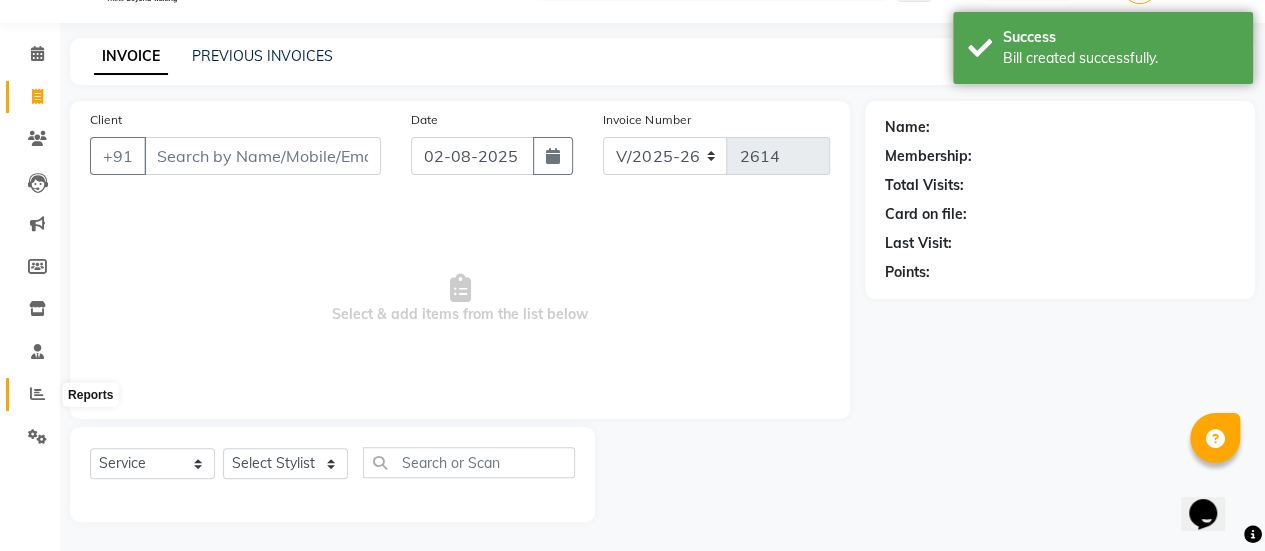 click 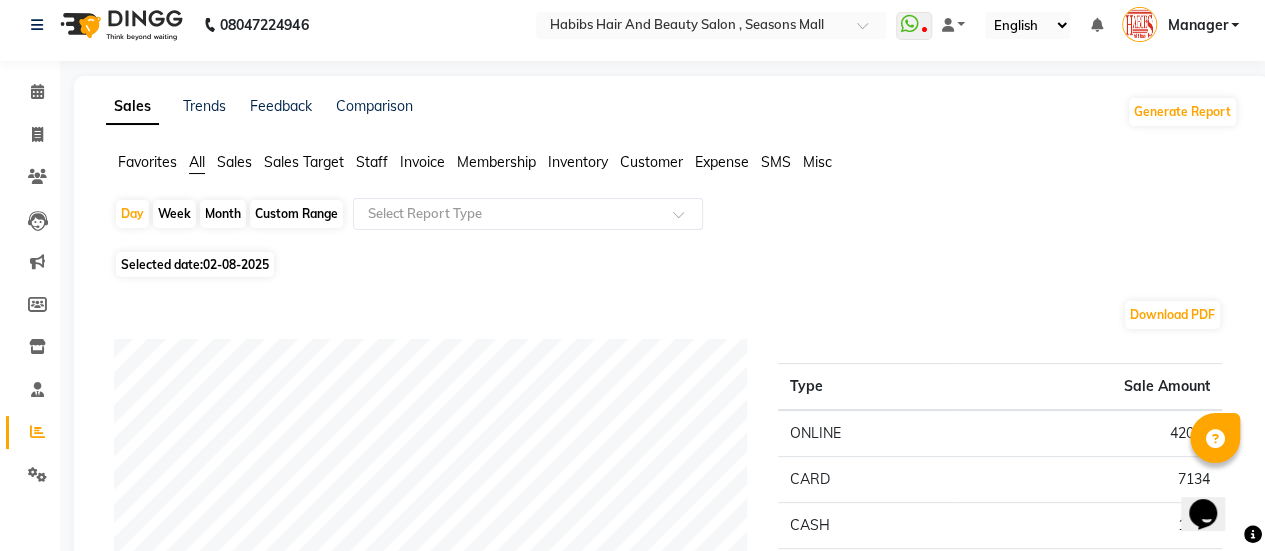 scroll, scrollTop: 0, scrollLeft: 0, axis: both 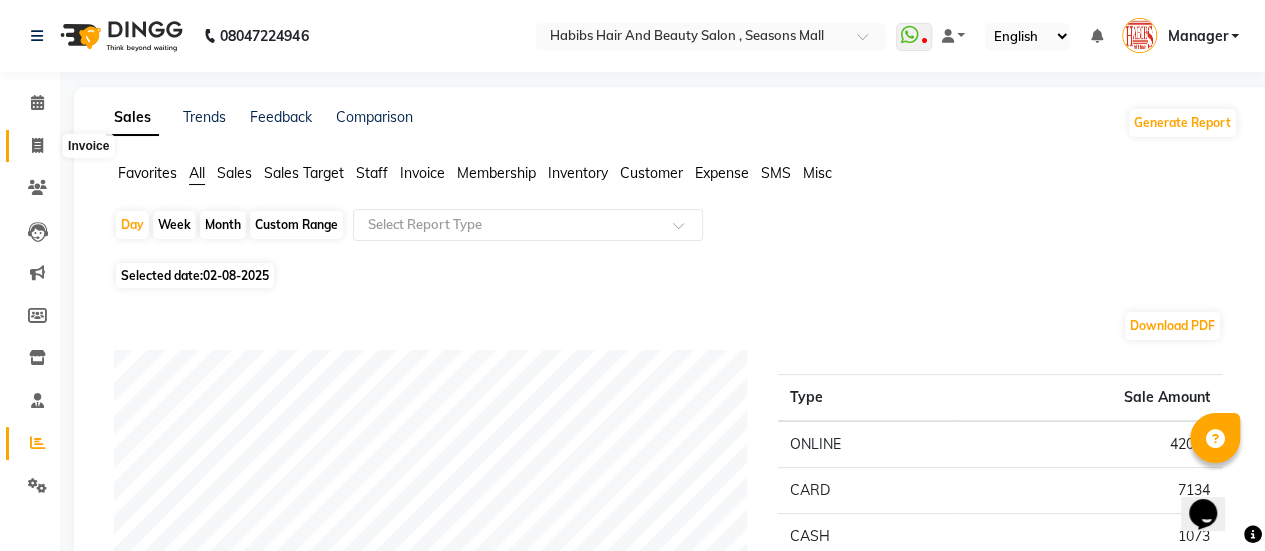 click 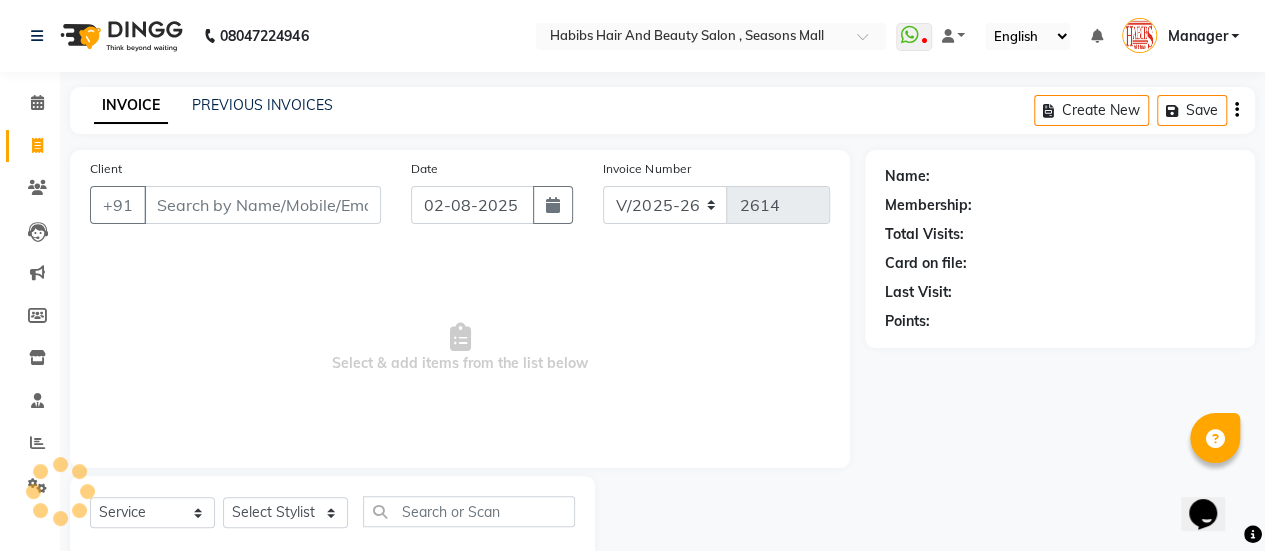 scroll, scrollTop: 49, scrollLeft: 0, axis: vertical 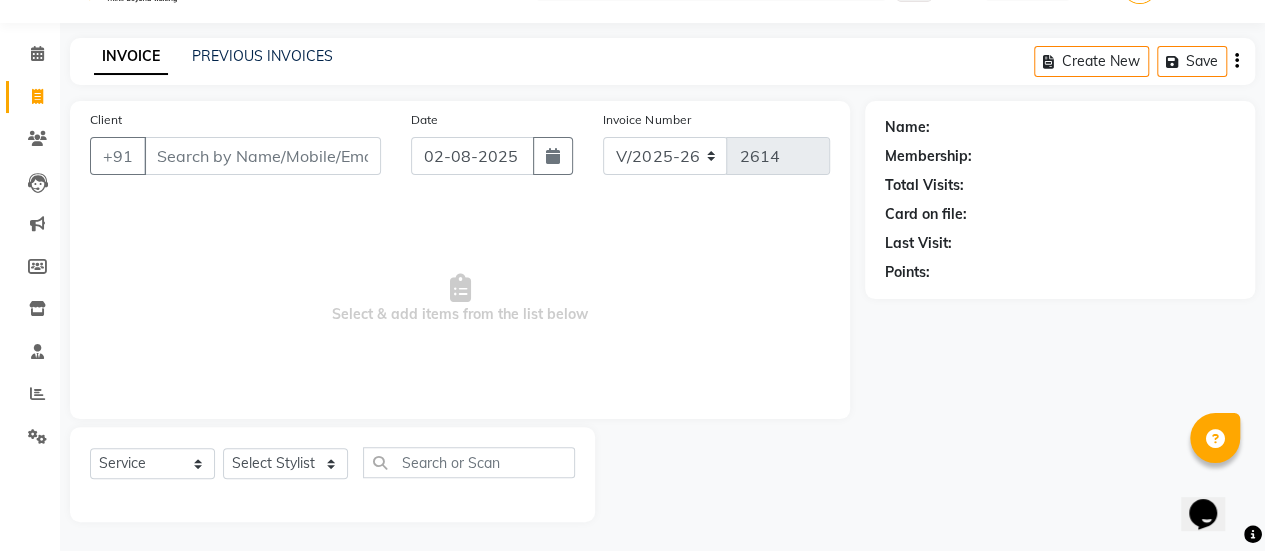 click on "Client" at bounding box center (262, 156) 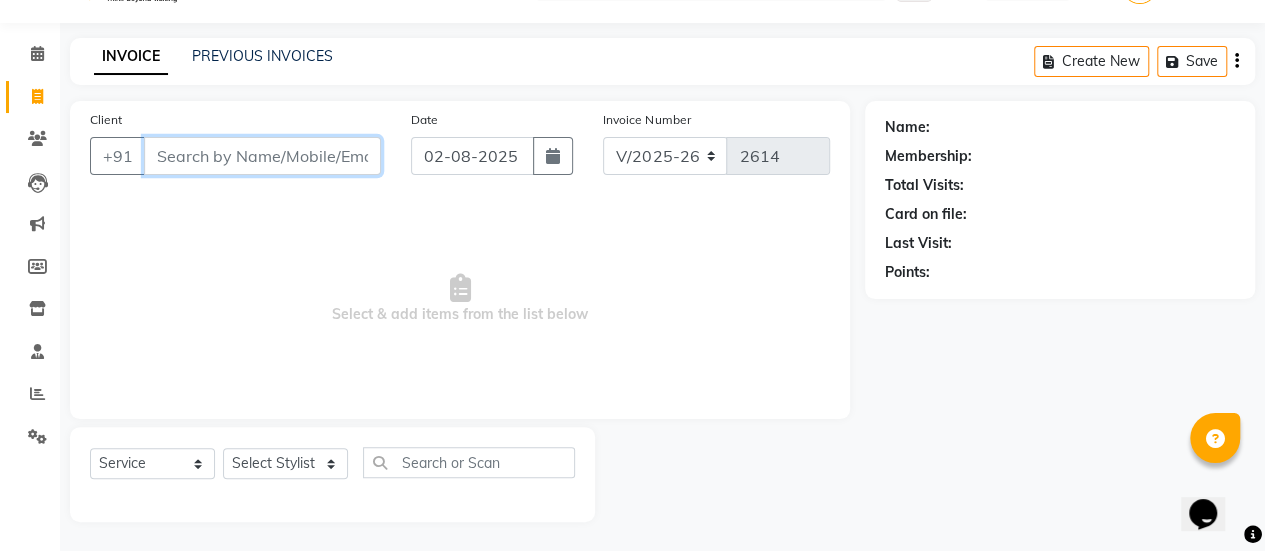 click on "Client" at bounding box center [262, 156] 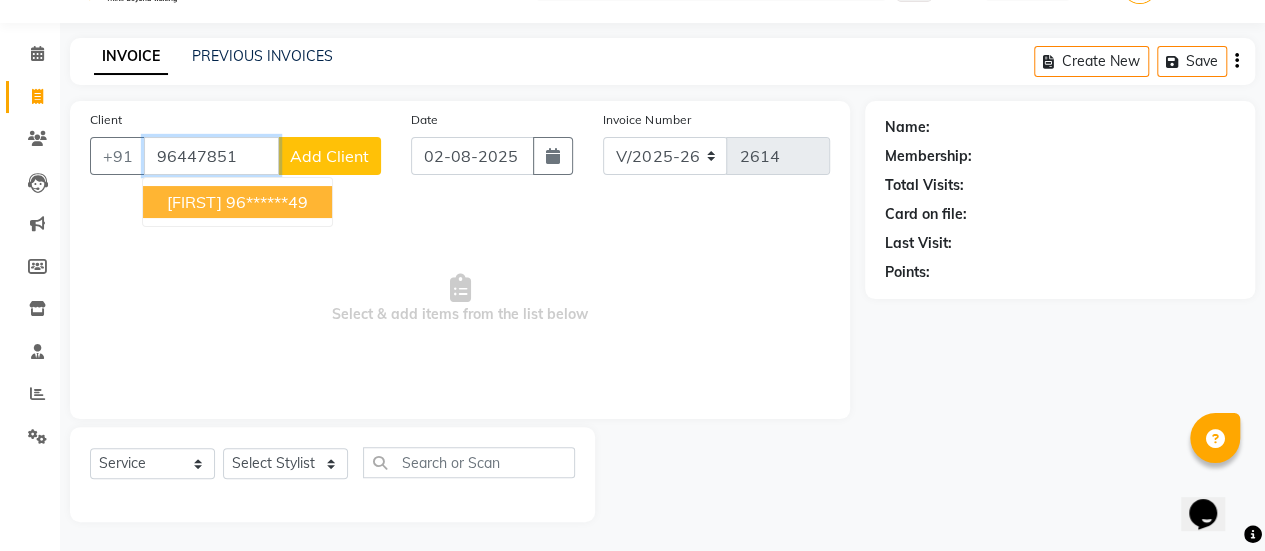 click on "96******49" at bounding box center [267, 202] 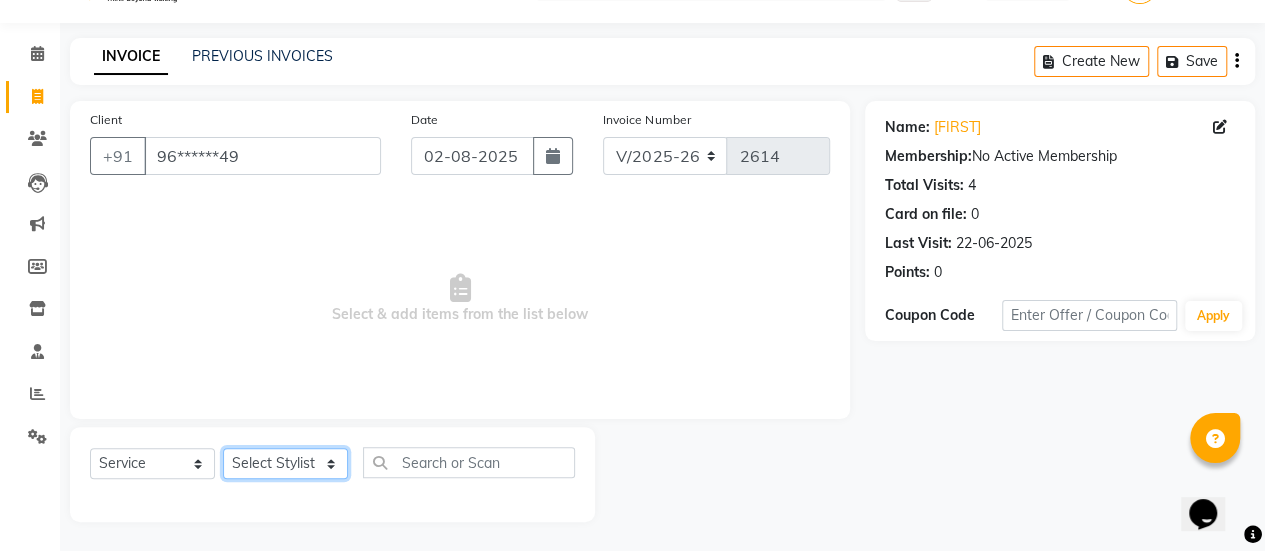 click on "Select Stylist AAKASH Chaitanya Divya KALANY Manager Mohini MUSARIK Parvez Shaikh PINKEY PRADEEP SHARMA Rushi pandit Salman Shakeel Shraddha Vaibhavi Vijay khade xyz" 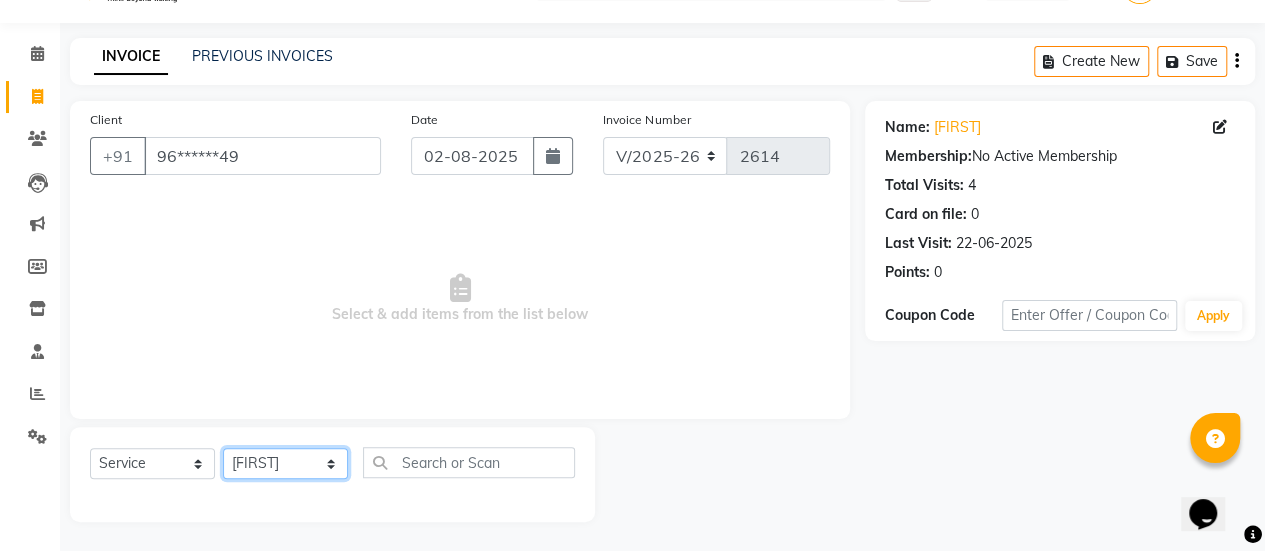 click on "Select Stylist AAKASH Chaitanya Divya KALANY Manager Mohini MUSARIK Parvez Shaikh PINKEY PRADEEP SHARMA Rushi pandit Salman Shakeel Shraddha Vaibhavi Vijay khade xyz" 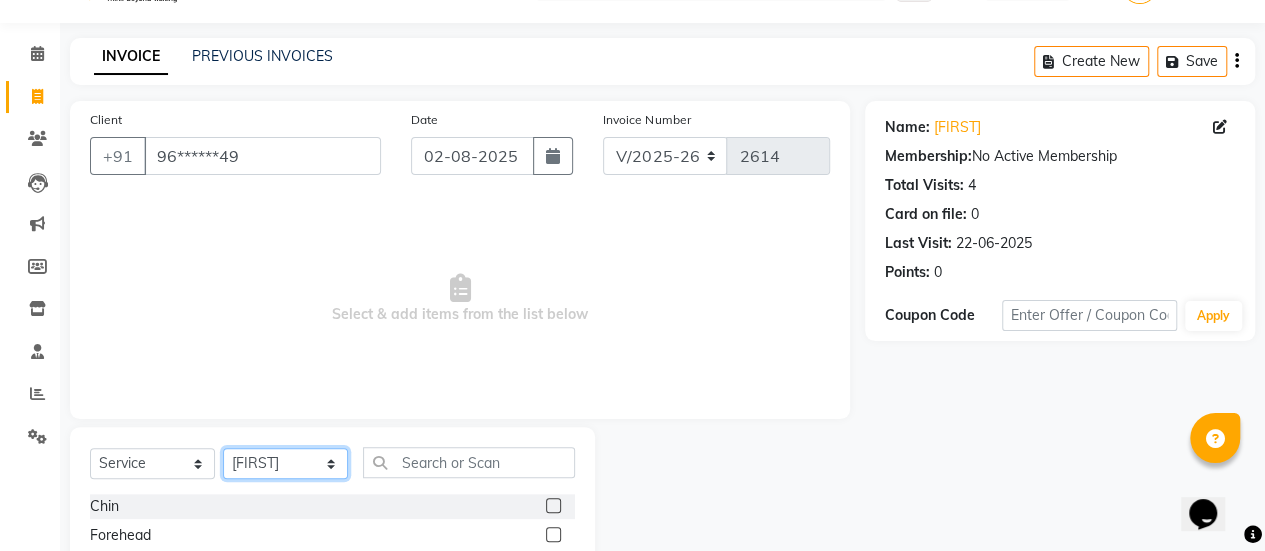scroll, scrollTop: 249, scrollLeft: 0, axis: vertical 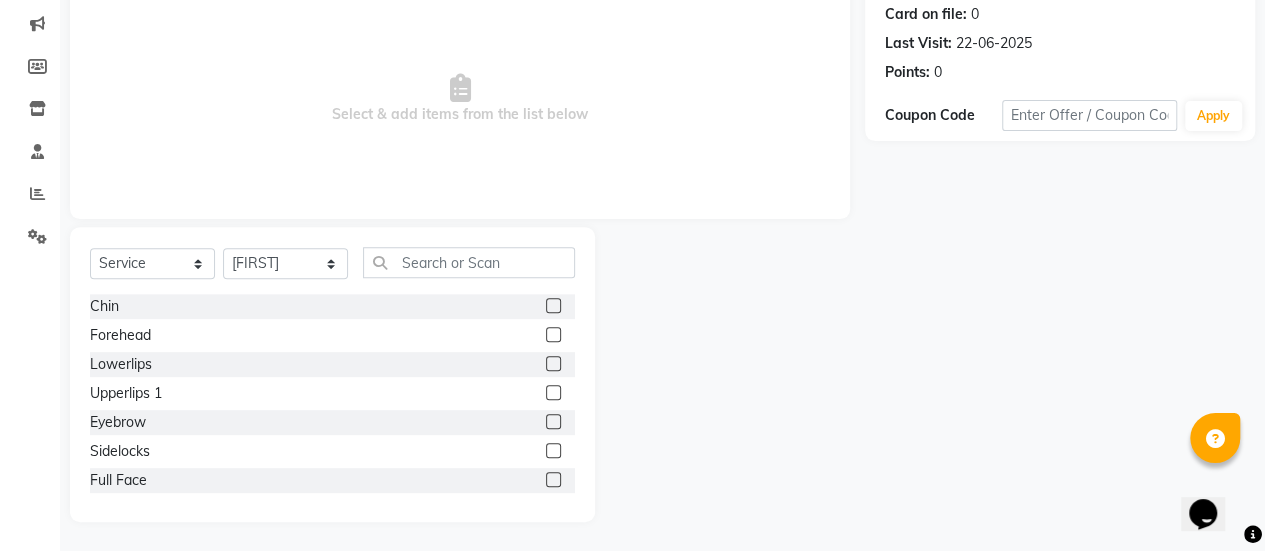 click 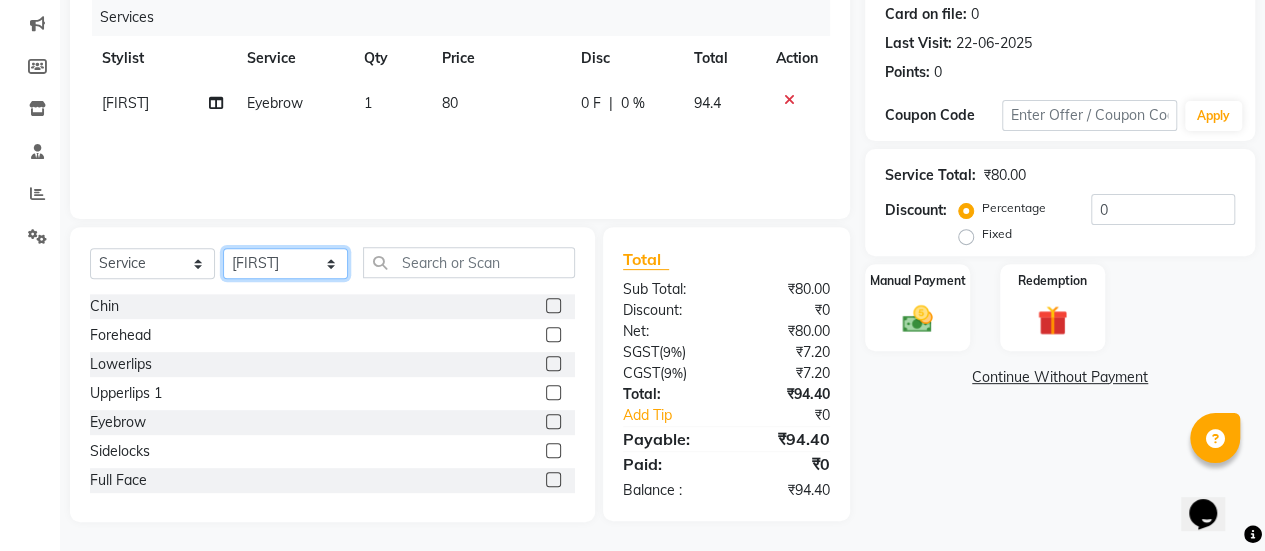 click on "Select Stylist AAKASH Chaitanya Divya KALANY Manager Mohini MUSARIK Parvez Shaikh PINKEY PRADEEP SHARMA Rushi pandit Salman Shakeel Shraddha Vaibhavi Vijay khade xyz" 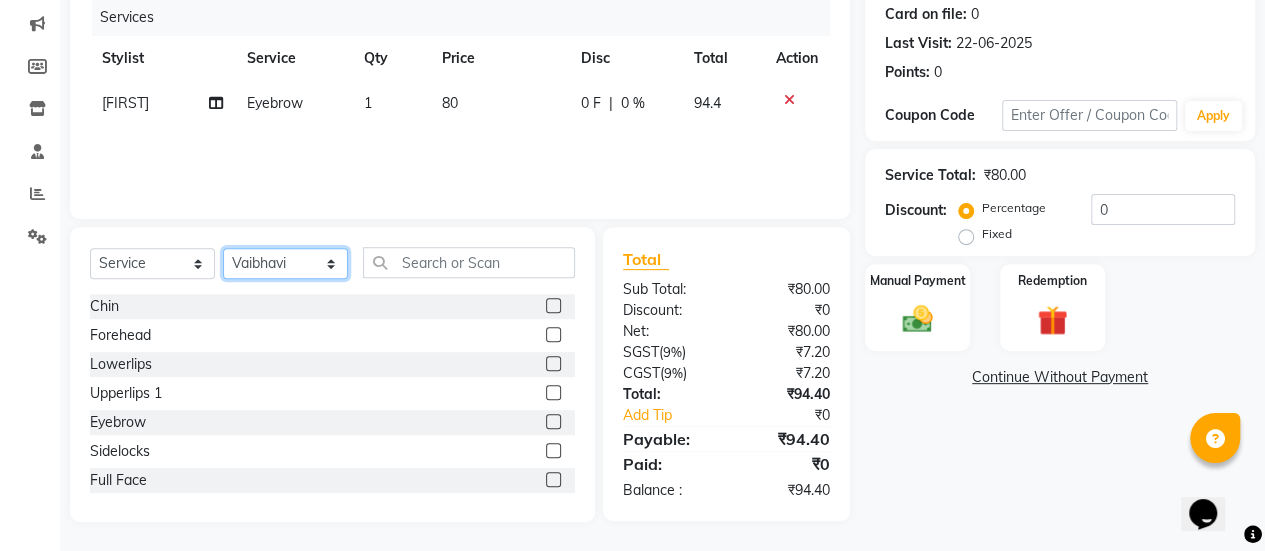 click on "Select Stylist AAKASH Chaitanya Divya KALANY Manager Mohini MUSARIK Parvez Shaikh PINKEY PRADEEP SHARMA Rushi pandit Salman Shakeel Shraddha Vaibhavi Vijay khade xyz" 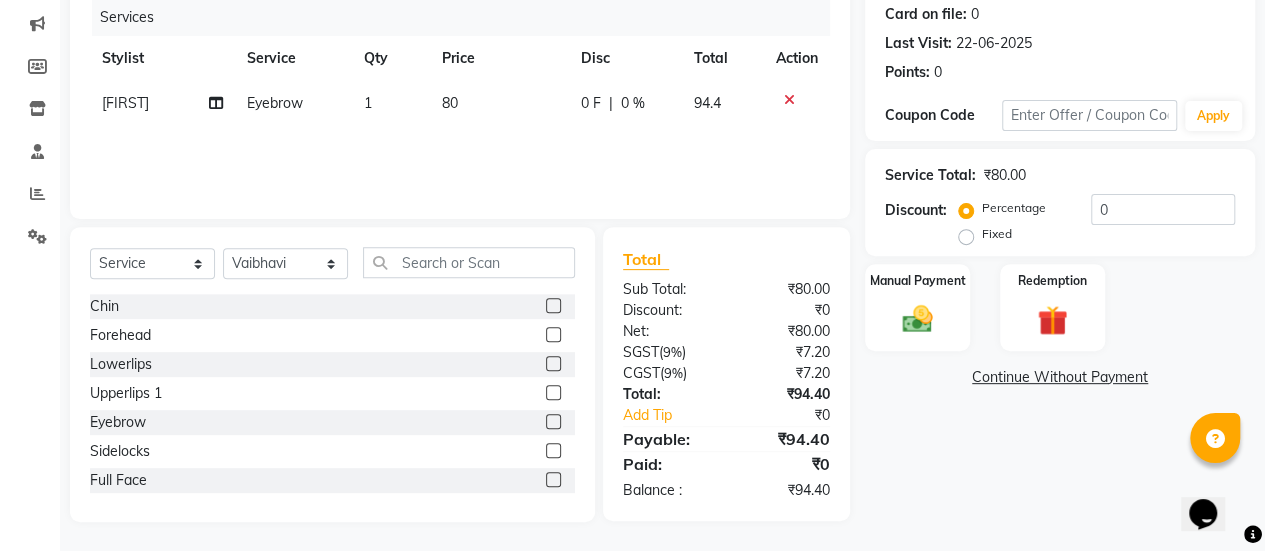 click 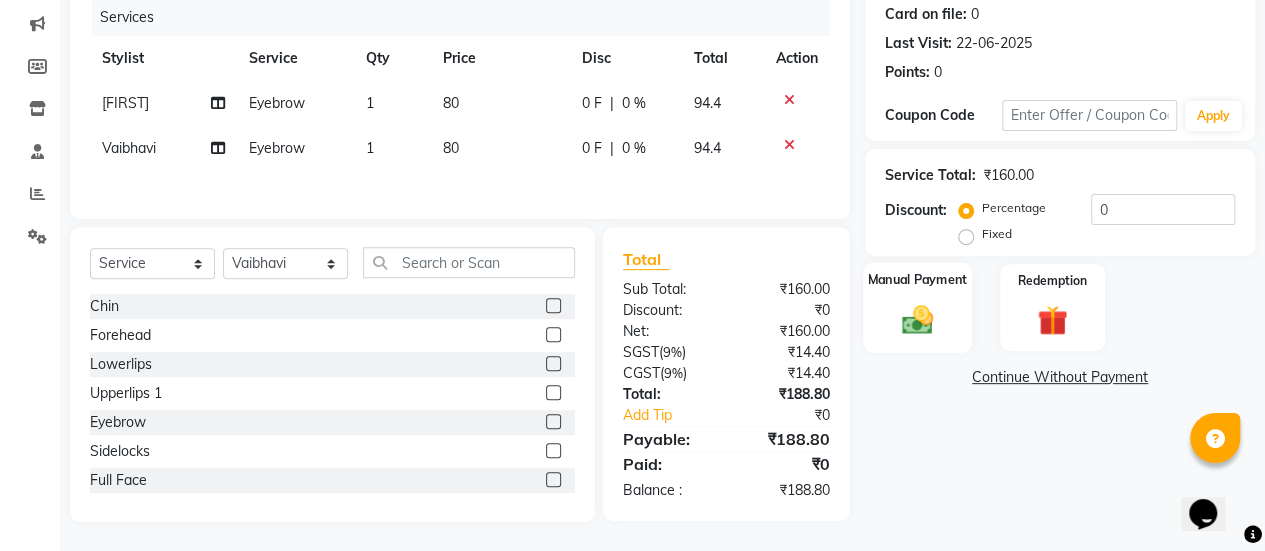 click 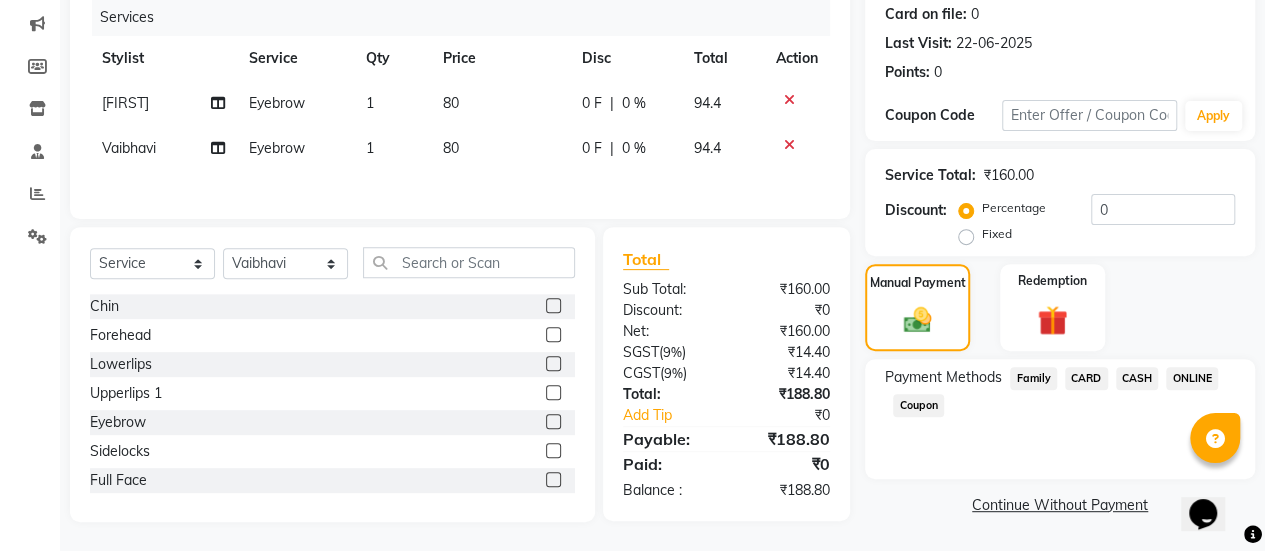 click on "ONLINE" 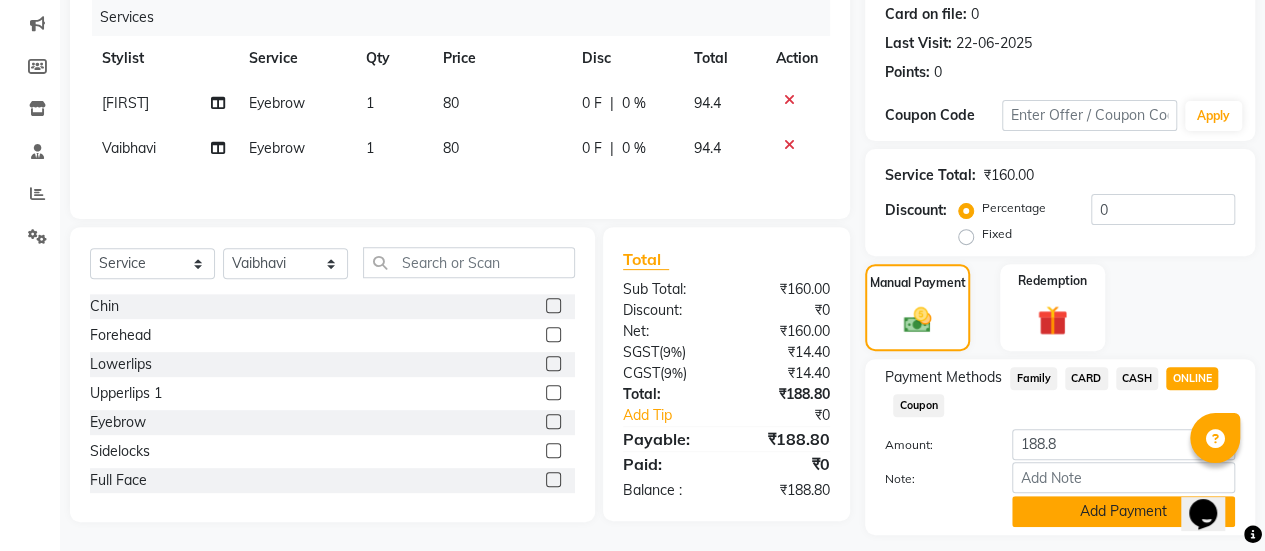 click on "Add Payment" 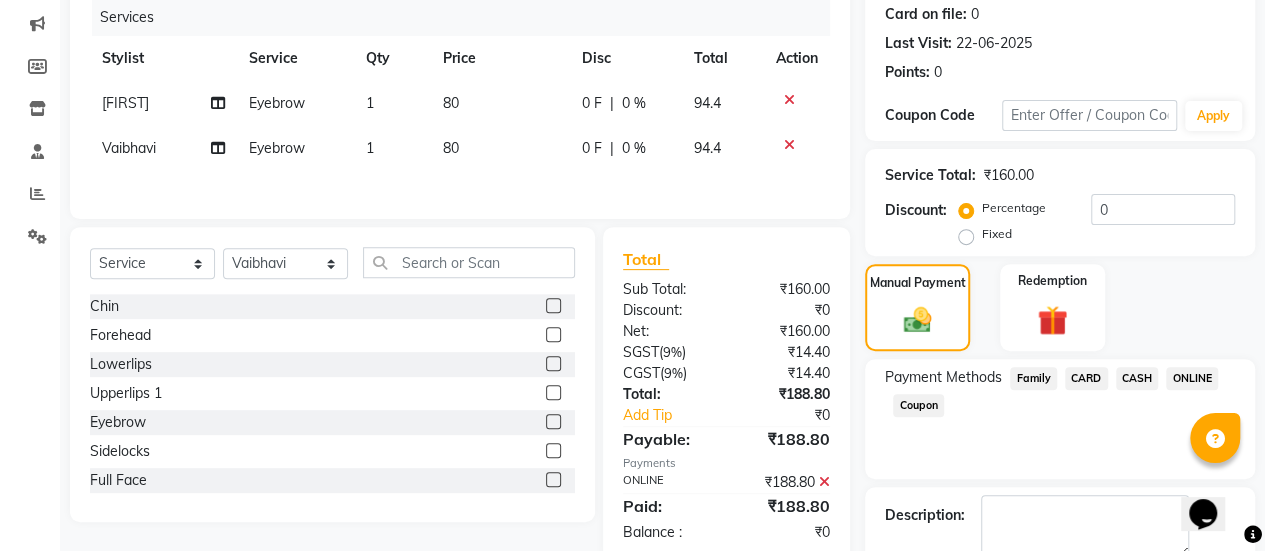 scroll, scrollTop: 358, scrollLeft: 0, axis: vertical 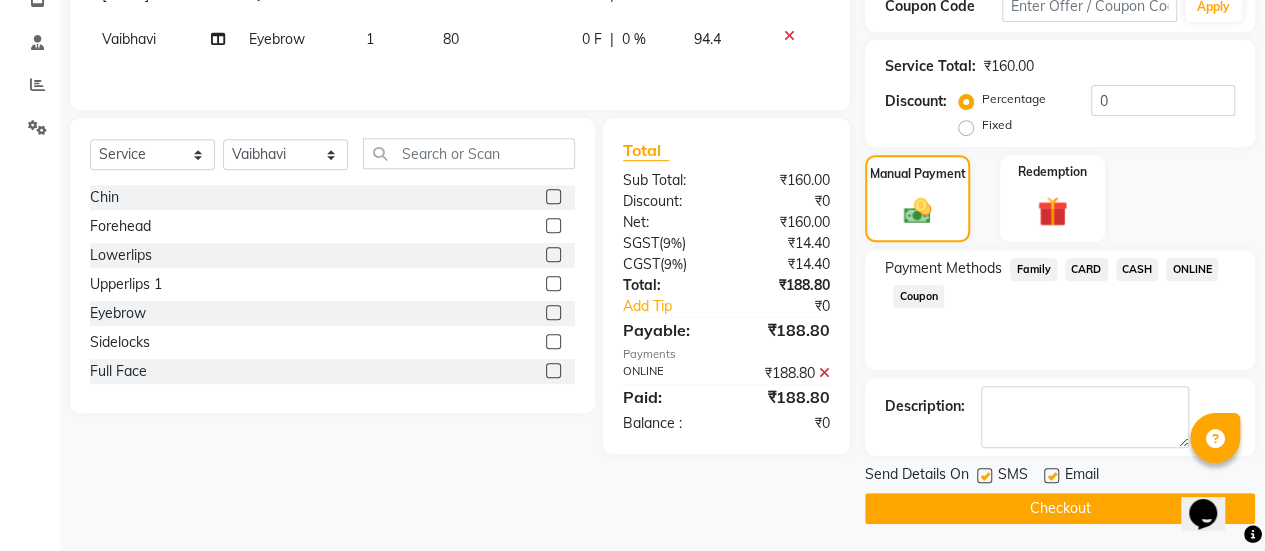 click 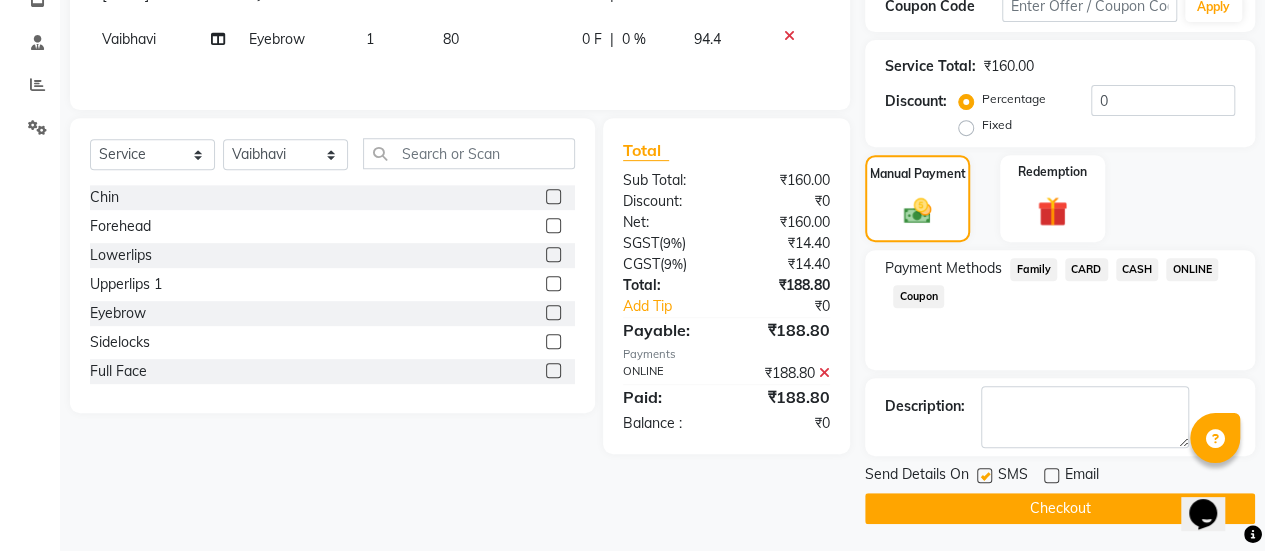 click on "Checkout" 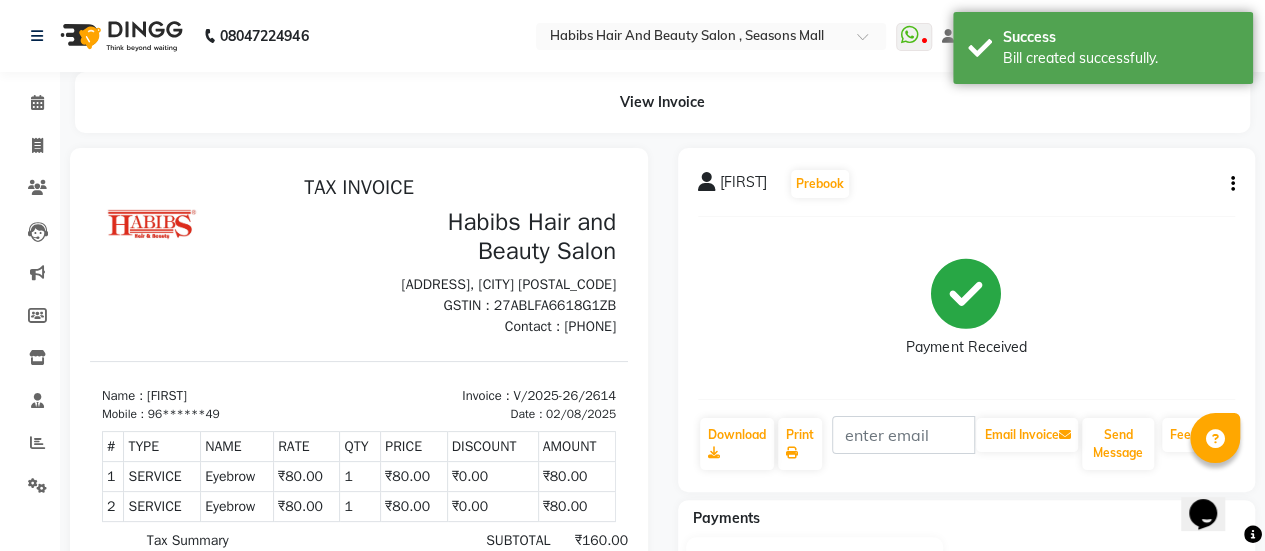 scroll, scrollTop: 0, scrollLeft: 0, axis: both 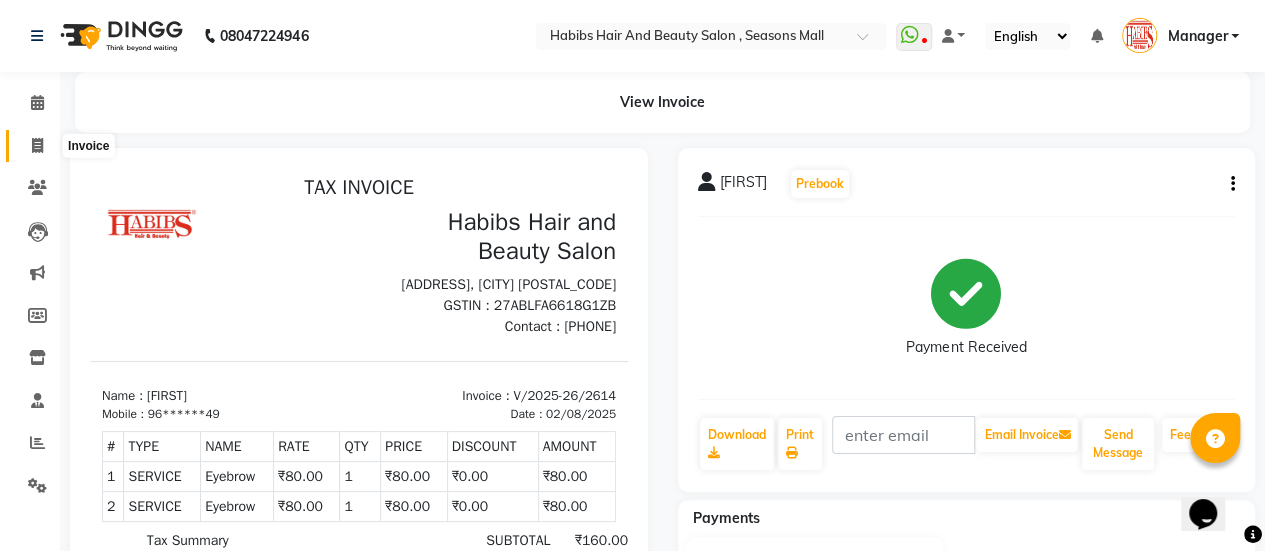 click 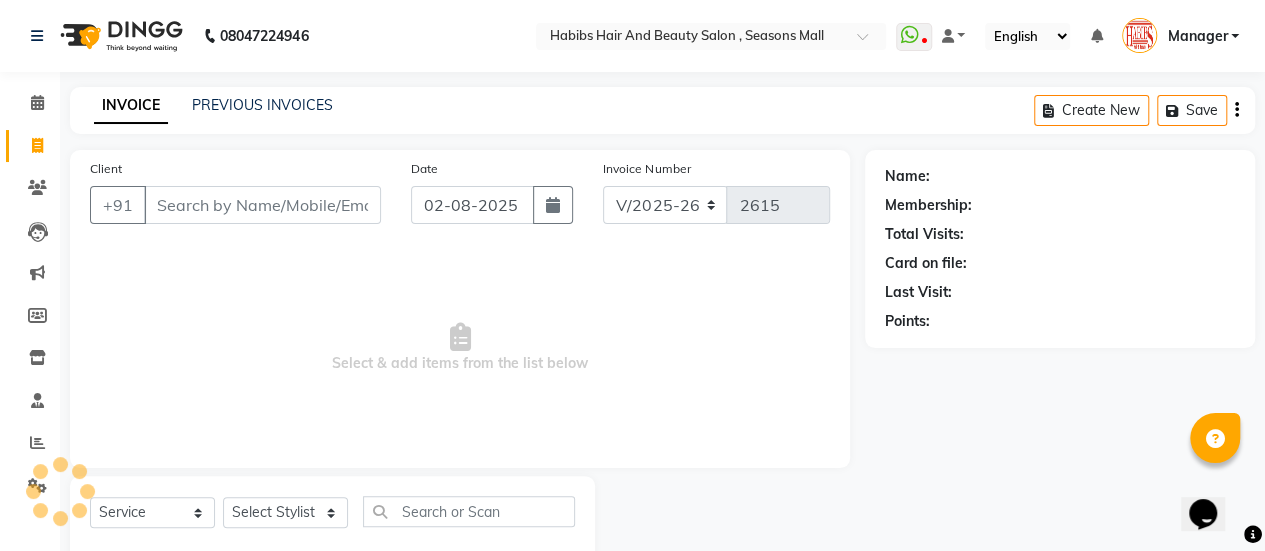 scroll, scrollTop: 49, scrollLeft: 0, axis: vertical 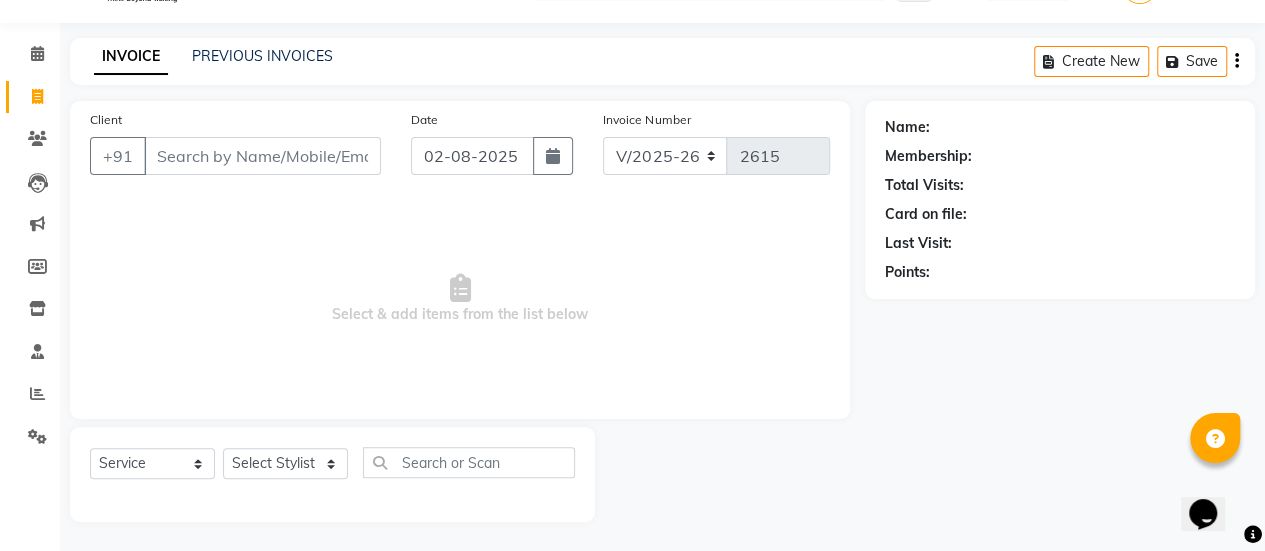 click on "Client" at bounding box center (262, 156) 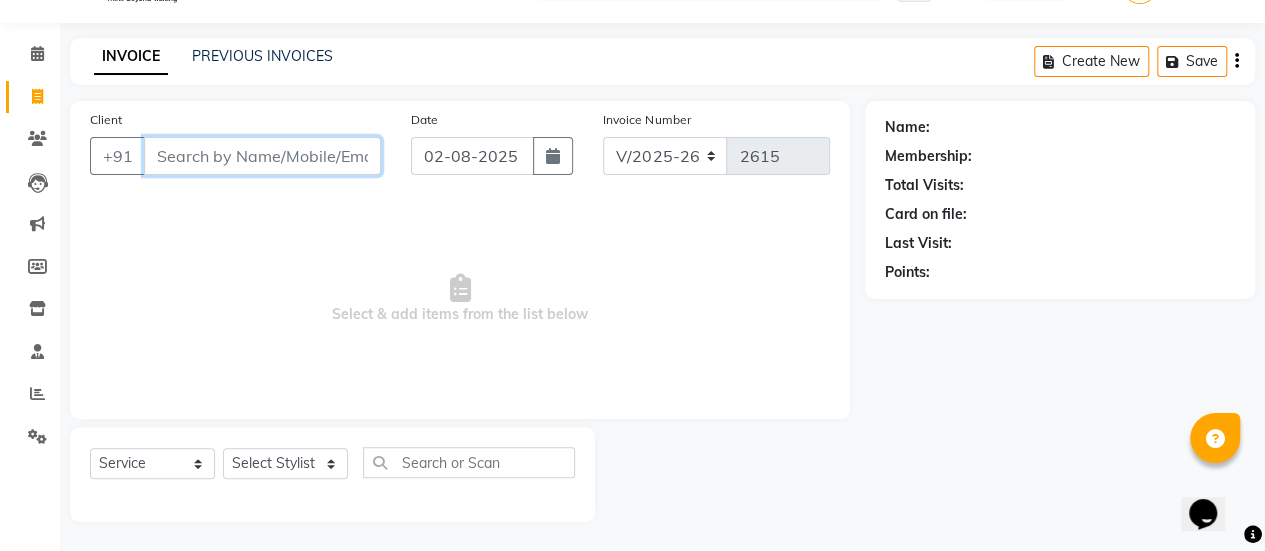 click on "Client" at bounding box center [262, 156] 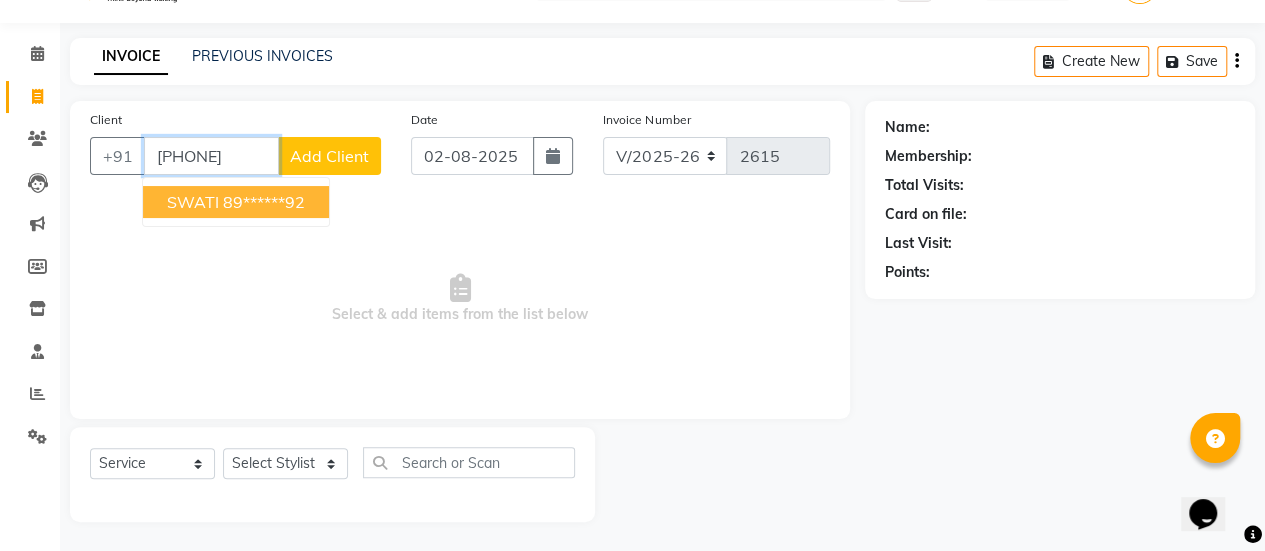 click on "89******92" at bounding box center (264, 202) 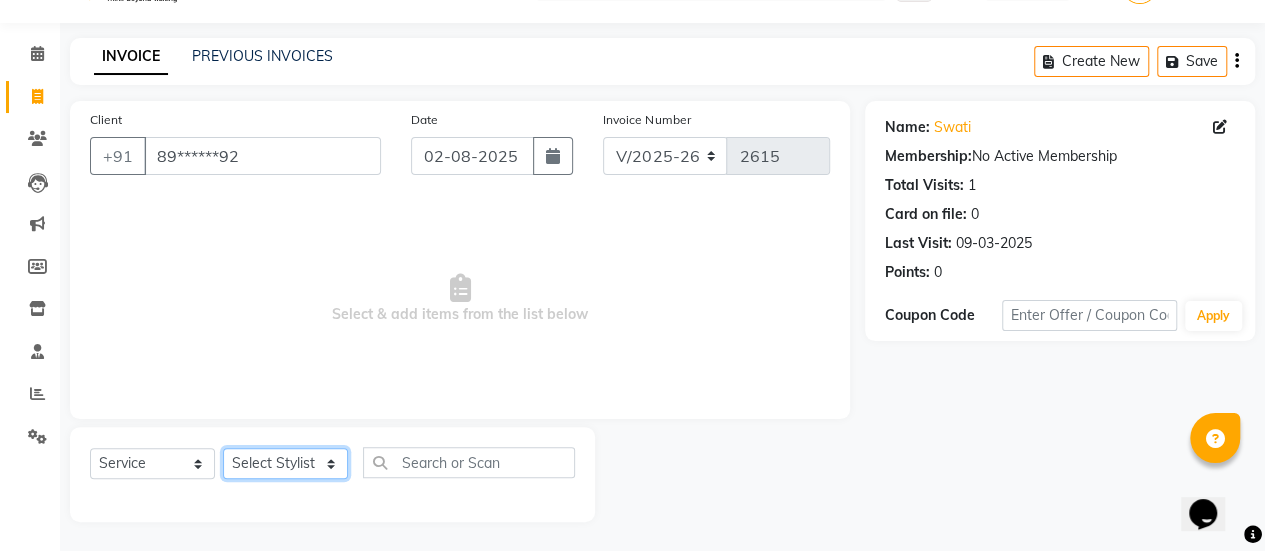 click on "Select Stylist AAKASH Chaitanya Divya KALANY Manager Mohini MUSARIK Parvez Shaikh PINKEY PRADEEP SHARMA Rushi pandit Salman Shakeel Shraddha Vaibhavi Vijay khade xyz" 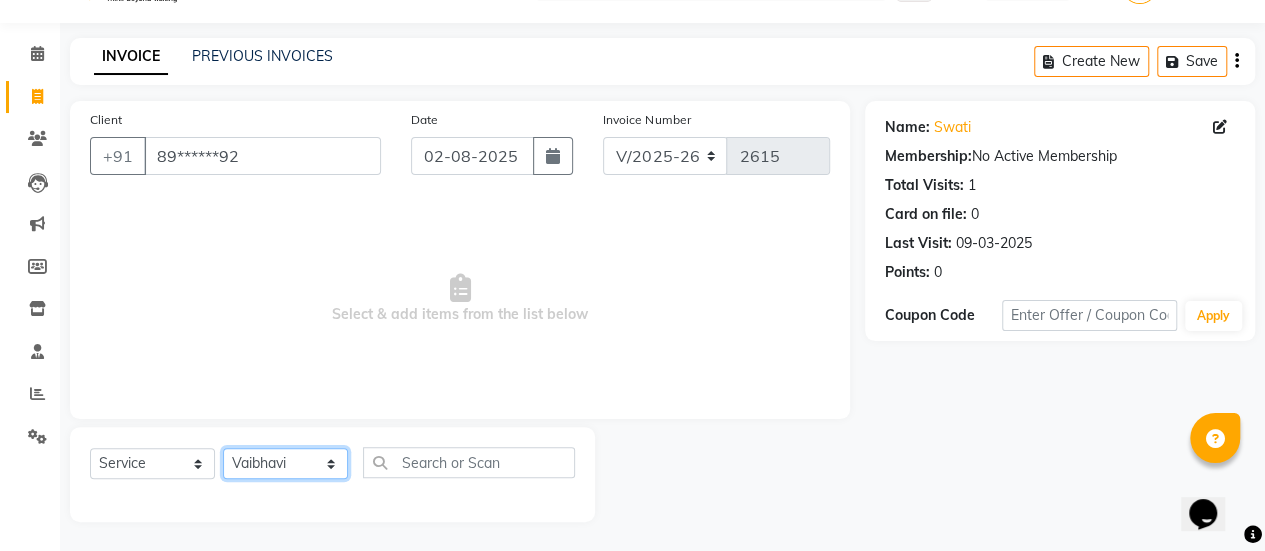 click on "Select Stylist AAKASH Chaitanya Divya KALANY Manager Mohini MUSARIK Parvez Shaikh PINKEY PRADEEP SHARMA Rushi pandit Salman Shakeel Shraddha Vaibhavi Vijay khade xyz" 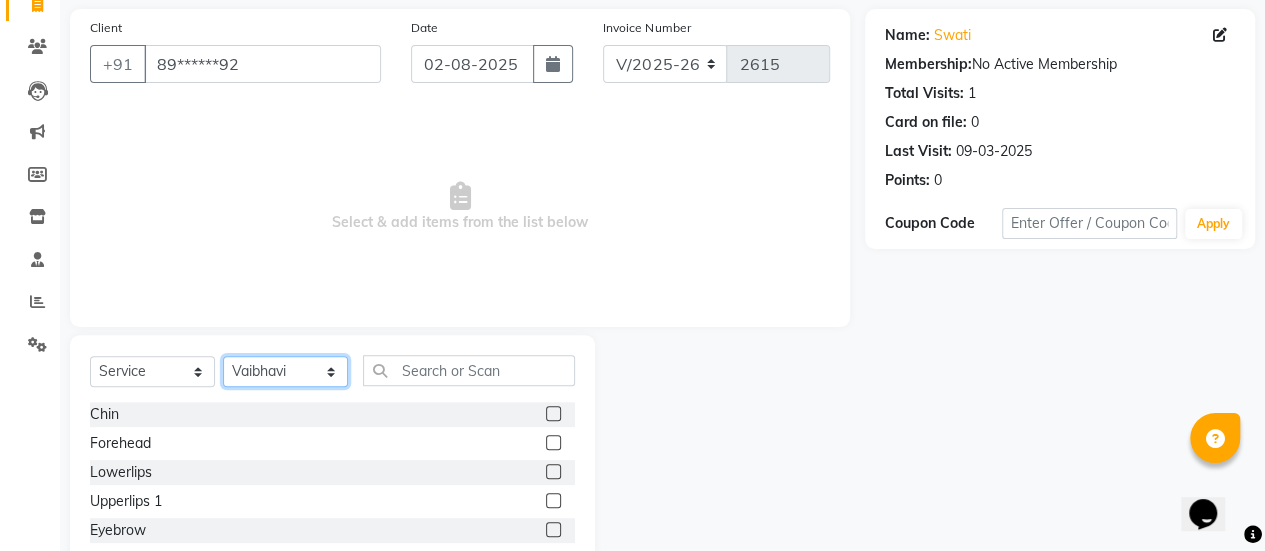 scroll, scrollTop: 249, scrollLeft: 0, axis: vertical 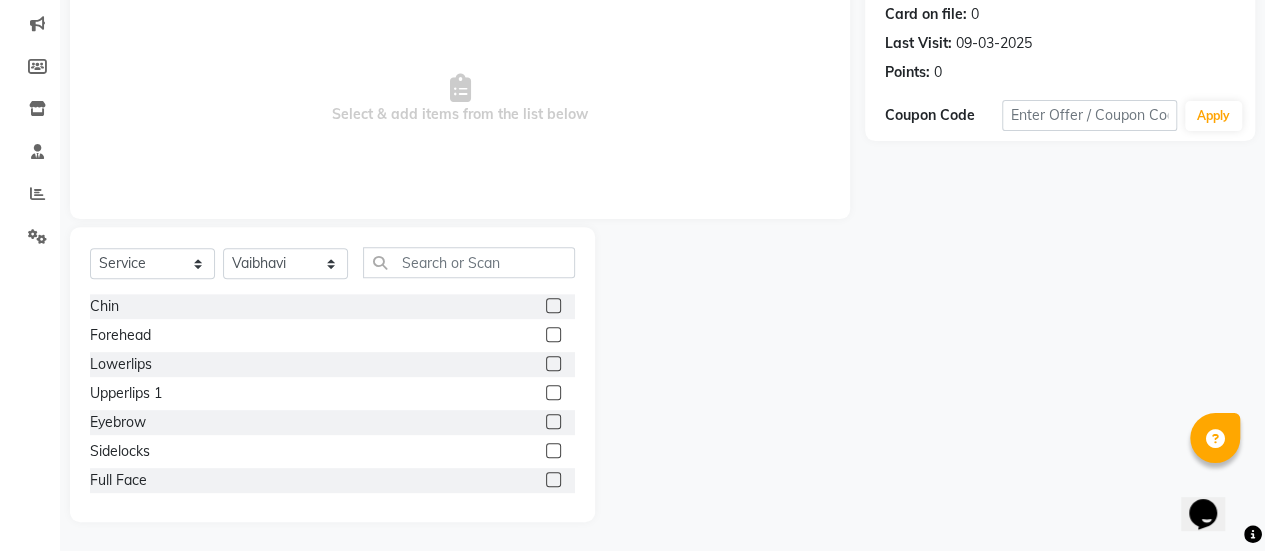 click 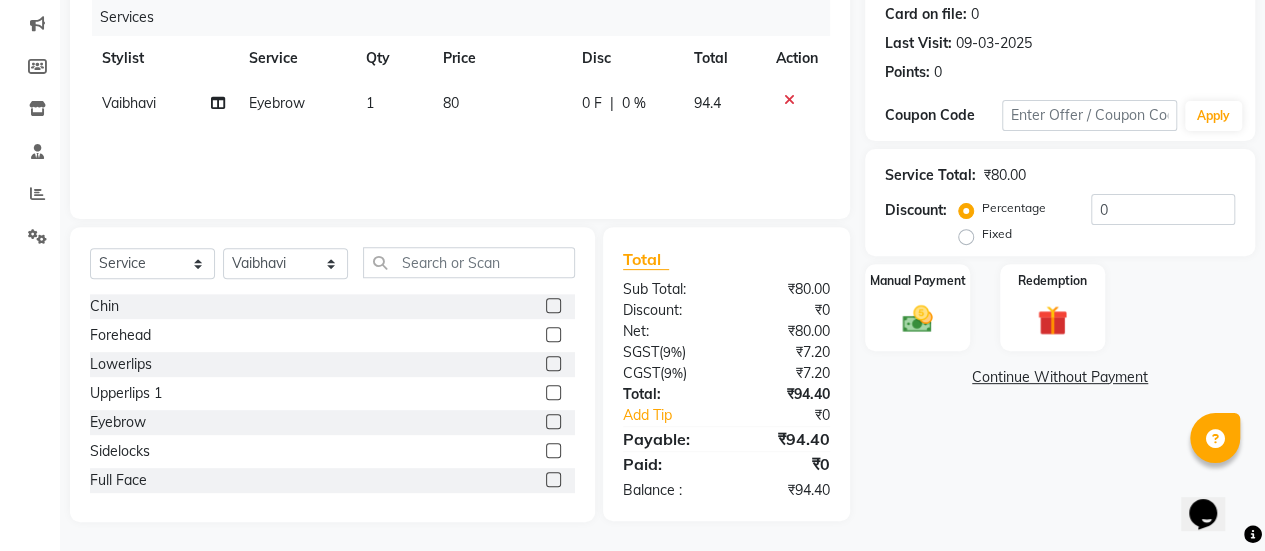 click 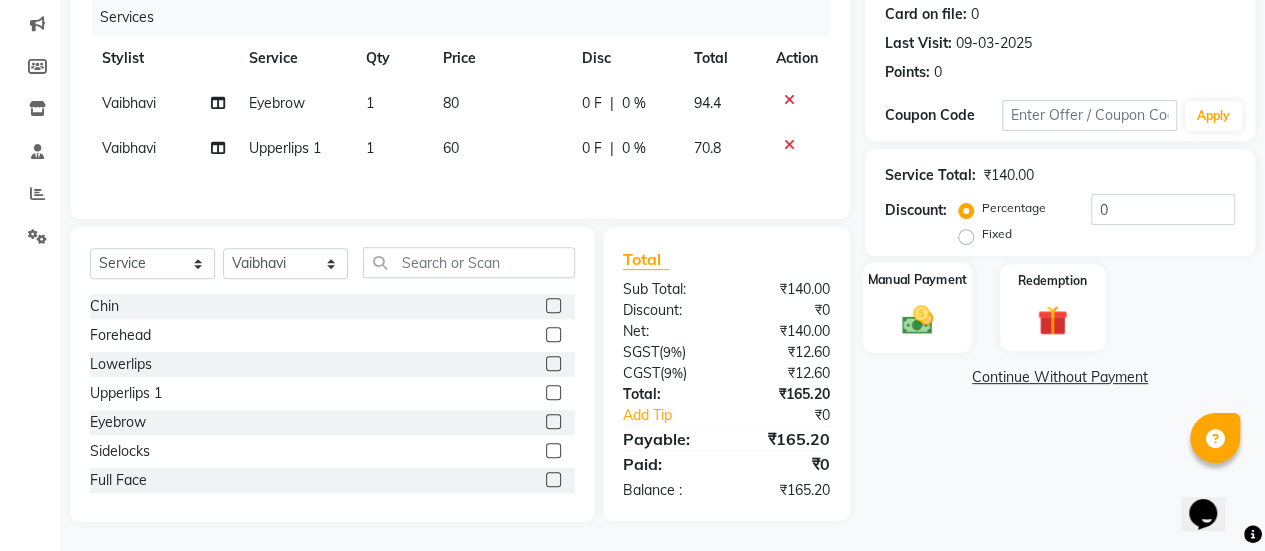 click on "Manual Payment" 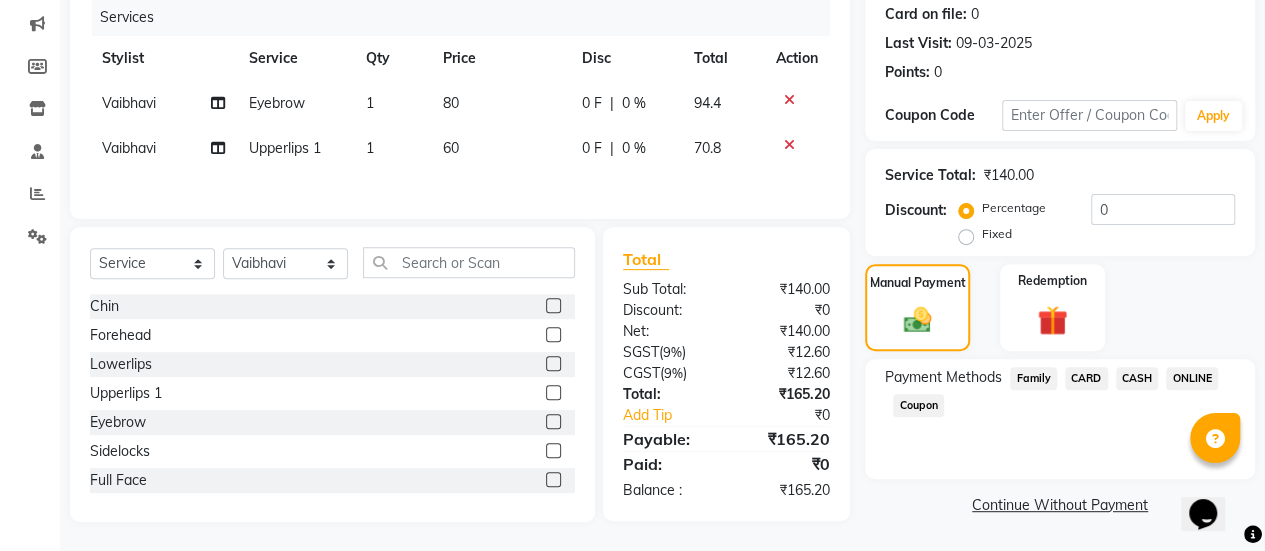 click on "ONLINE" 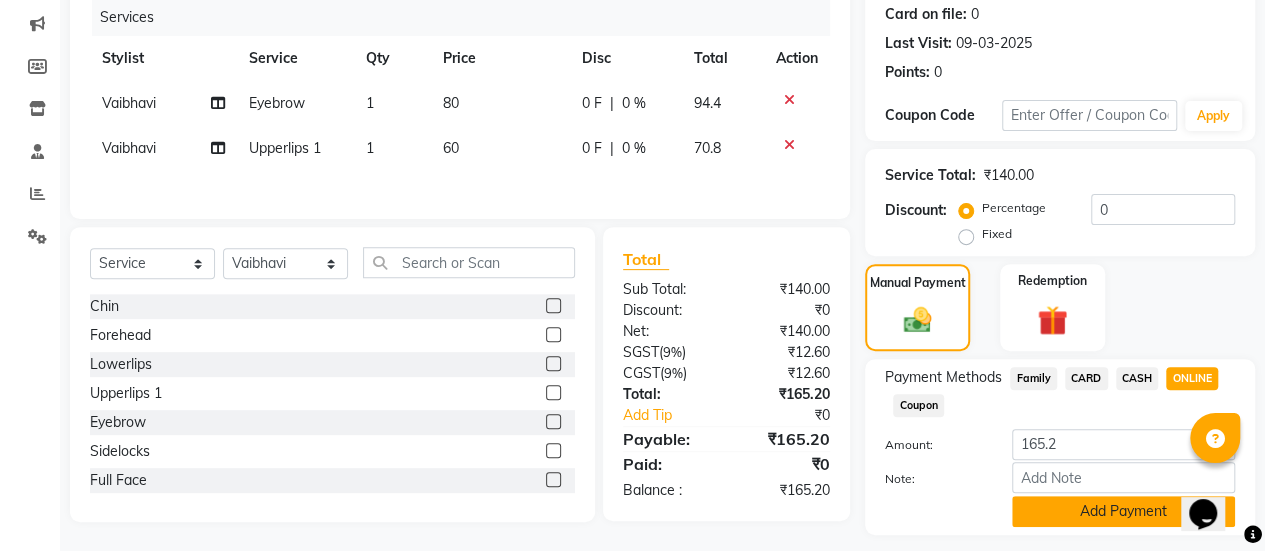 click on "Add Payment" 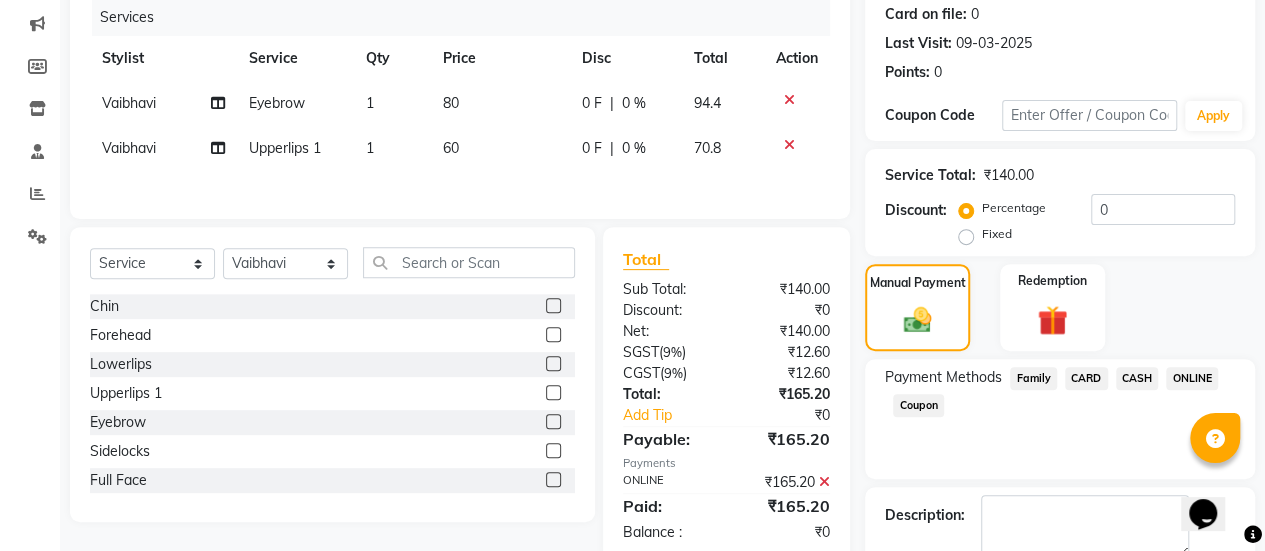 scroll, scrollTop: 358, scrollLeft: 0, axis: vertical 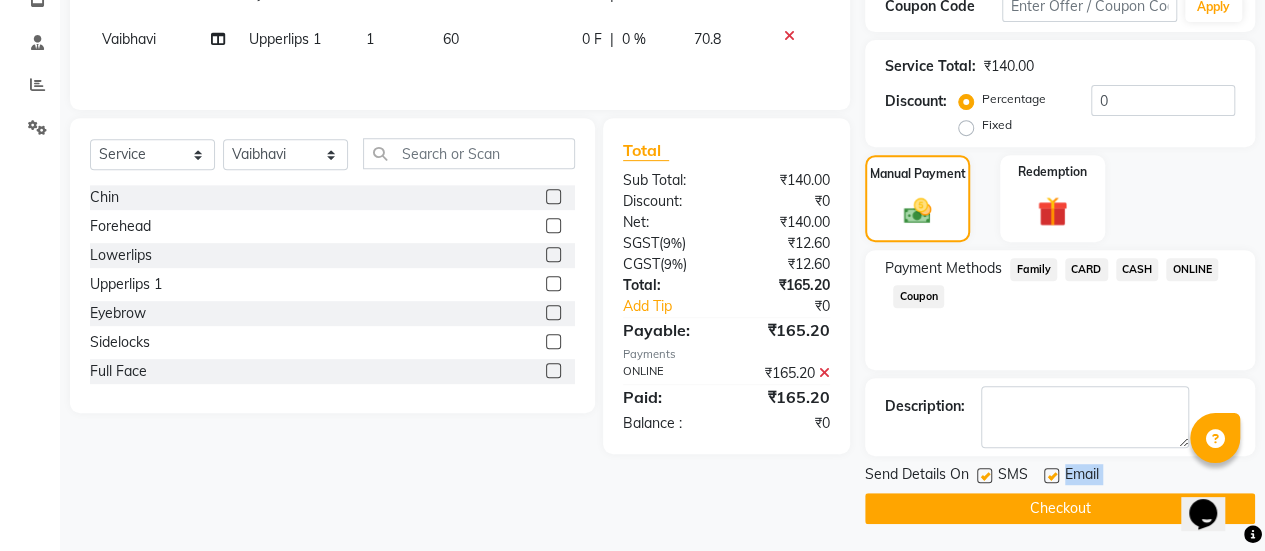 drag, startPoint x: 1047, startPoint y: 469, endPoint x: 1041, endPoint y: 527, distance: 58.30952 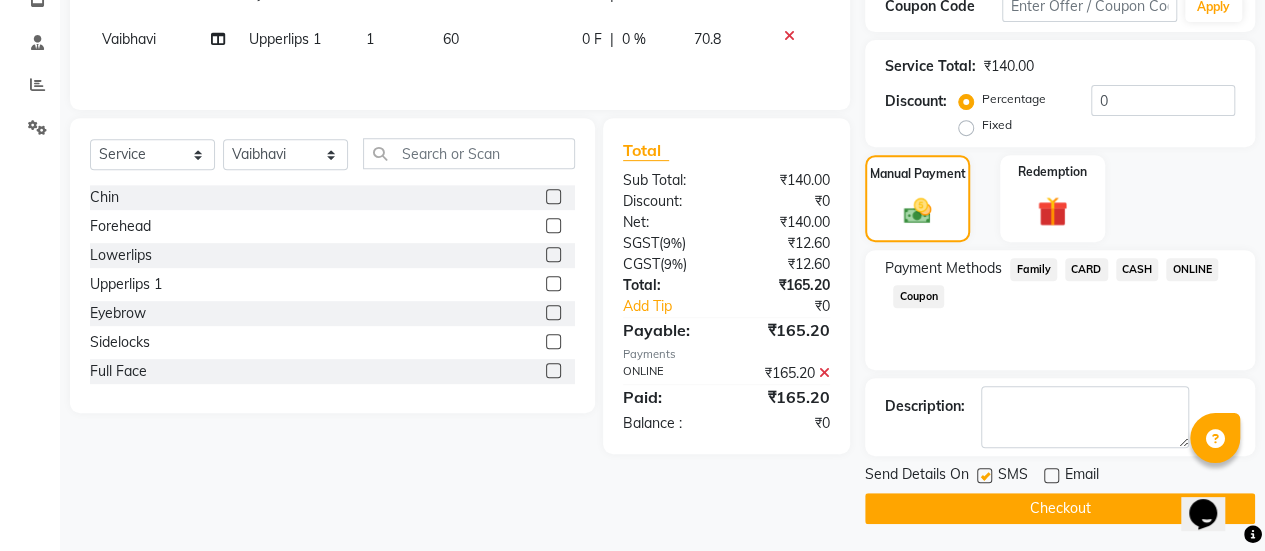 click on "Checkout" 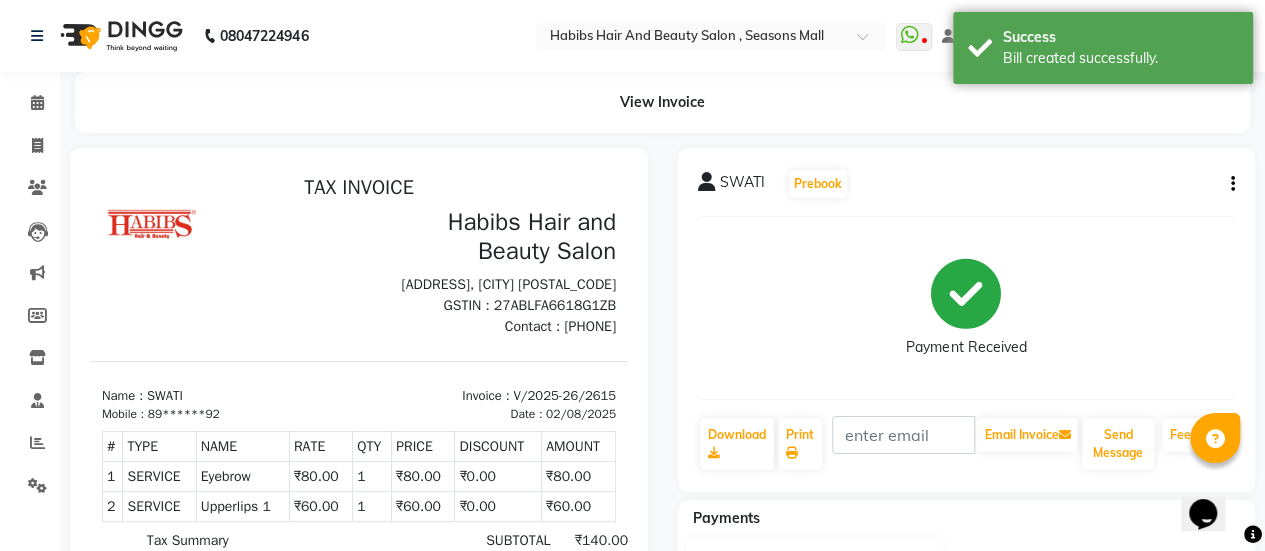 scroll, scrollTop: 0, scrollLeft: 0, axis: both 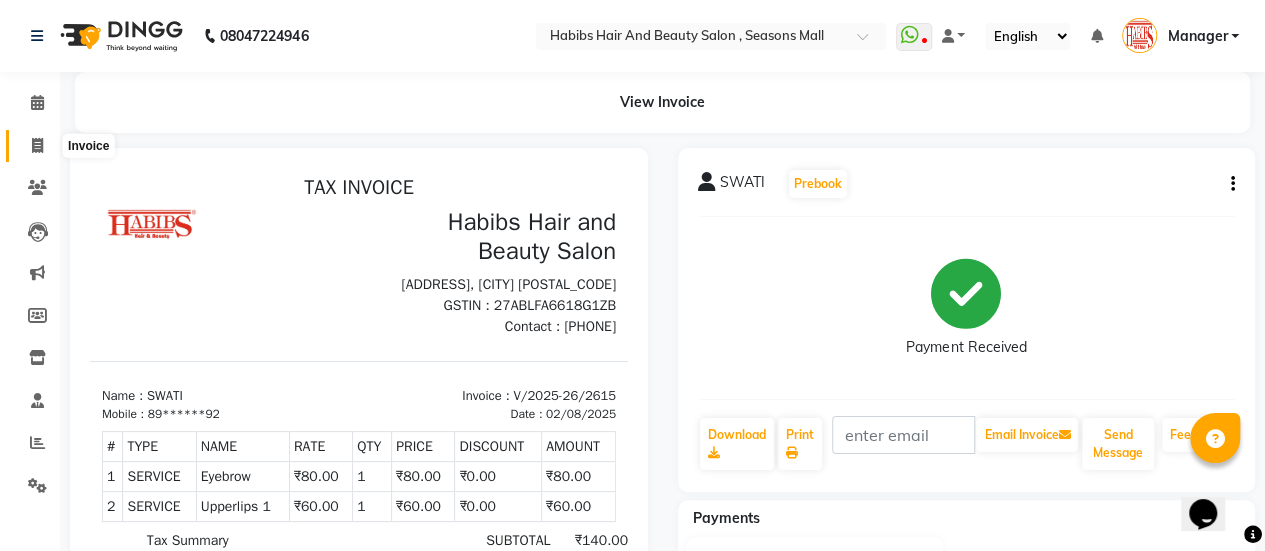 click 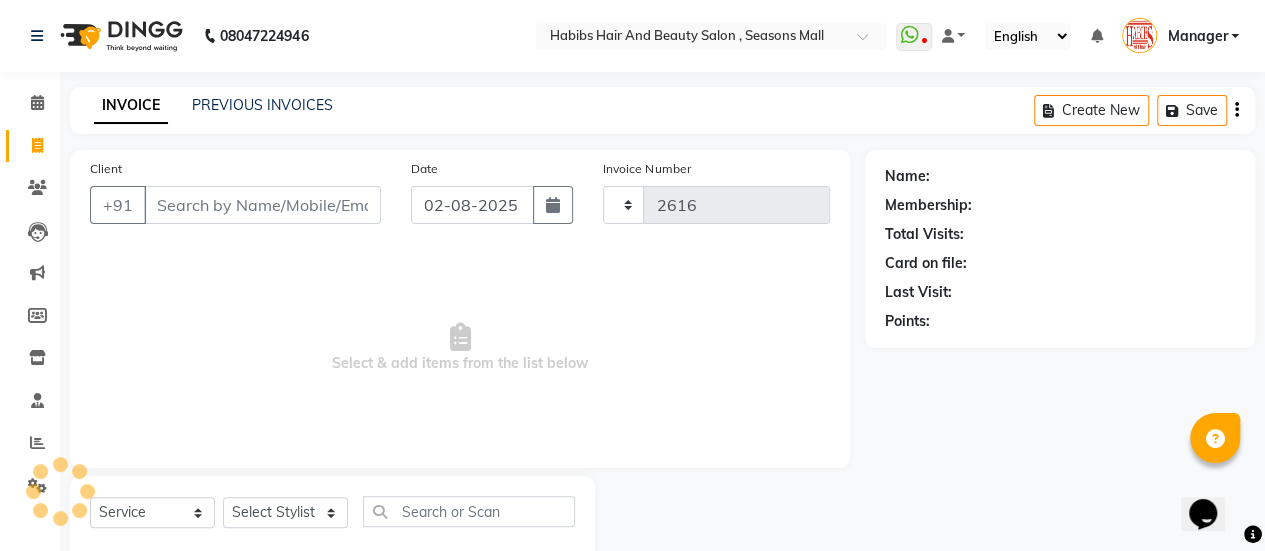 scroll, scrollTop: 49, scrollLeft: 0, axis: vertical 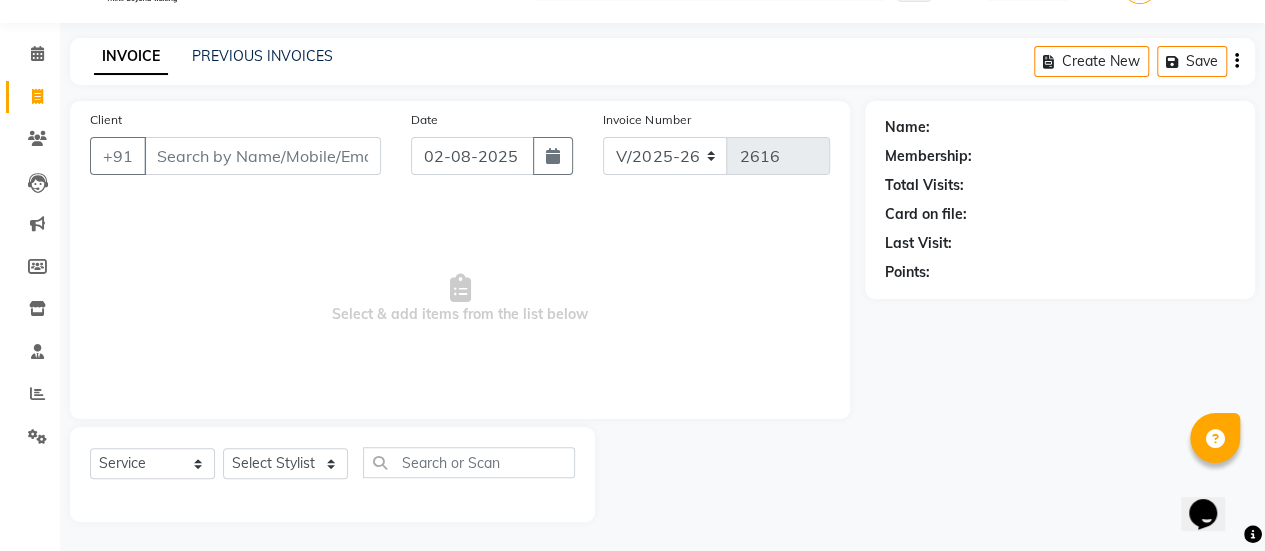 click on "Client" at bounding box center (262, 156) 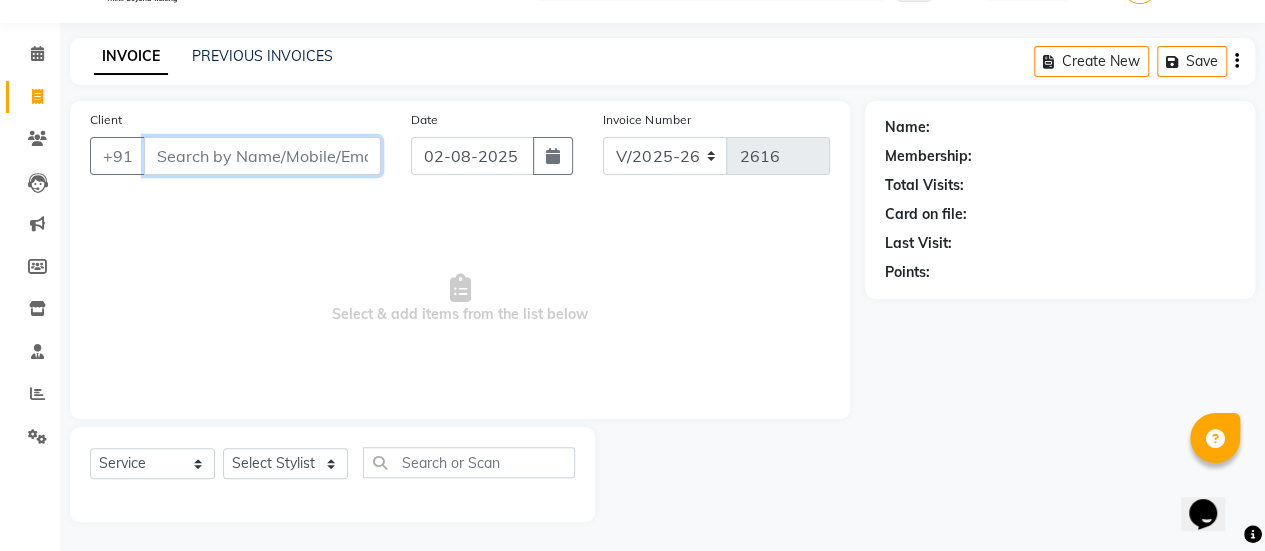 click on "Client" at bounding box center (262, 156) 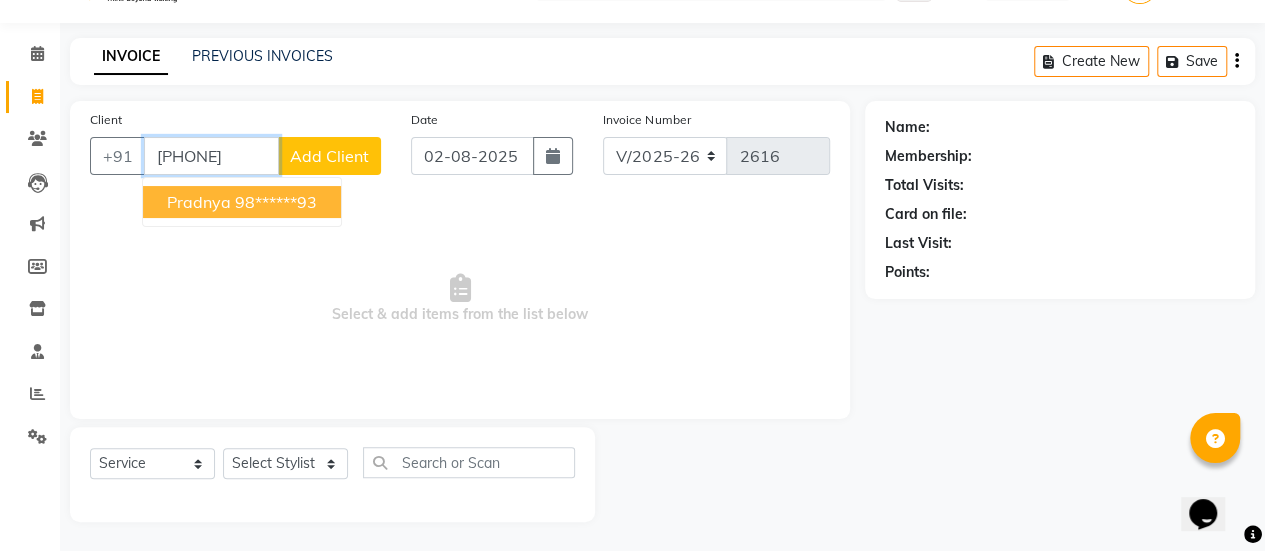click on "98******93" at bounding box center (276, 202) 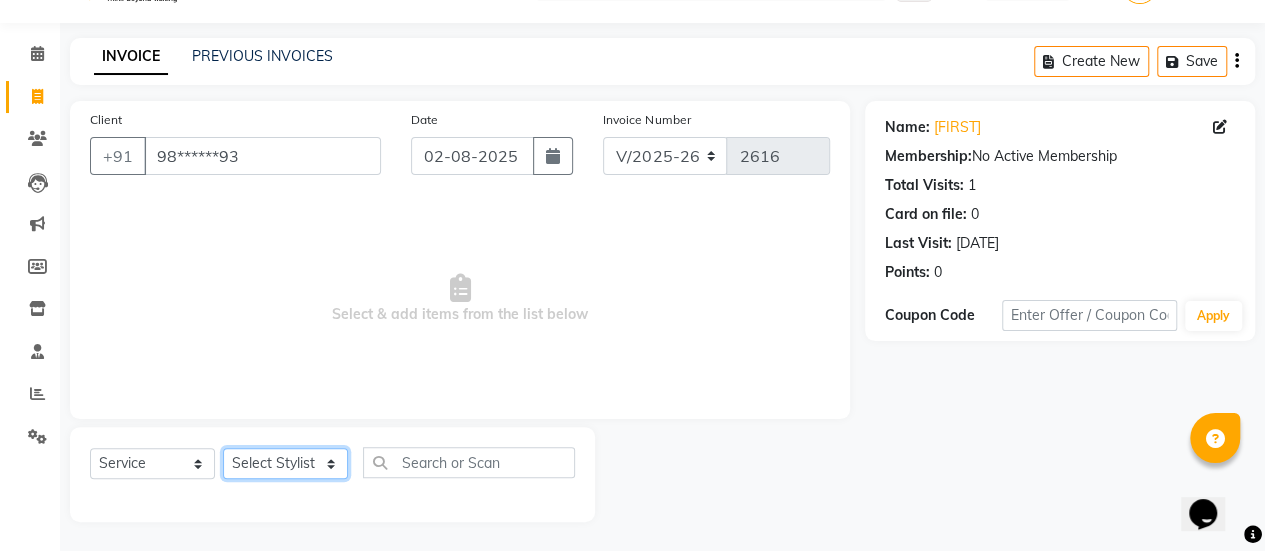 click on "Select Stylist AAKASH Chaitanya Divya KALANY Manager Mohini MUSARIK Parvez Shaikh PINKEY PRADEEP SHARMA Rushi pandit Salman Shakeel Shraddha Vaibhavi Vijay khade xyz" 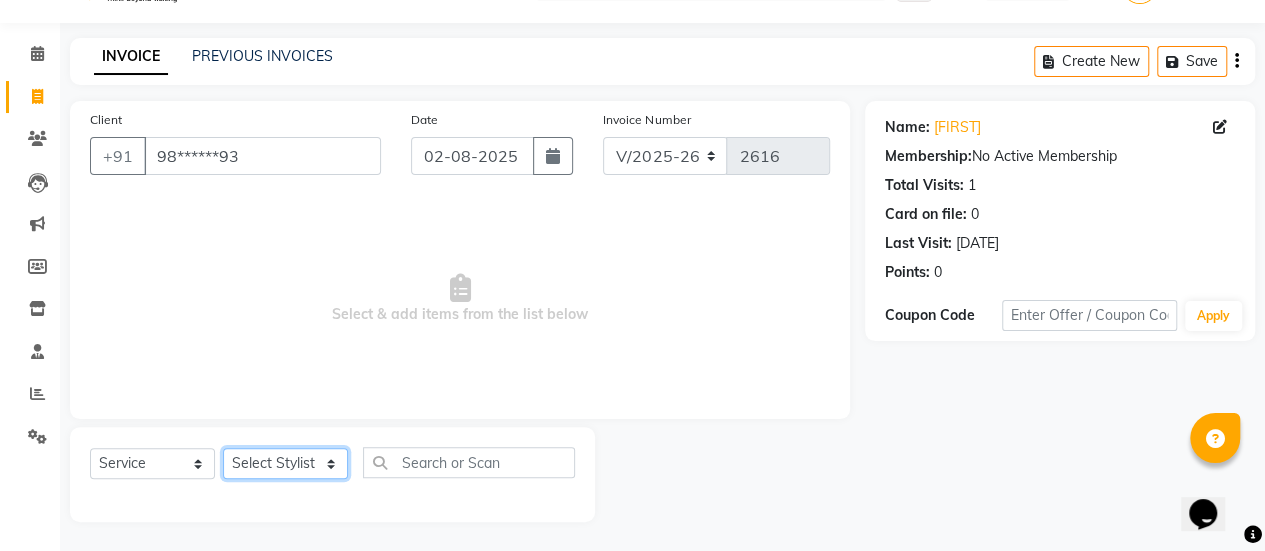 click on "Select Stylist AAKASH Chaitanya Divya KALANY Manager Mohini MUSARIK Parvez Shaikh PINKEY PRADEEP SHARMA Rushi pandit Salman Shakeel Shraddha Vaibhavi Vijay khade xyz" 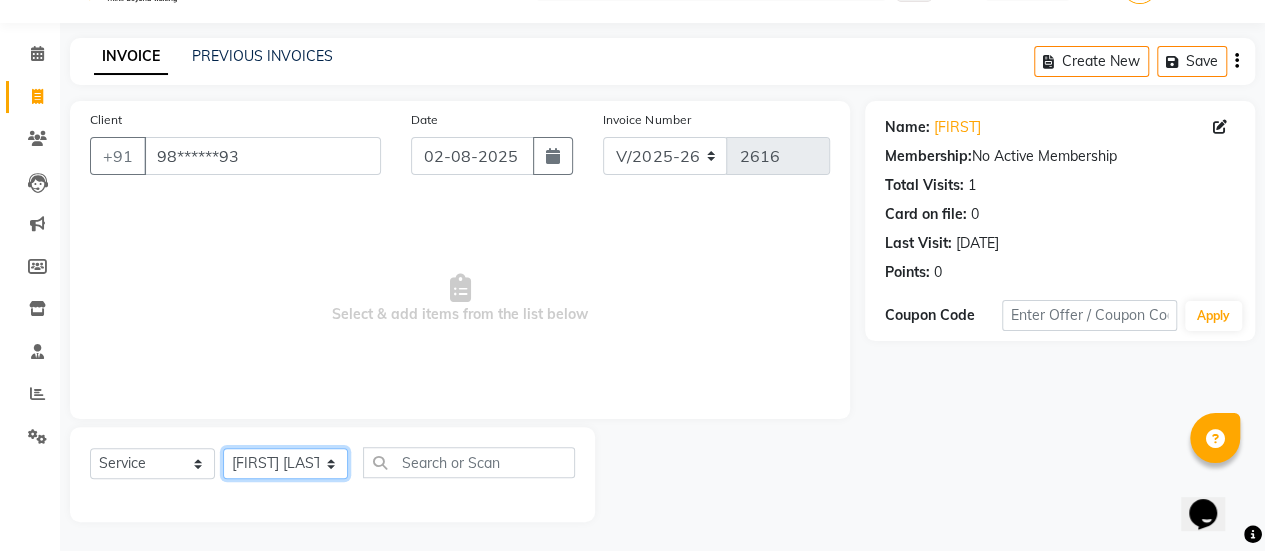 click on "Select Stylist AAKASH Chaitanya Divya KALANY Manager Mohini MUSARIK Parvez Shaikh PINKEY PRADEEP SHARMA Rushi pandit Salman Shakeel Shraddha Vaibhavi Vijay khade xyz" 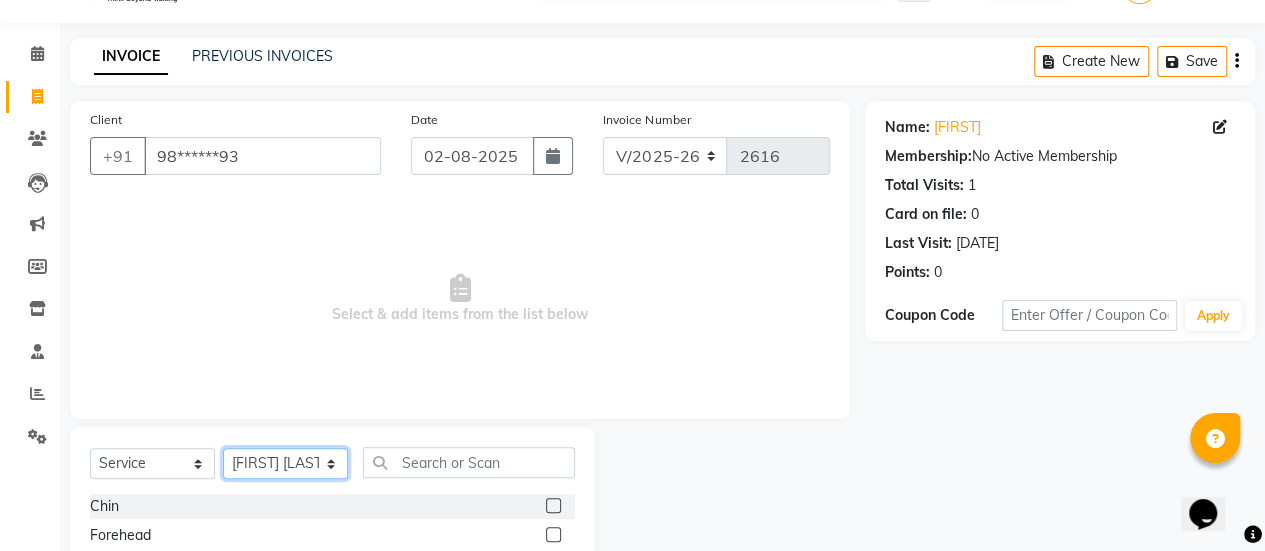 scroll, scrollTop: 249, scrollLeft: 0, axis: vertical 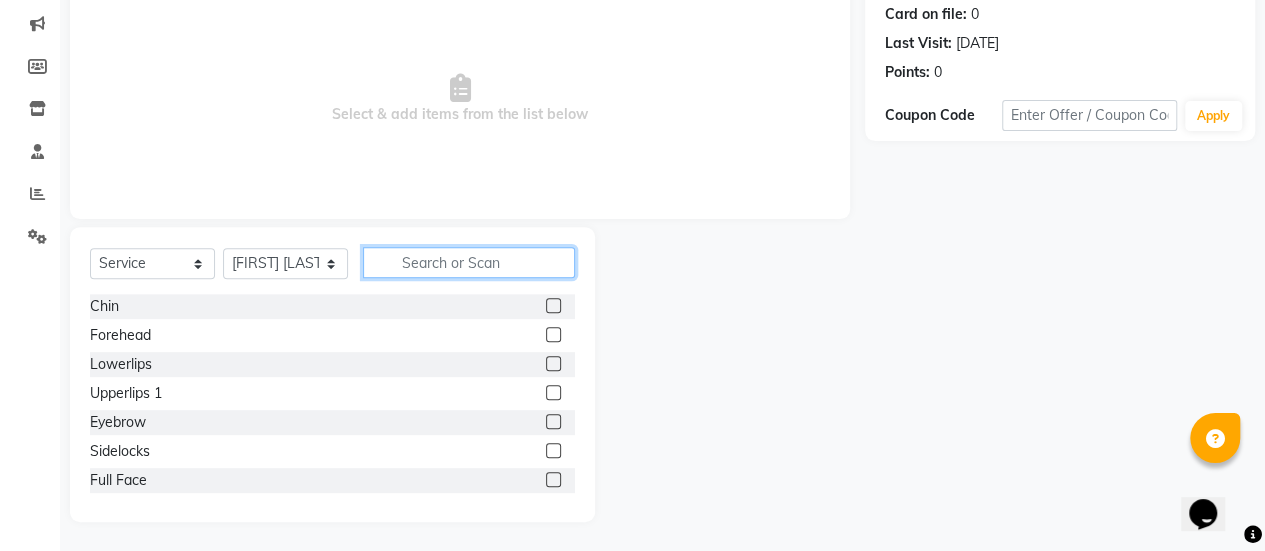 click 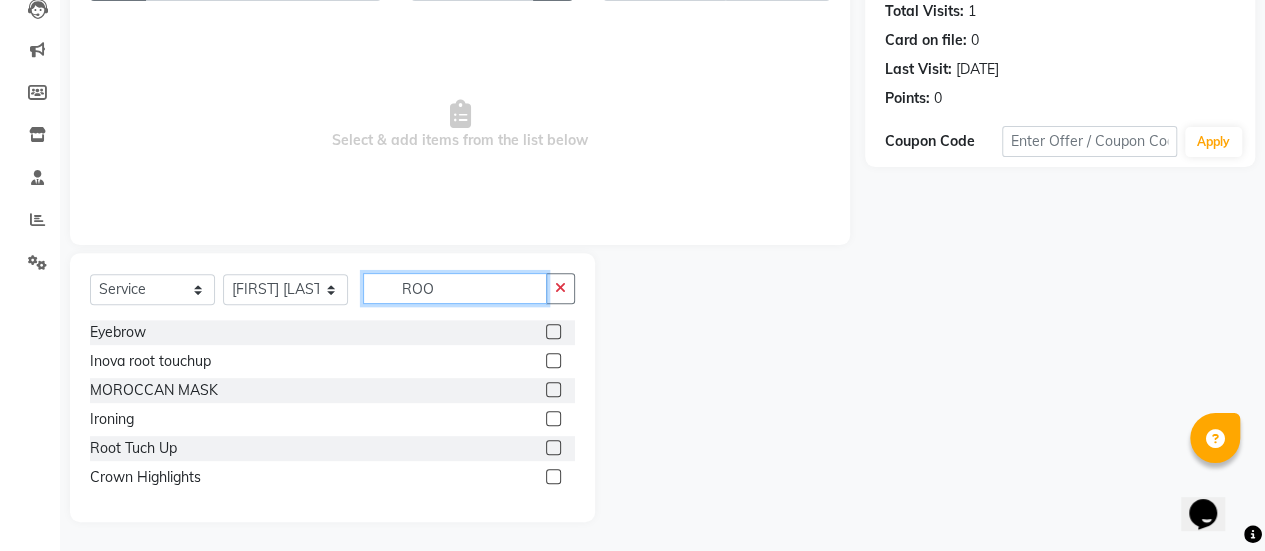 scroll, scrollTop: 107, scrollLeft: 0, axis: vertical 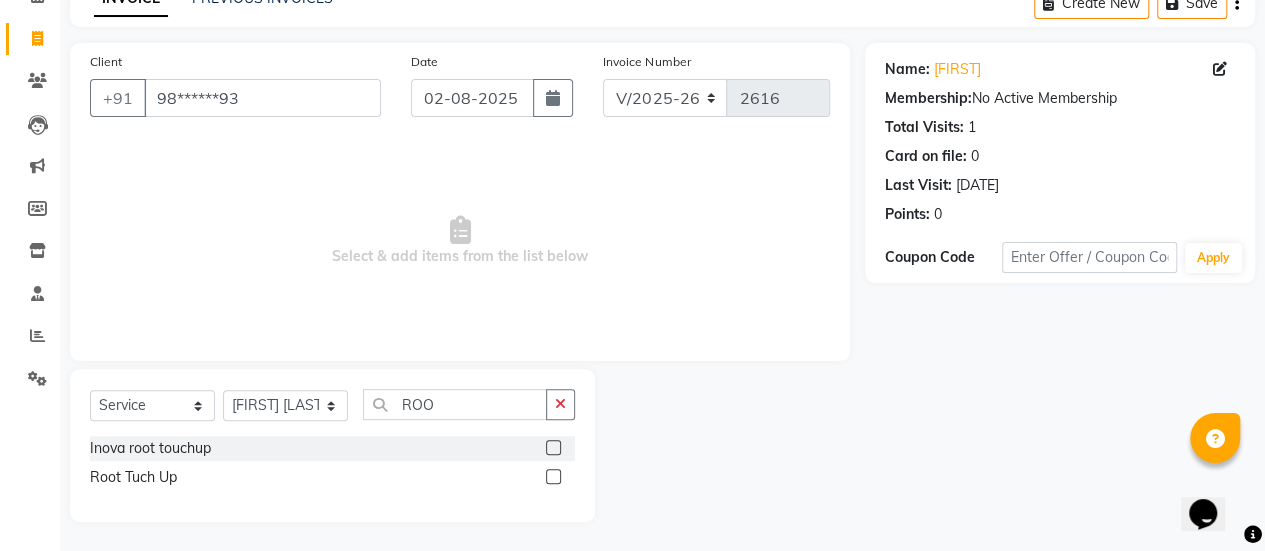 click 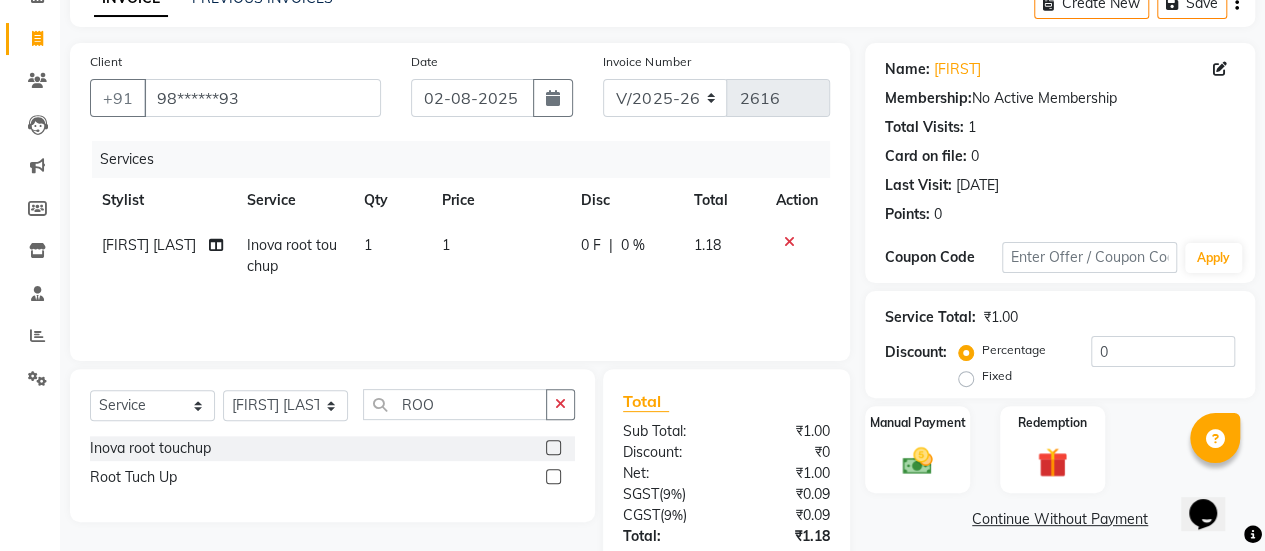 click on "1" 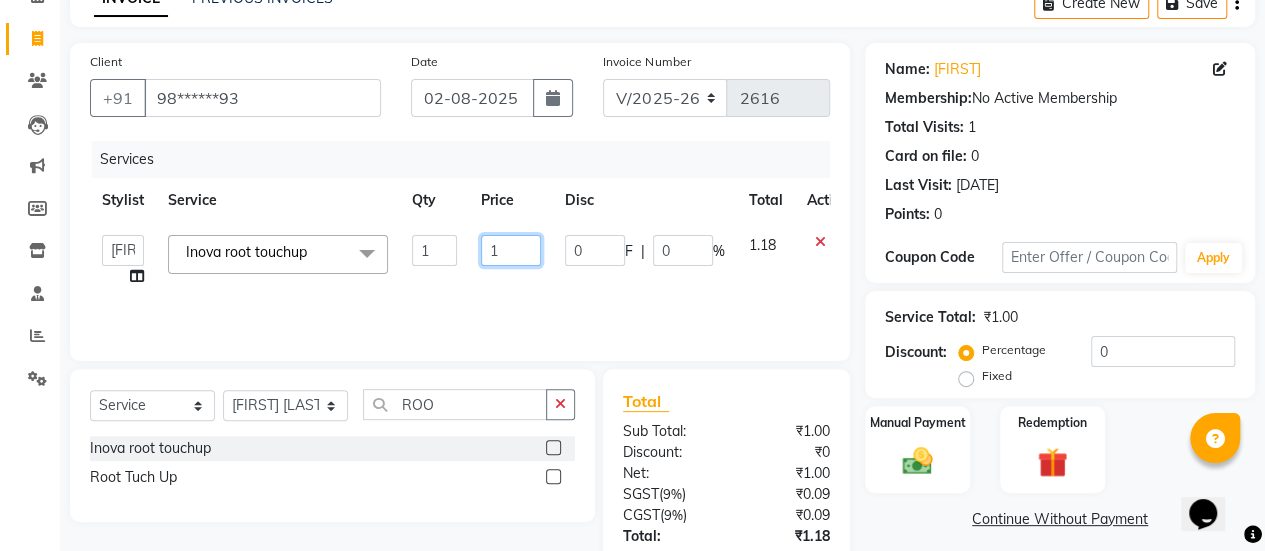 click on "1" 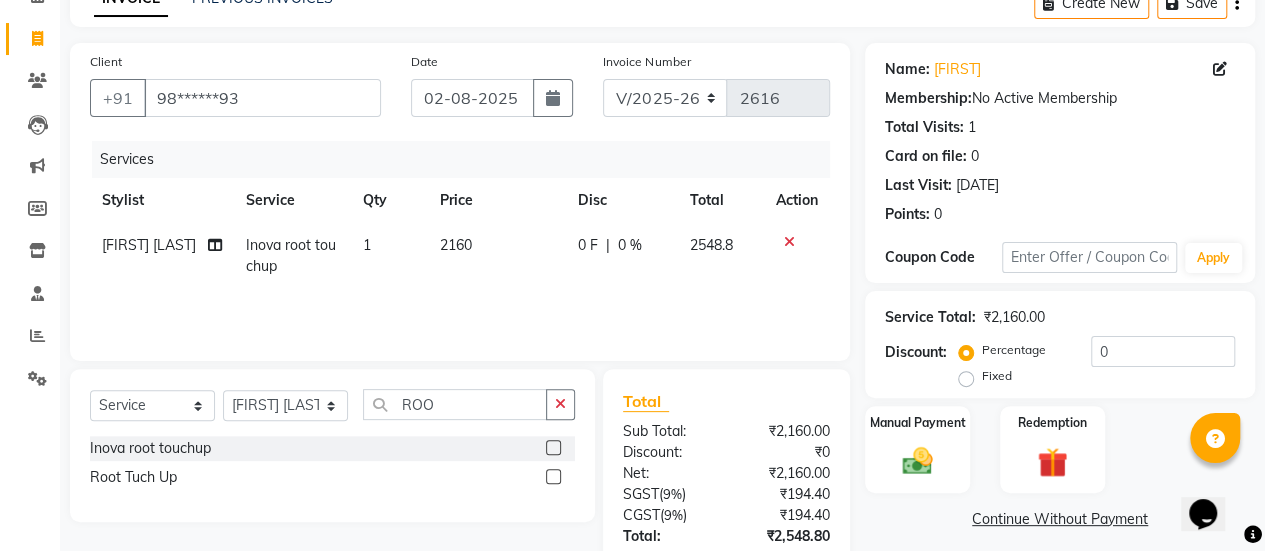 click on "2160" 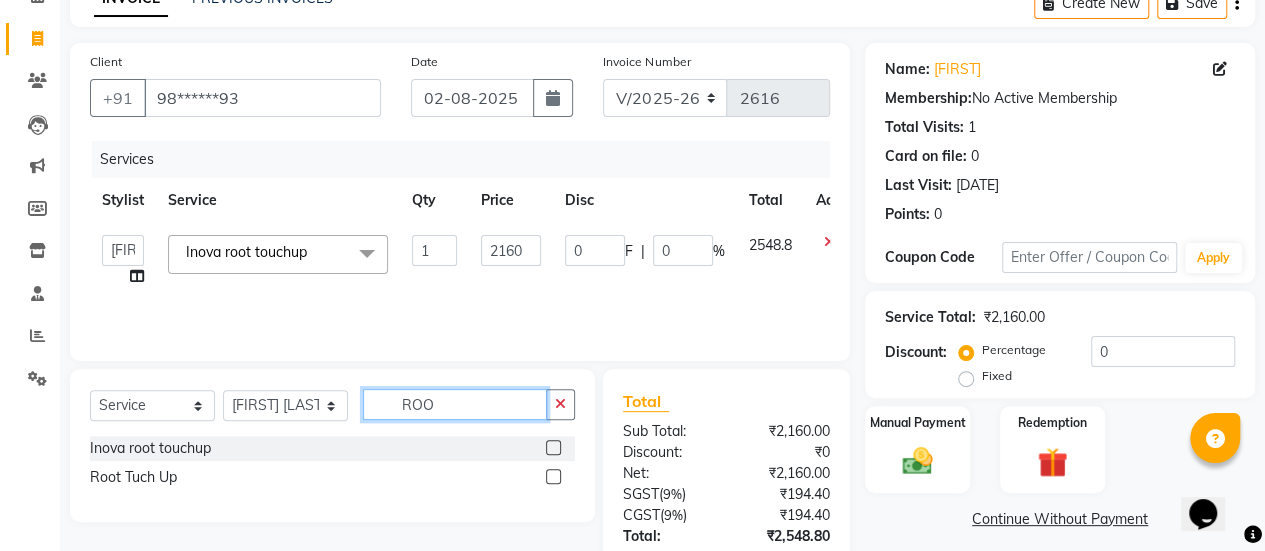 click on "ROO" 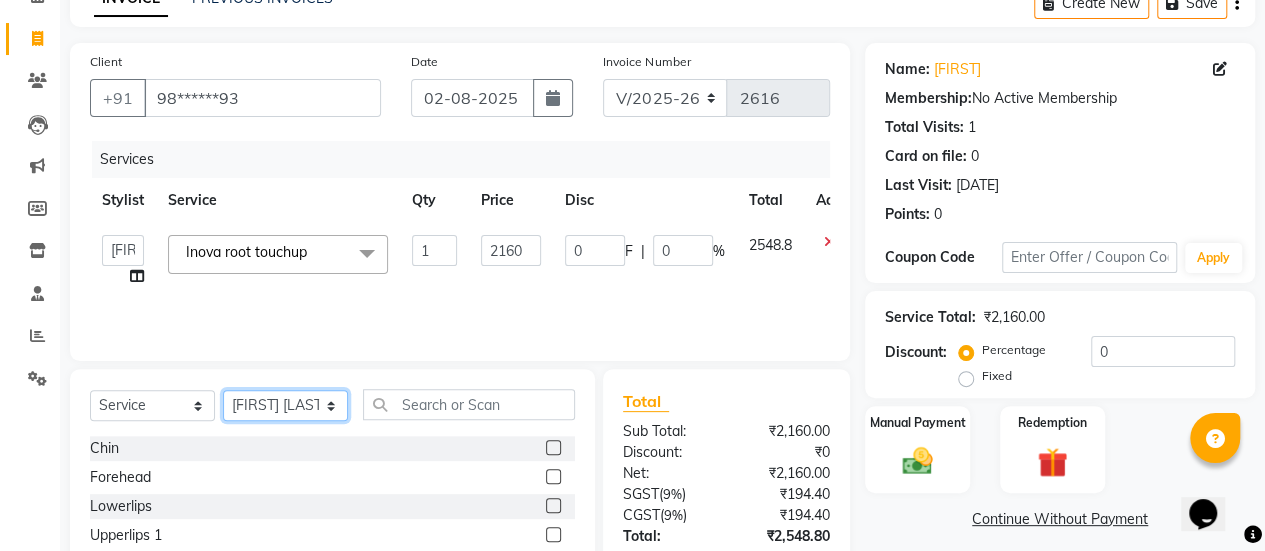 click on "Select Stylist AAKASH Chaitanya Divya KALANY Manager Mohini MUSARIK Parvez Shaikh PINKEY PRADEEP SHARMA Rushi pandit Salman Shakeel Shraddha Vaibhavi Vijay khade xyz" 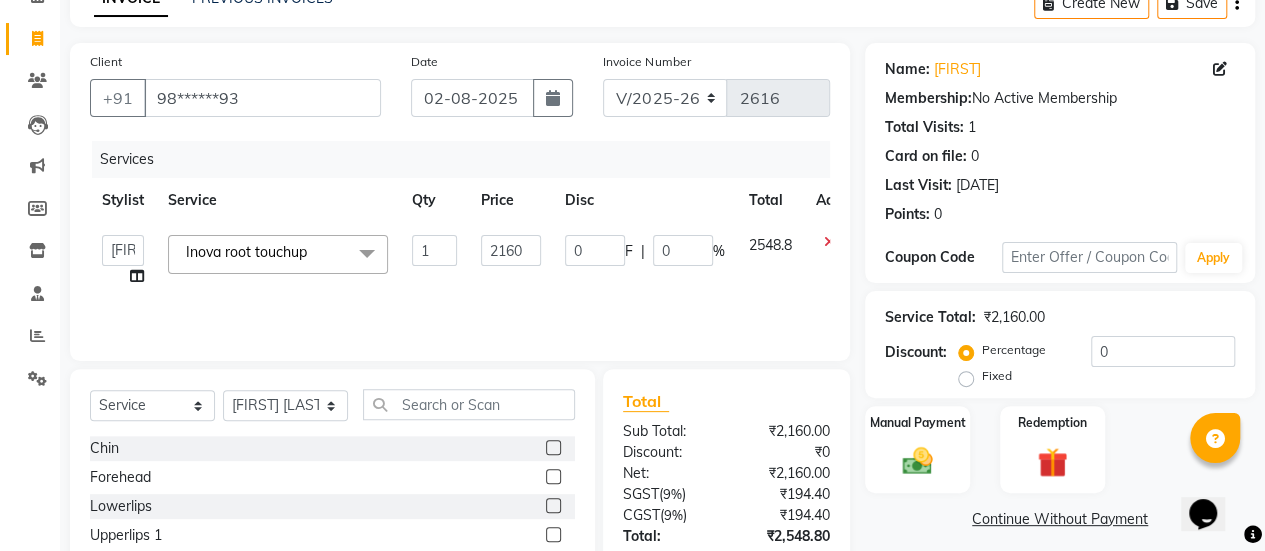 click on "2160" 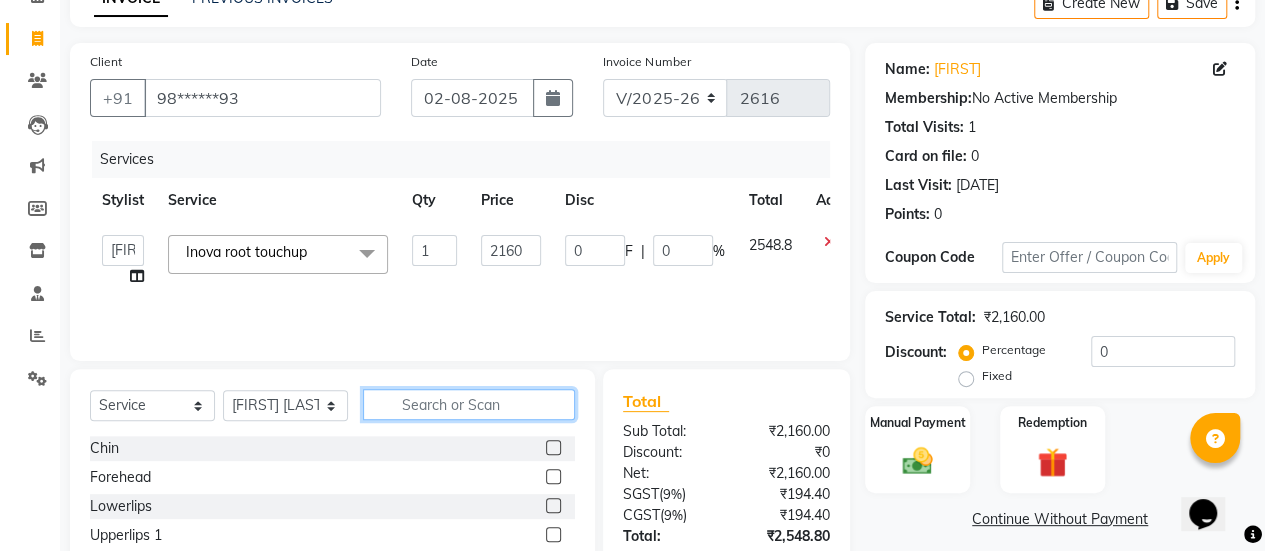 click 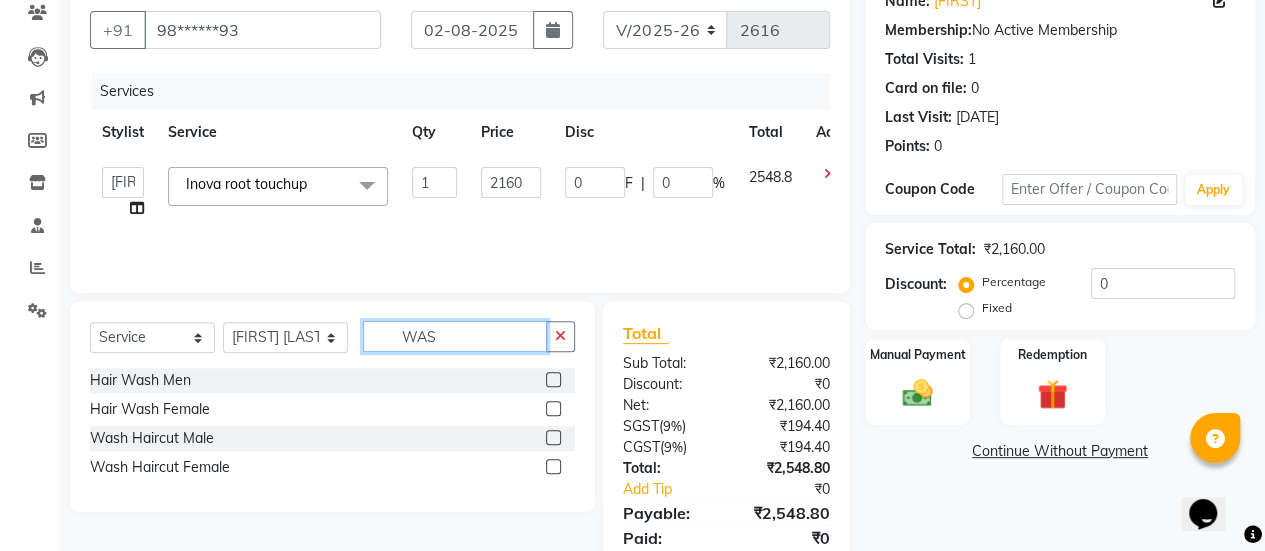 scroll, scrollTop: 178, scrollLeft: 0, axis: vertical 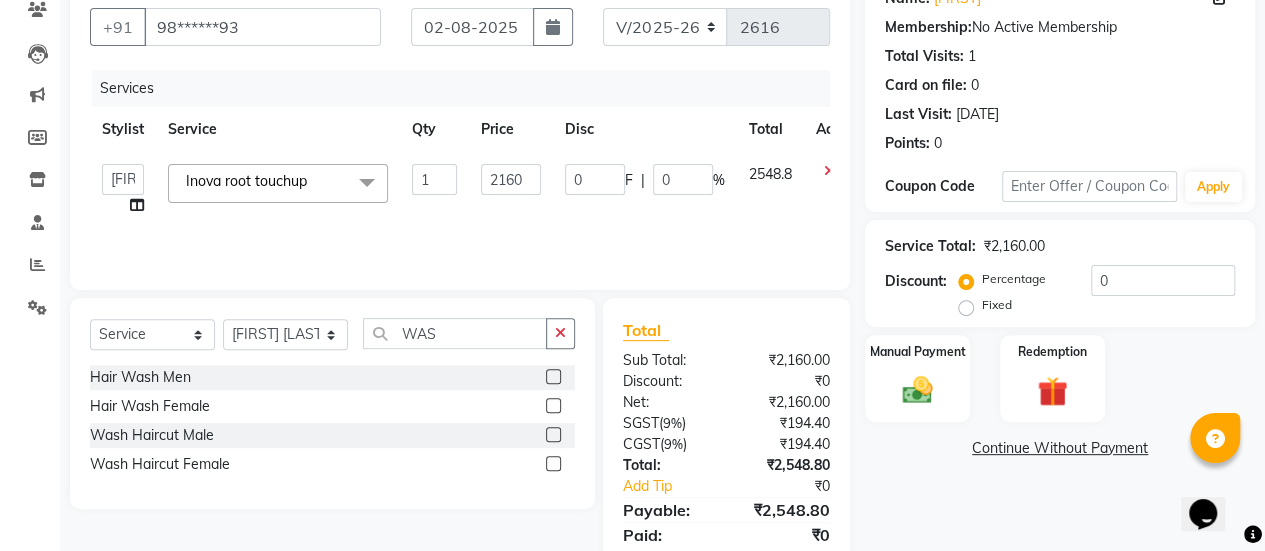 click 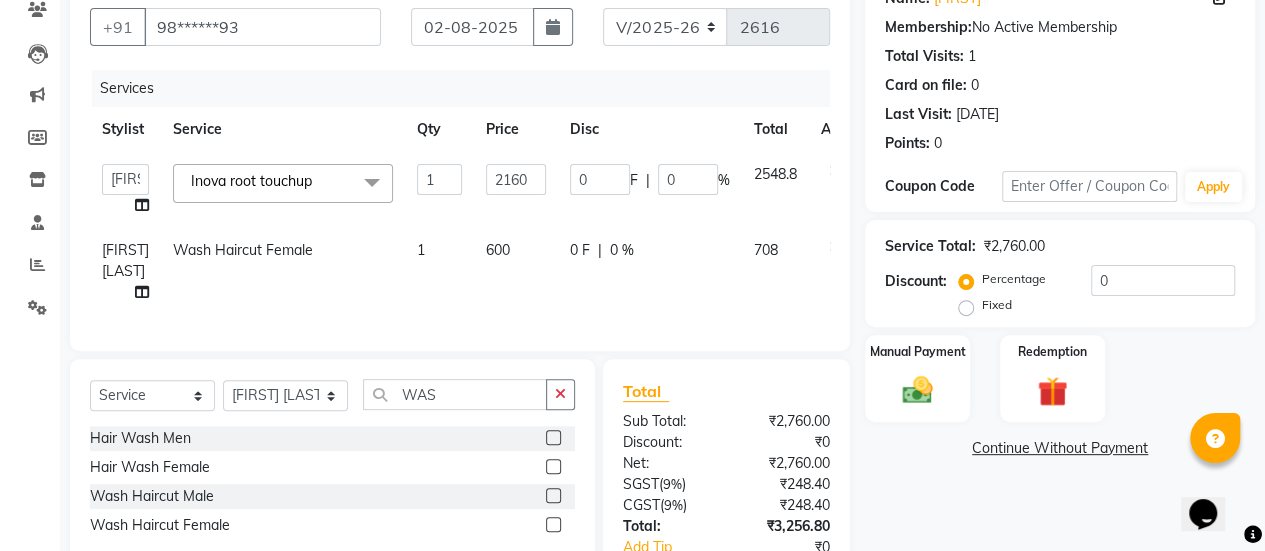 click on "600" 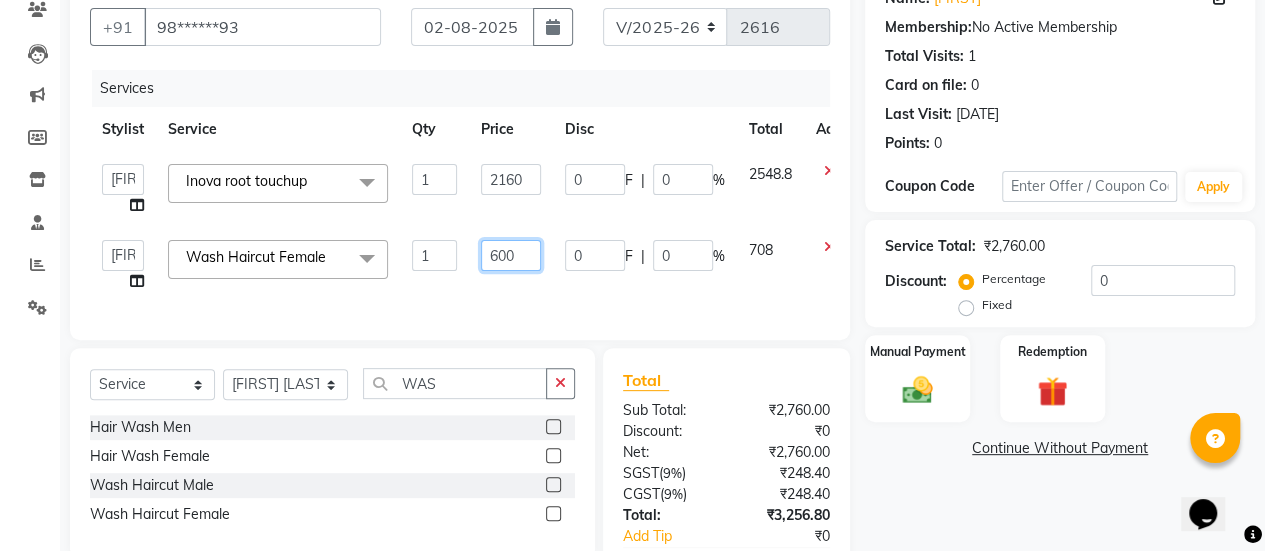 click on "600" 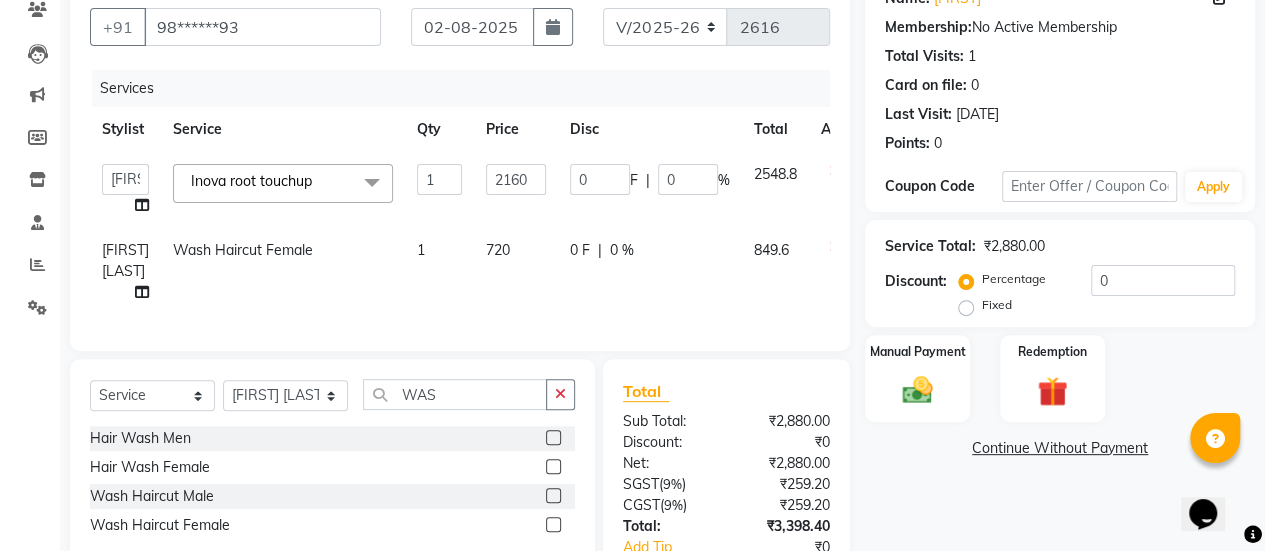 click on "720" 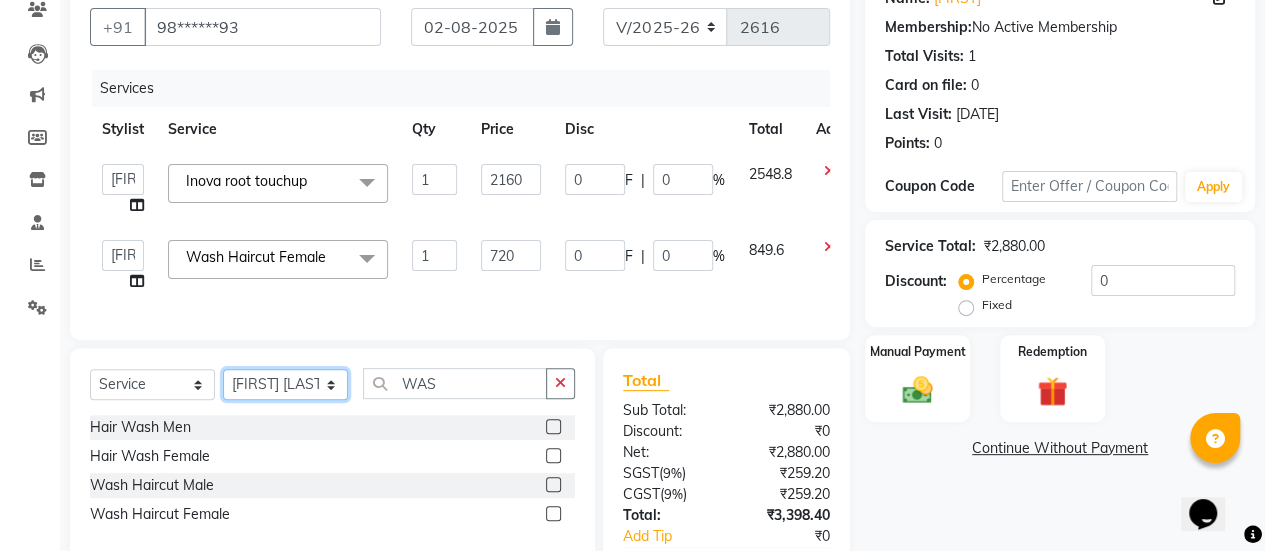 click on "Select Stylist AAKASH Chaitanya Divya KALANY Manager Mohini MUSARIK Parvez Shaikh PINKEY PRADEEP SHARMA Rushi pandit Salman Shakeel Shraddha Vaibhavi Vijay khade xyz" 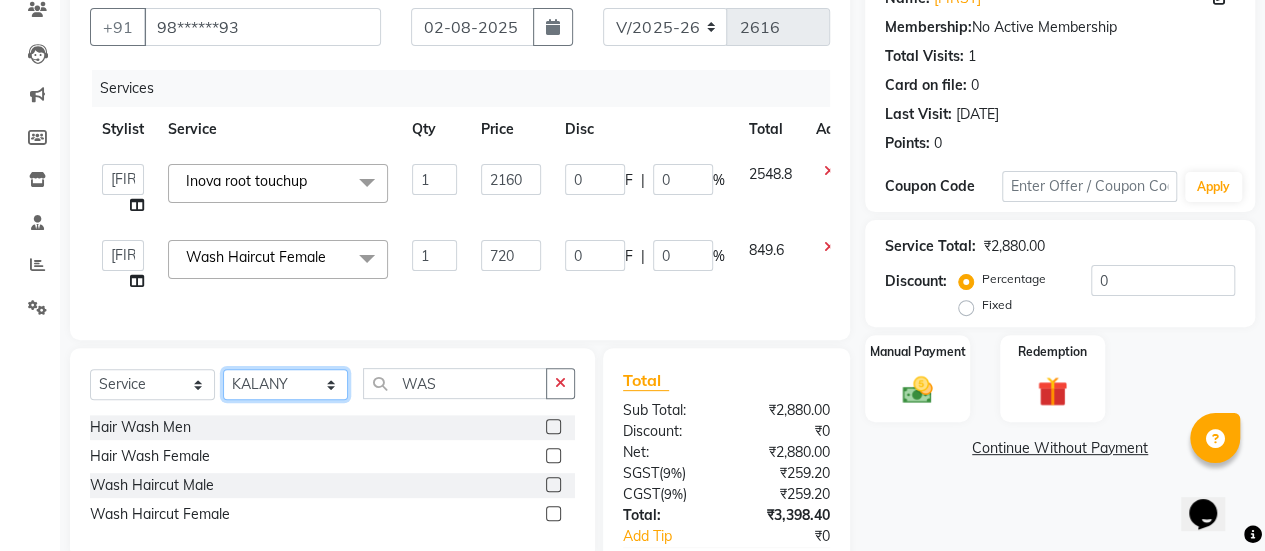 click on "Select Stylist AAKASH Chaitanya Divya KALANY Manager Mohini MUSARIK Parvez Shaikh PINKEY PRADEEP SHARMA Rushi pandit Salman Shakeel Shraddha Vaibhavi Vijay khade xyz" 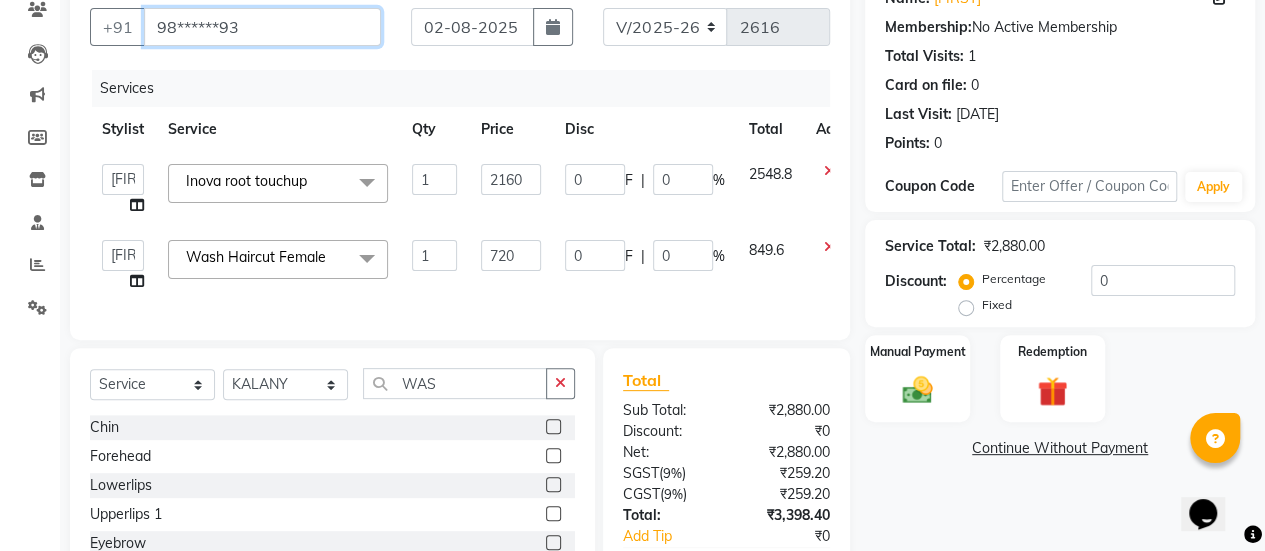 click on "98******93" at bounding box center [262, 27] 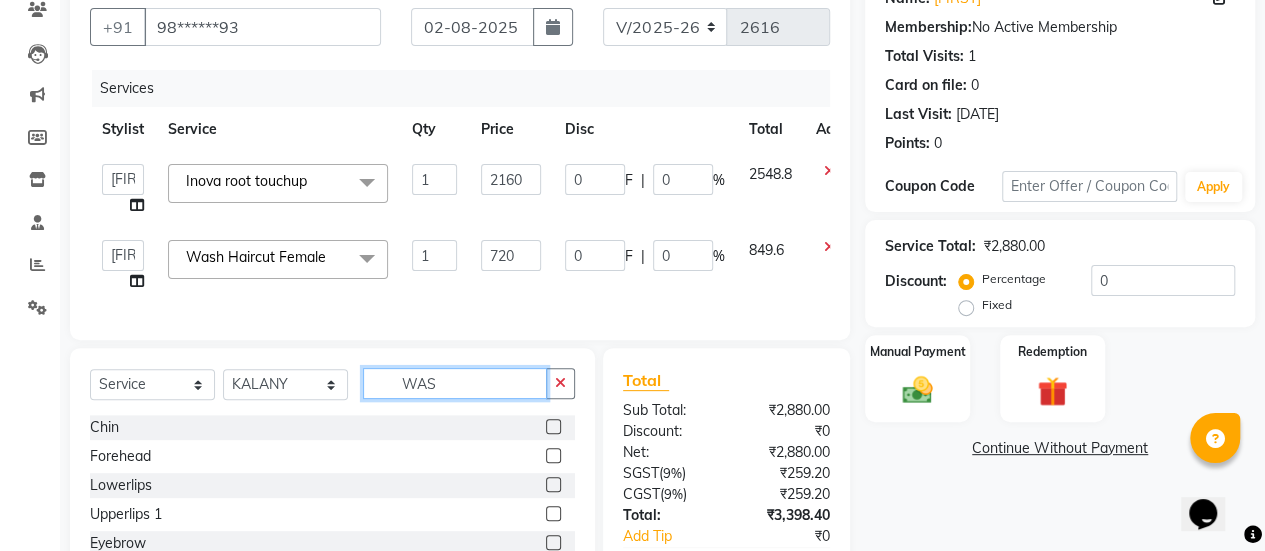 click on "WAS" 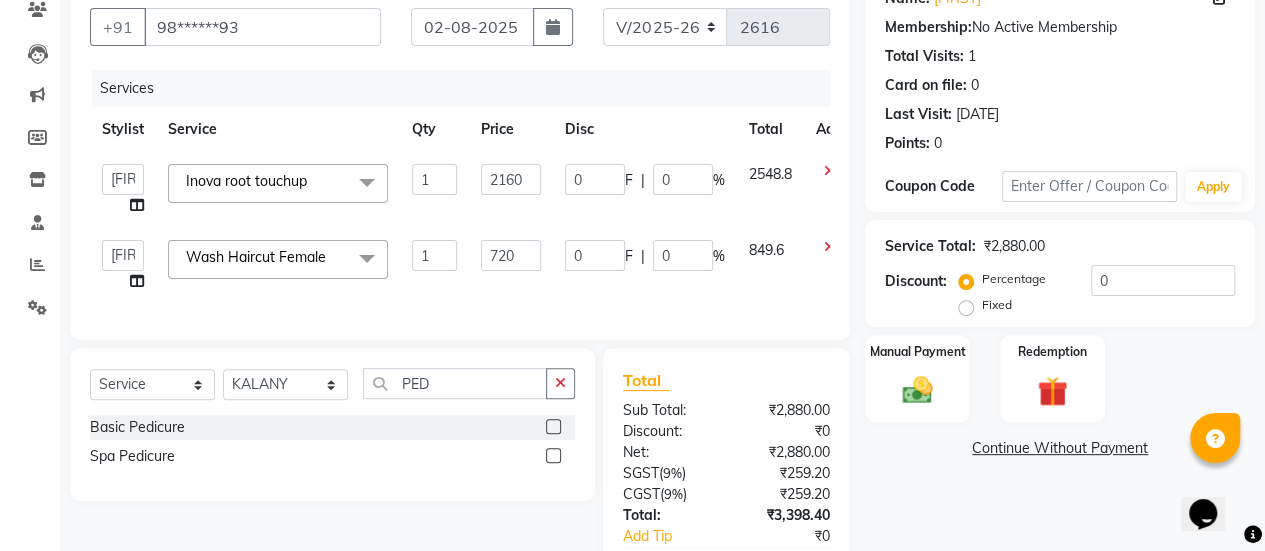 click 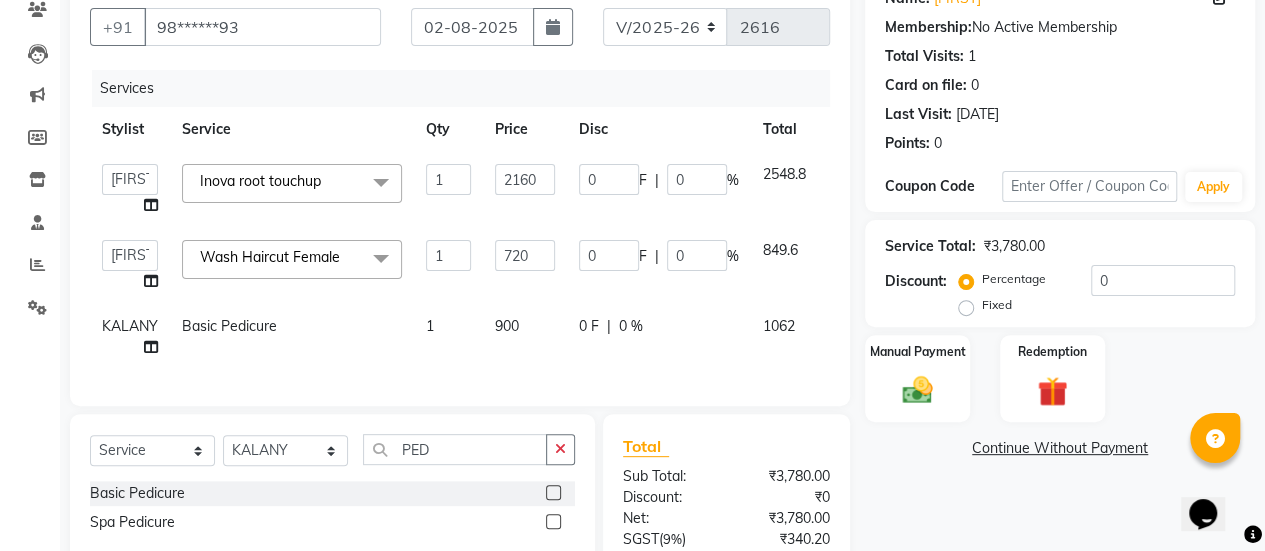 click on "900" 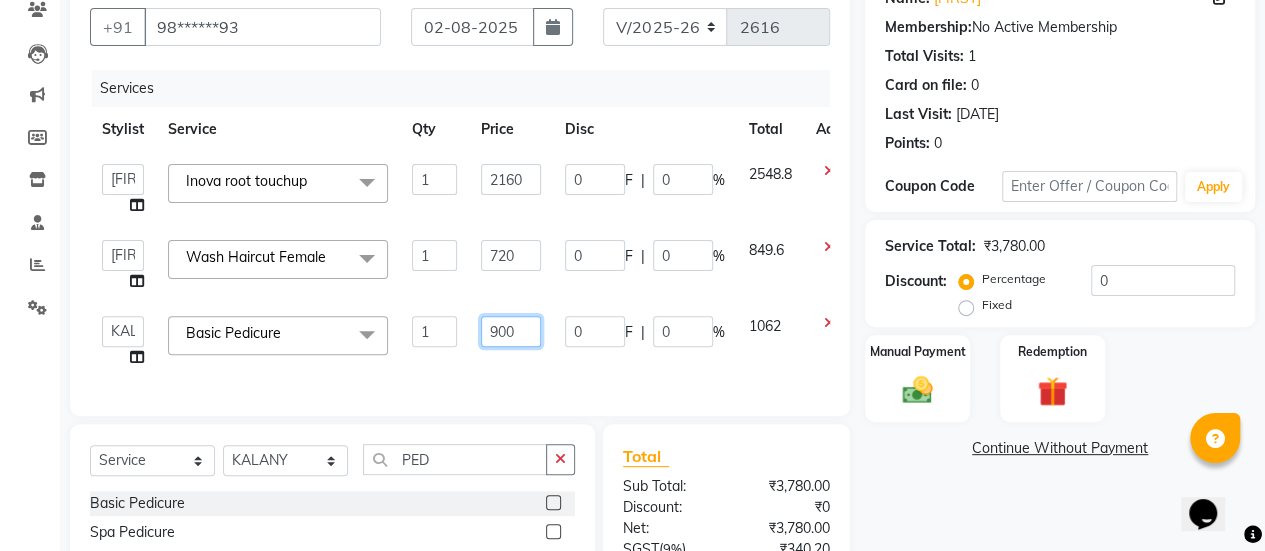 click on "900" 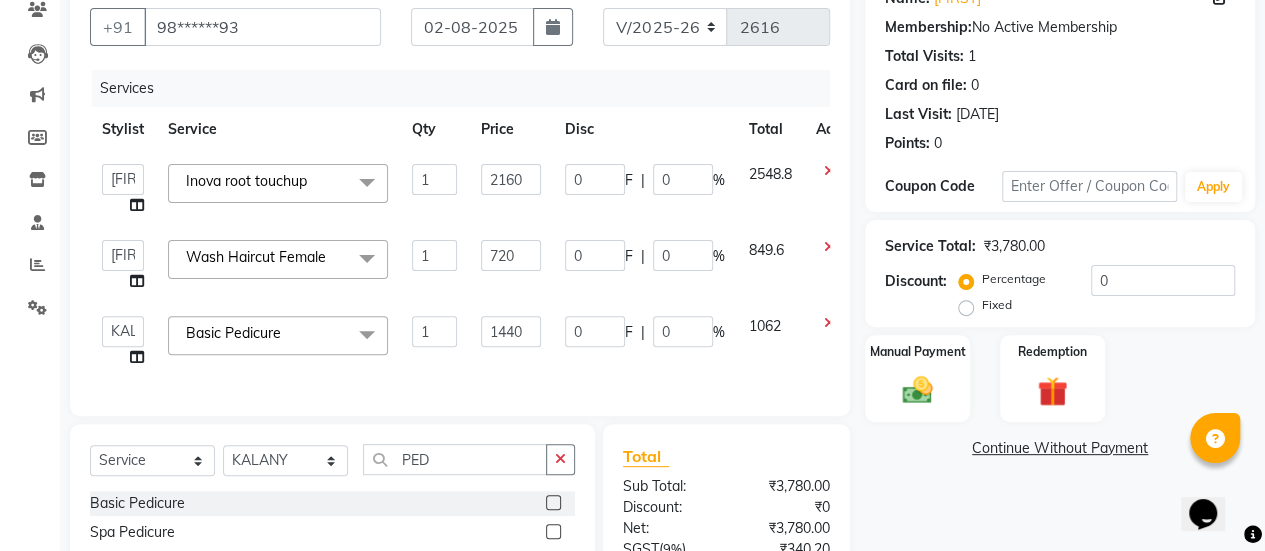click on "Services Stylist Service Qty Price Disc Total Action AAKASH Chaitanya Divya KALANY Manager Mohini MUSARIK Parvez Shaikh PINKEY PRADEEP SHARMA Rushi pandit Salman Shakeel Shraddha Vaibhavi Vijay khade xyz Inova root touchup x Chin Forehead Lowerlips Upperlips 1 Eyebrow Sidelocks Full Face BRILLARE DANDRUFF SPA billare oil massage Inova root touchup full face wax D tan face and neck Hair scrub Hair cut and beard NAILS GEL GEL OVERLAY + ART FRENCH TIP FEET POLISH + FRENCH TIP NAILS EXTENSTION Body Polishing SPA MENI NAIIS REMOVEL MEKUP NANOPLASTIYA MOROCCAN MASK Upperlips B Wax Beard Trimming Beard colour Hair Wash Men Hair Wash Female Hair-set Shaving Boy Hair Cut Dry Haircut Male Girl Hair Cut Wash Haircut Male Dry Haircut Female Female Hair Cut & BD Wash Haircut Female Ubderarms Full Hands 1 Half Legs 1 Full Legs Full Body(Without Bikini) Ubderarms 1 Full Hands Bwax" 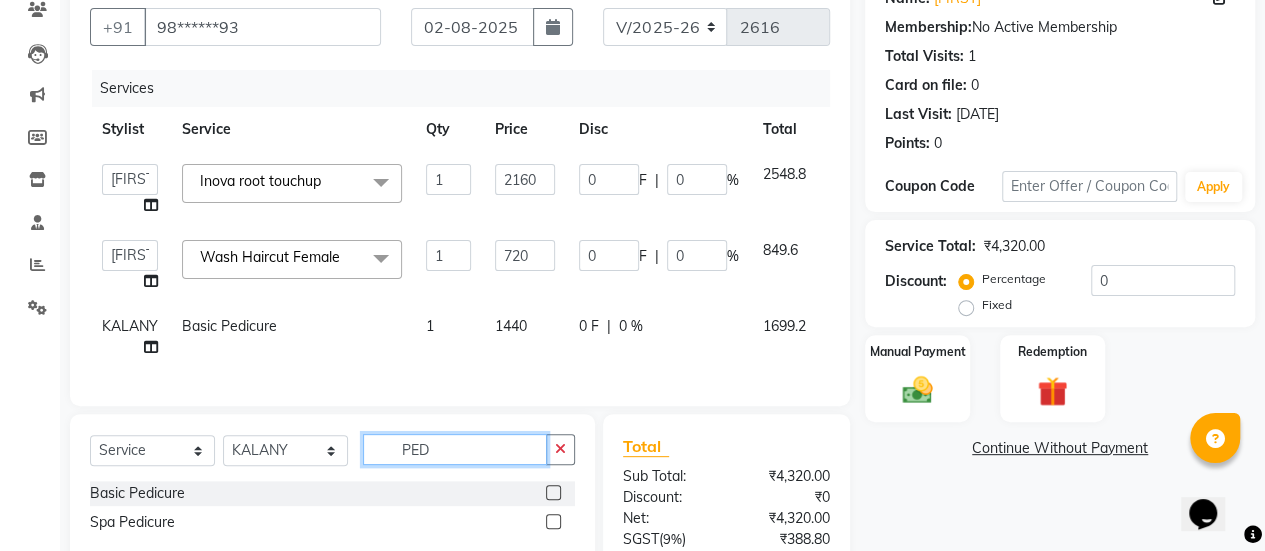 click on "PED" 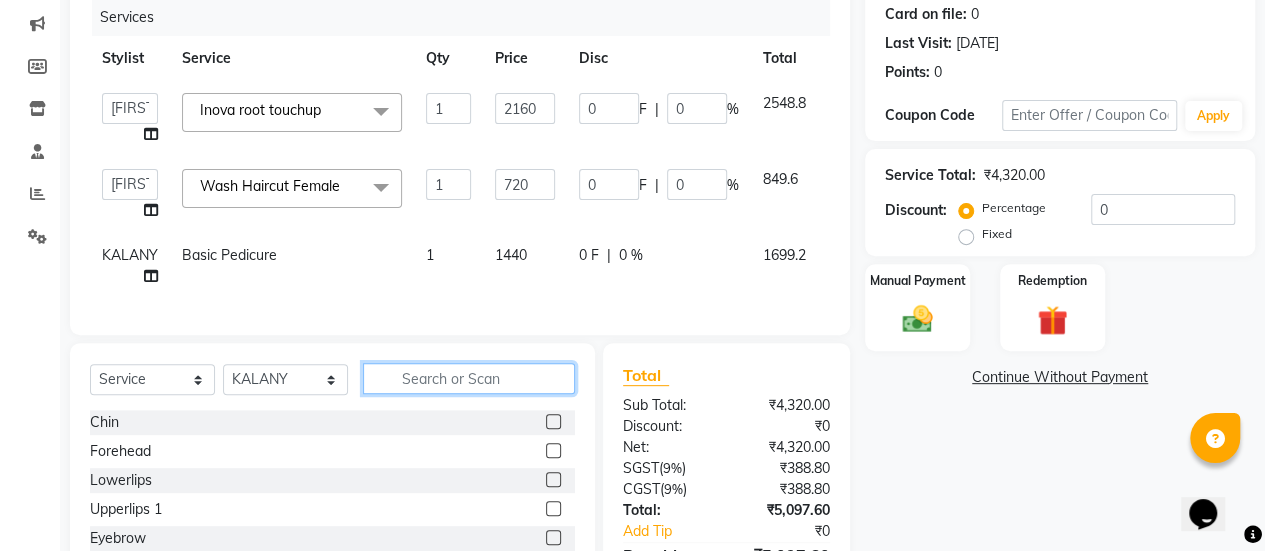 scroll, scrollTop: 250, scrollLeft: 0, axis: vertical 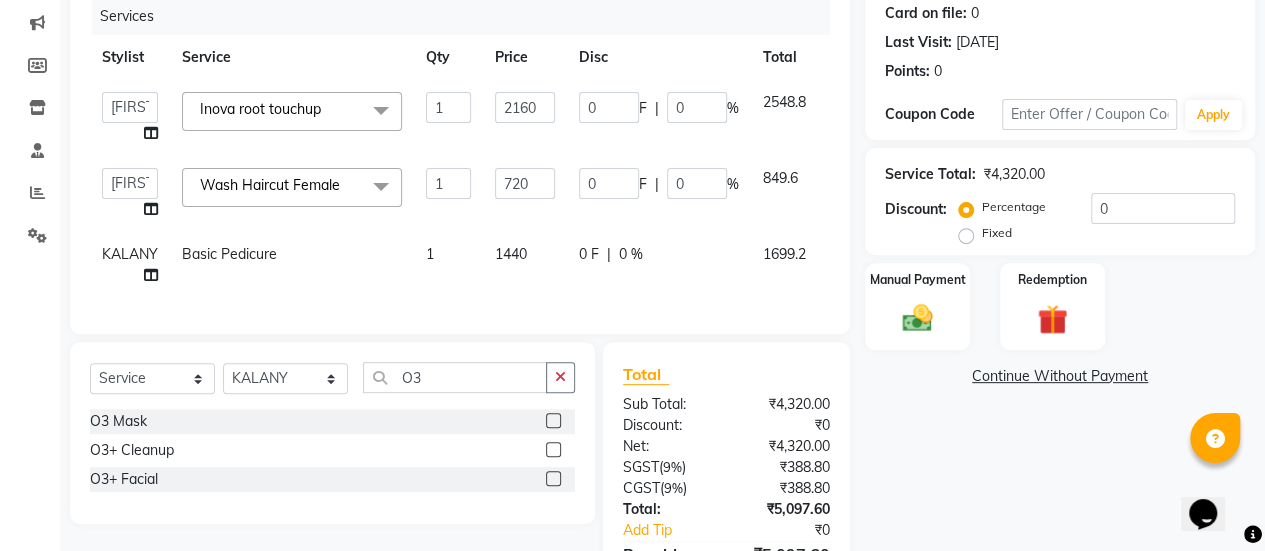click 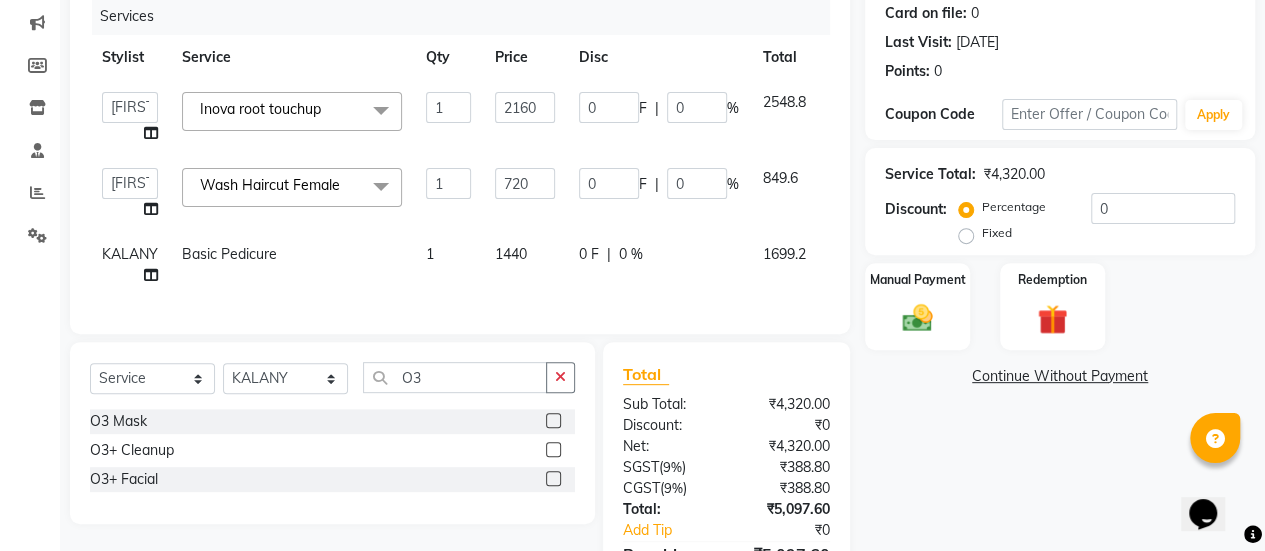 click at bounding box center [552, 479] 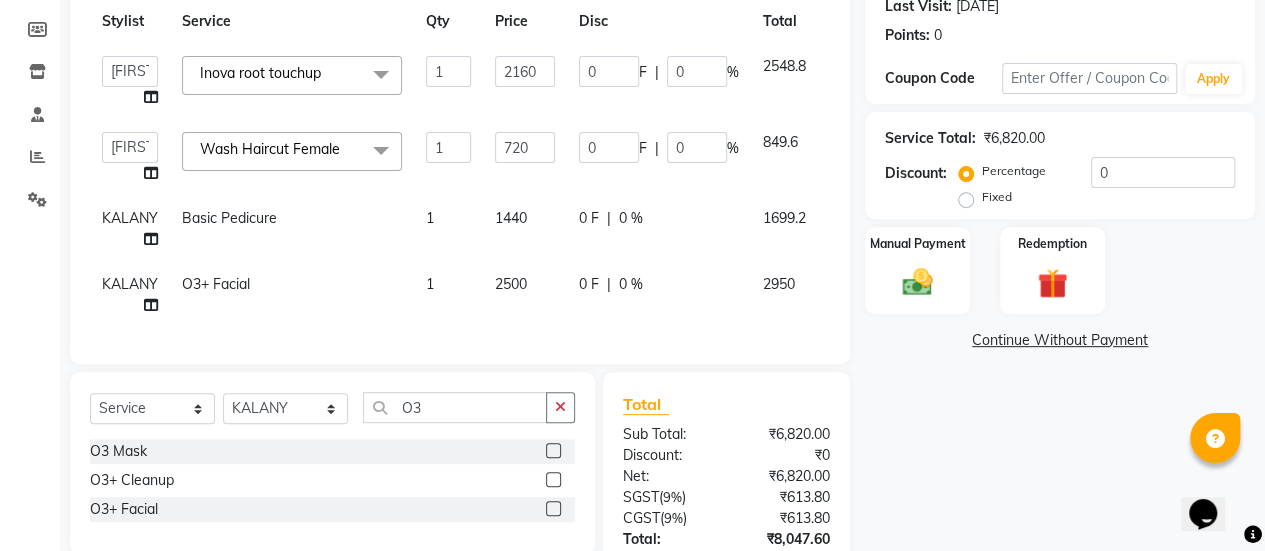 scroll, scrollTop: 287, scrollLeft: 0, axis: vertical 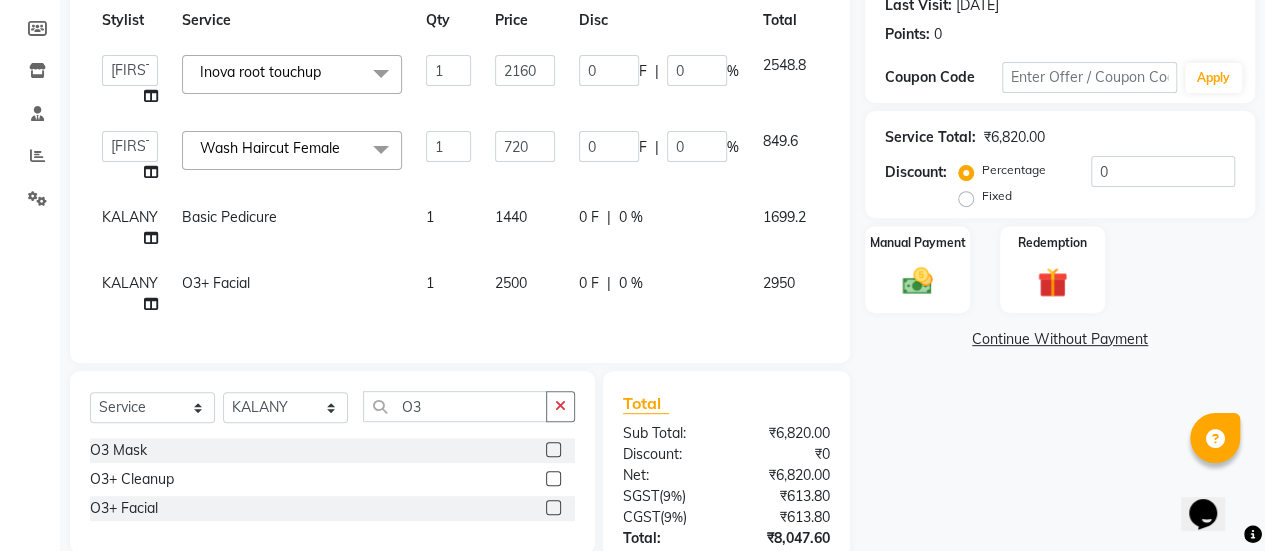 click on "2500" 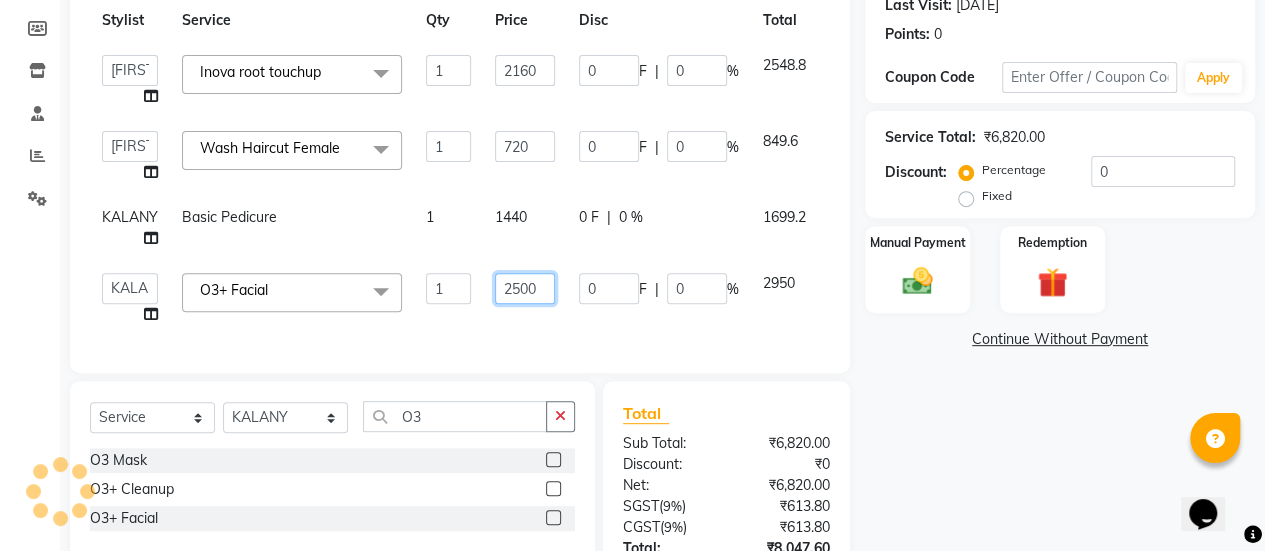 click on "2500" 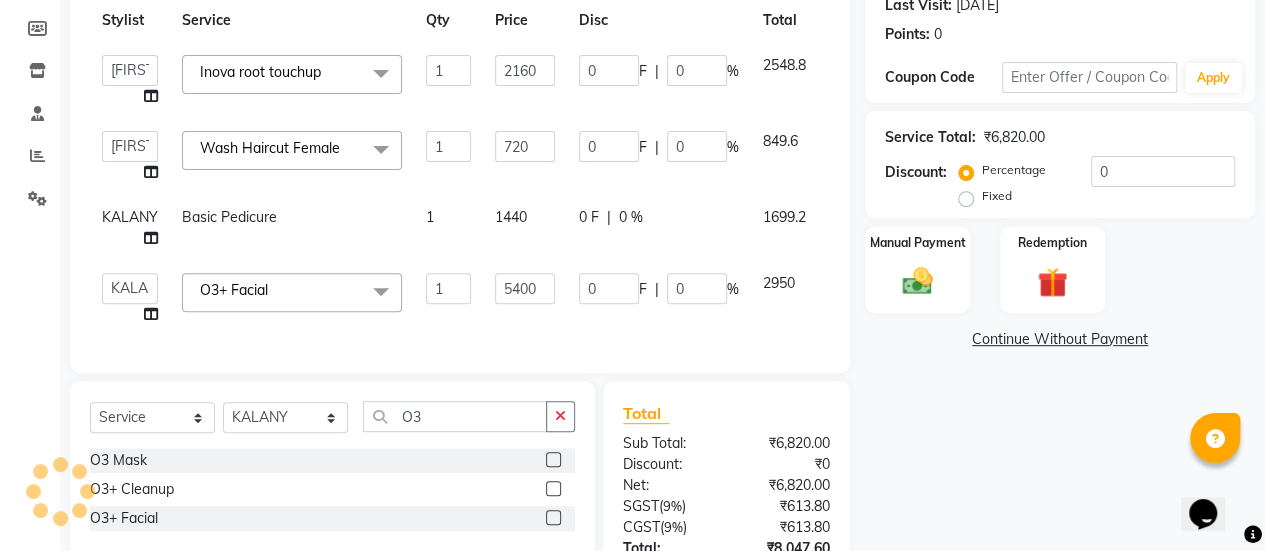 click on "5400" 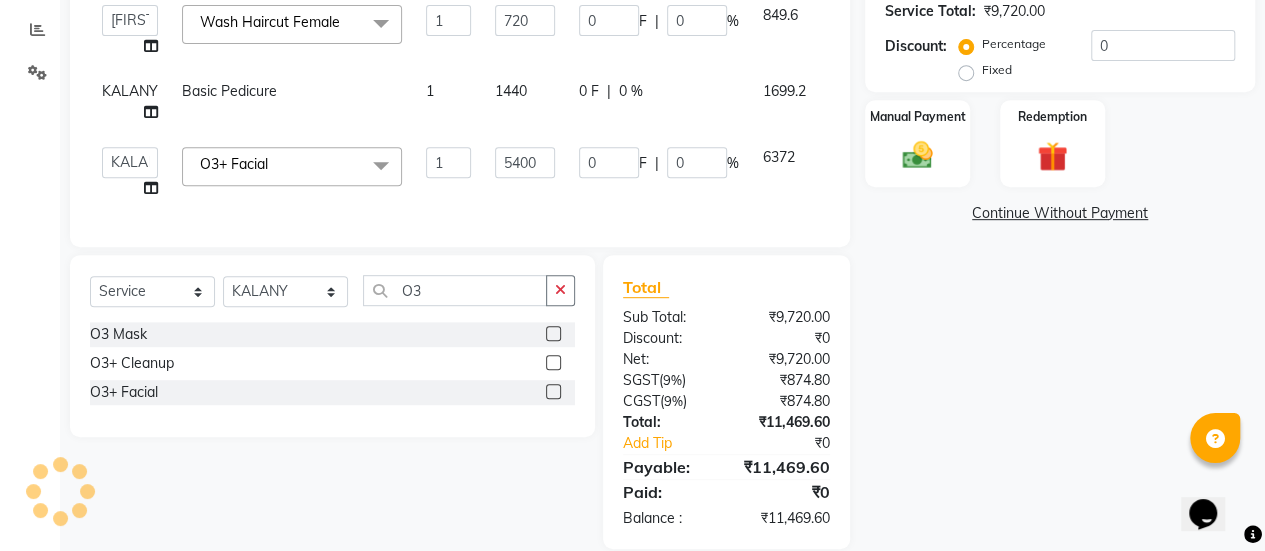 scroll, scrollTop: 414, scrollLeft: 0, axis: vertical 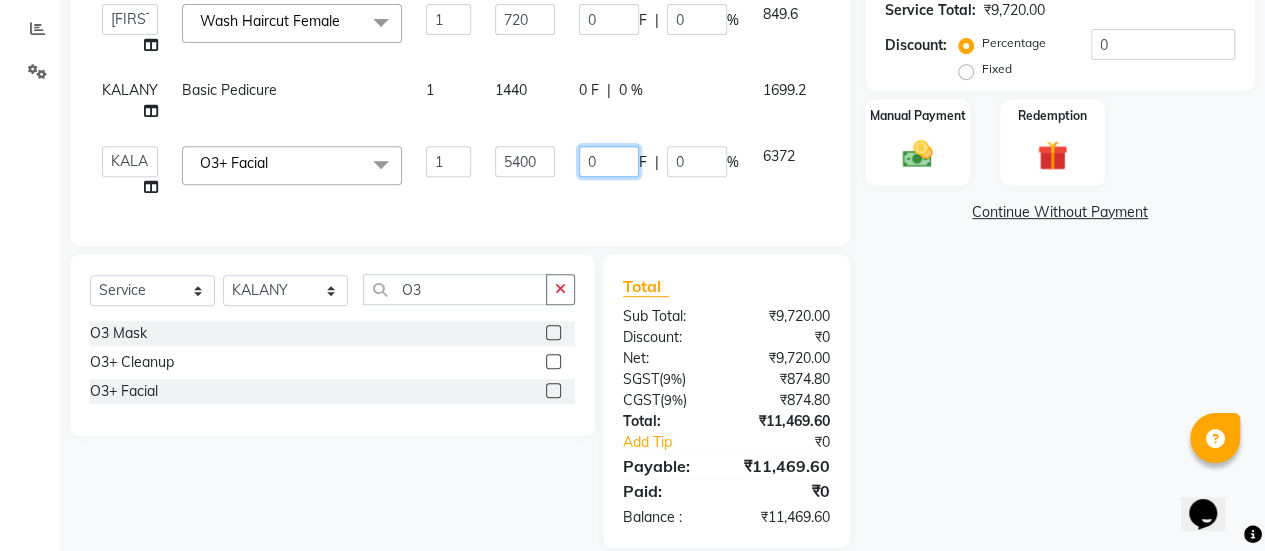 click on "0" 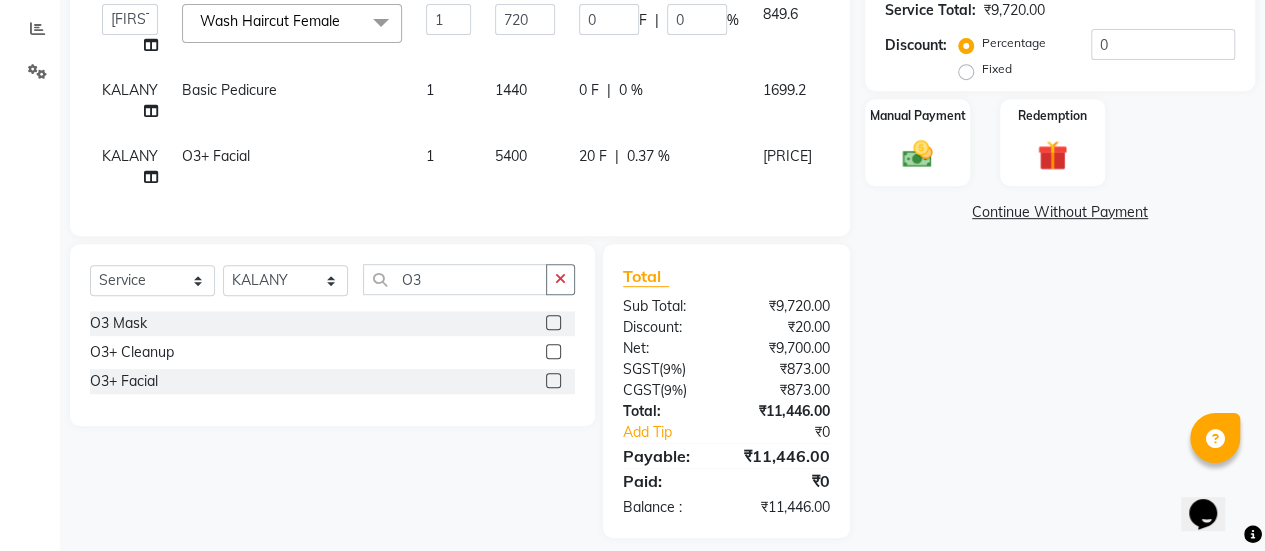 click on "Services Stylist Service Qty Price Disc Total Action AAKASH Chaitanya Divya KALANY Manager Mohini MUSARIK Parvez Shaikh PINKEY PRADEEP SHARMA Rushi pandit Salman Shakeel Shraddha Vaibhavi Vijay khade xyz Inova root touchup x Chin Forehead Lowerlips Upperlips 1 Eyebrow Sidelocks Full Face BRILLARE DANDRUFF SPA billare oil massage Inova root touchup full face wax D tan face and neck Hair scrub Hair cut and beard NAILS GEL GEL OVERLAY + ART FRENCH TIP FEET POLISH + FRENCH TIP NAILS EXTENSTION Body Polishing SPA MENI NAIIS REMOVEL MEKUP NANOPLASTIYA MOROCCAN MASK Upperlips B Wax Beard Trimming Beard colour Hair Wash Men Hair Wash Female Hair-set Shaving Boy Hair Cut Dry Haircut Male Girl Hair Cut Wash Haircut Male Dry Haircut Female Female Hair Cut & BD Wash Haircut Female Ubderarms Full Hands 1 Half Legs 1 Full Legs Full Body(Without Bikini) Ubderarms 1 Full Hands Bwax" 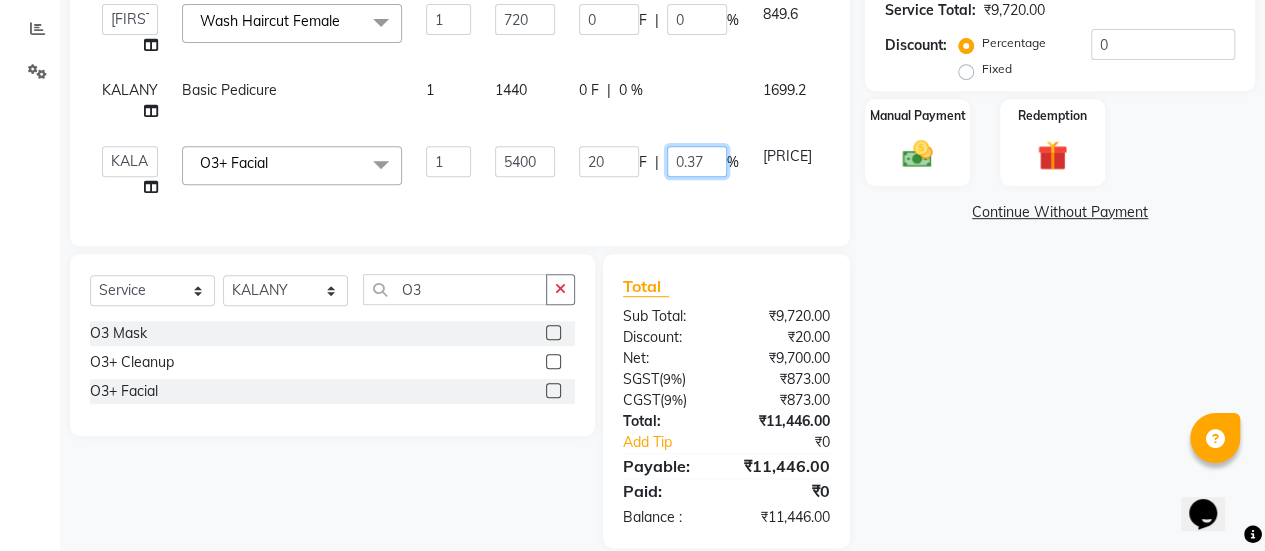 click on "0.37" 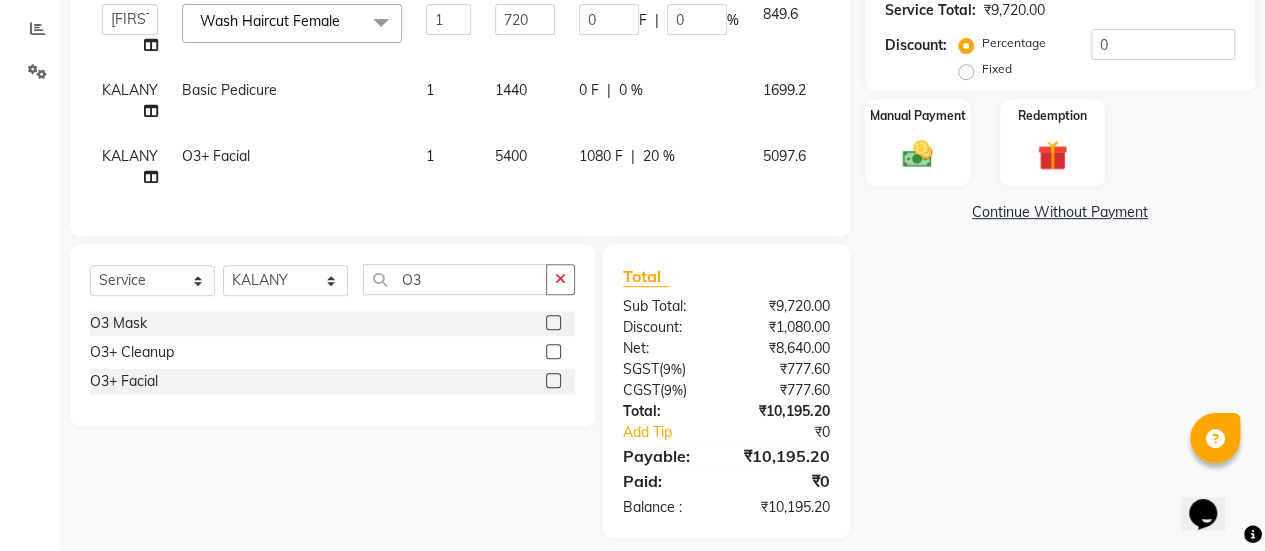 click on "1080 F" 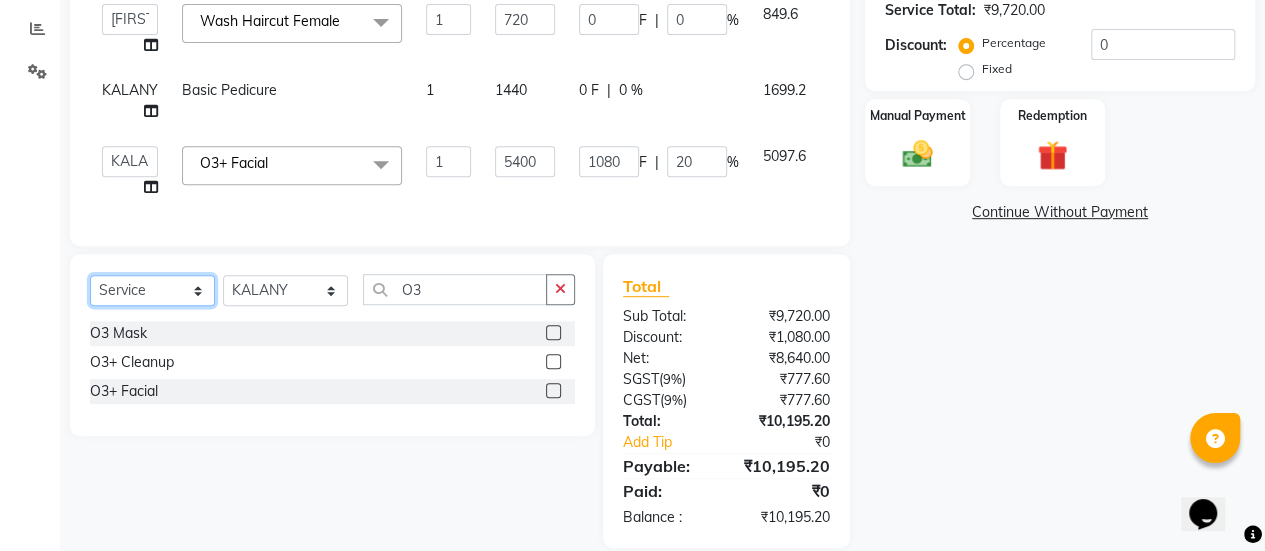 click on "Select  Service  Product  Membership  Package Voucher Prepaid Gift Card" 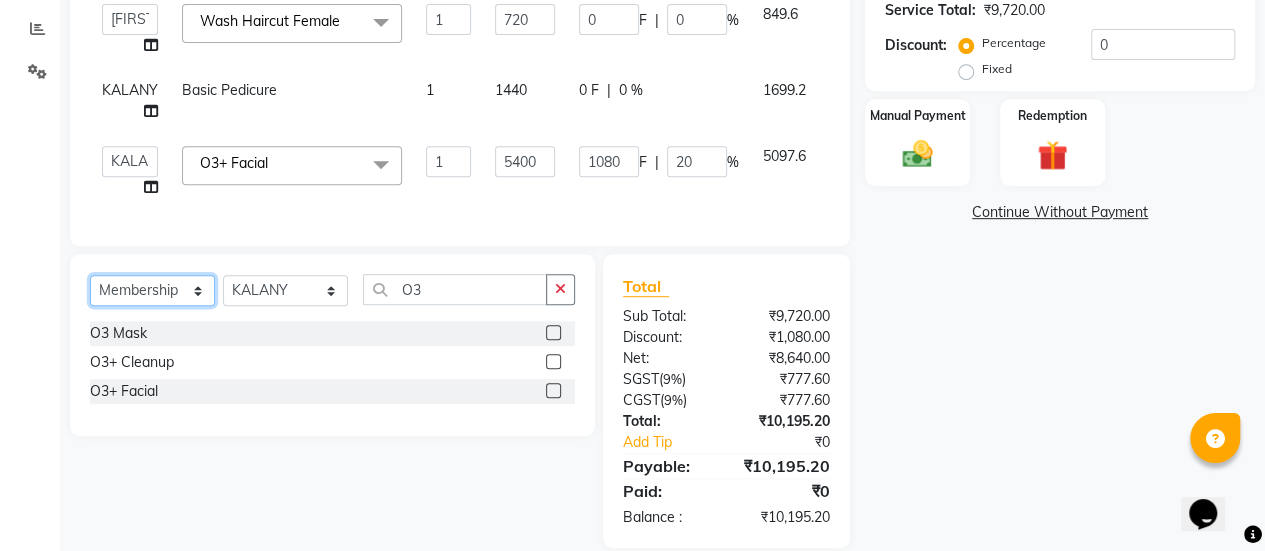 click on "Select  Service  Product  Membership  Package Voucher Prepaid Gift Card" 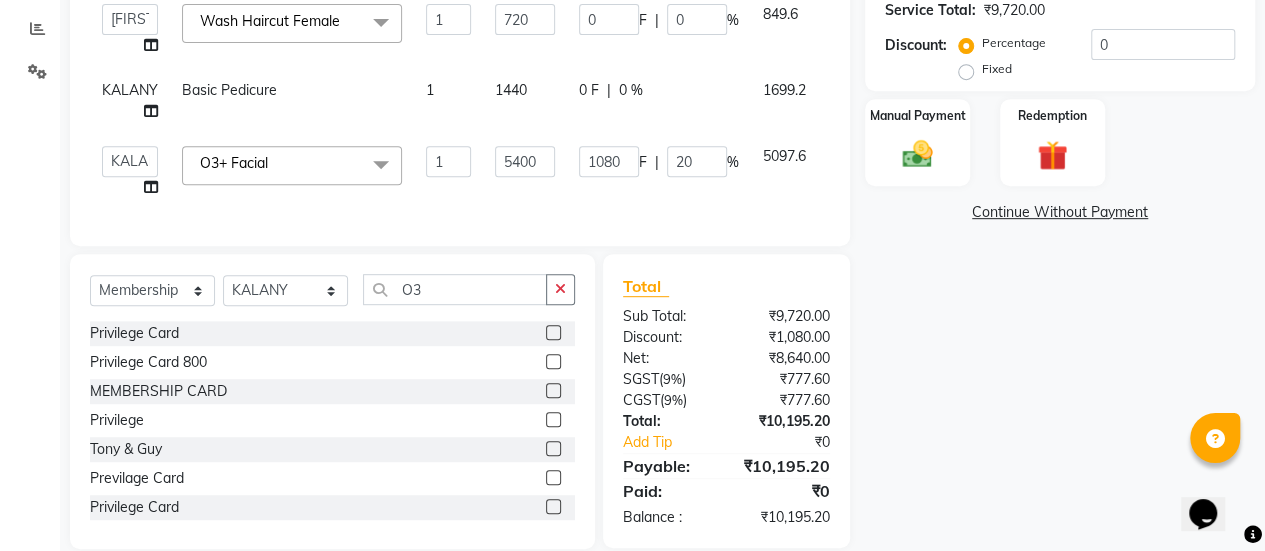 click 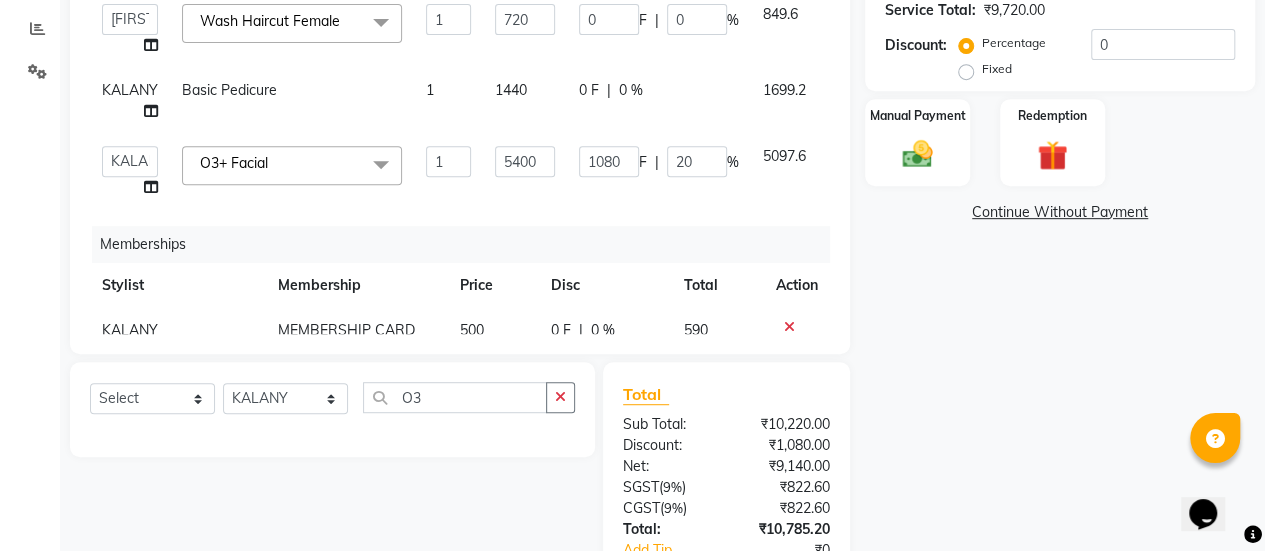 scroll, scrollTop: 50, scrollLeft: 0, axis: vertical 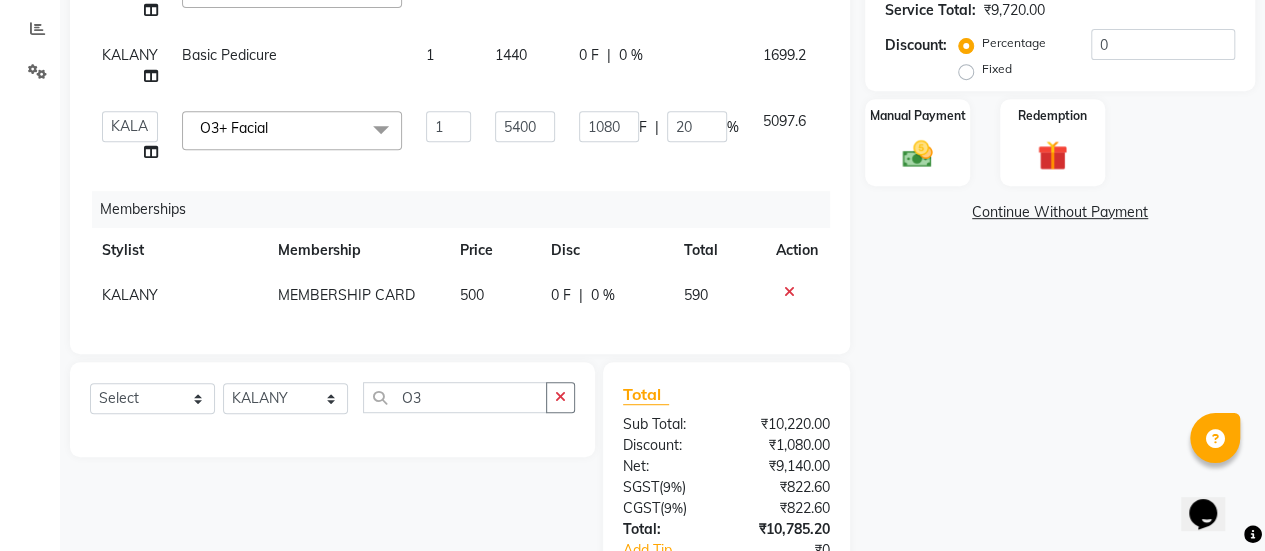 click on "500" 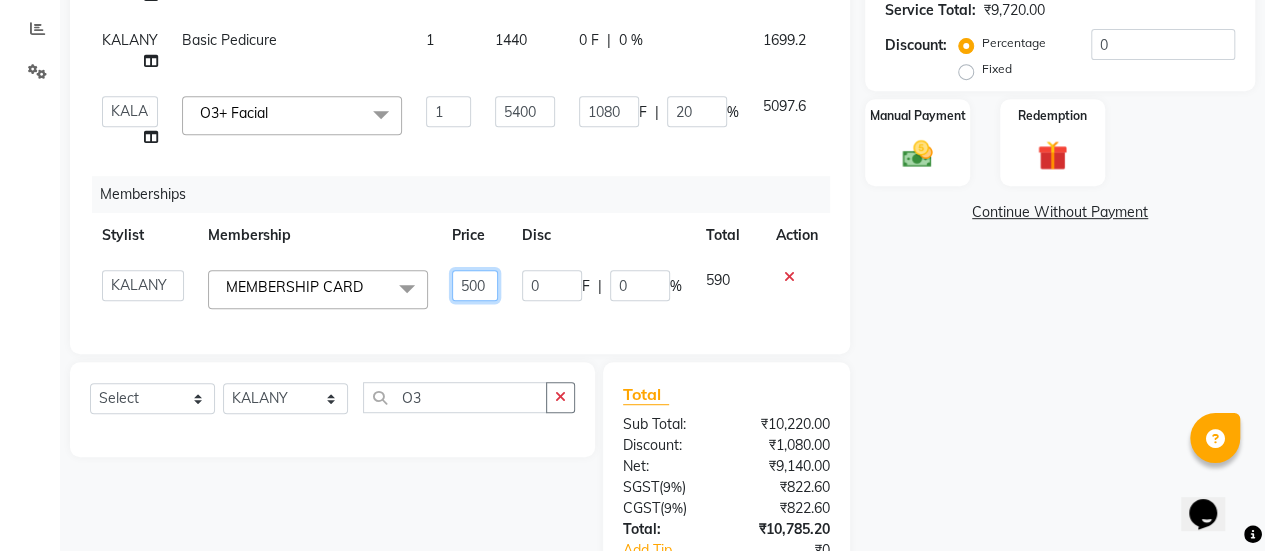 click on "500" 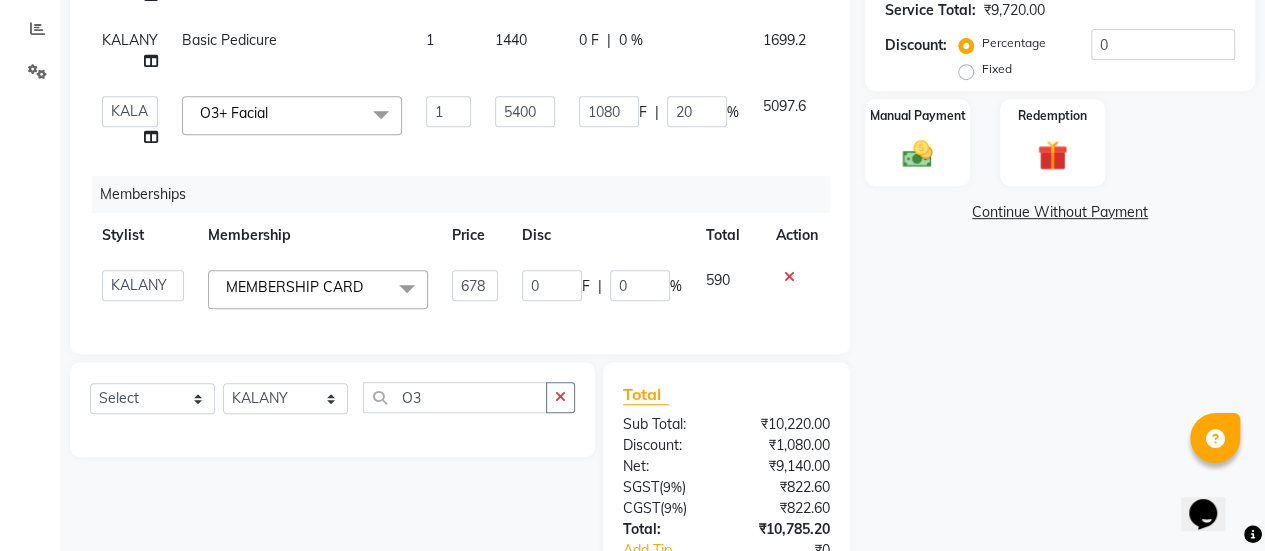 click on "5400" 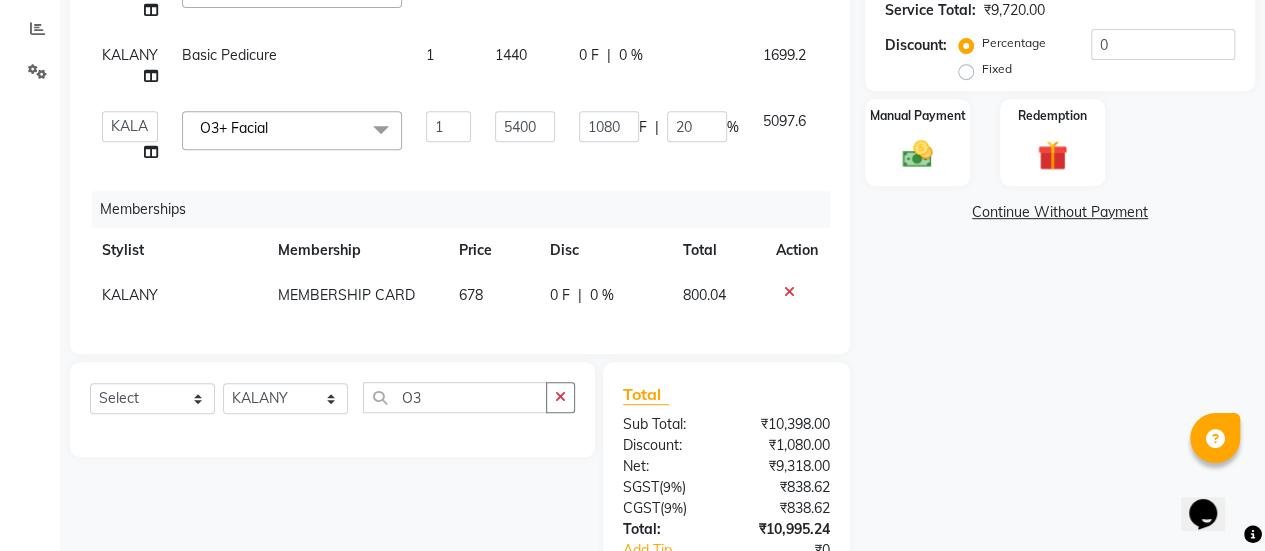scroll, scrollTop: 547, scrollLeft: 0, axis: vertical 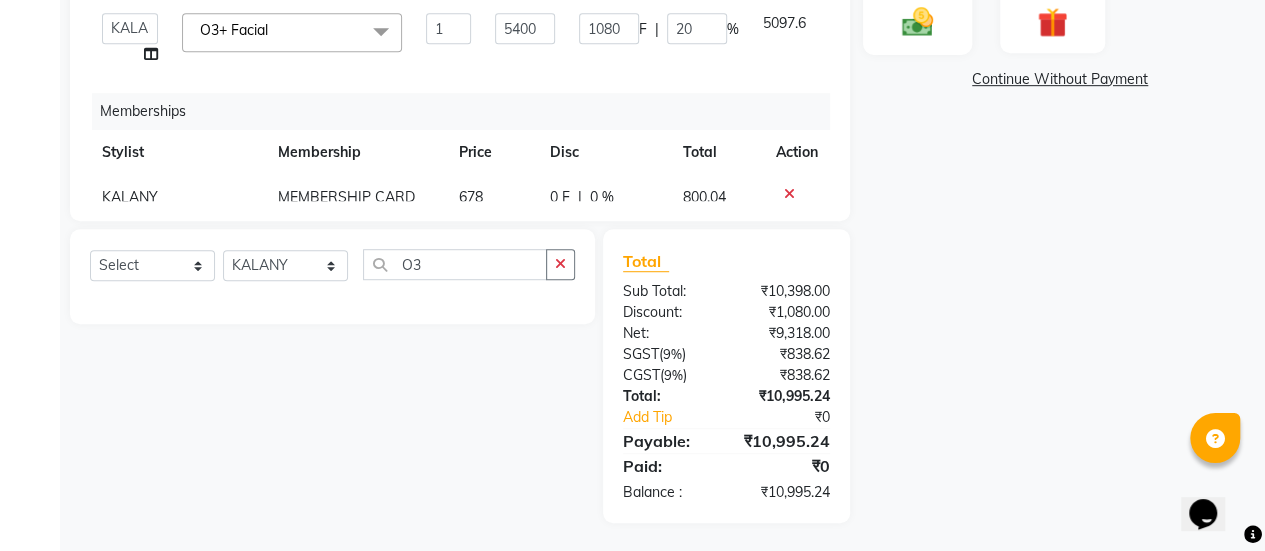 click on "Manual Payment" 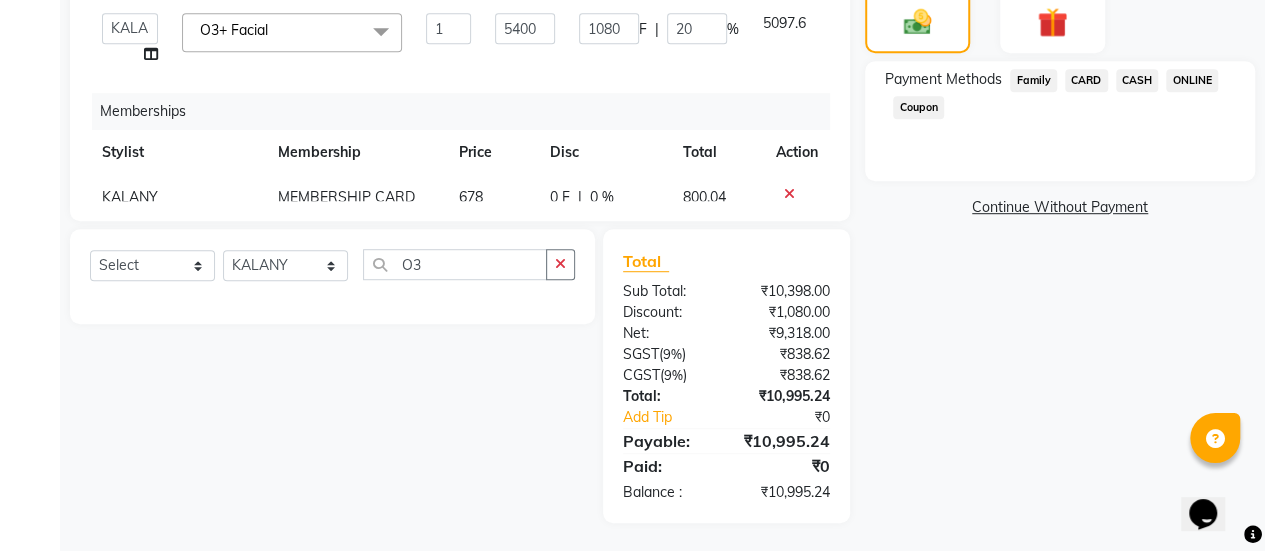 click on "ONLINE" 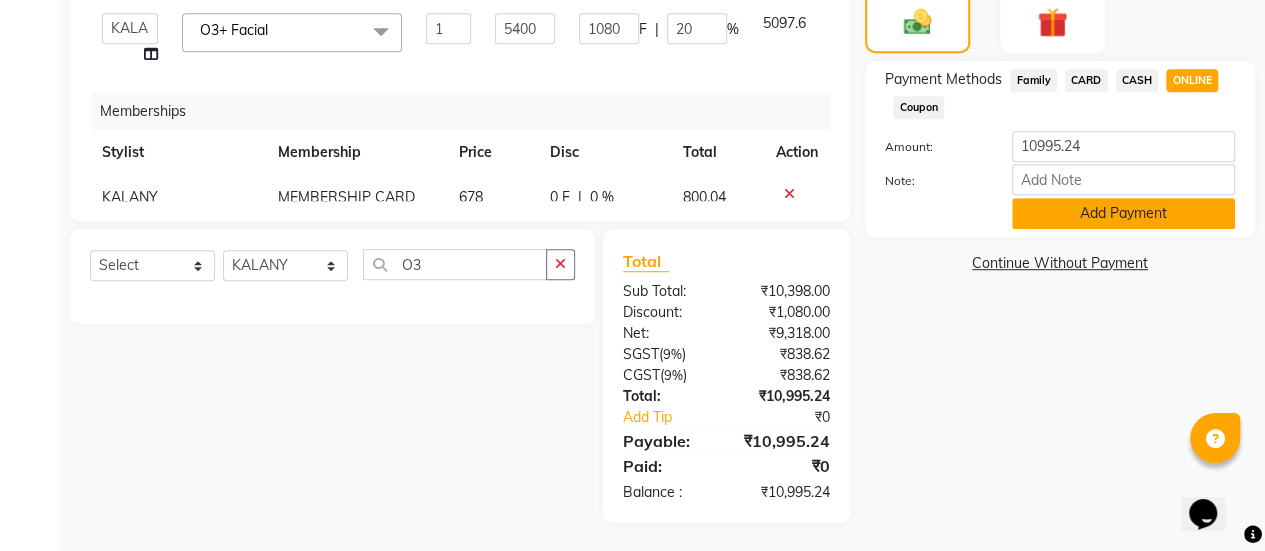 click on "Add Payment" 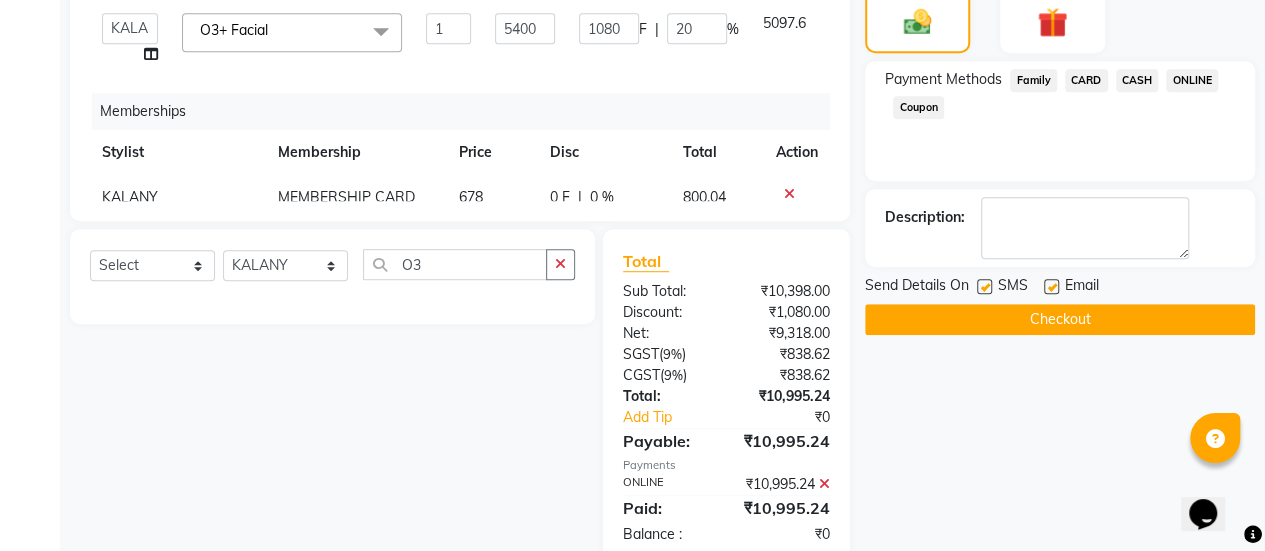 scroll, scrollTop: 610, scrollLeft: 0, axis: vertical 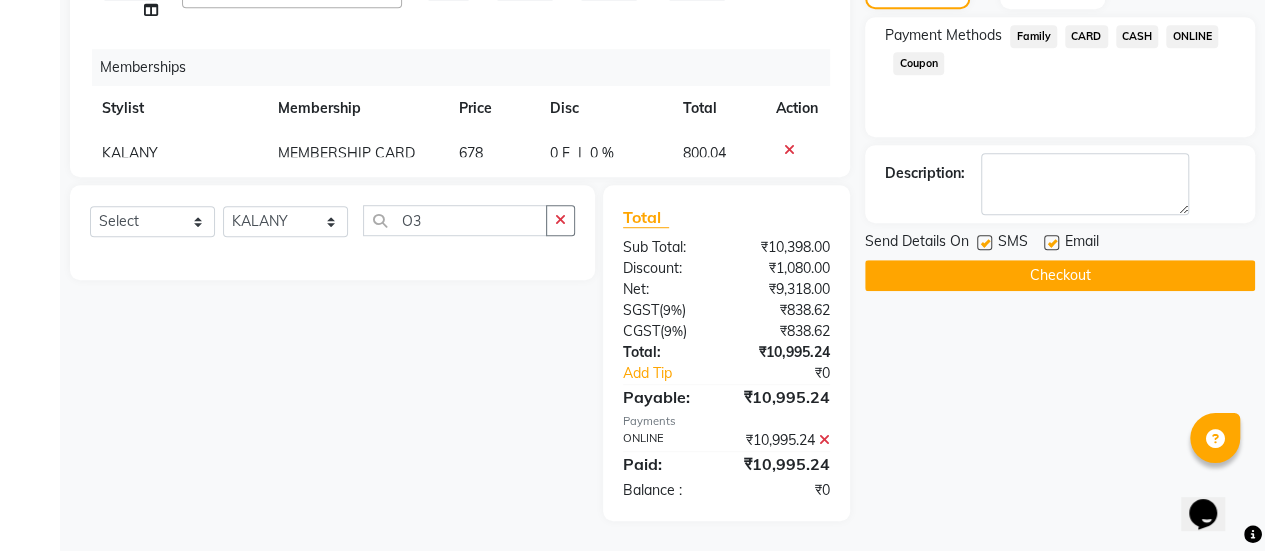 click 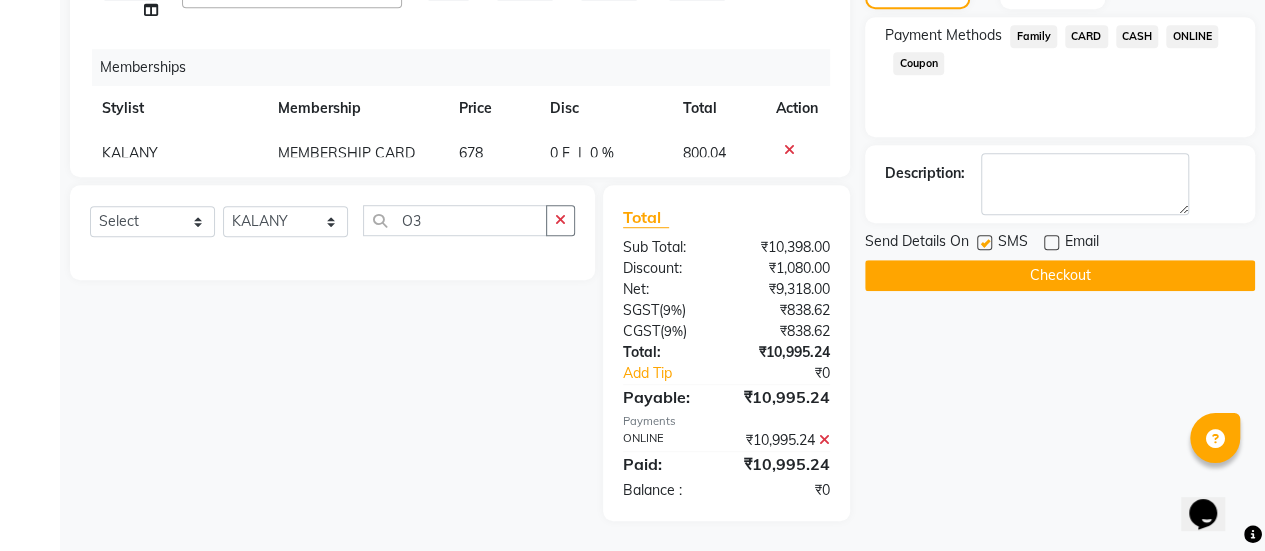 click on "Checkout" 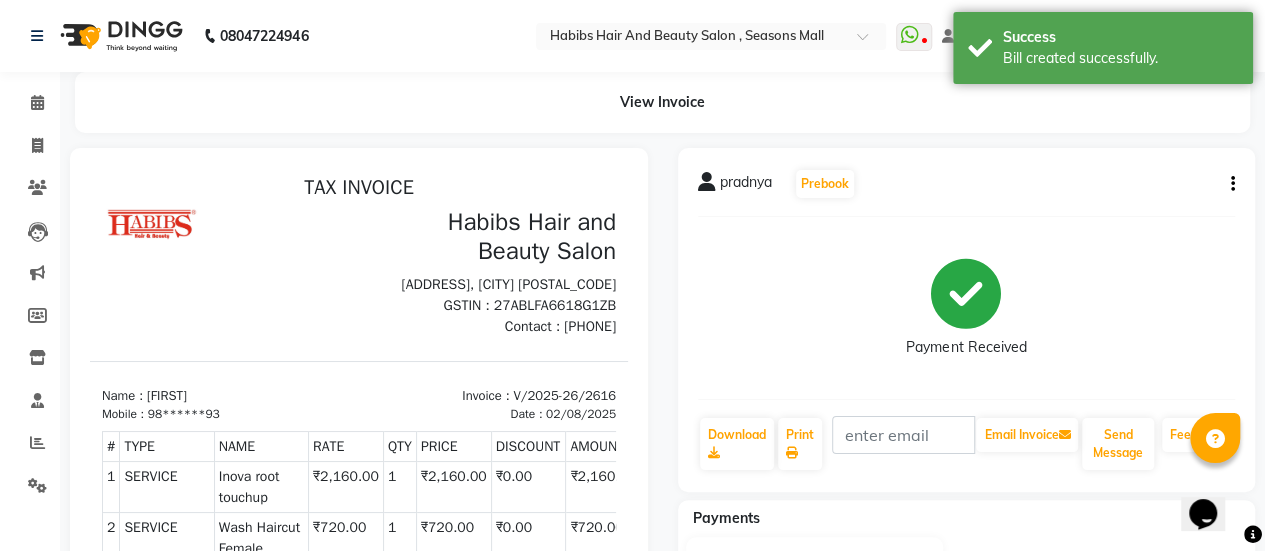 scroll, scrollTop: 0, scrollLeft: 0, axis: both 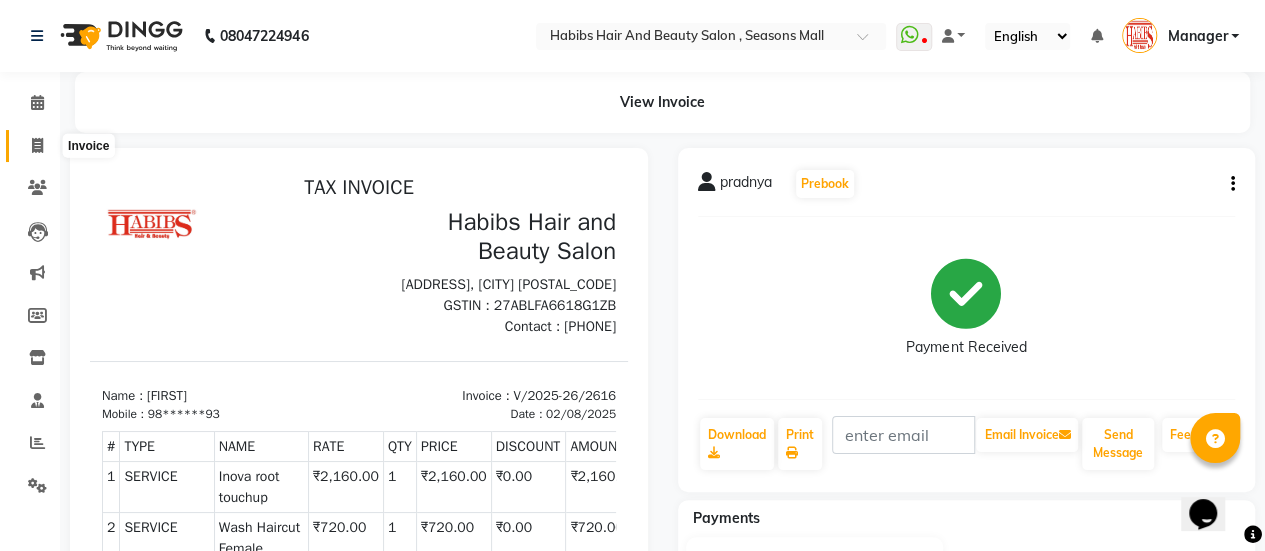 click 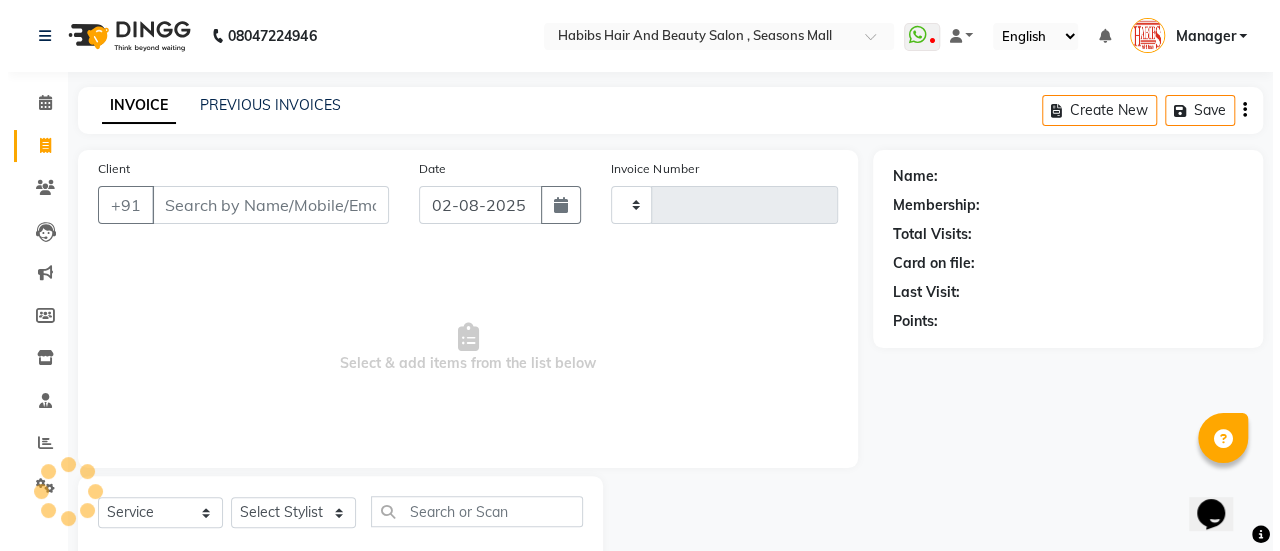scroll, scrollTop: 49, scrollLeft: 0, axis: vertical 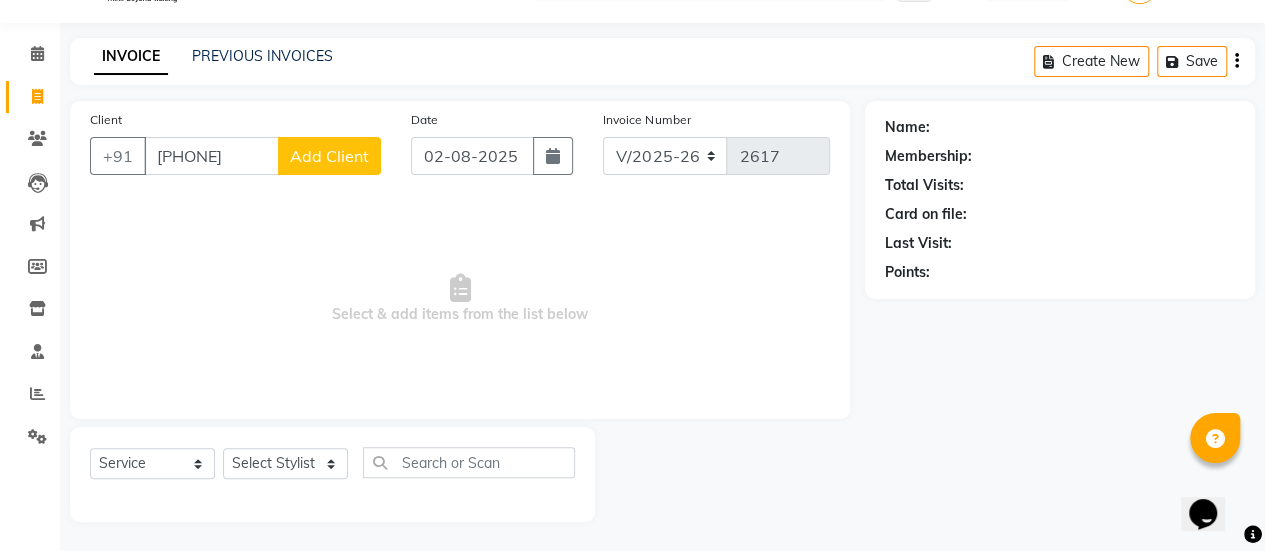 click on "Add Client" 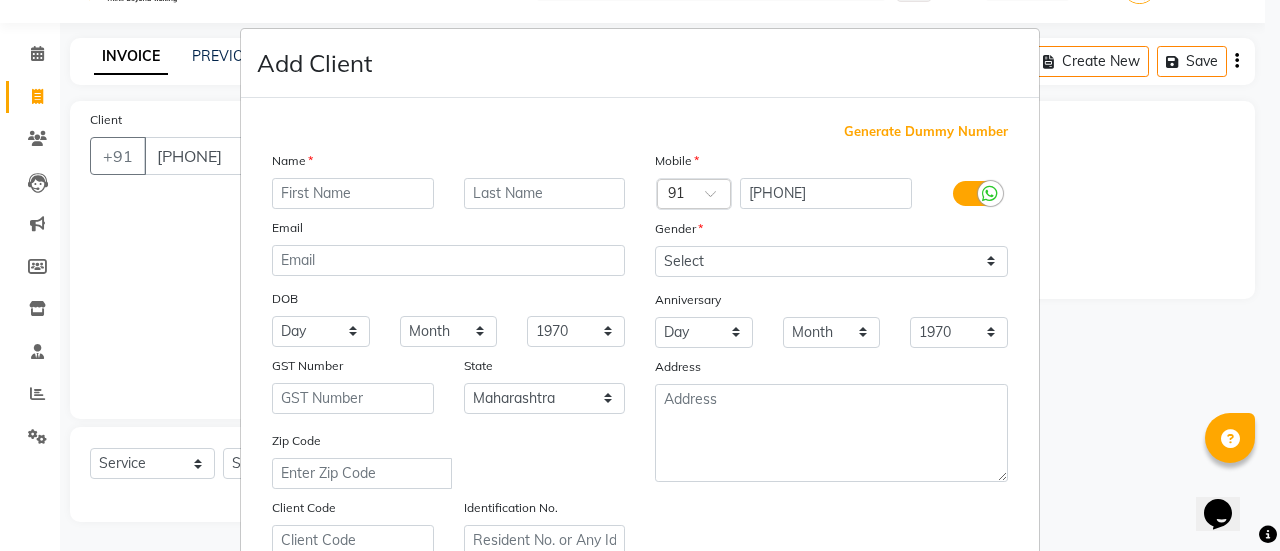click at bounding box center [353, 193] 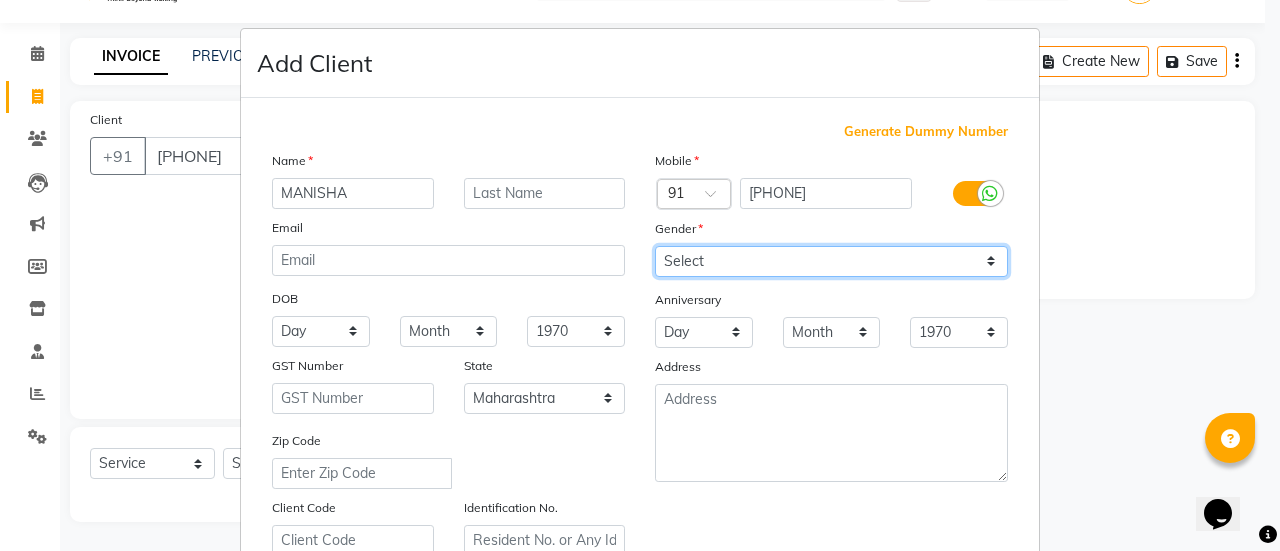 click on "Select Male Female Other Prefer Not To Say" at bounding box center [831, 261] 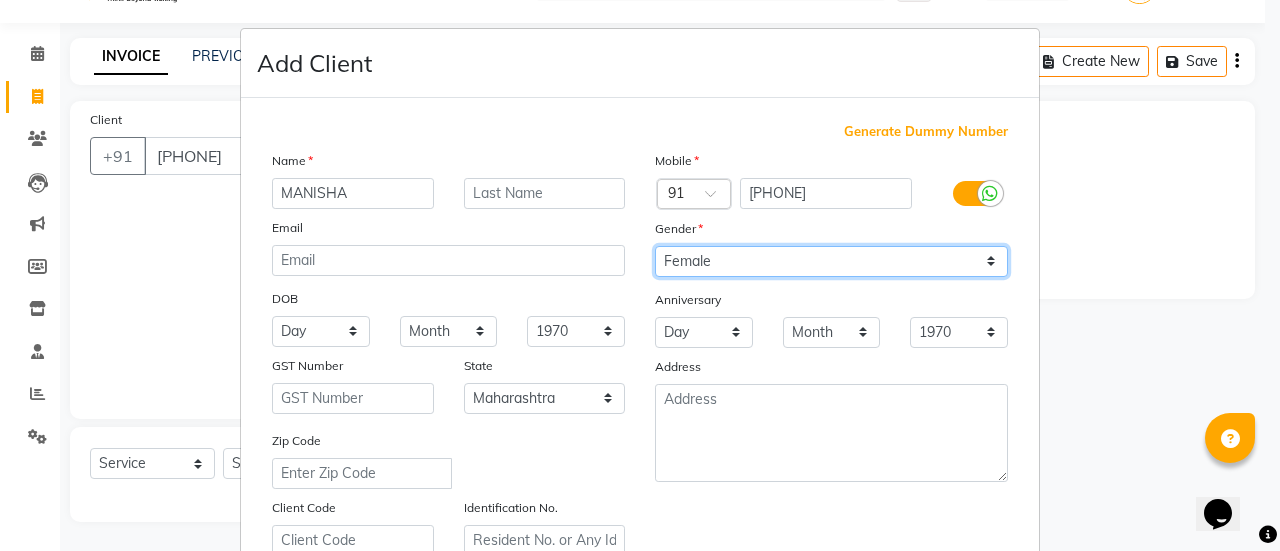 click on "Select Male Female Other Prefer Not To Say" at bounding box center (831, 261) 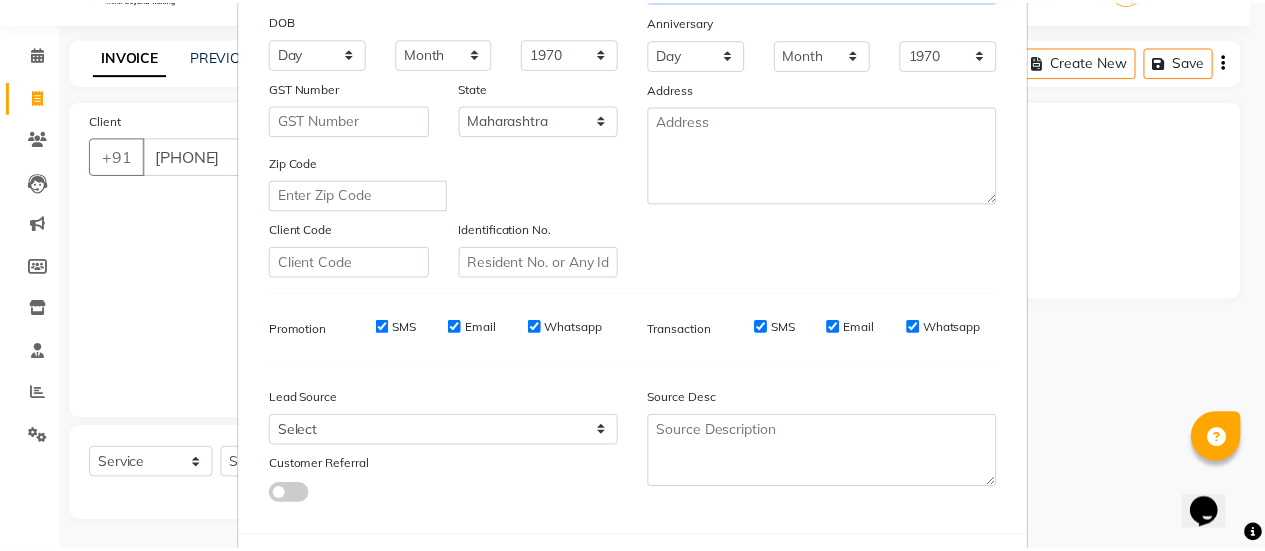 scroll, scrollTop: 368, scrollLeft: 0, axis: vertical 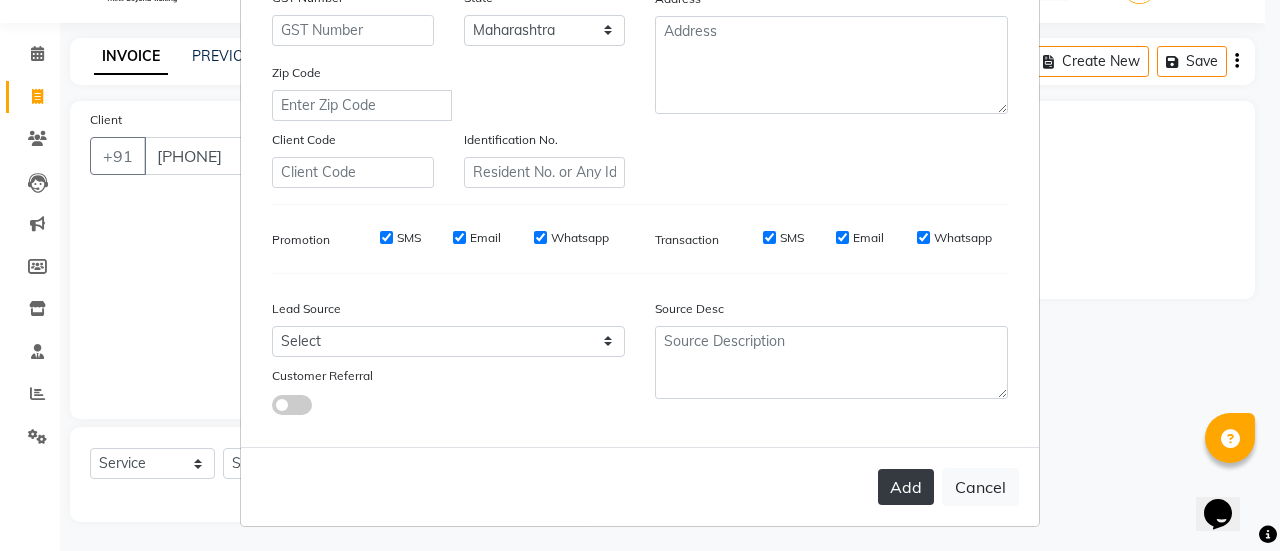 click on "Add" at bounding box center (906, 487) 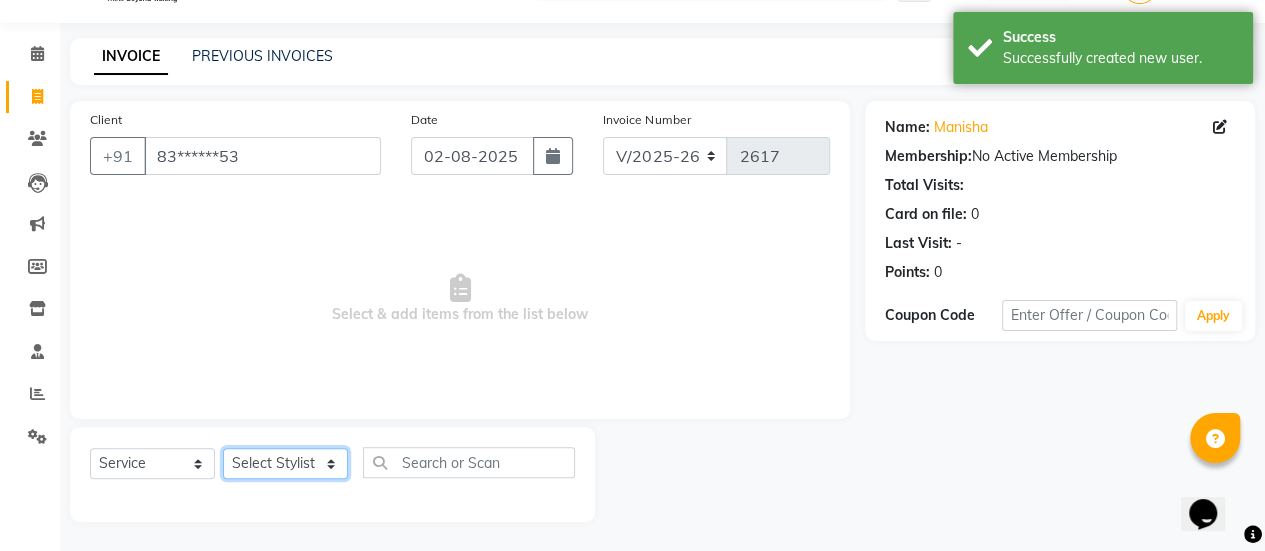 click on "Select Stylist AAKASH Chaitanya Divya KALANY Manager Mohini MUSARIK Parvez Shaikh PINKEY PRADEEP SHARMA Rushi pandit Salman Shakeel Shraddha Vaibhavi Vijay khade xyz" 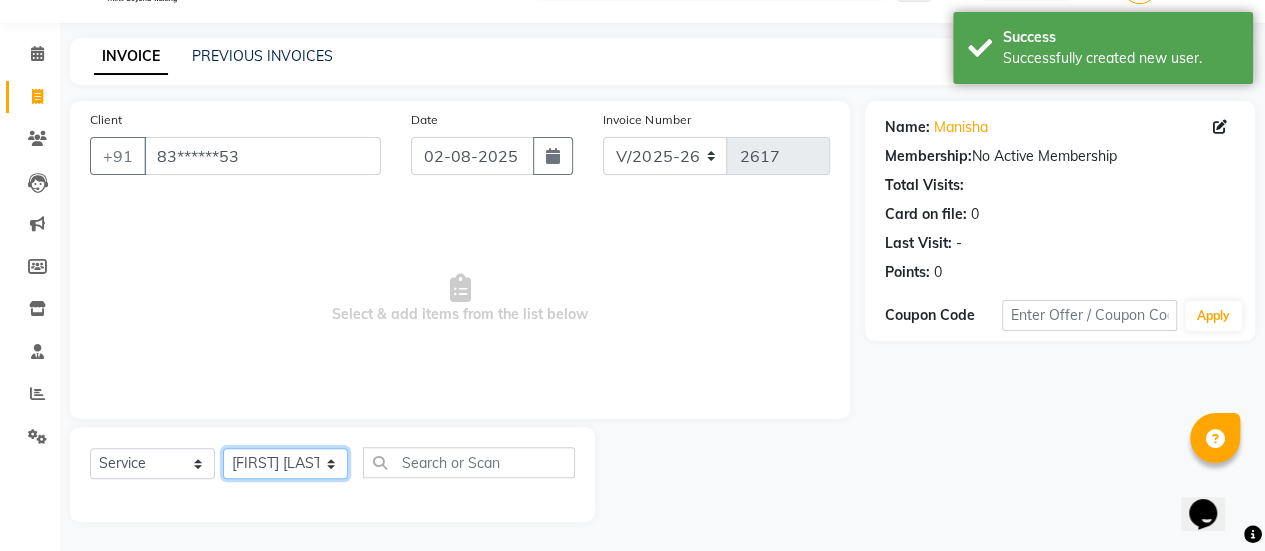 click on "Select Stylist AAKASH Chaitanya Divya KALANY Manager Mohini MUSARIK Parvez Shaikh PINKEY PRADEEP SHARMA Rushi pandit Salman Shakeel Shraddha Vaibhavi Vijay khade xyz" 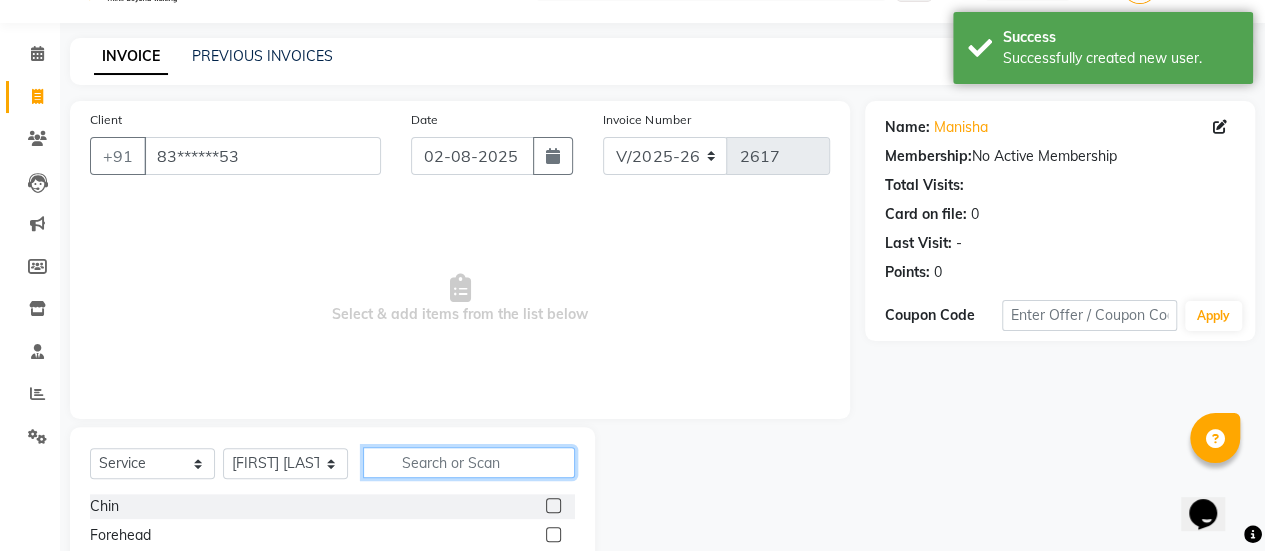 click 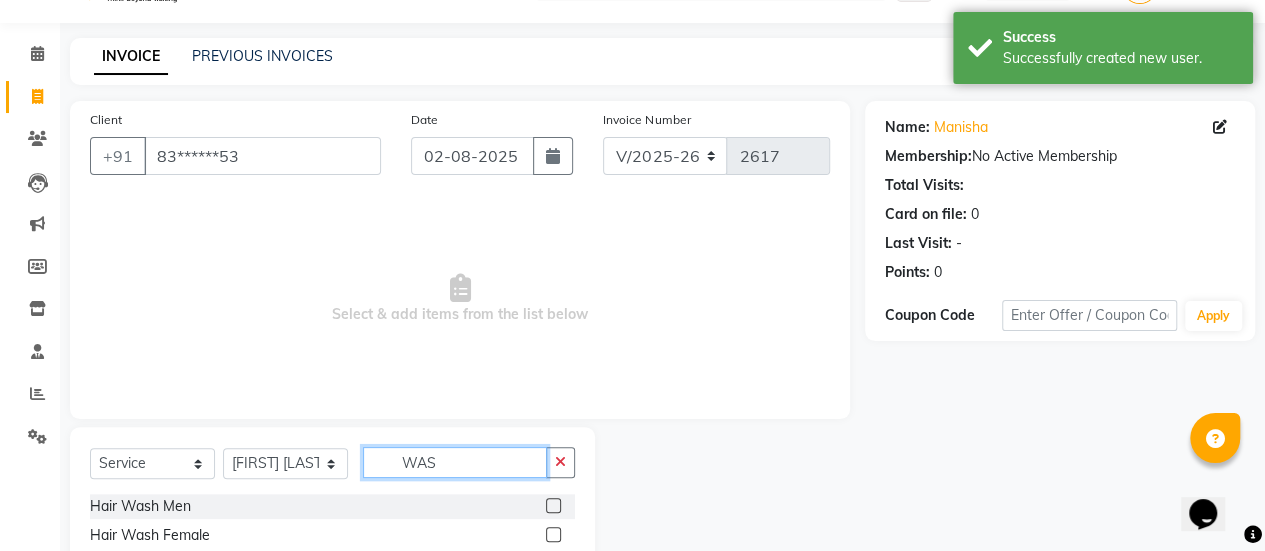 scroll, scrollTop: 165, scrollLeft: 0, axis: vertical 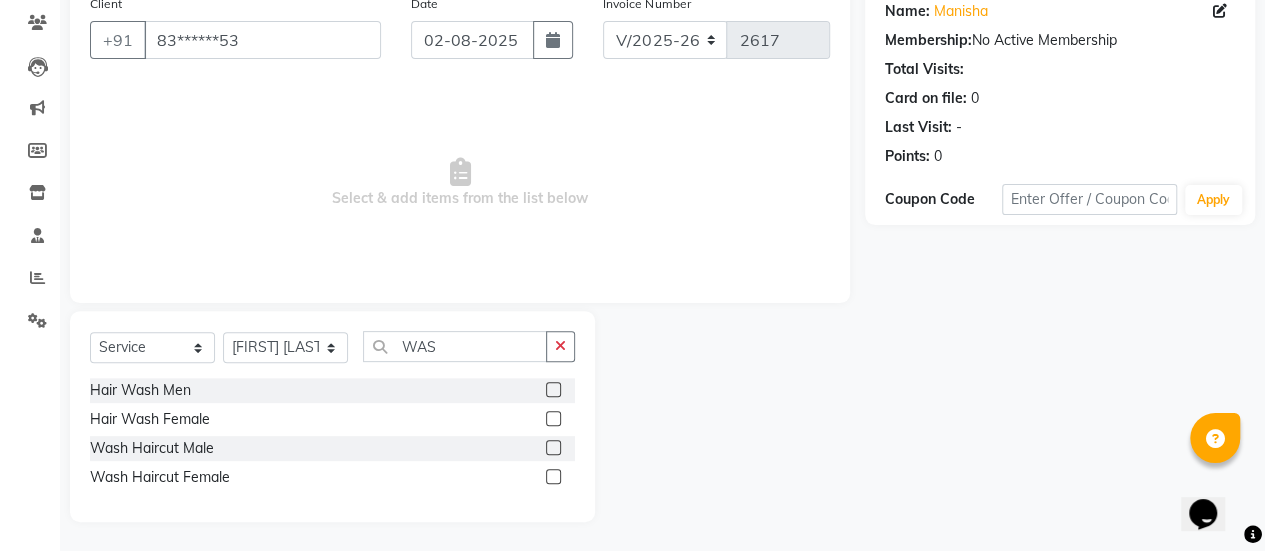 click 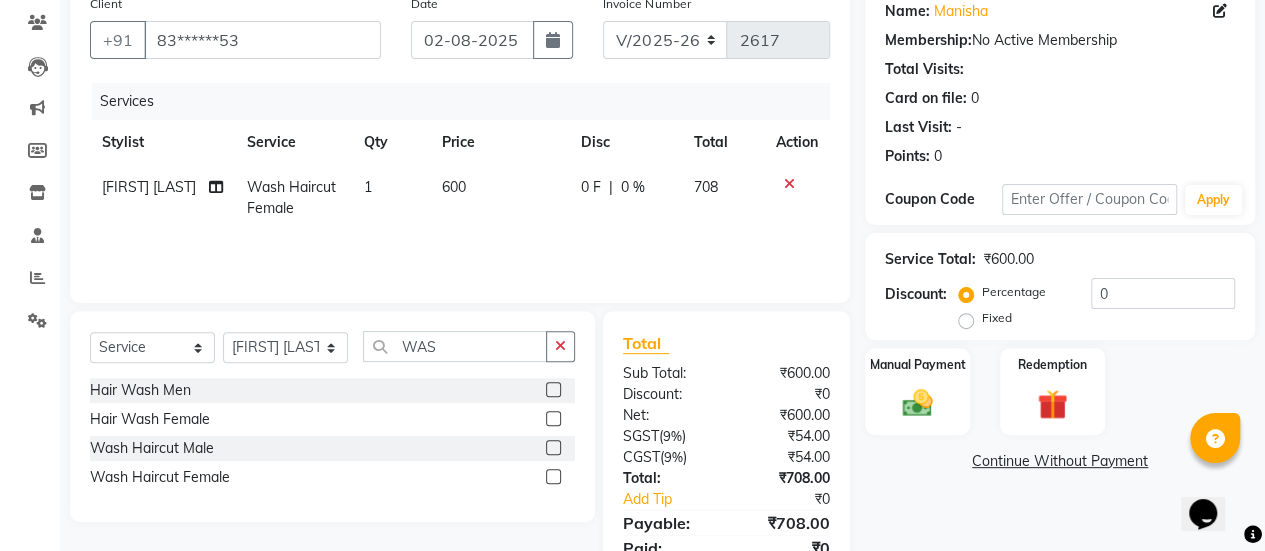 click on "600" 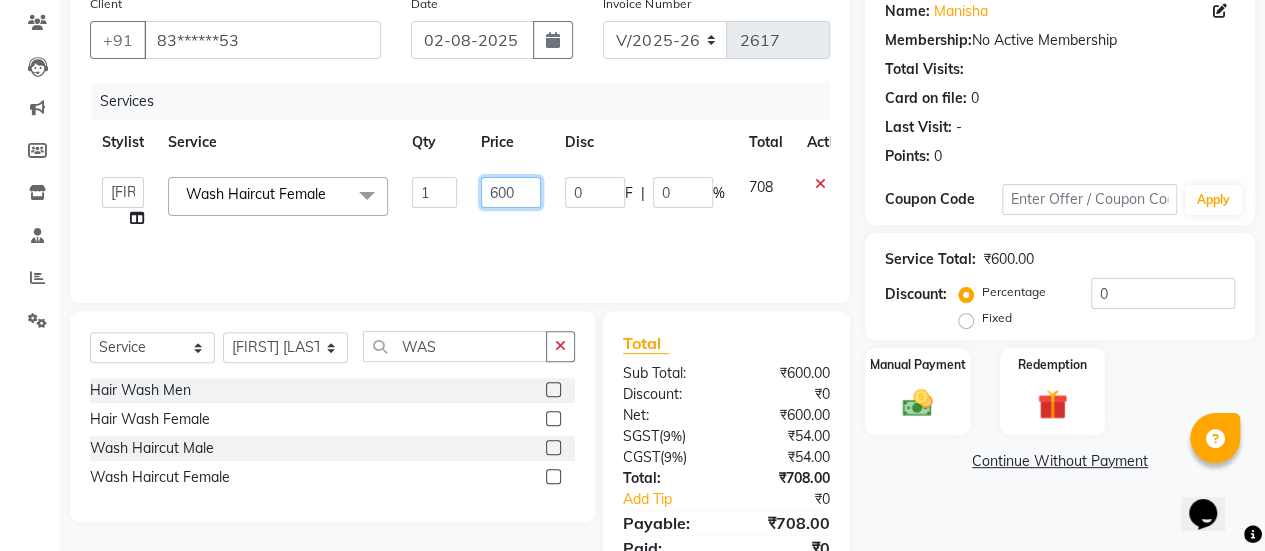 click on "600" 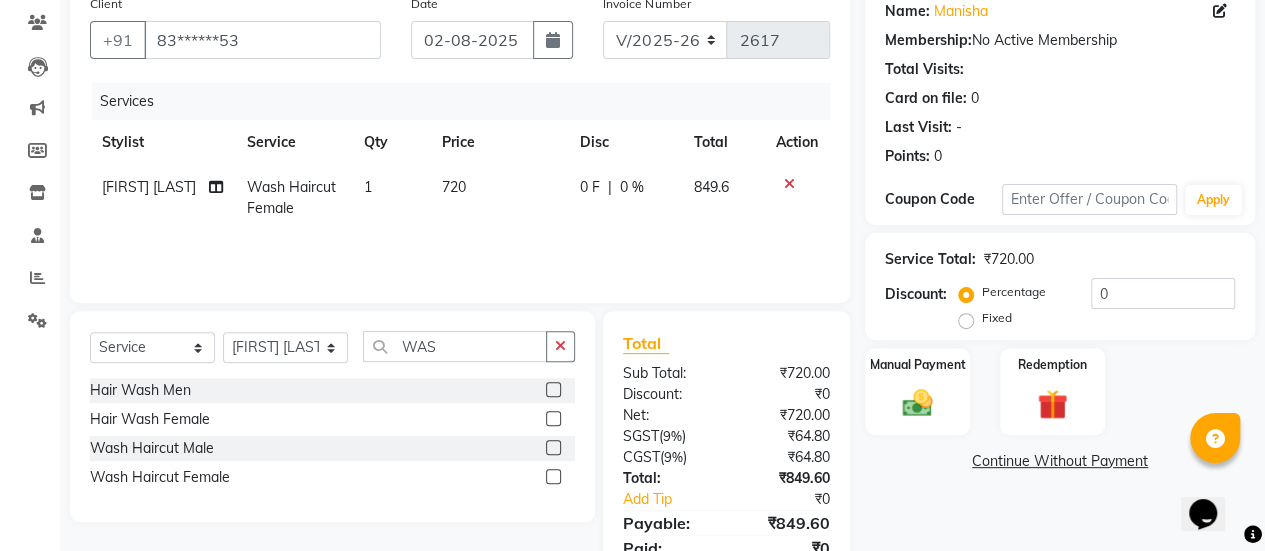 click on "720" 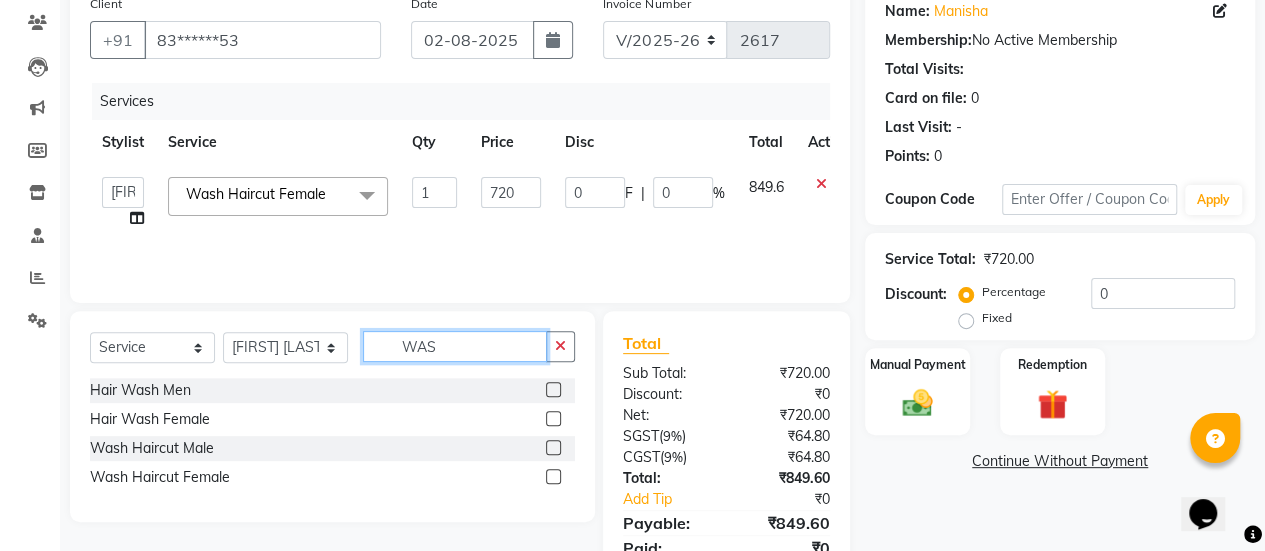 click on "WAS" 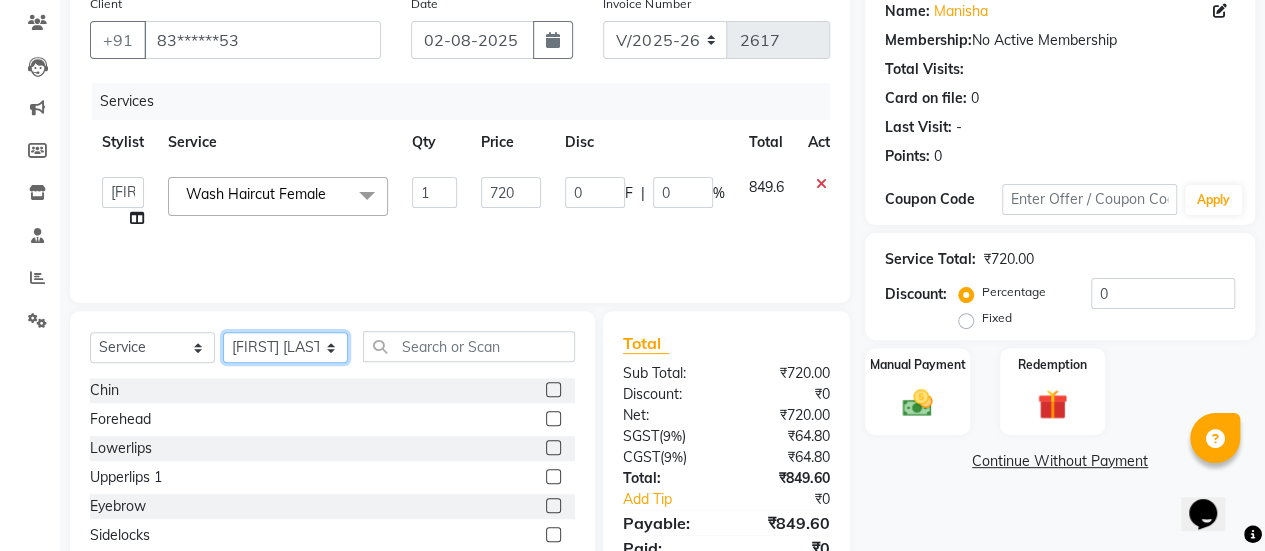 click on "Select Stylist AAKASH Chaitanya Divya KALANY Manager Mohini MUSARIK Parvez Shaikh PINKEY PRADEEP SHARMA Rushi pandit Salman Shakeel Shraddha Vaibhavi Vijay khade xyz" 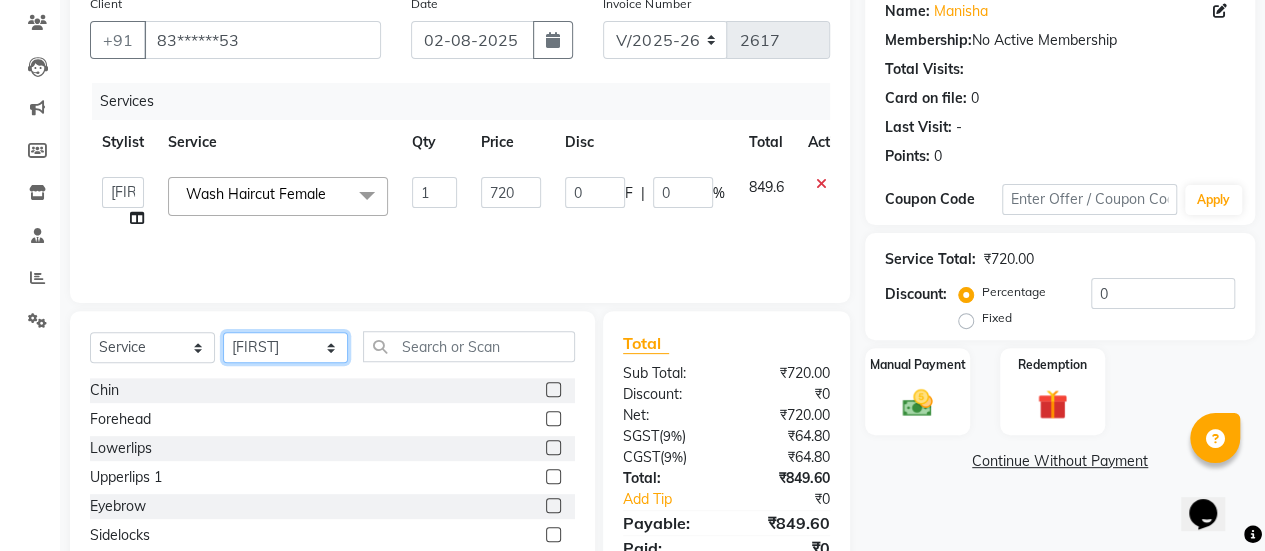 click on "Select Stylist AAKASH Chaitanya Divya KALANY Manager Mohini MUSARIK Parvez Shaikh PINKEY PRADEEP SHARMA Rushi pandit Salman Shakeel Shraddha Vaibhavi Vijay khade xyz" 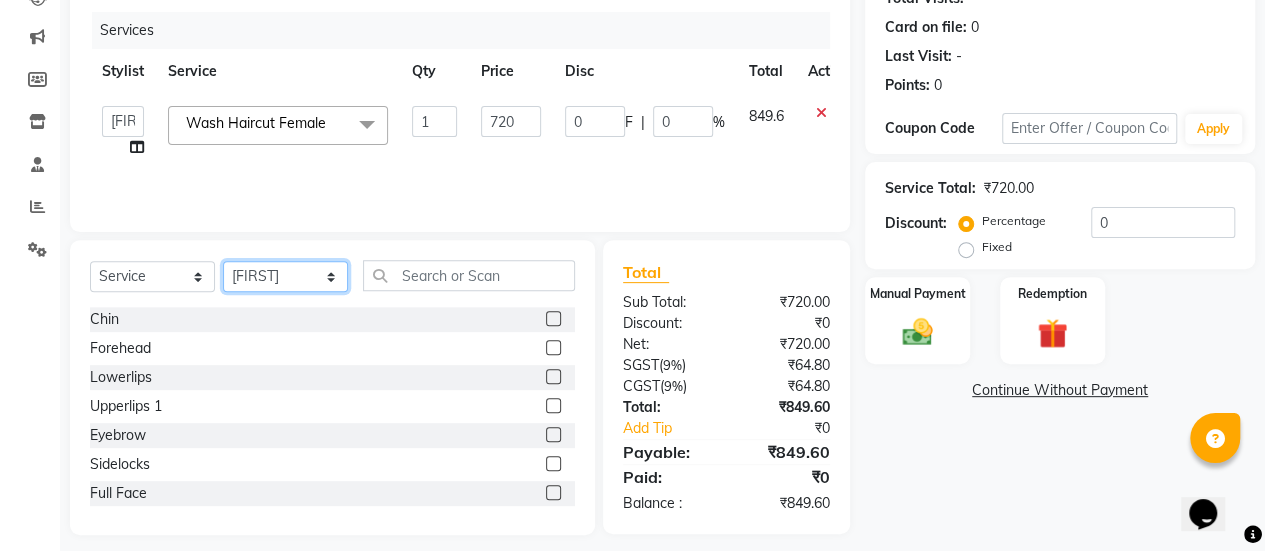 scroll, scrollTop: 249, scrollLeft: 0, axis: vertical 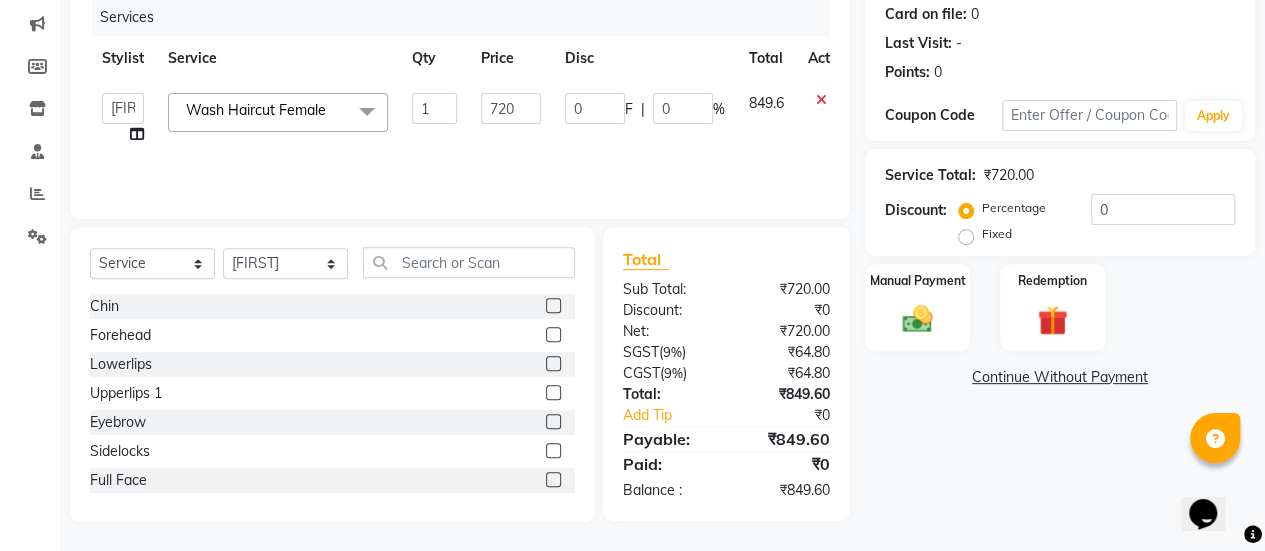 click 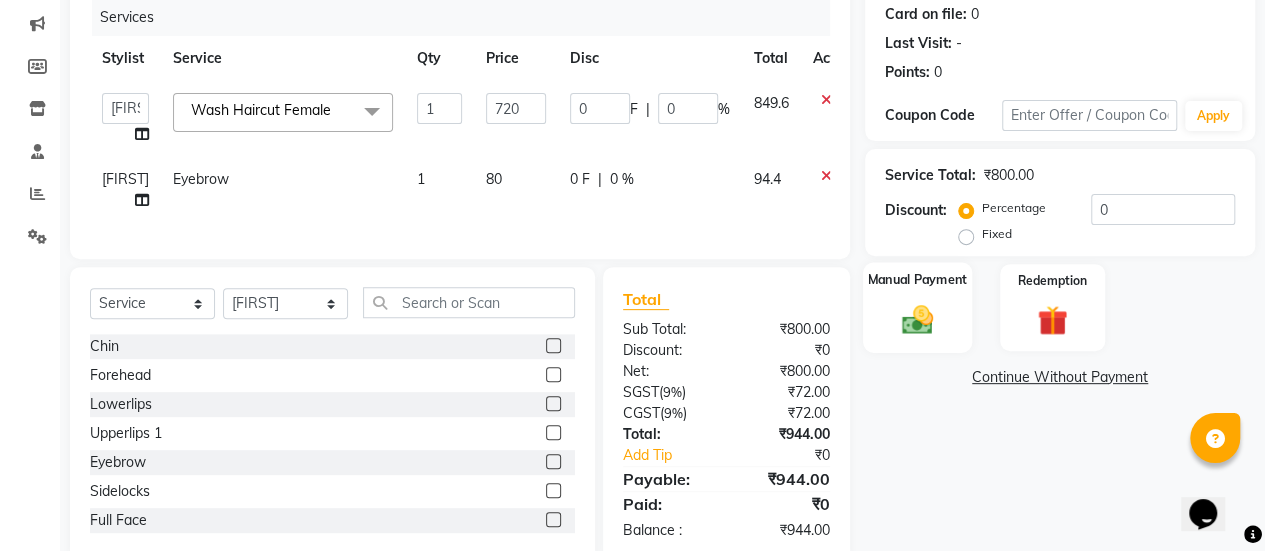 click on "Manual Payment" 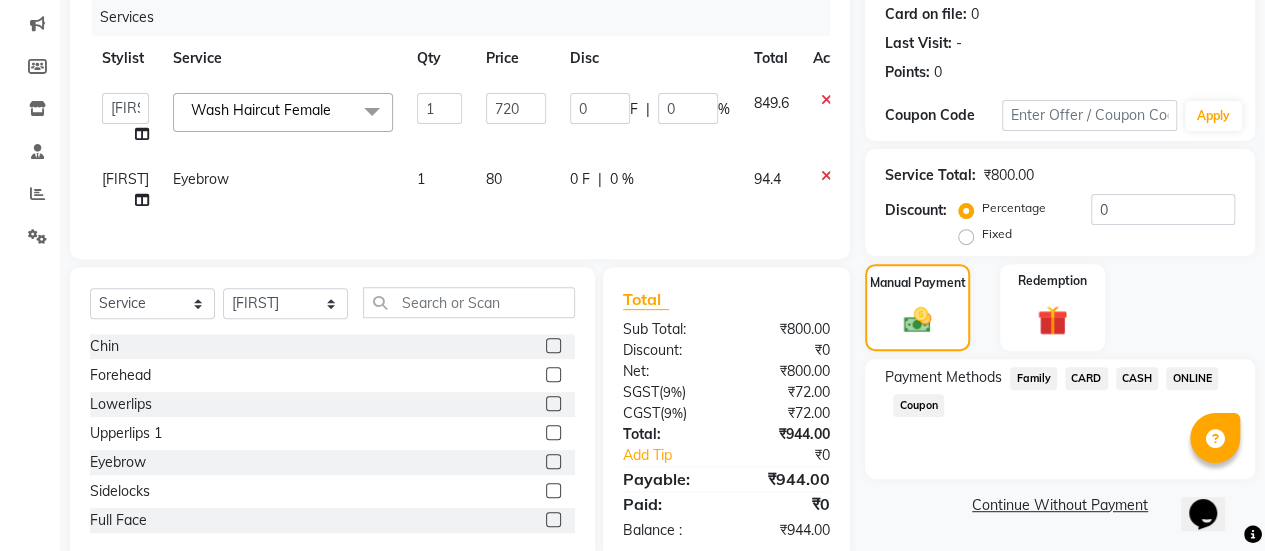 click on "ONLINE" 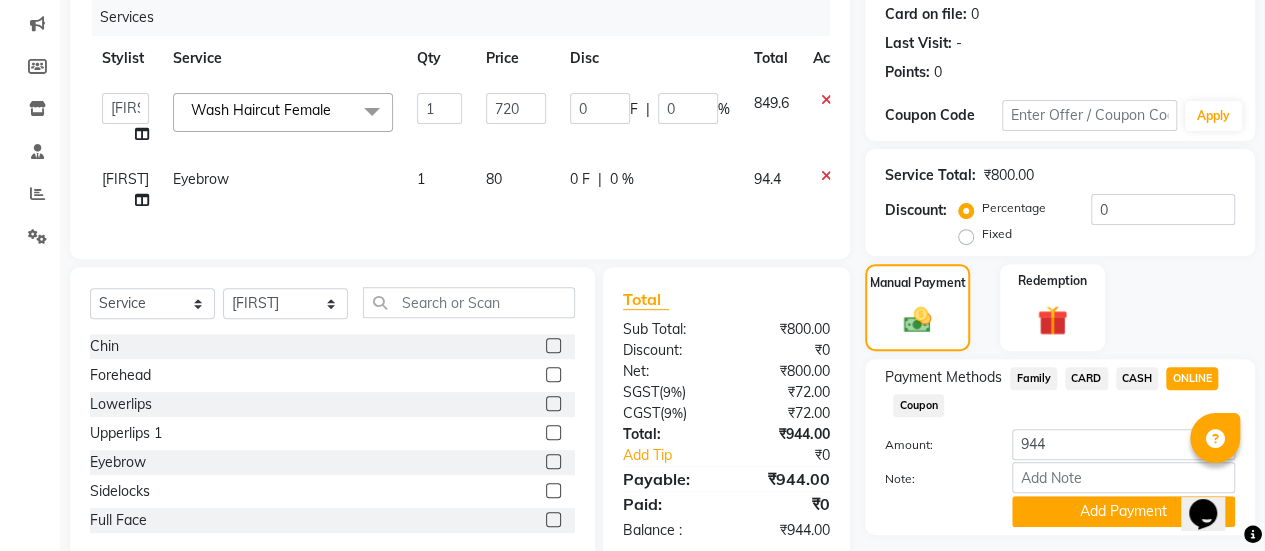scroll, scrollTop: 304, scrollLeft: 0, axis: vertical 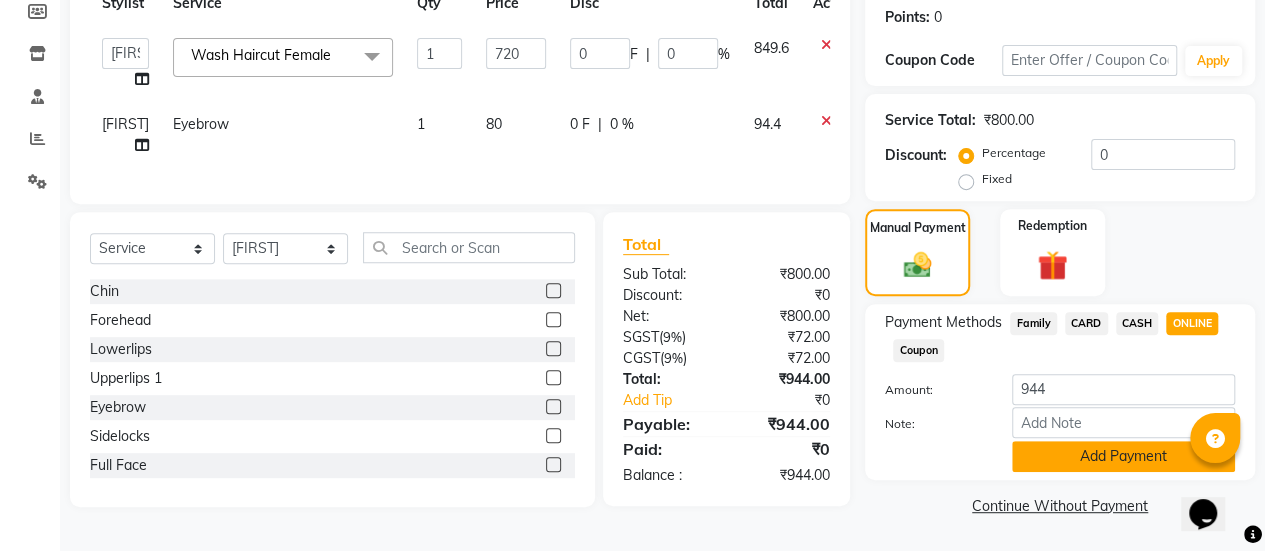 click on "Add Payment" 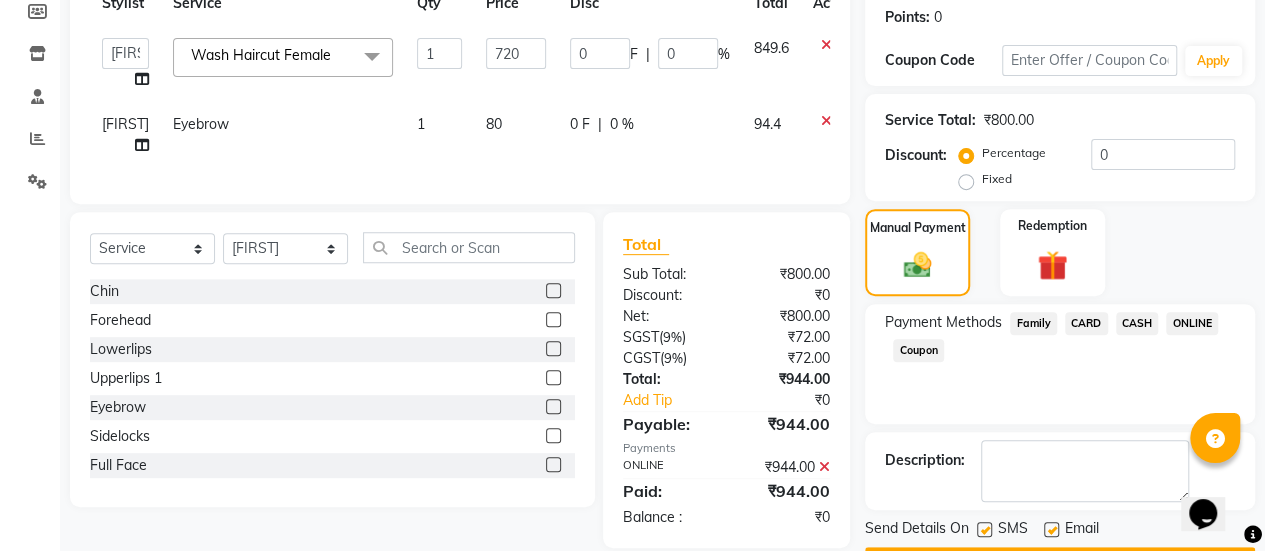 scroll, scrollTop: 358, scrollLeft: 0, axis: vertical 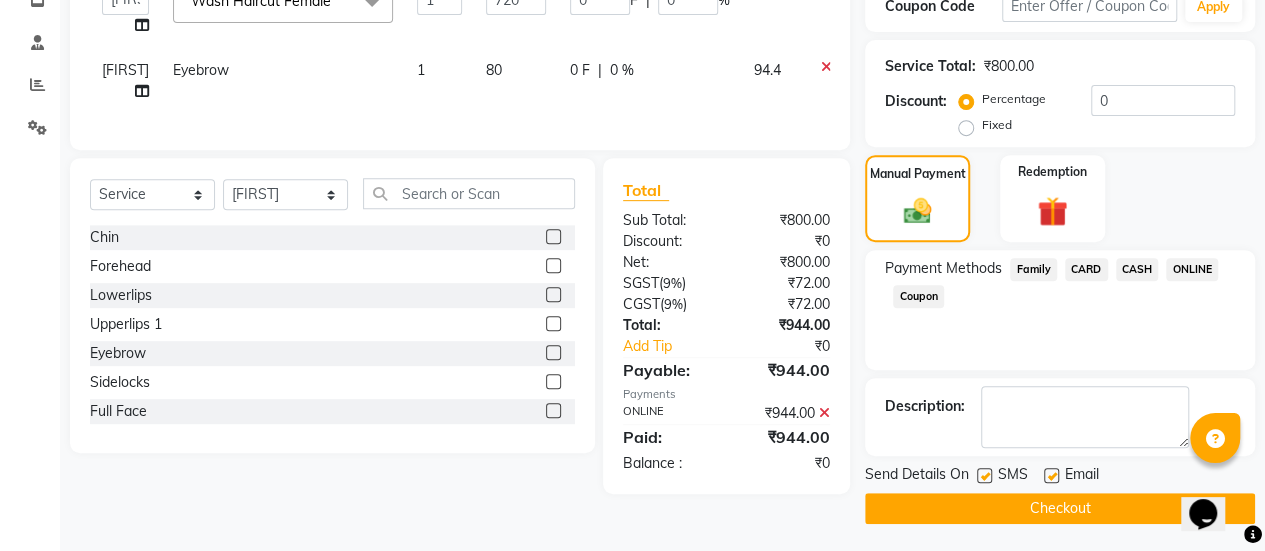 click 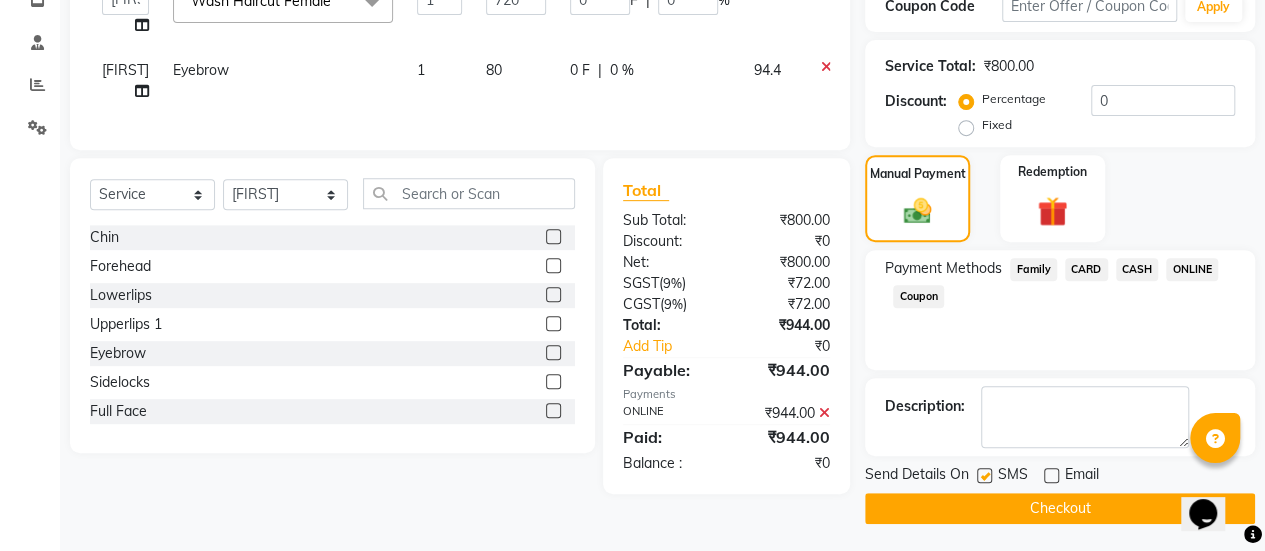 click on "Checkout" 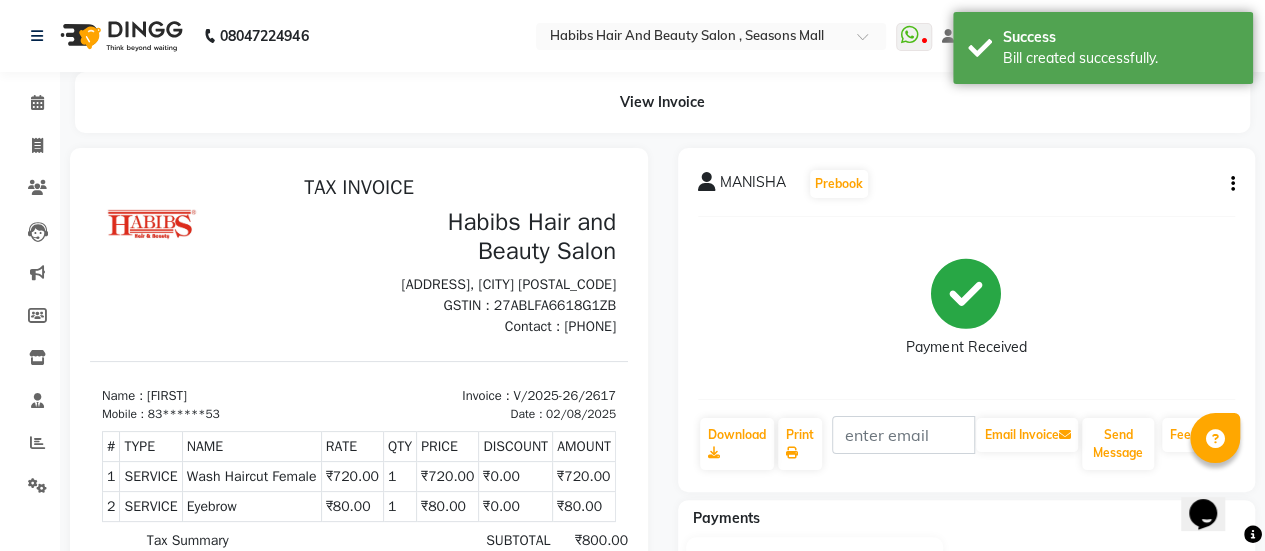 scroll, scrollTop: 0, scrollLeft: 0, axis: both 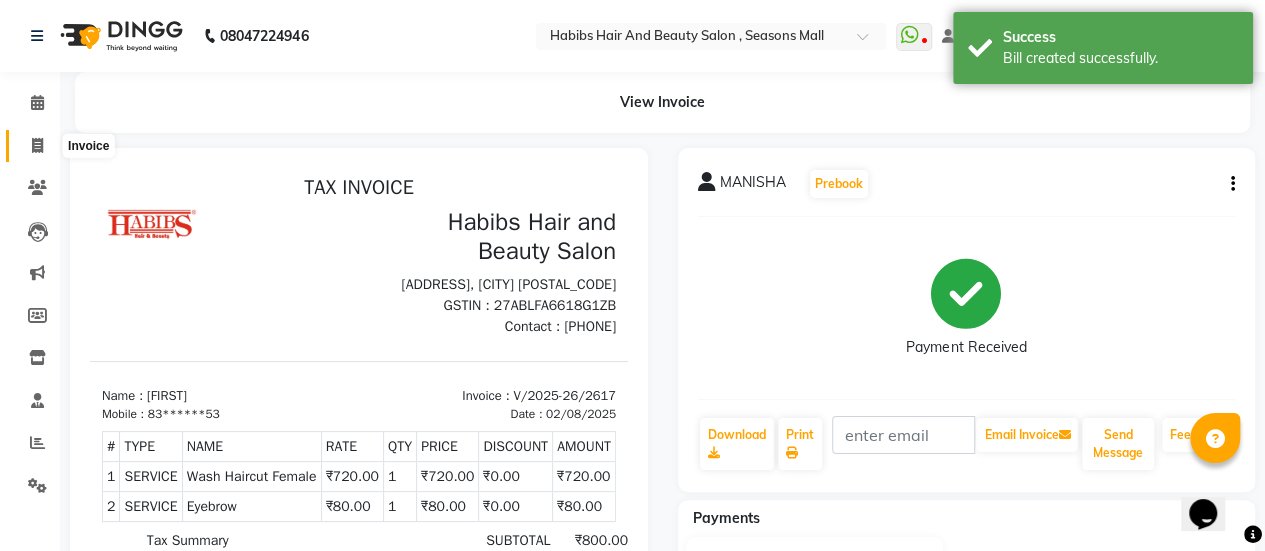 click 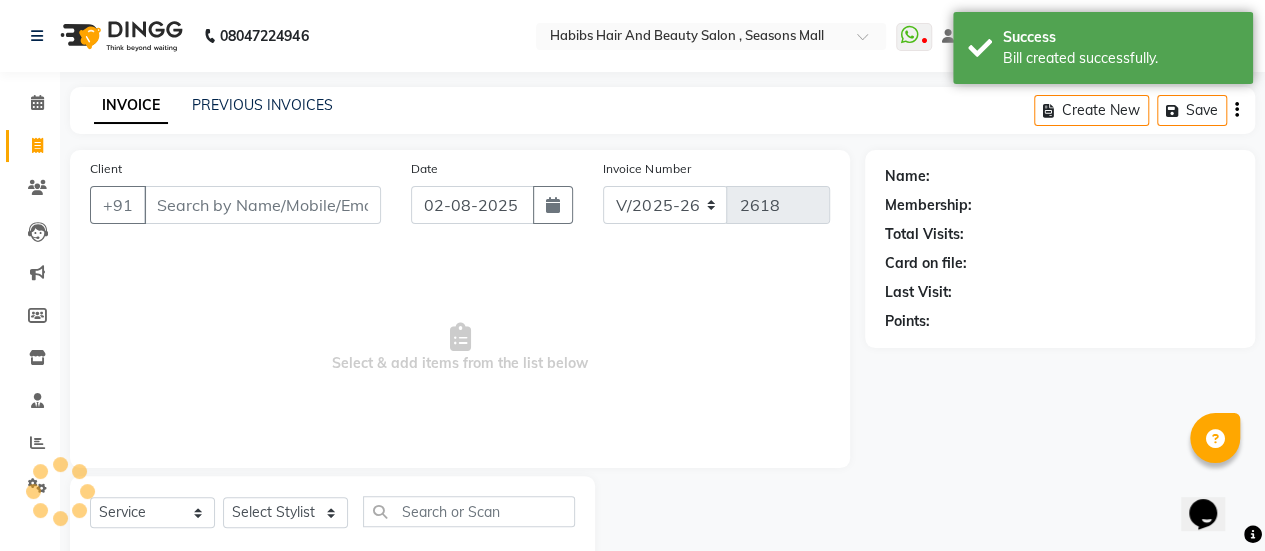 scroll, scrollTop: 49, scrollLeft: 0, axis: vertical 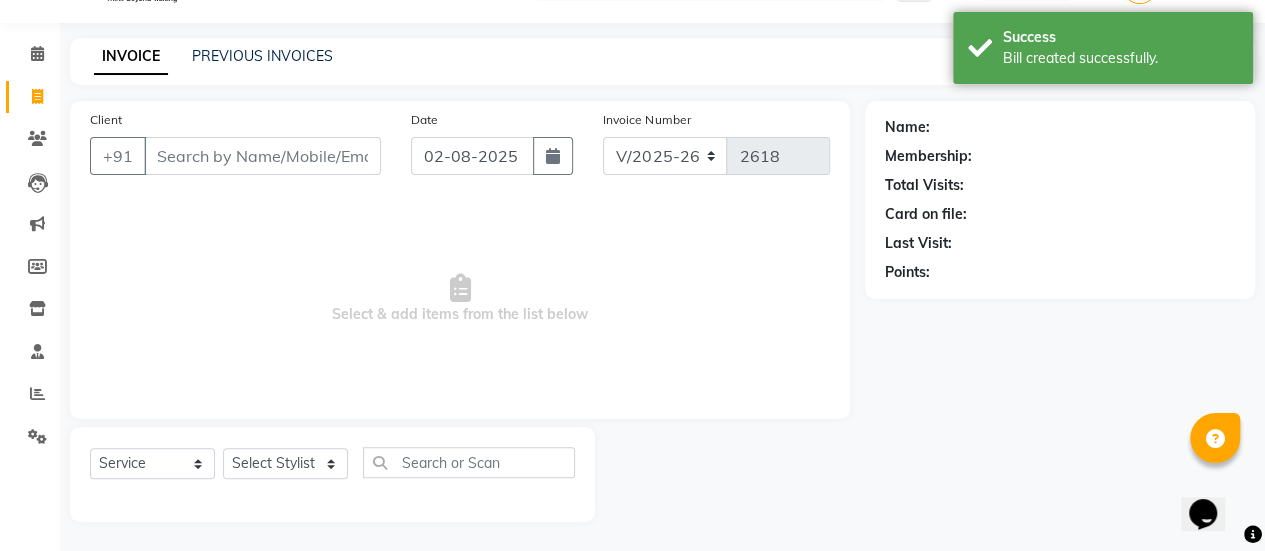 click on "Client" at bounding box center [262, 156] 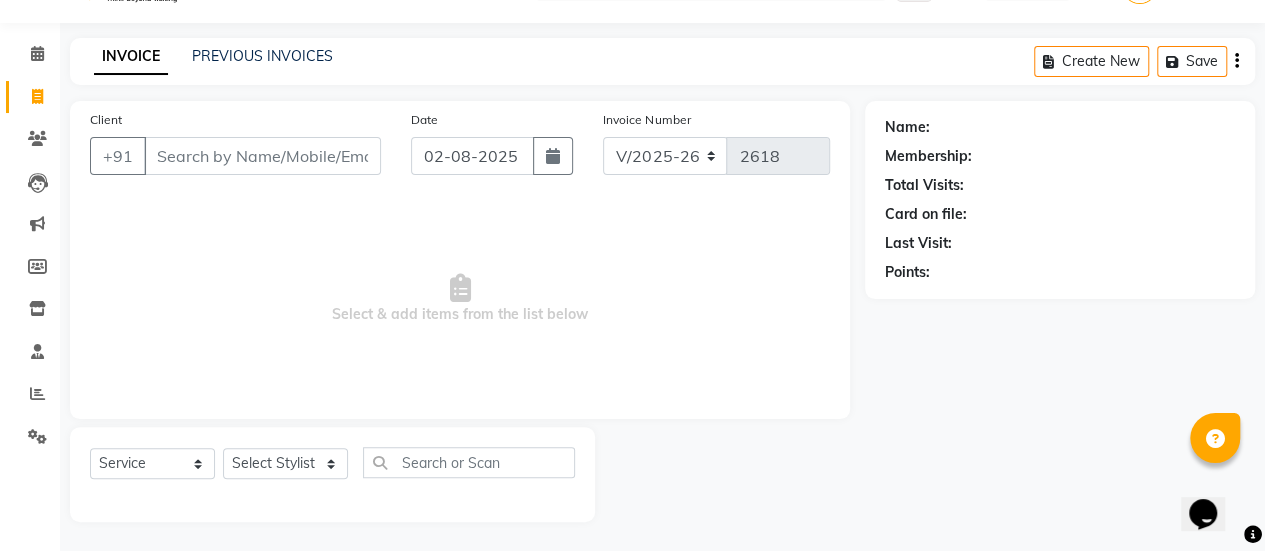 click on "Client" at bounding box center (262, 156) 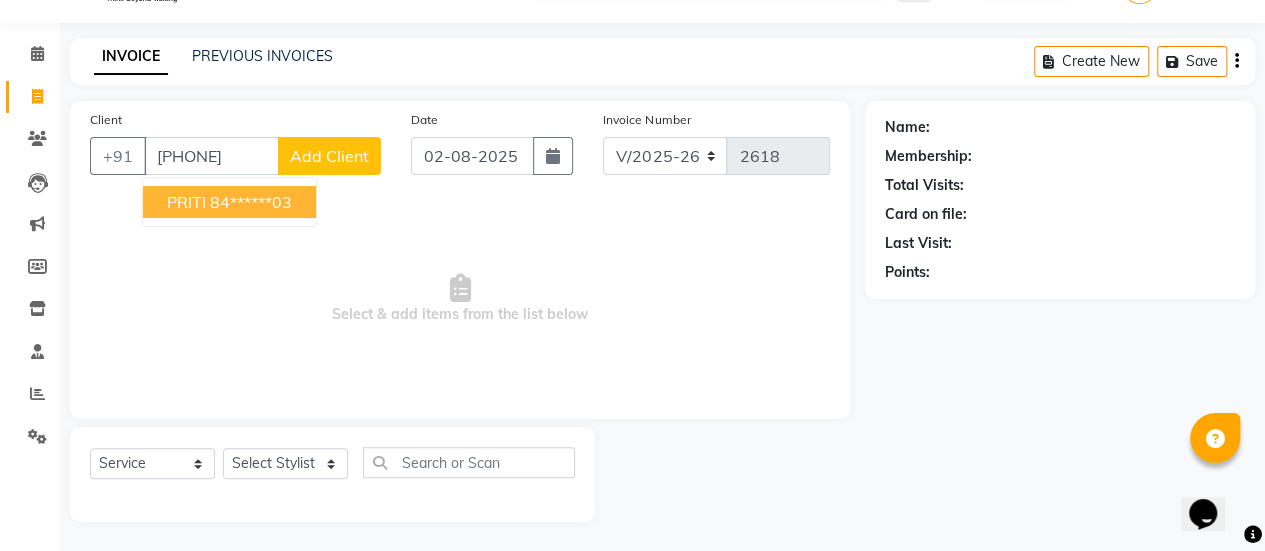 click on "84******03" at bounding box center [251, 202] 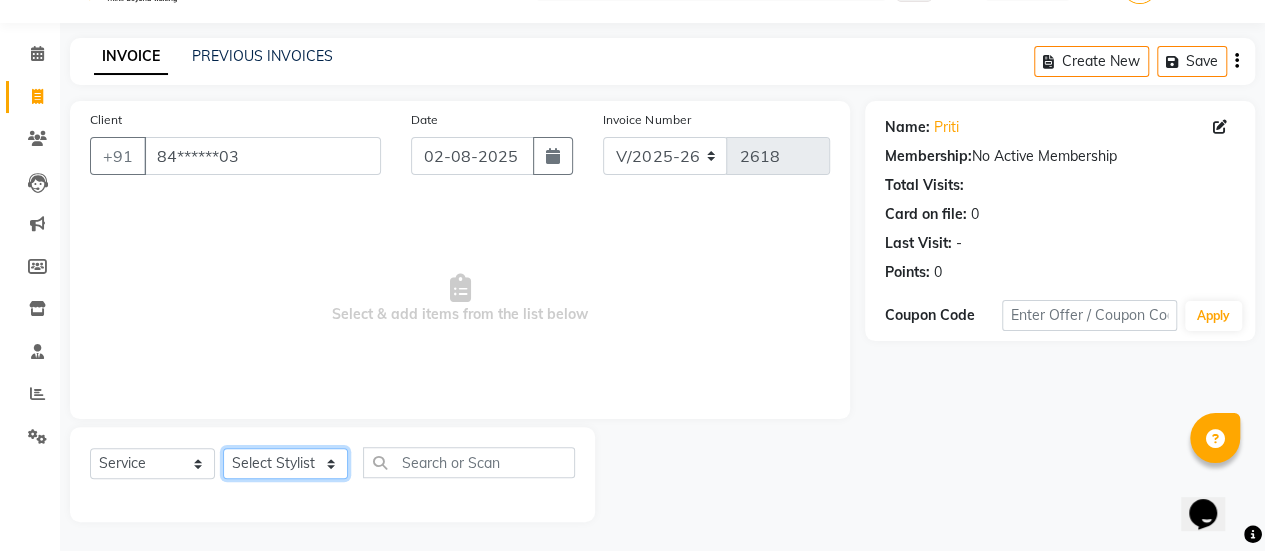 click on "Select Stylist AAKASH Chaitanya Divya KALANY Manager Mohini MUSARIK Parvez Shaikh PINKEY PRADEEP SHARMA Rushi pandit Salman Shakeel Shraddha Vaibhavi Vijay khade xyz" 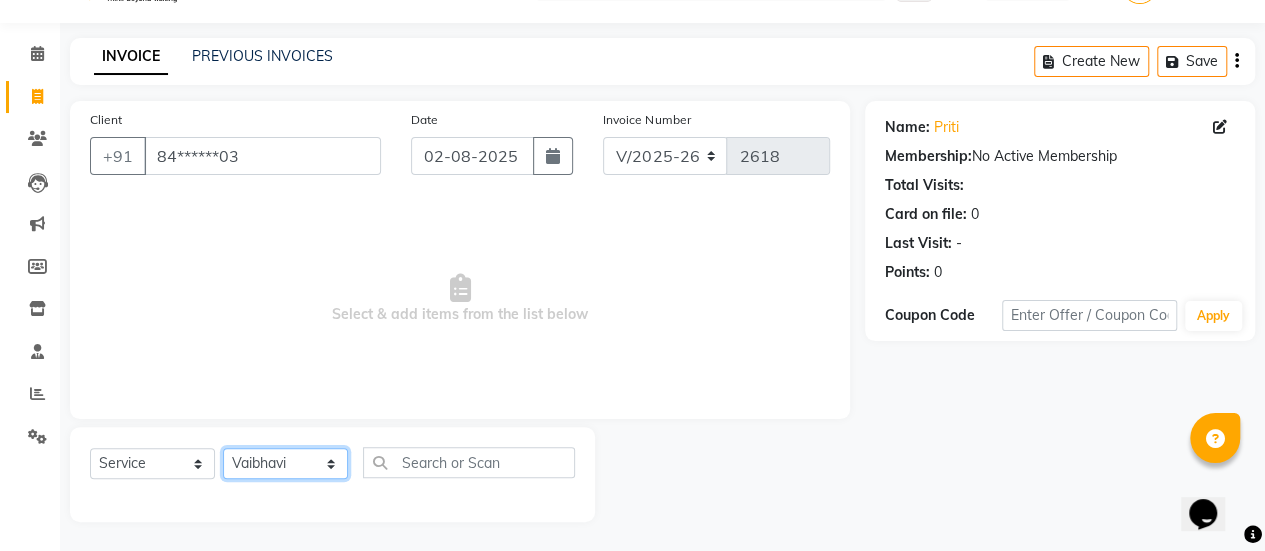 click on "Select Stylist AAKASH Chaitanya Divya KALANY Manager Mohini MUSARIK Parvez Shaikh PINKEY PRADEEP SHARMA Rushi pandit Salman Shakeel Shraddha Vaibhavi Vijay khade xyz" 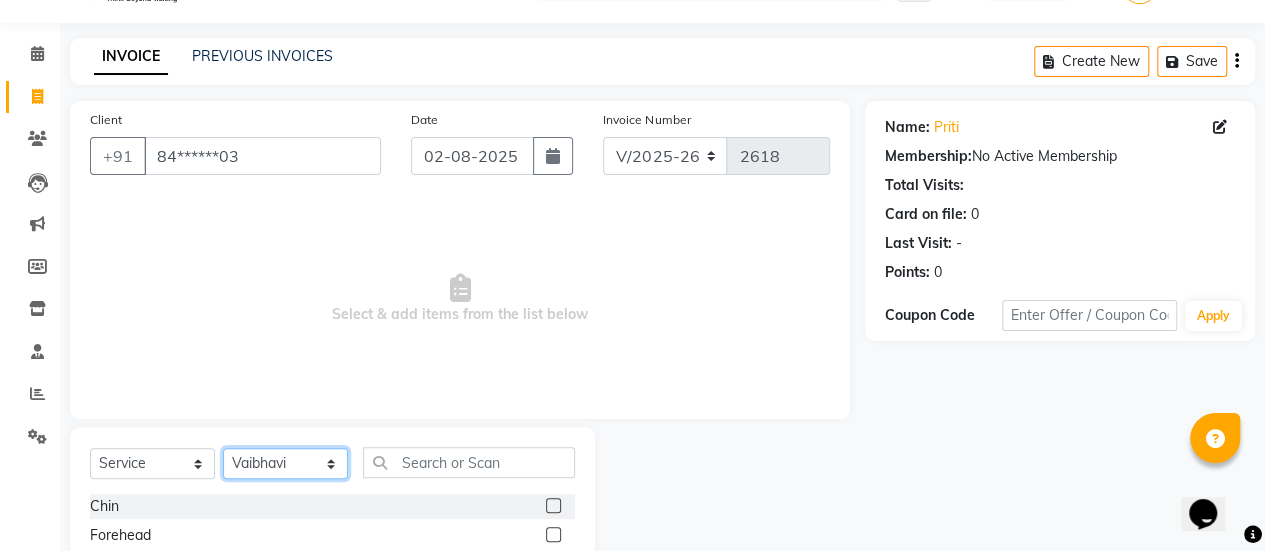 scroll, scrollTop: 249, scrollLeft: 0, axis: vertical 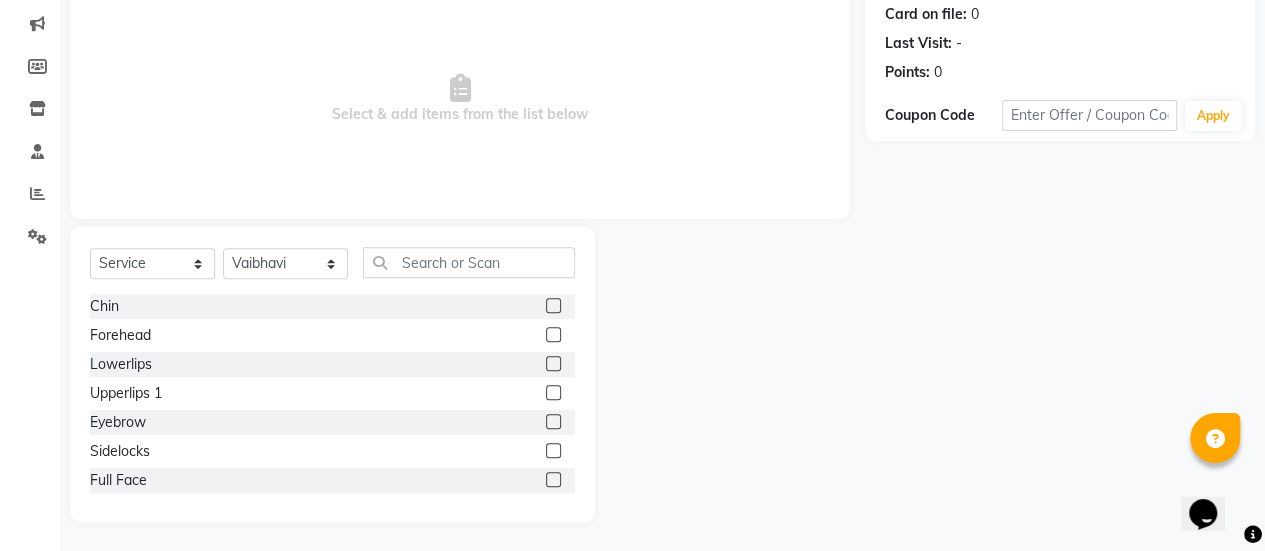 click 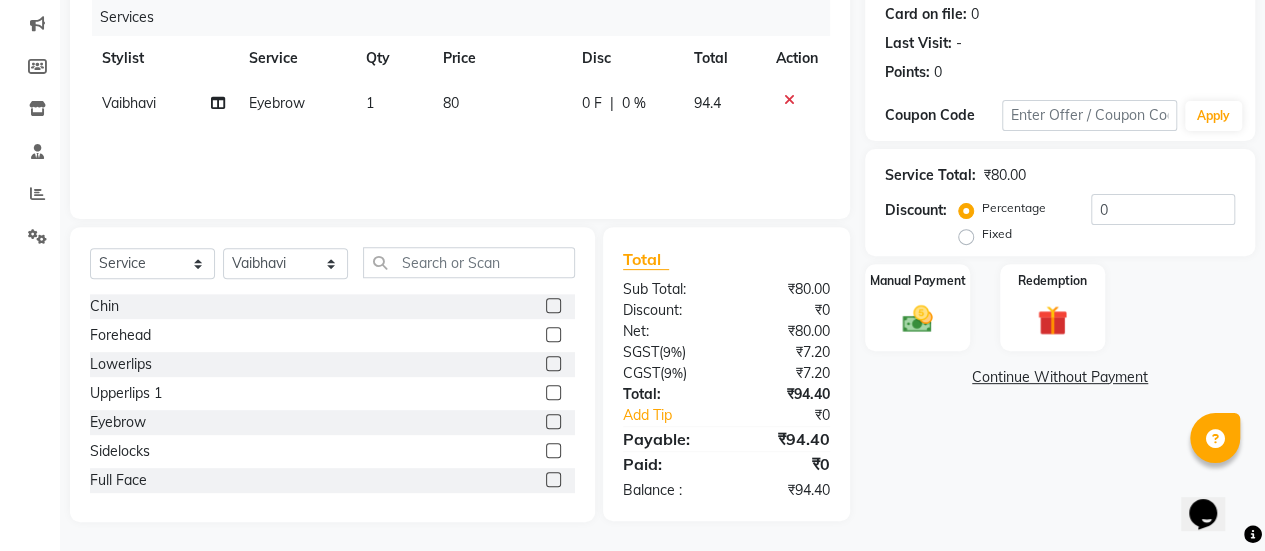 click 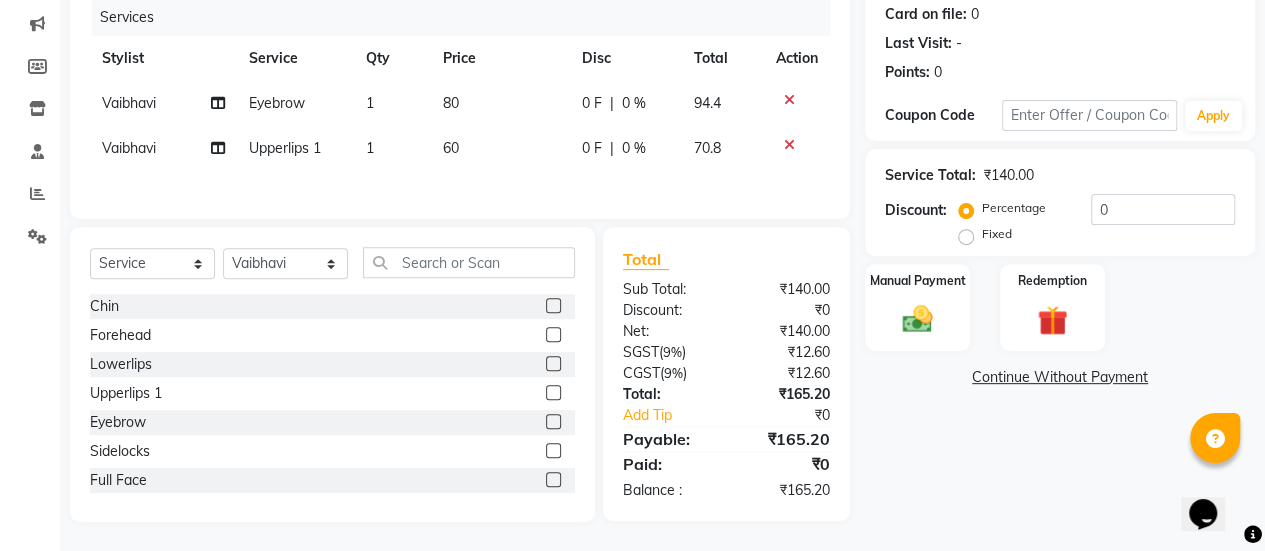 click 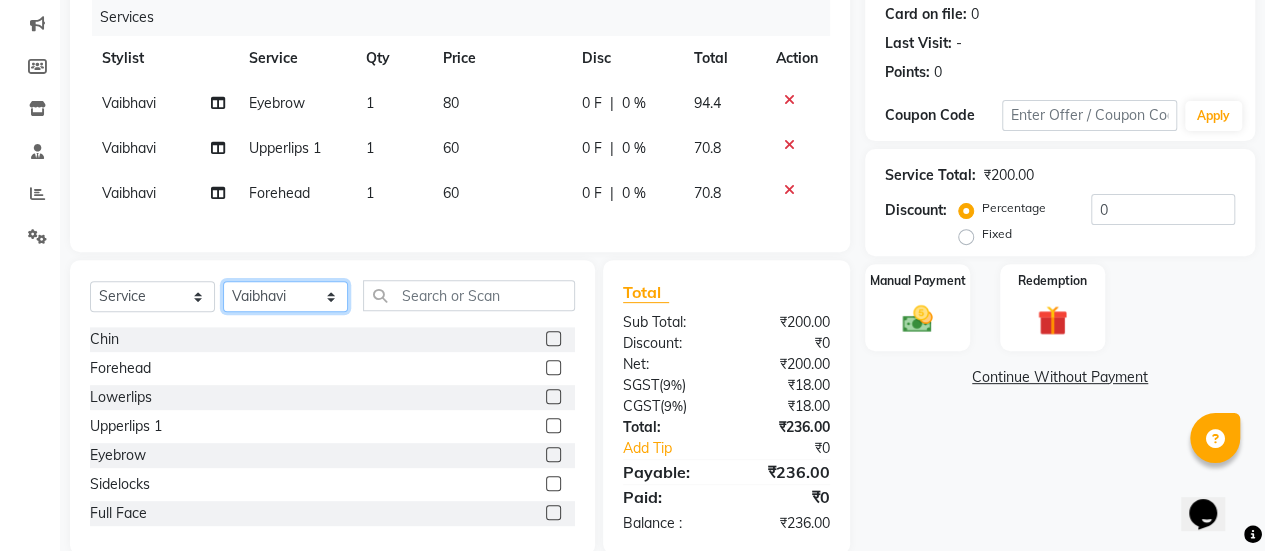 click on "Select Stylist AAKASH Chaitanya Divya KALANY Manager Mohini MUSARIK Parvez Shaikh PINKEY PRADEEP SHARMA Rushi pandit Salman Shakeel Shraddha Vaibhavi Vijay khade xyz" 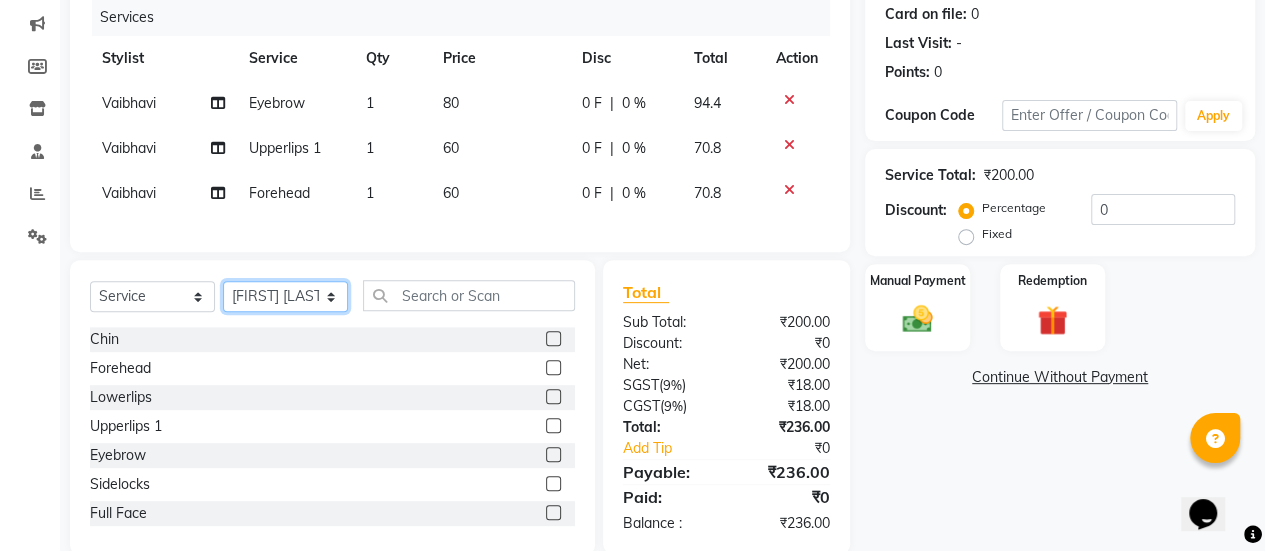 click on "Select Stylist AAKASH Chaitanya Divya KALANY Manager Mohini MUSARIK Parvez Shaikh PINKEY PRADEEP SHARMA Rushi pandit Salman Shakeel Shraddha Vaibhavi Vijay khade xyz" 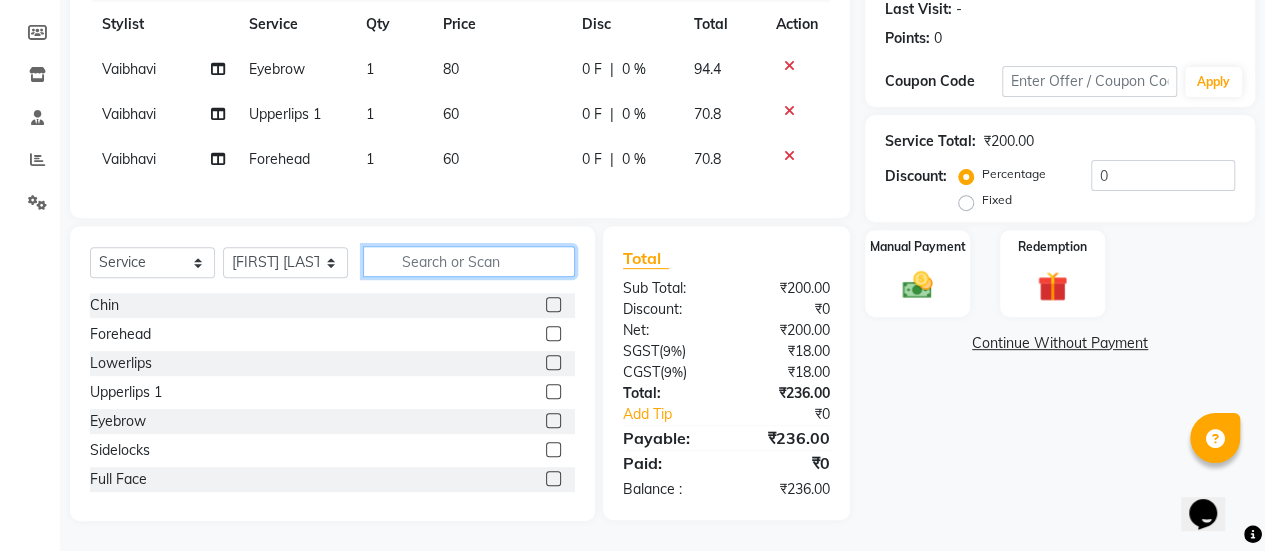 click 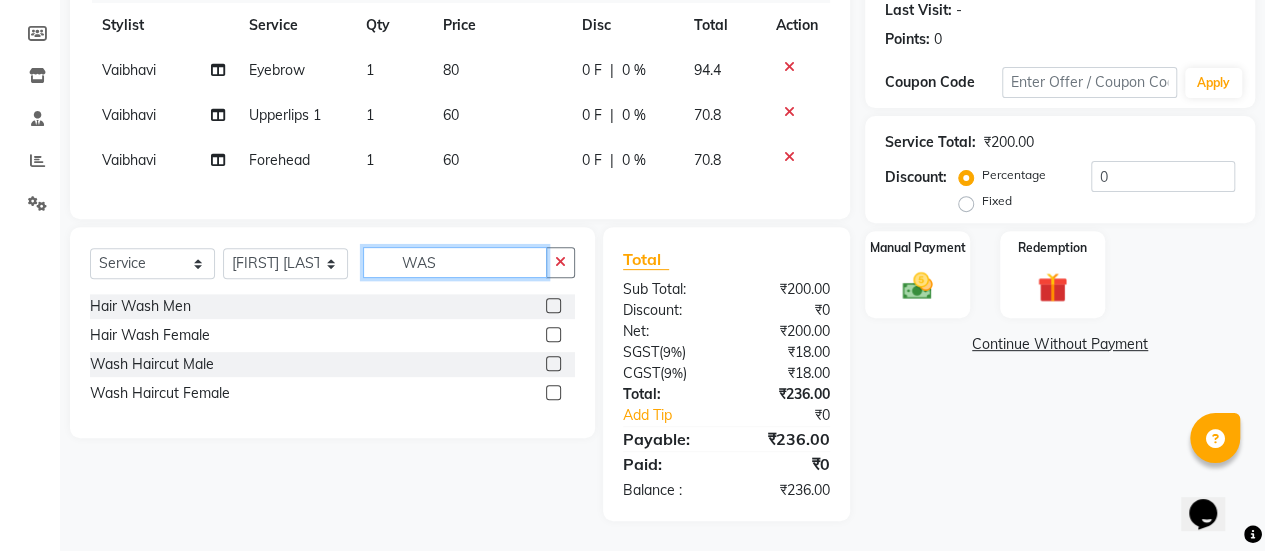 scroll, scrollTop: 296, scrollLeft: 0, axis: vertical 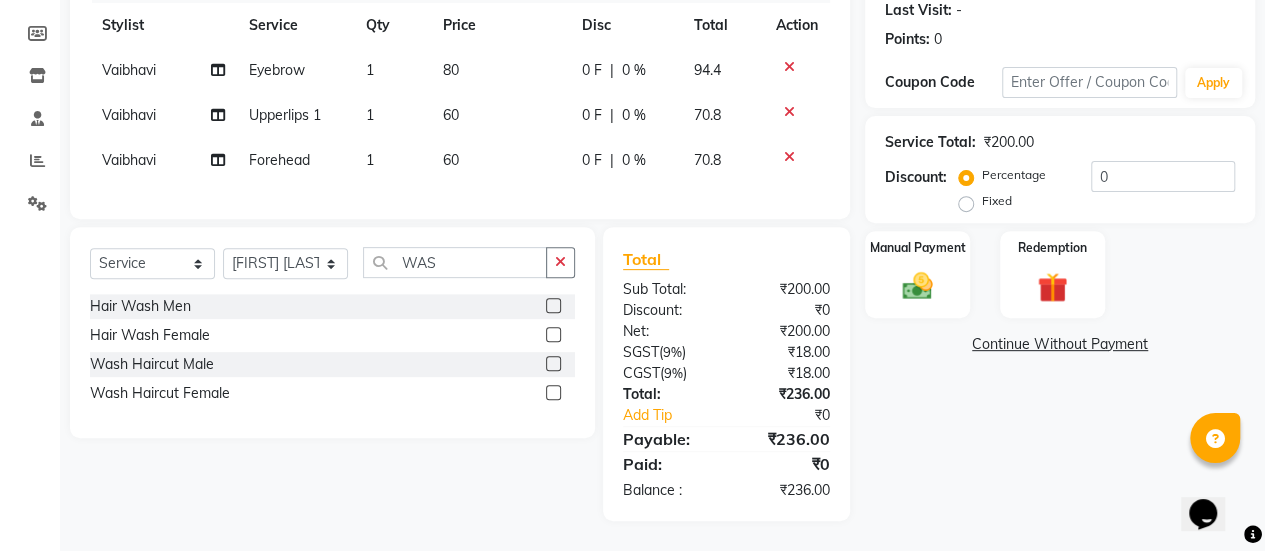 click 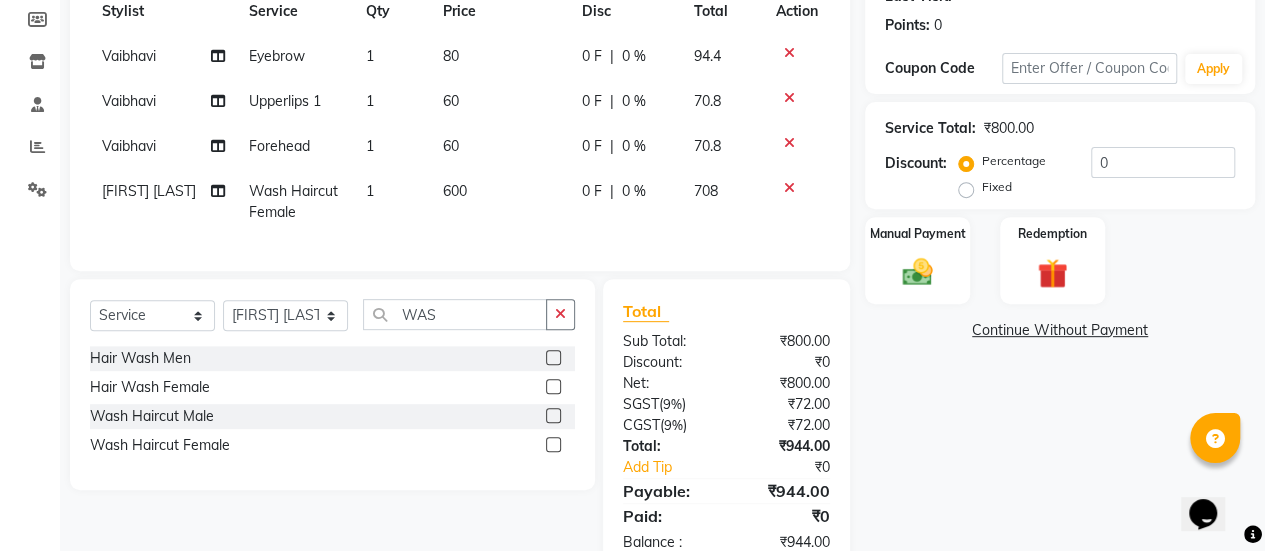 click on "600" 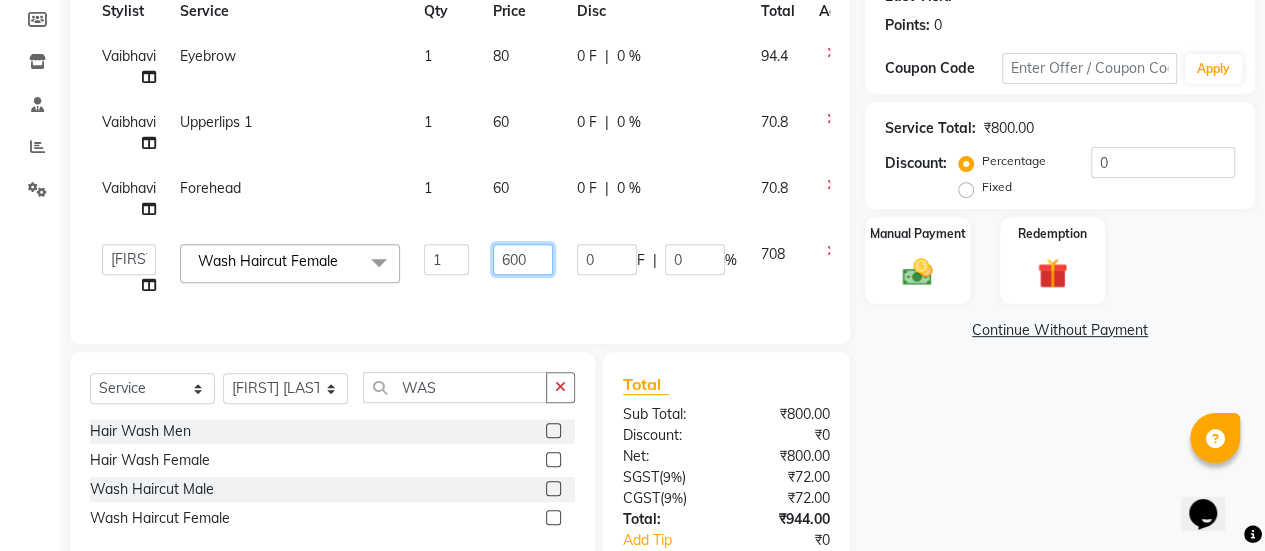 click on "600" 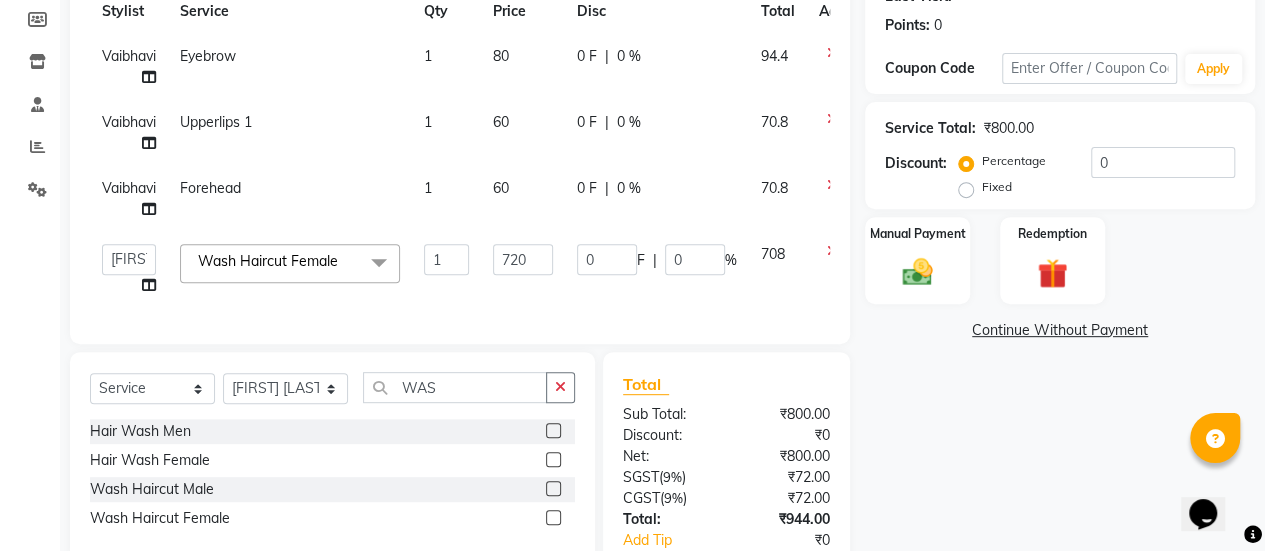 click on "Client +91 [PHONE] Date [DATE] Invoice Number V/2025 V/2025-26 2618 Services Stylist Service Qty Price Disc Total Action Vaibhavi Eyebrow 1 80 0 F | 0 % 94.4 Vaibhavi Upperlips 1 1 60 0 F | 0 % 70.8 Vaibhavi Forehead 1 60 0 F | 0 % 70.8 AAKASH Chaitanya Divya KALANY Manager Mohini MUSARIK Parvez Shaikh PINKEY PRADEEP SHARMA Rushi pandit Salman Shakeel Shraddha Vaibhavi Vijay khade xyz Wash Haircut Female x Chin Forehead Lowerlips Upperlips 1 Eyebrow Sidelocks Full Face BRILLARE DANDRUFF SPA billare oil massage Inova root touchup full face wax D tan face and neck Hair scrub Hair cut and beard NAILS GEL GEL OVERLAY + ART FRENCH TIP FEET POLISH + FRENCH TIP NAILS EXTENSTION Body Polishing SPA MENI NAIIS REMOVEL MEKUP NANOPLASTIYA MOROCCAN MASK Upperlips B Wax Beard Trimming Beard colour Hair Wash Men Hair Wash Female Hair-set Shaving Boy Hair Cut Dry Haircut Male Girl Hair Cut Wash Haircut Male Dry Haircut Female Female Hair Cut & BD Wash Haircut Female Ubderarms 1" 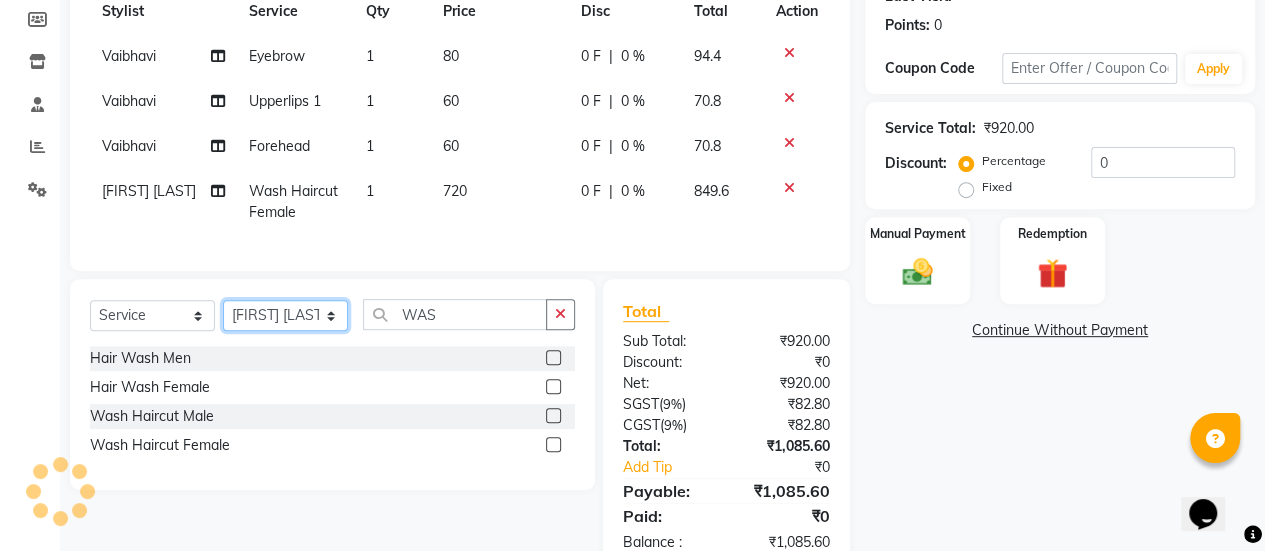 click on "Select Stylist AAKASH Chaitanya Divya KALANY Manager Mohini MUSARIK Parvez Shaikh PINKEY PRADEEP SHARMA Rushi pandit Salman Shakeel Shraddha Vaibhavi Vijay khade xyz" 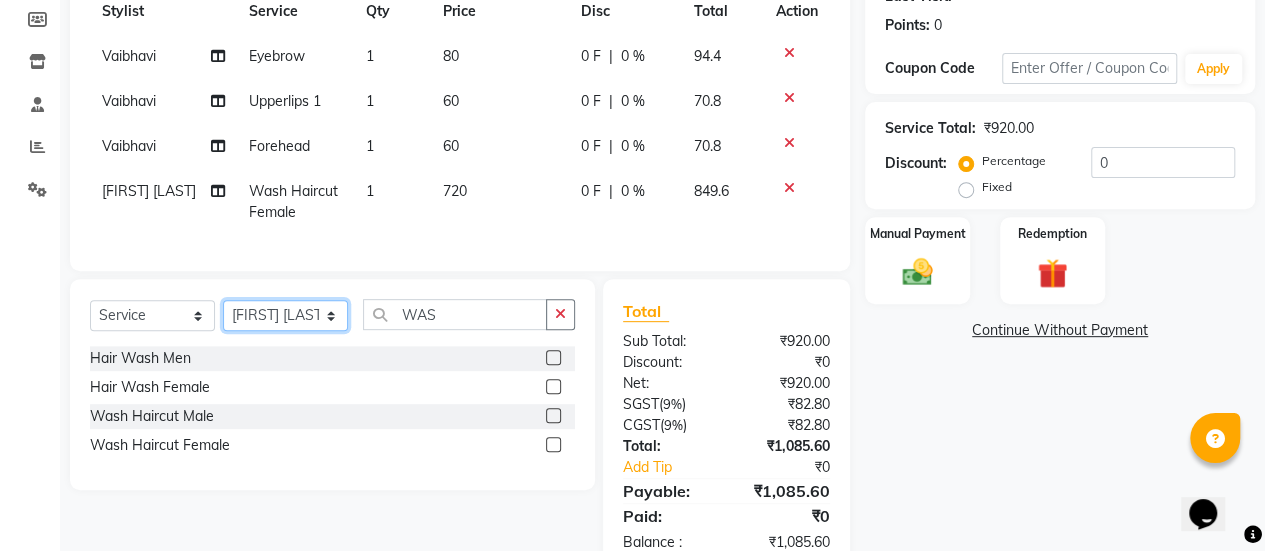 click on "Select Stylist AAKASH Chaitanya Divya KALANY Manager Mohini MUSARIK Parvez Shaikh PINKEY PRADEEP SHARMA Rushi pandit Salman Shakeel Shraddha Vaibhavi Vijay khade xyz" 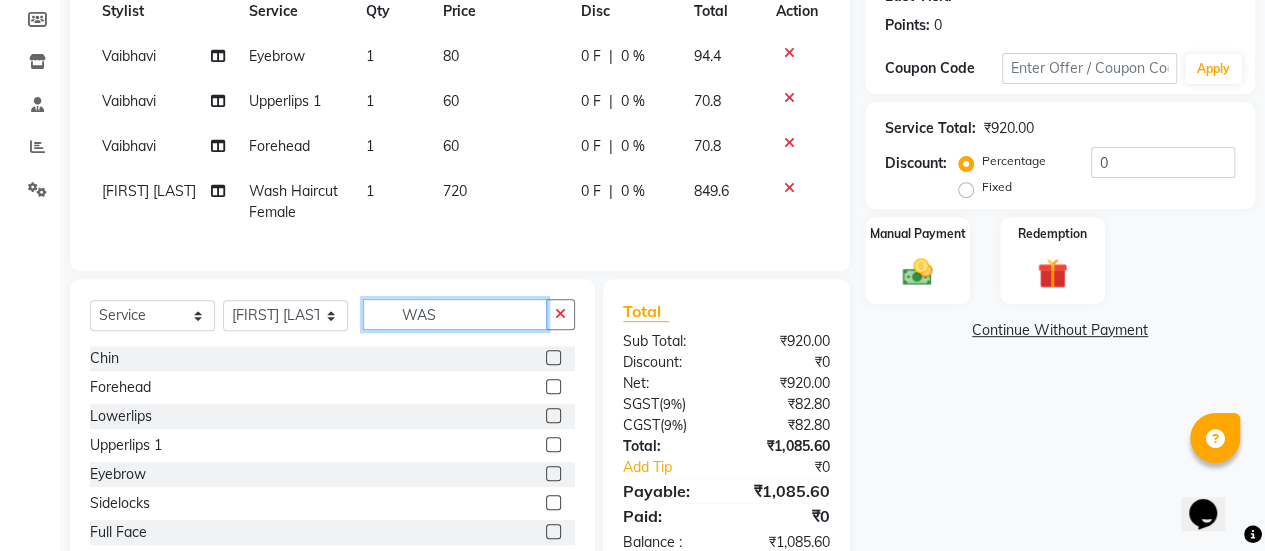 click on "WAS" 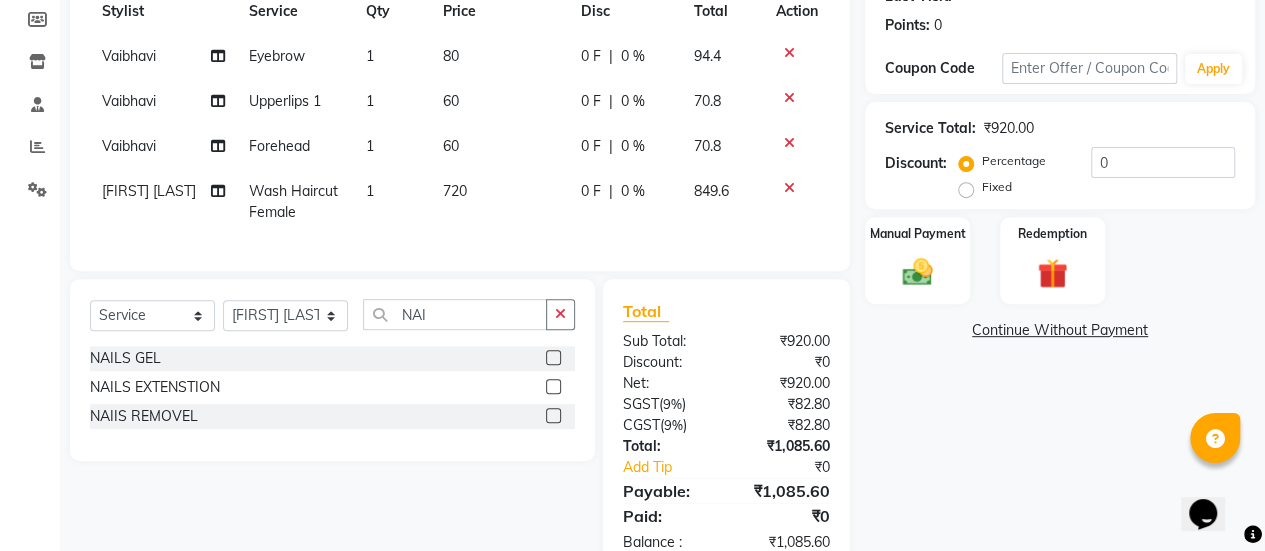 click 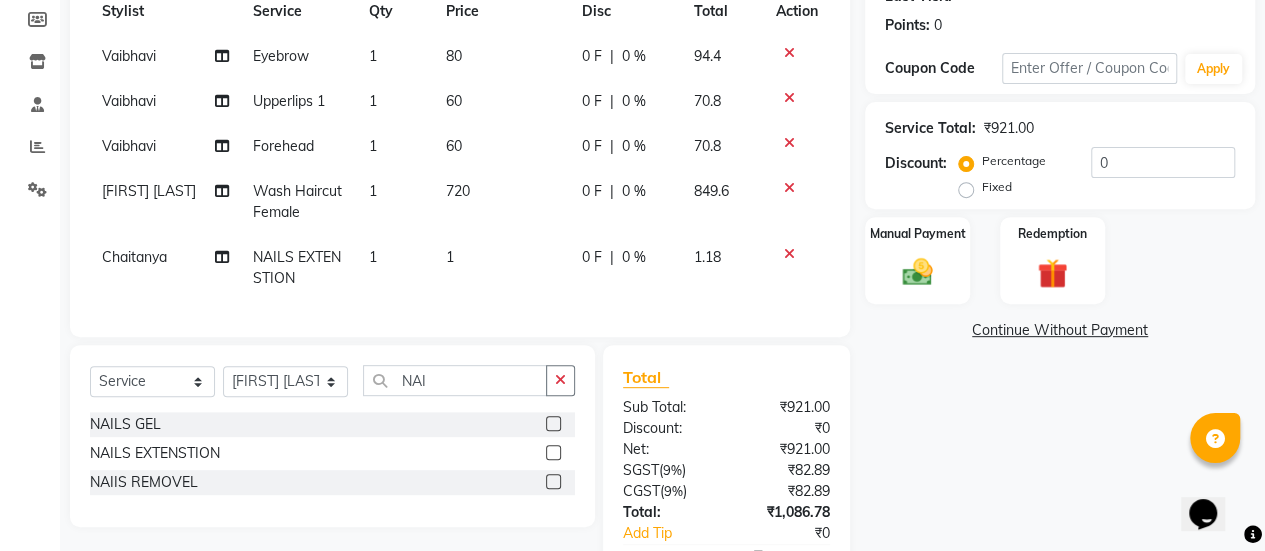 click on "1" 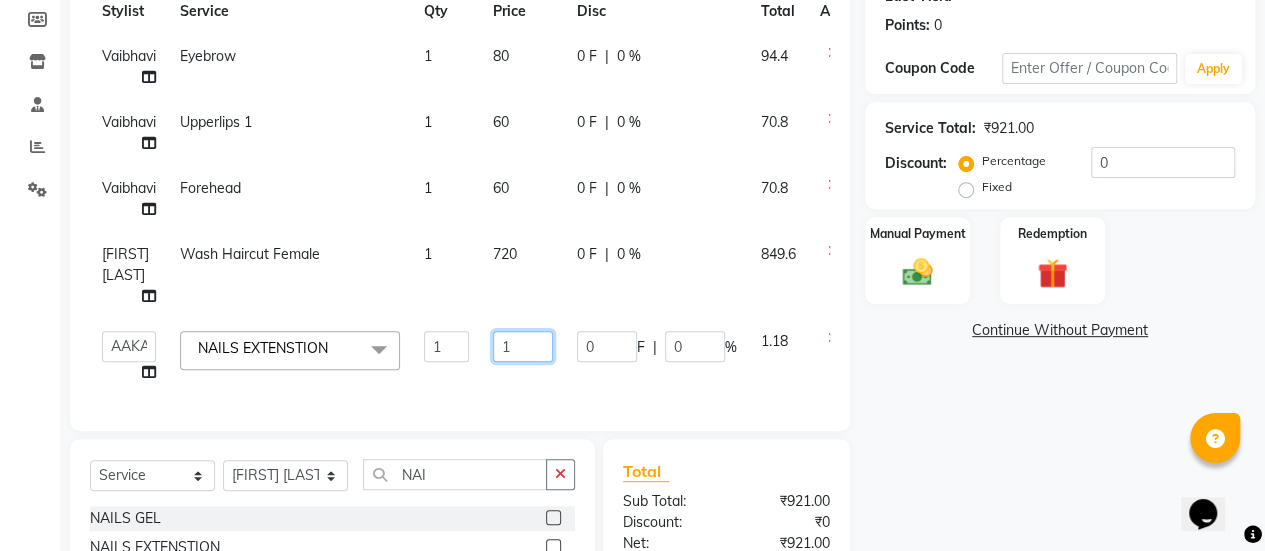 click on "1" 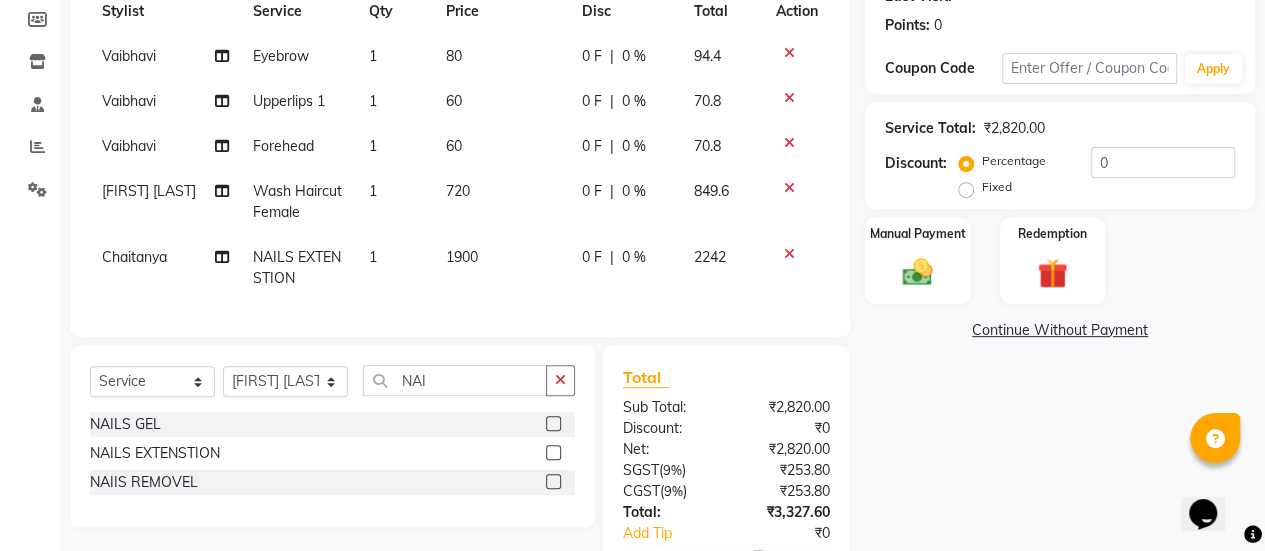 click on "Client +91 [PHONE] Date [DATE] Invoice Number V/2025 V/2025-26 2618 Services Stylist Service Qty Price Disc Total Action Vaibhavi Eyebrow 1 80 0 F | 0 % 94.4 Vaibhavi Upperlips 1 1 60 0 F | 0 % 70.8 Vaibhavi Forehead 1 60 0 F | 0 % 70.8 PRADEEP SHARMA Wash Haircut Female 1 720 0 F | 0 % 849.6 Chaitanya NAILS EXTENSTION 1 1900 0 F | 0 % 2242 Select  Service  Product  Membership  Package Voucher Prepaid Gift Card  Select Stylist AAKASH Chaitanya Divya KALANY Manager Mohini MUSARIK Parvez Shaikh PINKEY PRADEEP SHARMA Rushi pandit Salman Shakeel Shraddha Vaibhavi Vijay khade xyz NAI NAILS GEL  NAILS EXTENSTION  NAIIS REMOVEL  Total Sub Total: [PRICE] Discount: ₹0 Net: [PRICE] SGST  ( 9% ) ₹253.80 CGST  ( 9% ) ₹253.80 Total: ₹3,327.60 Add Tip ₹0 Payable: ₹3,327.60 Paid: ₹0 Balance   : ₹3,327.60" 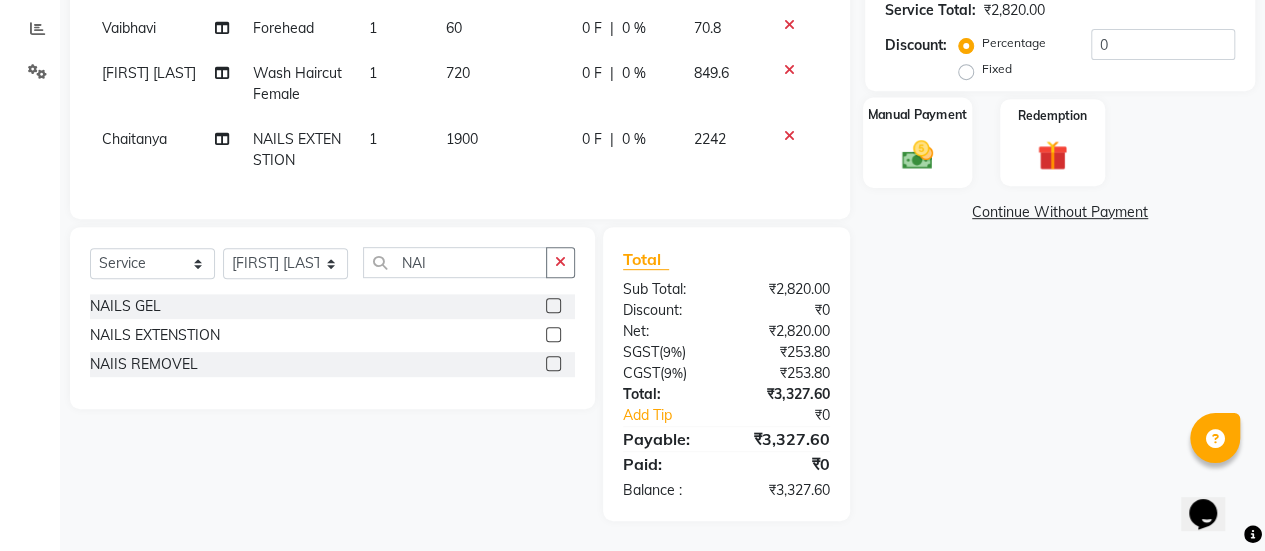 click on "Manual Payment" 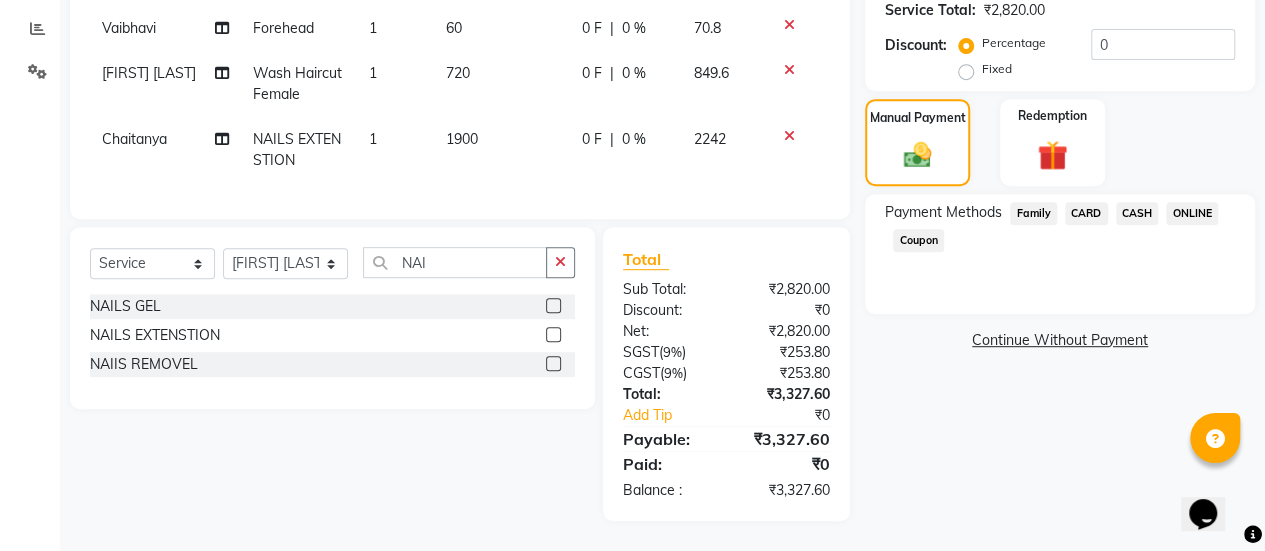 click on "CARD" 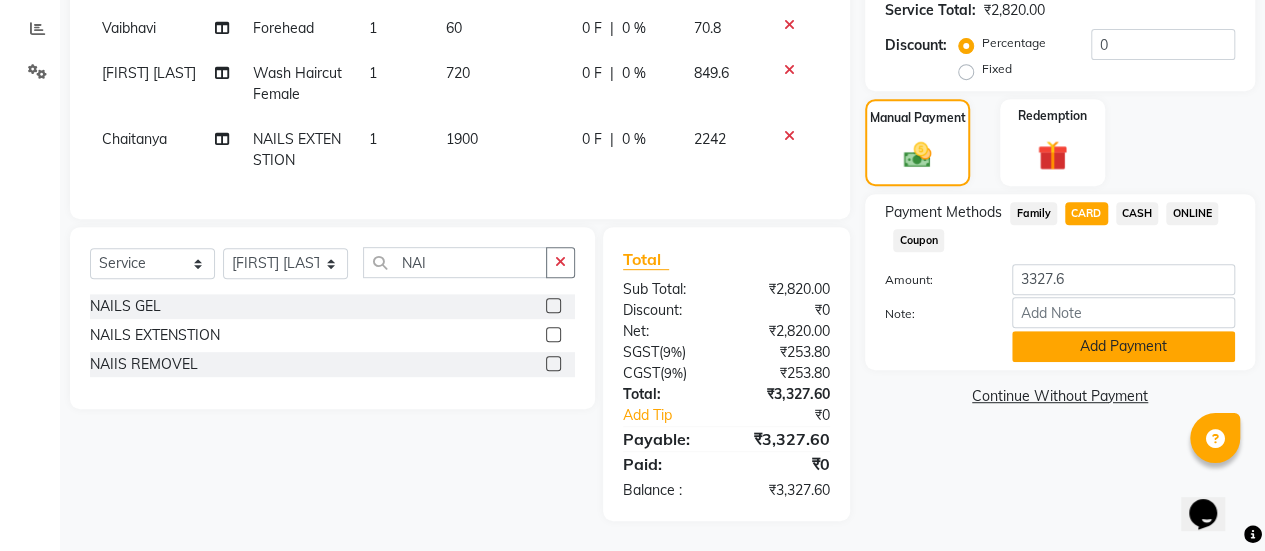 click on "Add Payment" 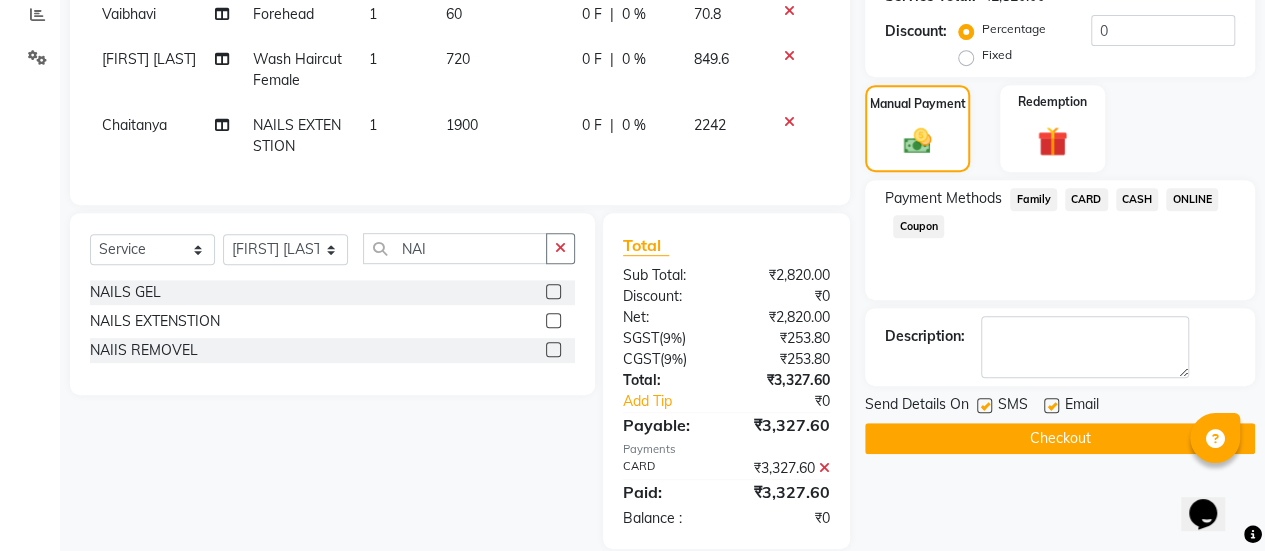 scroll, scrollTop: 469, scrollLeft: 0, axis: vertical 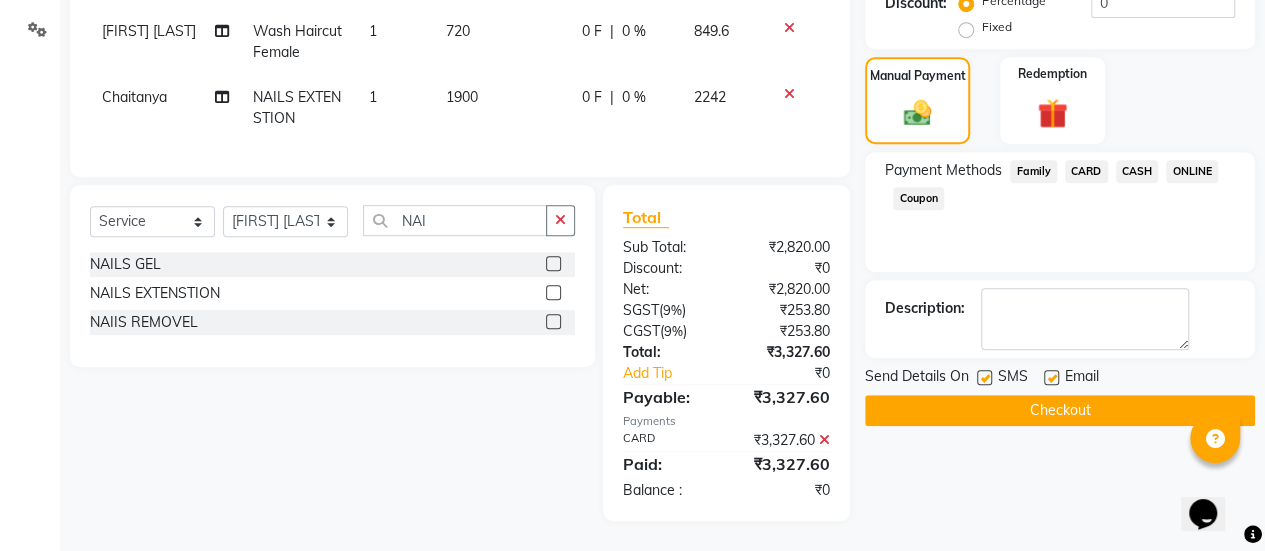 click 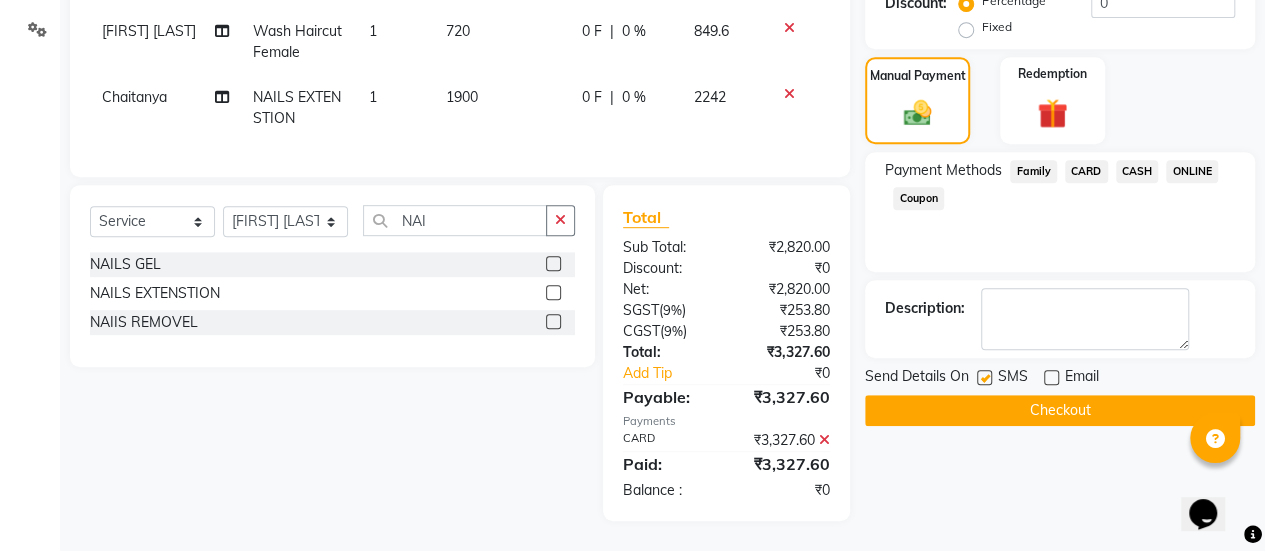 click on "Checkout" 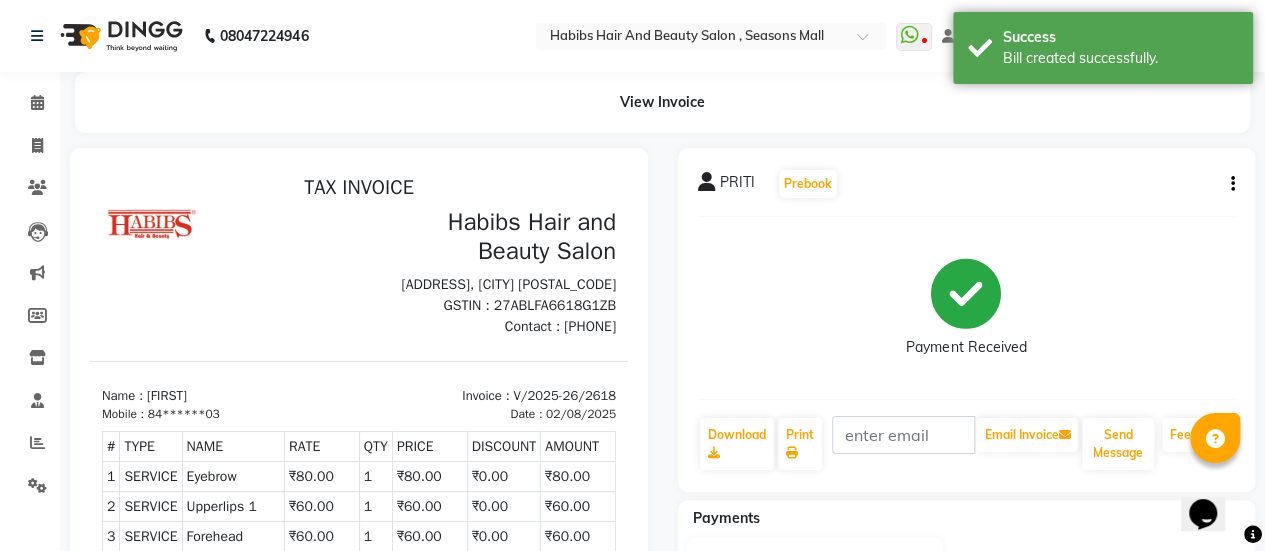 scroll, scrollTop: 0, scrollLeft: 0, axis: both 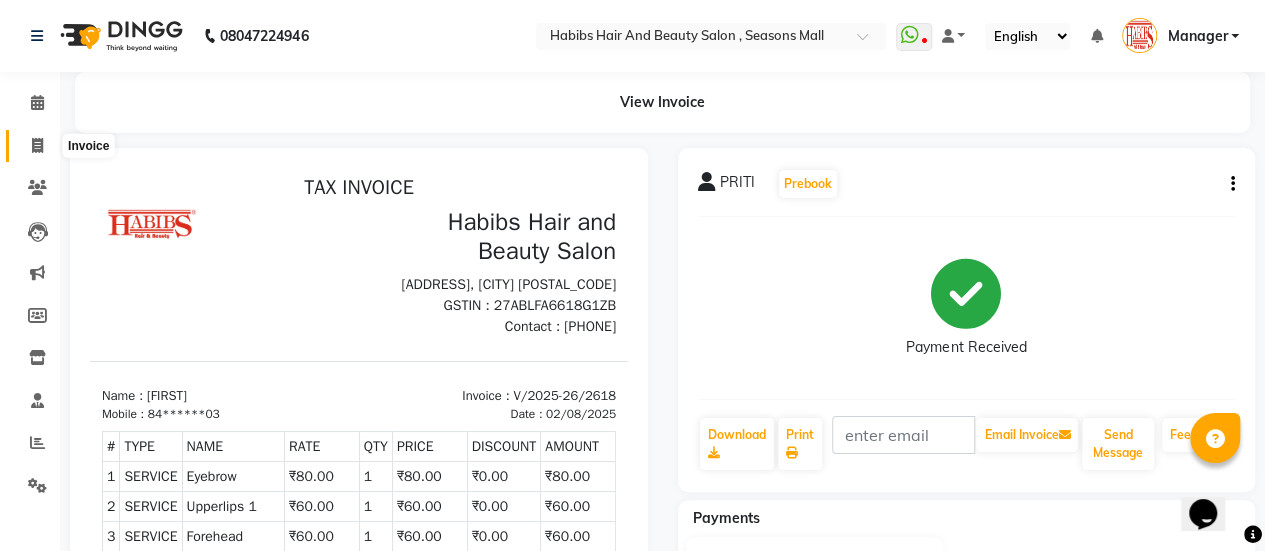 click 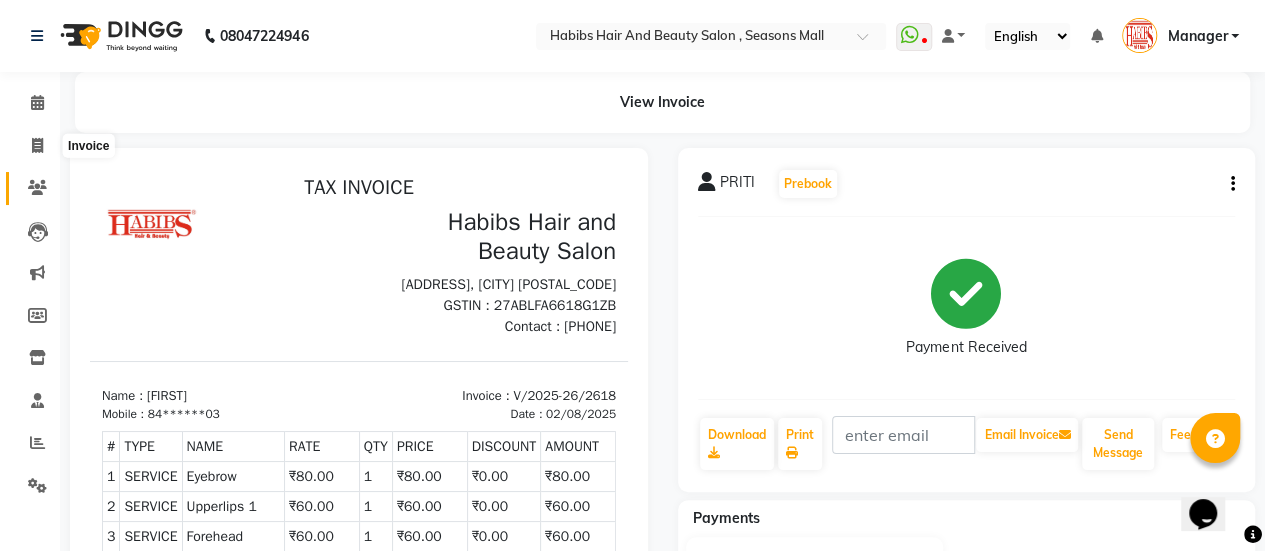 scroll, scrollTop: 49, scrollLeft: 0, axis: vertical 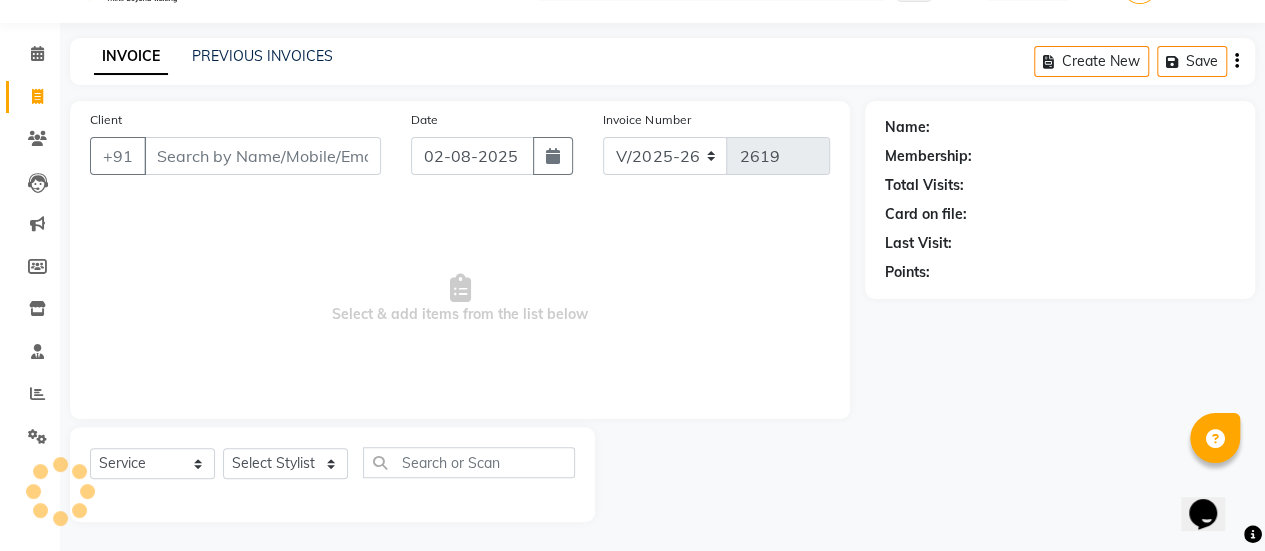 click on "Client" at bounding box center (262, 156) 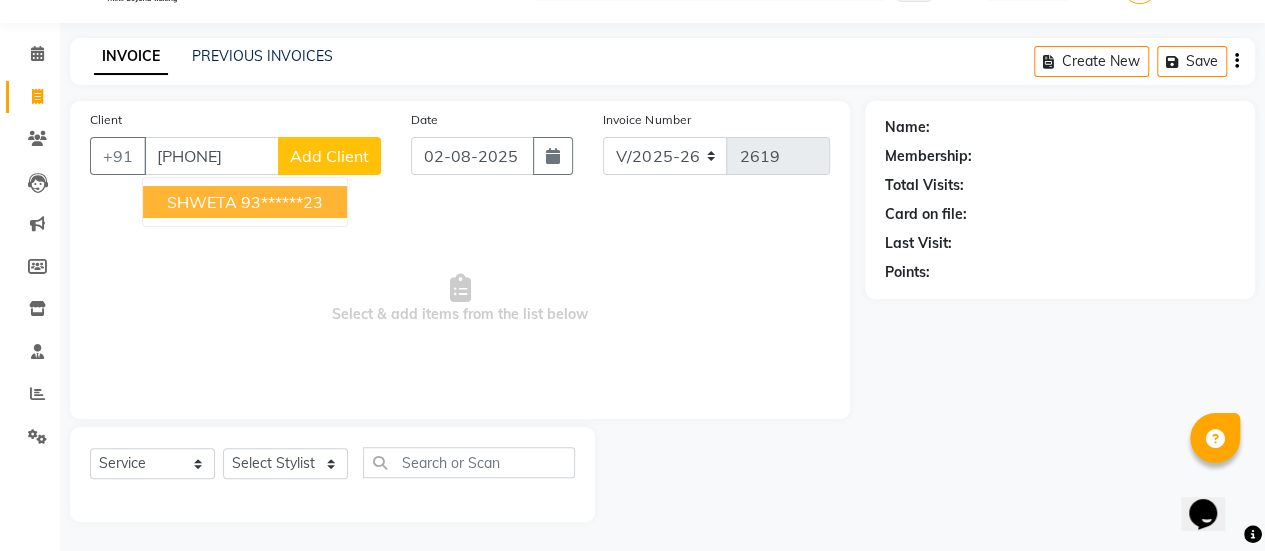 click on "93******23" at bounding box center [282, 202] 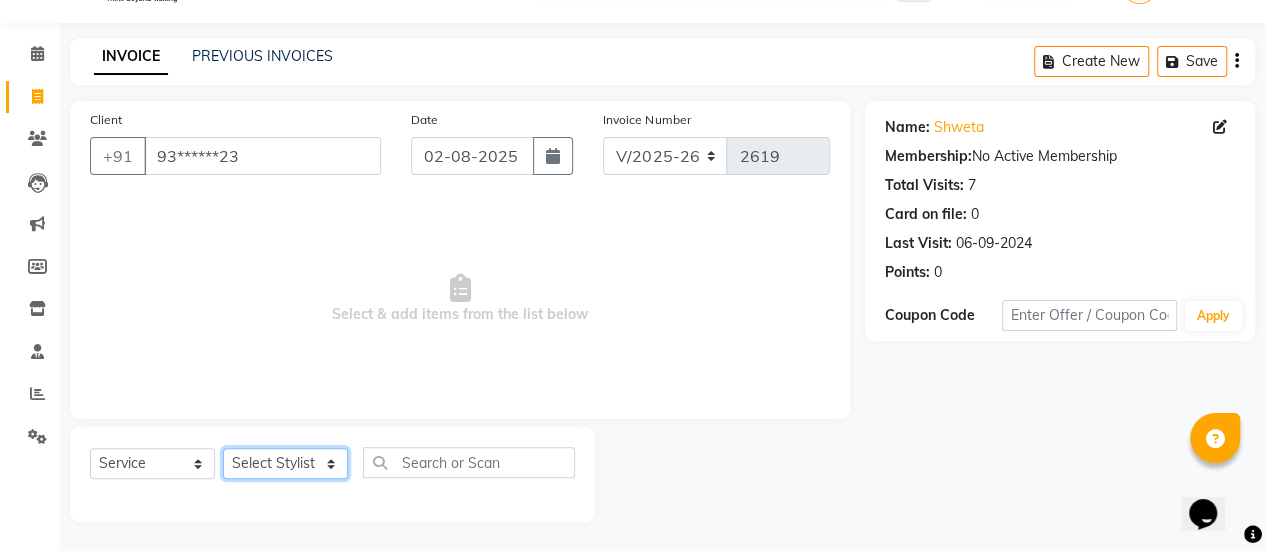 click on "Select Stylist AAKASH Chaitanya Divya KALANY Manager Mohini MUSARIK Parvez Shaikh PINKEY PRADEEP SHARMA Rushi pandit Salman Shakeel Shraddha Vaibhavi Vijay khade xyz" 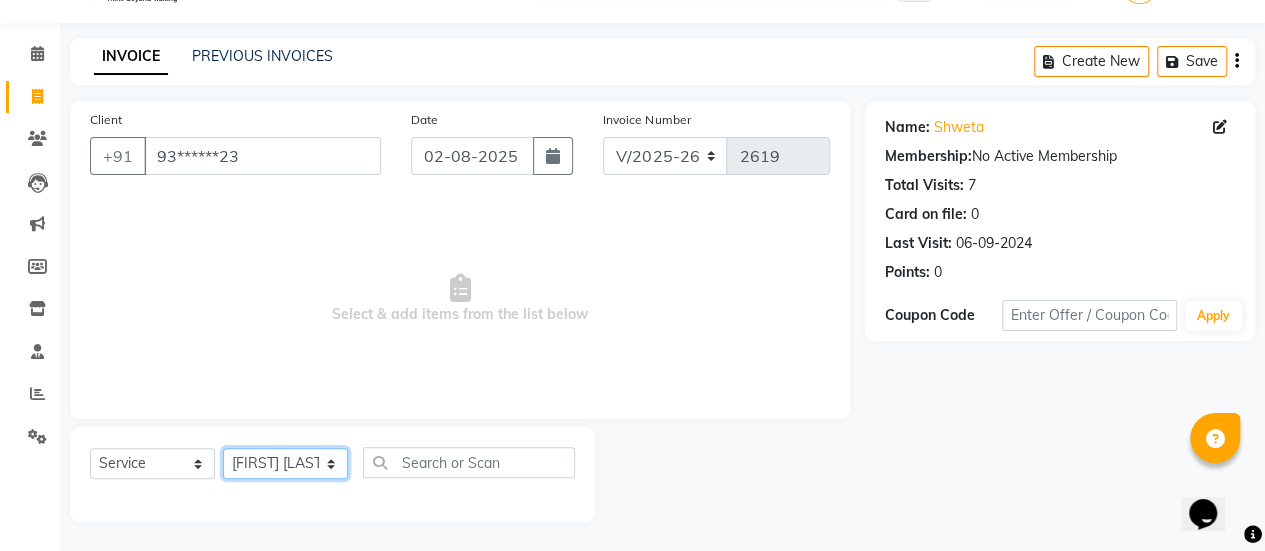 click on "Select Stylist AAKASH Chaitanya Divya KALANY Manager Mohini MUSARIK Parvez Shaikh PINKEY PRADEEP SHARMA Rushi pandit Salman Shakeel Shraddha Vaibhavi Vijay khade xyz" 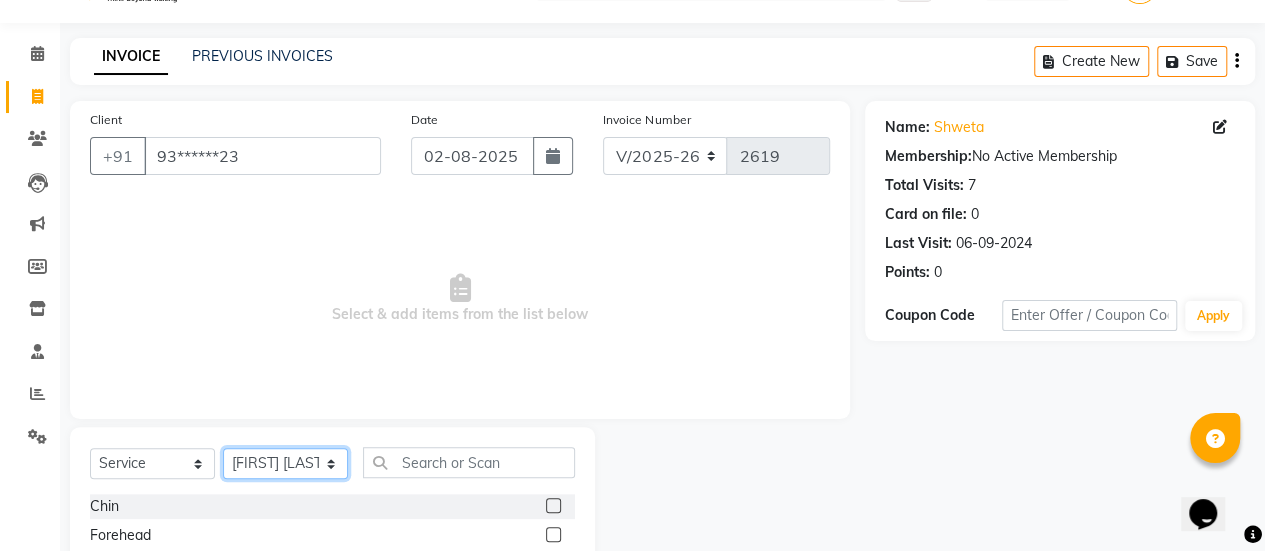 scroll, scrollTop: 249, scrollLeft: 0, axis: vertical 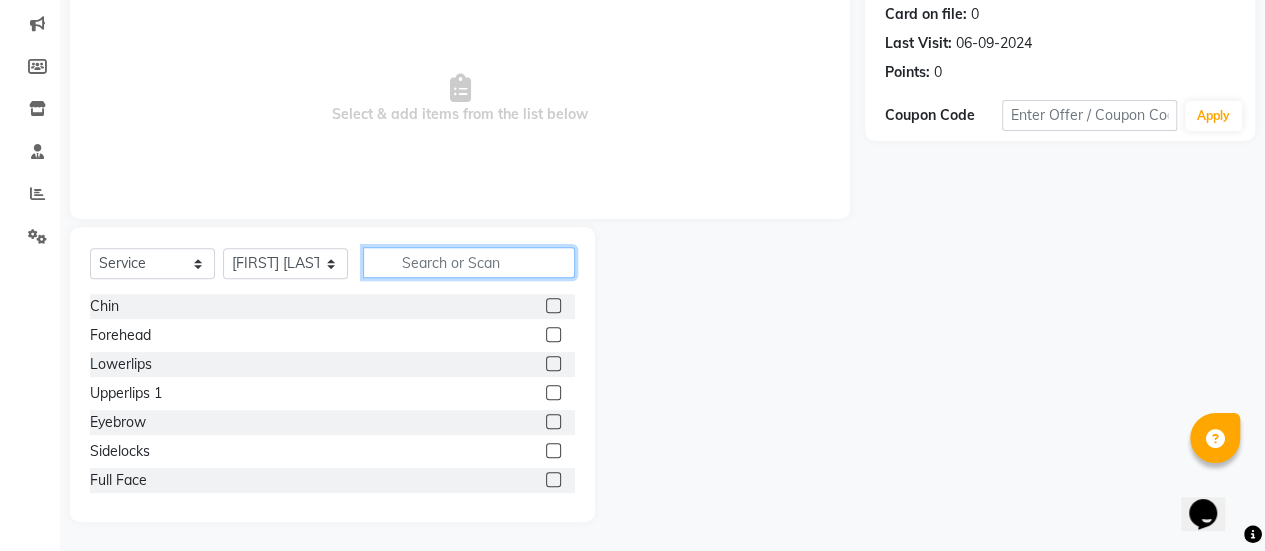 click 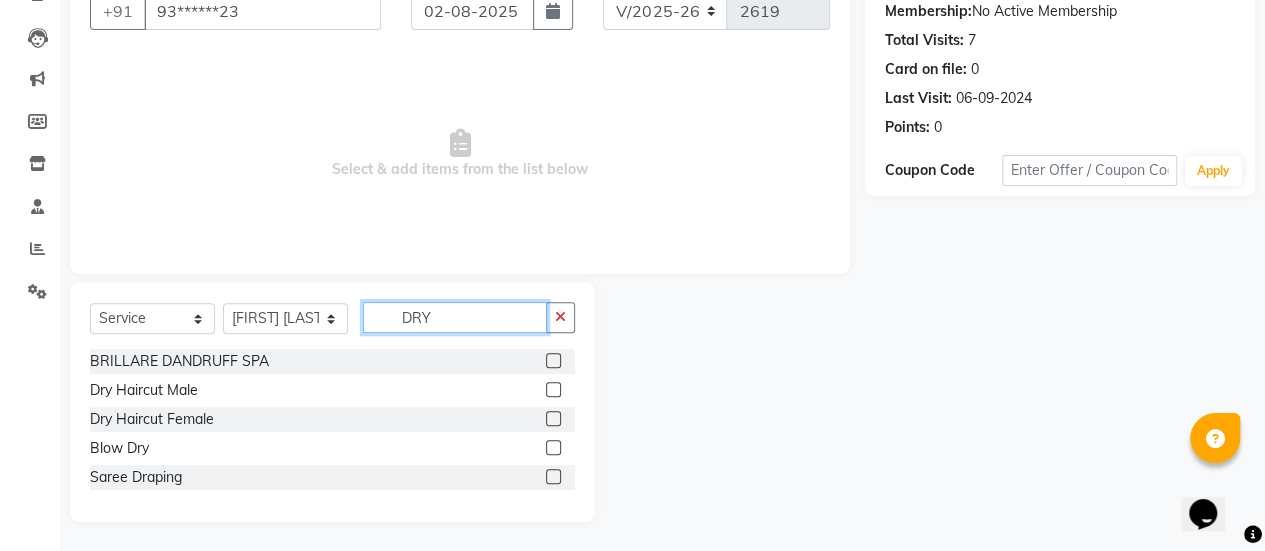 scroll, scrollTop: 136, scrollLeft: 0, axis: vertical 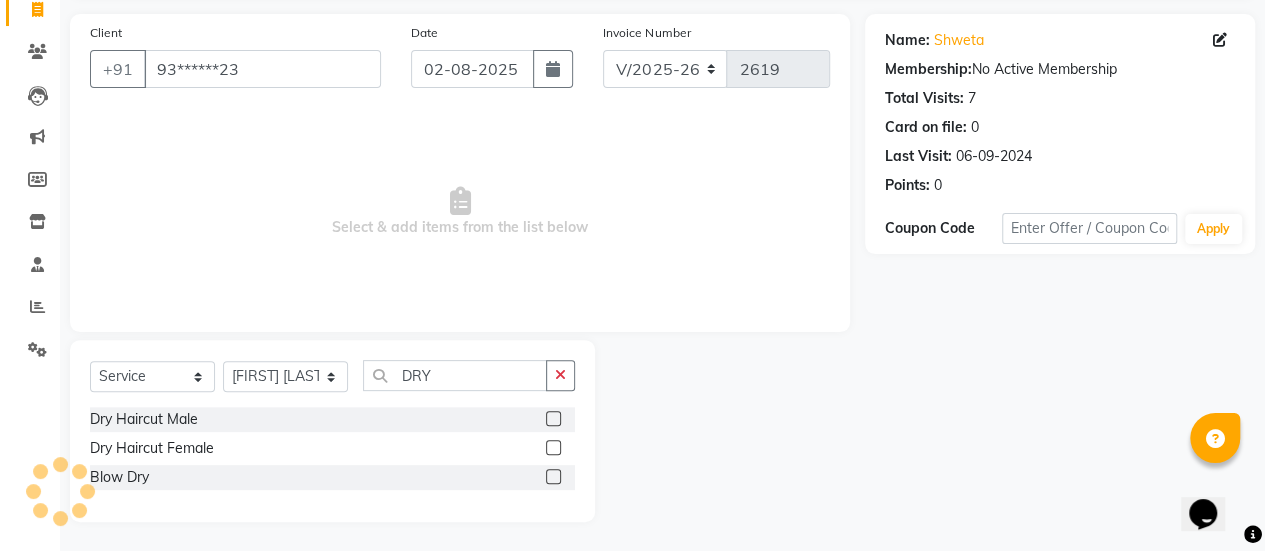 click 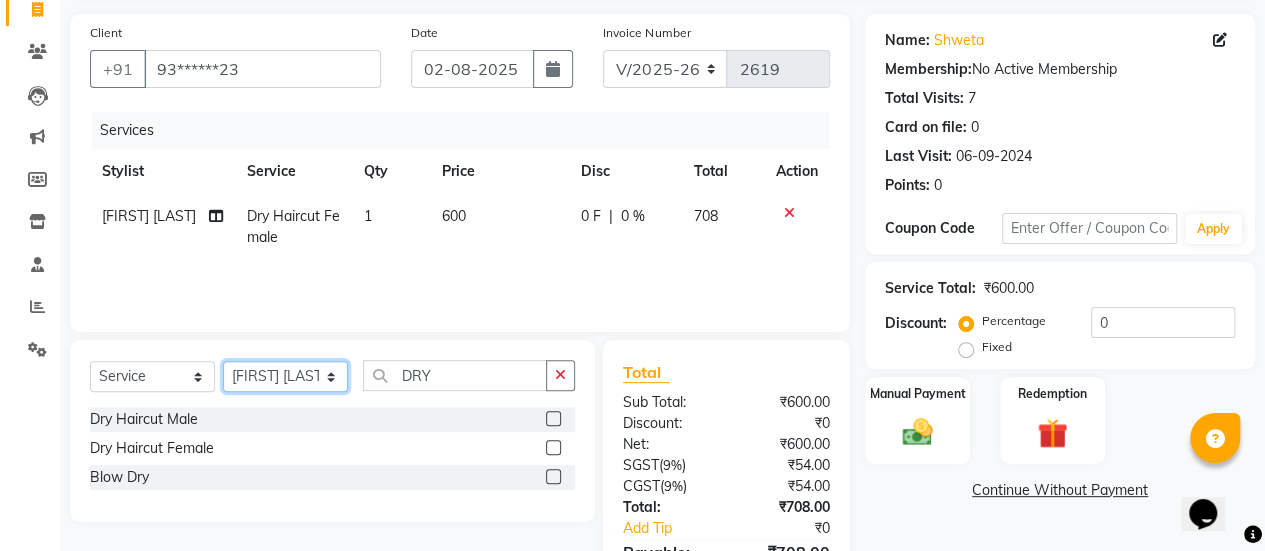 click on "Select Stylist AAKASH Chaitanya Divya KALANY Manager Mohini MUSARIK Parvez Shaikh PINKEY PRADEEP SHARMA Rushi pandit Salman Shakeel Shraddha Vaibhavi Vijay khade xyz" 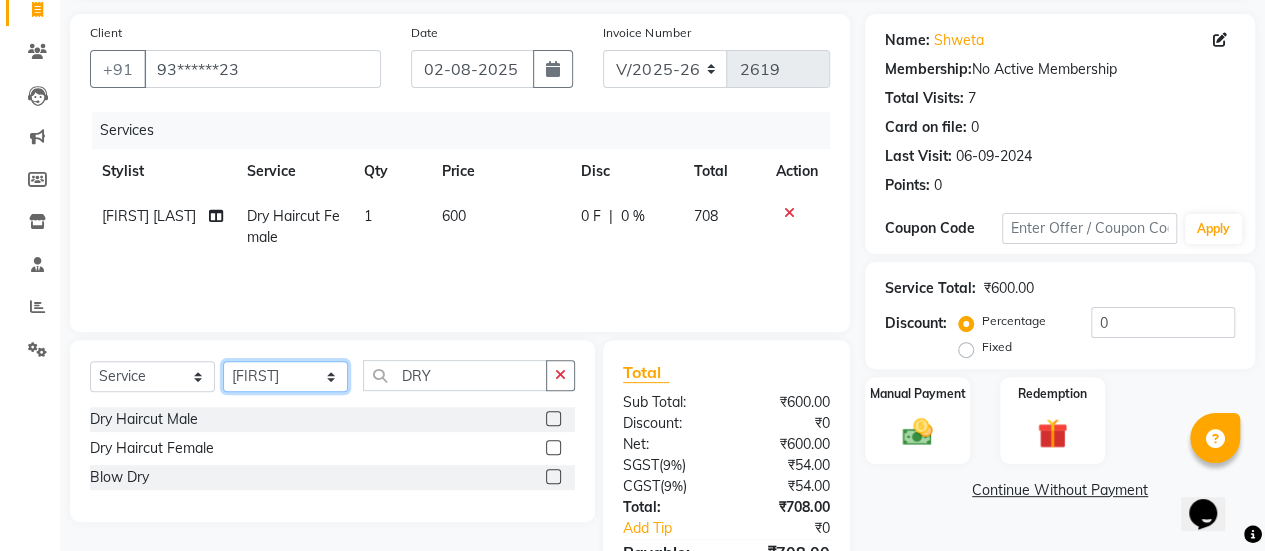 click on "Select Stylist AAKASH Chaitanya Divya KALANY Manager Mohini MUSARIK Parvez Shaikh PINKEY PRADEEP SHARMA Rushi pandit Salman Shakeel Shraddha Vaibhavi Vijay khade xyz" 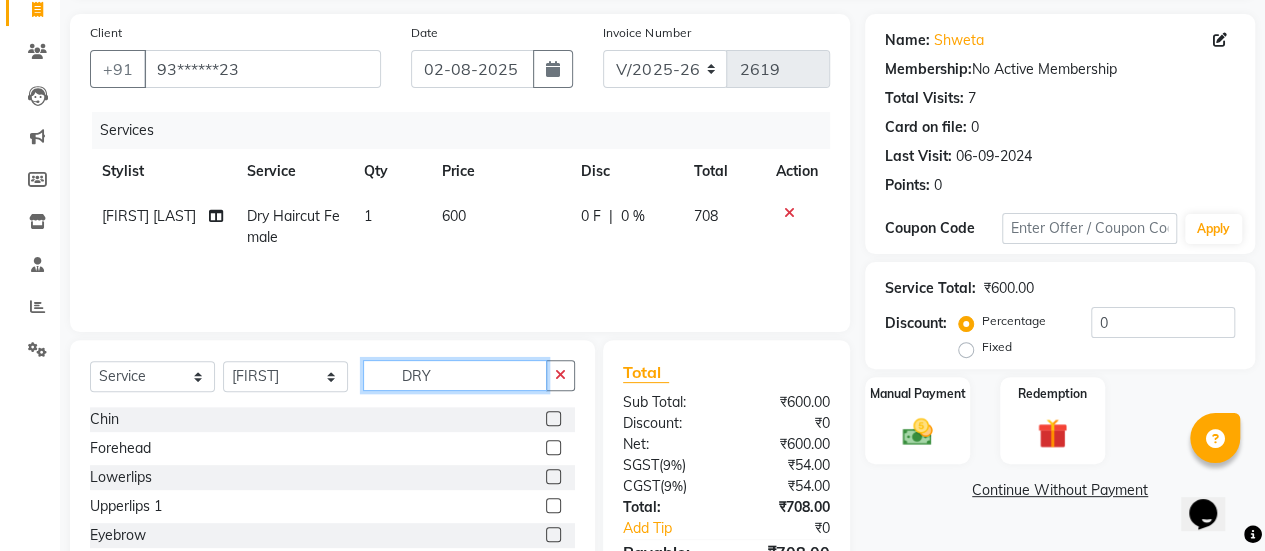 click on "DRY" 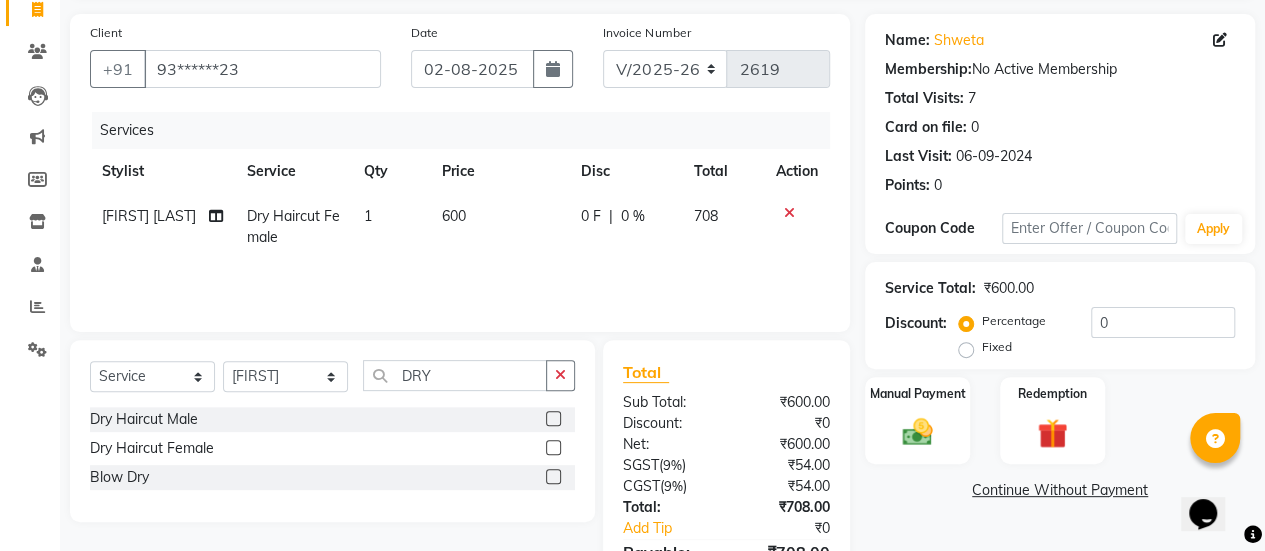 click 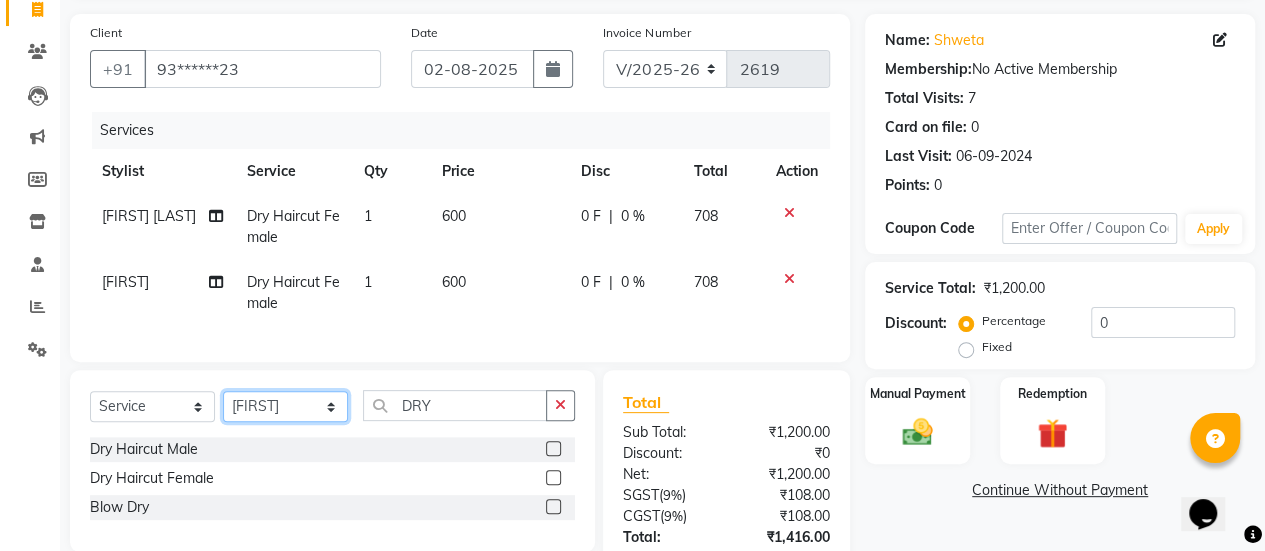 click on "Select Stylist AAKASH Chaitanya Divya KALANY Manager Mohini MUSARIK Parvez Shaikh PINKEY PRADEEP SHARMA Rushi pandit Salman Shakeel Shraddha Vaibhavi Vijay khade xyz" 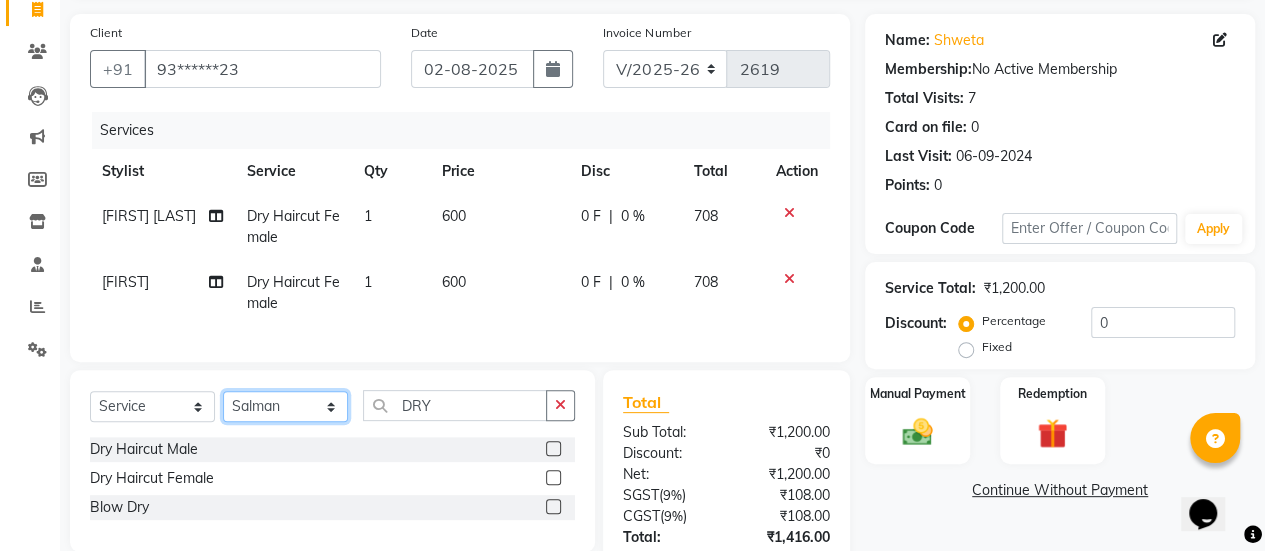 click on "Select Stylist AAKASH Chaitanya Divya KALANY Manager Mohini MUSARIK Parvez Shaikh PINKEY PRADEEP SHARMA Rushi pandit Salman Shakeel Shraddha Vaibhavi Vijay khade xyz" 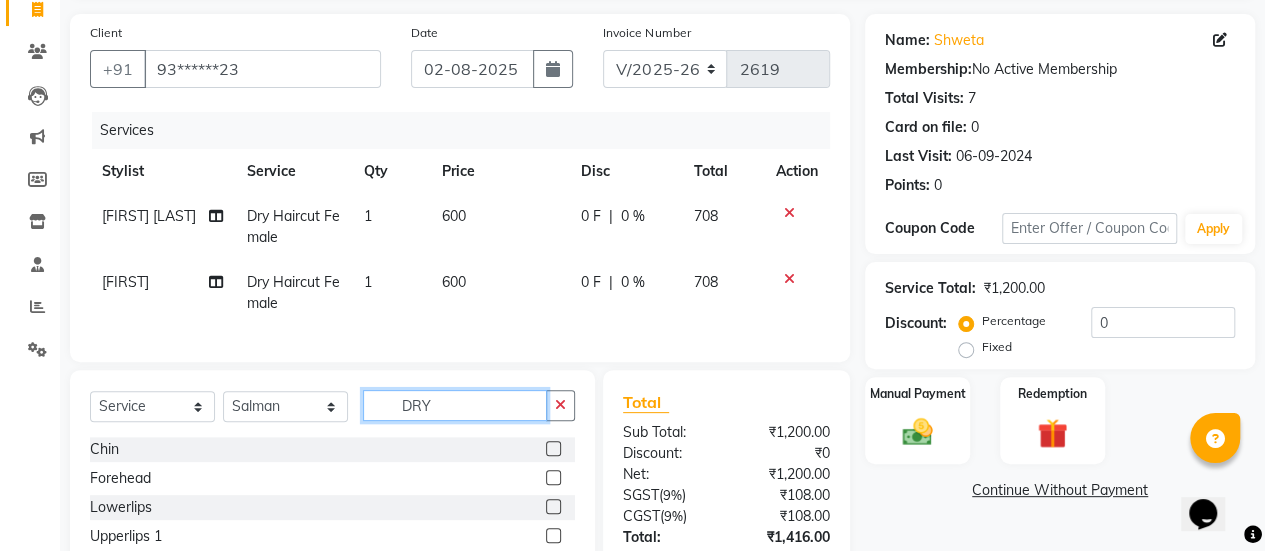 click on "DRY" 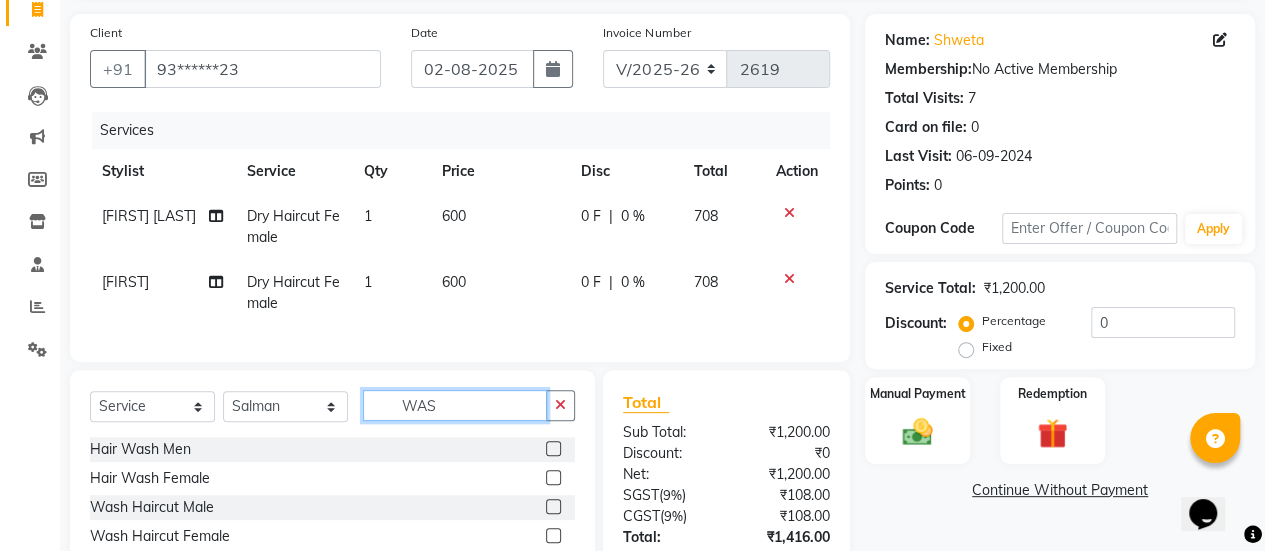 scroll, scrollTop: 292, scrollLeft: 0, axis: vertical 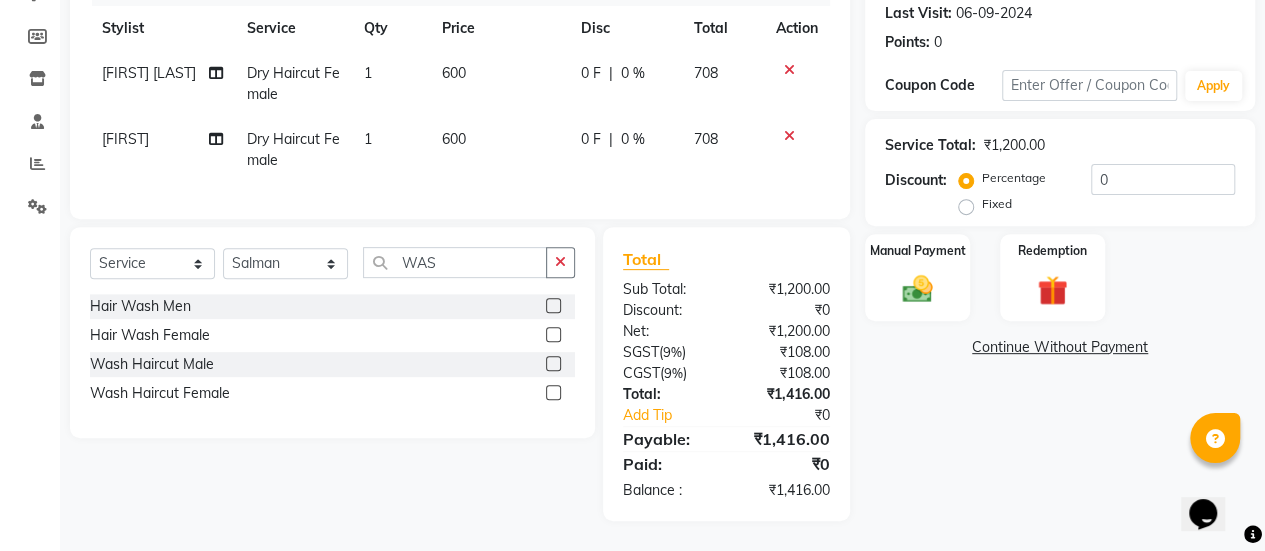 click 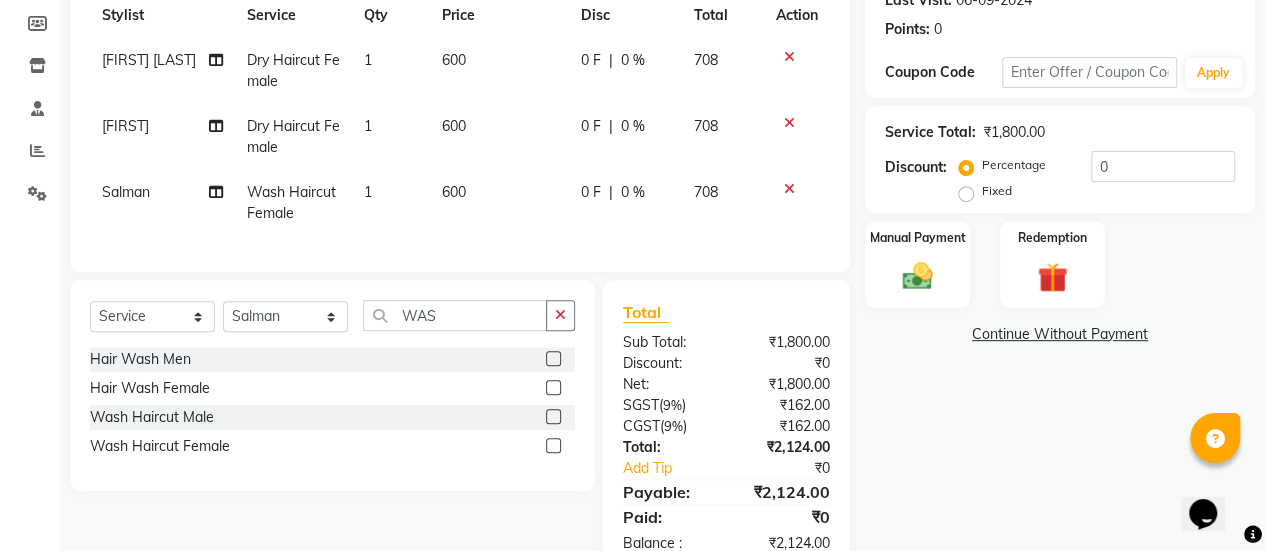 click on "600" 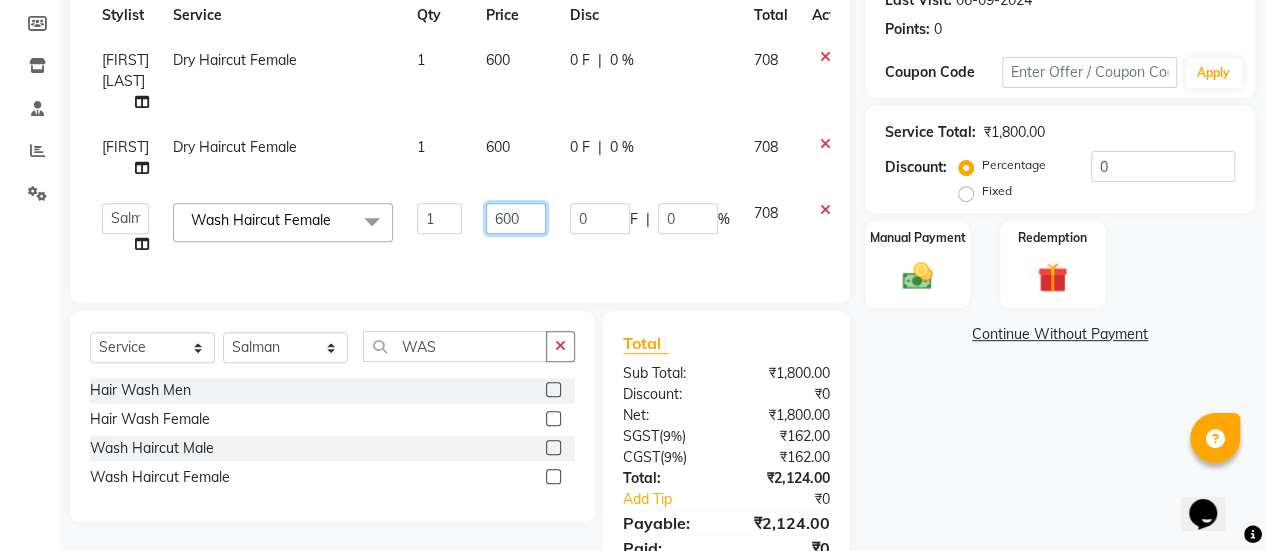 click on "600" 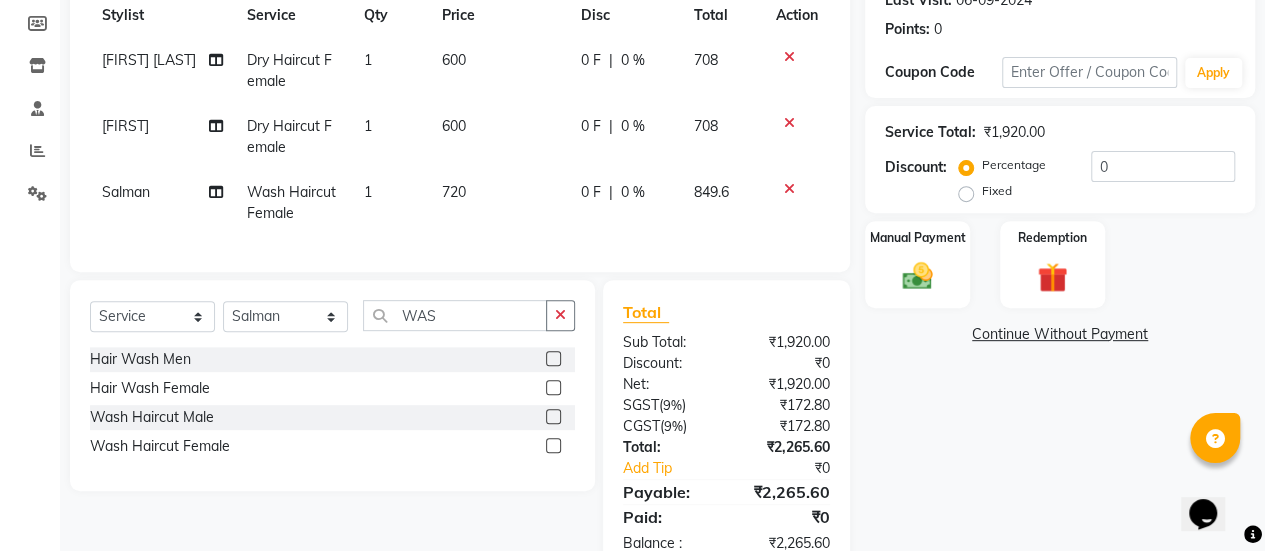click on "0 F | 0 %" 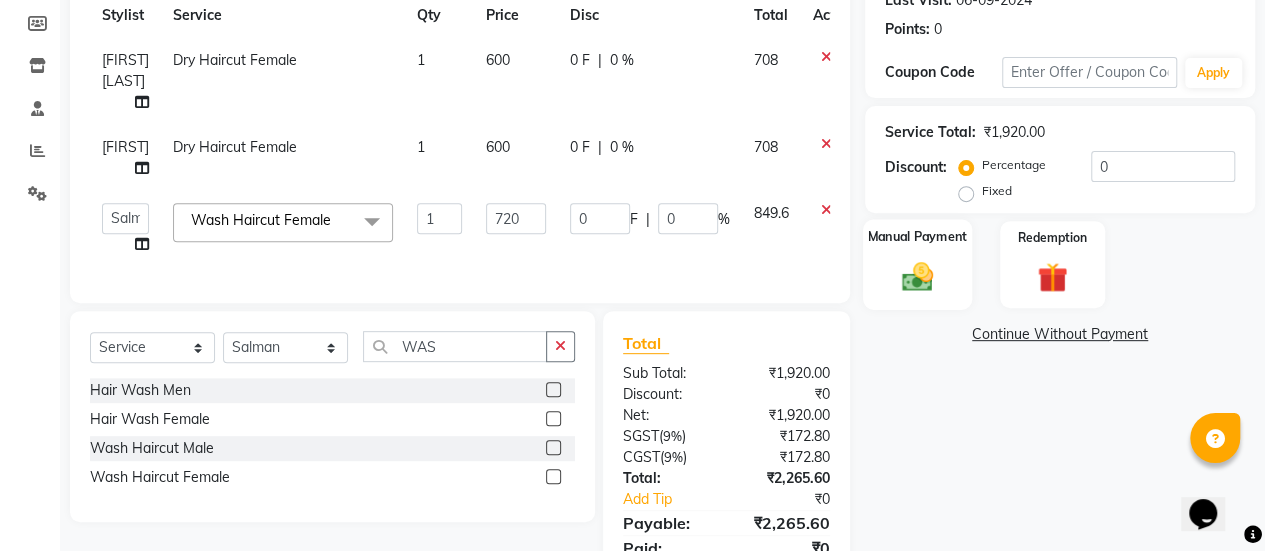 click 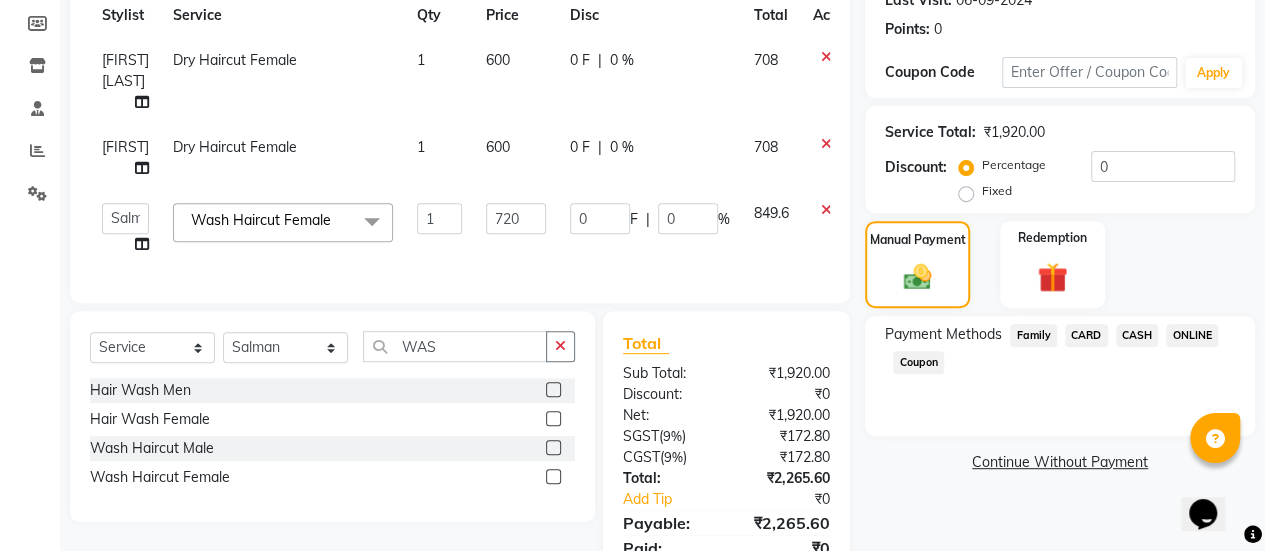 click on "CARD" 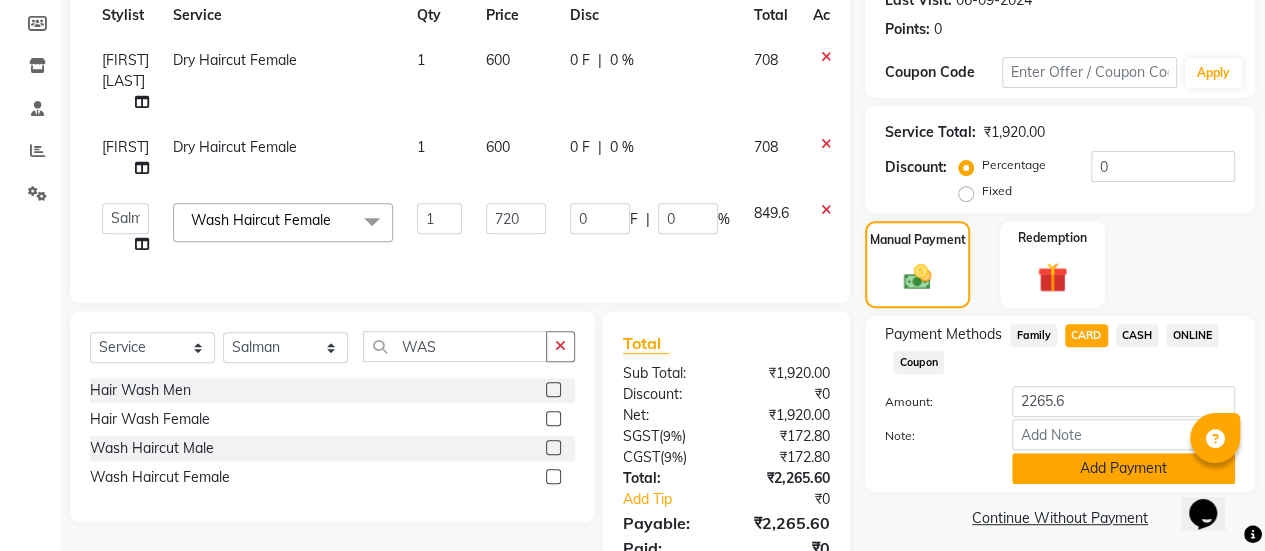 click on "Add Payment" 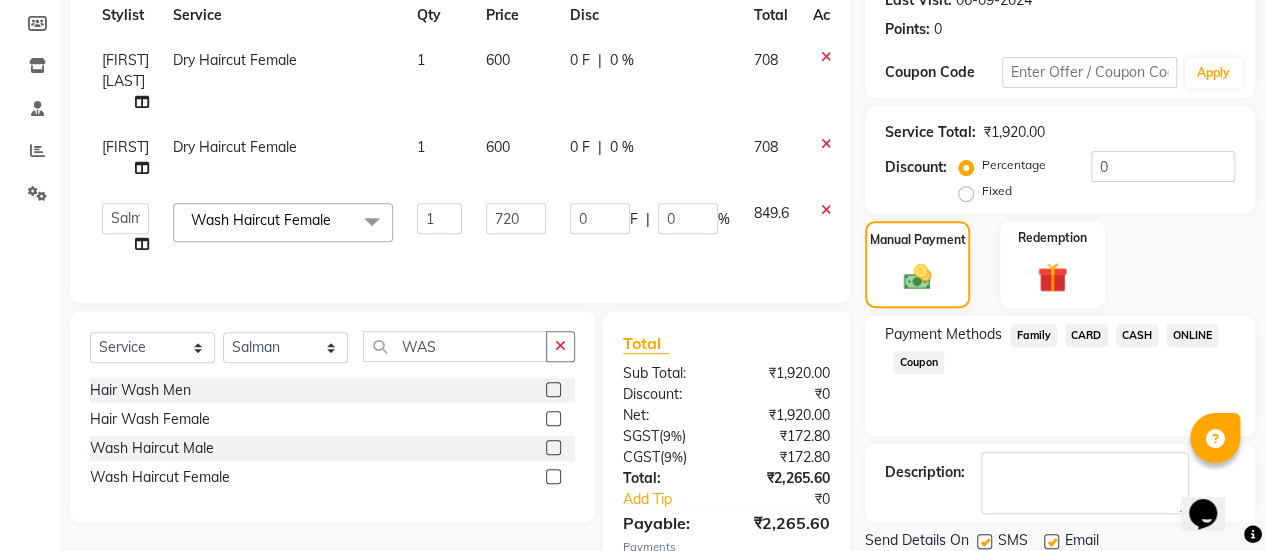 scroll, scrollTop: 410, scrollLeft: 0, axis: vertical 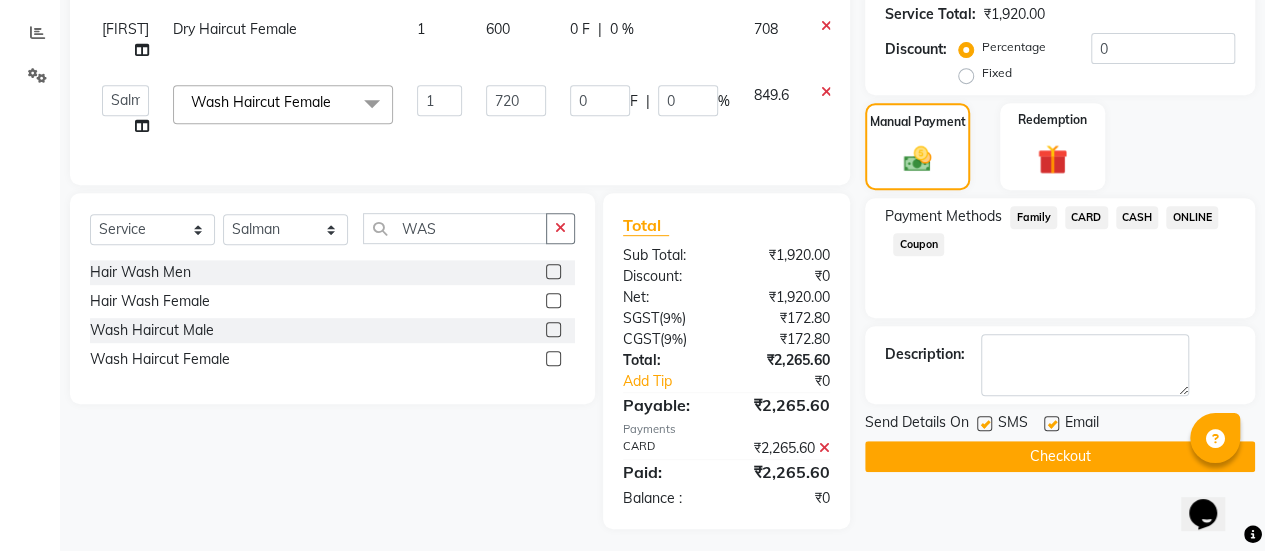 click 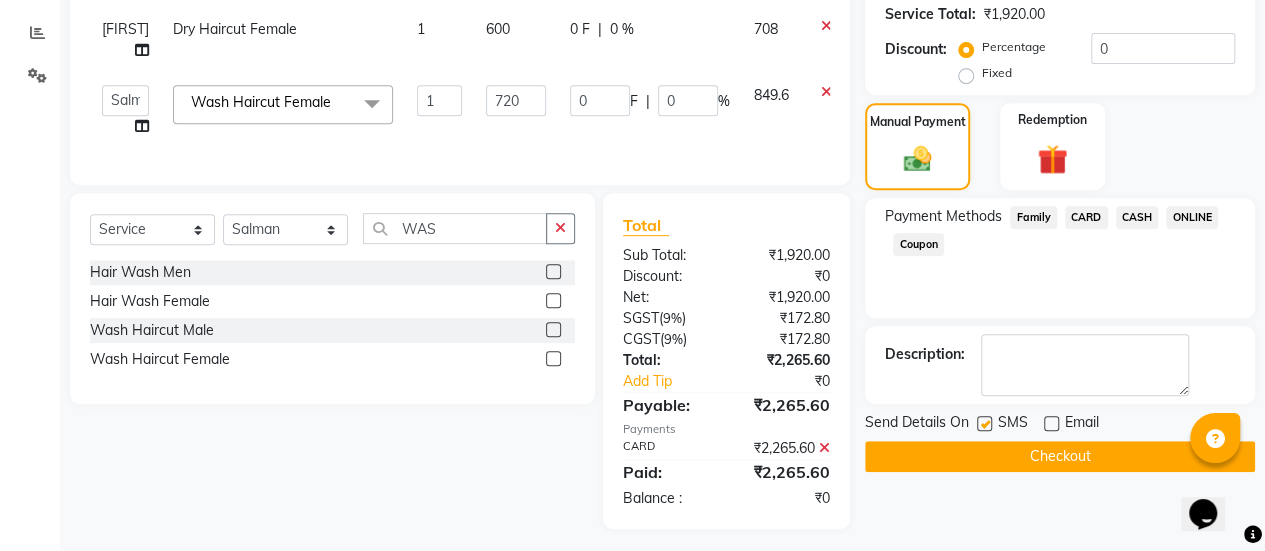 click on "Checkout" 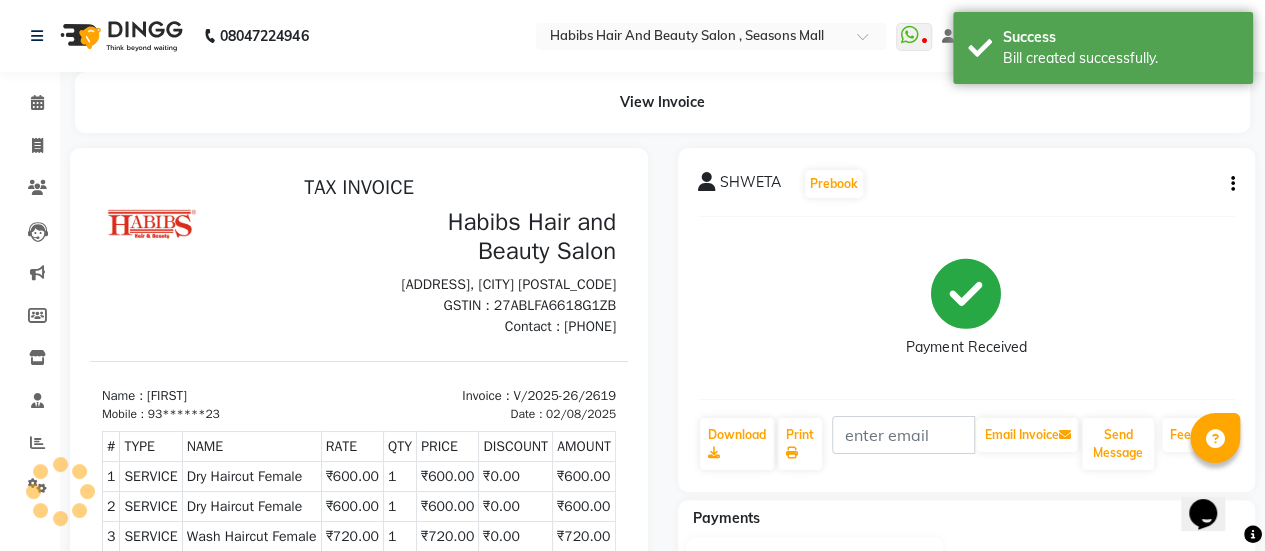 scroll, scrollTop: 0, scrollLeft: 0, axis: both 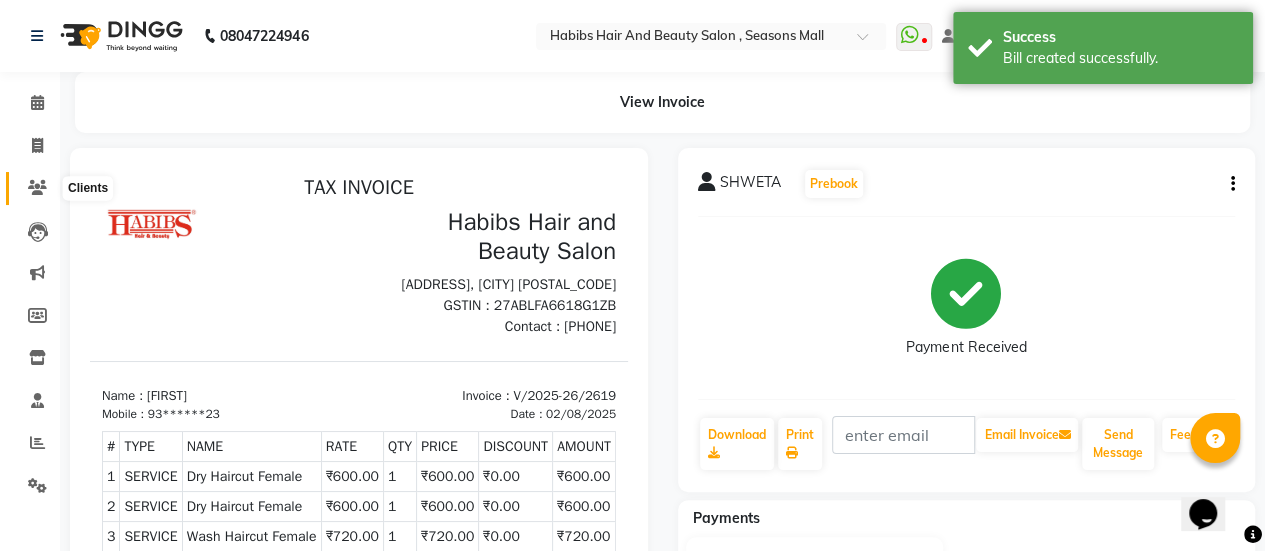 click 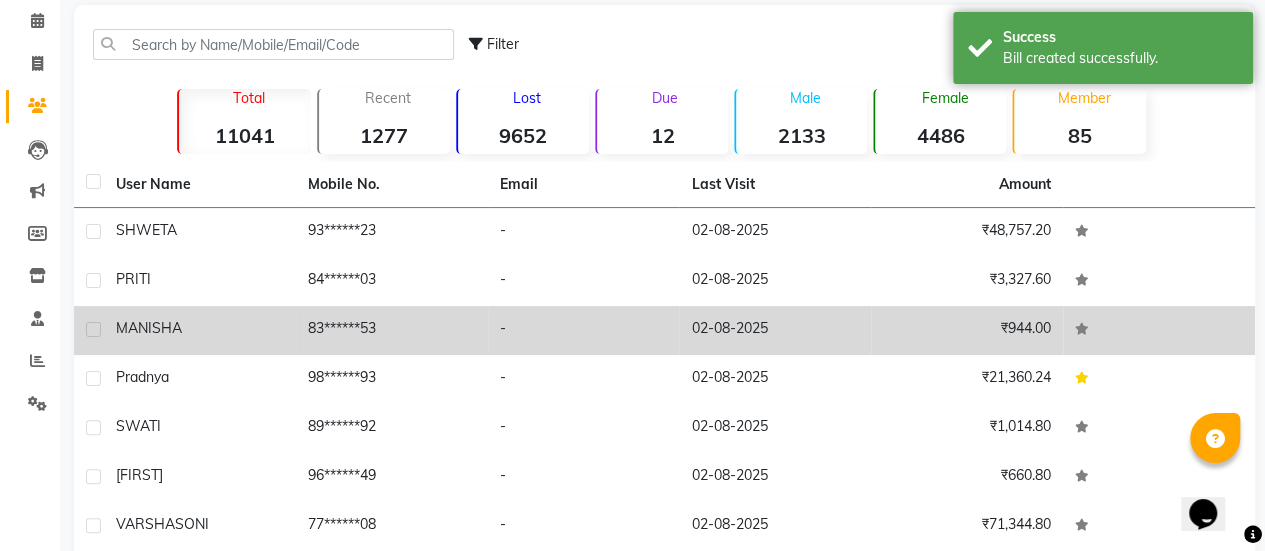scroll, scrollTop: 0, scrollLeft: 0, axis: both 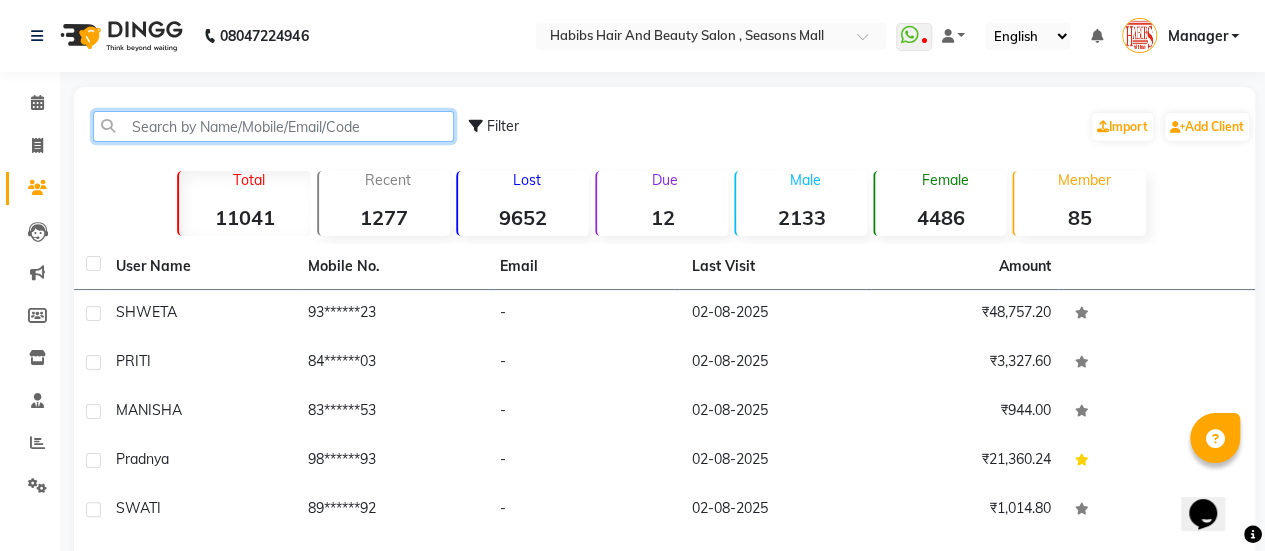 click 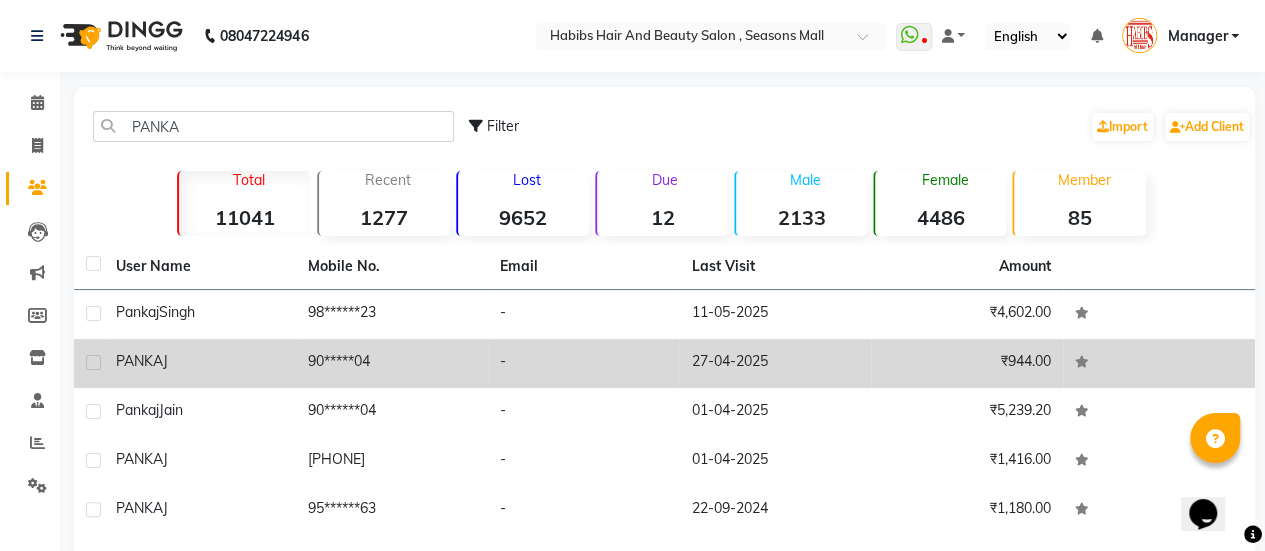 click on "PANKAJ" 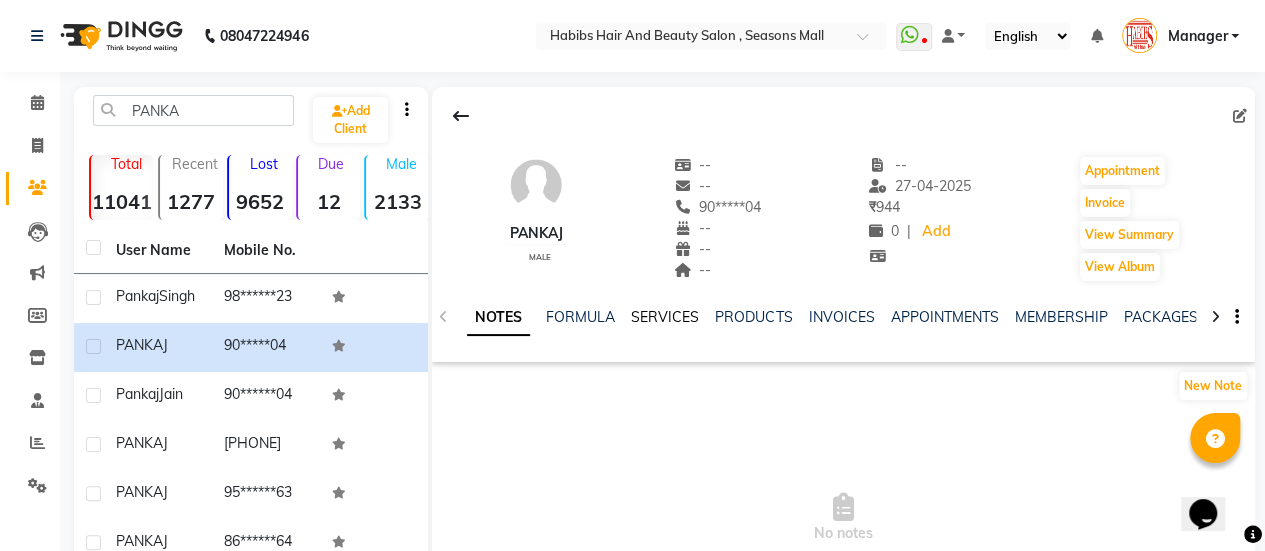 click on "SERVICES" 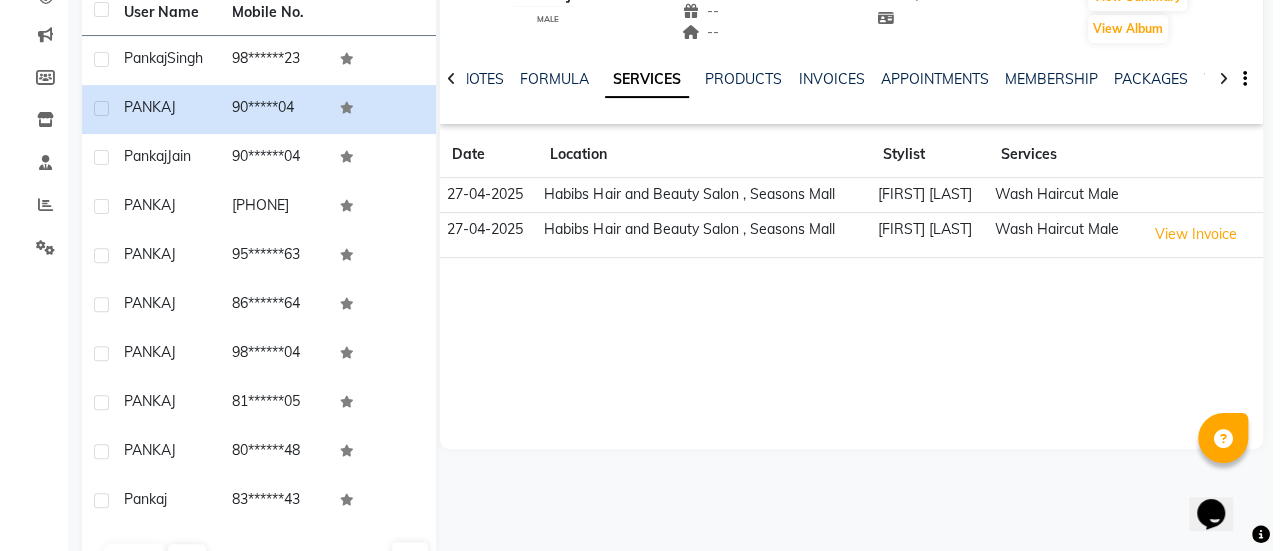scroll, scrollTop: 240, scrollLeft: 0, axis: vertical 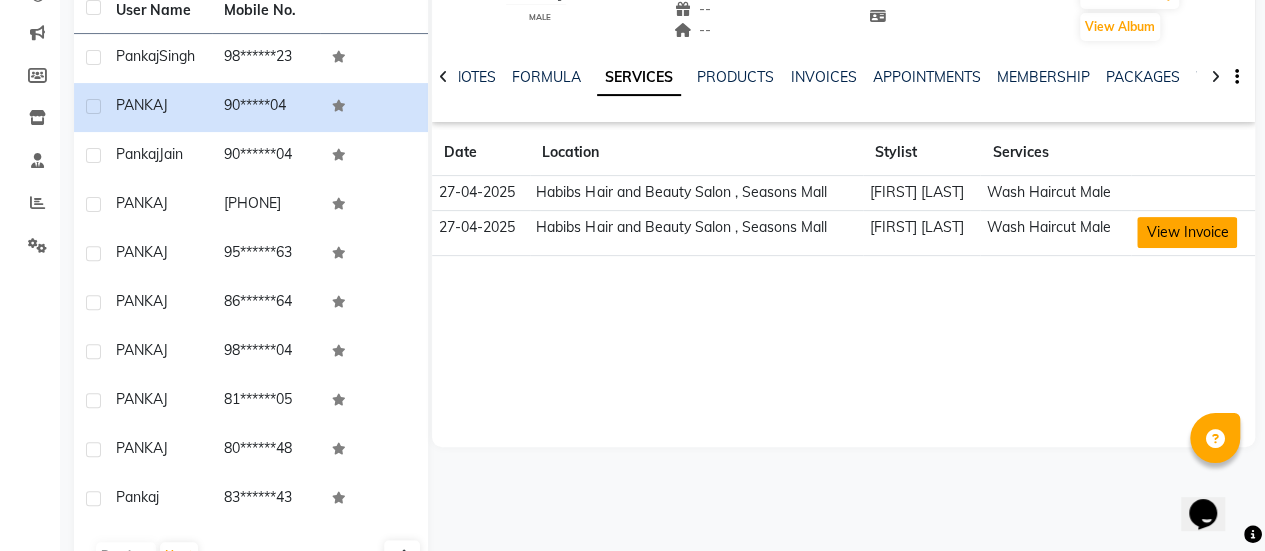 click on "View Invoice" 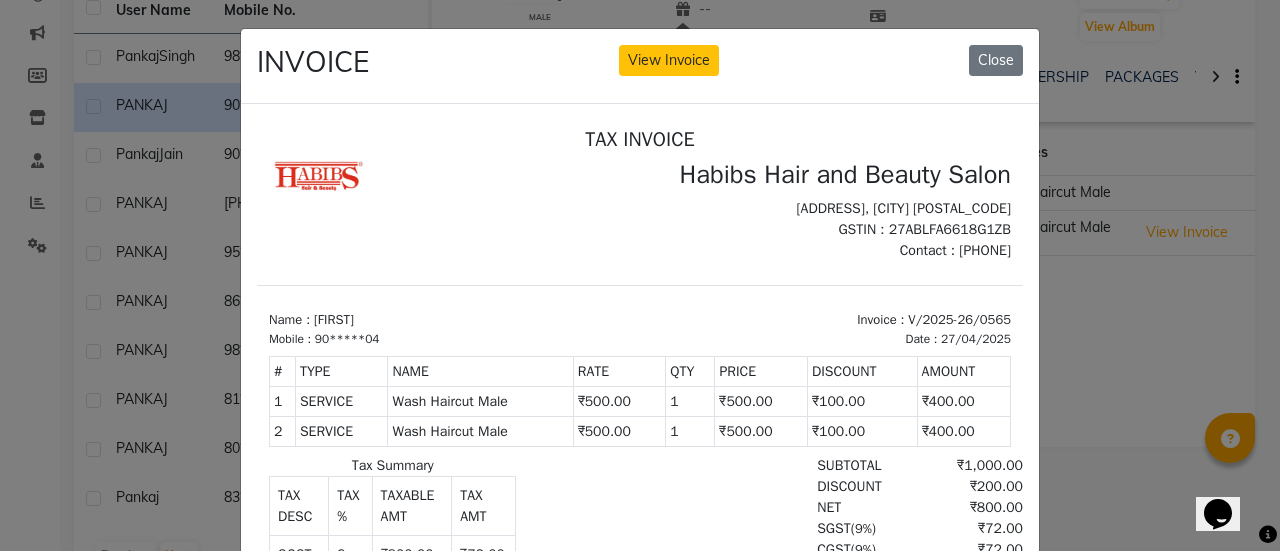 scroll, scrollTop: 15, scrollLeft: 0, axis: vertical 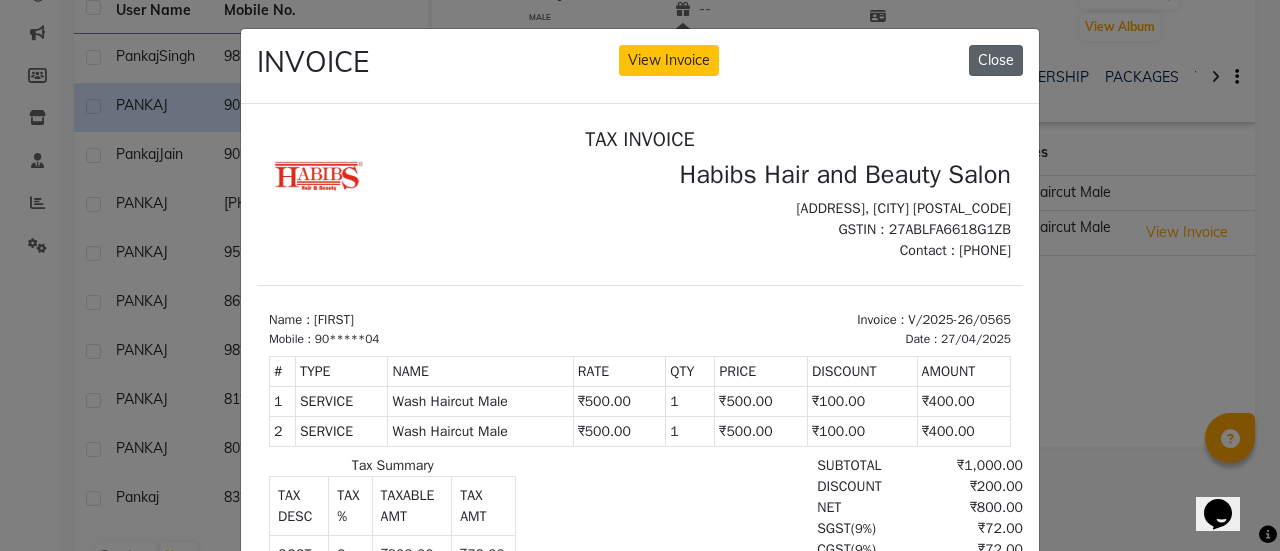 click on "Close" 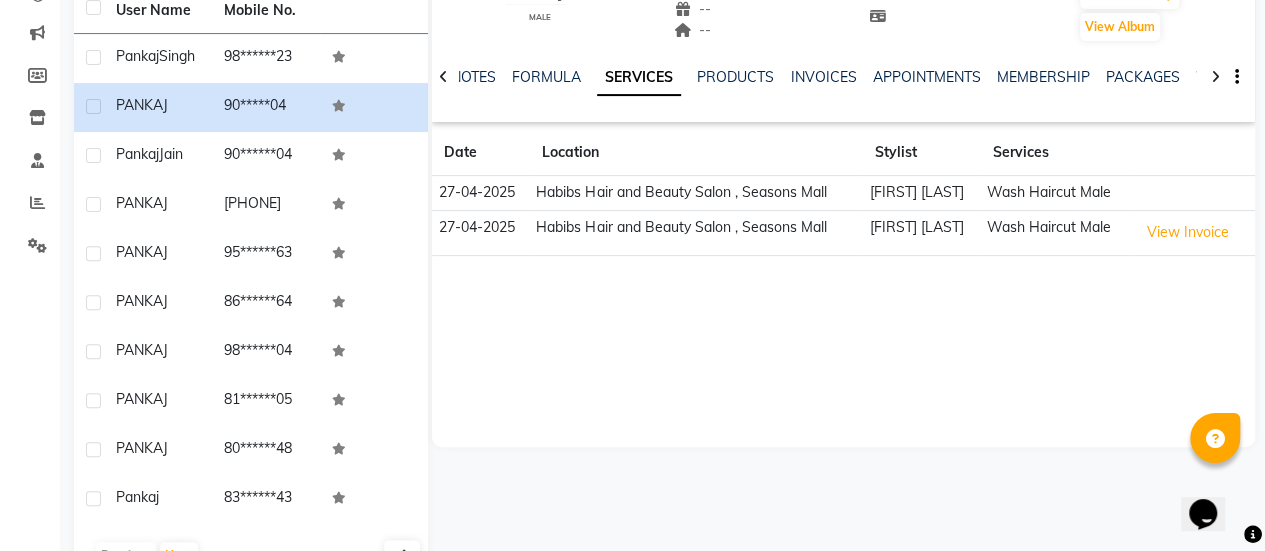 scroll, scrollTop: 0, scrollLeft: 0, axis: both 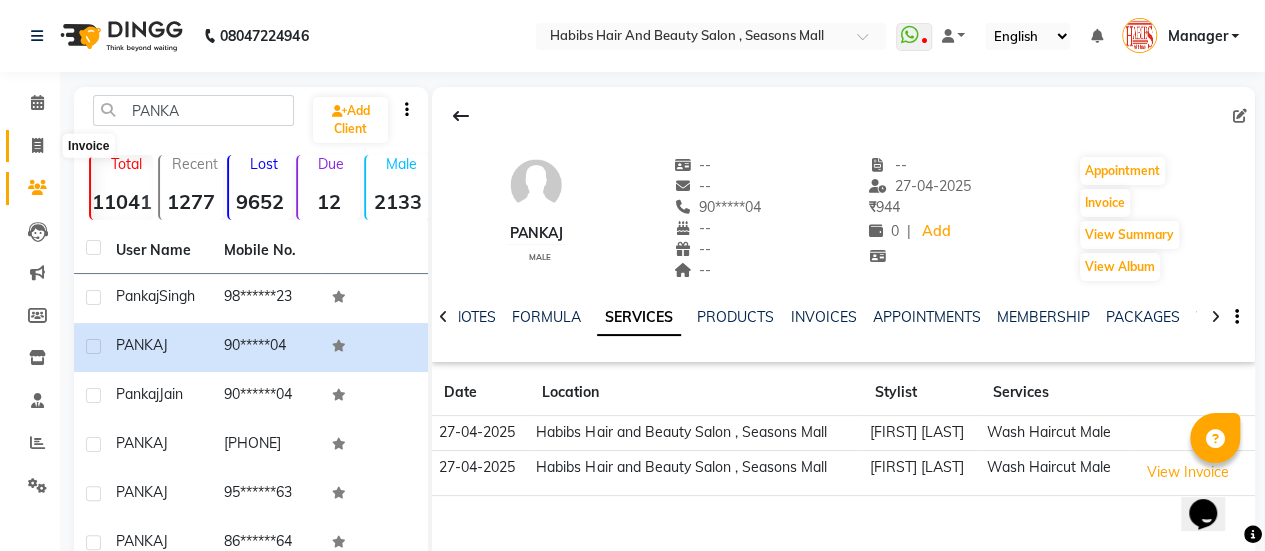 click 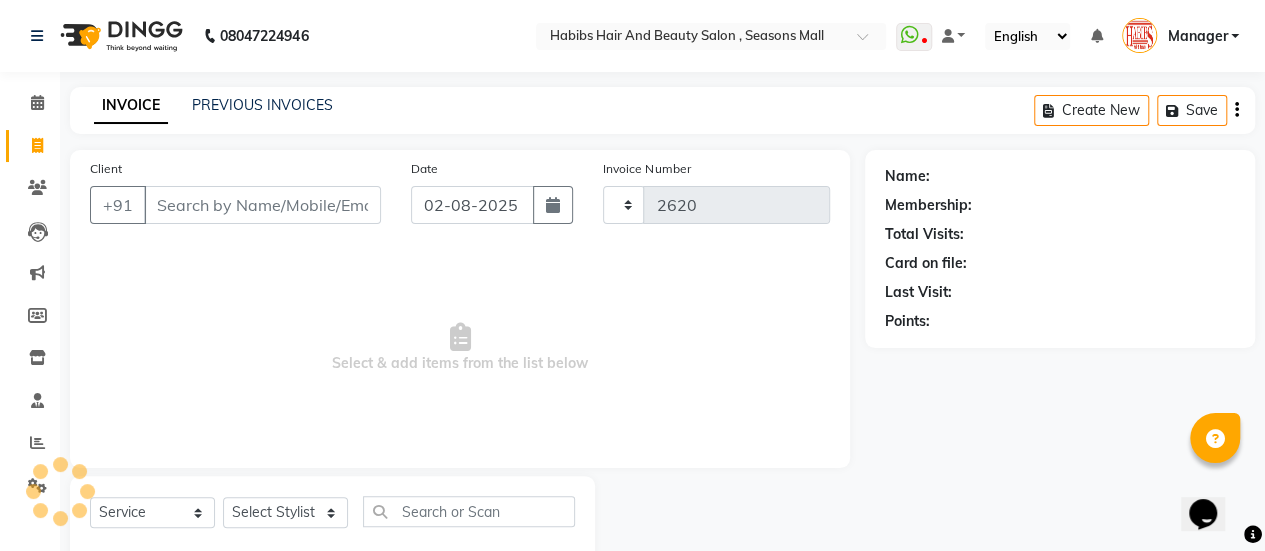 scroll, scrollTop: 49, scrollLeft: 0, axis: vertical 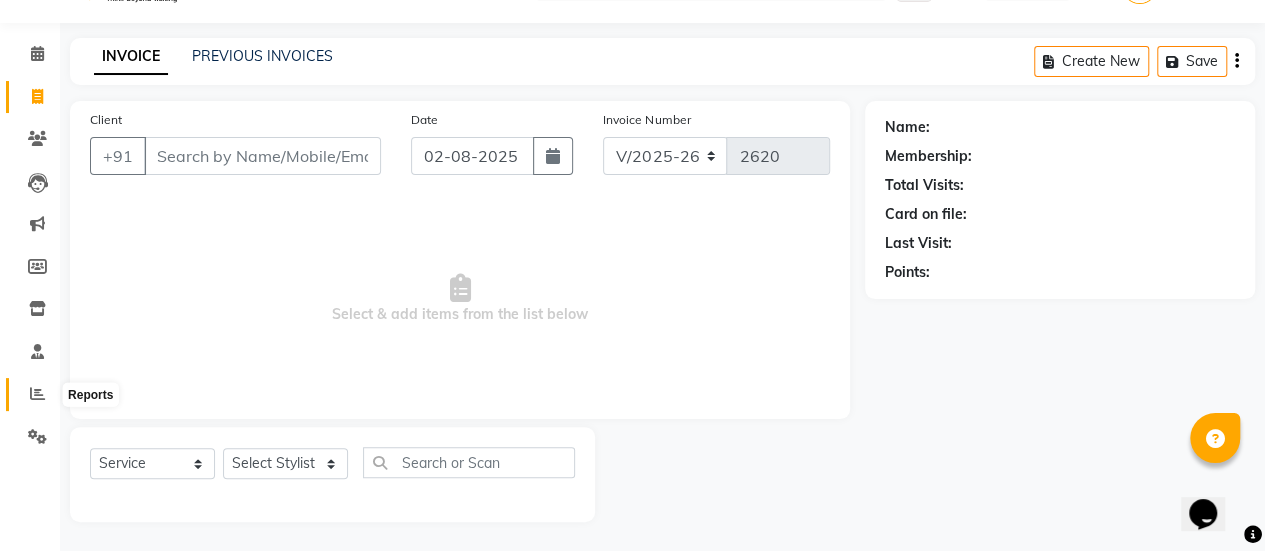 click 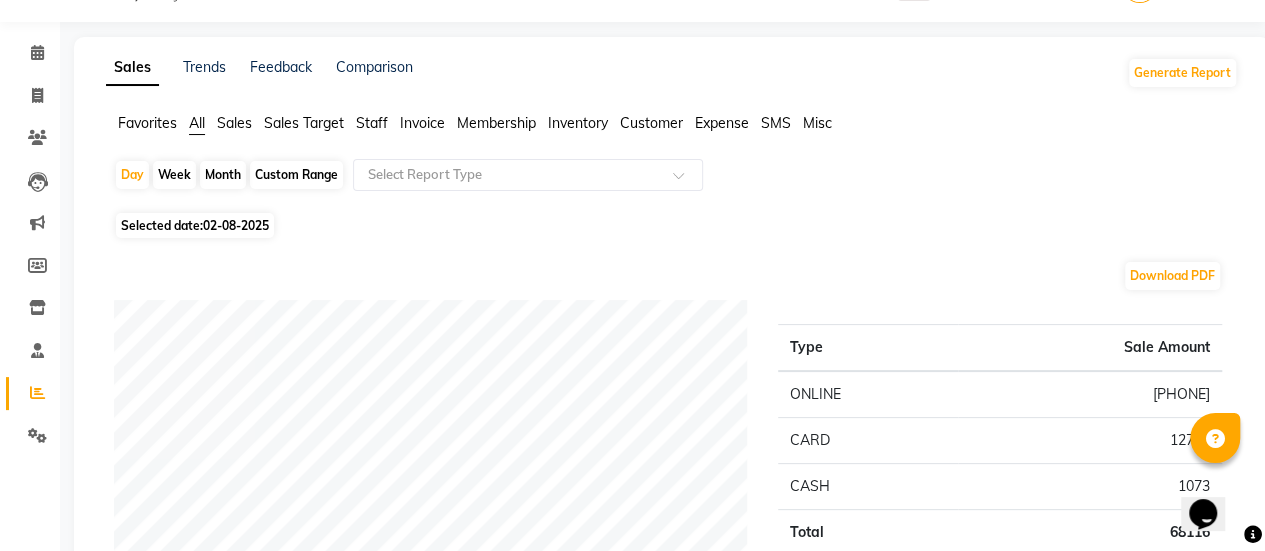 scroll, scrollTop: 0, scrollLeft: 0, axis: both 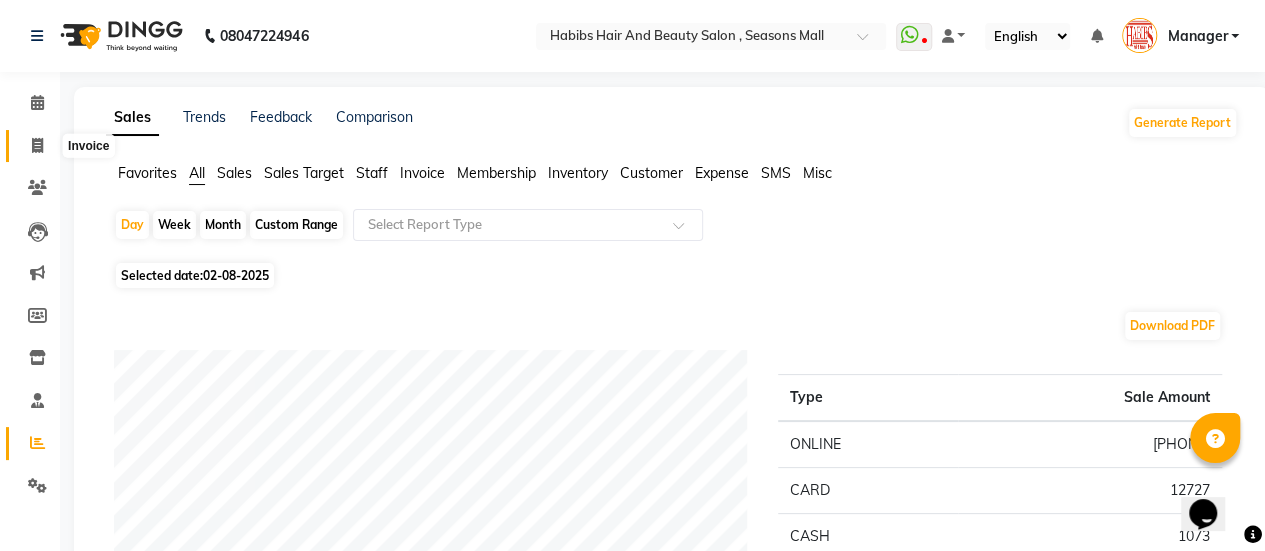 click 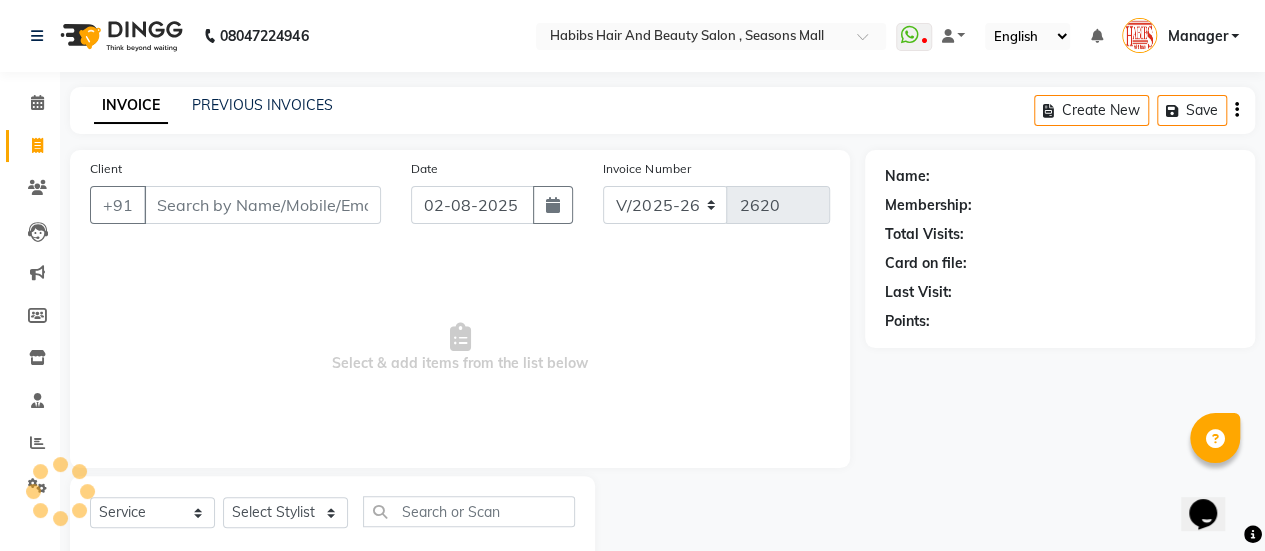 scroll, scrollTop: 49, scrollLeft: 0, axis: vertical 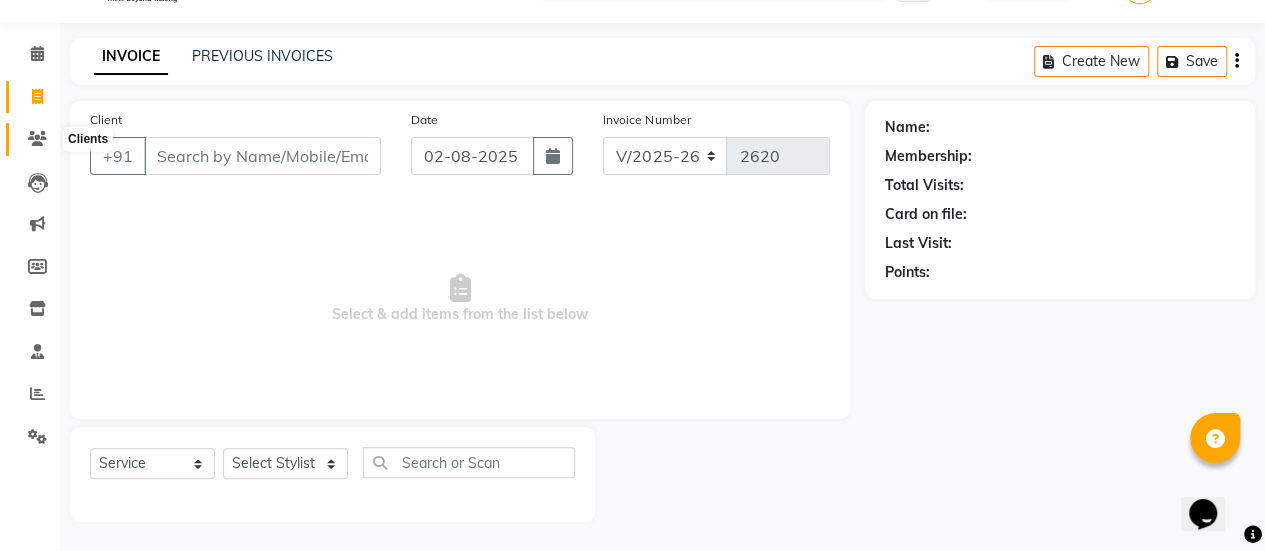 click 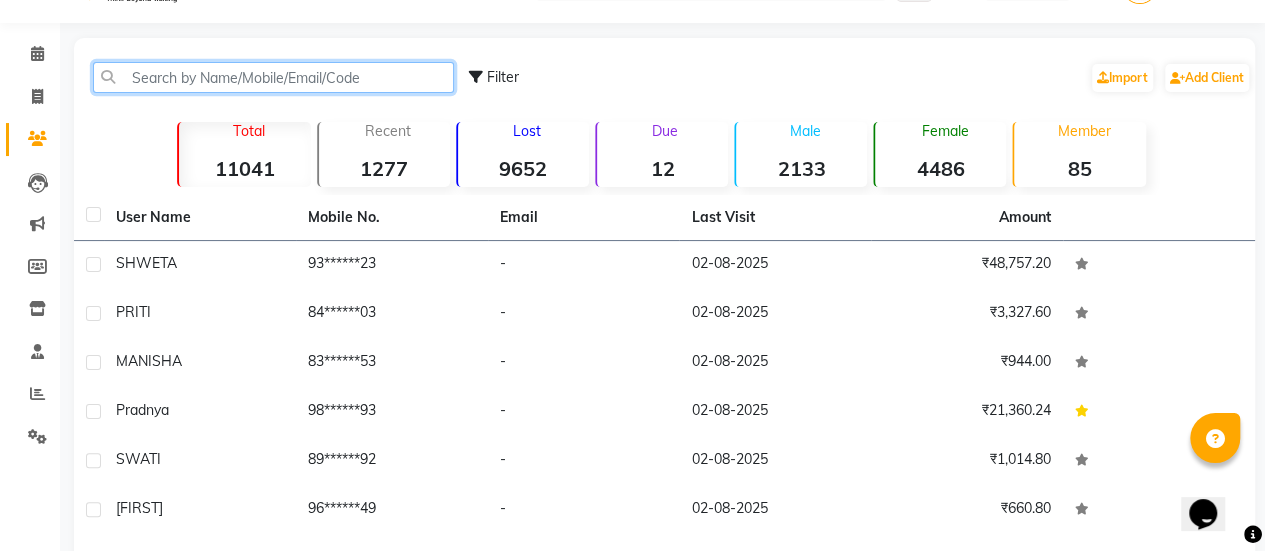 click 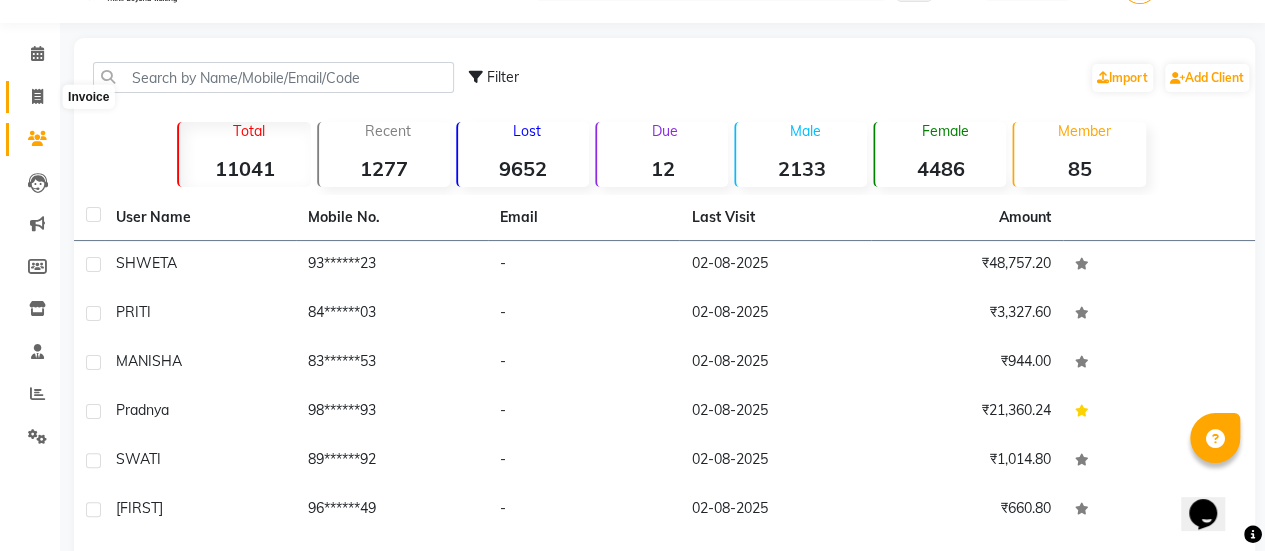 click 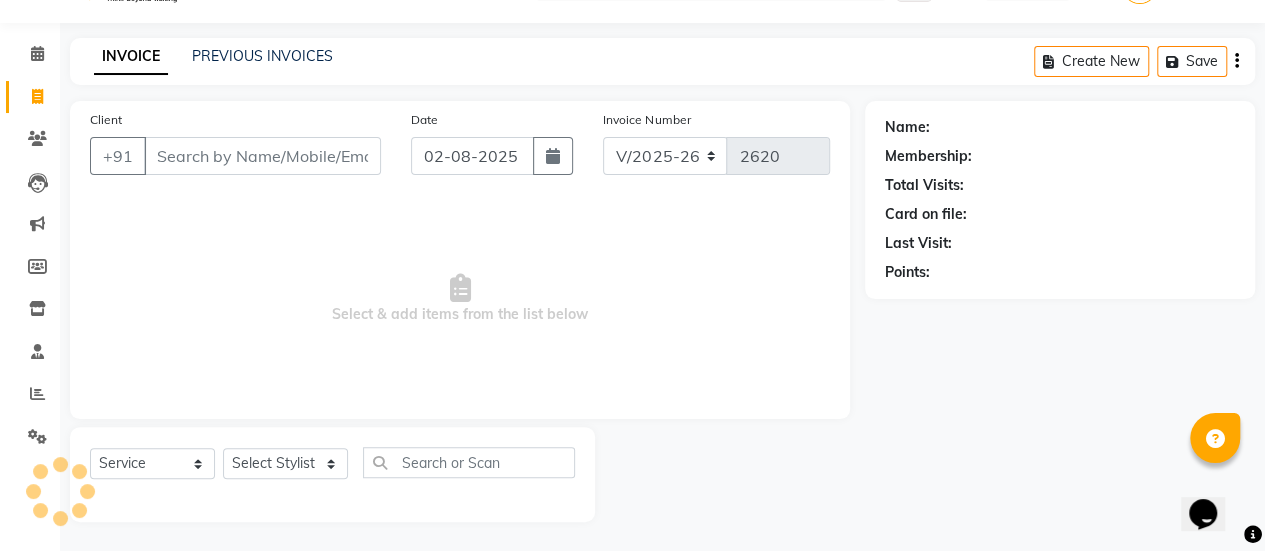 click on "Client" at bounding box center [262, 156] 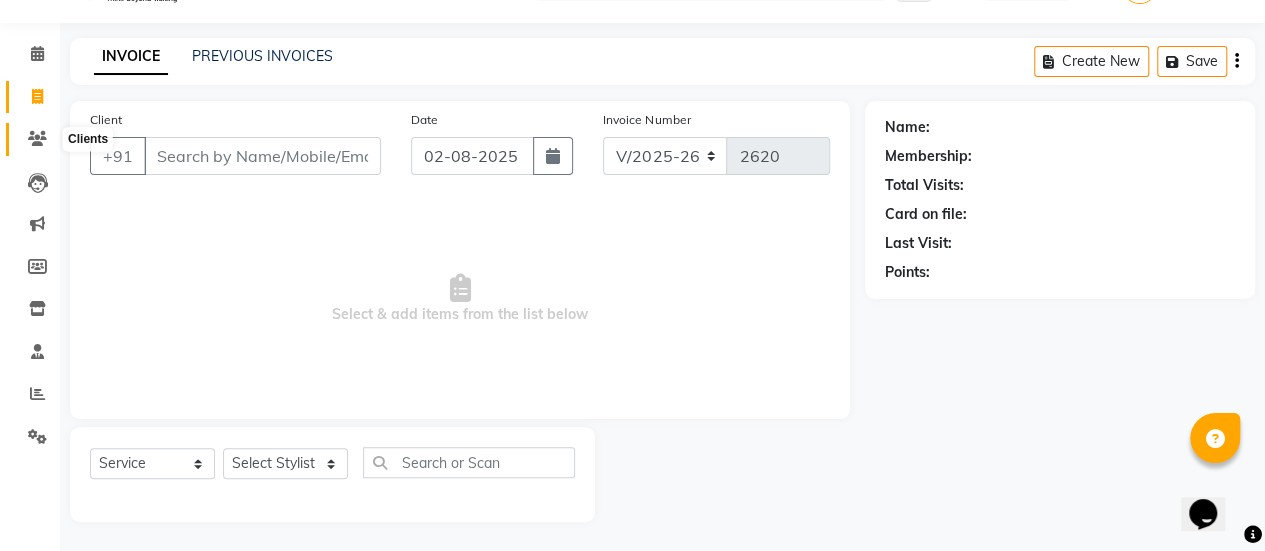 click 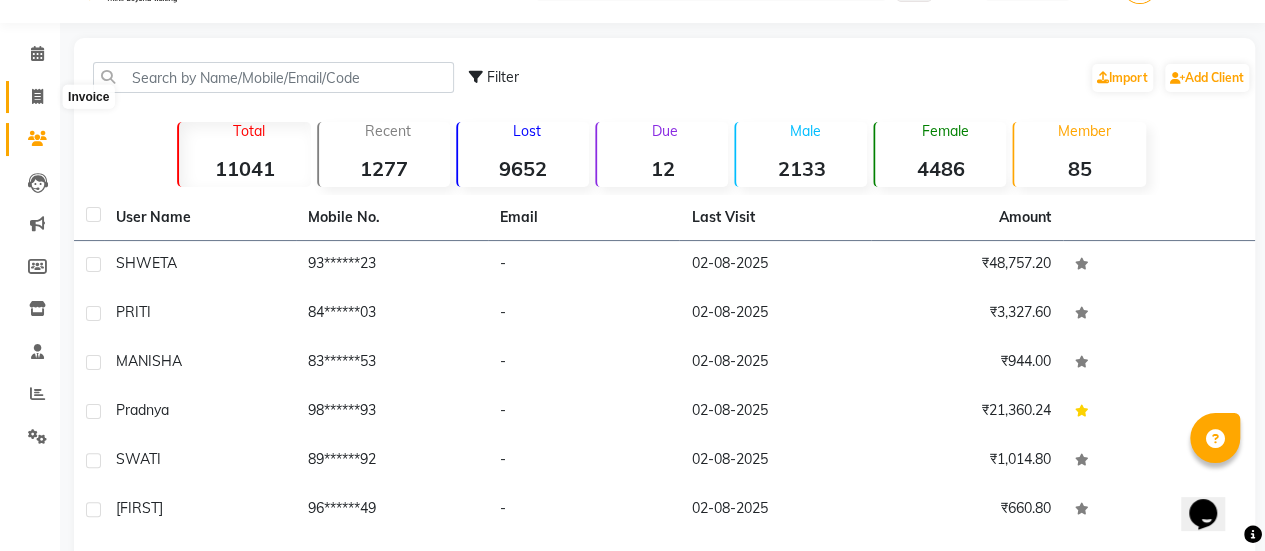 click 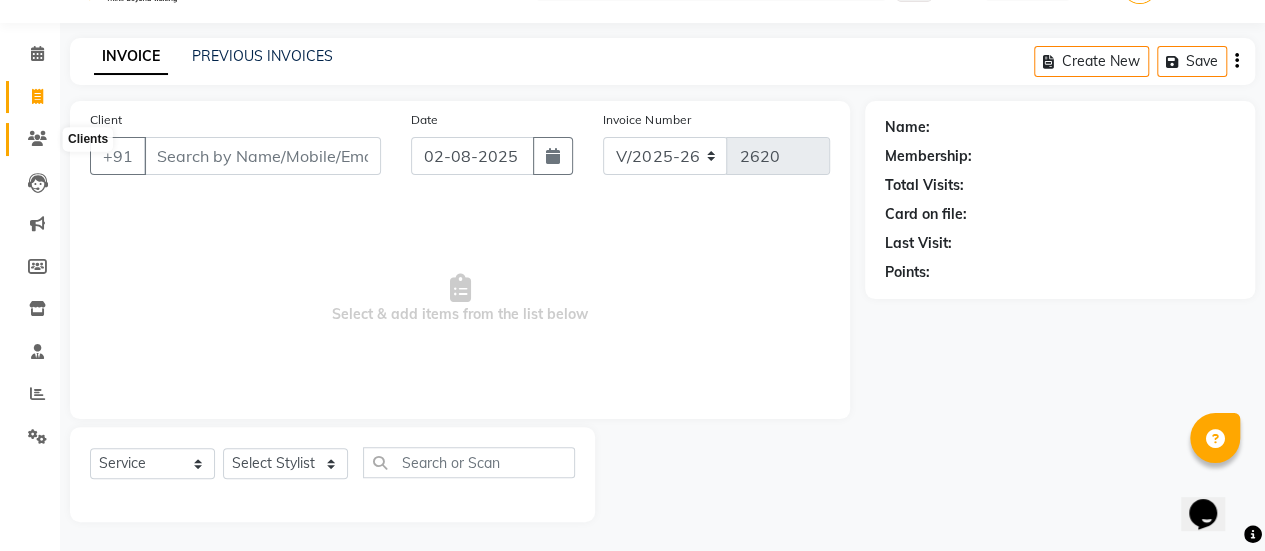 click 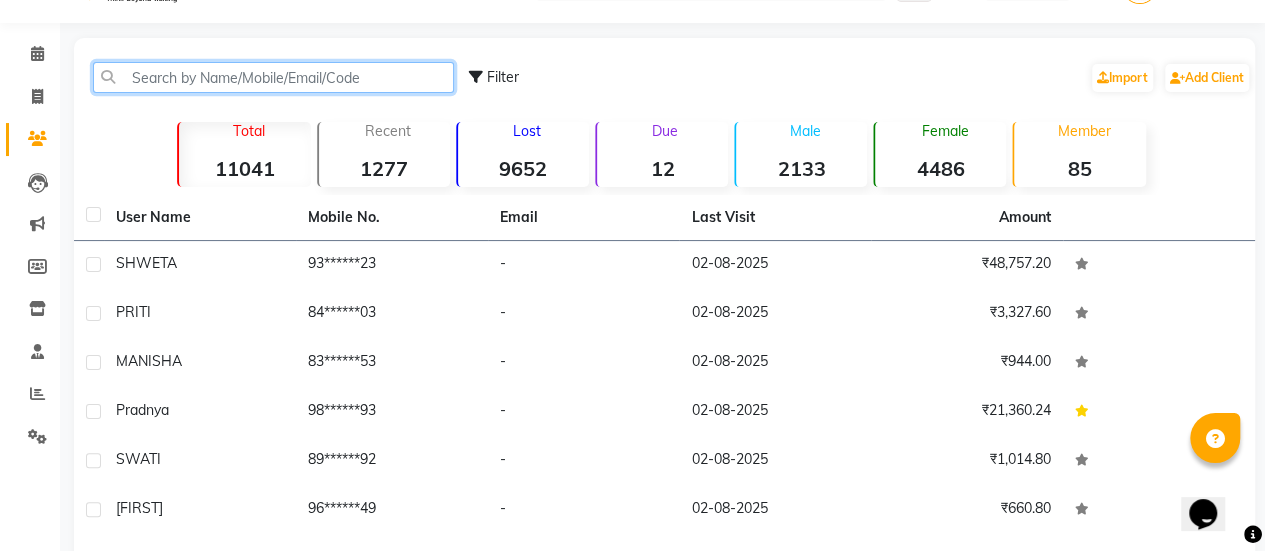 click 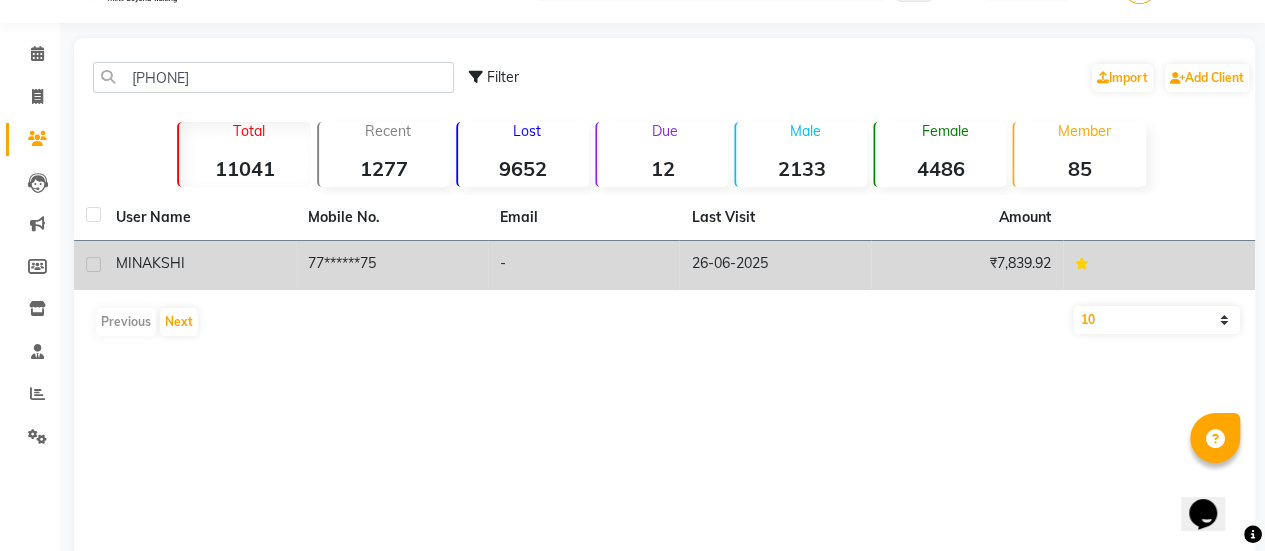 click on "MINAKSHI" 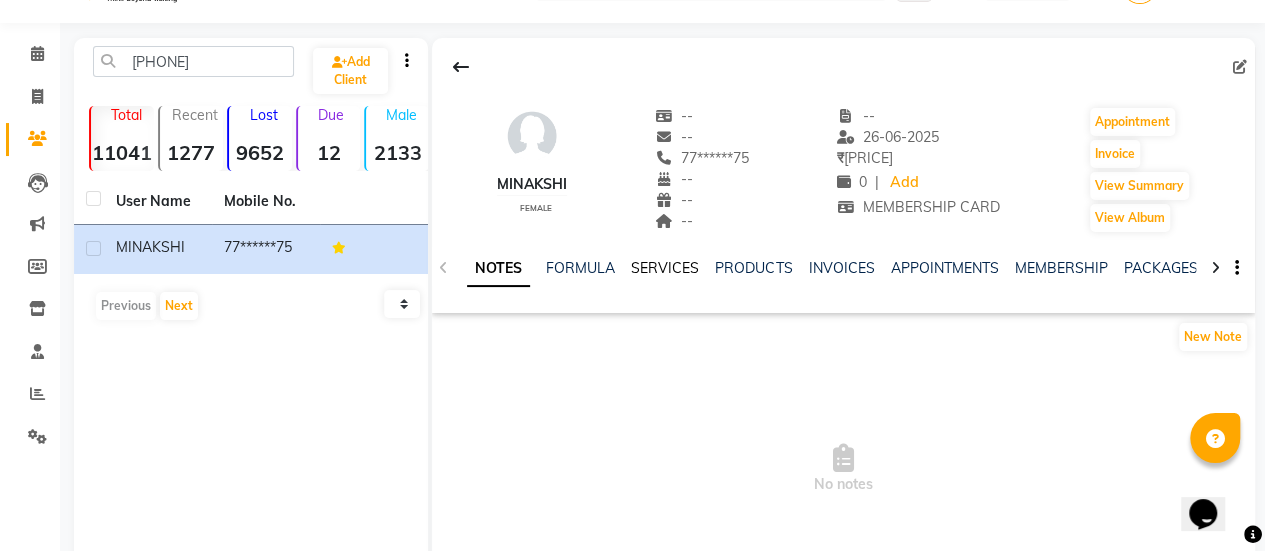 click on "SERVICES" 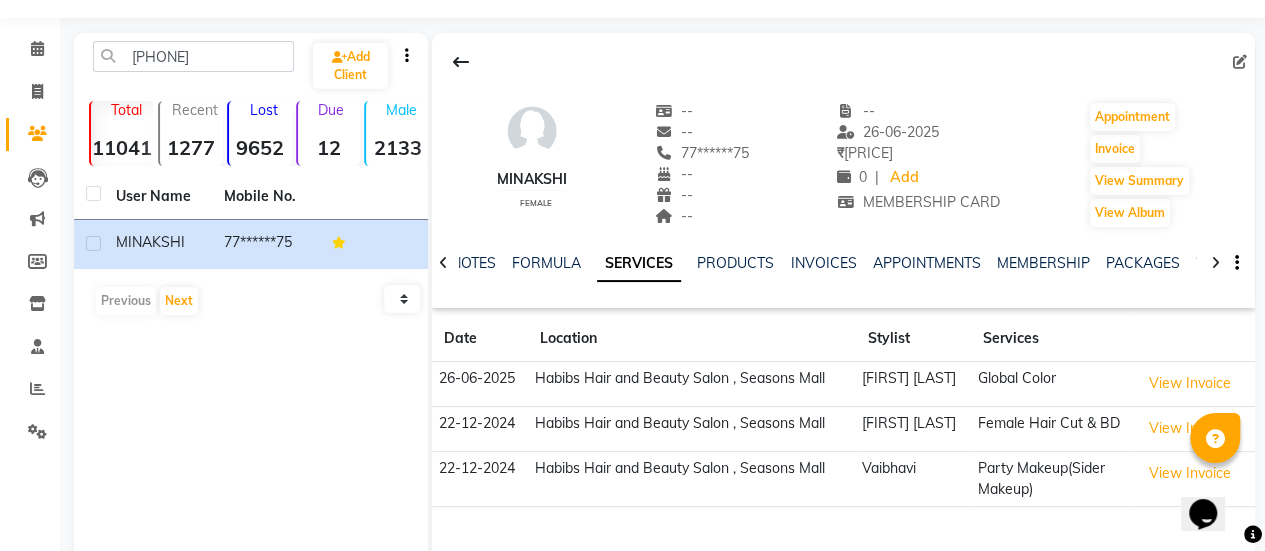 scroll, scrollTop: 0, scrollLeft: 0, axis: both 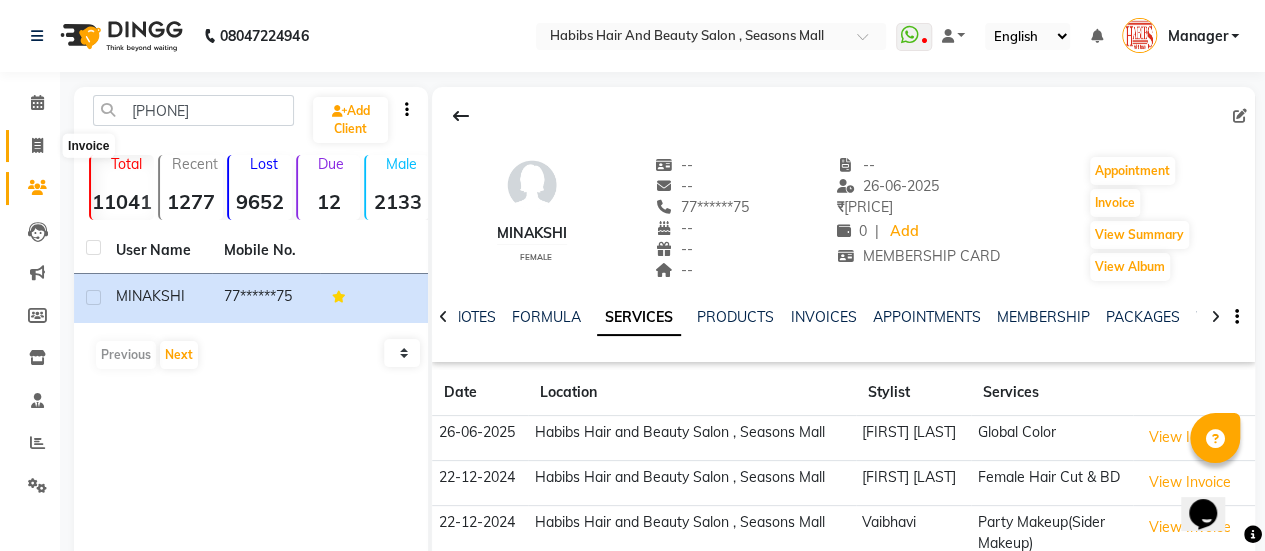 click 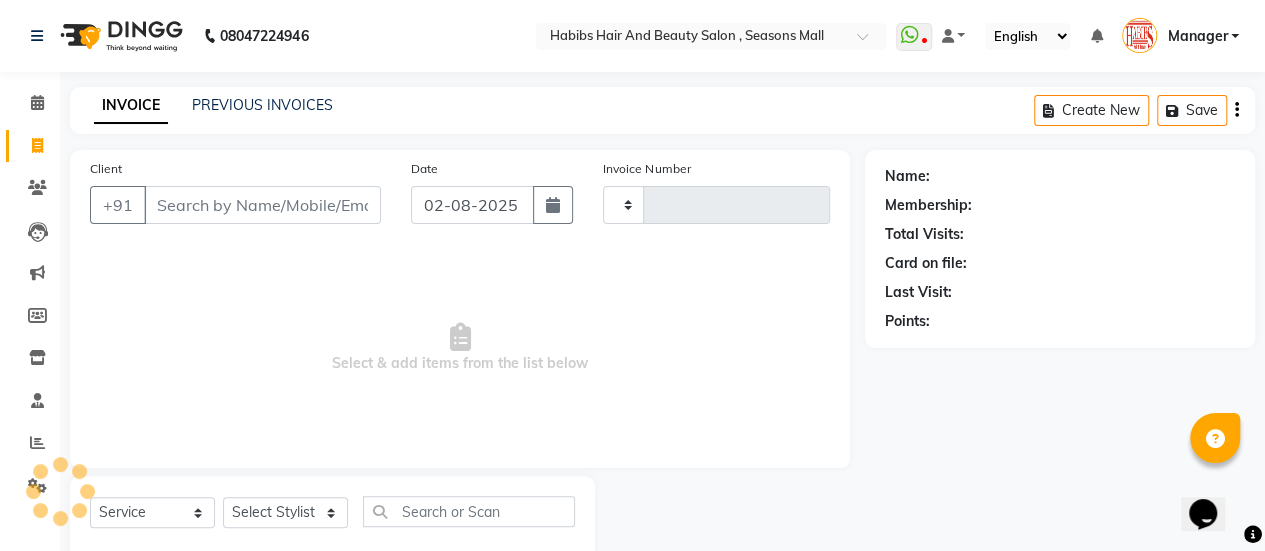 scroll, scrollTop: 49, scrollLeft: 0, axis: vertical 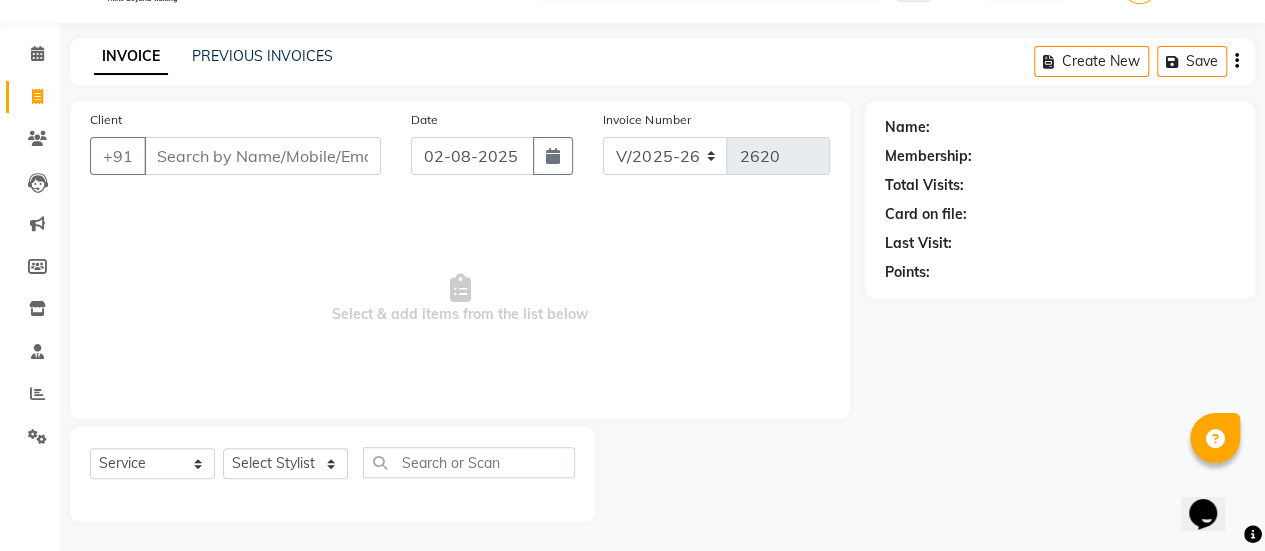 click on "Client" at bounding box center [262, 156] 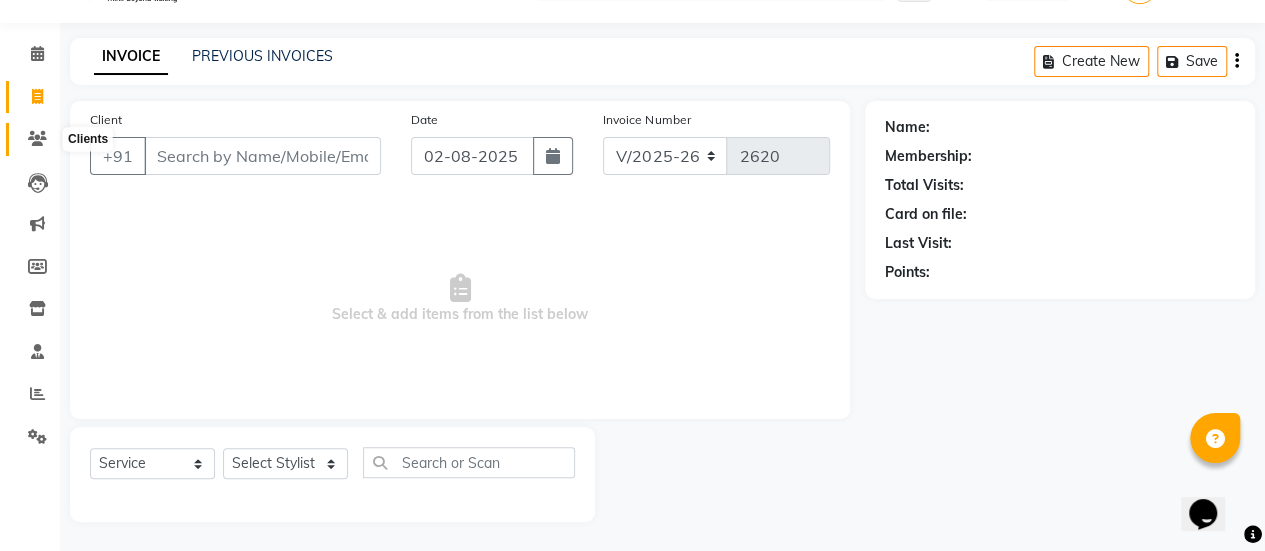 click 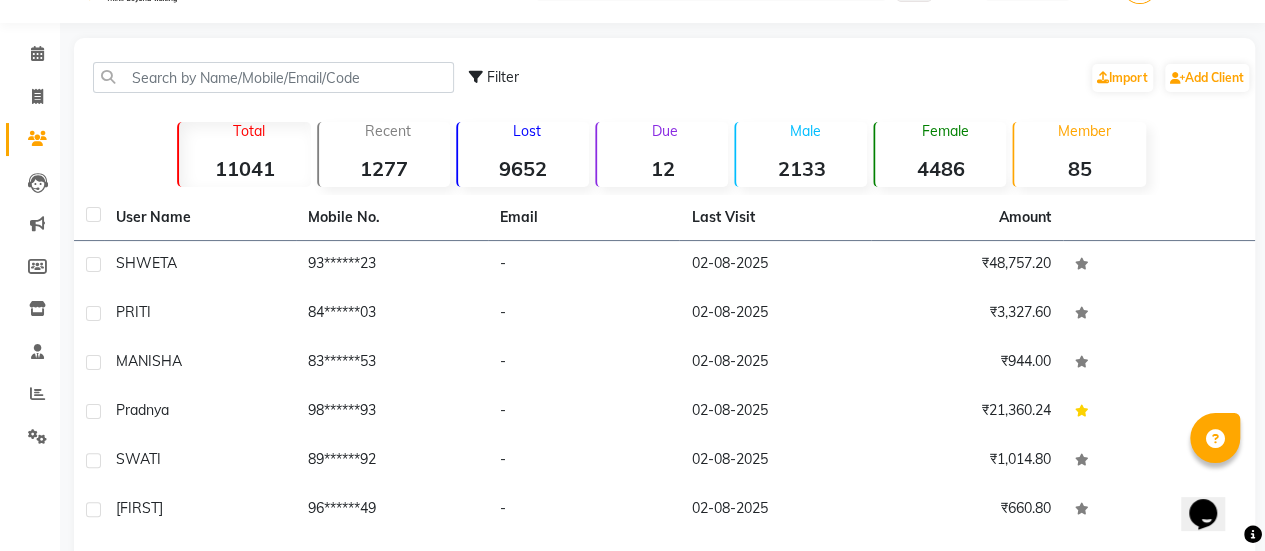 scroll, scrollTop: 0, scrollLeft: 0, axis: both 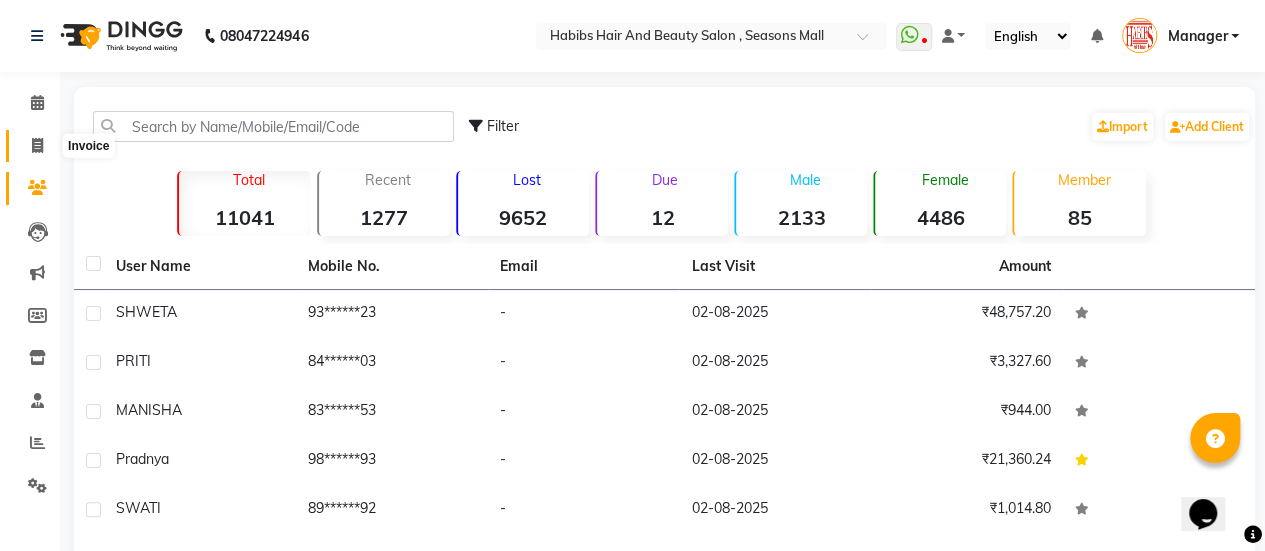 click 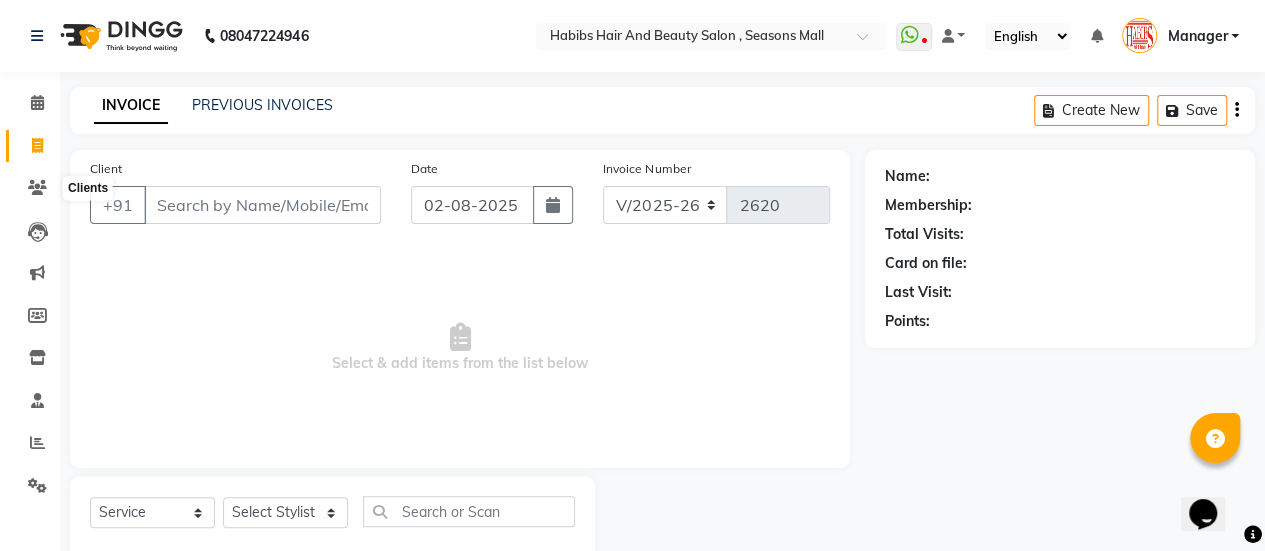 scroll, scrollTop: 49, scrollLeft: 0, axis: vertical 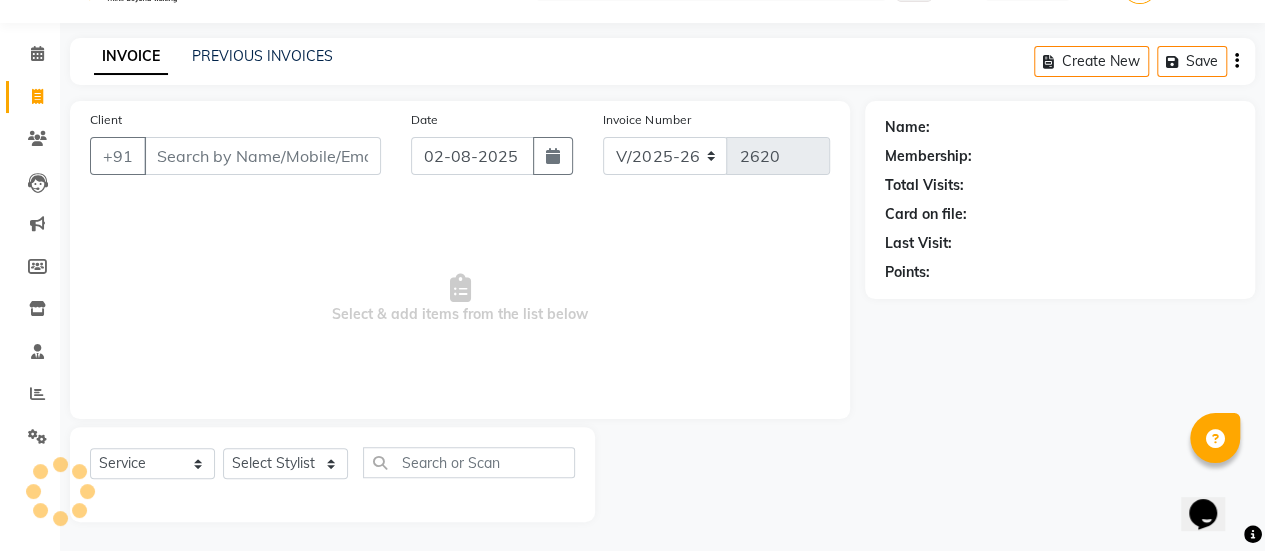 click on "Client" at bounding box center [262, 156] 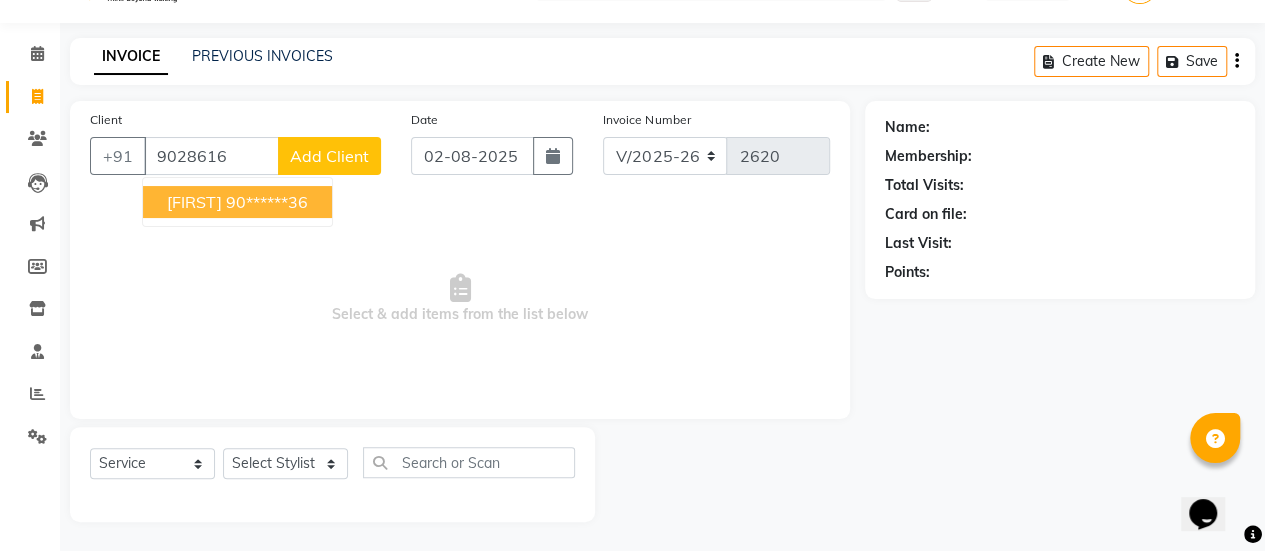 click on "90******36" at bounding box center (267, 202) 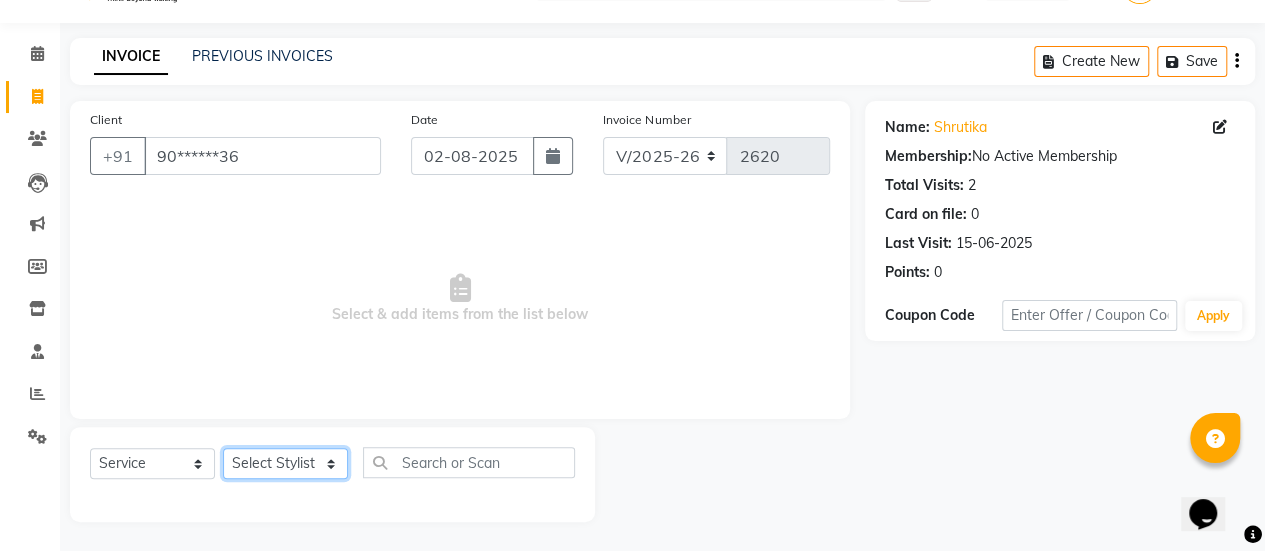 click on "Select Stylist AAKASH Chaitanya Divya KALANY Manager Mohini MUSARIK Parvez Shaikh PINKEY PRADEEP SHARMA Rushi pandit Salman Shakeel Shraddha Vaibhavi Vijay khade xyz" 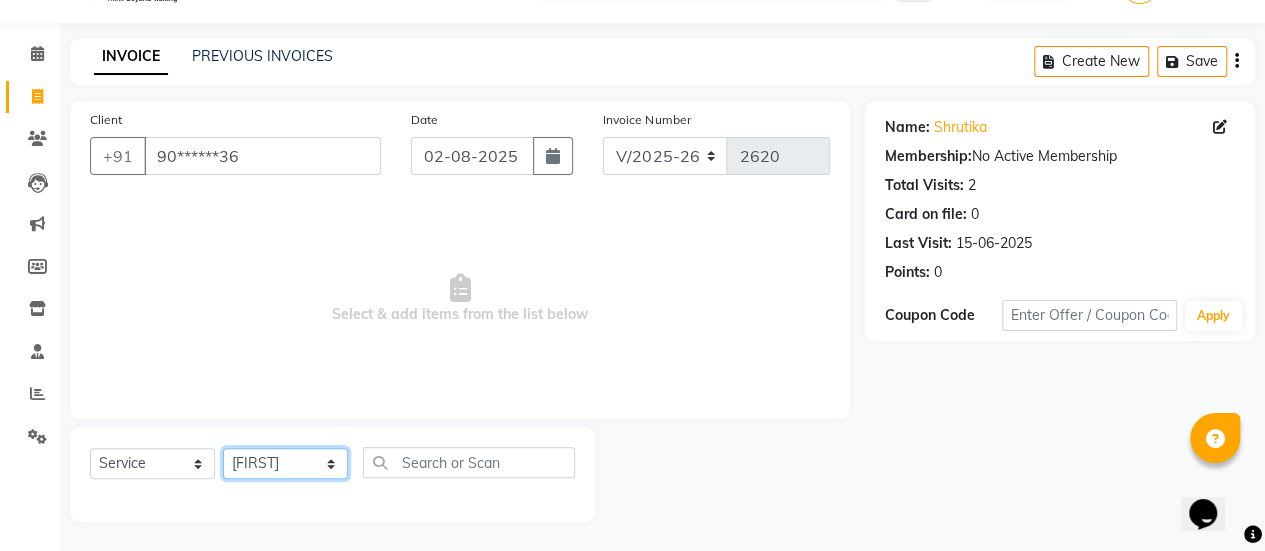click on "Select Stylist AAKASH Chaitanya Divya KALANY Manager Mohini MUSARIK Parvez Shaikh PINKEY PRADEEP SHARMA Rushi pandit Salman Shakeel Shraddha Vaibhavi Vijay khade xyz" 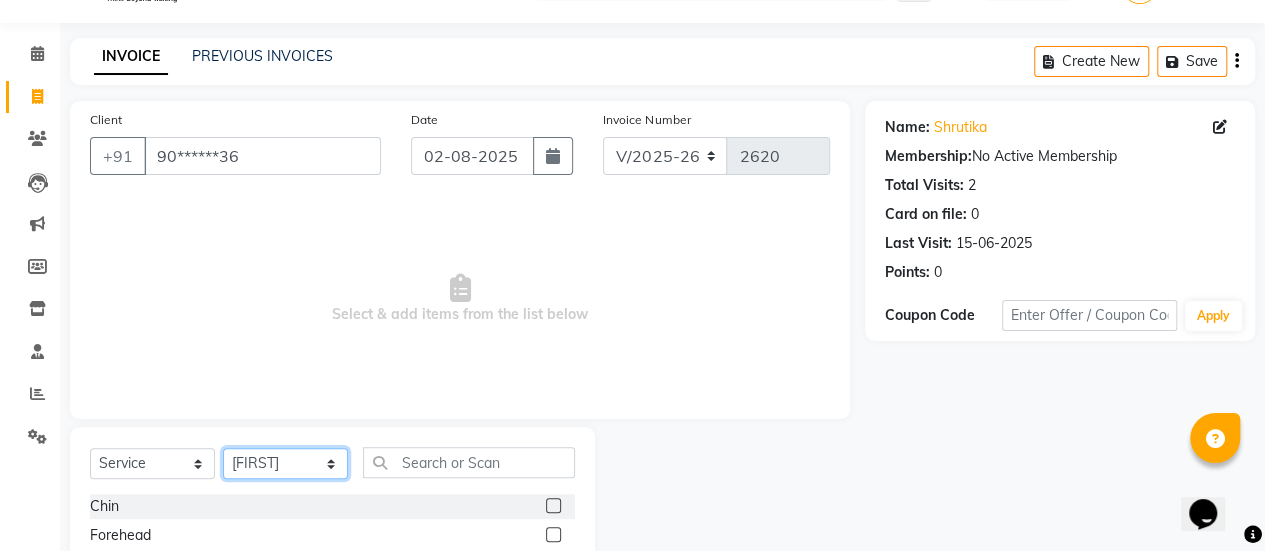 scroll, scrollTop: 249, scrollLeft: 0, axis: vertical 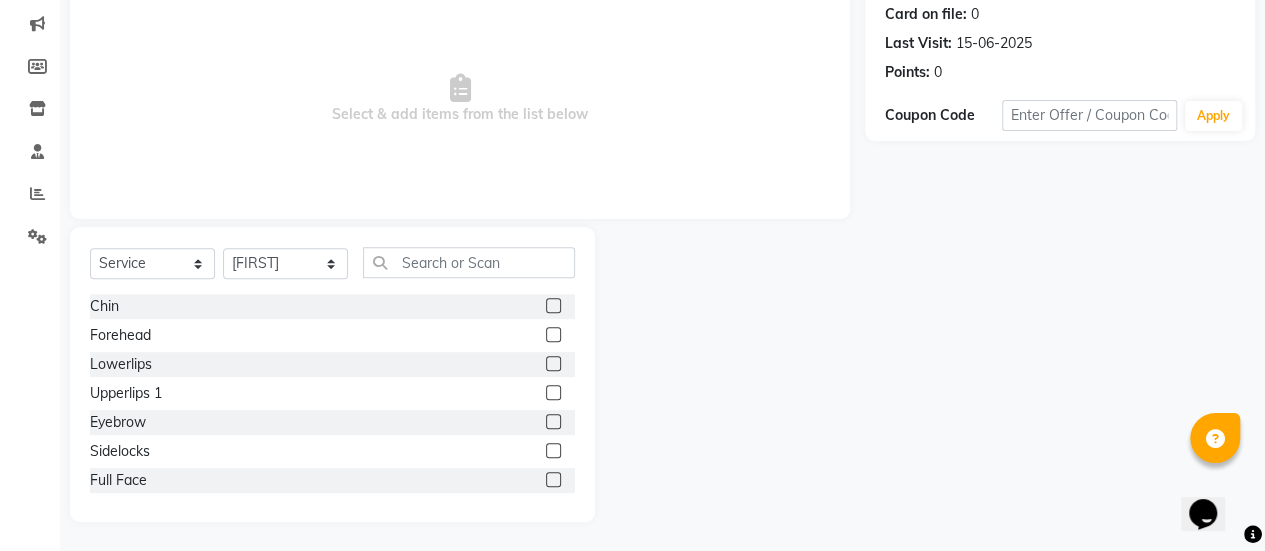 click 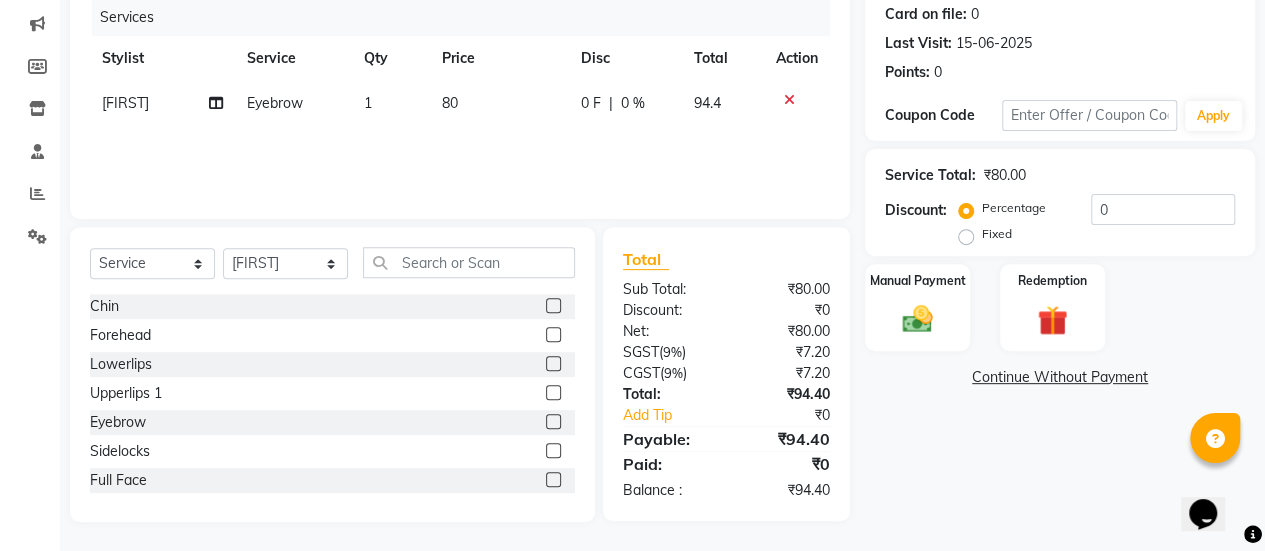 click 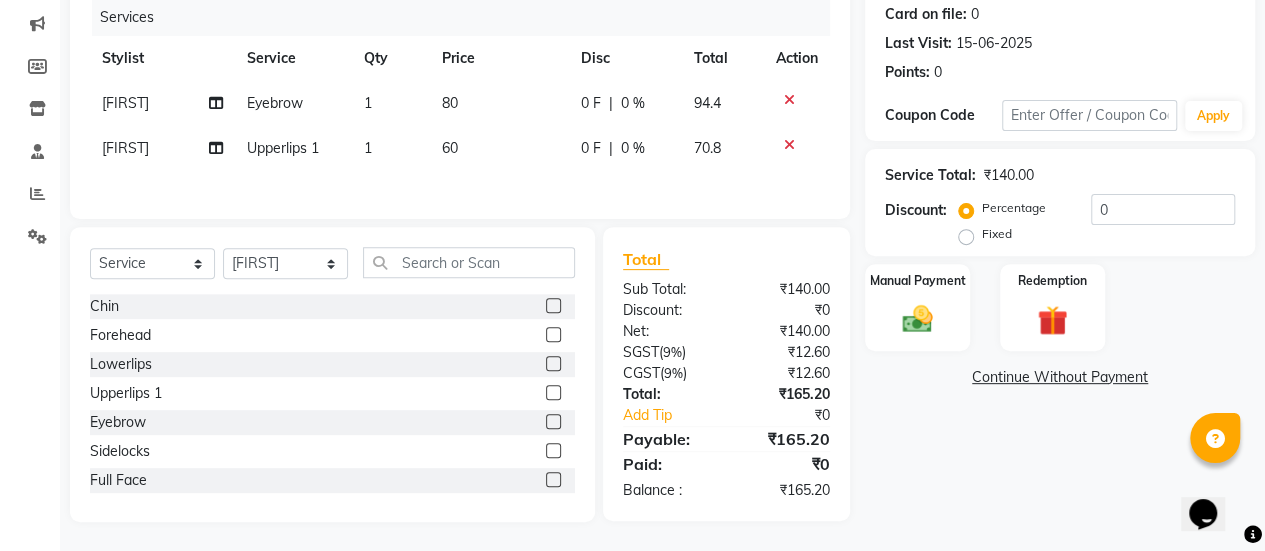 click 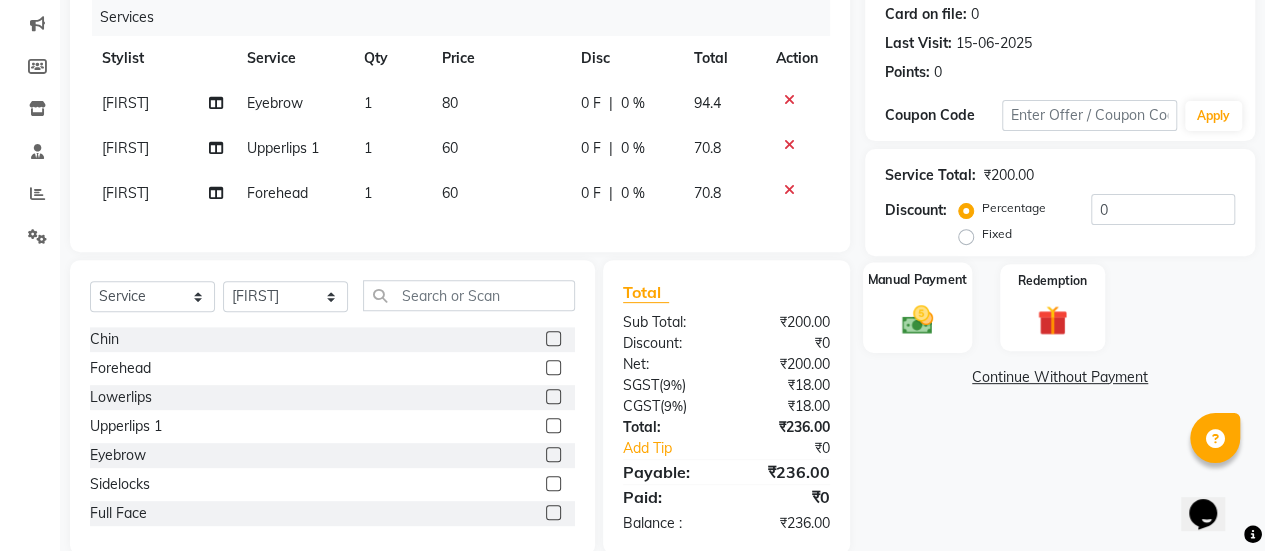 click 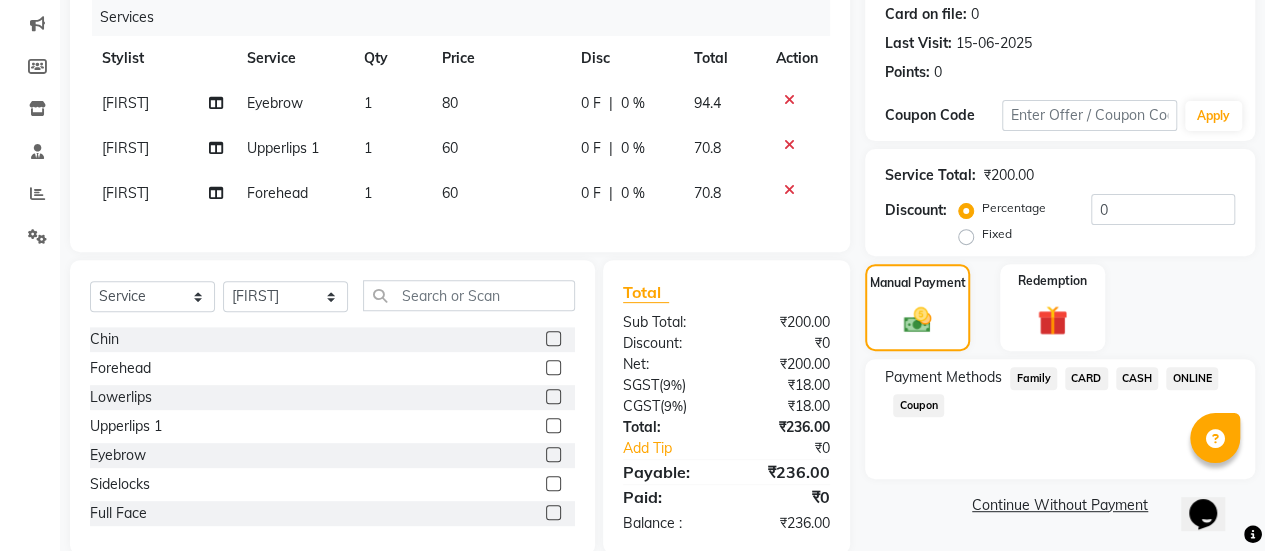 click on "ONLINE" 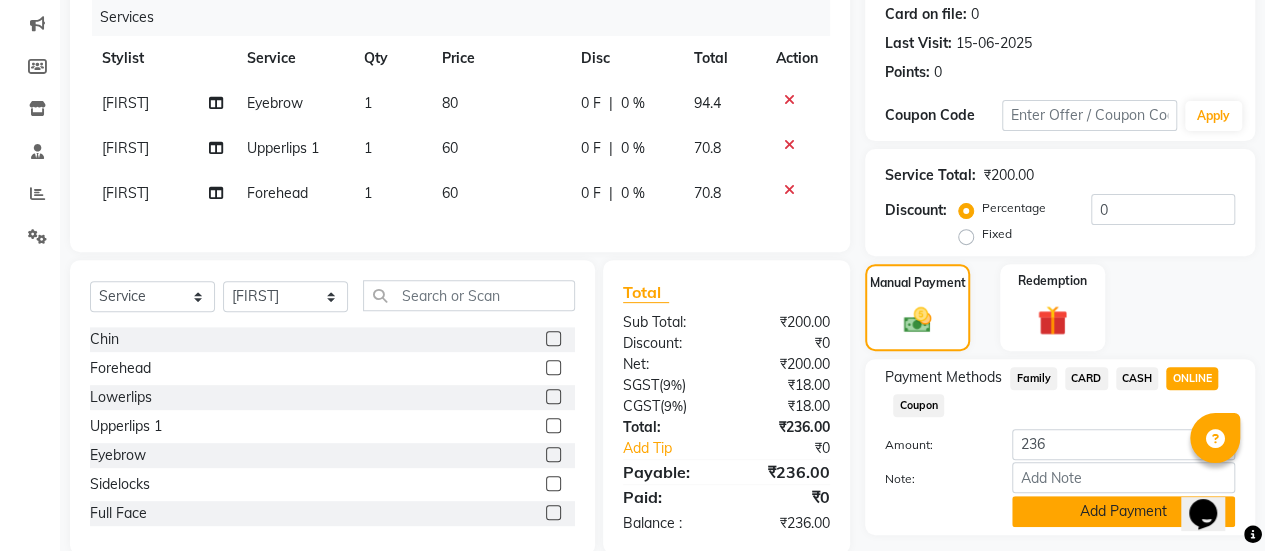 click on "Add Payment" 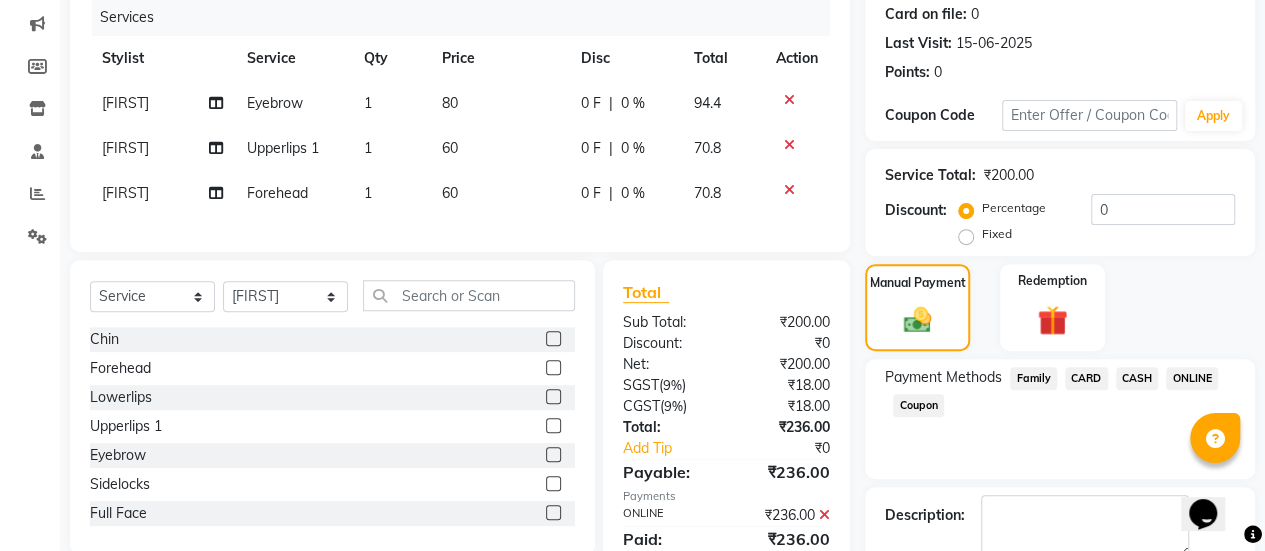 scroll, scrollTop: 358, scrollLeft: 0, axis: vertical 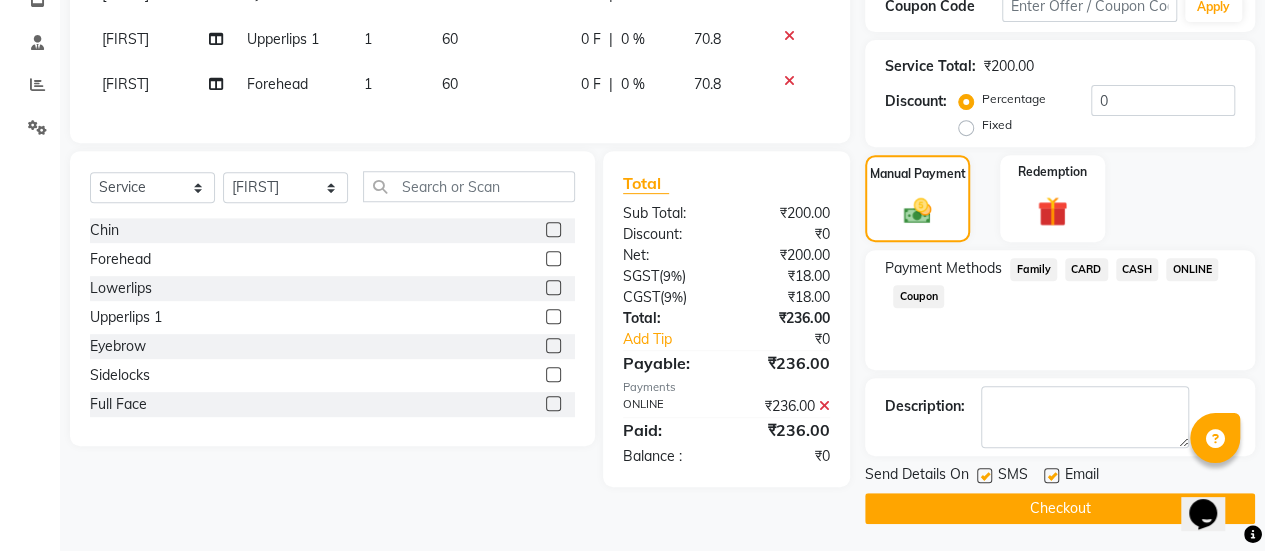 click 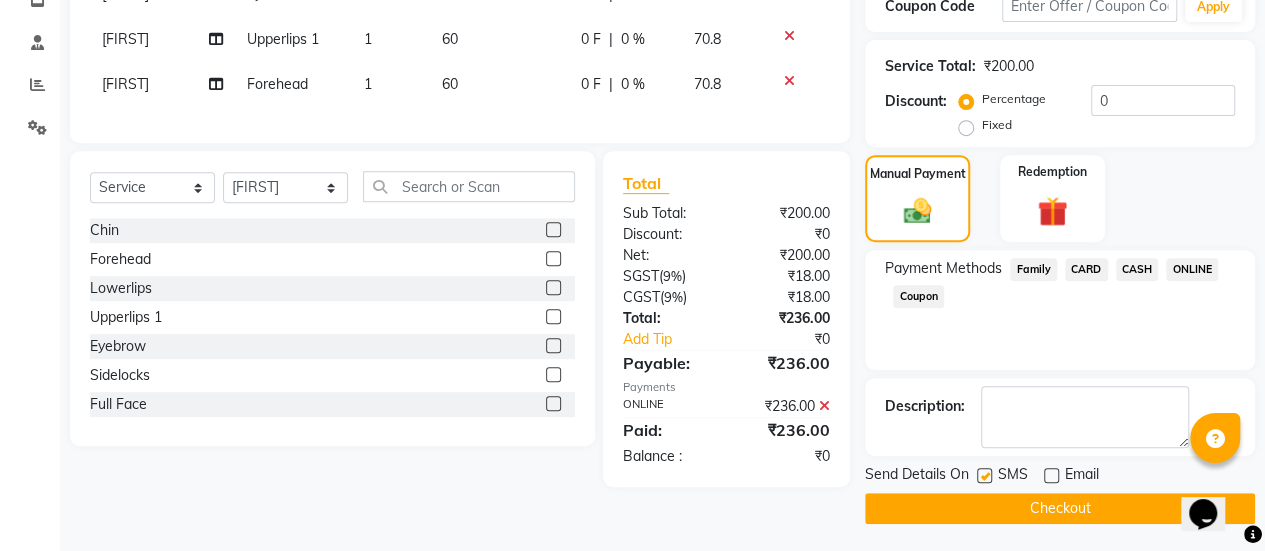 click on "Checkout" 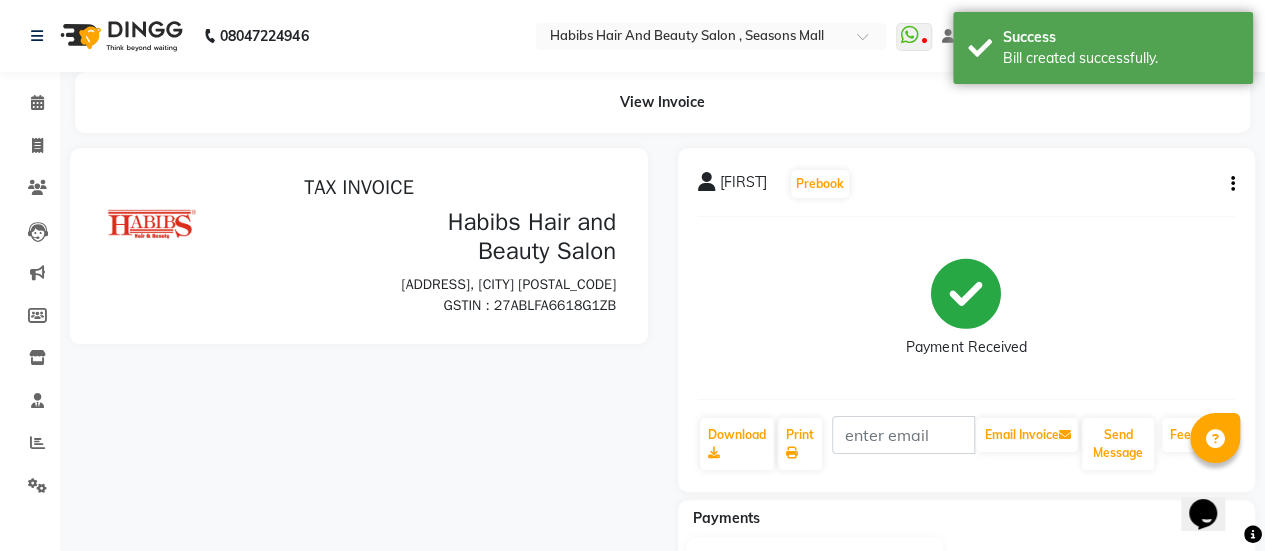 scroll, scrollTop: 0, scrollLeft: 0, axis: both 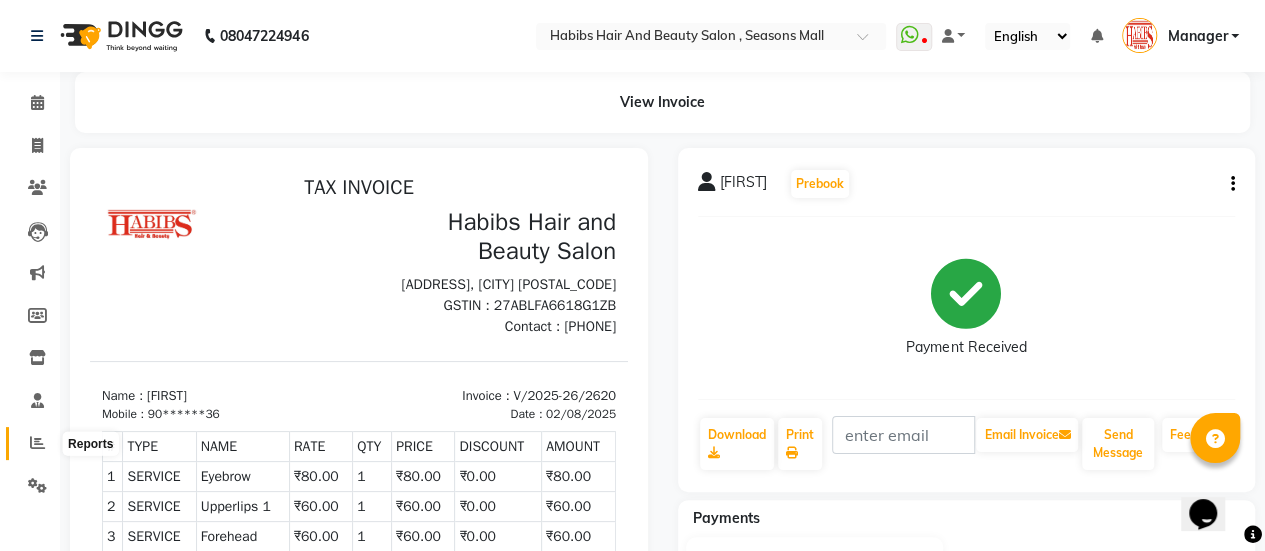 click 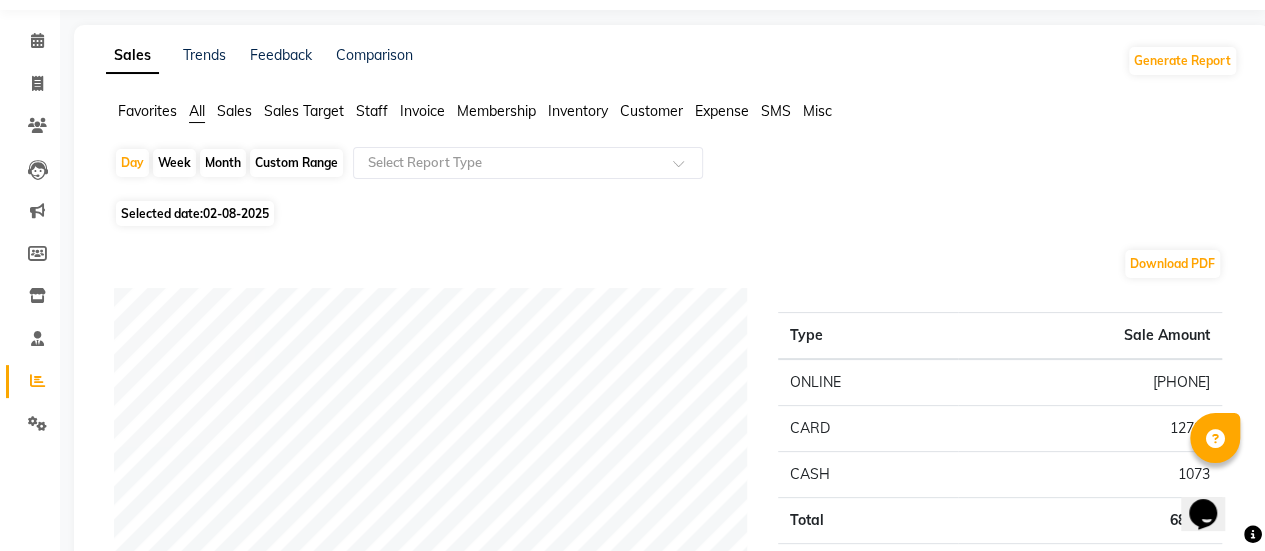 scroll, scrollTop: 0, scrollLeft: 0, axis: both 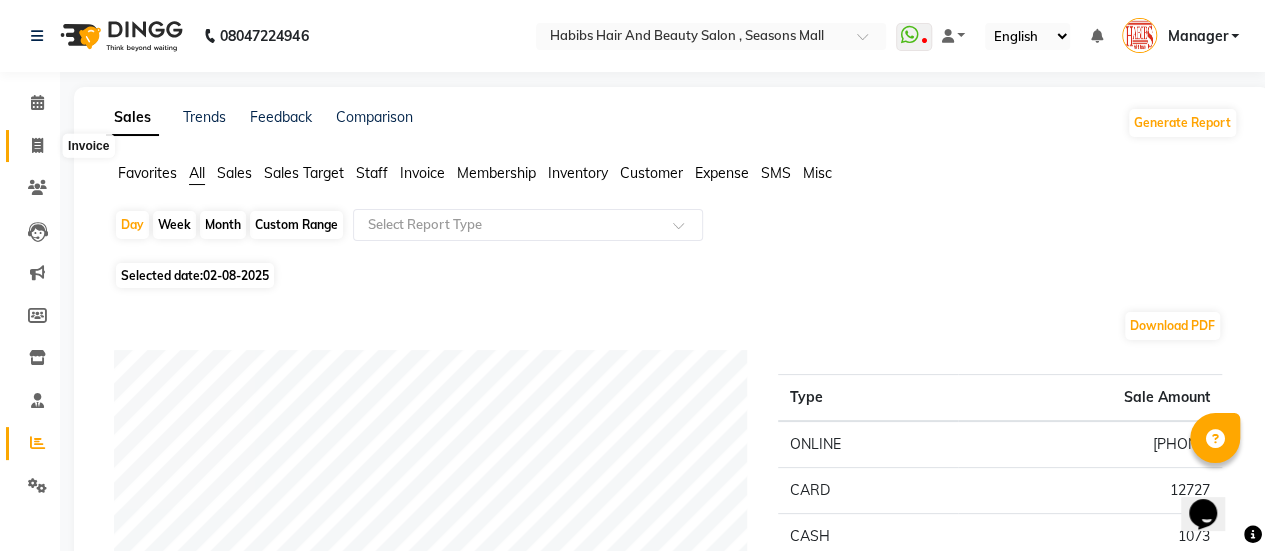 click 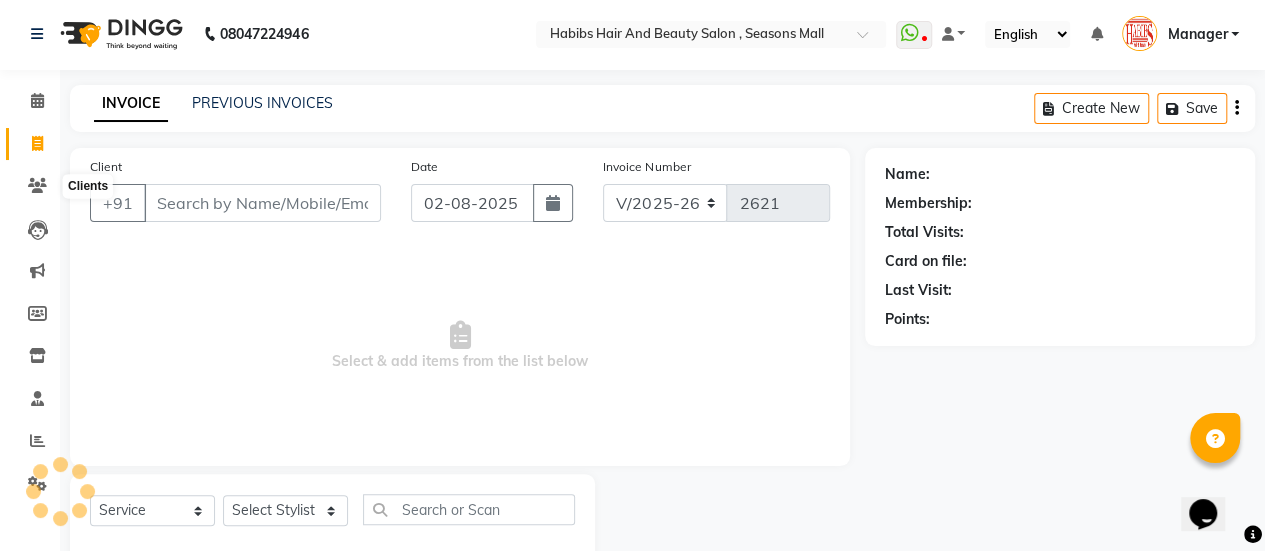 scroll, scrollTop: 49, scrollLeft: 0, axis: vertical 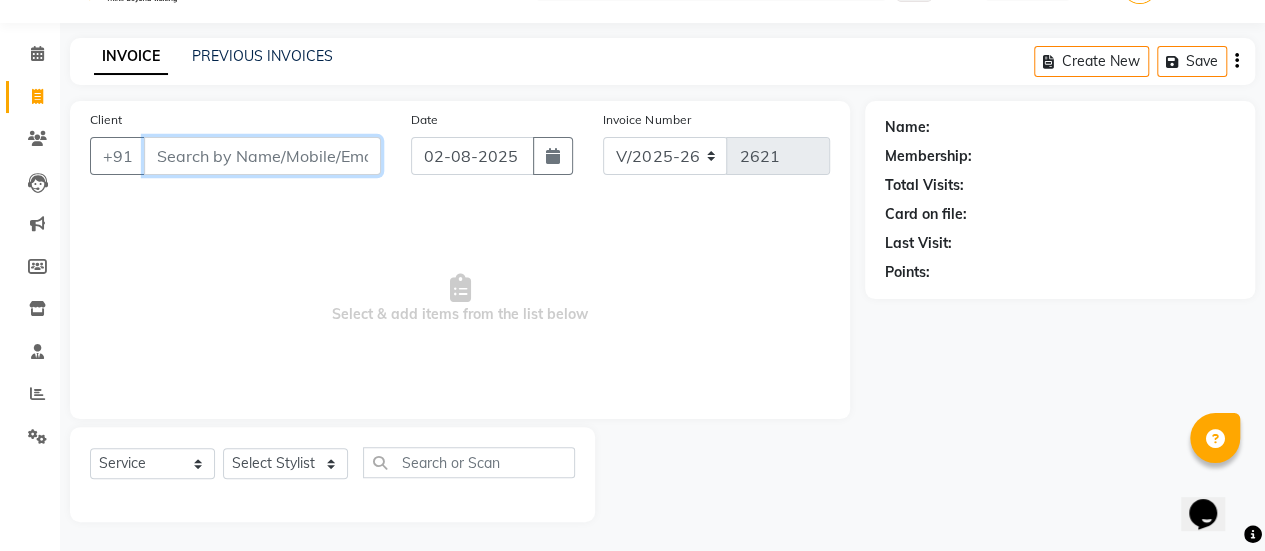 click on "Client" at bounding box center [262, 156] 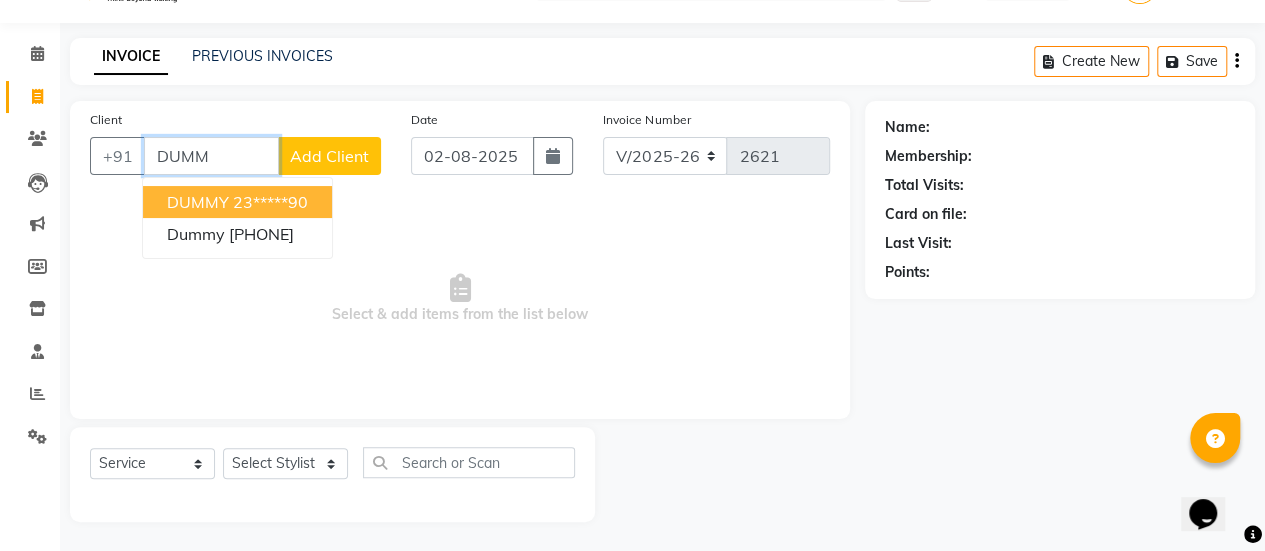 click on "23*****90" at bounding box center [270, 202] 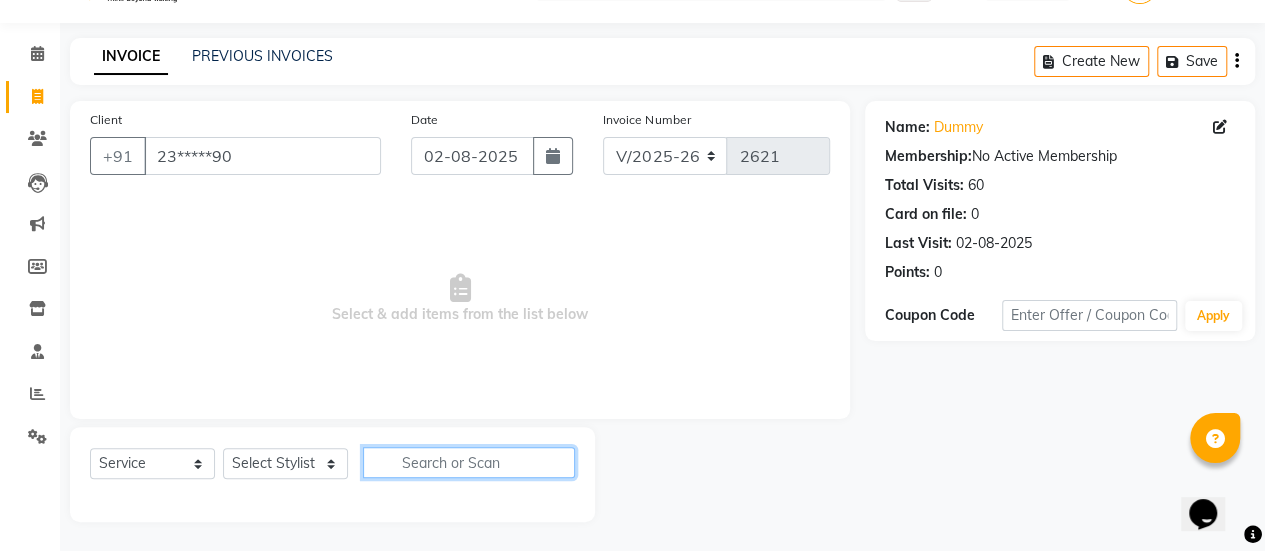 click 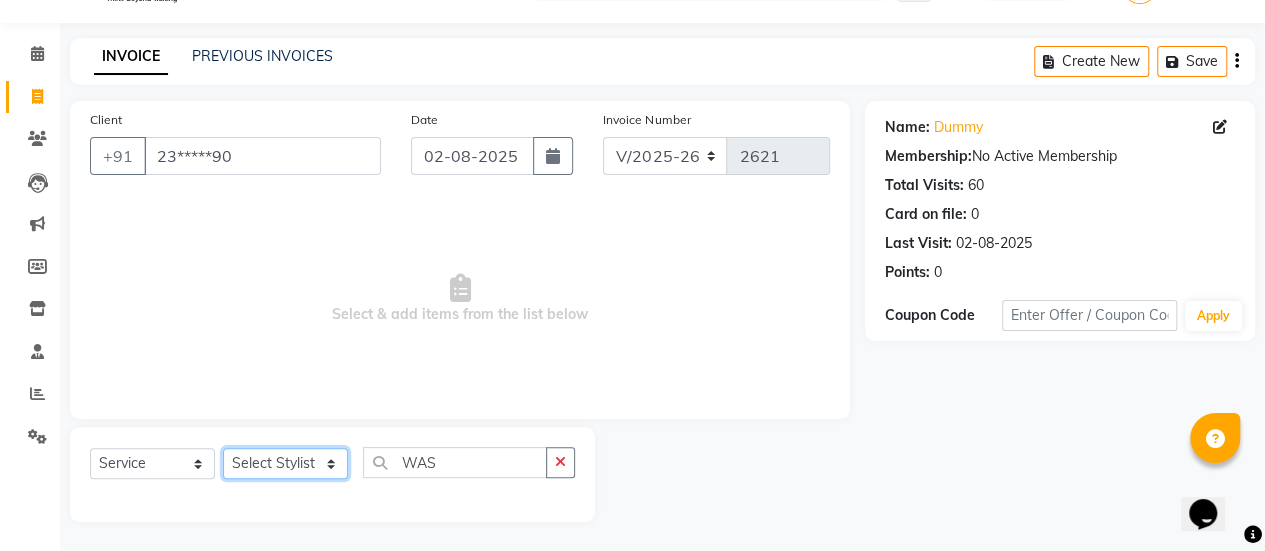 click on "Select Stylist AAKASH Chaitanya Divya KALANY Manager Mohini MUSARIK Parvez Shaikh PINKEY PRADEEP SHARMA Rushi pandit Salman Shakeel Shraddha Vaibhavi Vijay khade xyz" 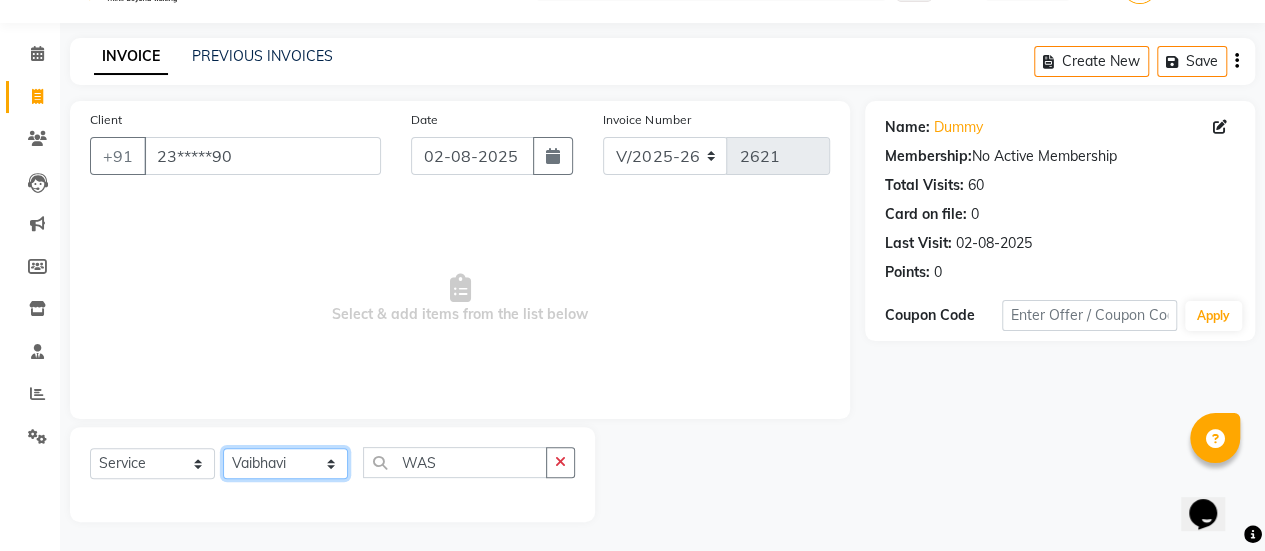 click on "Select Stylist AAKASH Chaitanya Divya KALANY Manager Mohini MUSARIK Parvez Shaikh PINKEY PRADEEP SHARMA Rushi pandit Salman Shakeel Shraddha Vaibhavi Vijay khade xyz" 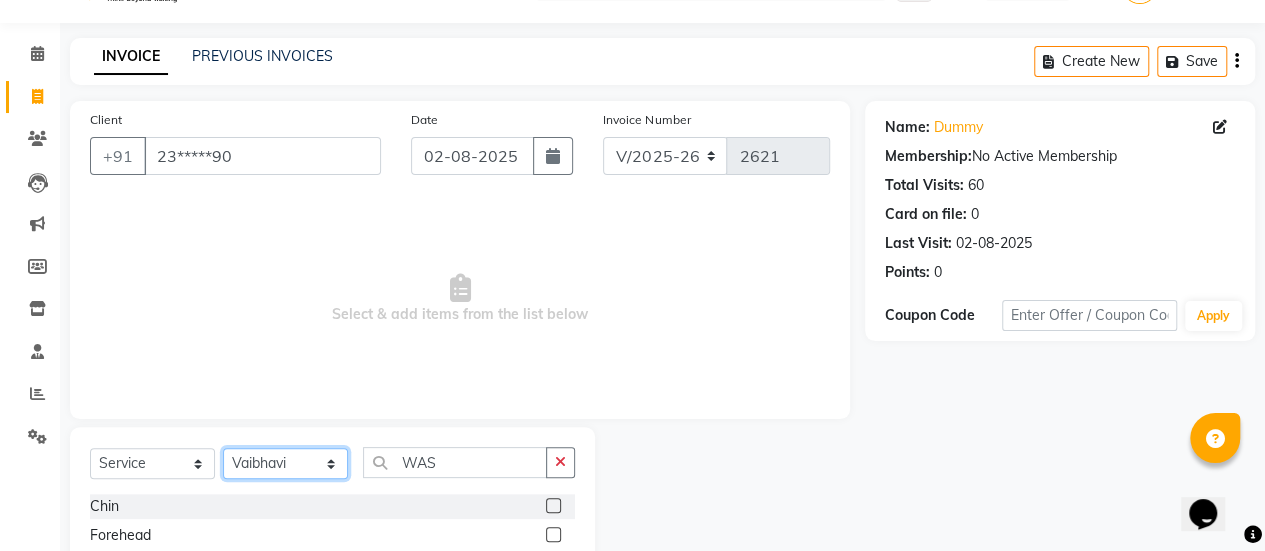 scroll, scrollTop: 249, scrollLeft: 0, axis: vertical 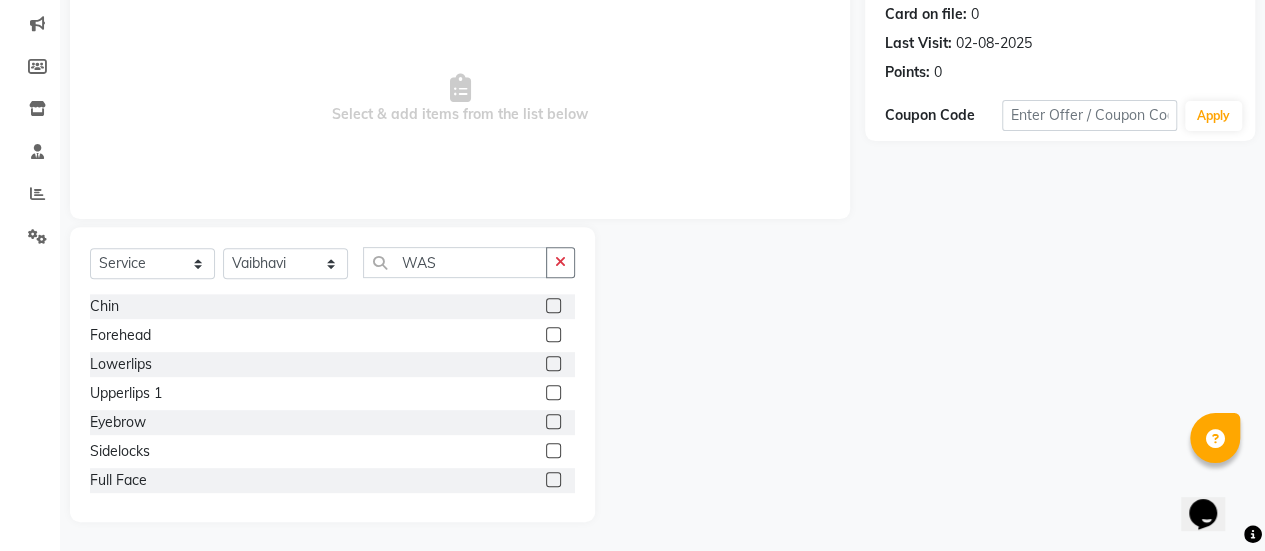 click 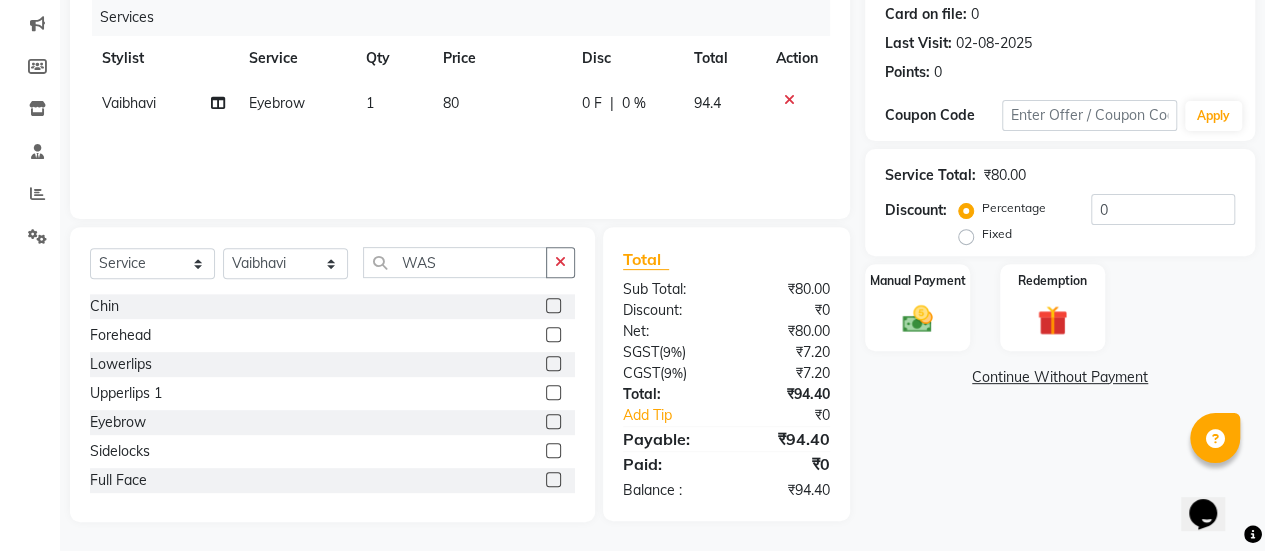 click 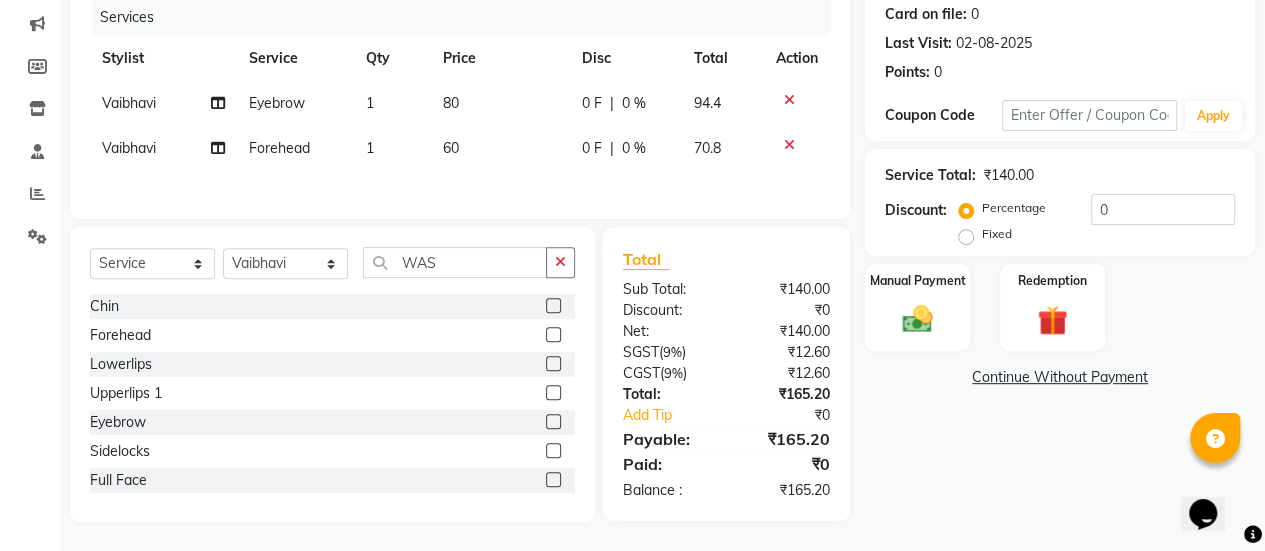 click 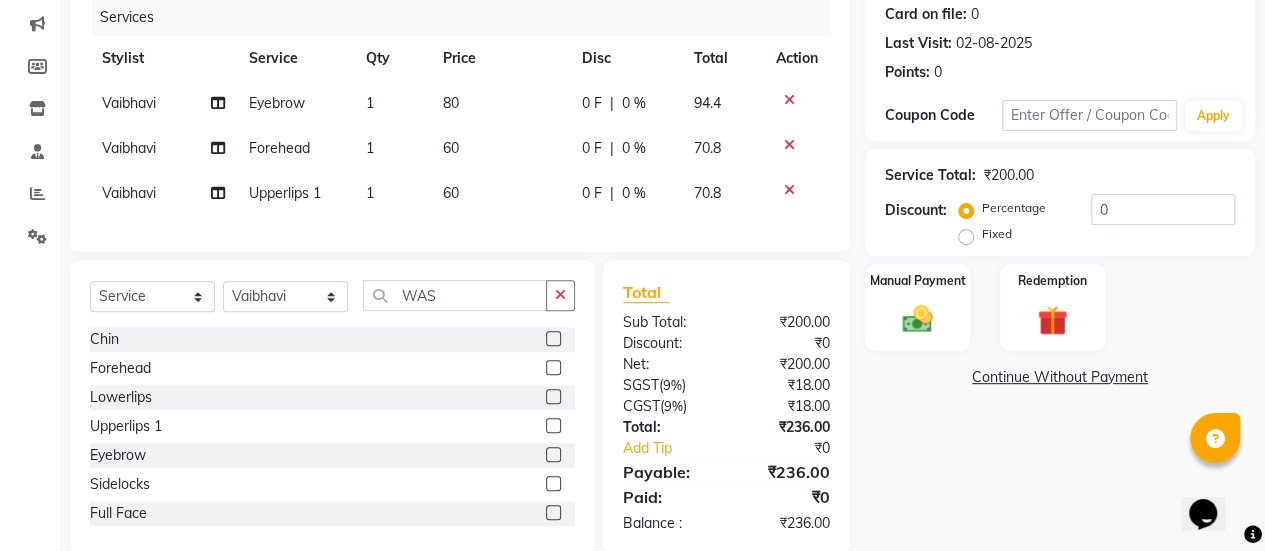 click 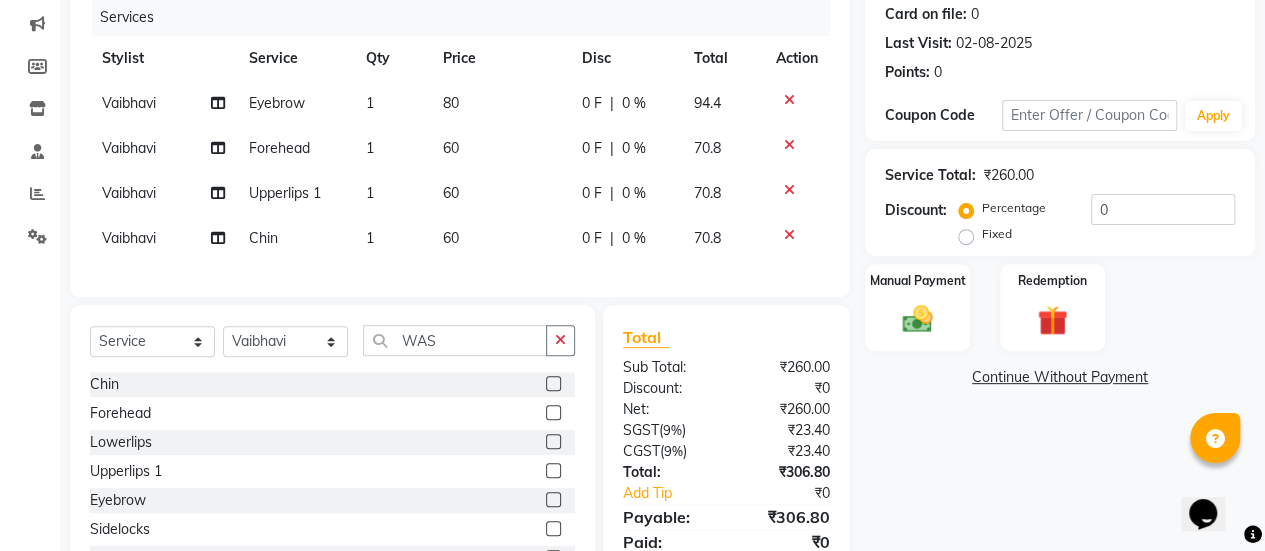 click on "60" 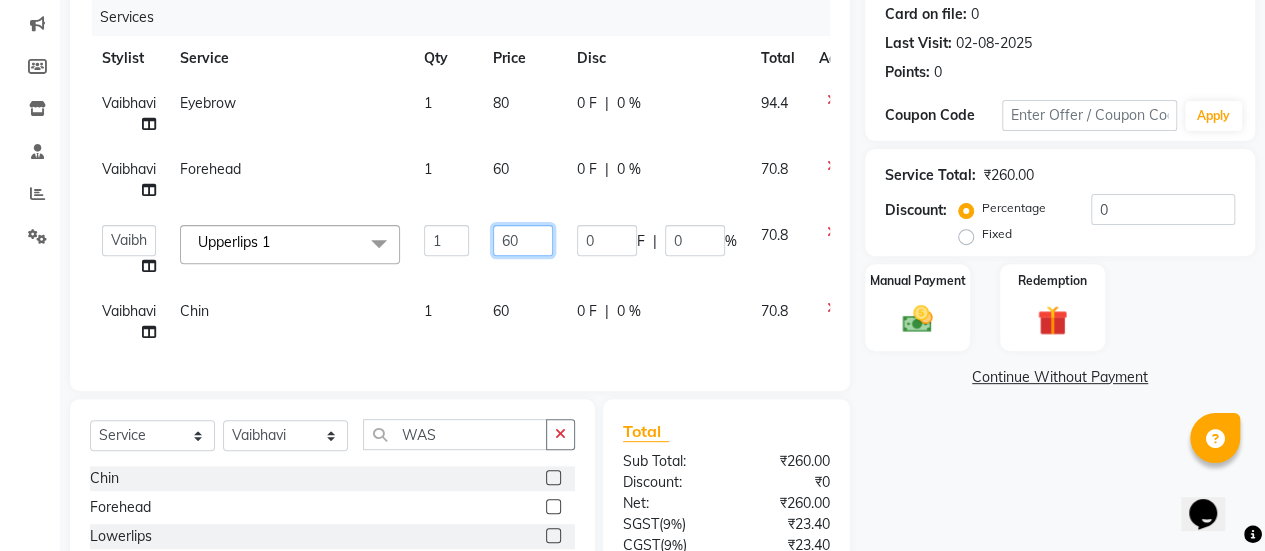 click on "60" 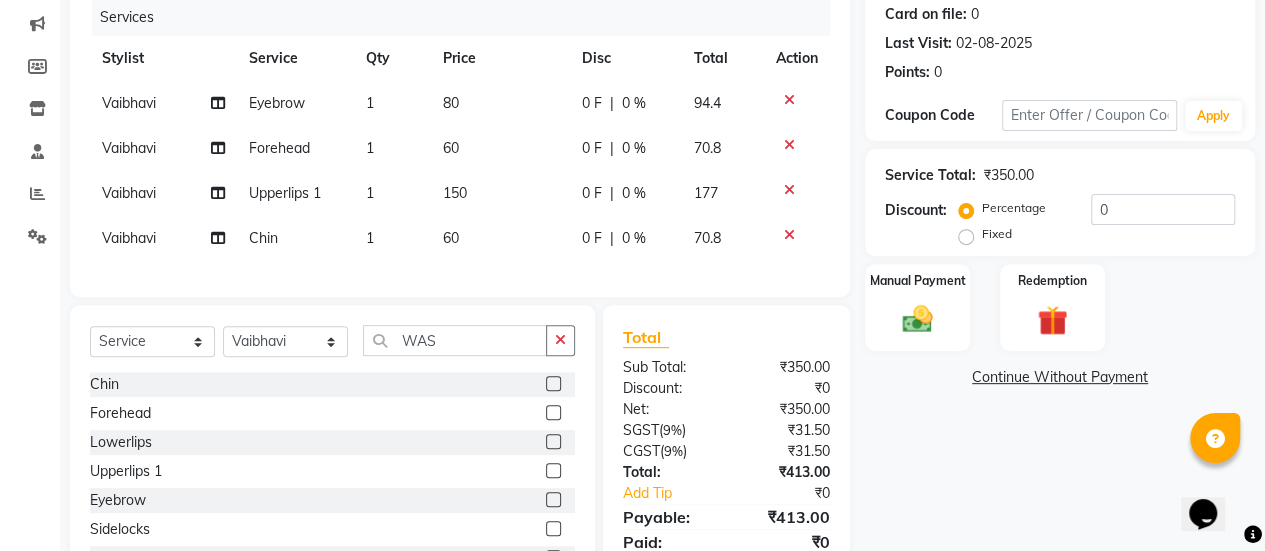 click on "Client +91 [PHONE] Date [DATE] Invoice Number V/2025 V/2025-26 2621 Services Stylist Service Qty Price Disc Total Action Vaibhavi Eyebrow 1 80 0 F | 0 % 94.4 Vaibhavi Forehead 1 60 0 F | 0 % 70.8 Vaibhavi Upperlips 1 1 150 0 F | 0 % 177 Vaibhavi Chin 1 60 0 F | 0 % 70.8" 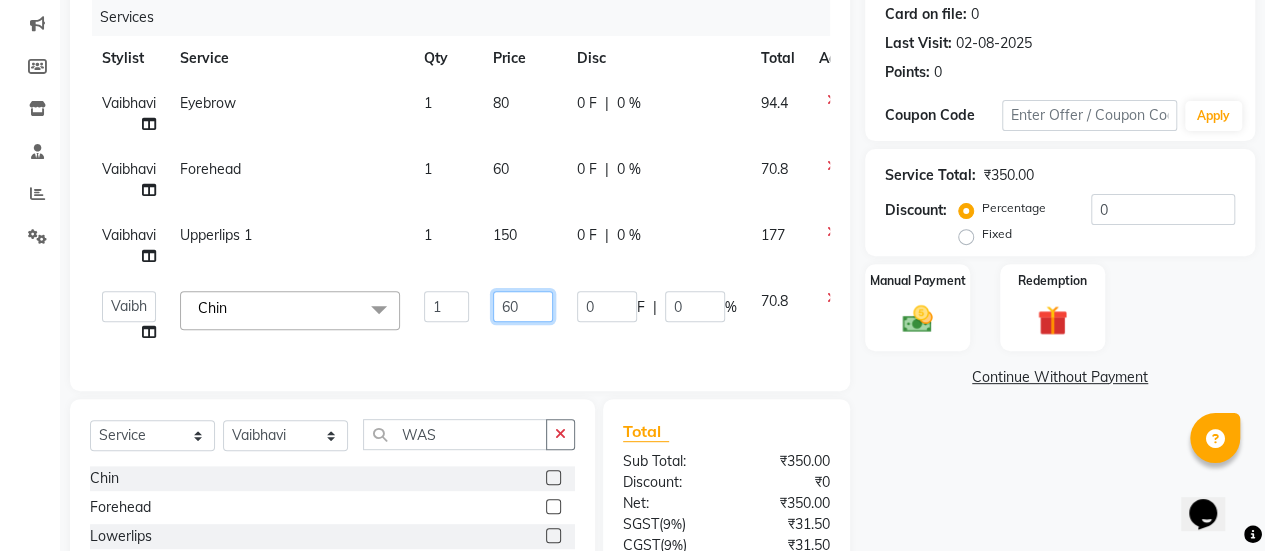 click on "60" 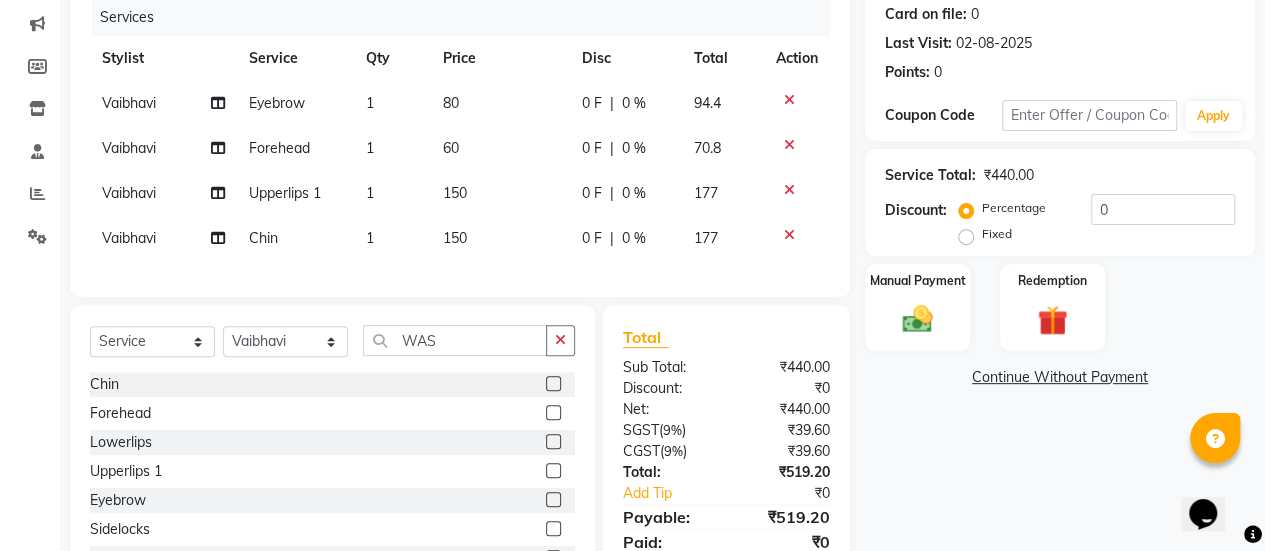 click on "Client +91 [PHONE] Date [DATE] Invoice Number V/2025 V/2025-26 2621 Services Stylist Service Qty Price Disc Total Action Vaibhavi Eyebrow 1 80 0 F | 0 % 94.4 Vaibhavi Forehead 1 60 0 F | 0 % 70.8 Vaibhavi Upperlips 1 1 150 0 F | 0 % 177 Vaibhavi Chin 1 150 0 F | 0 % 177 Select  Service  Product  Membership  Package Voucher Prepaid Gift Card  Select Stylist AAKASH Chaitanya Divya KALANY Manager Mohini MUSARIK Parvez Shaikh PINKEY PRADEEP SHARMA Rushi pandit Salman Shakeel Shraddha Vaibhavi Vijay khade xyz WAS Chin  Forehead  Lowerlips  Upperlips 1  Eyebrow  Sidelocks  Full Face  BRILLARE DANDRUFF  SPA  billare oil massage   Inova root touchup  full face wax  D tan face and neck  Hair scrub   Hair cut and beard  NAILS GEL  GEL OVERLAY + ART FRENCH TIP  FEET POLISH + FRENCH TIP  NAILS EXTENSTION  Body Pollishing  SPA MENI  NAIIS REMOVEL  MEKUP   NANOPLASTIYA  MOROCCAN MASK  Upperlips  B Wax  Beard Trimming  Beard colour  Hair Wash Men  Hair Wash Female  Hair-set  Shaving  Boy Hair Cut  Dry Haircut Male" 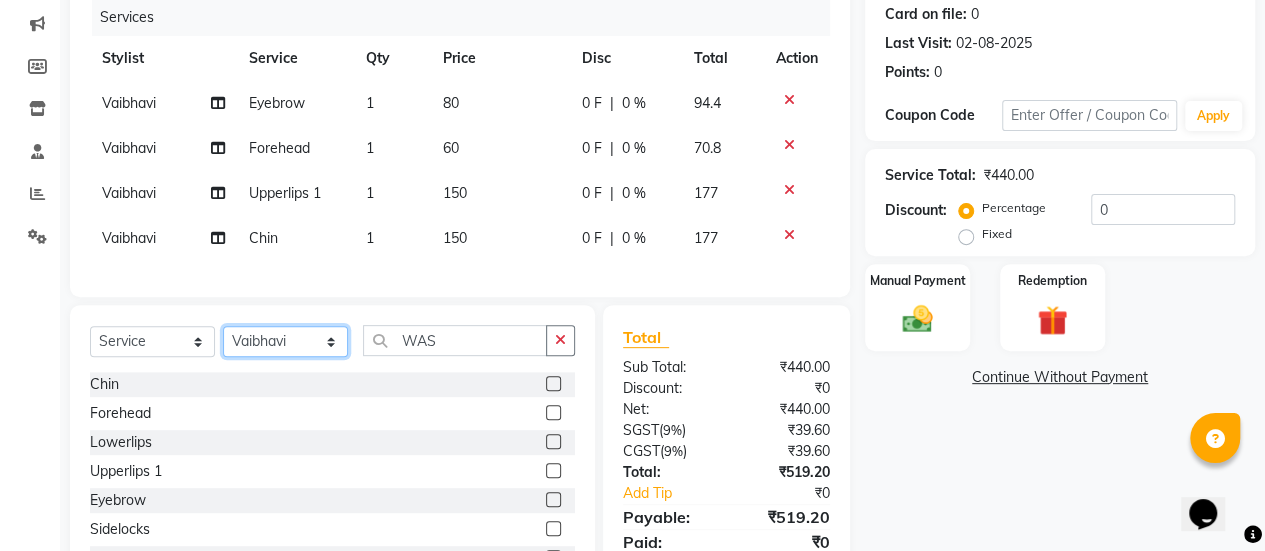 click on "Select Stylist AAKASH Chaitanya Divya KALANY Manager Mohini MUSARIK Parvez Shaikh PINKEY PRADEEP SHARMA Rushi pandit Salman Shakeel Shraddha Vaibhavi Vijay khade xyz" 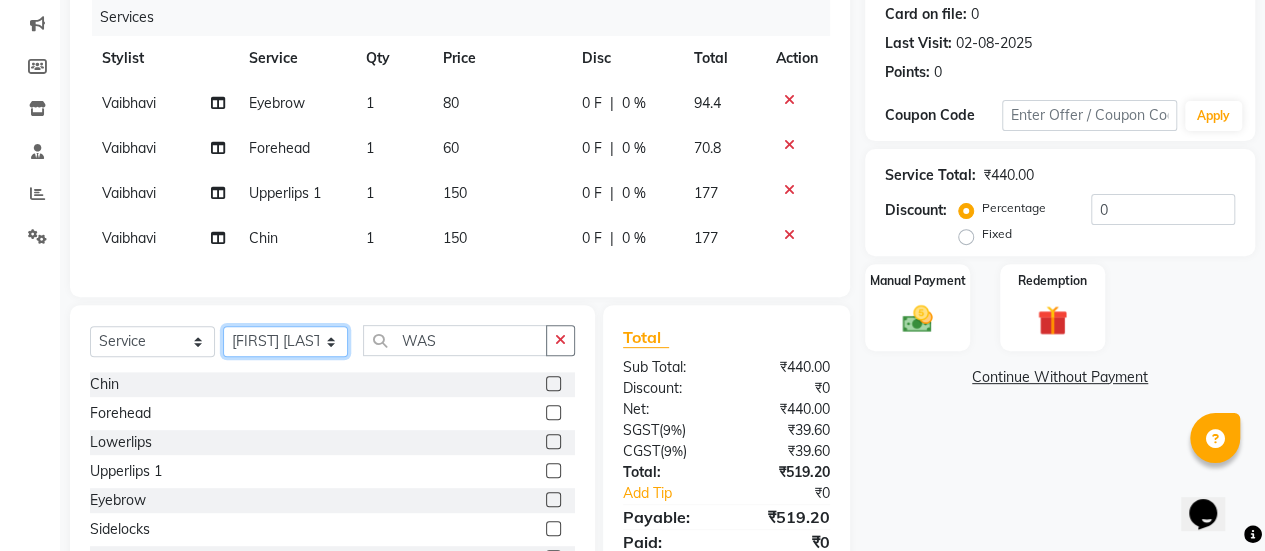 click on "Select Stylist AAKASH Chaitanya Divya KALANY Manager Mohini MUSARIK Parvez Shaikh PINKEY PRADEEP SHARMA Rushi pandit Salman Shakeel Shraddha Vaibhavi Vijay khade xyz" 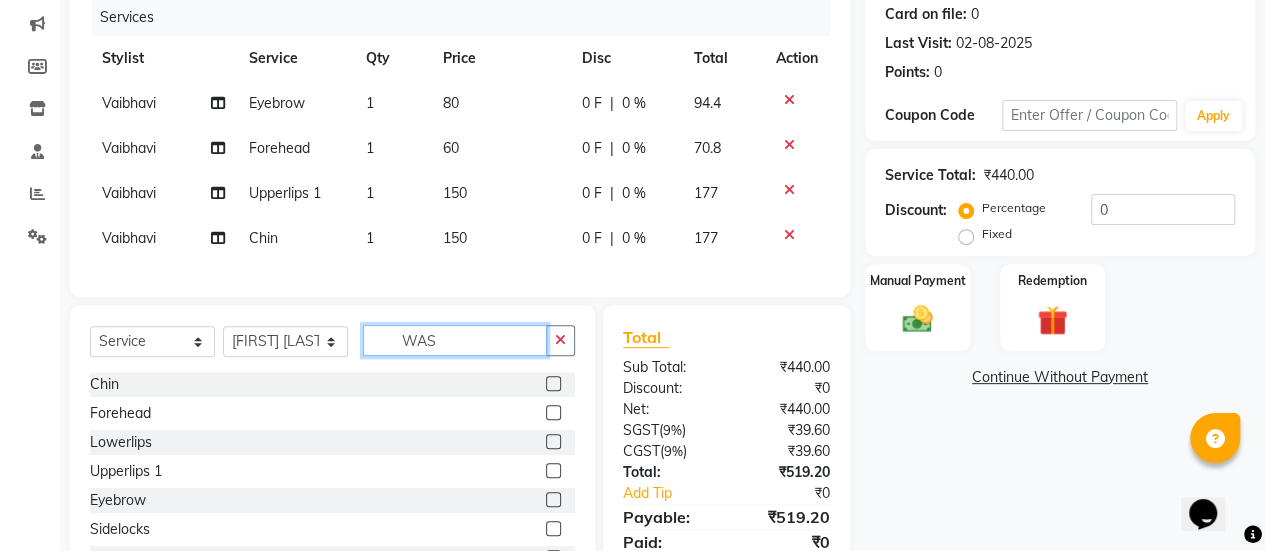 click on "WAS" 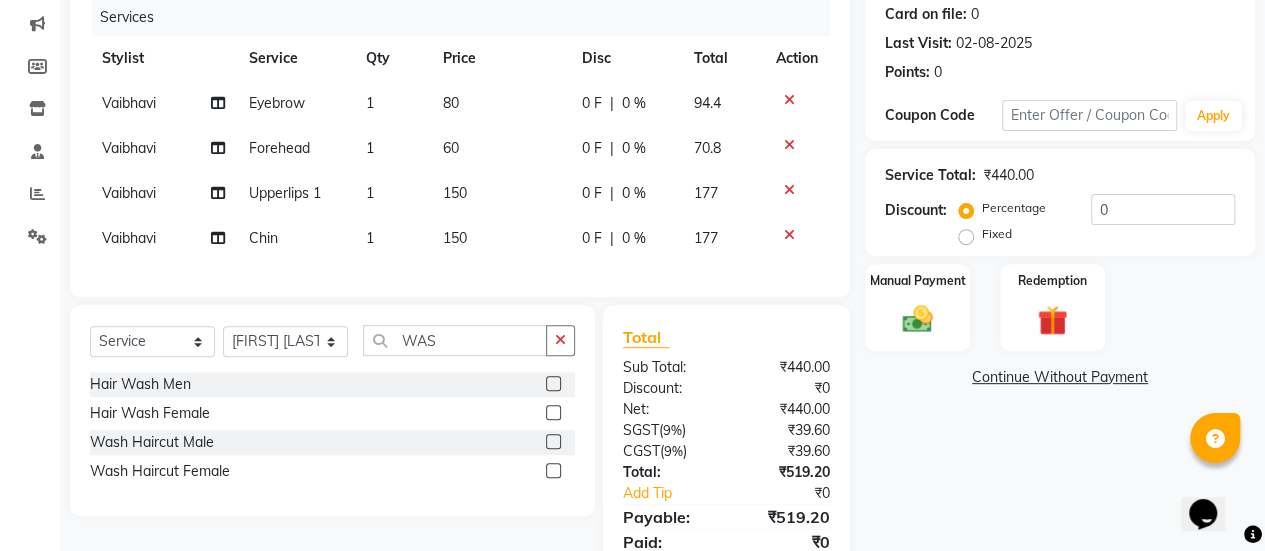 click 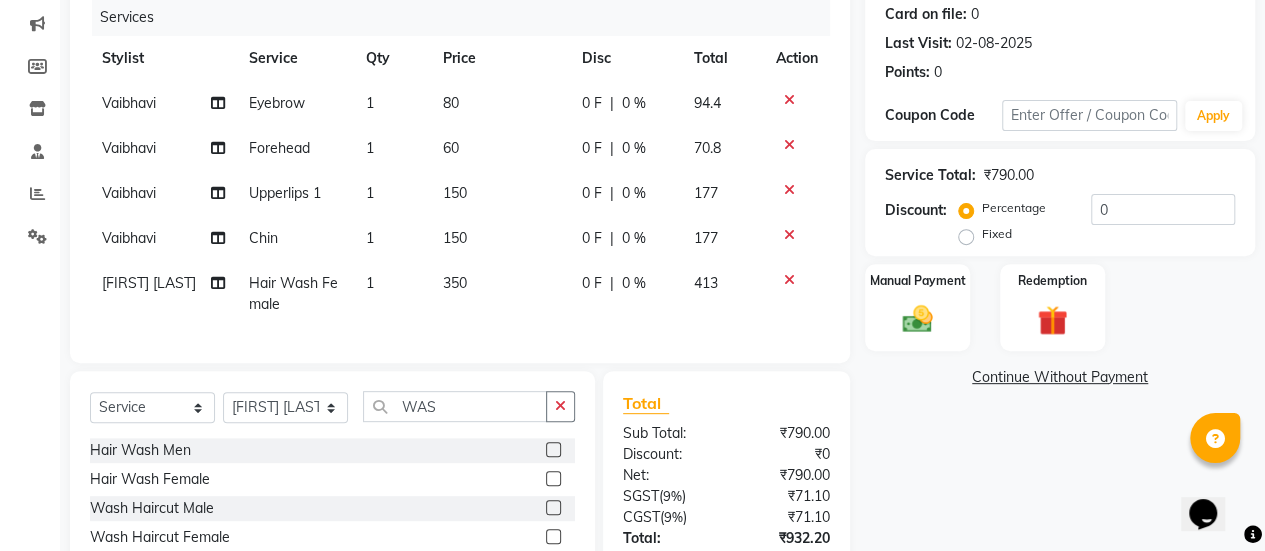click on "350" 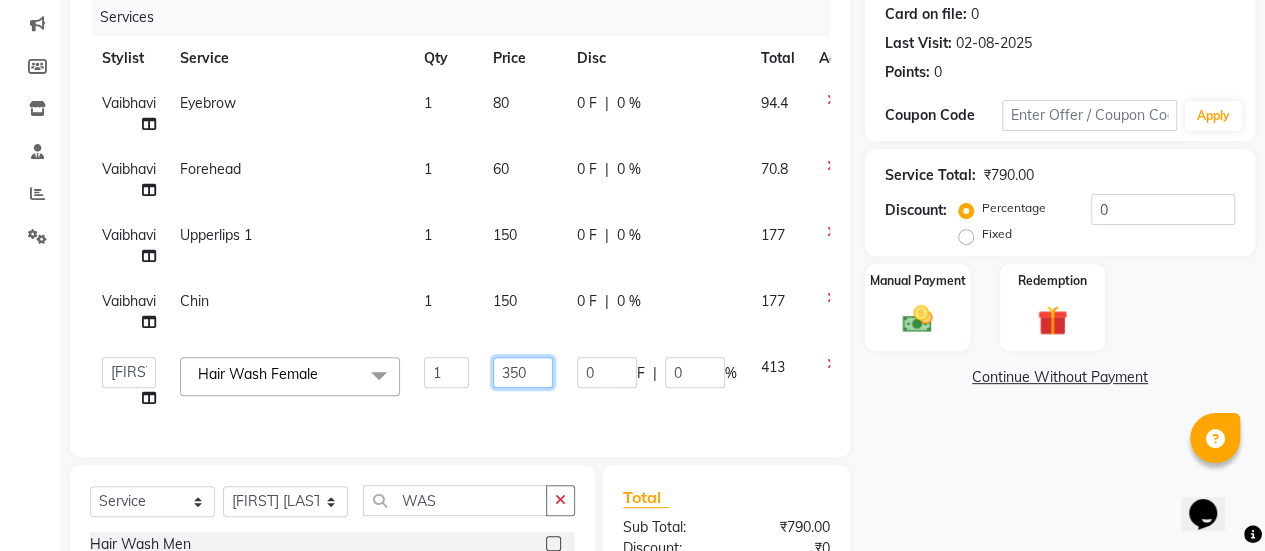 click on "350" 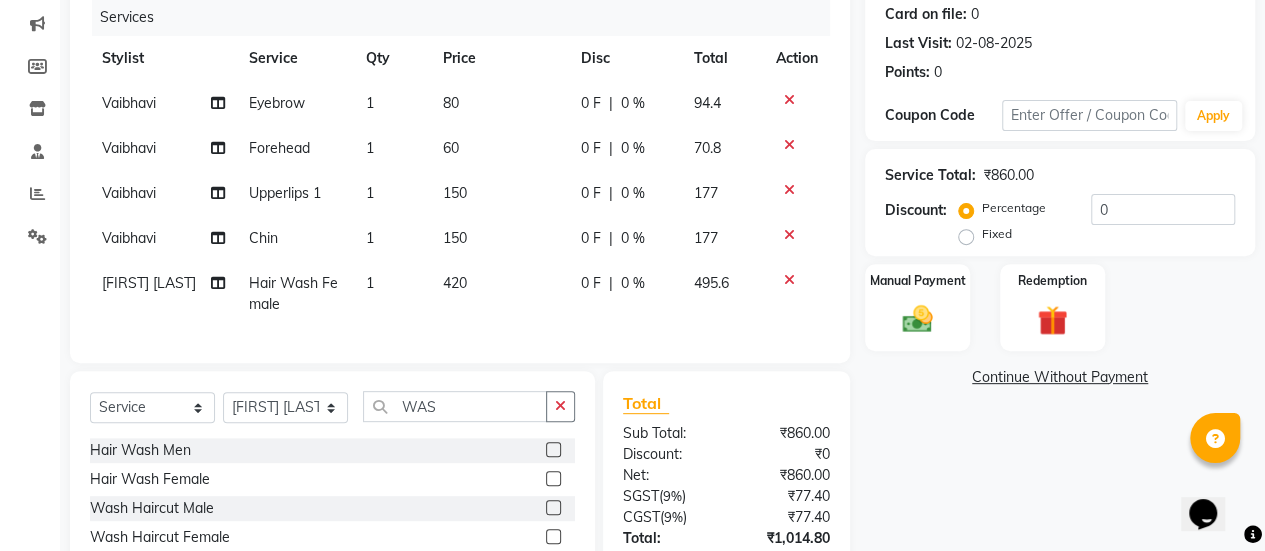 click on "Client +91 [PHONE] Date [DATE] Invoice Number V/2025 V/2025-26 2621 Services Stylist Service Qty Price Disc Total Action [FIRST] Eyebrow 1 80 0 F | 0 % 94.4 [FIRST] Forehead 1 60 0 F | 0 % 70.8 [FIRST] Upperlips 1 1 150 0 F | 0 % 177 [FIRST] Chin 1 150 0 F | 0 % 177 [LAST] Hair Wash Female 1 420 0 F | 0 % 495.6 Select Service Product Membership Package Voucher Prepaid Gift Card Select Stylist [FIRST] [FIRST] [FIRST] [FIRST] [FIRST] [LAST] [FIRST] [FIRST] [FIRST] [FIRST] [FIRST] [FIRST] [FIRST] [FIRST] [FIRST] [FIRST] [FIRST] [FIRST] [FIRST] [FIRST] [FIRST] [FIRST] [FIRST] Hair Wash Men Hair Wash Female Wash Haircut Male Wash Haircut Female Total Sub Total: ₹860.00 Discount: ₹0 Net: ₹860.00 SGST ( 9% ) ₹77.40 CGST ( 9% ) ₹77.40 Total: ₹1,014.80 Add Tip ₹0 Payable: ₹1,014.80 Paid: ₹0 Balance : ₹1,014.80" 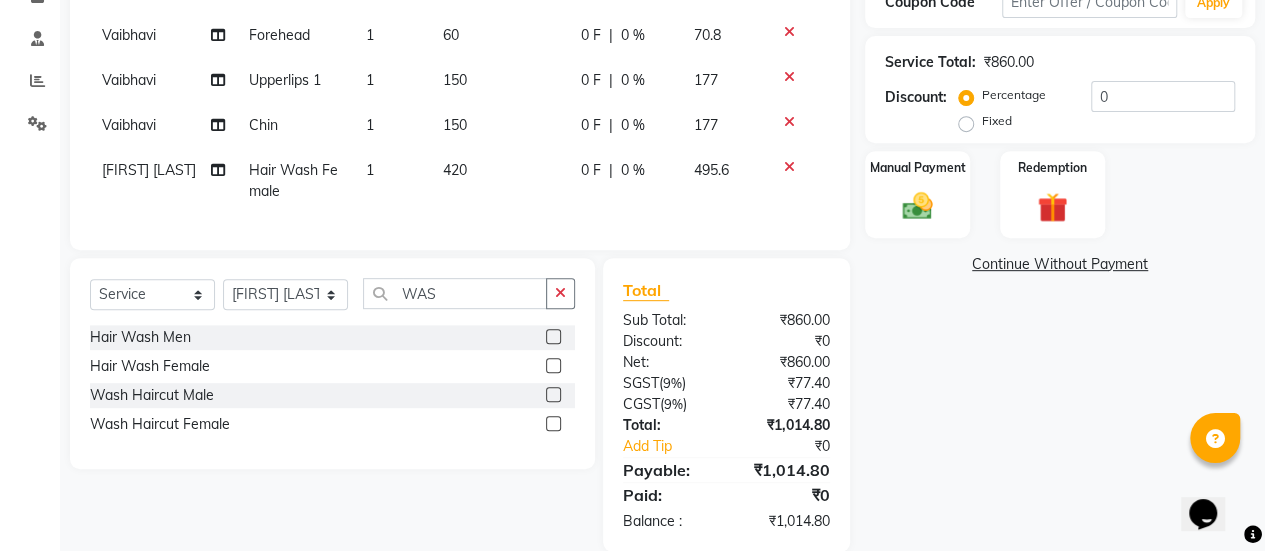 scroll, scrollTop: 373, scrollLeft: 0, axis: vertical 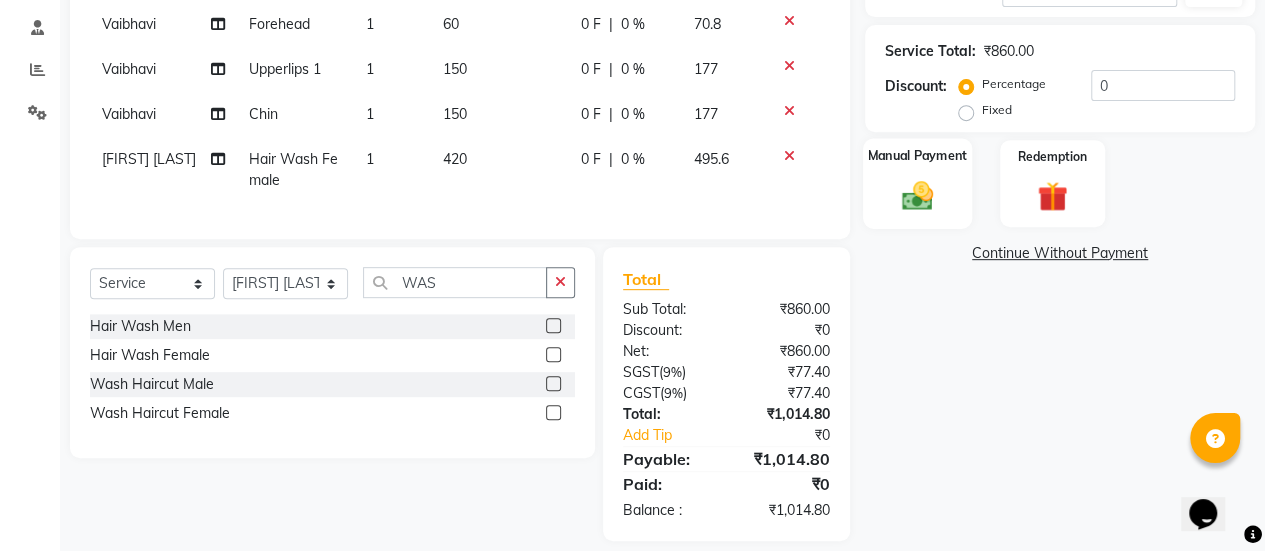 click on "Manual Payment" 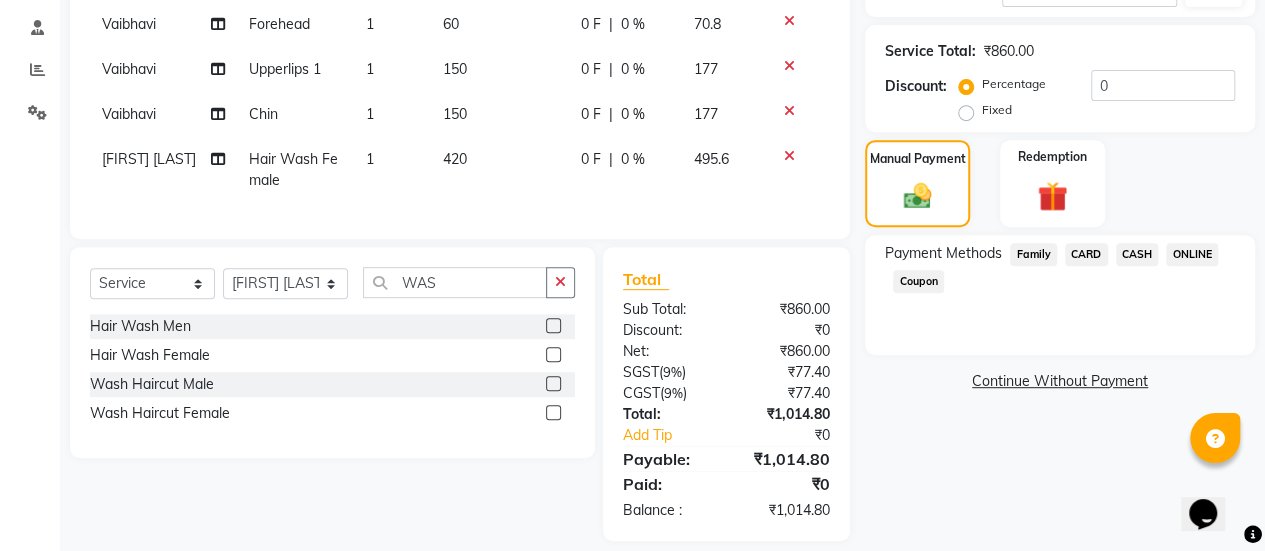 click on "CARD" 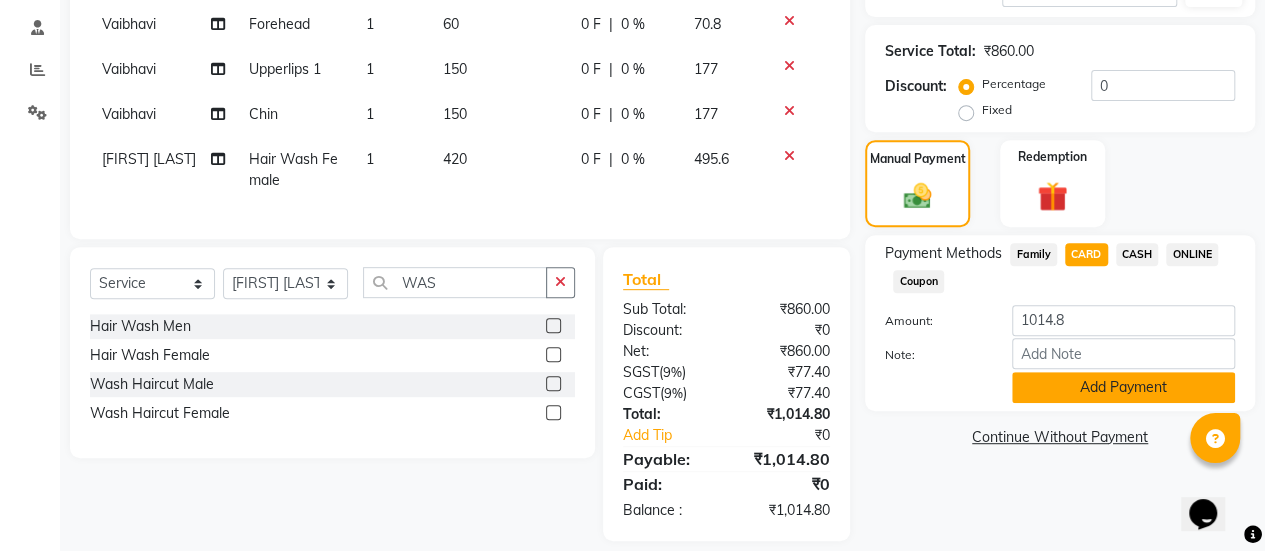 click on "Add Payment" 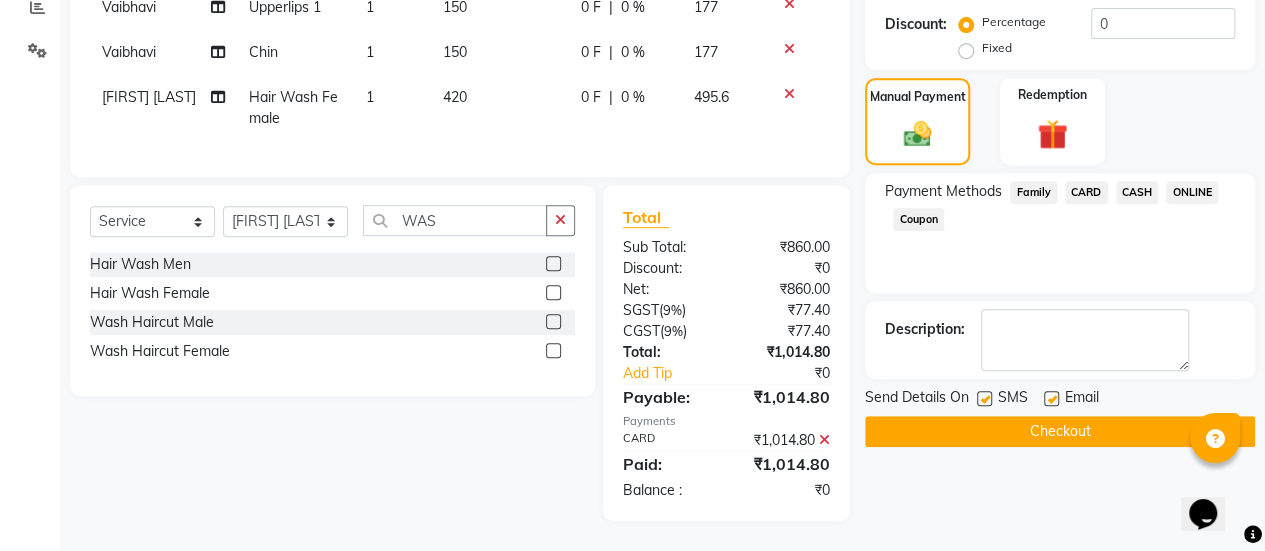 click 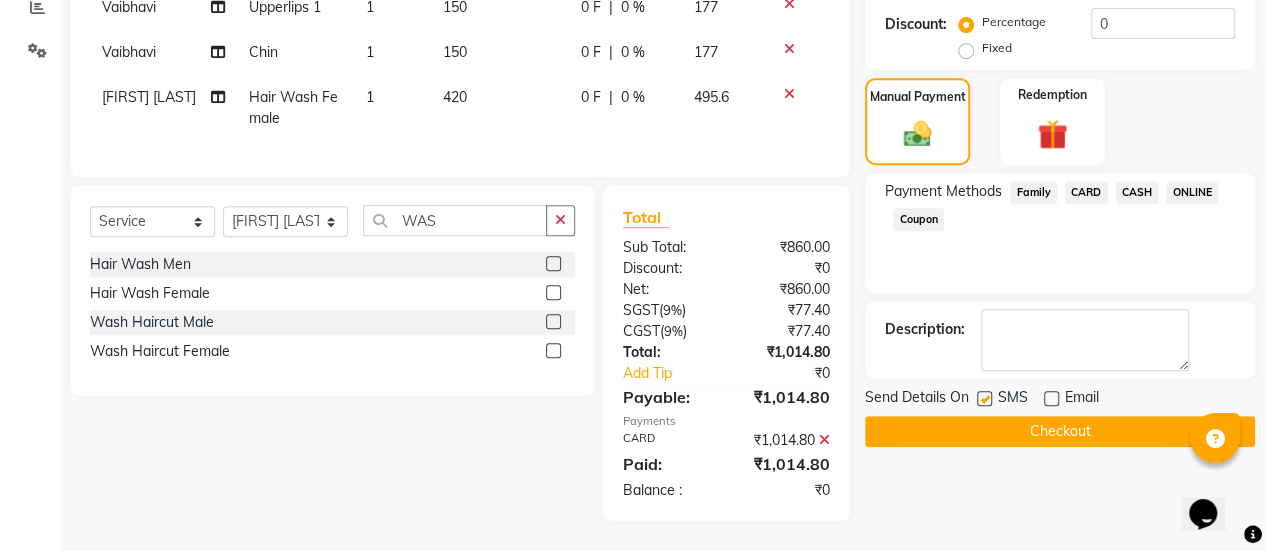click on "Checkout" 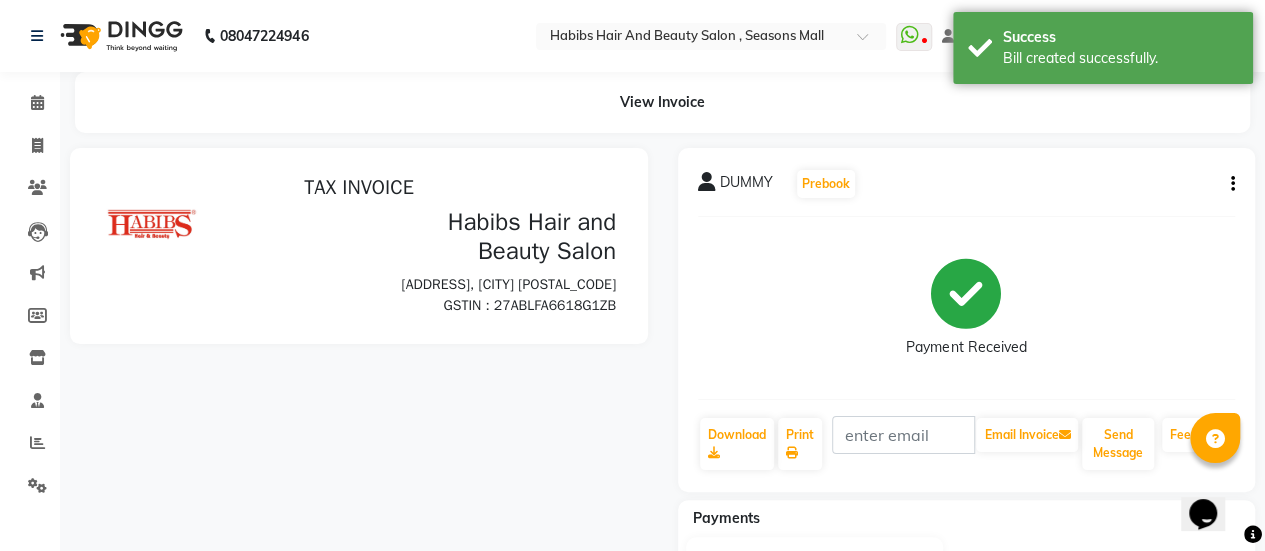 scroll, scrollTop: 0, scrollLeft: 0, axis: both 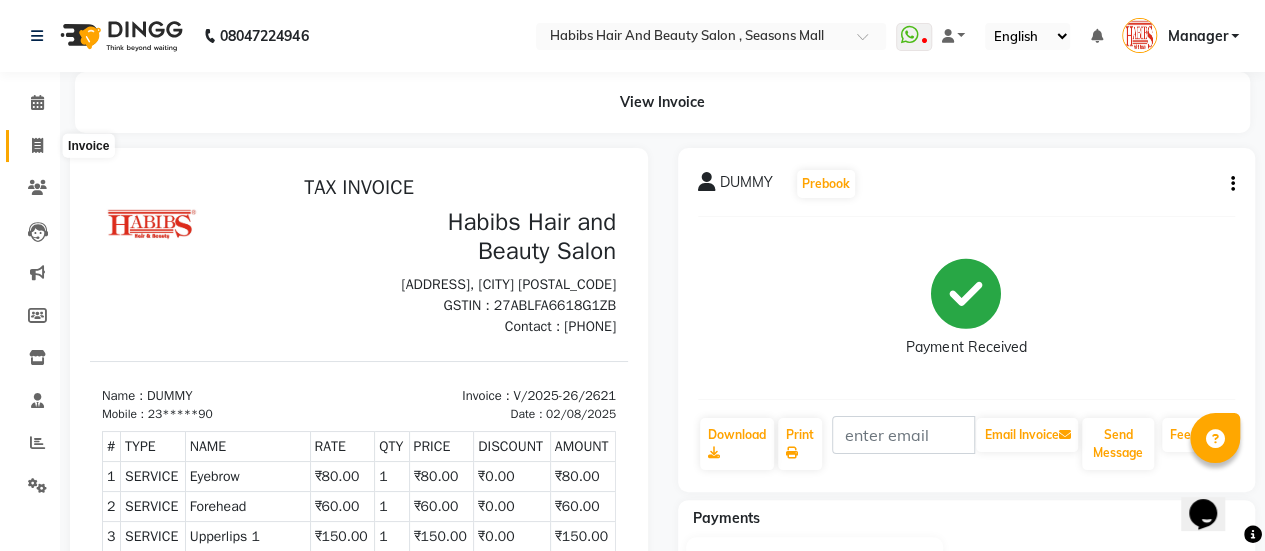 click 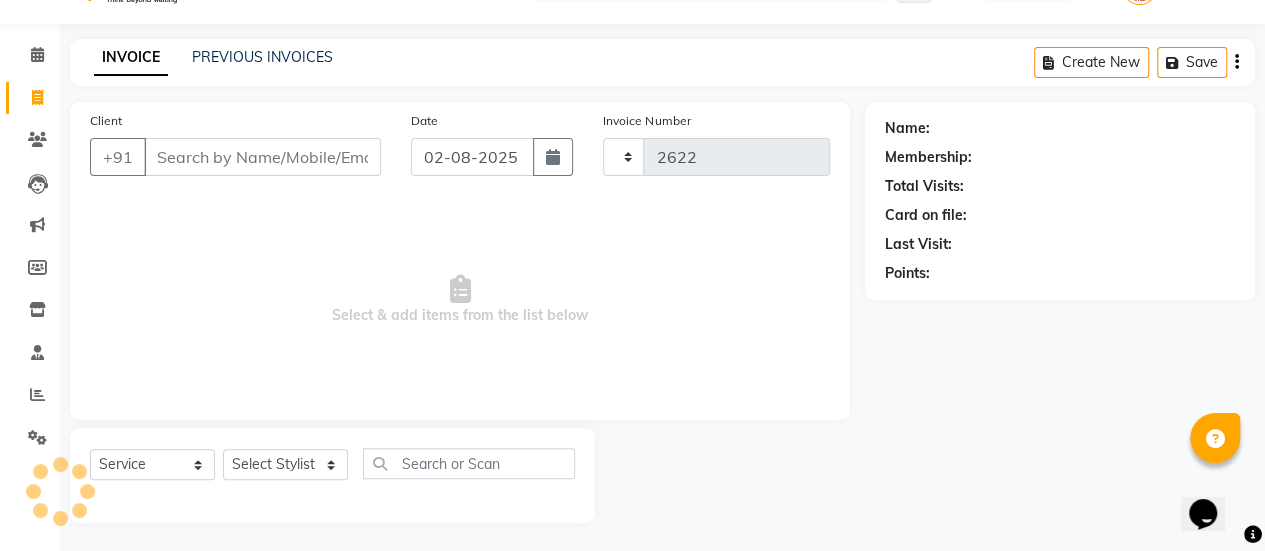 scroll, scrollTop: 49, scrollLeft: 0, axis: vertical 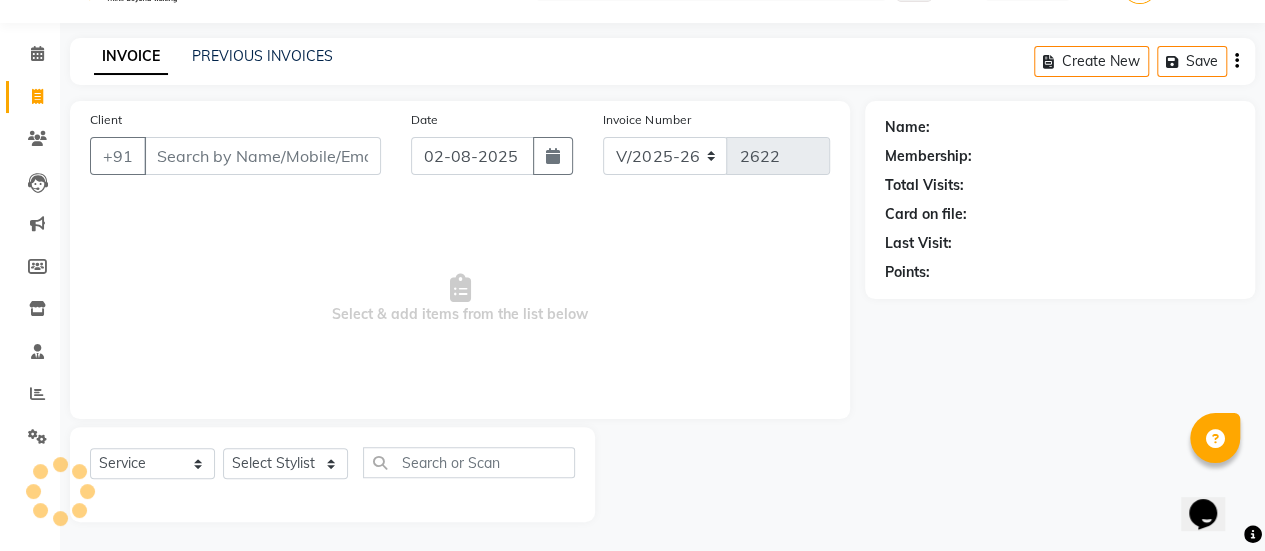 click on "Client" at bounding box center (262, 156) 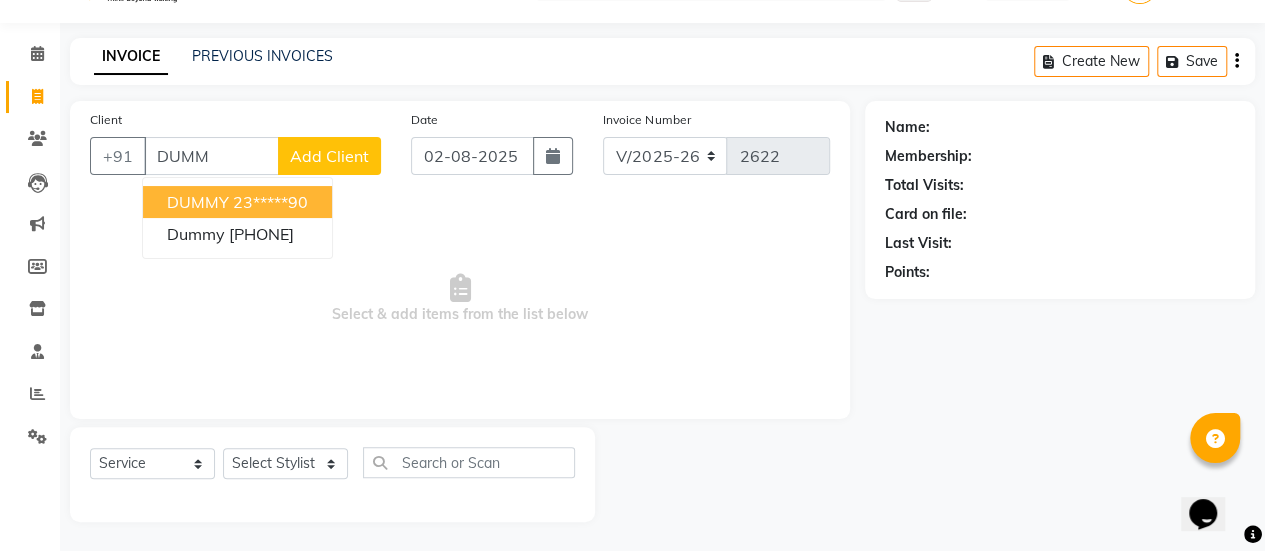 click on "23*****90" at bounding box center (270, 202) 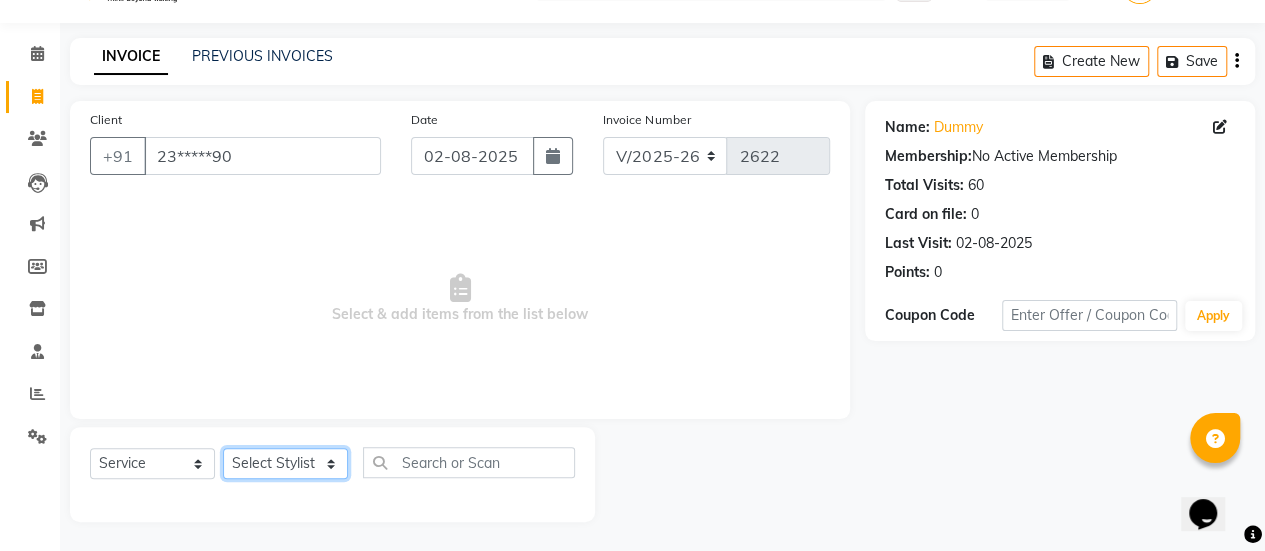 click on "Select Stylist AAKASH Chaitanya Divya KALANY Manager Mohini MUSARIK Parvez Shaikh PINKEY PRADEEP SHARMA Rushi pandit Salman Shakeel Shraddha Vaibhavi Vijay khade xyz" 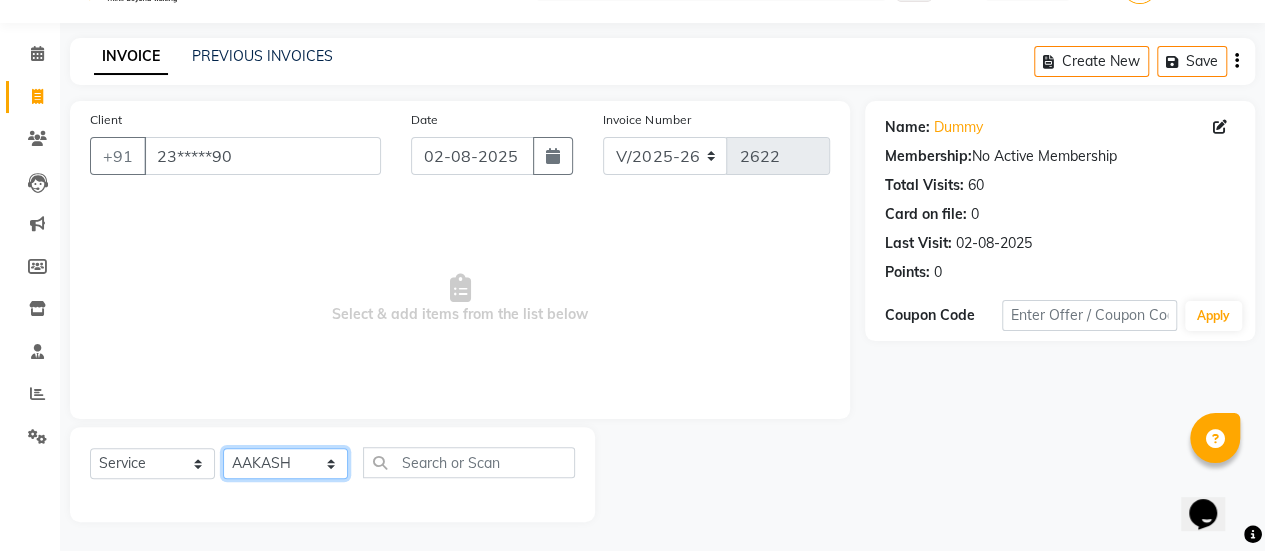 click on "Select Stylist AAKASH Chaitanya Divya KALANY Manager Mohini MUSARIK Parvez Shaikh PINKEY PRADEEP SHARMA Rushi pandit Salman Shakeel Shraddha Vaibhavi Vijay khade xyz" 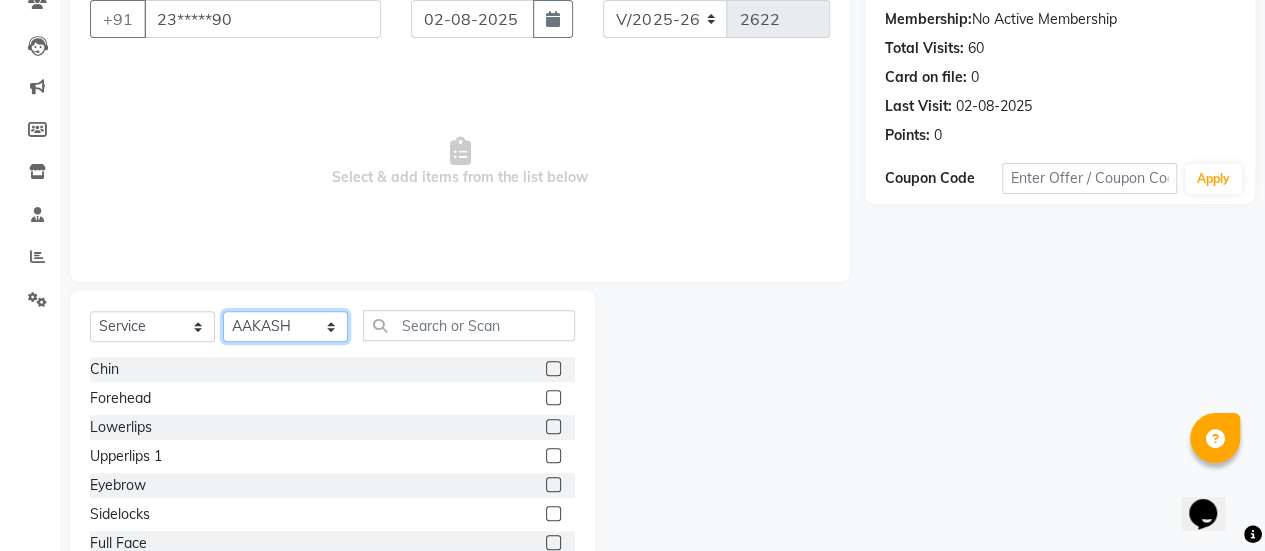 scroll, scrollTop: 194, scrollLeft: 0, axis: vertical 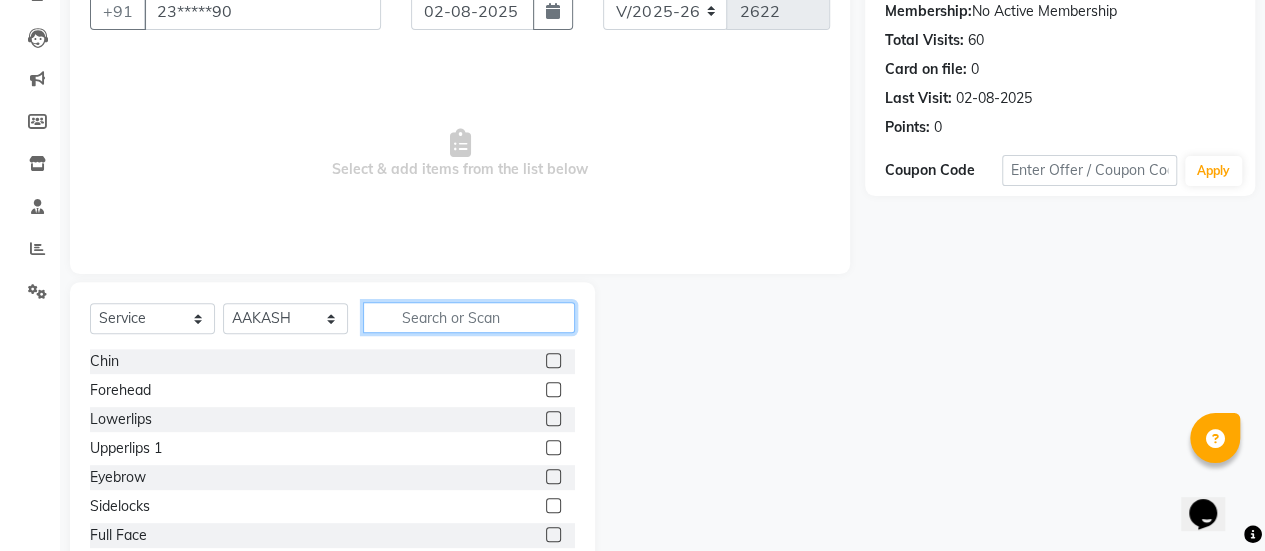 click 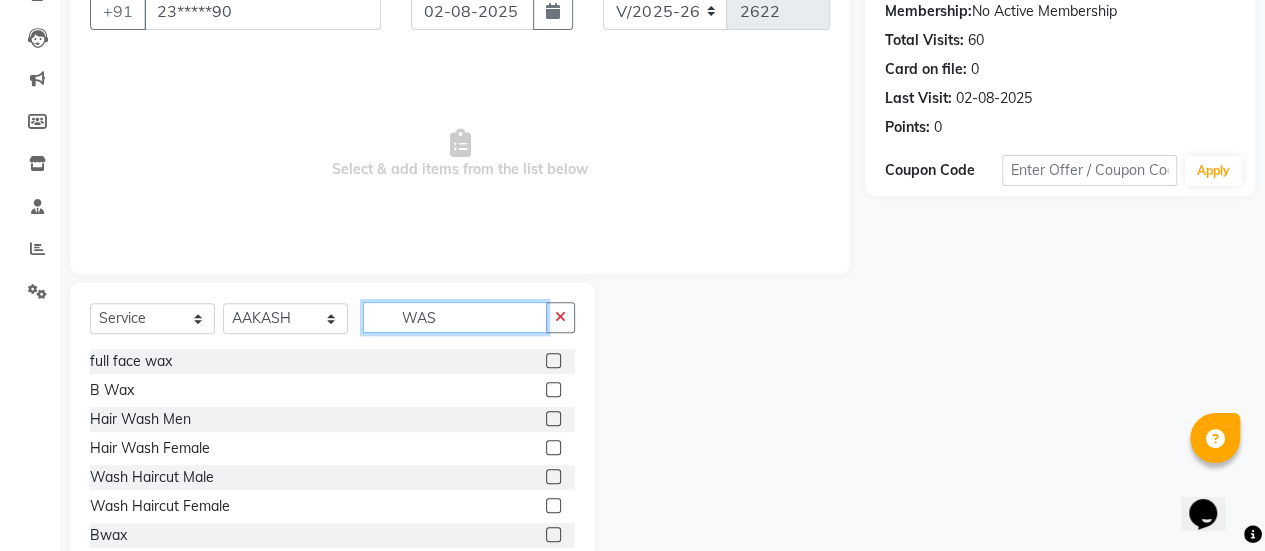 scroll, scrollTop: 165, scrollLeft: 0, axis: vertical 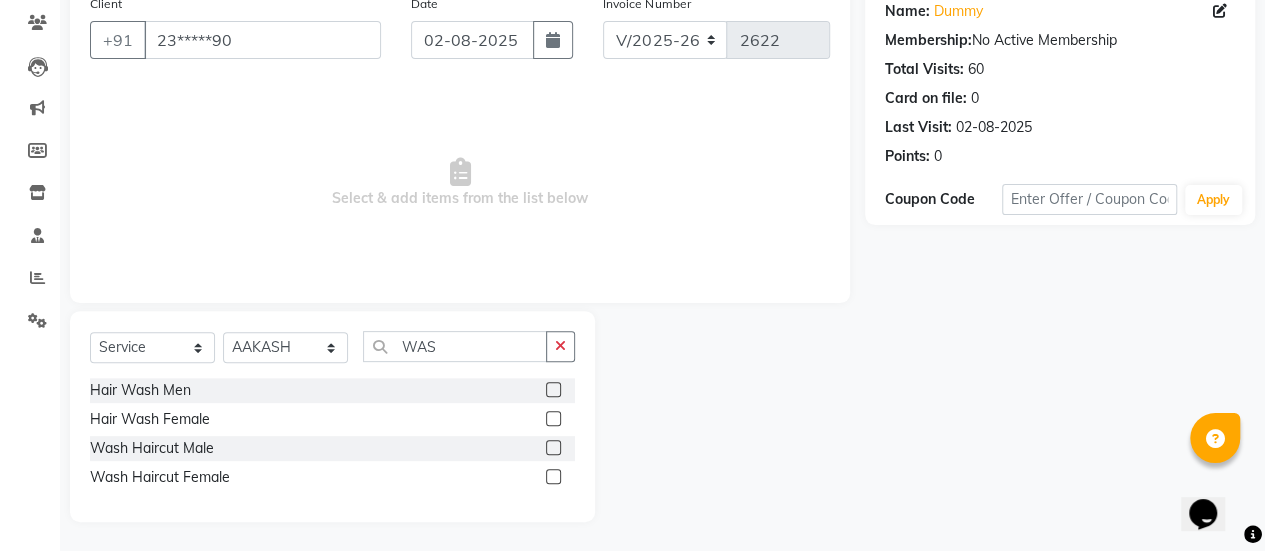 click 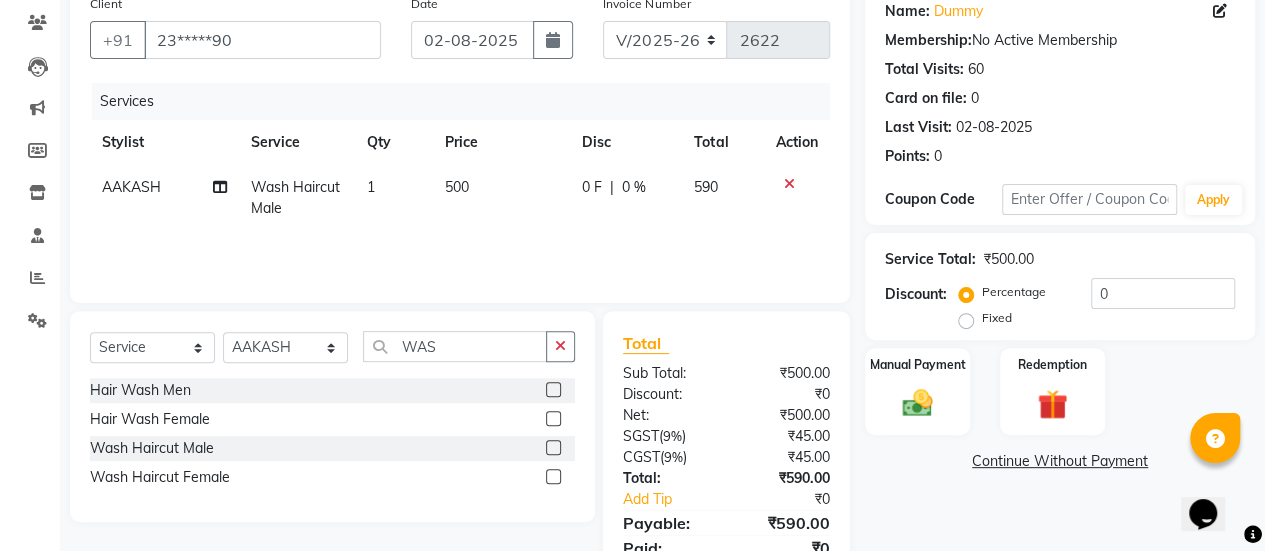 click on "1" 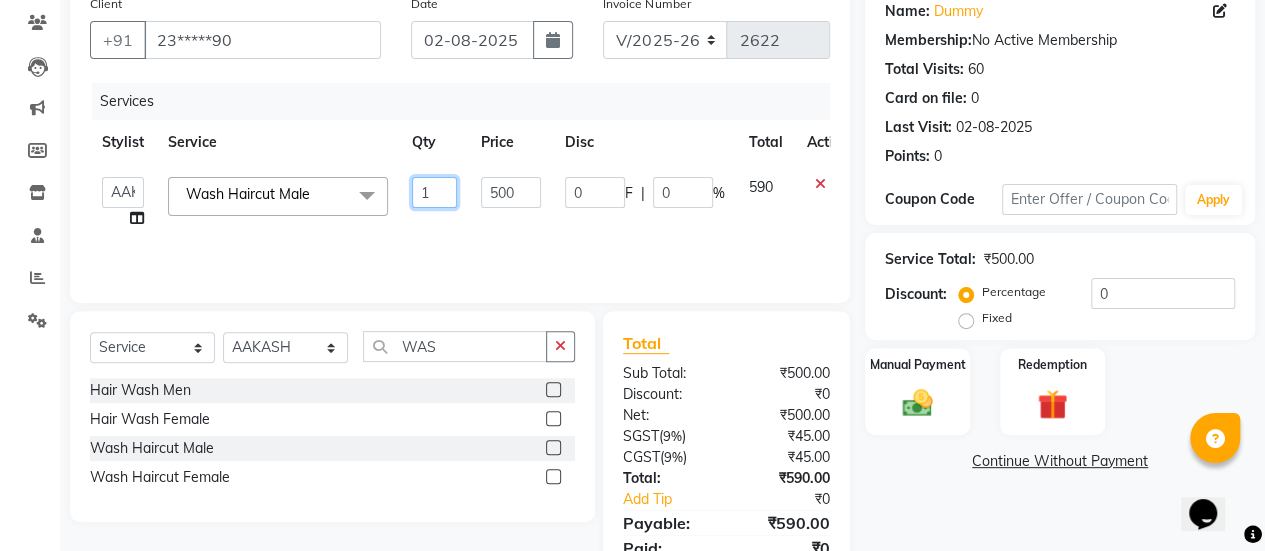 click on "1" 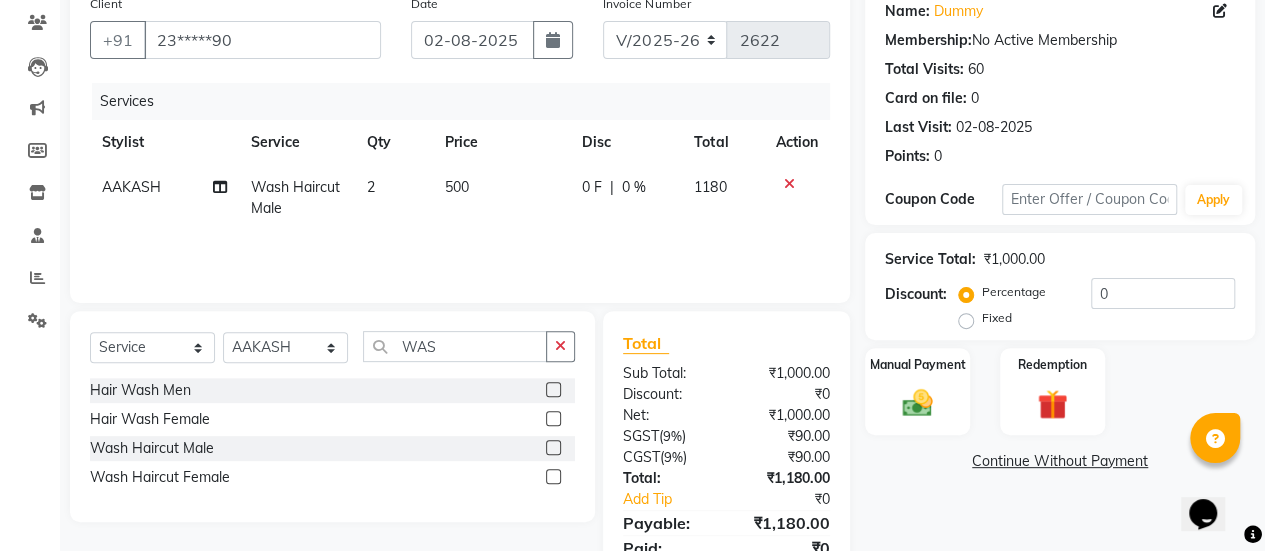 click on "Services Stylist Service Qty Price Disc Total Action AAKASH Wash Haircut Male 2 500 0 F | 0 % 1180" 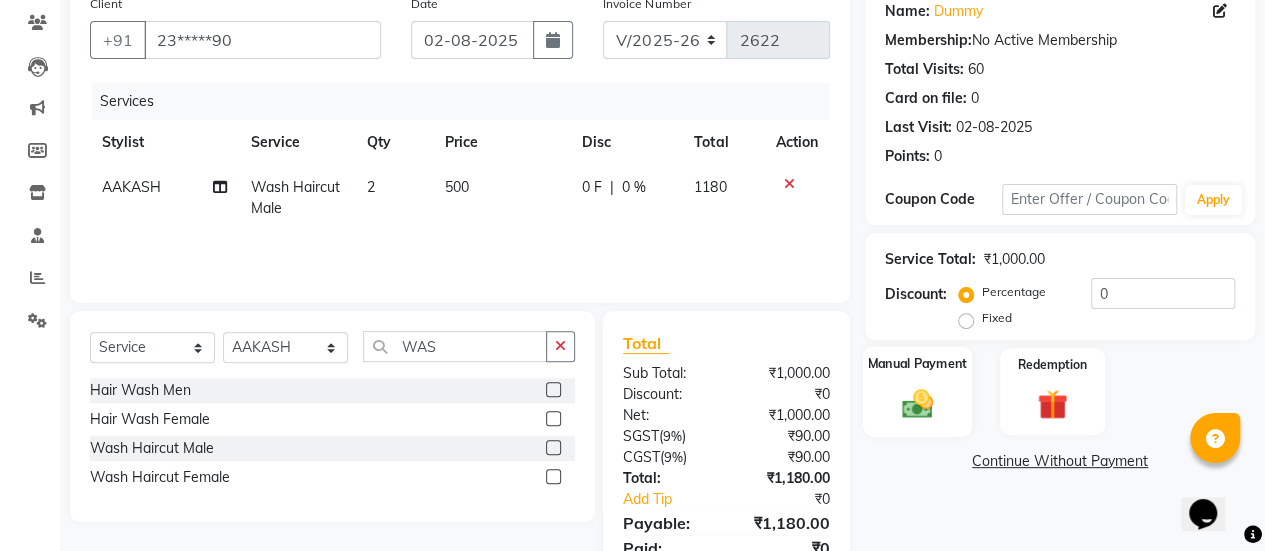 click 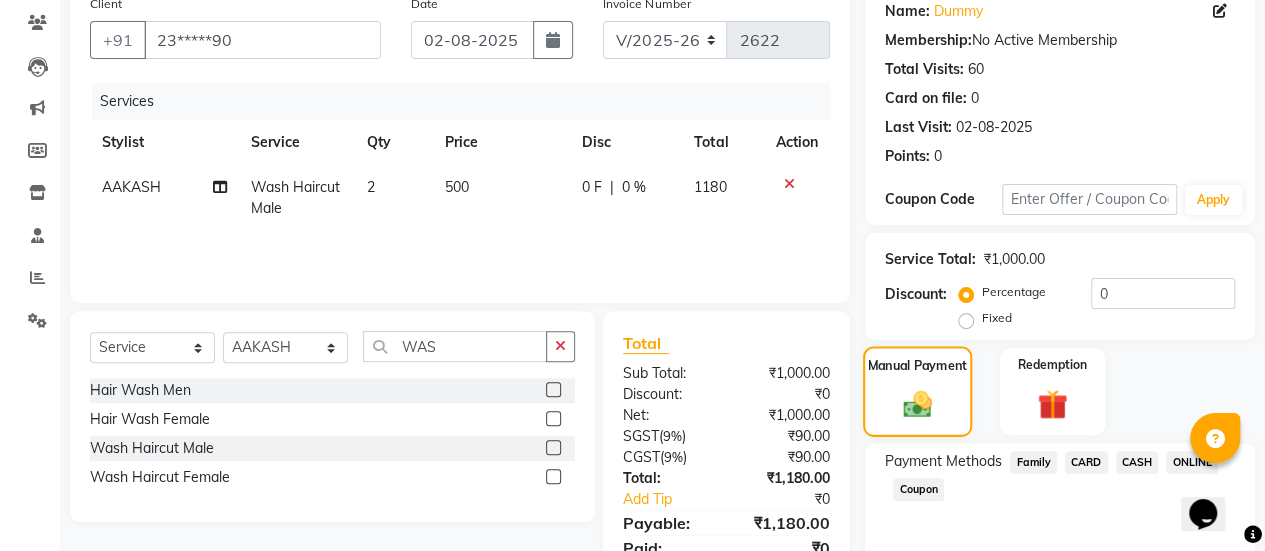 scroll, scrollTop: 247, scrollLeft: 0, axis: vertical 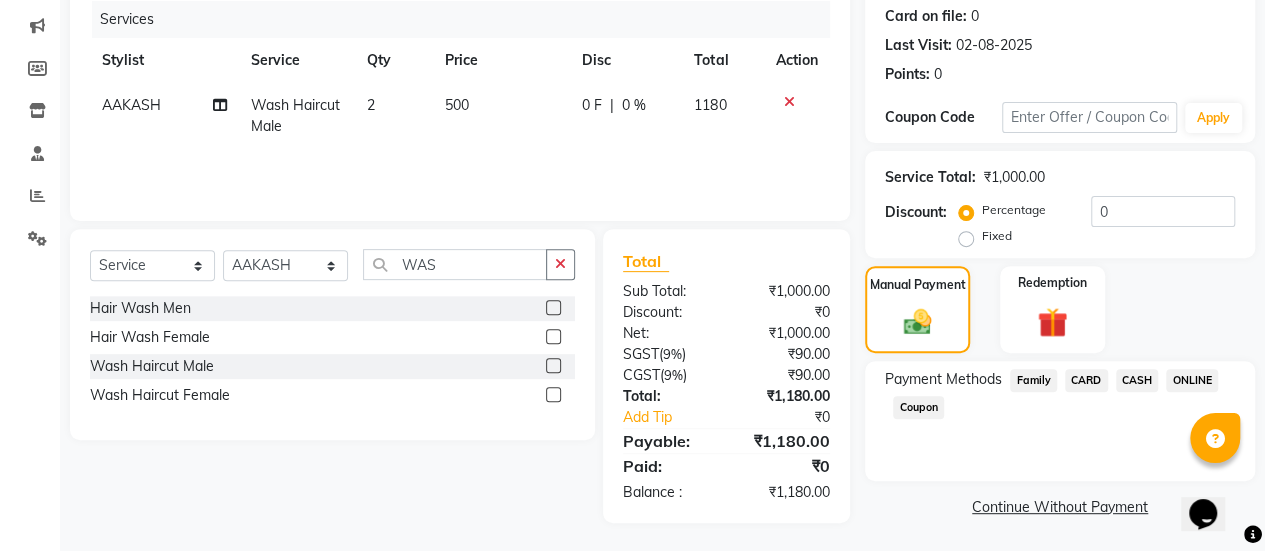 click on "ONLINE" 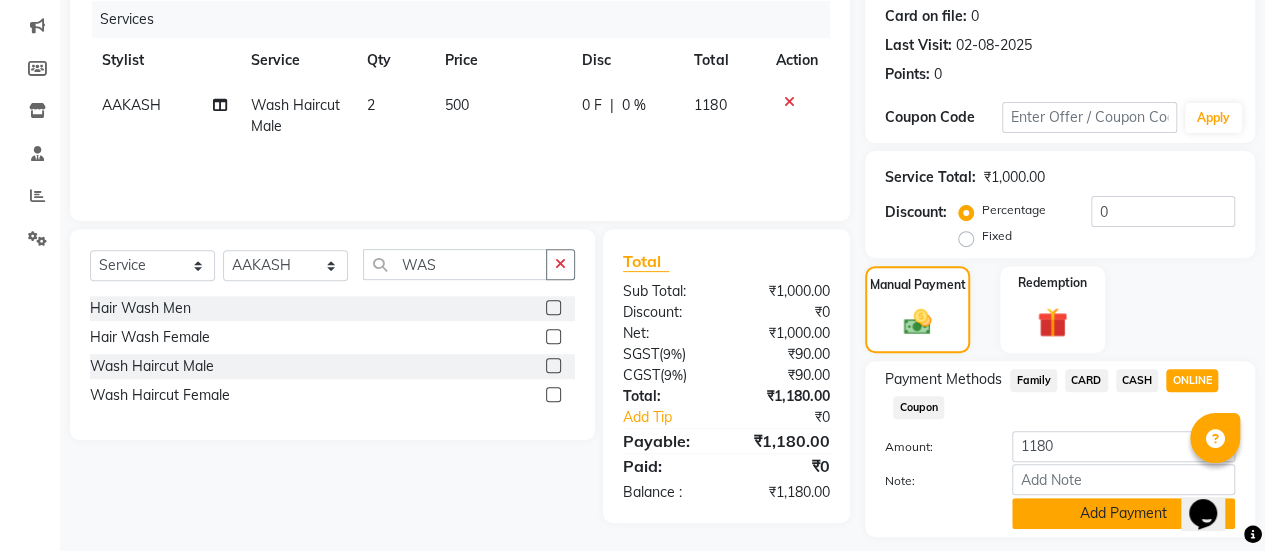 click on "Add Payment" 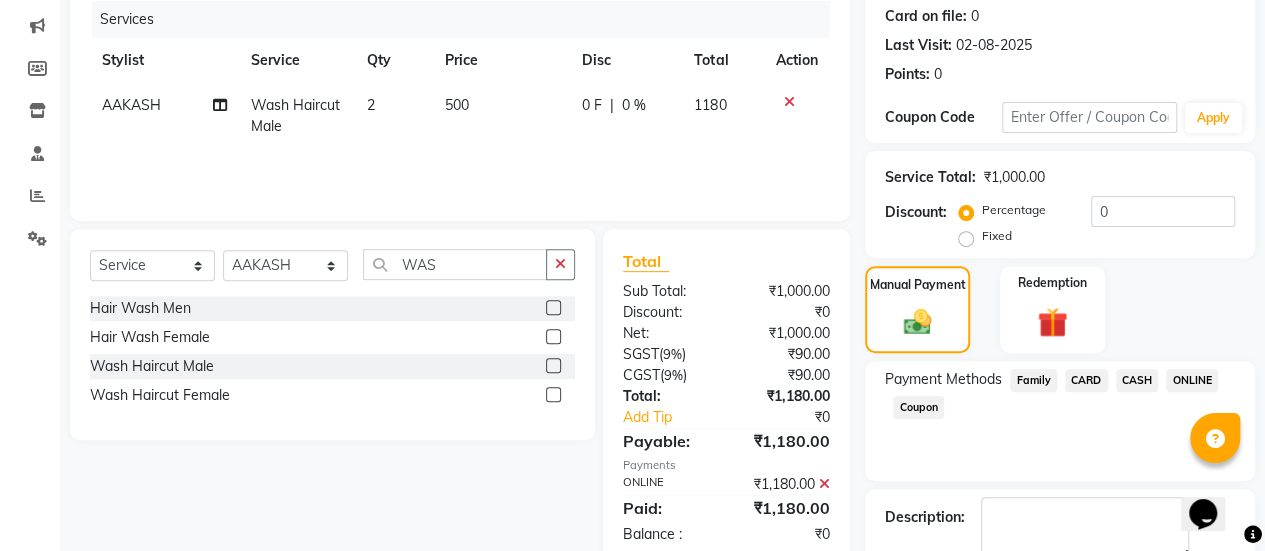scroll, scrollTop: 358, scrollLeft: 0, axis: vertical 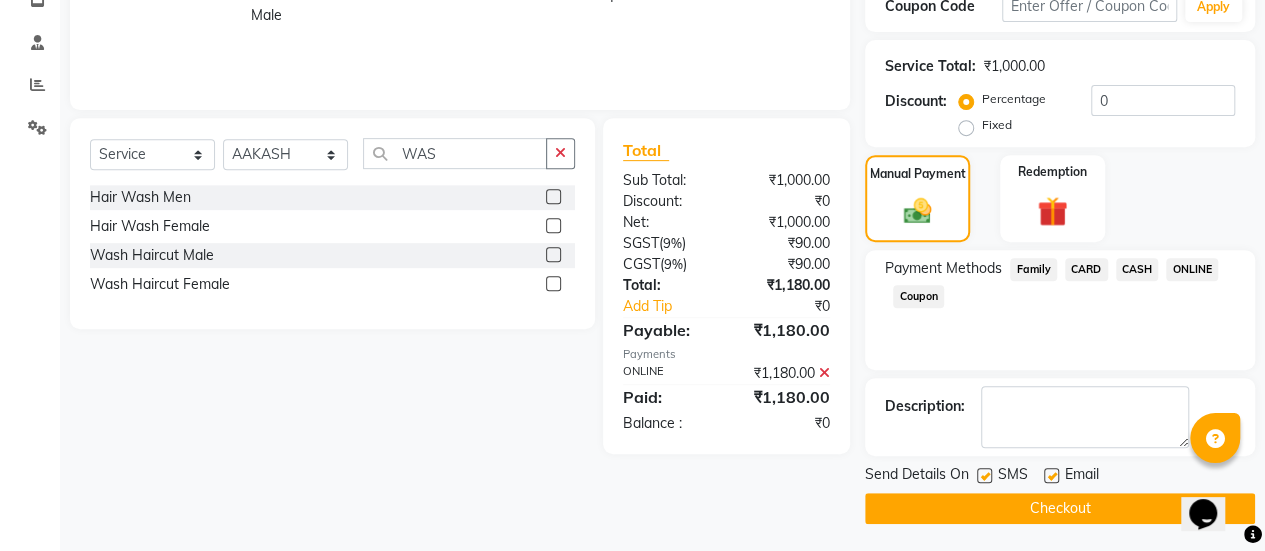 click 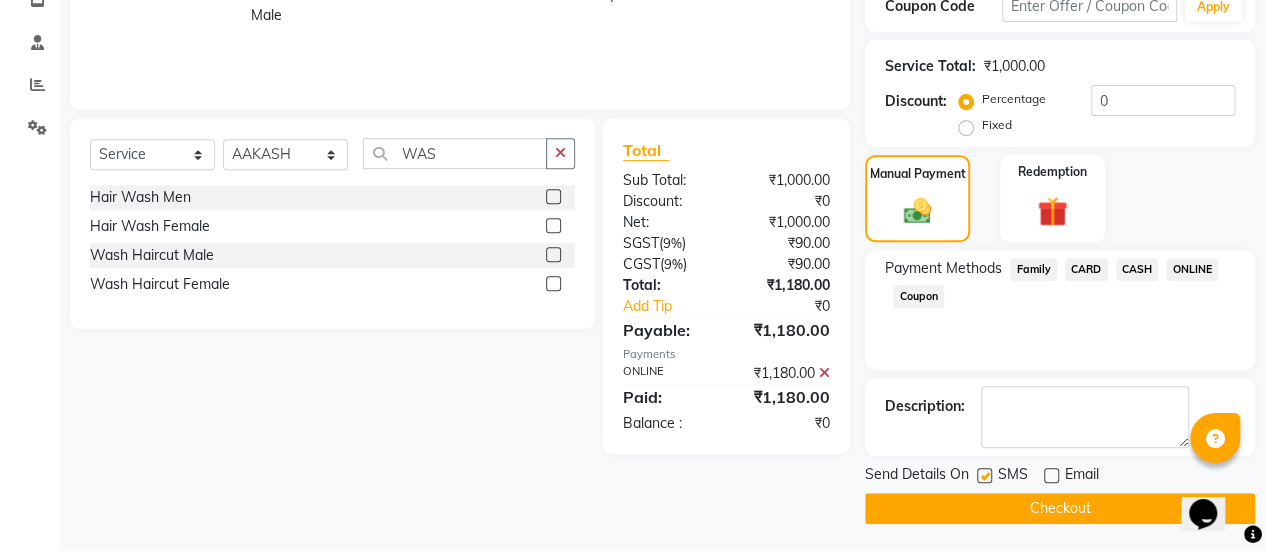 click on "Send Details On SMS Email  Checkout" 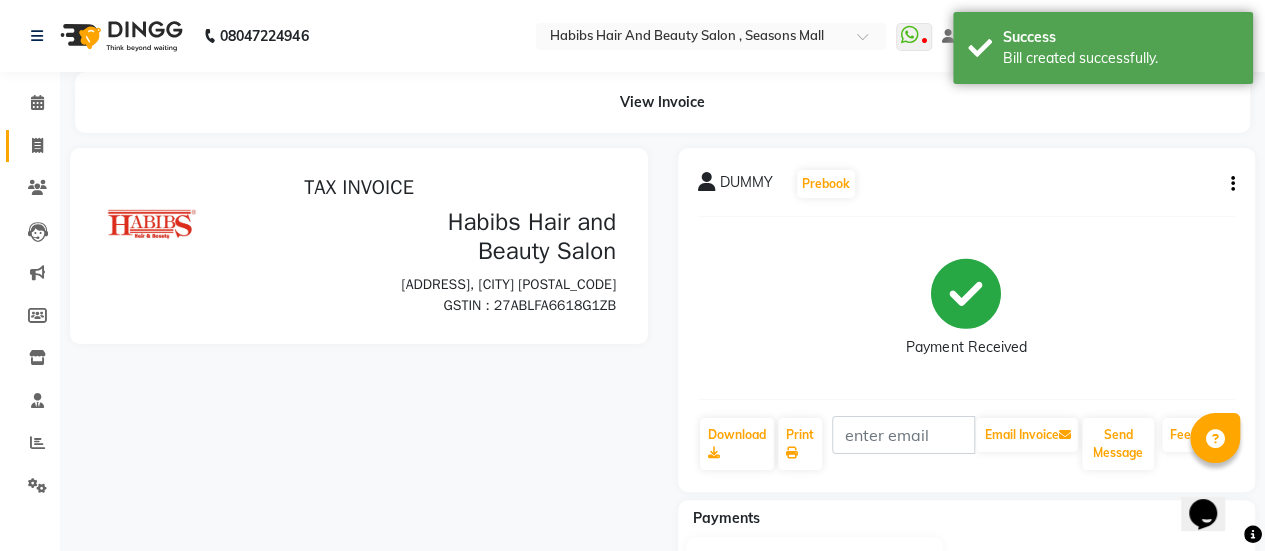 scroll, scrollTop: 0, scrollLeft: 0, axis: both 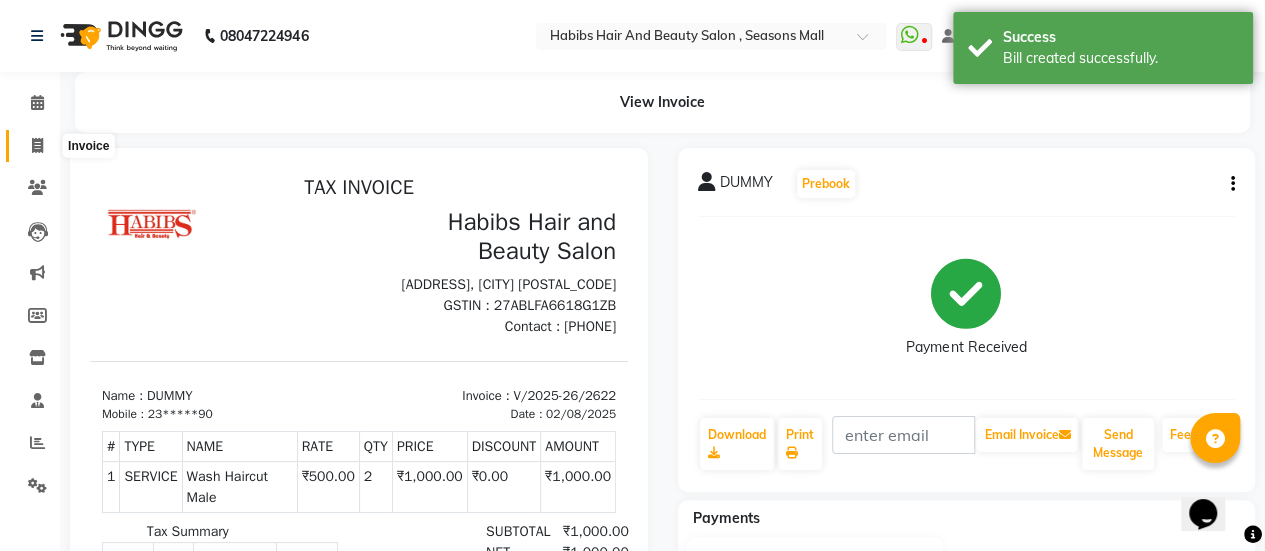 click 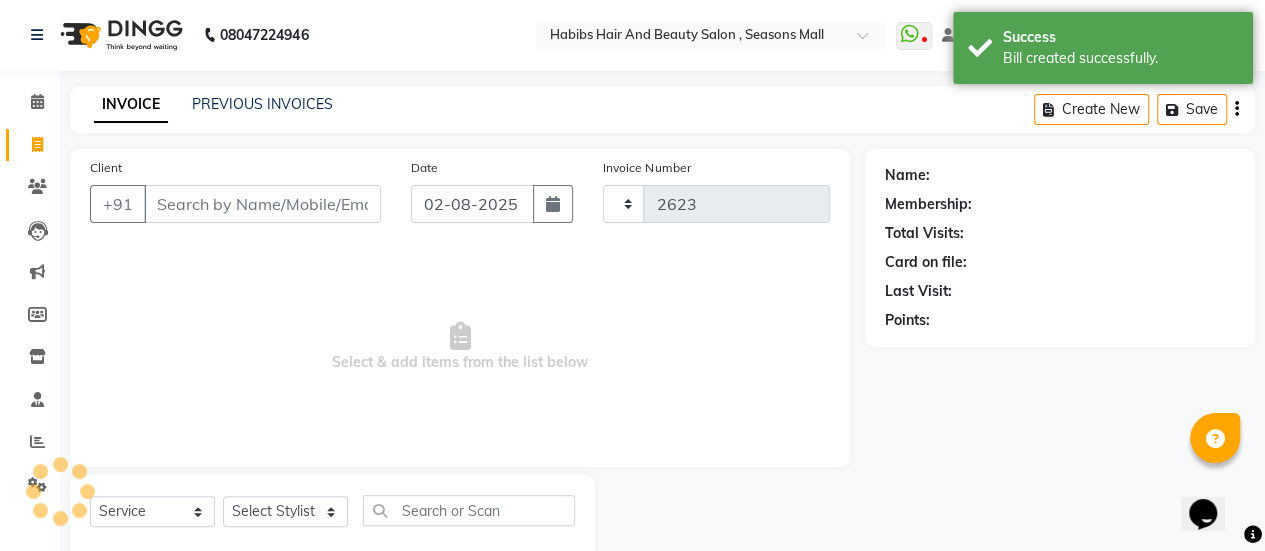 scroll, scrollTop: 49, scrollLeft: 0, axis: vertical 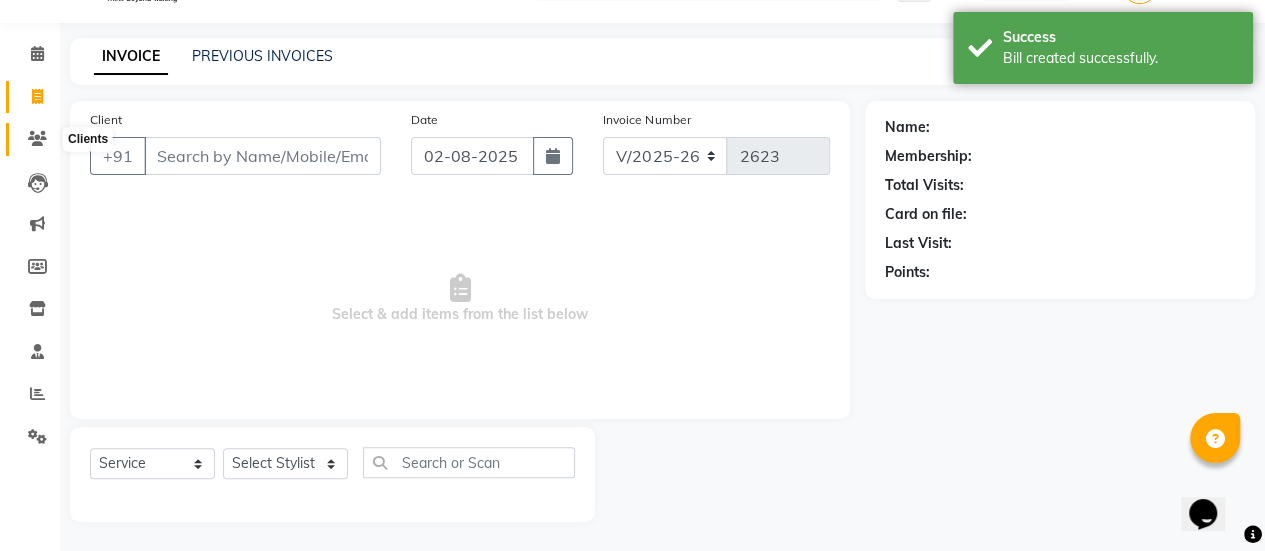 click 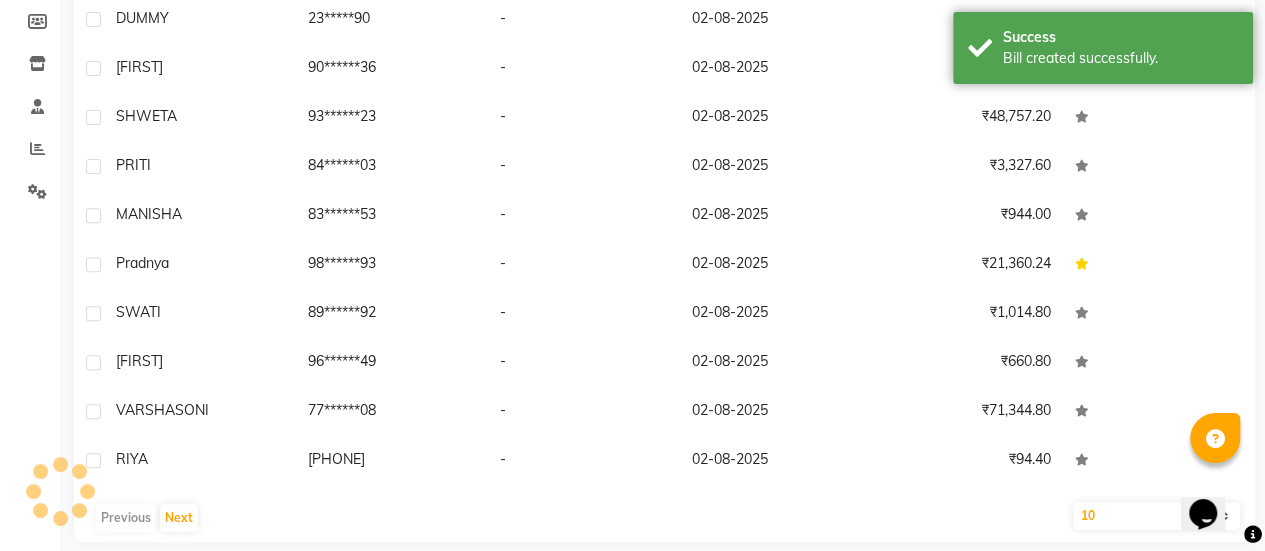 scroll, scrollTop: 314, scrollLeft: 0, axis: vertical 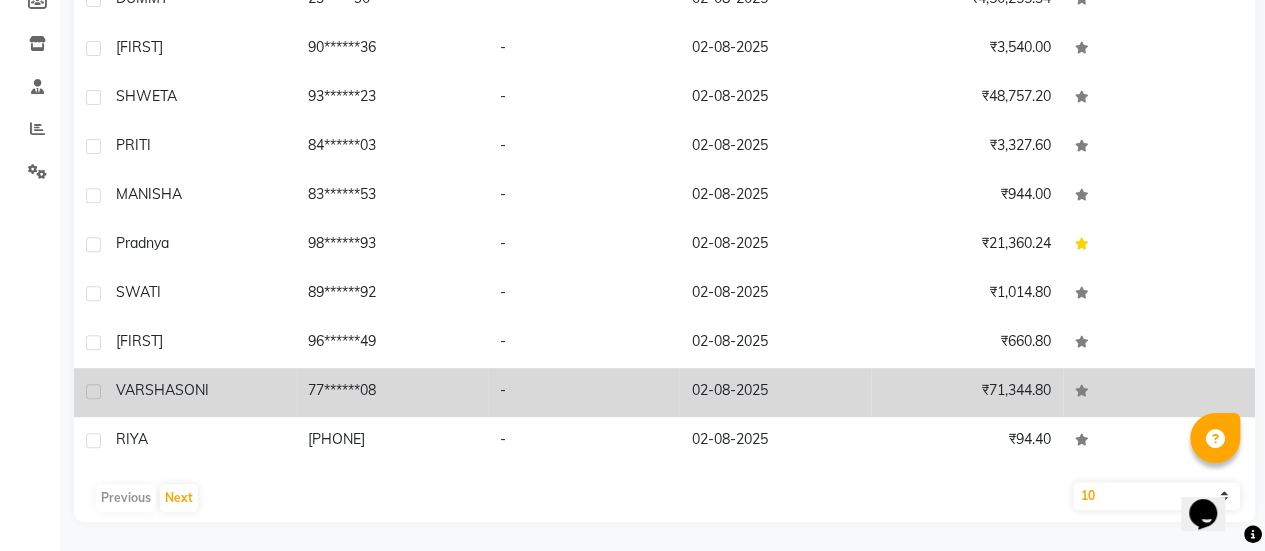 click on "[FIRST] [LAST]" 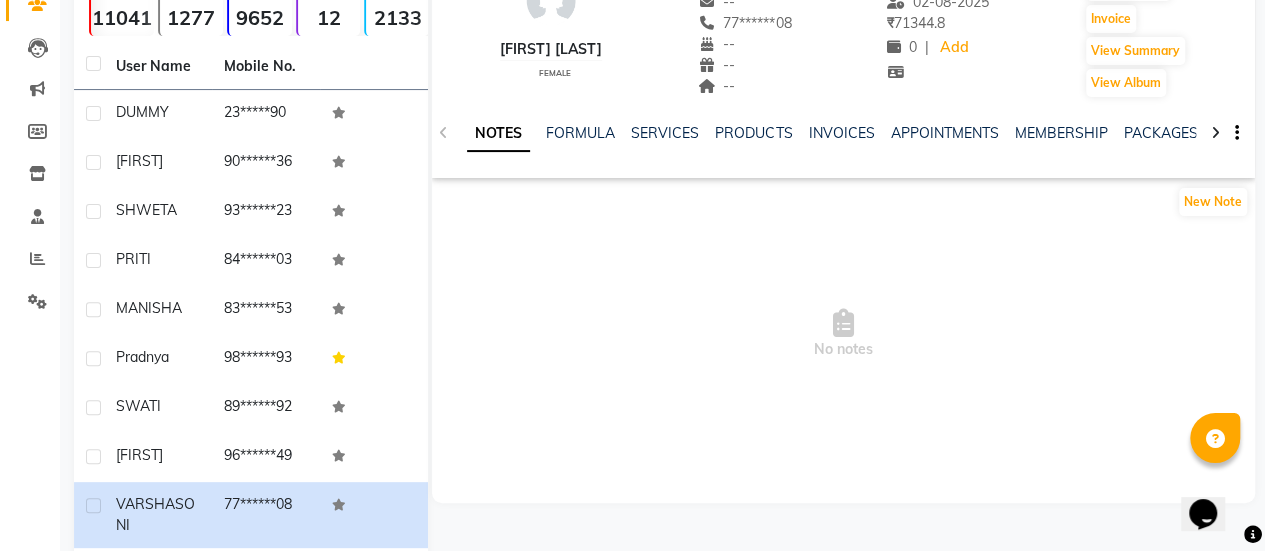 scroll, scrollTop: 172, scrollLeft: 0, axis: vertical 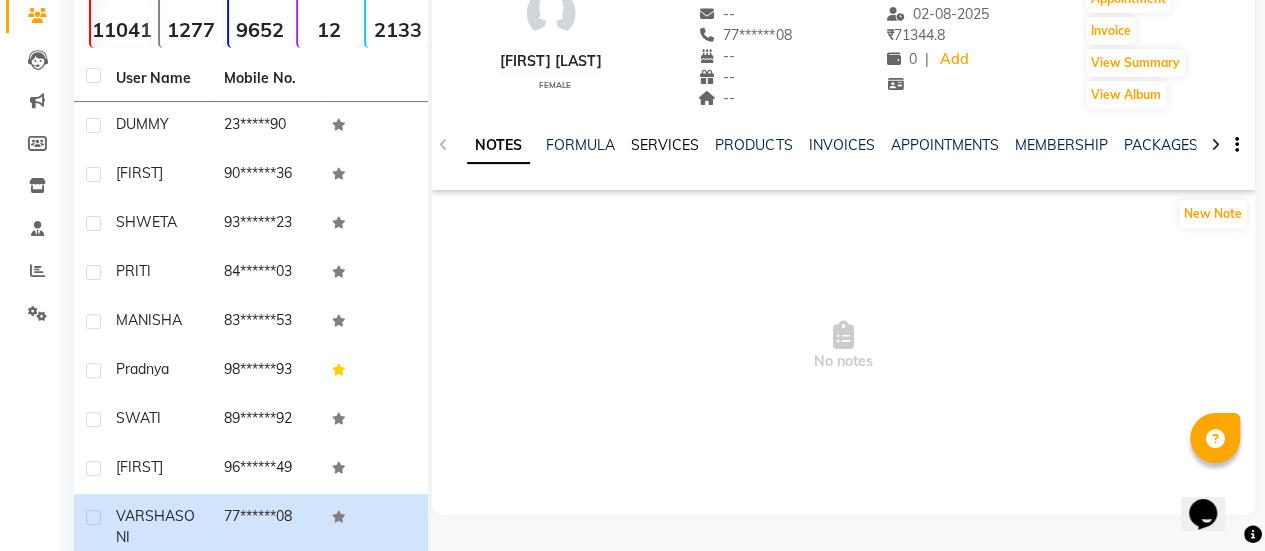 click on "SERVICES" 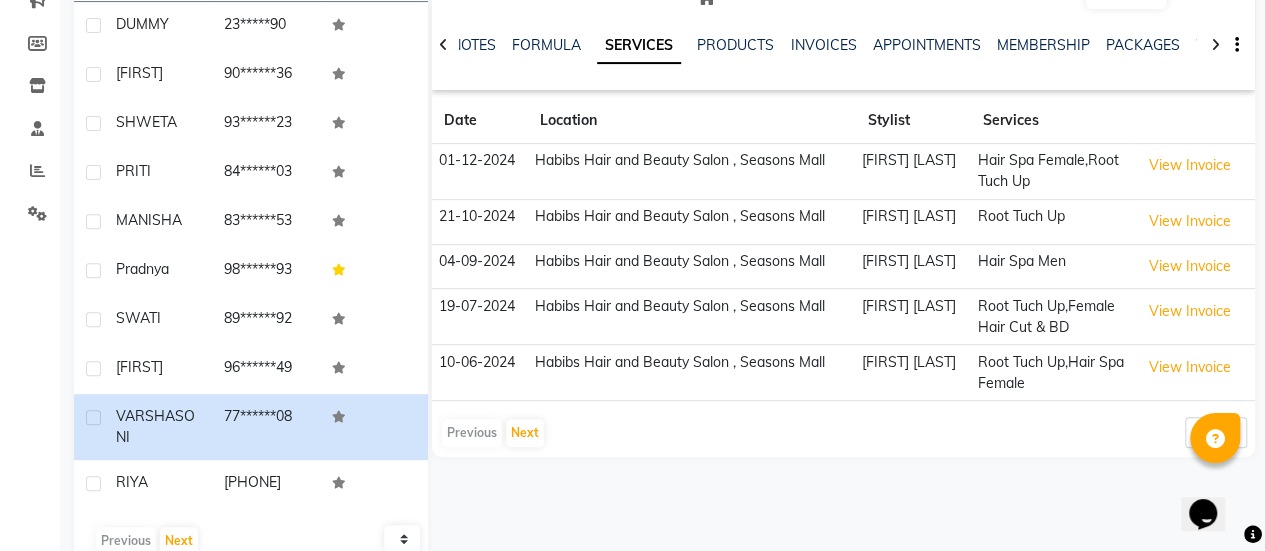 scroll, scrollTop: 274, scrollLeft: 0, axis: vertical 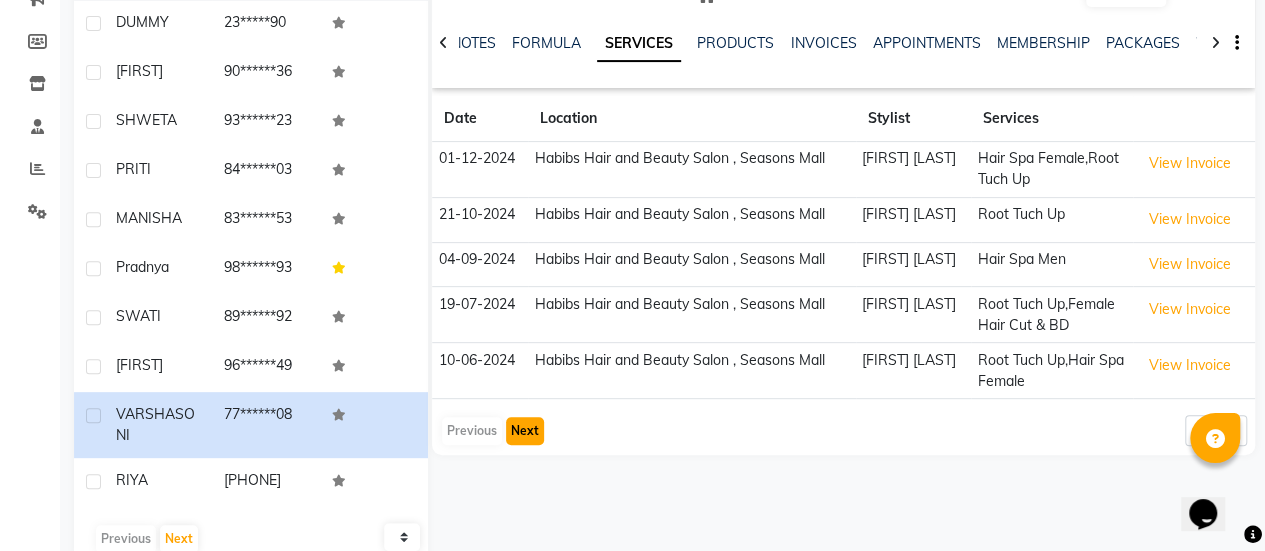click on "Next" 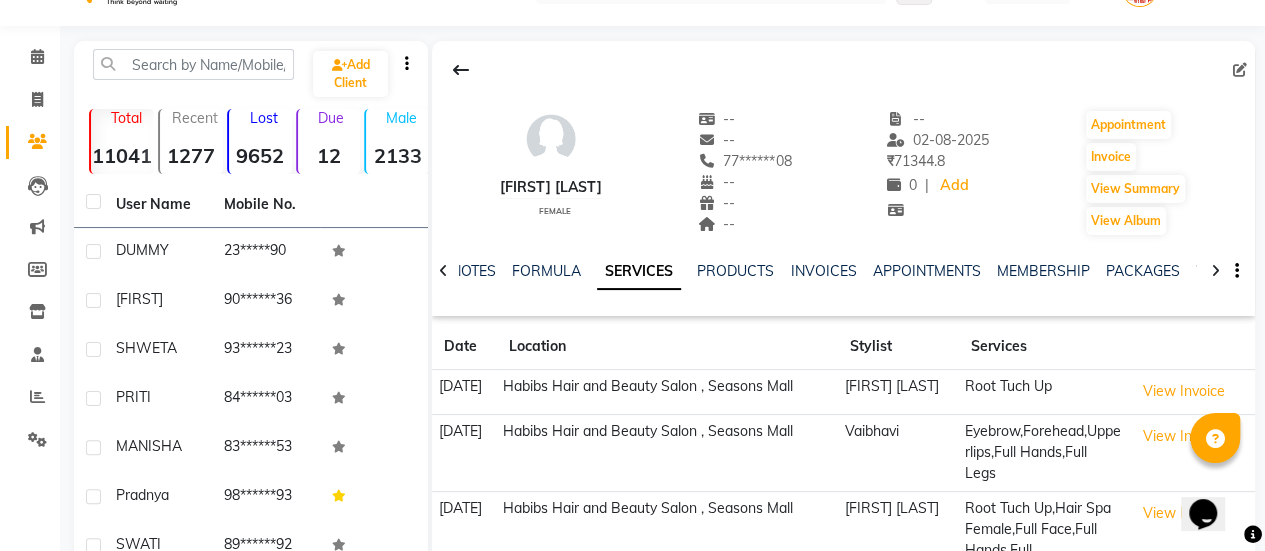 scroll, scrollTop: 0, scrollLeft: 0, axis: both 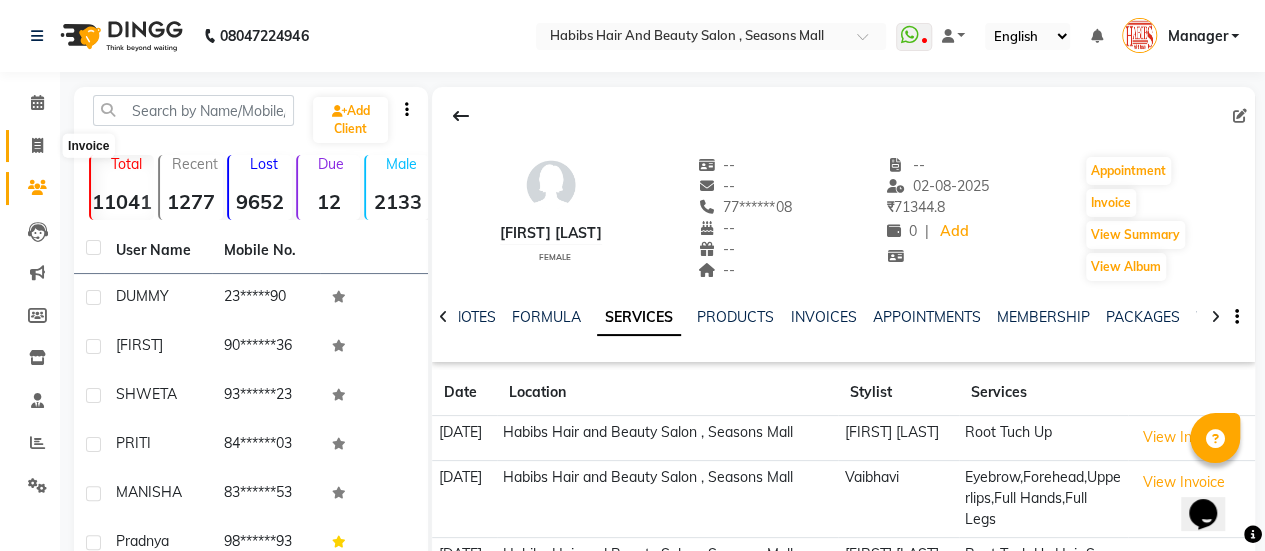 click 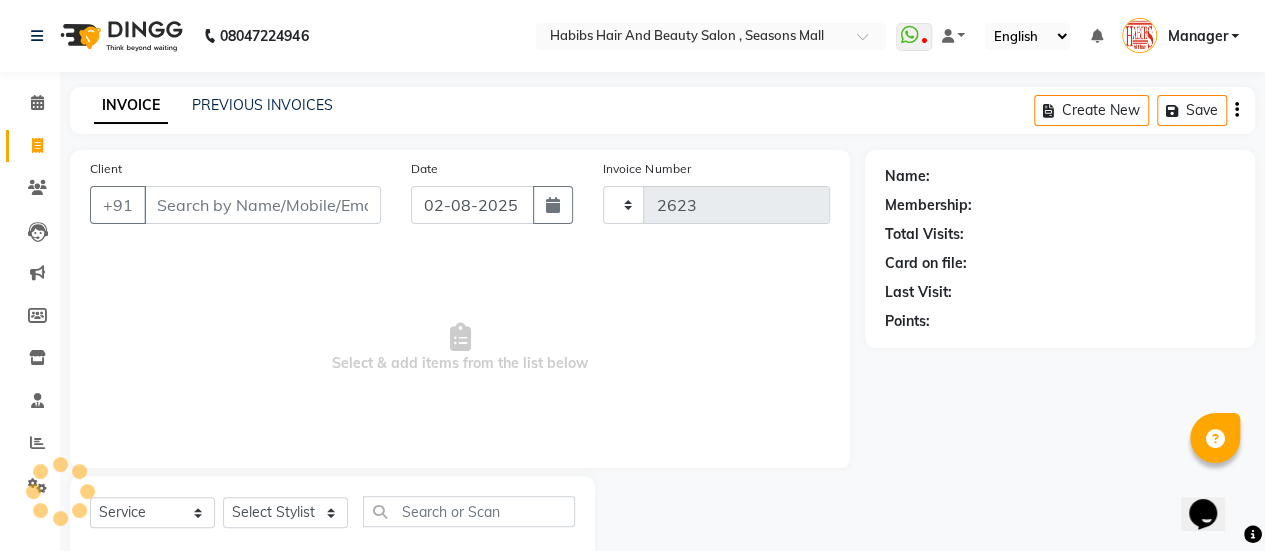 scroll, scrollTop: 49, scrollLeft: 0, axis: vertical 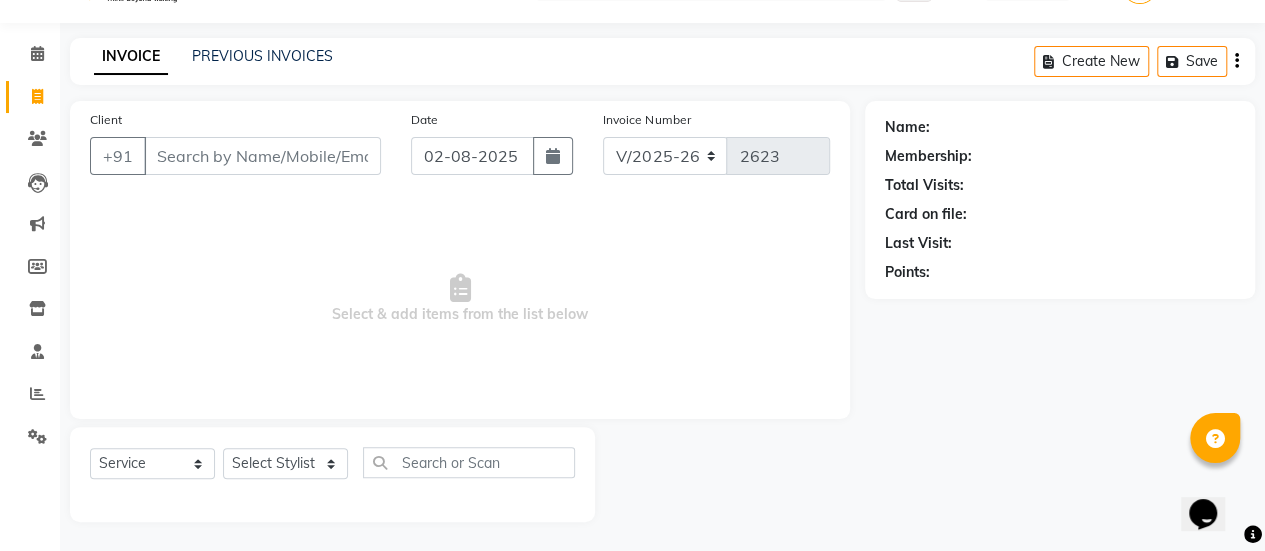 click on "Client" at bounding box center [262, 156] 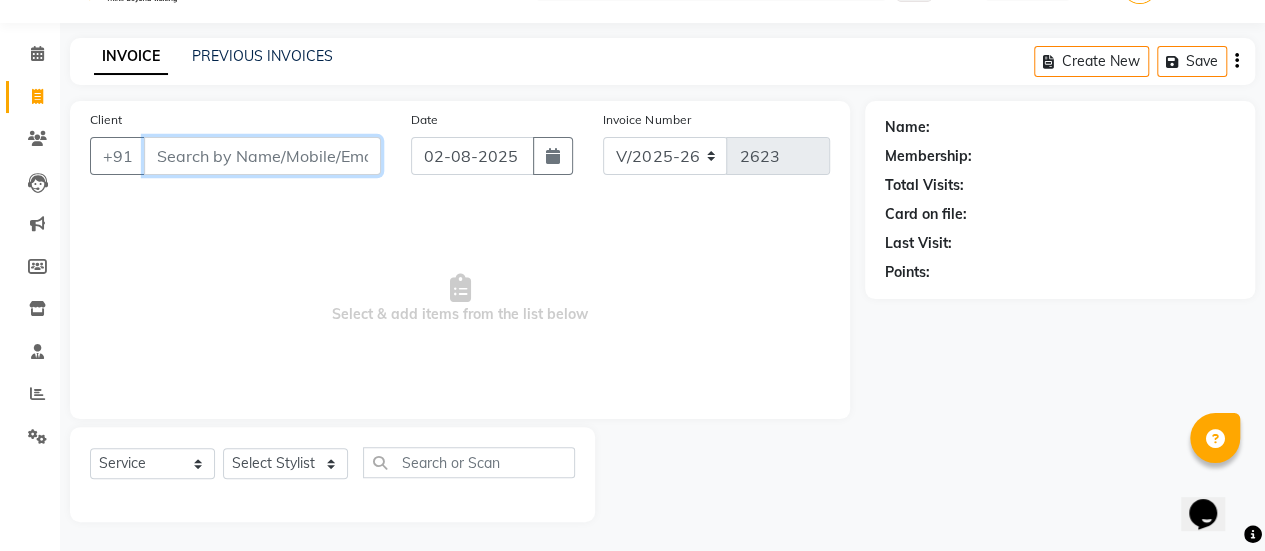 click on "Client" at bounding box center [262, 156] 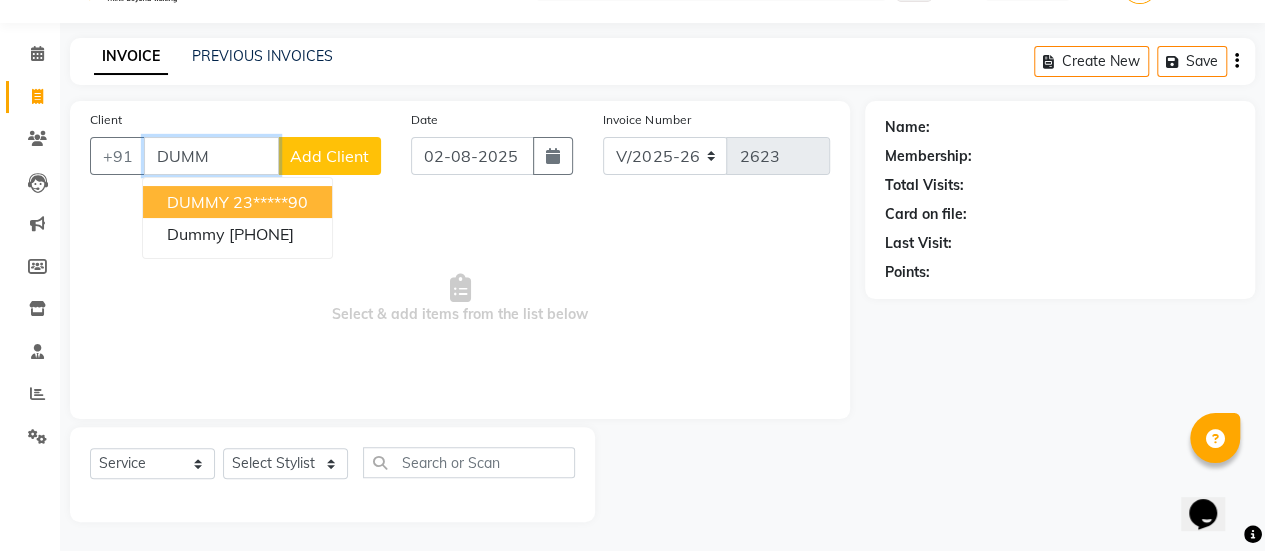 click on "23*****90" at bounding box center [270, 202] 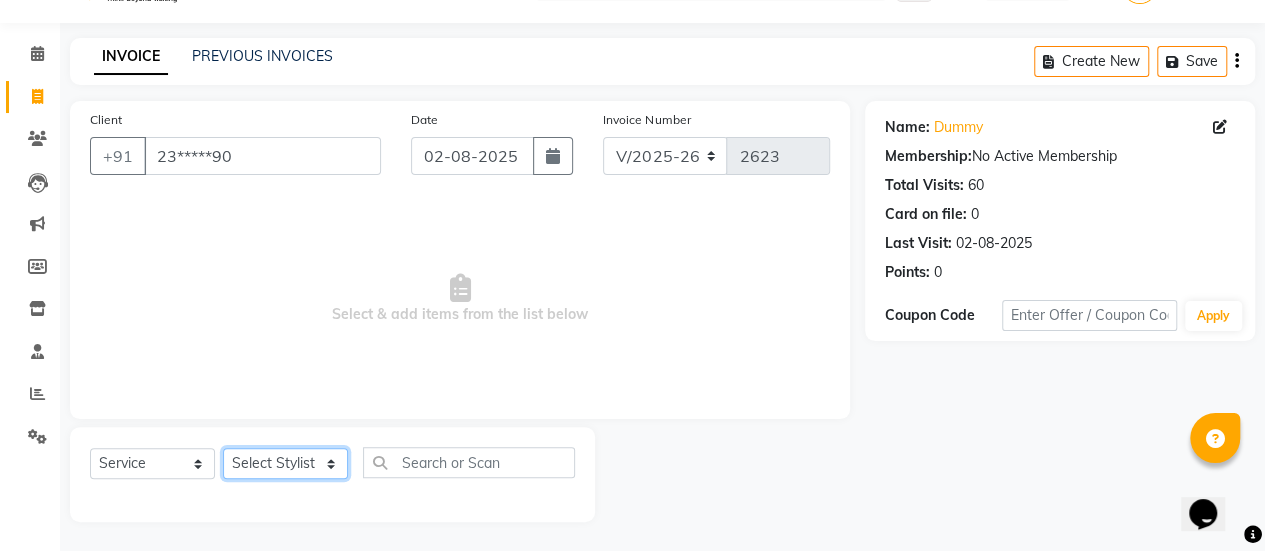 click on "Select Stylist AAKASH Chaitanya Divya KALANY Manager Mohini MUSARIK Parvez Shaikh PINKEY PRADEEP SHARMA Rushi pandit Salman Shakeel Shraddha Vaibhavi Vijay khade xyz" 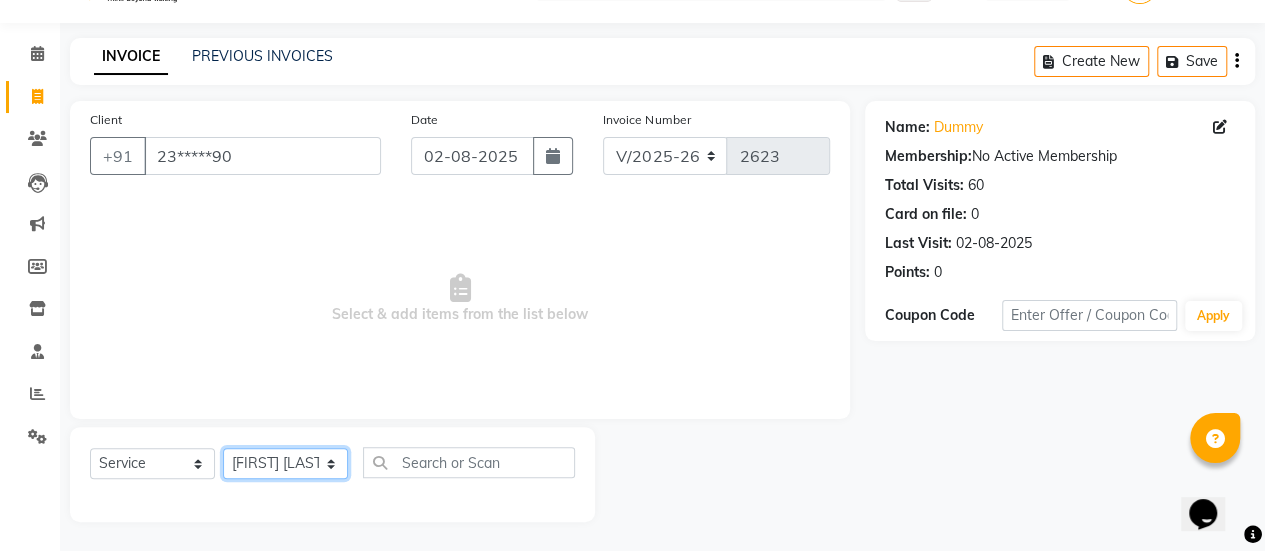 click on "Select Stylist AAKASH Chaitanya Divya KALANY Manager Mohini MUSARIK Parvez Shaikh PINKEY PRADEEP SHARMA Rushi pandit Salman Shakeel Shraddha Vaibhavi Vijay khade xyz" 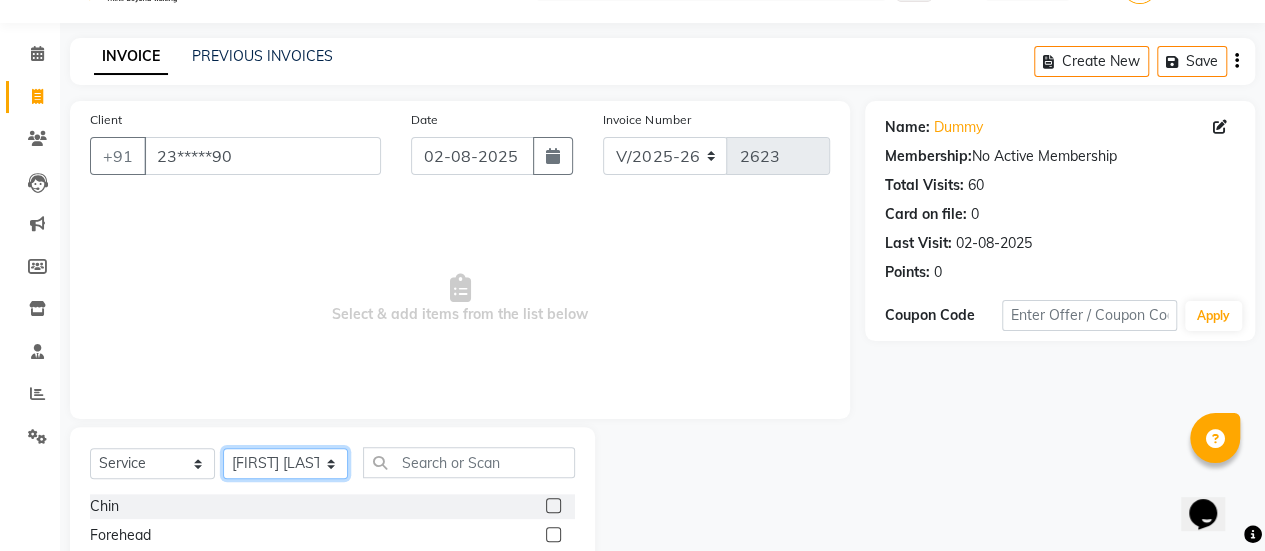 scroll, scrollTop: 249, scrollLeft: 0, axis: vertical 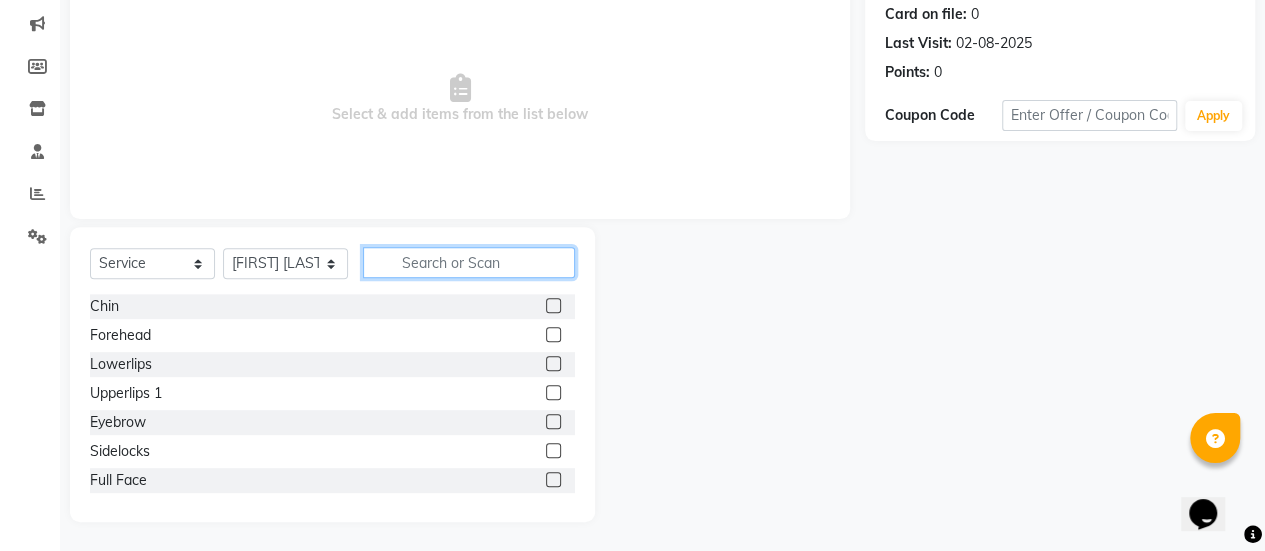 click 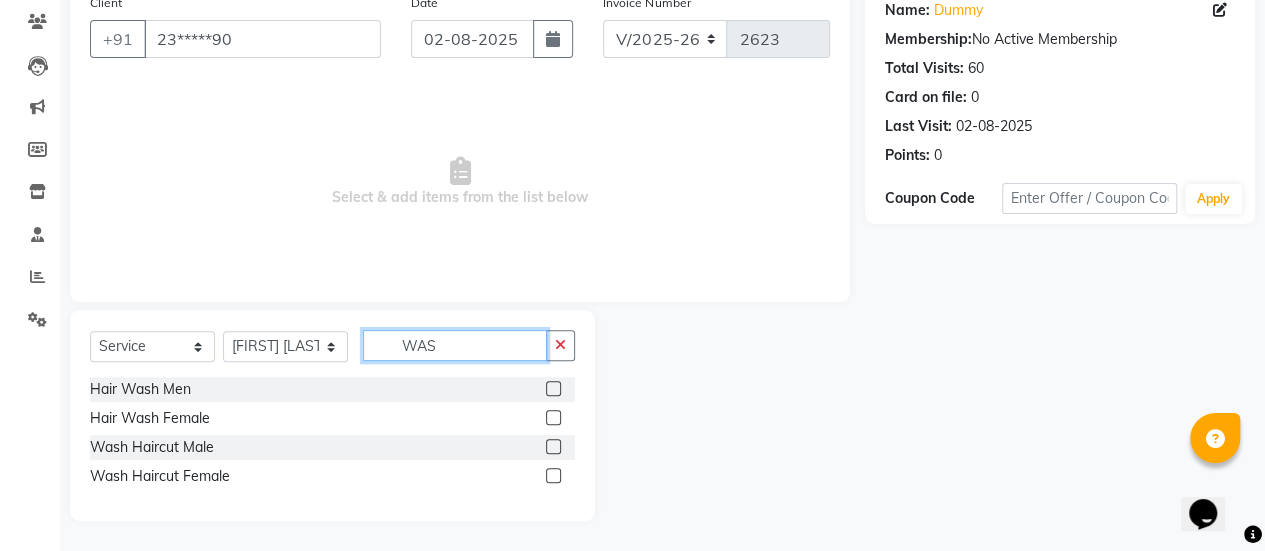 scroll, scrollTop: 165, scrollLeft: 0, axis: vertical 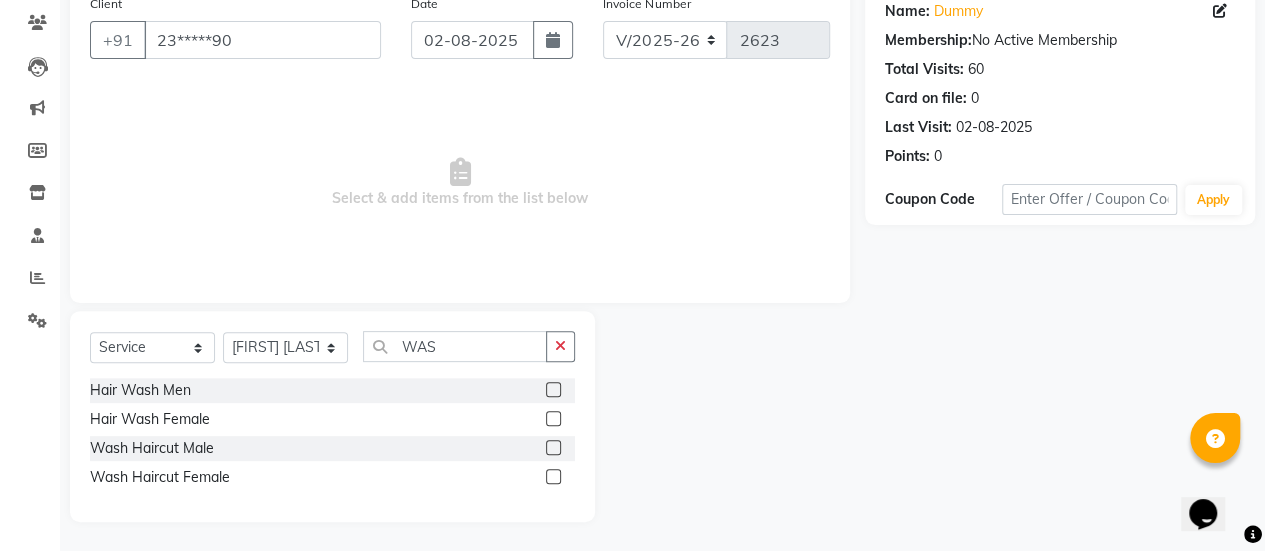 click 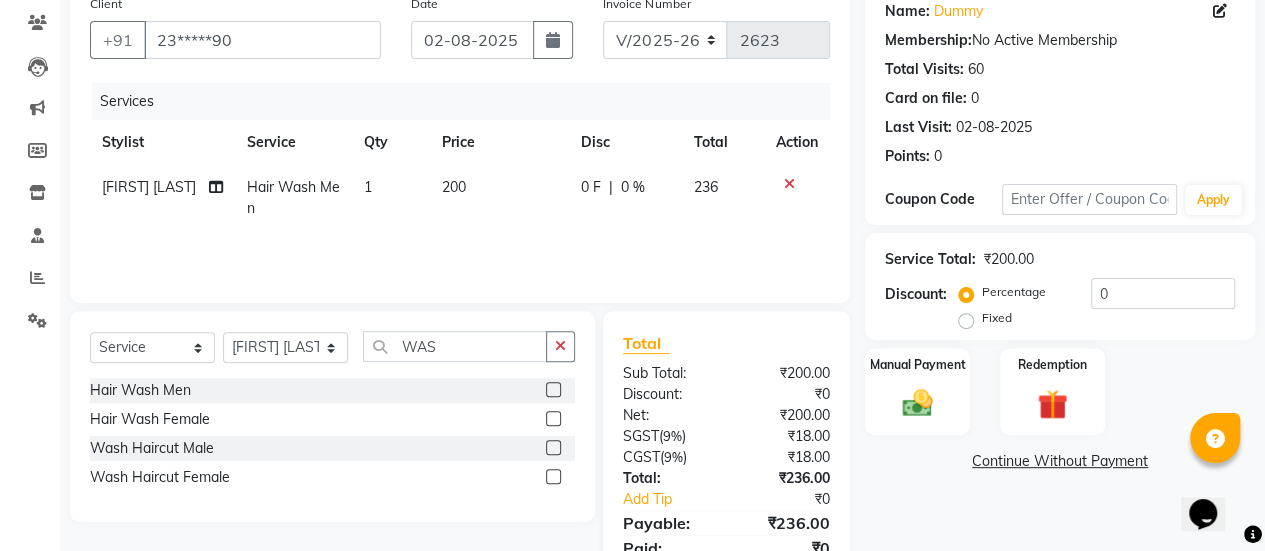click on "200" 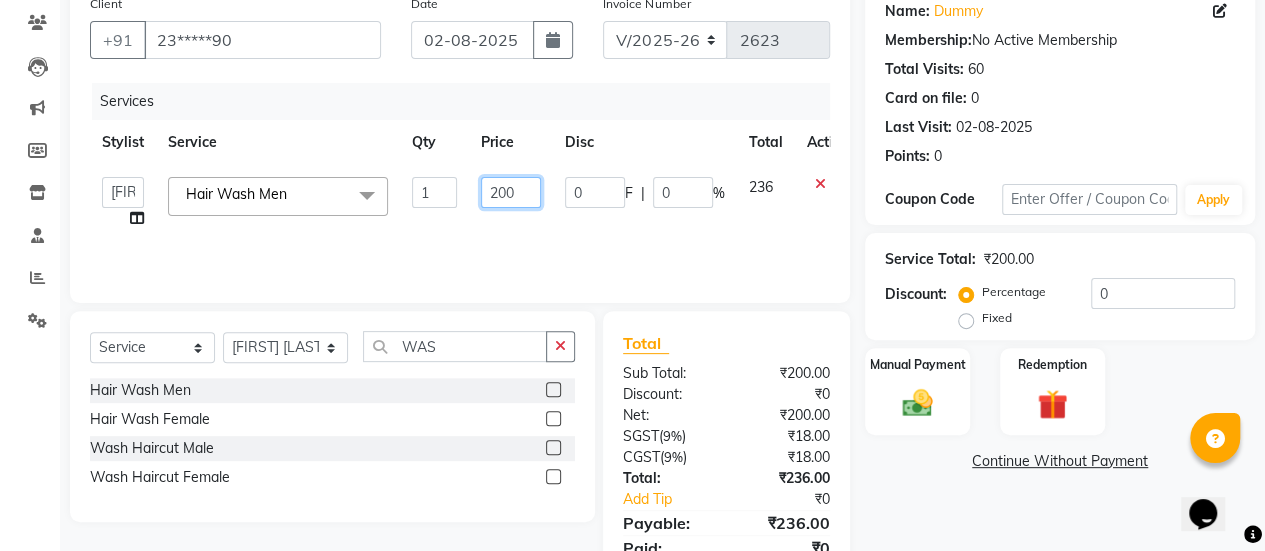 click on "200" 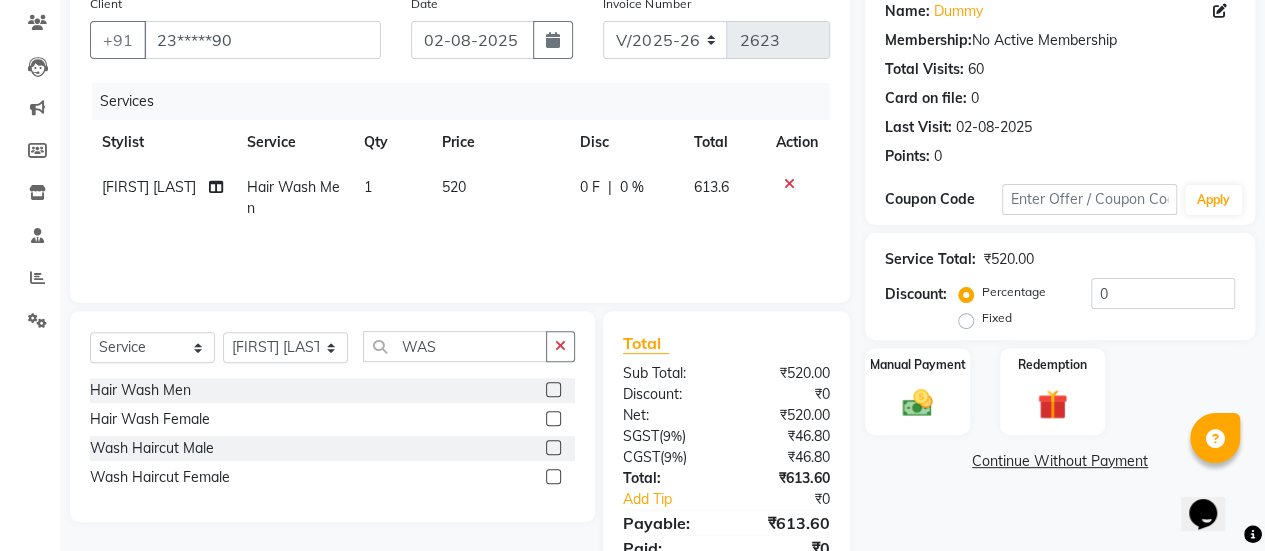 click on "Services Stylist Service Qty Price Disc Total Action Rushi pandit Hair Wash Men 1 520 0 F | 0 % 613.6" 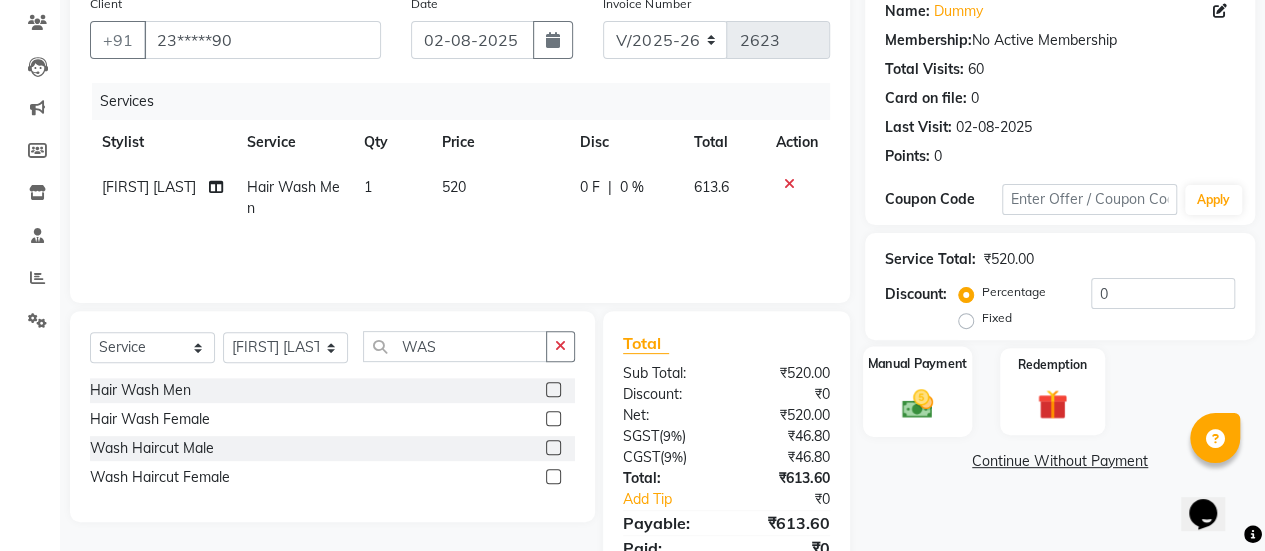click on "Manual Payment" 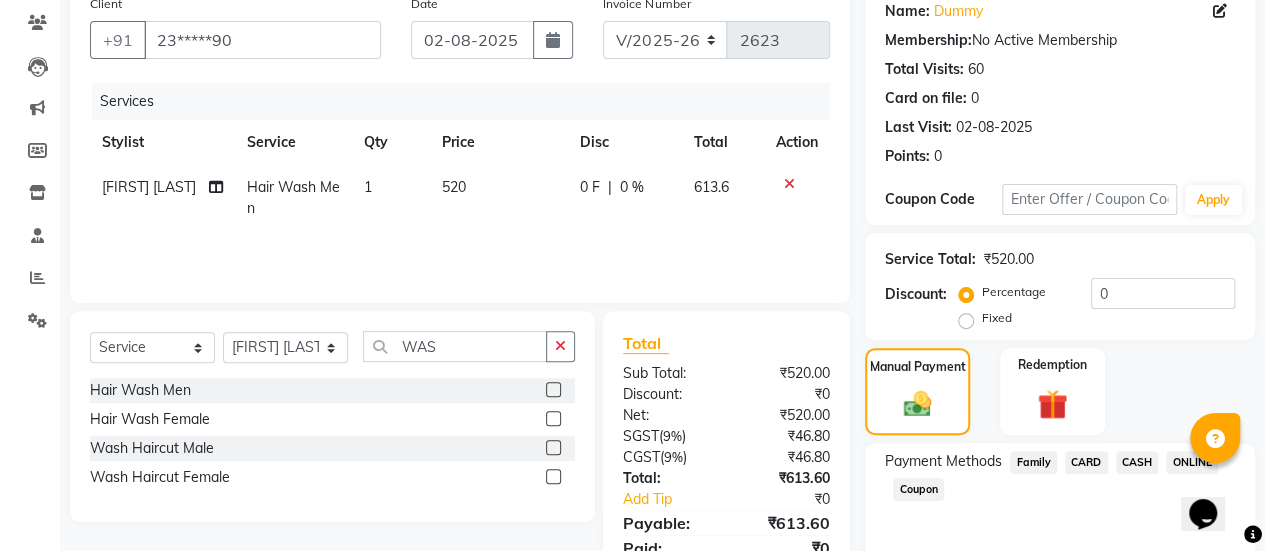 click on "ONLINE" 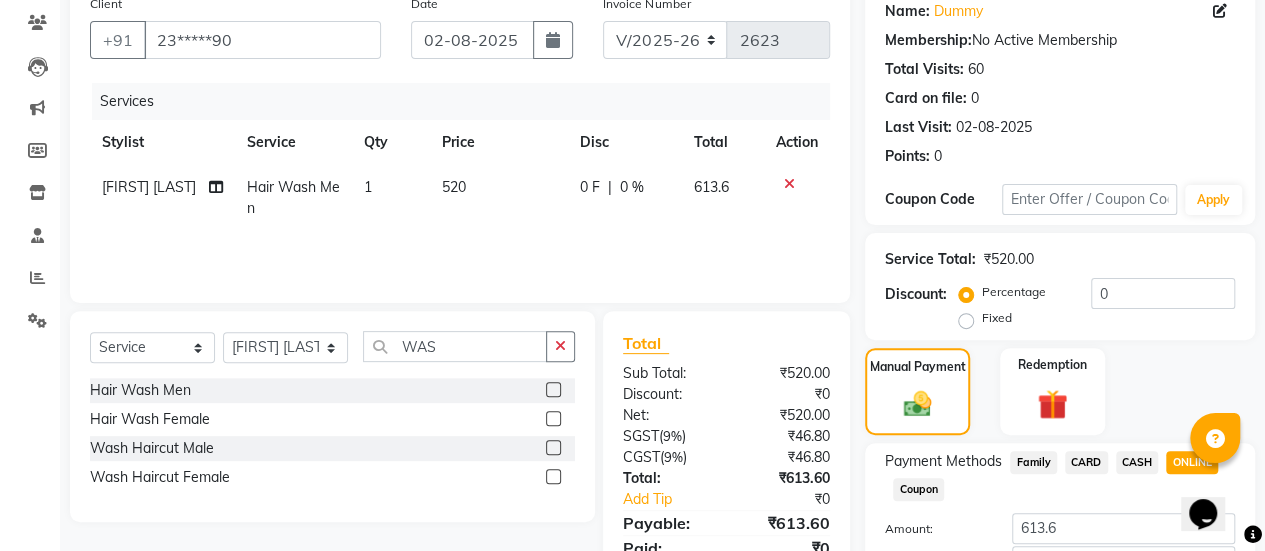 scroll, scrollTop: 302, scrollLeft: 0, axis: vertical 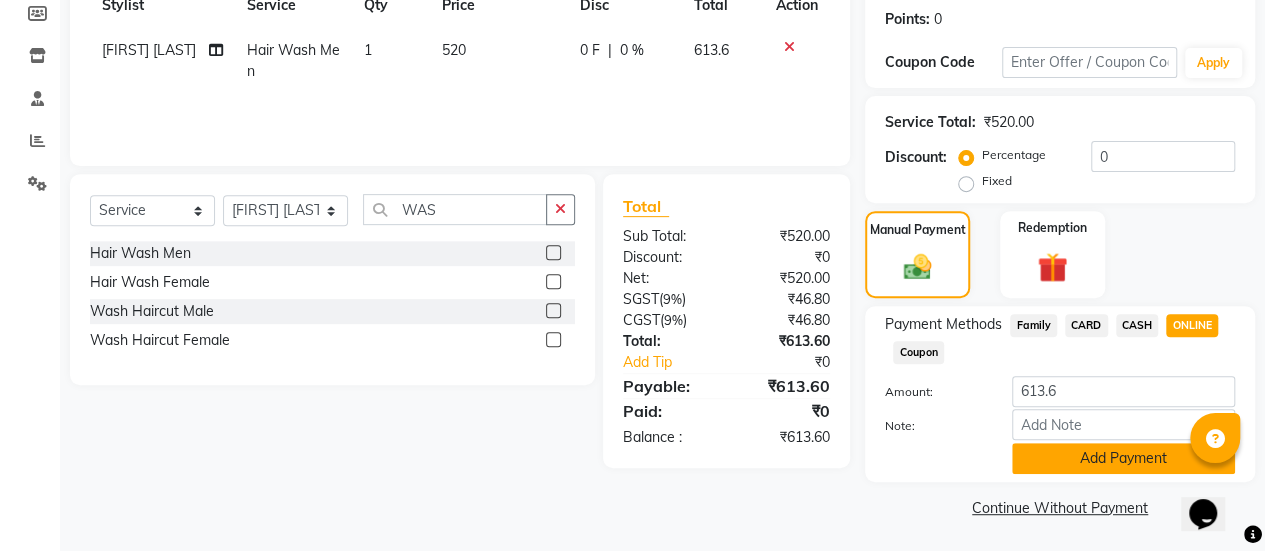 click on "Add Payment" 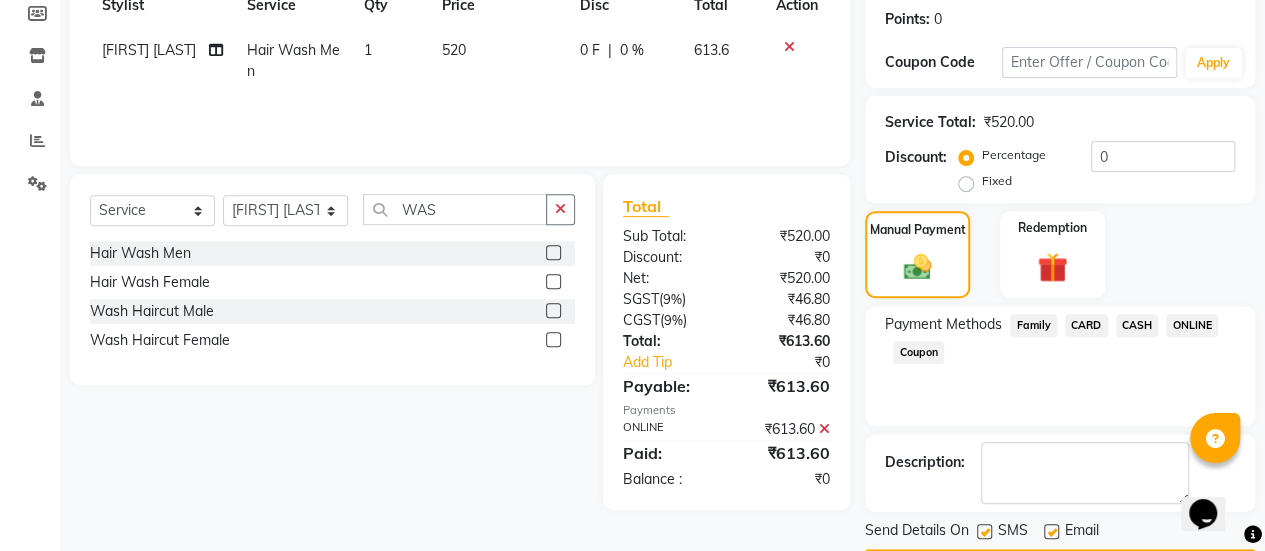 scroll, scrollTop: 358, scrollLeft: 0, axis: vertical 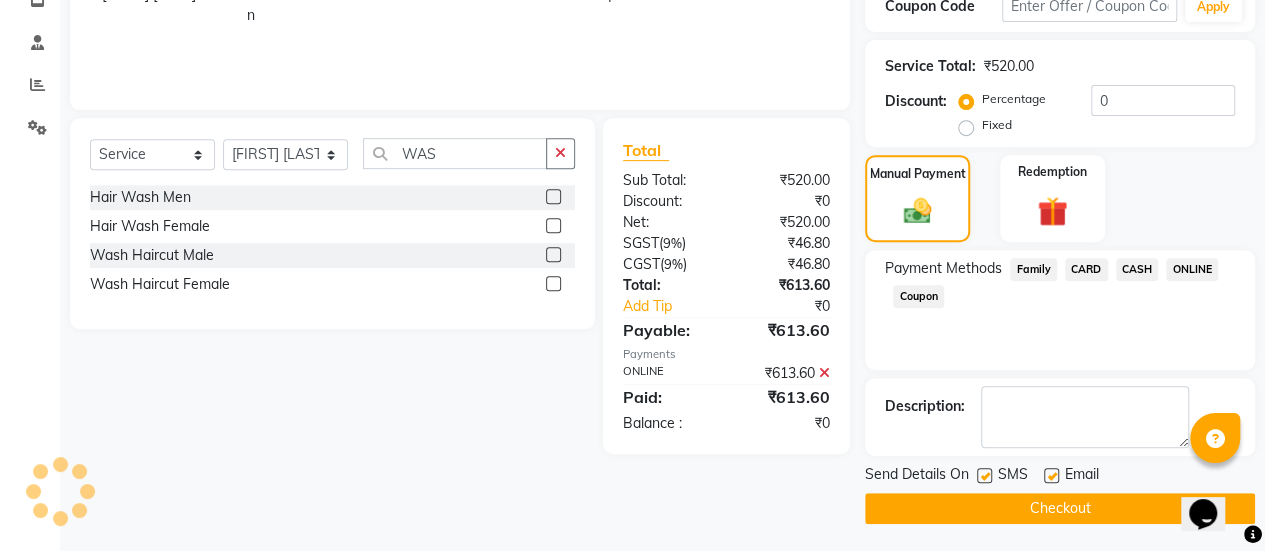 click 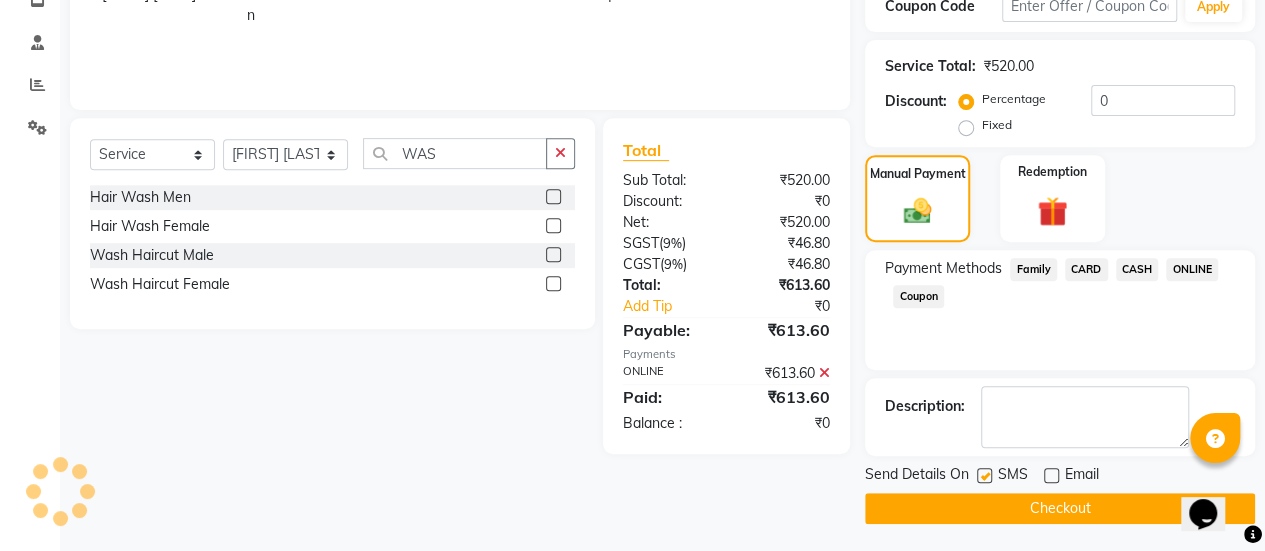 click on "Checkout" 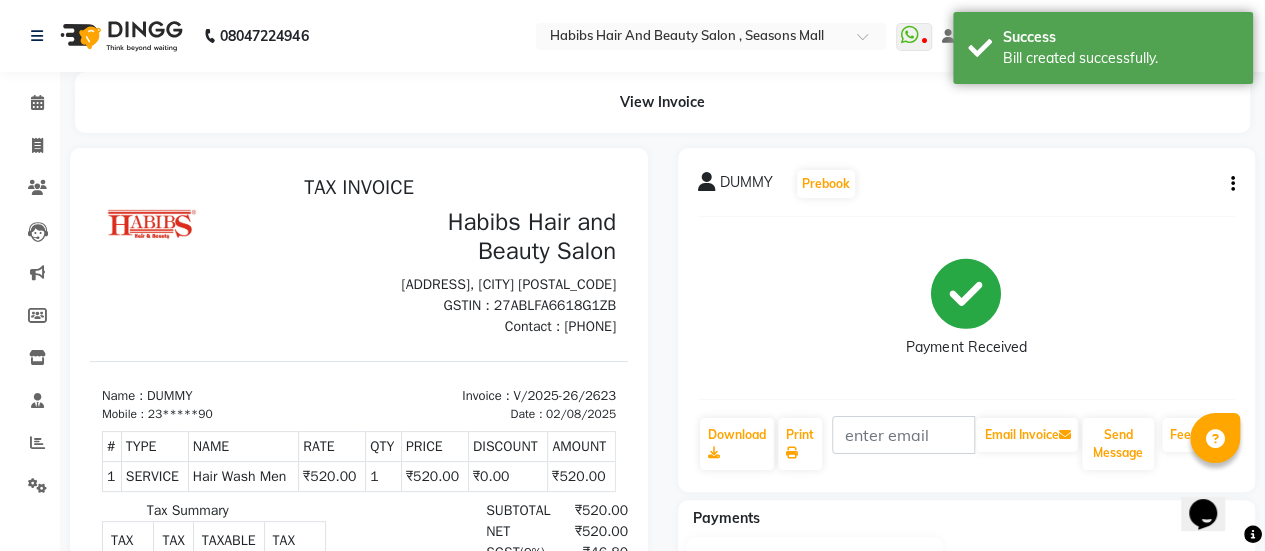scroll, scrollTop: 0, scrollLeft: 0, axis: both 